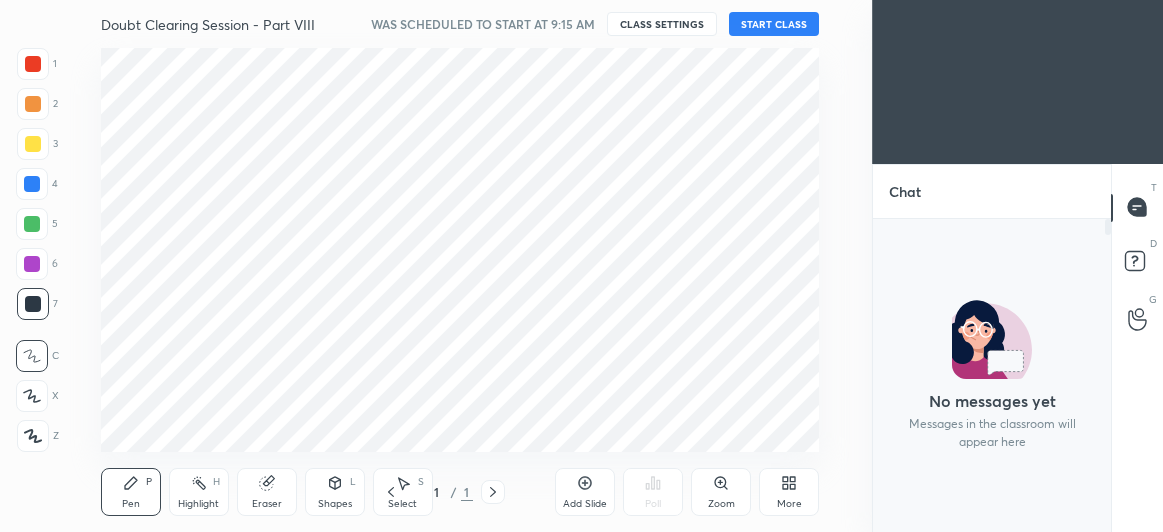 scroll, scrollTop: 0, scrollLeft: 0, axis: both 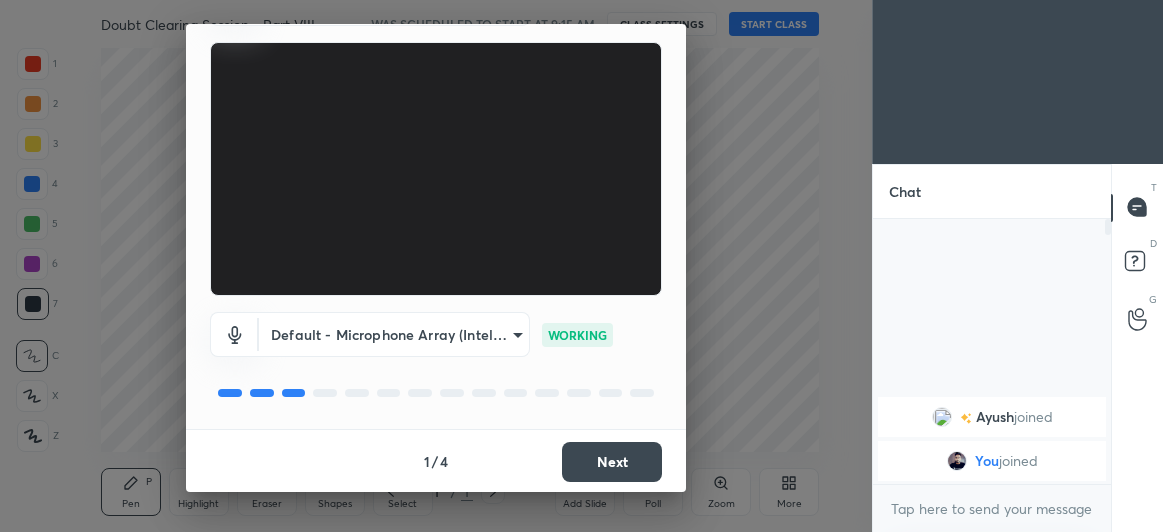 click on "Next" at bounding box center [612, 462] 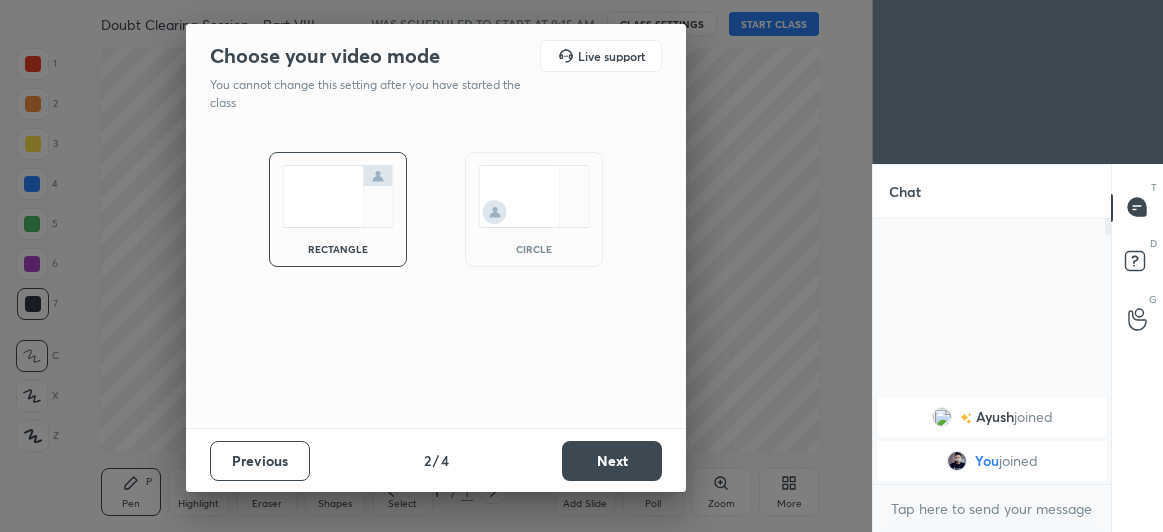 click at bounding box center (534, 196) 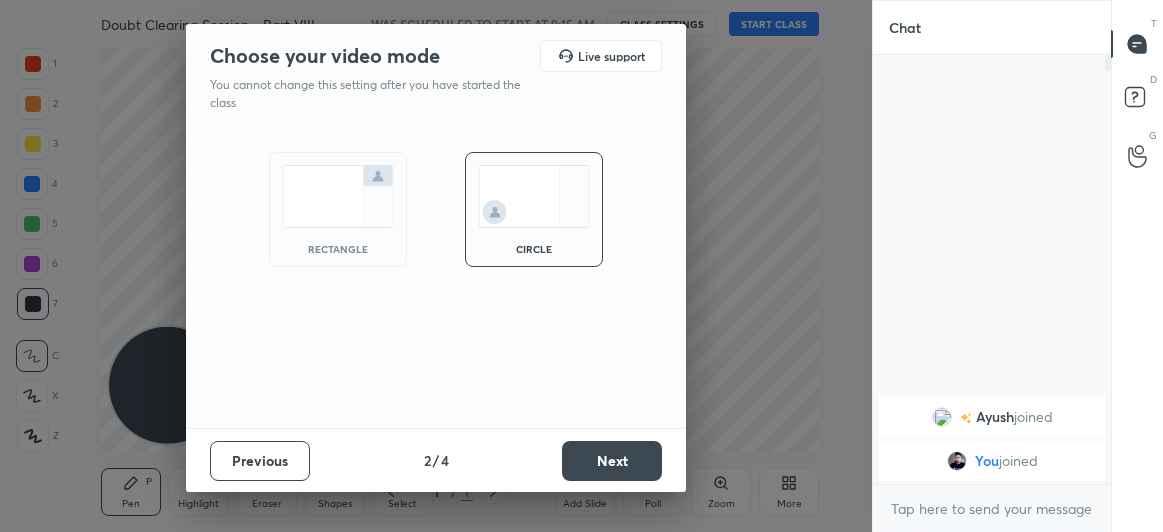 click on "Next" at bounding box center (612, 461) 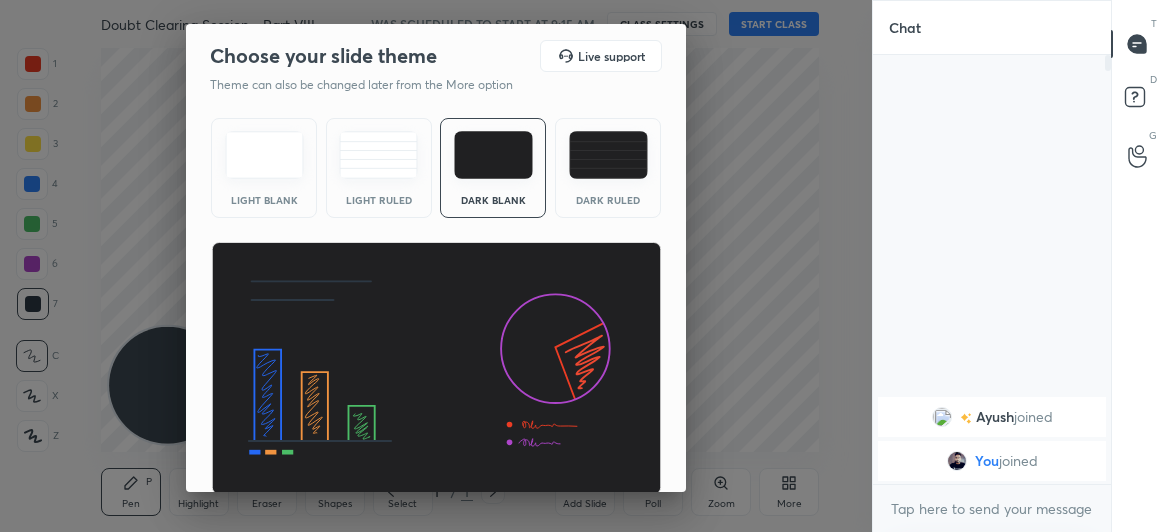 click at bounding box center (436, 369) 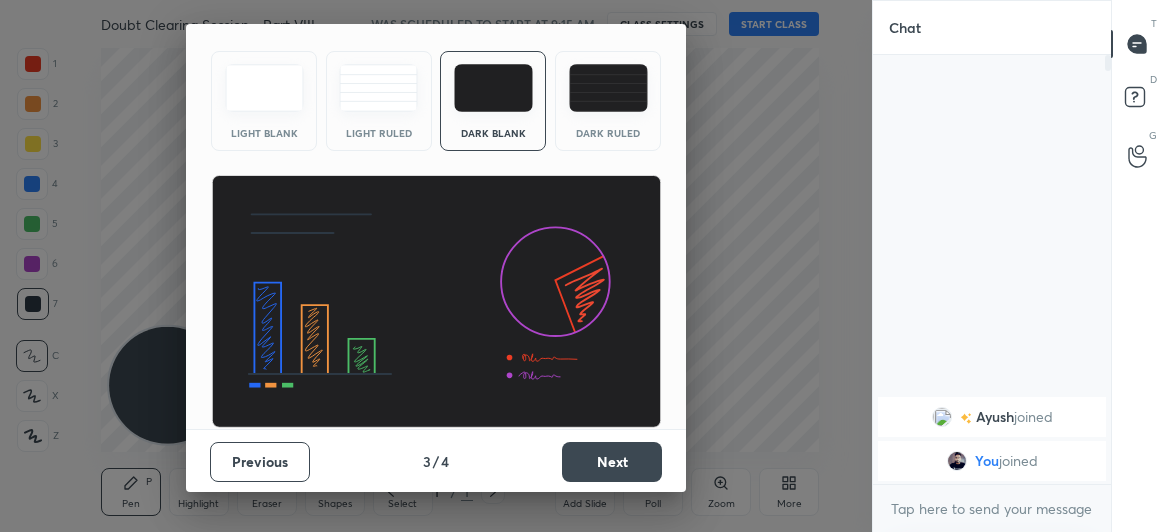 click on "Next" at bounding box center [612, 462] 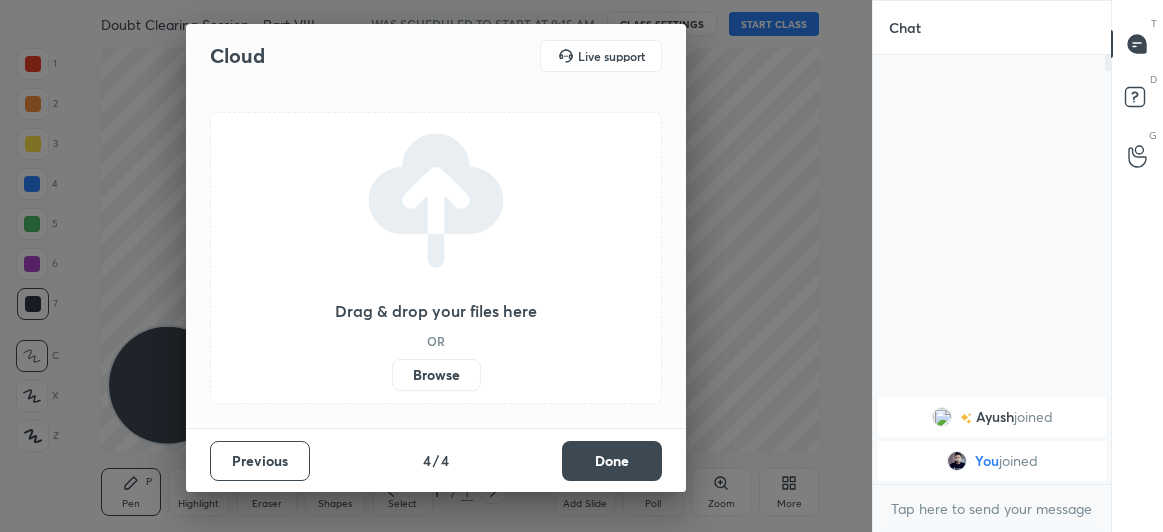 scroll, scrollTop: 0, scrollLeft: 0, axis: both 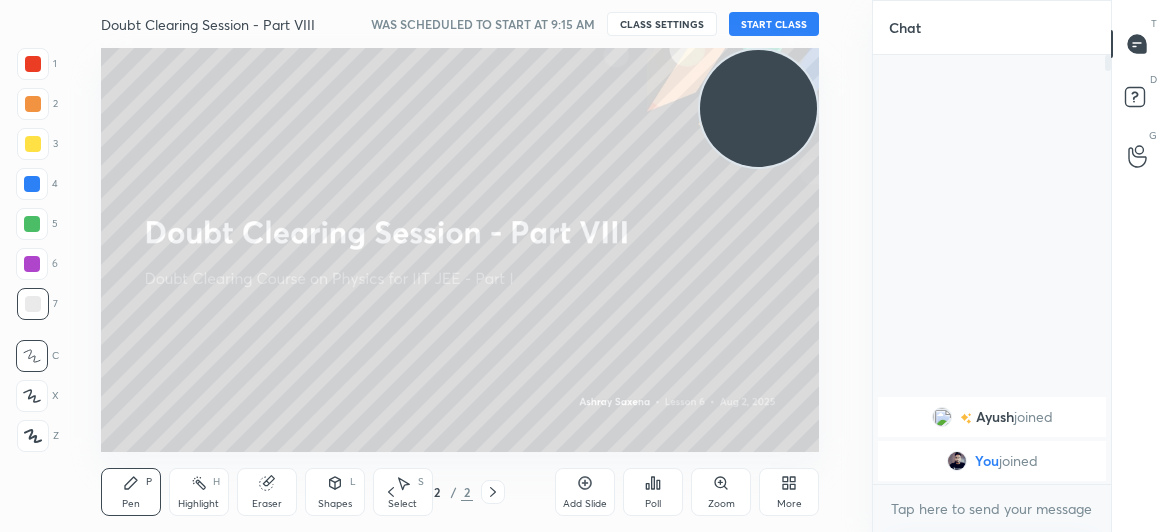 click on "START CLASS" at bounding box center [774, 24] 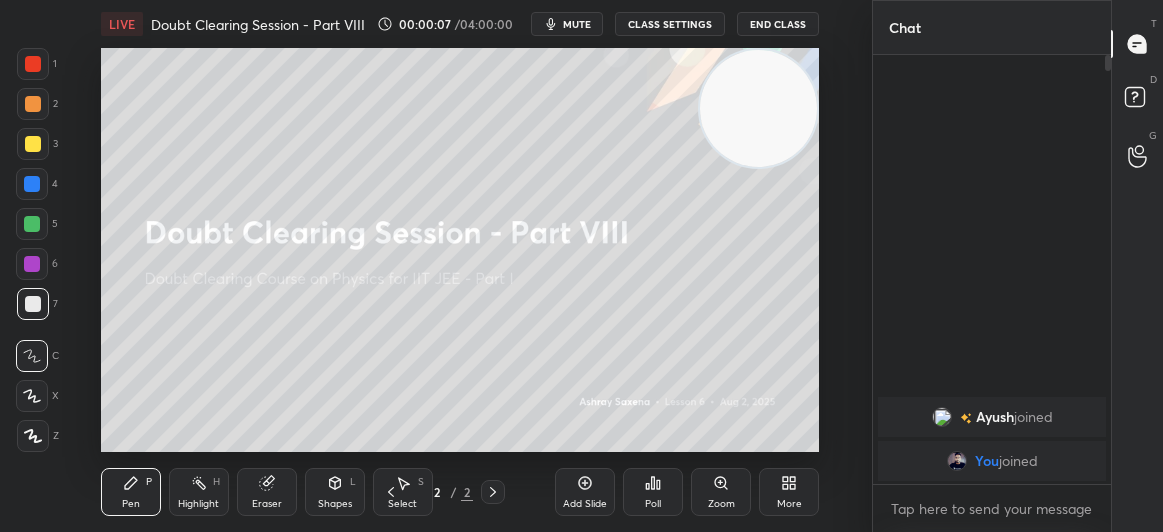 click on "3" at bounding box center (37, 148) 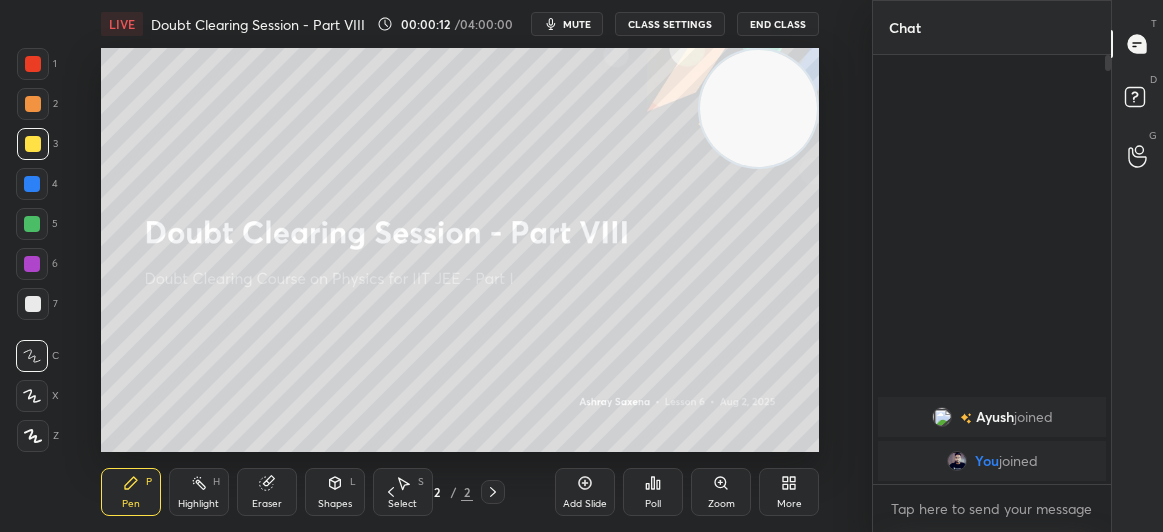 click at bounding box center (33, 64) 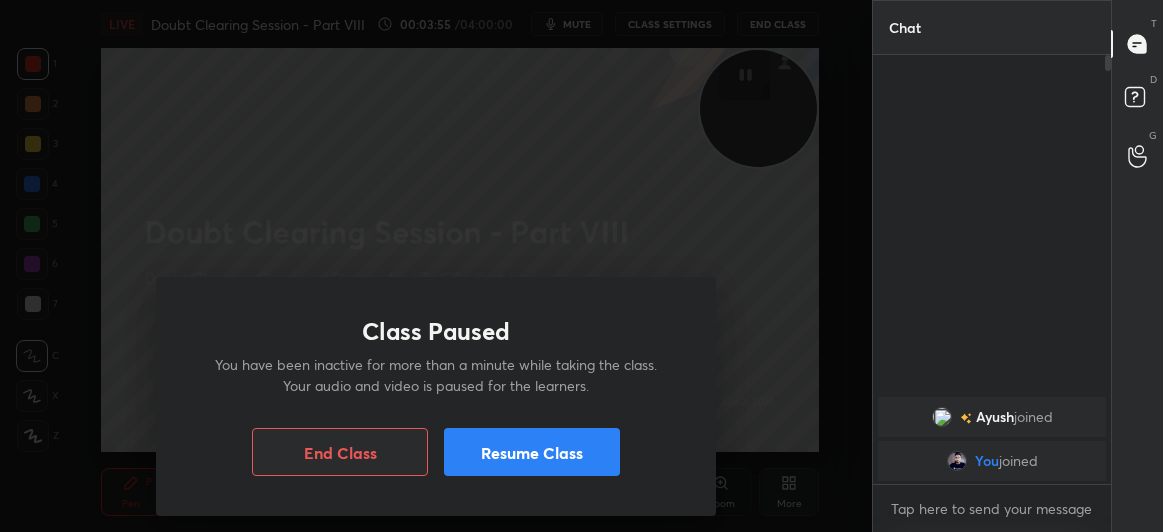 click on "Resume Class" at bounding box center [532, 452] 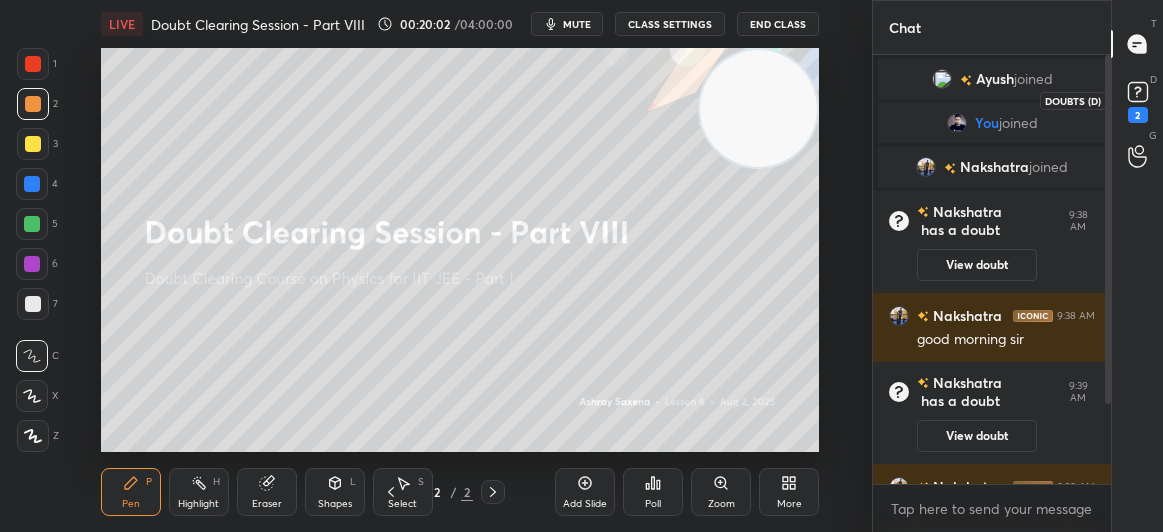 click 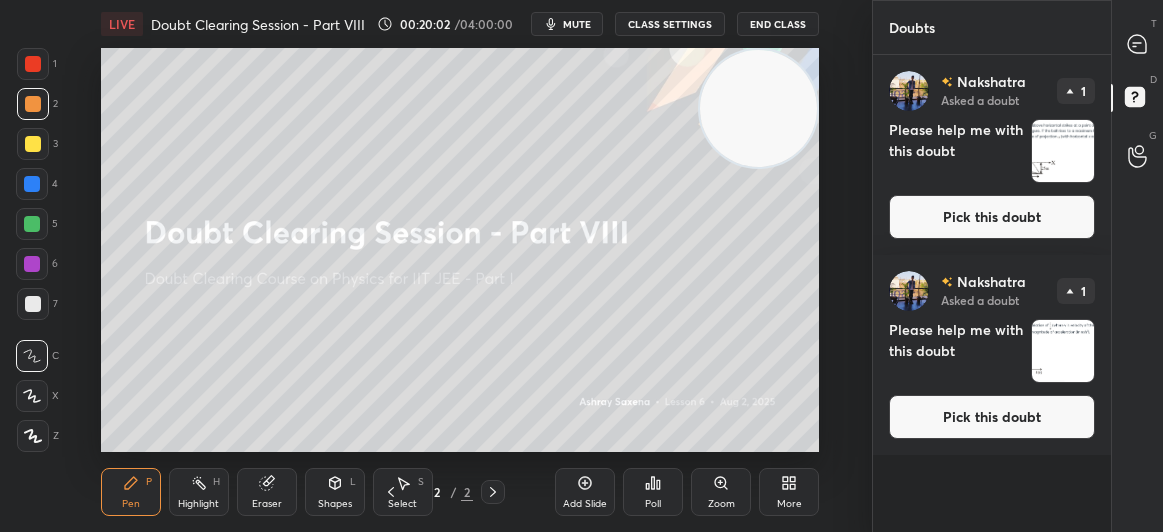 click on "Pick this doubt" at bounding box center (992, 217) 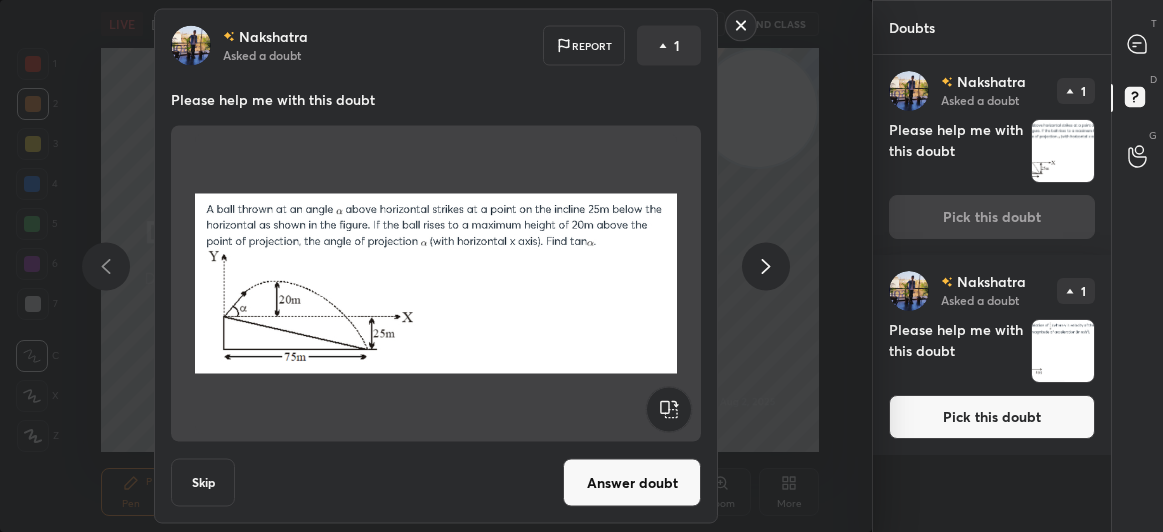 click on "Pick this doubt" at bounding box center (992, 417) 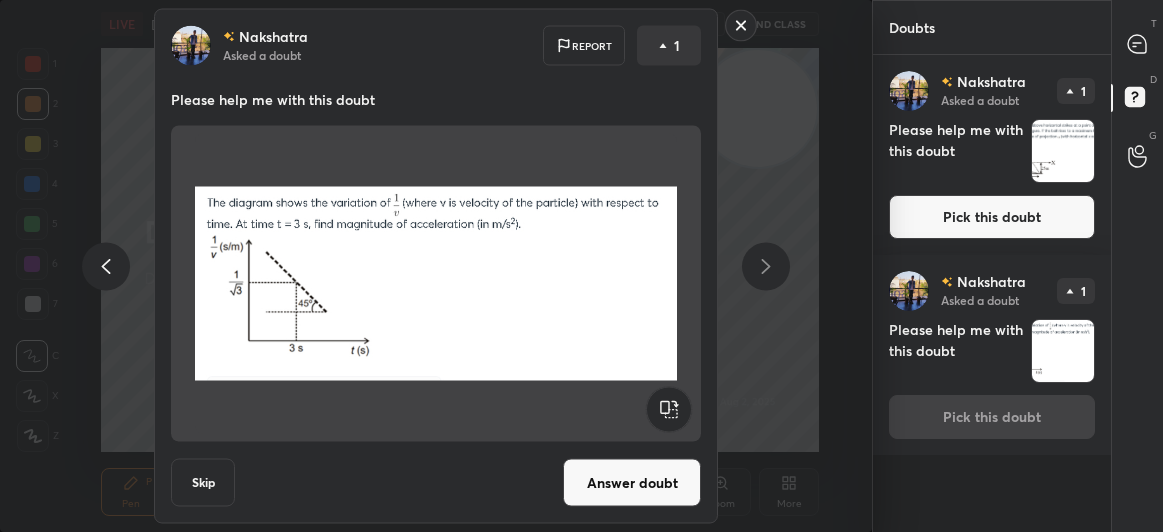 click on "Answer doubt" at bounding box center [632, 483] 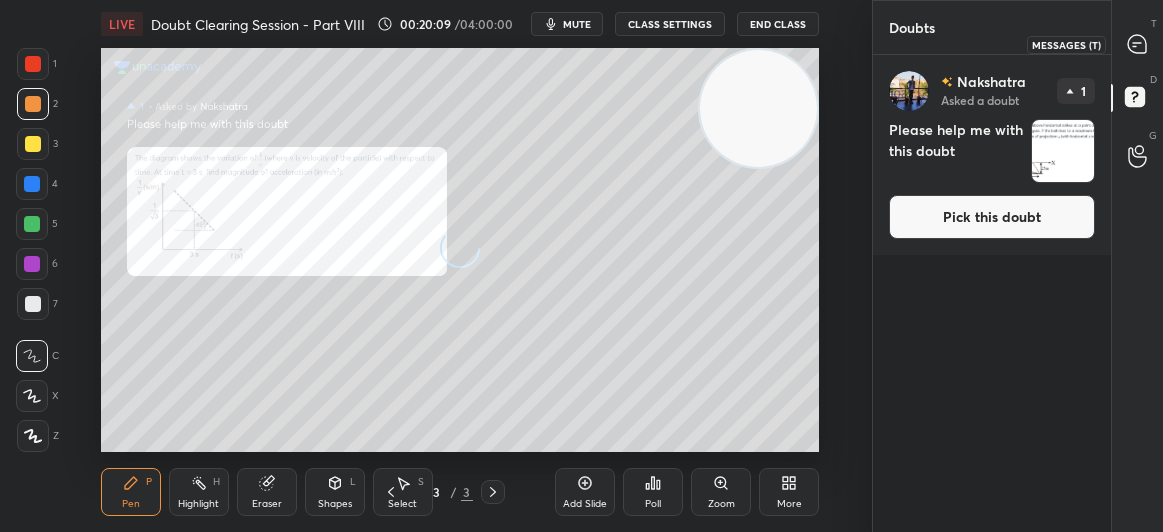 click 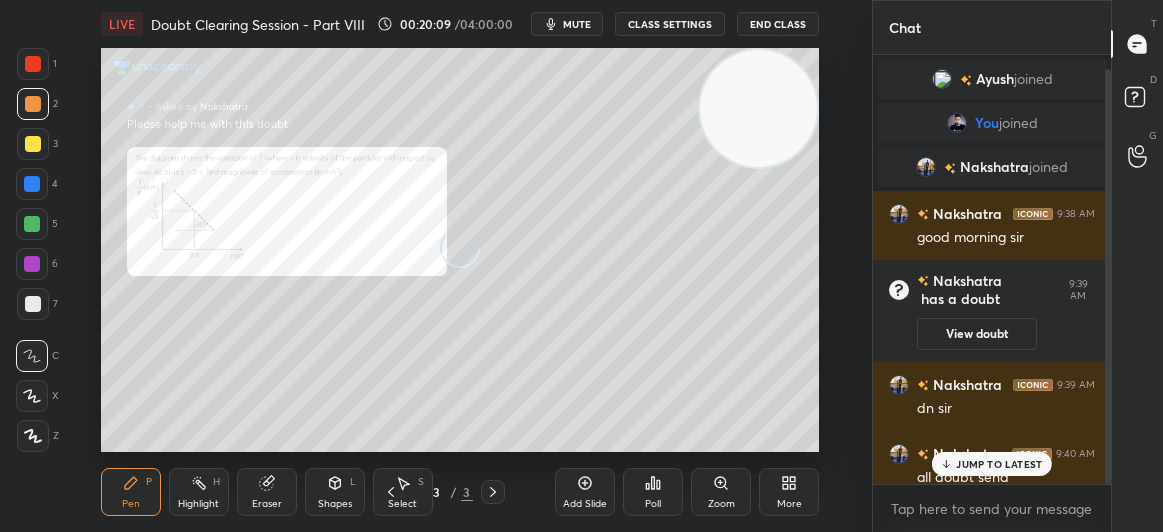 click at bounding box center (1138, 44) 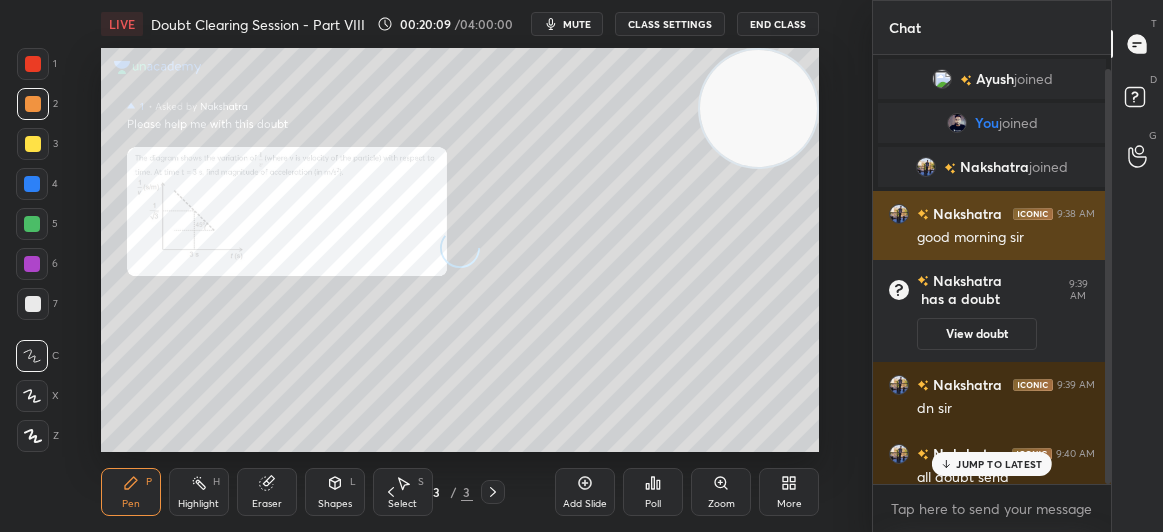 scroll, scrollTop: 14, scrollLeft: 0, axis: vertical 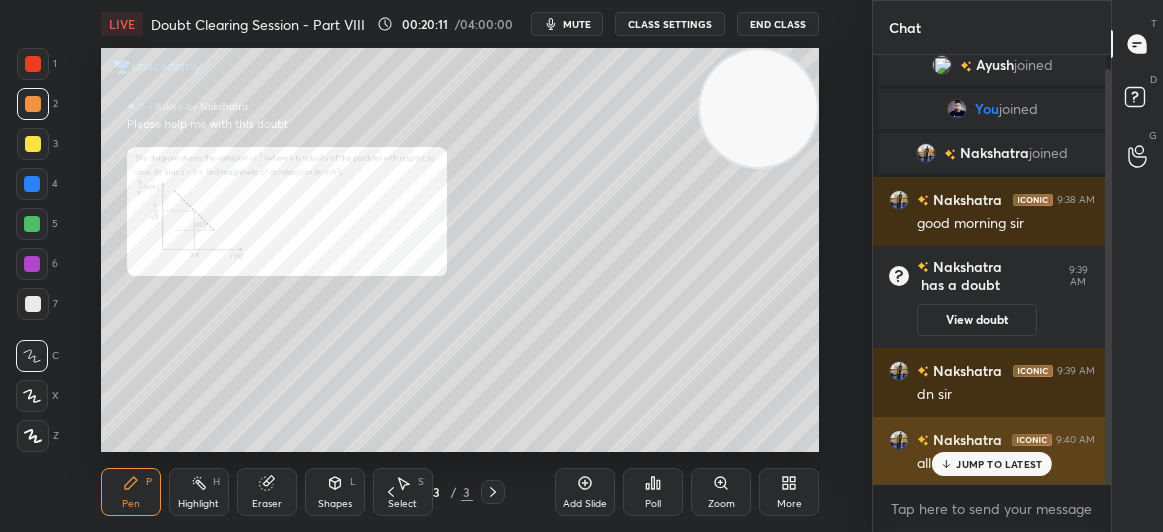 click on "JUMP TO LATEST" at bounding box center [992, 464] 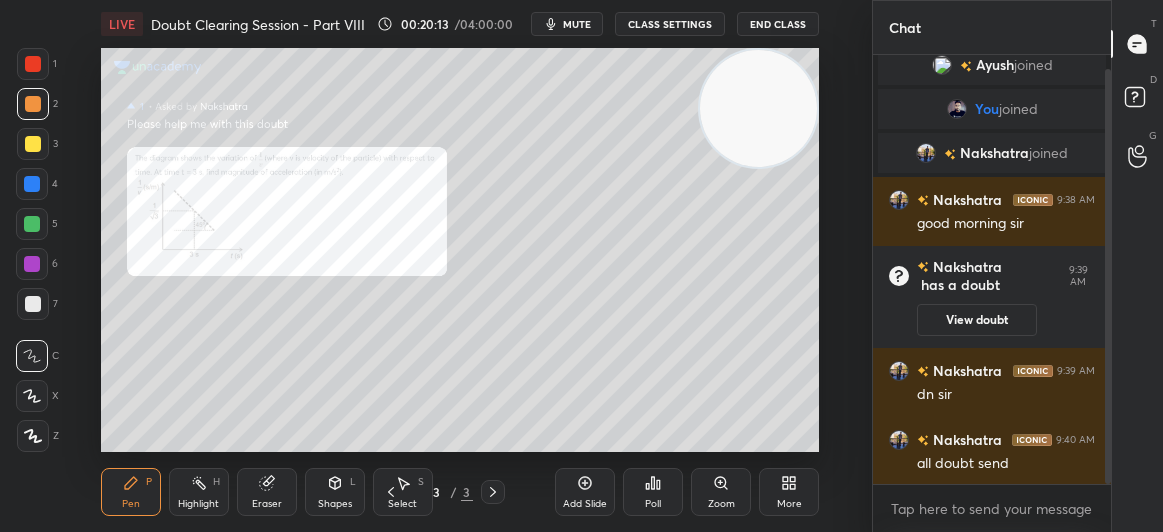 click on "1" at bounding box center (37, 68) 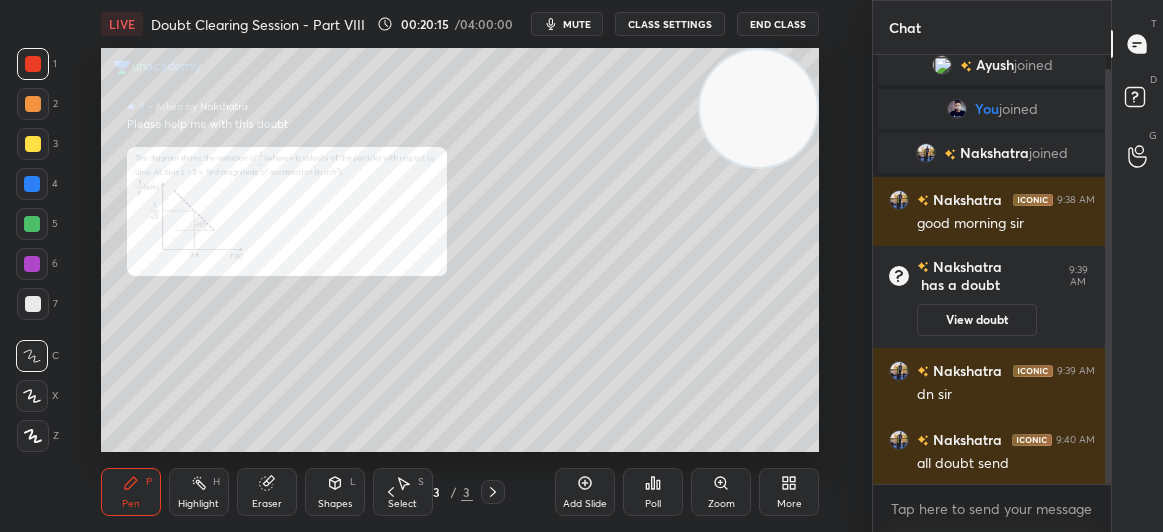 click on "Zoom" at bounding box center [721, 492] 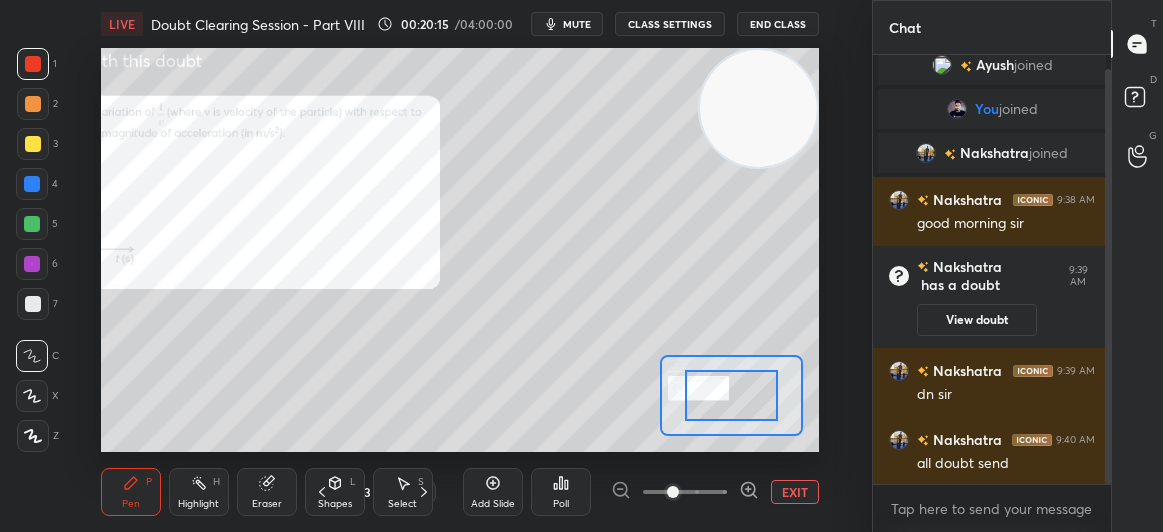click at bounding box center [685, 492] 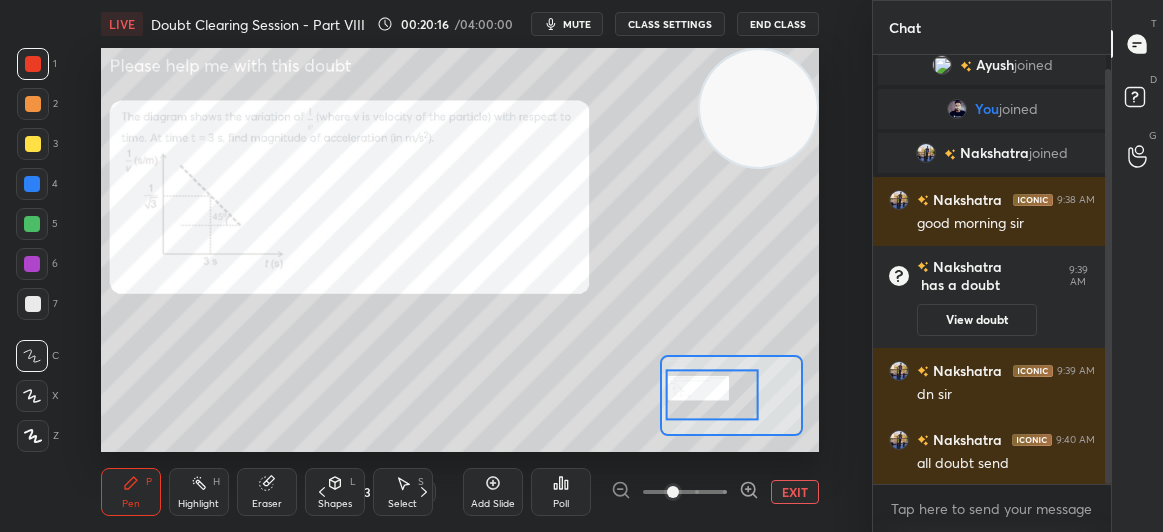 scroll, scrollTop: 34, scrollLeft: 0, axis: vertical 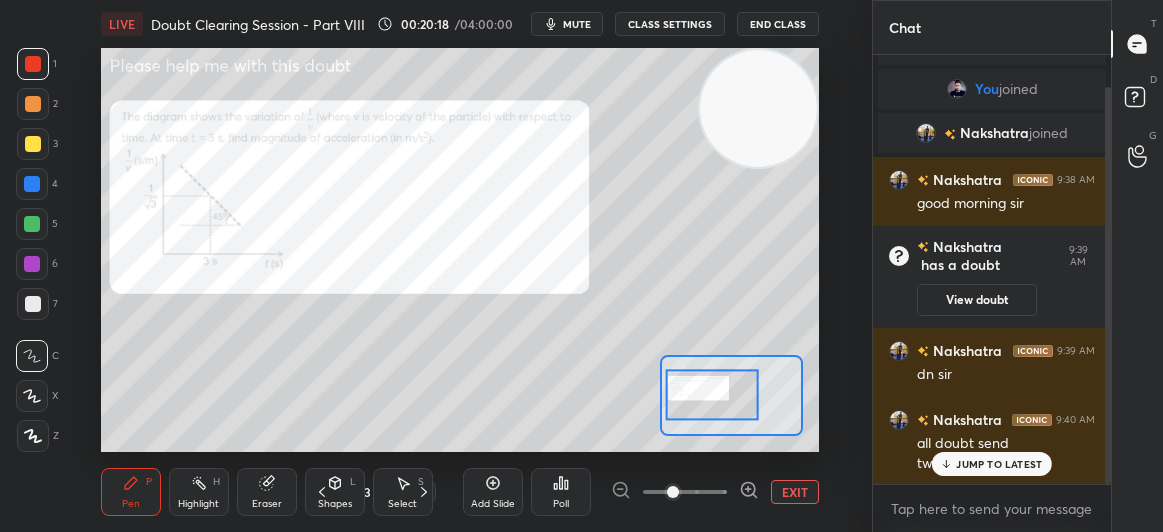 click on "JUMP TO LATEST" at bounding box center [992, 464] 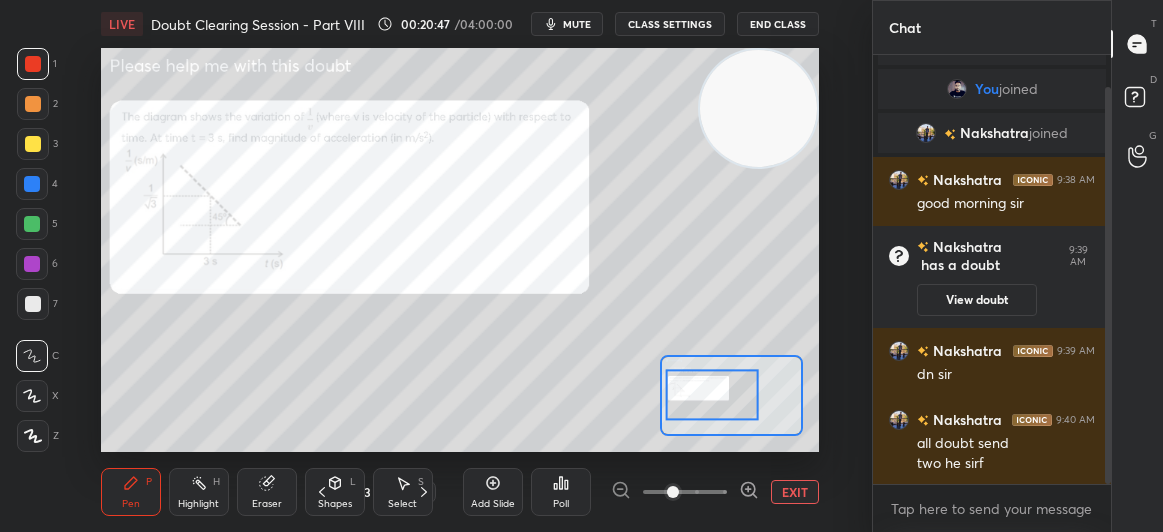 click at bounding box center [33, 64] 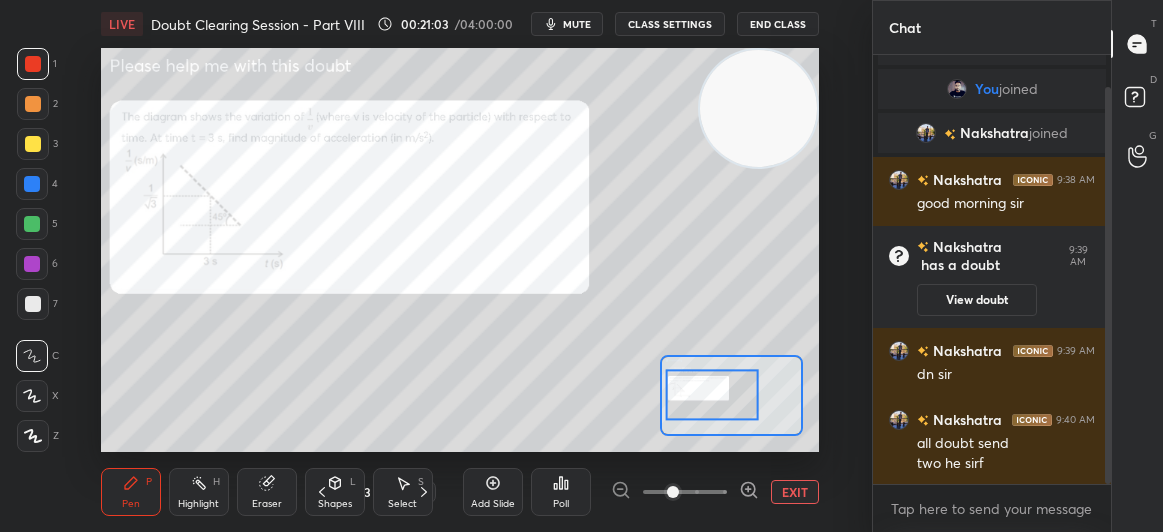 click on "Eraser" at bounding box center [267, 492] 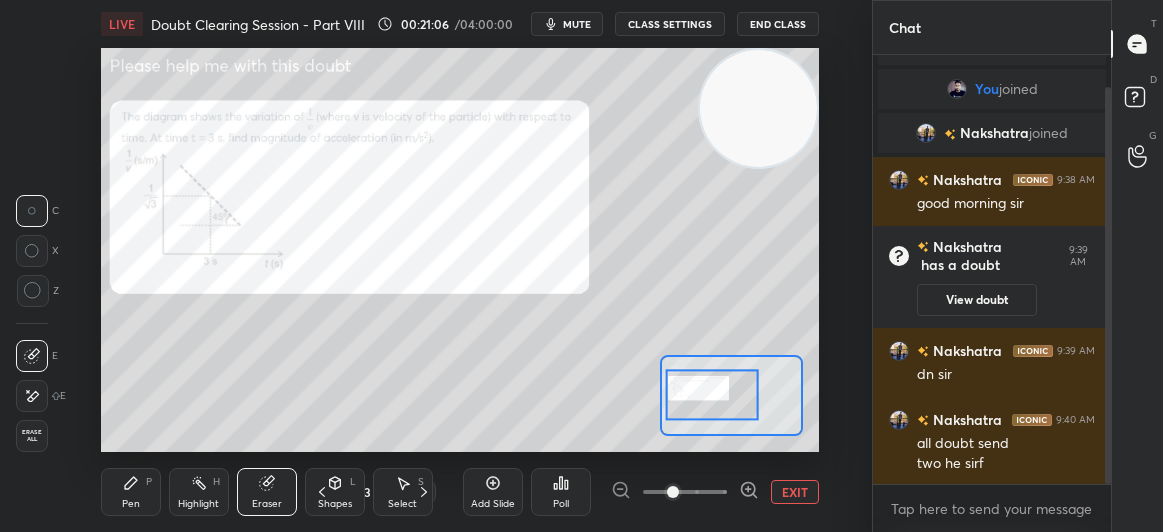 click 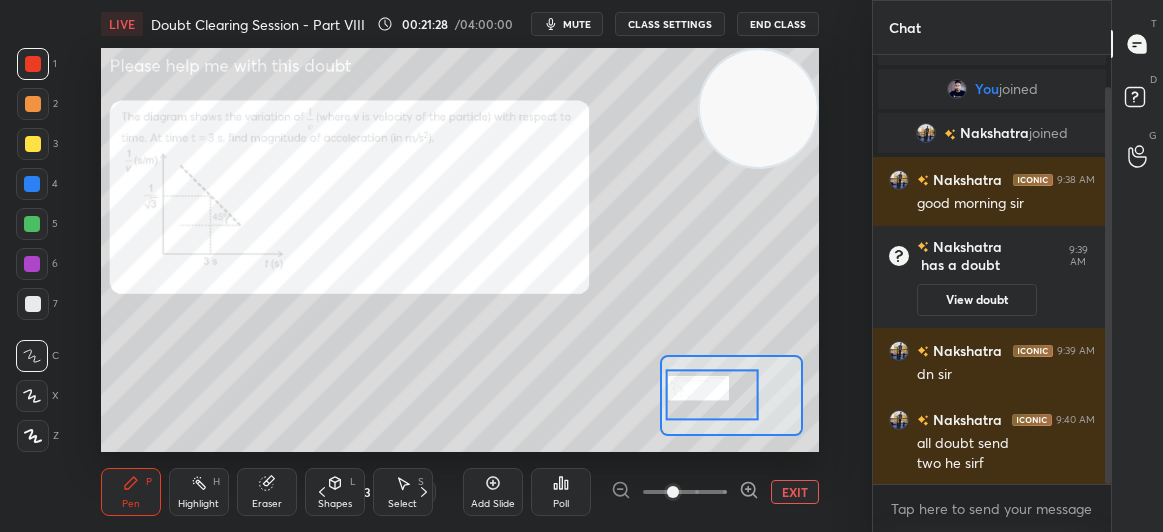 click at bounding box center [33, 144] 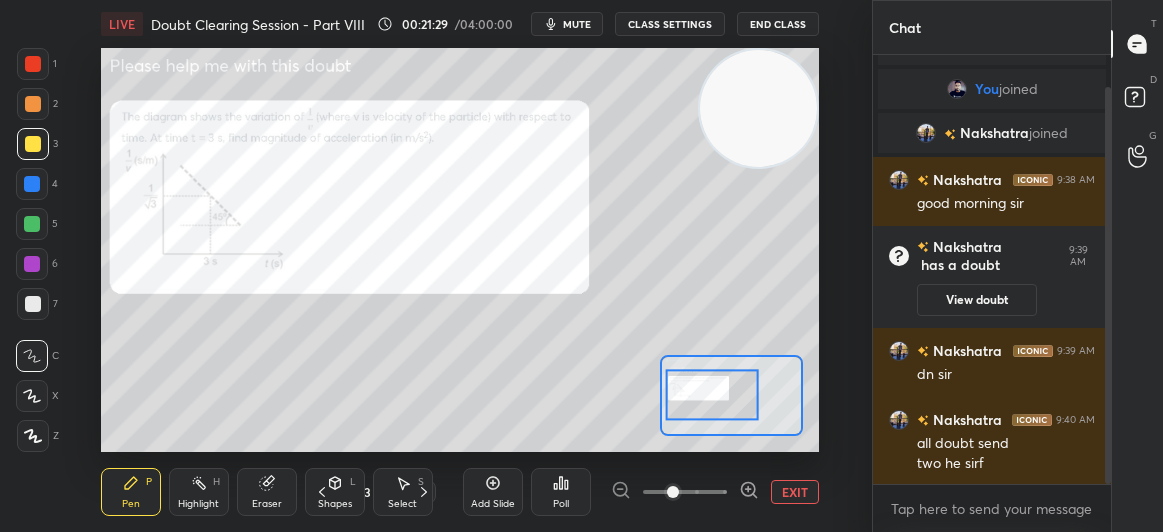 click at bounding box center (33, 144) 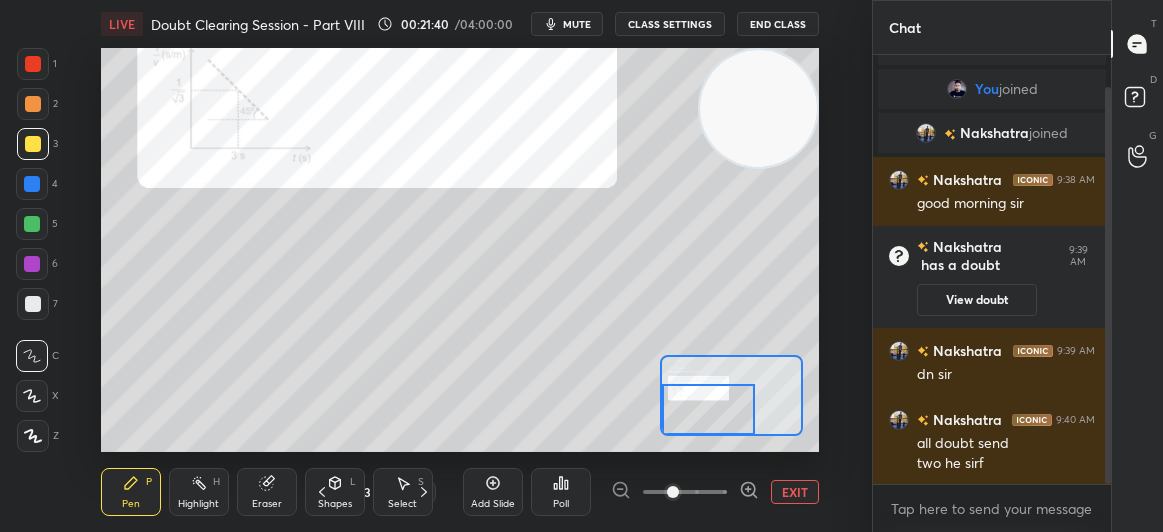 click at bounding box center (33, 64) 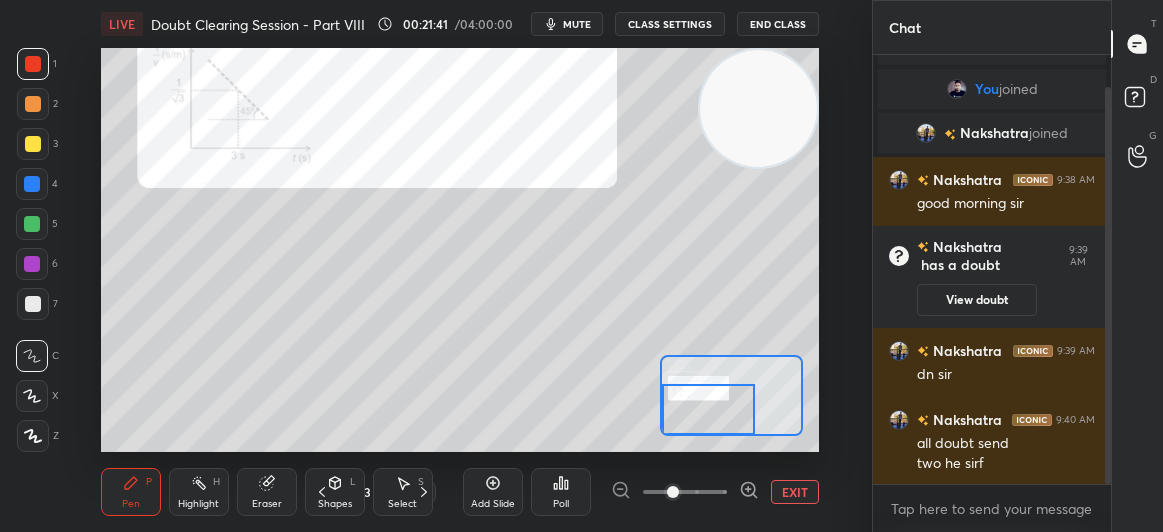 click at bounding box center [33, 64] 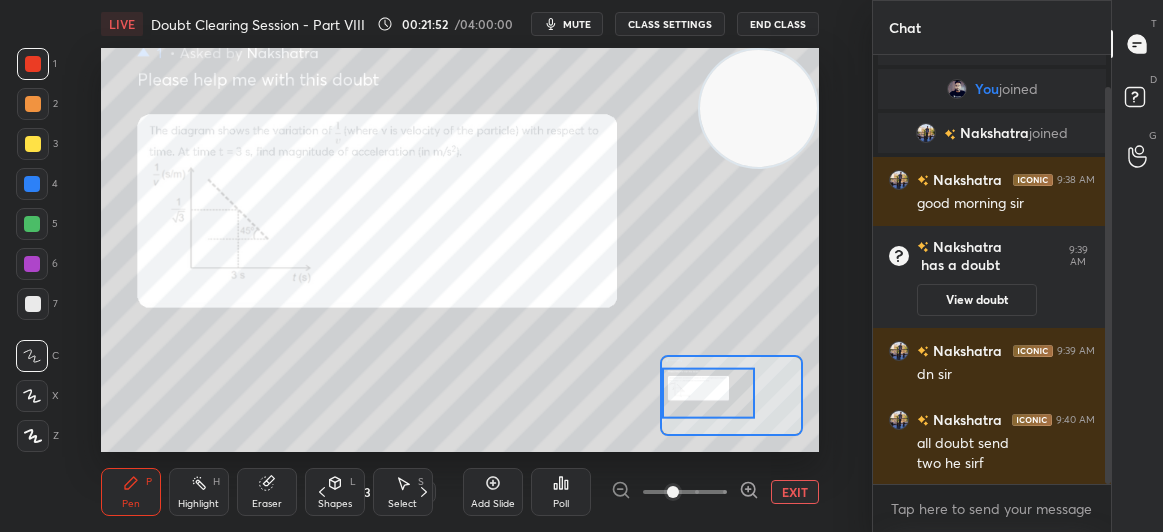 click on "3" at bounding box center (37, 148) 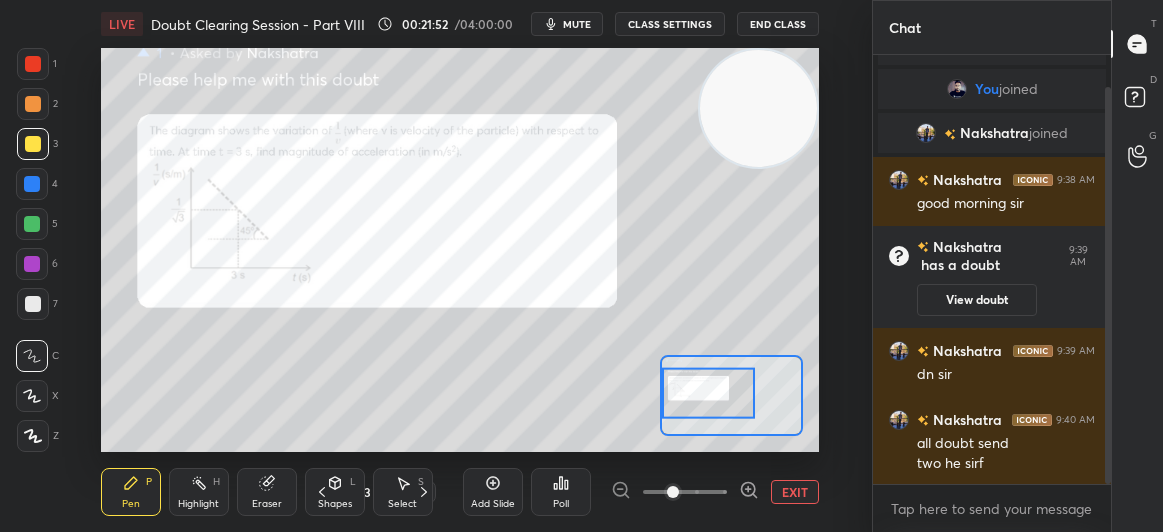 click on "3" at bounding box center (37, 148) 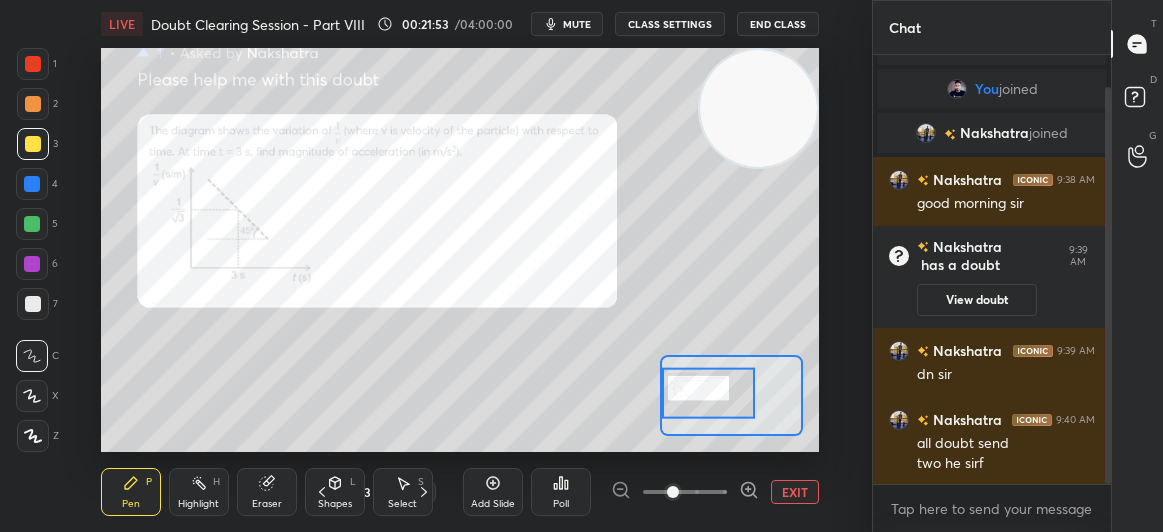 click at bounding box center [33, 144] 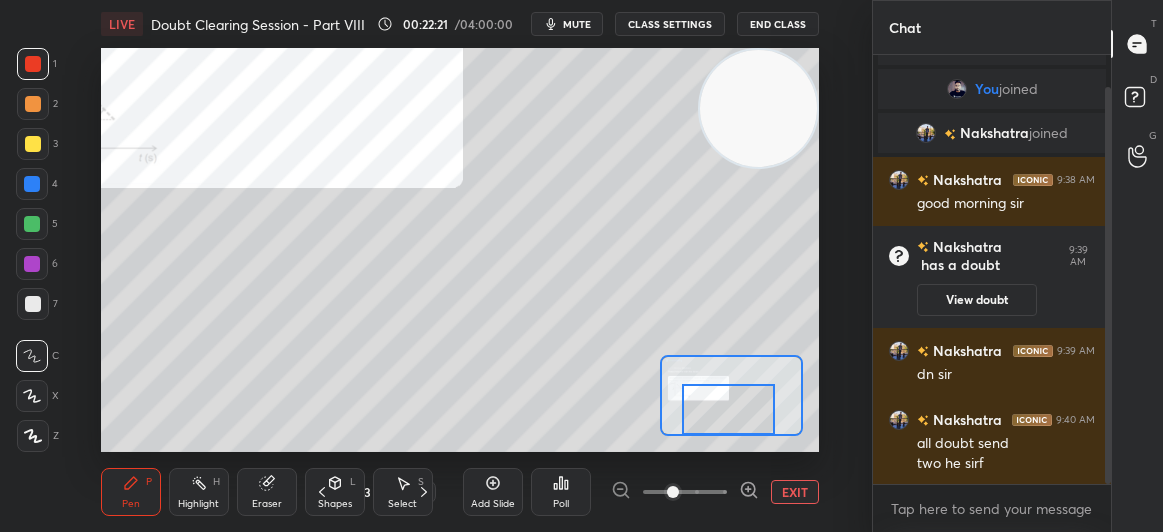 click on "Eraser" at bounding box center (267, 504) 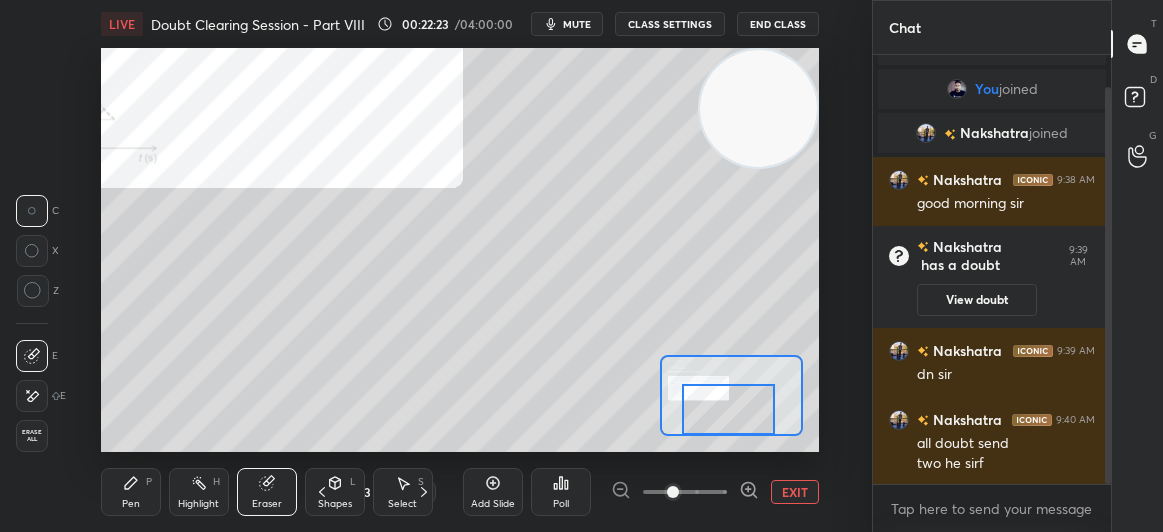 click on "Pen" at bounding box center [131, 504] 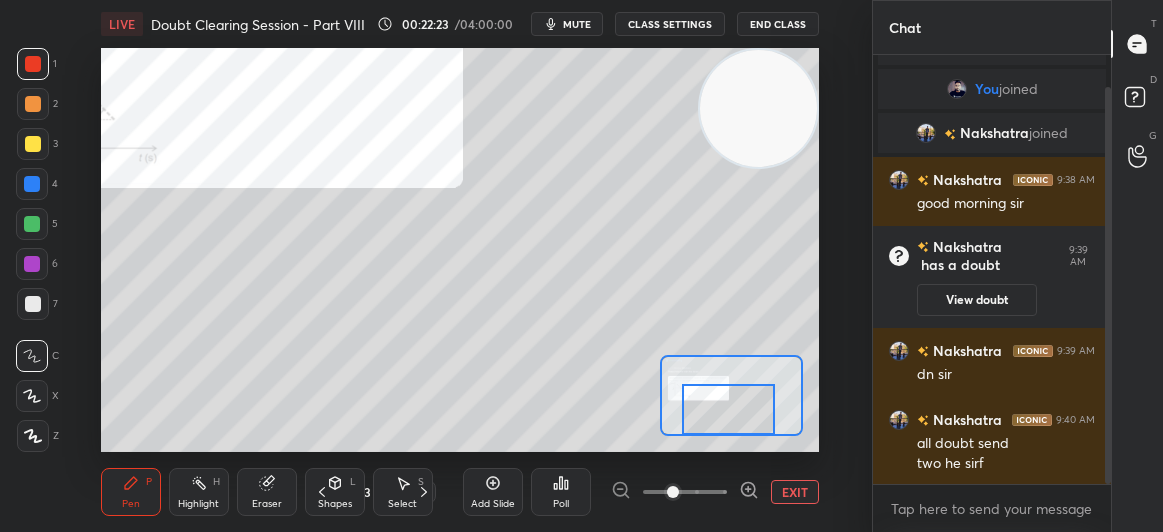 click on "Pen P" at bounding box center (131, 492) 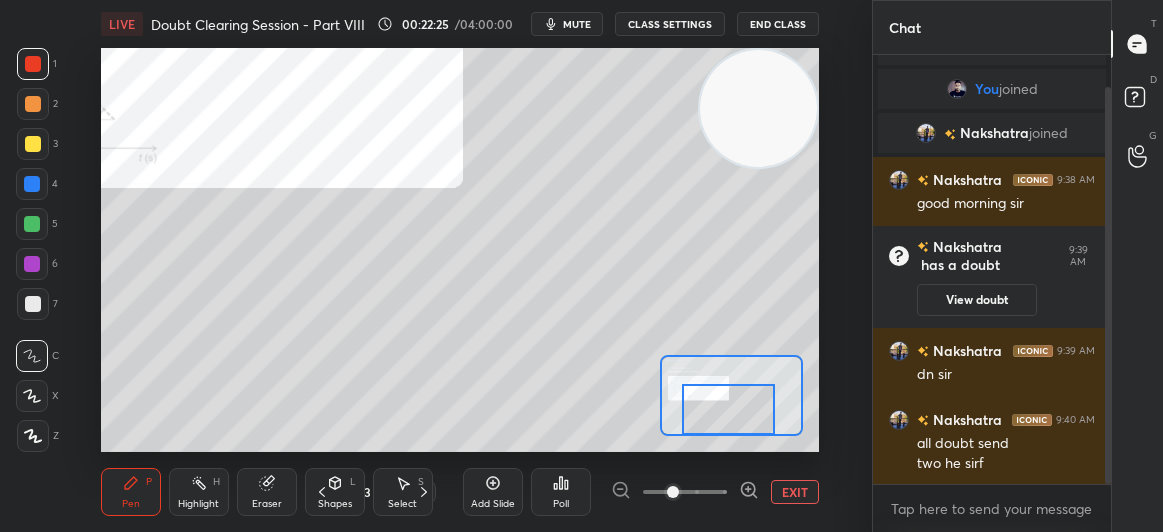 click on "Eraser" at bounding box center [267, 504] 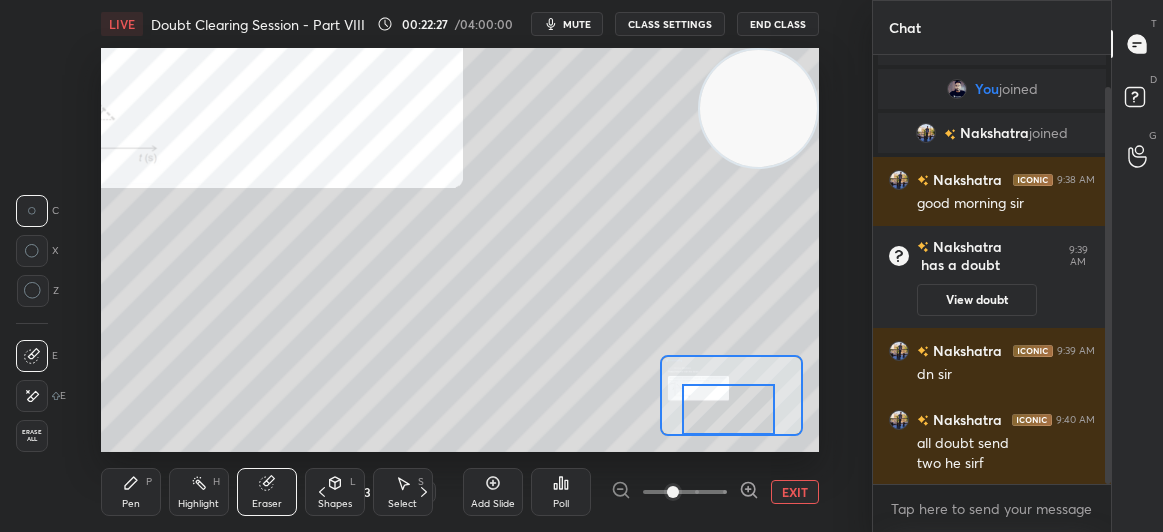 click on "Pen" at bounding box center (131, 504) 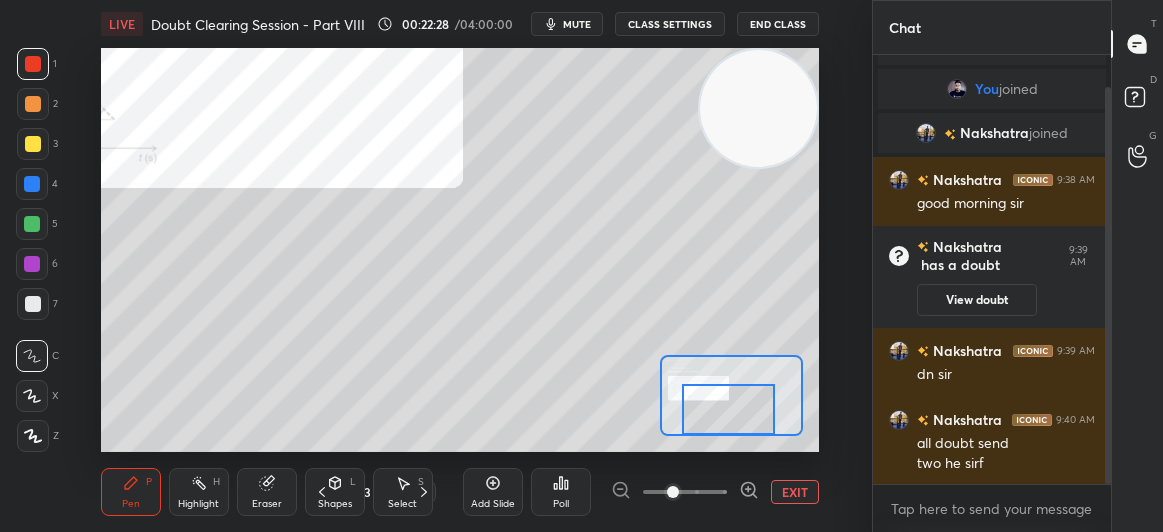 click on "Pen P" at bounding box center [131, 492] 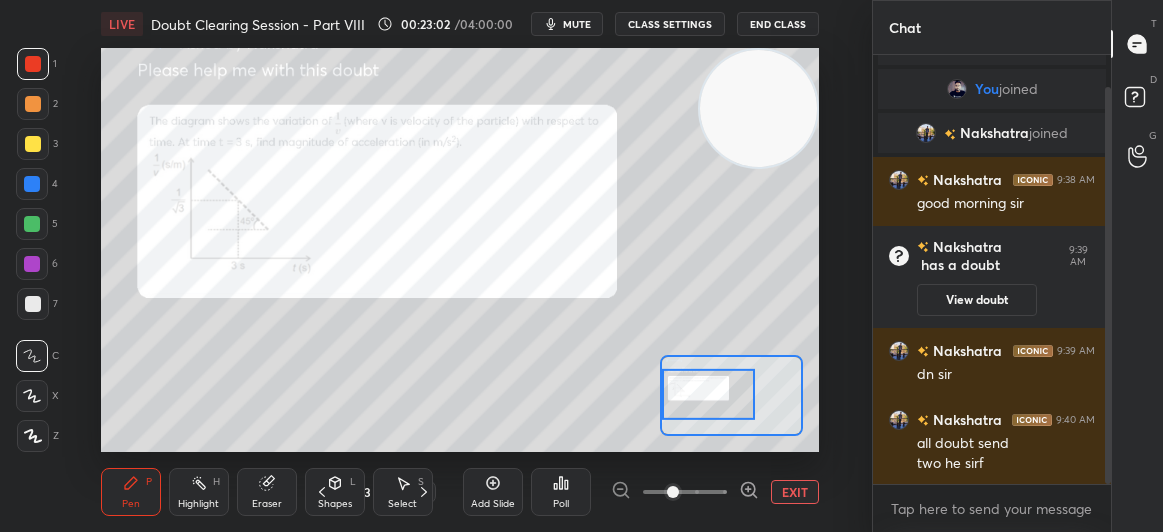 scroll, scrollTop: 103, scrollLeft: 0, axis: vertical 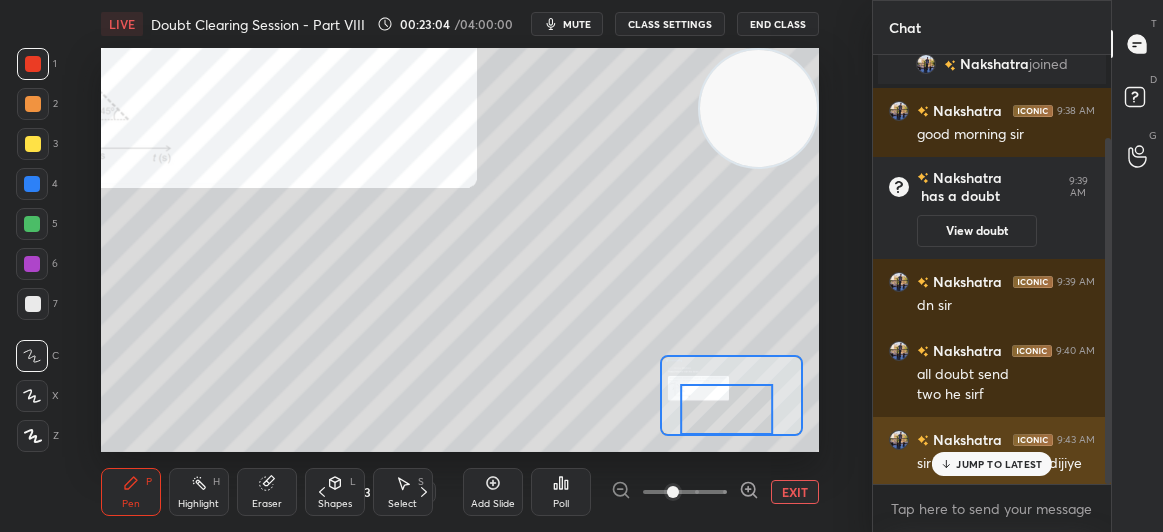 click on "JUMP TO LATEST" at bounding box center (999, 464) 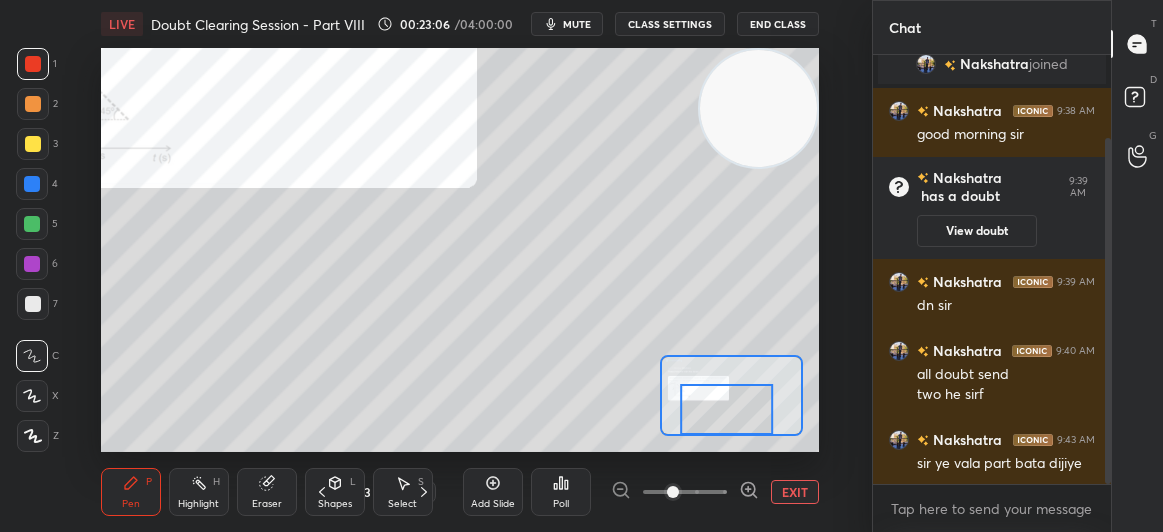 scroll, scrollTop: 123, scrollLeft: 0, axis: vertical 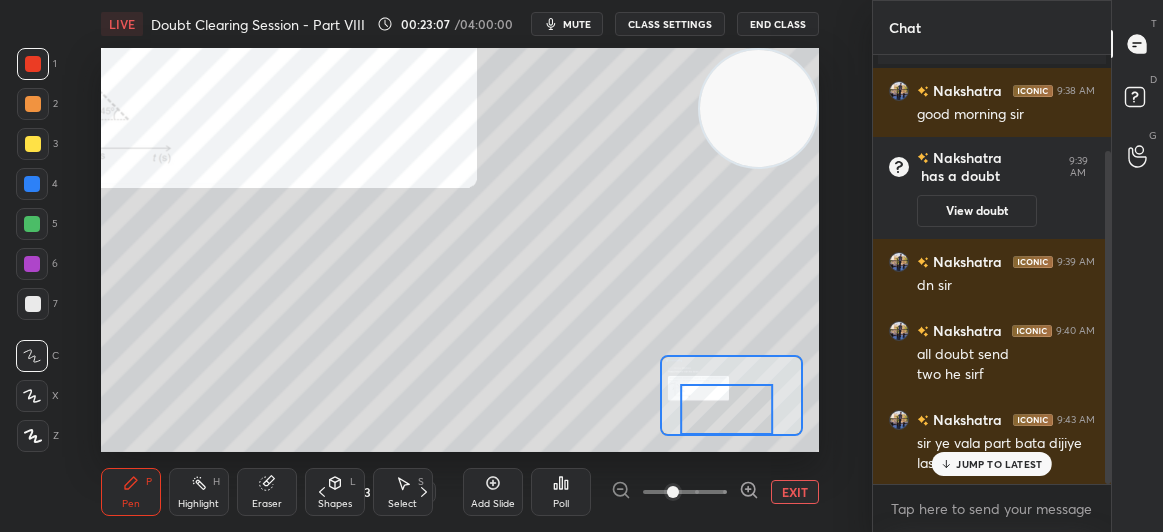 click on "3" at bounding box center [37, 148] 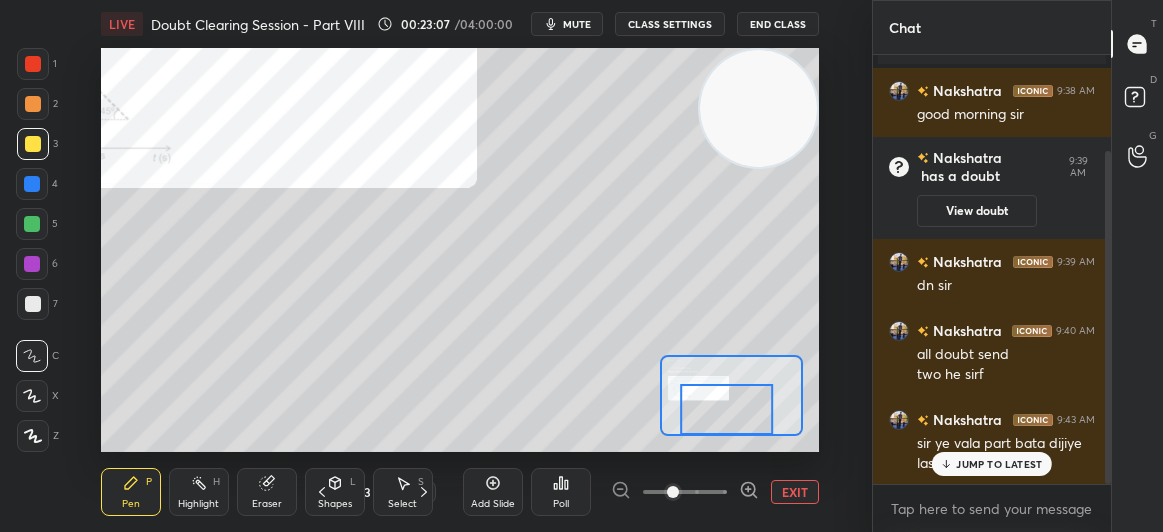 click on "3" at bounding box center (37, 148) 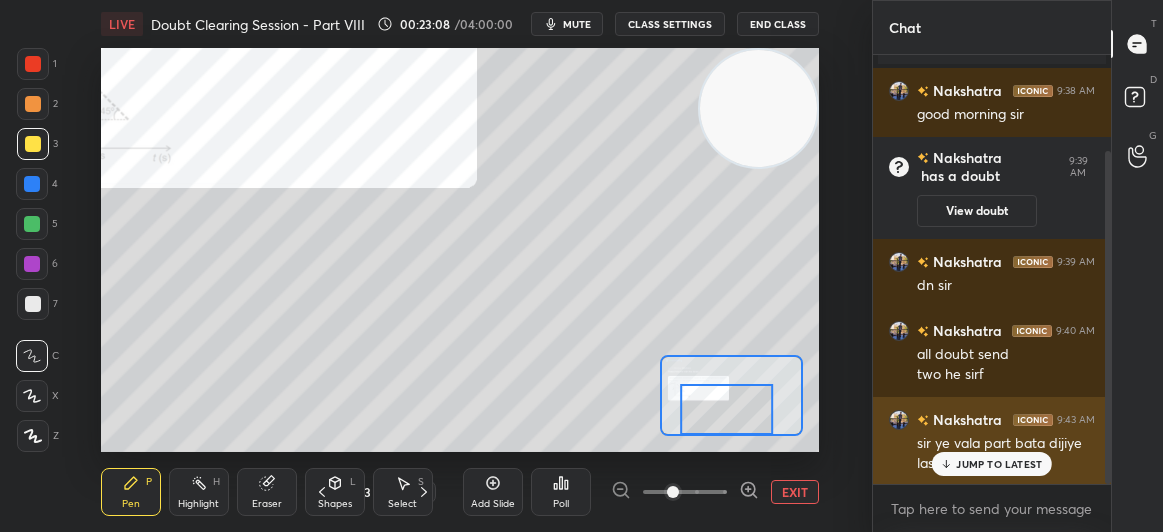 click on "JUMP TO LATEST" at bounding box center (999, 464) 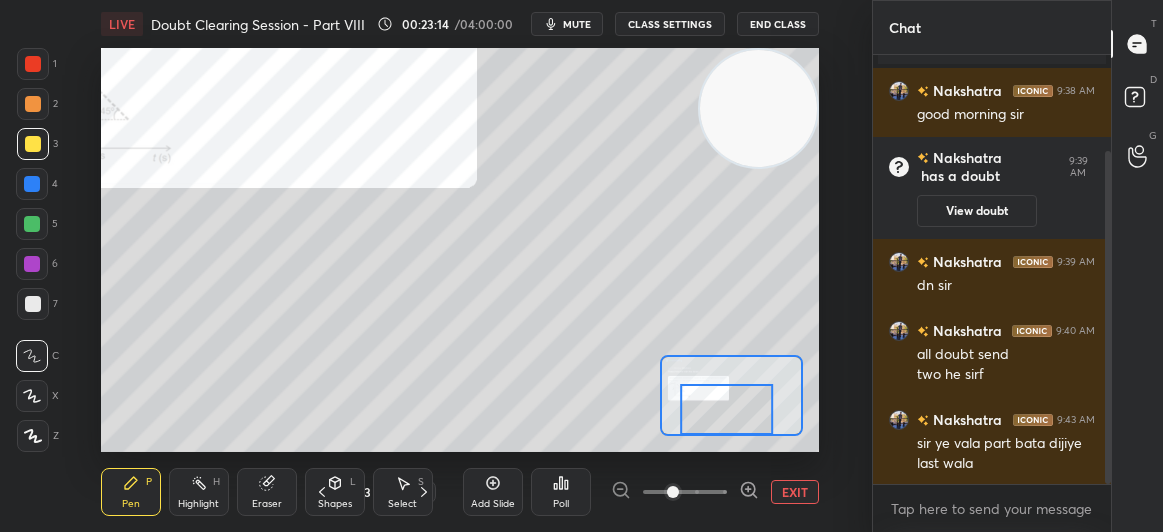 click on "Eraser" at bounding box center (267, 492) 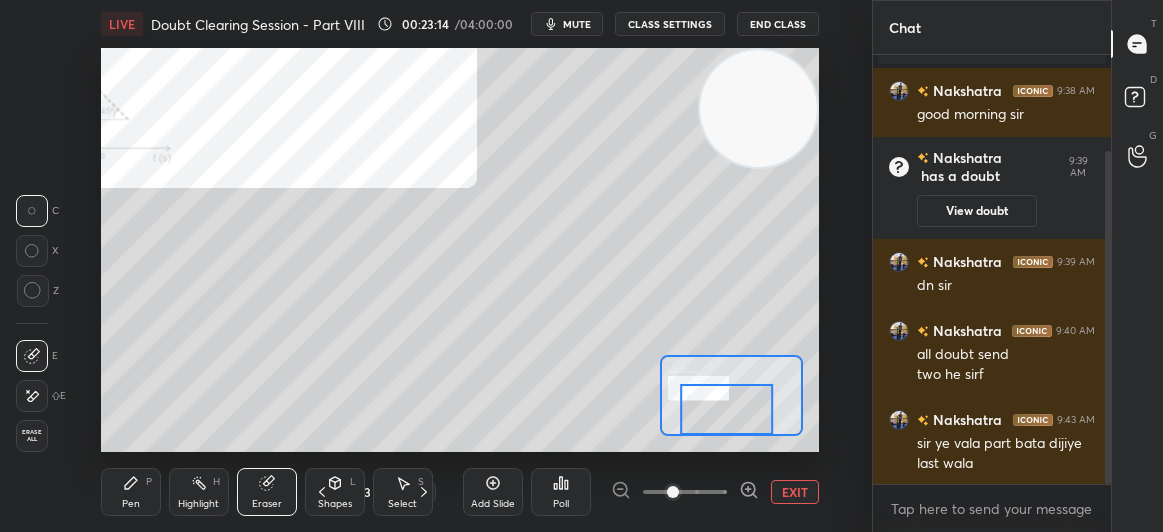 click on "Eraser" at bounding box center [267, 492] 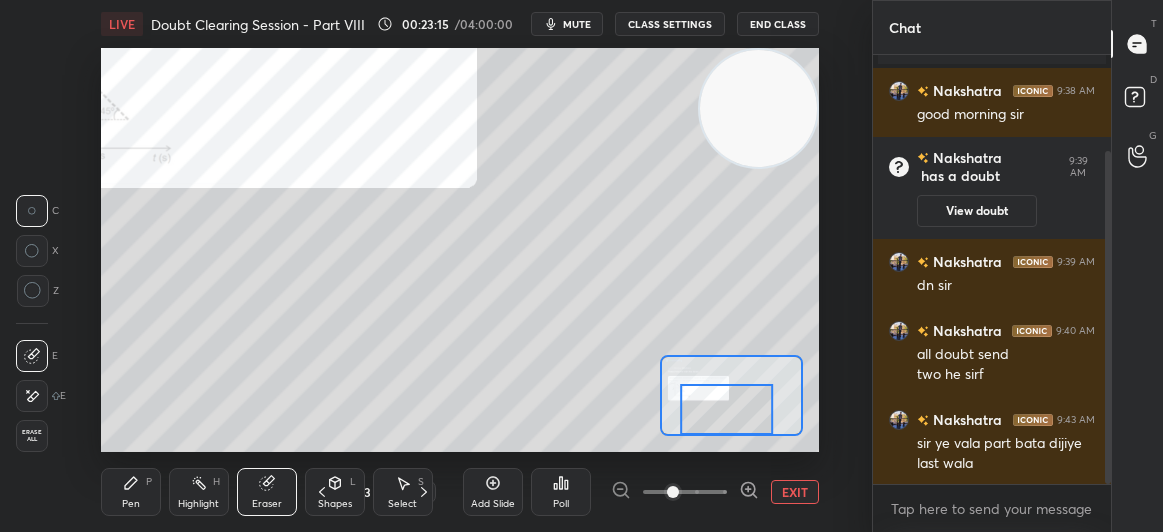 click on "Pen P" at bounding box center (131, 492) 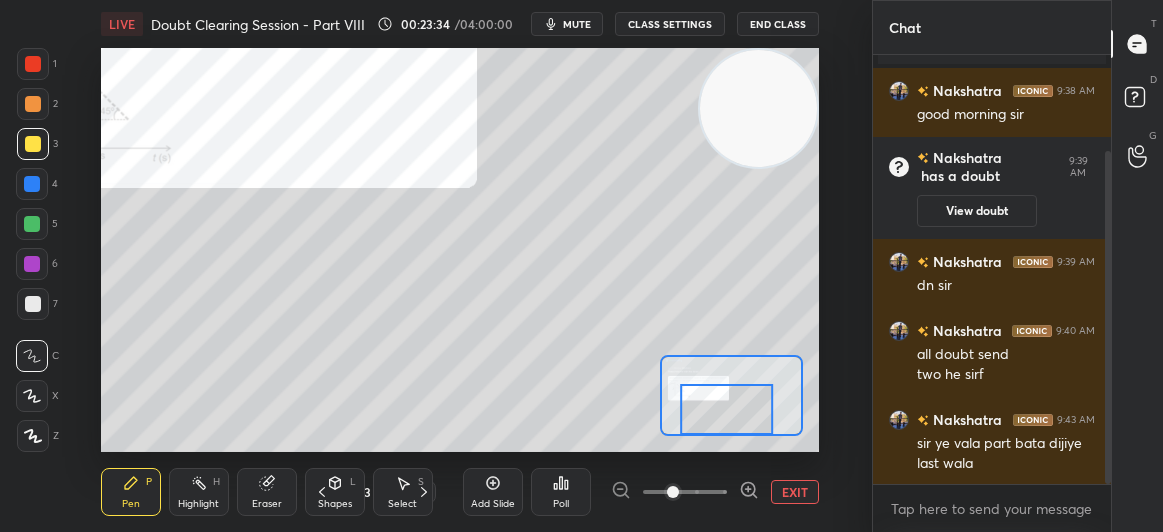 click on "Eraser" at bounding box center (267, 492) 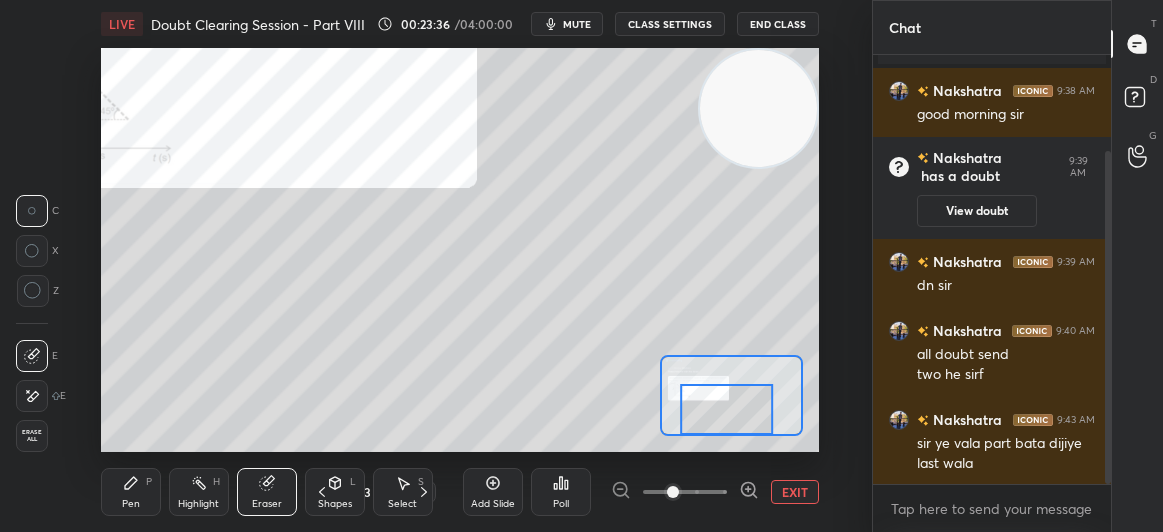 click on "P" at bounding box center [149, 482] 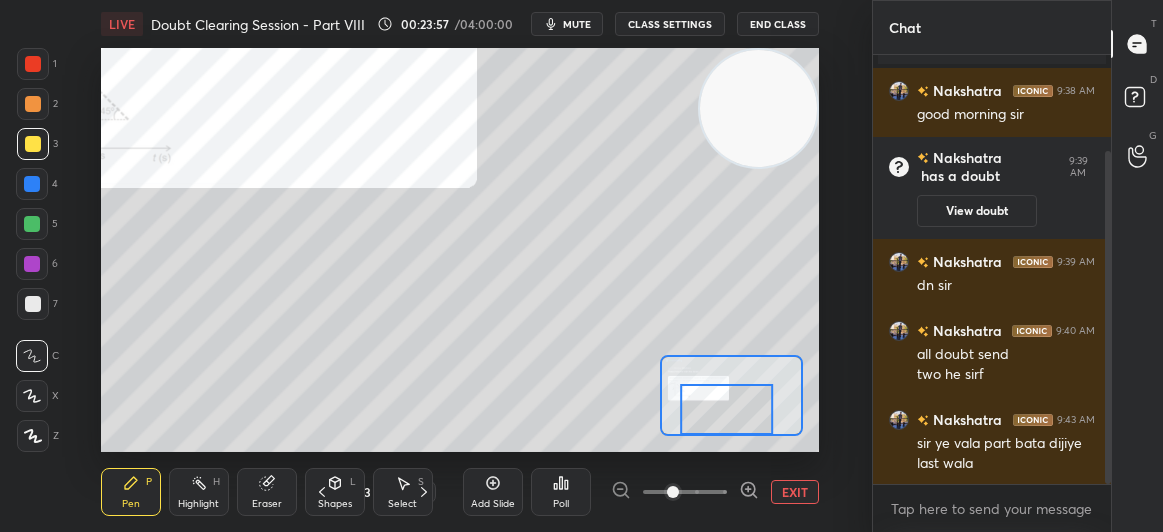 click on "6" at bounding box center [37, 264] 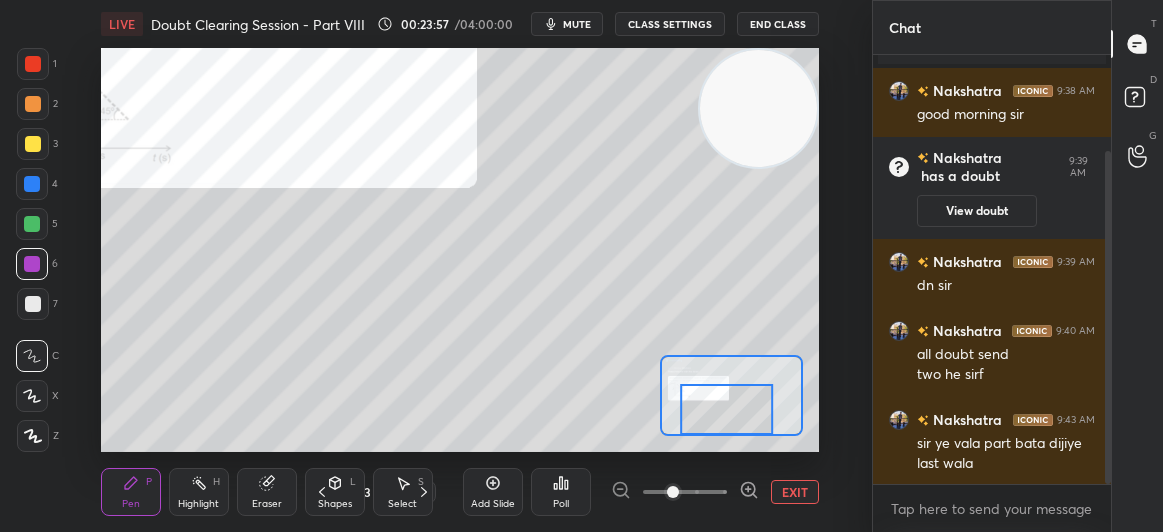 click at bounding box center [32, 264] 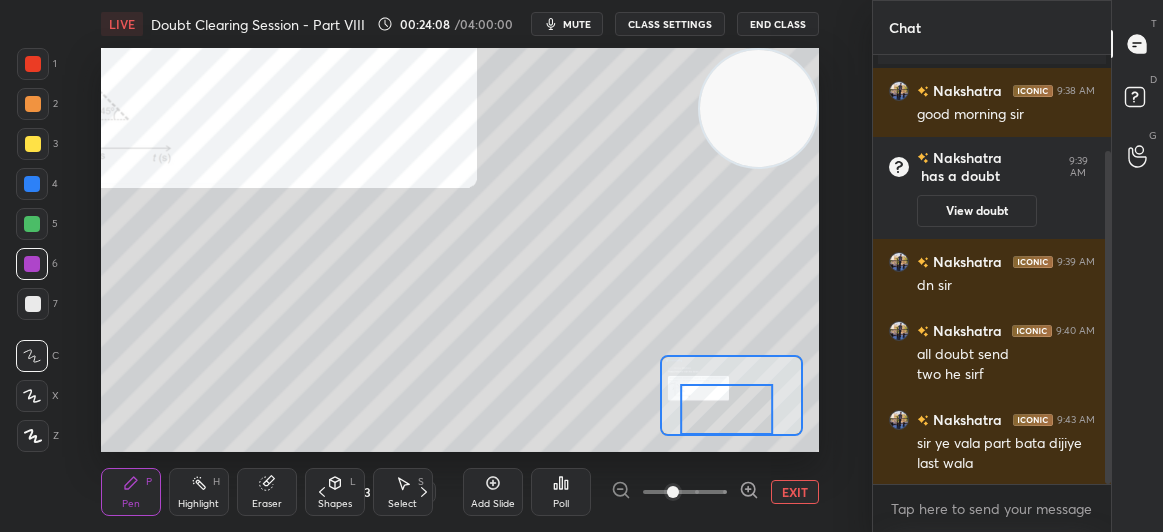 scroll, scrollTop: 192, scrollLeft: 0, axis: vertical 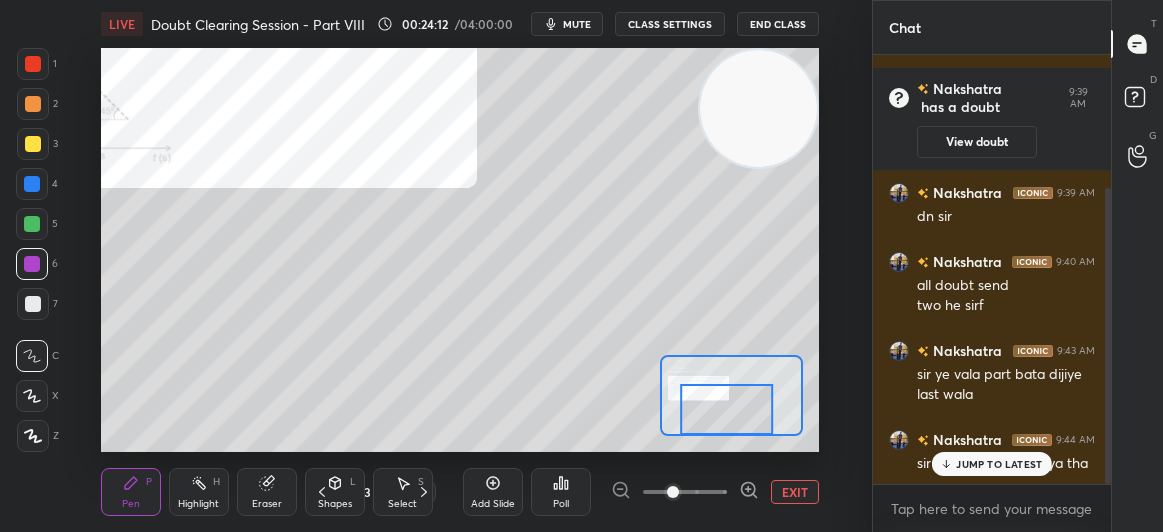 click 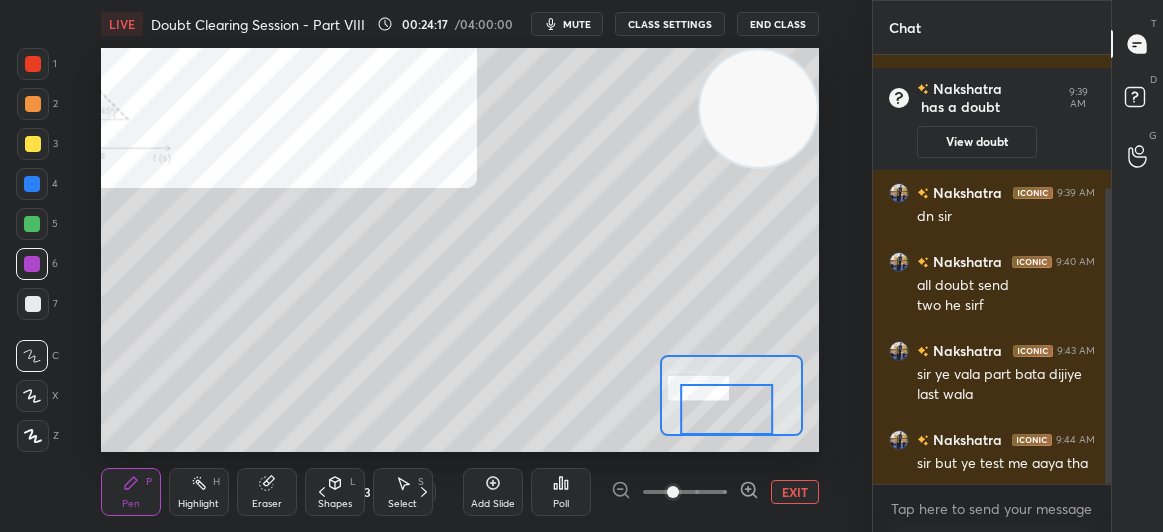 scroll, scrollTop: 212, scrollLeft: 0, axis: vertical 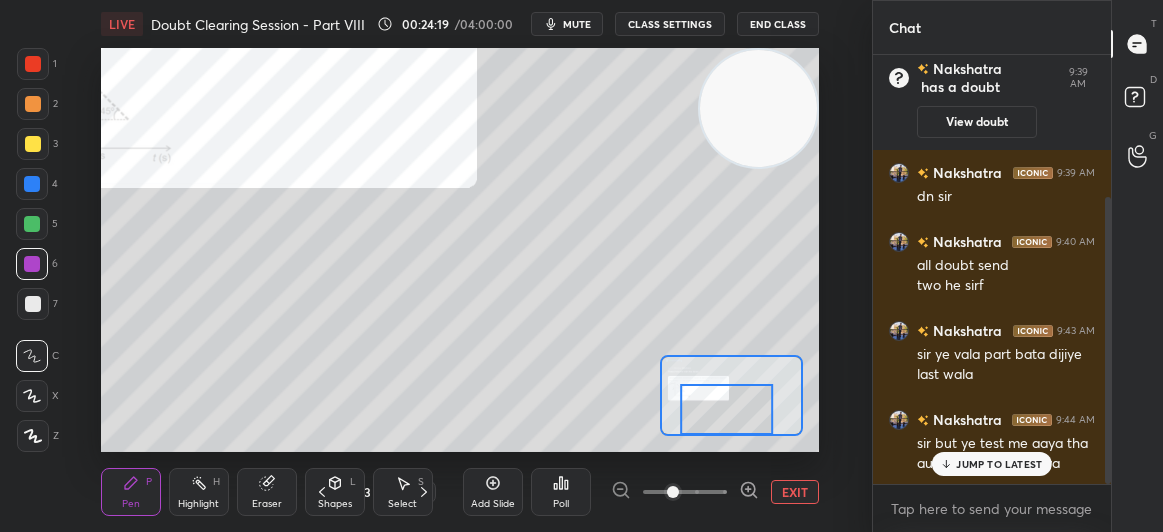 click 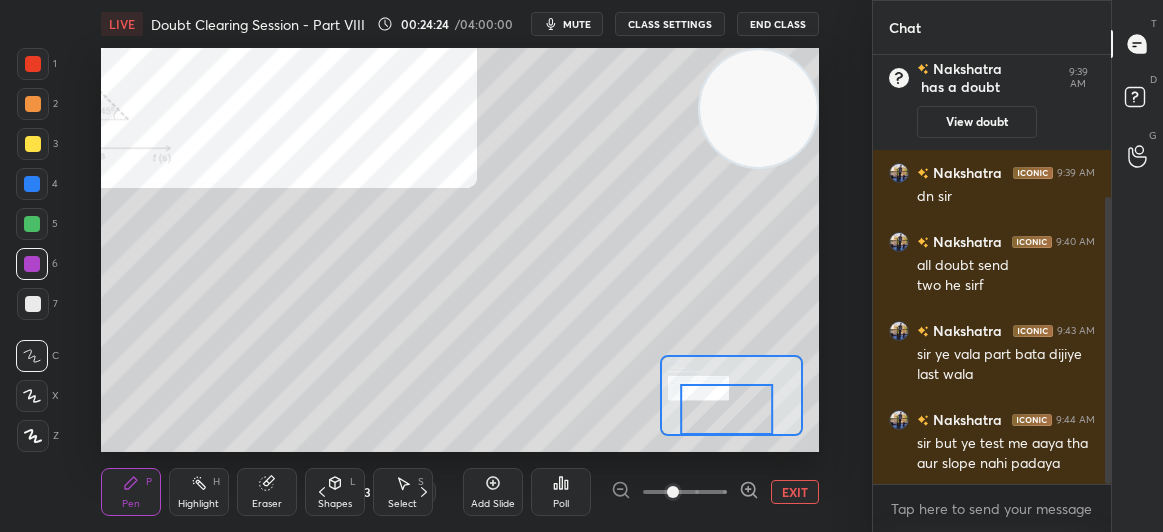 click at bounding box center (33, 144) 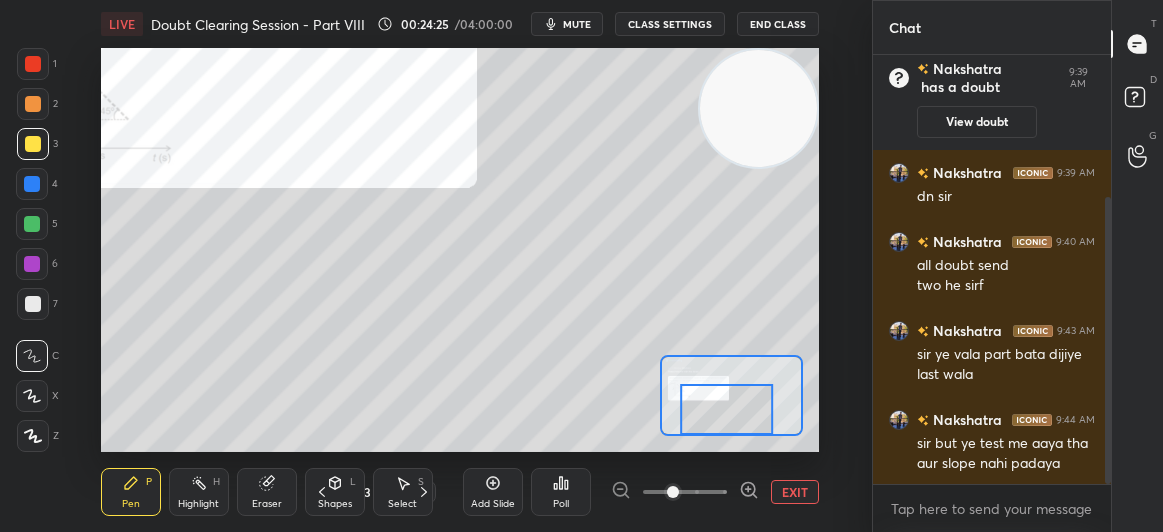 click at bounding box center (33, 144) 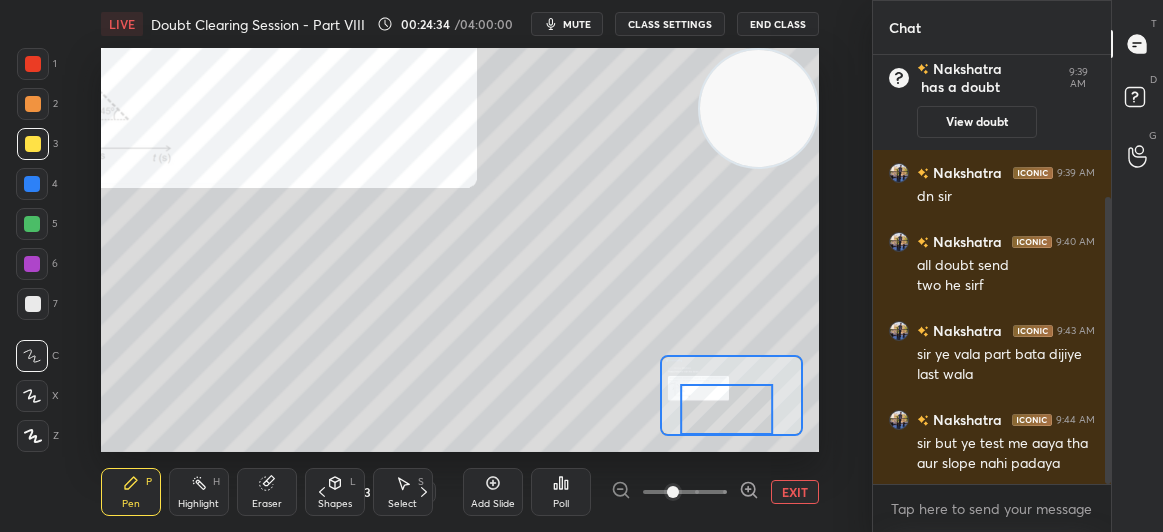 click at bounding box center [33, 304] 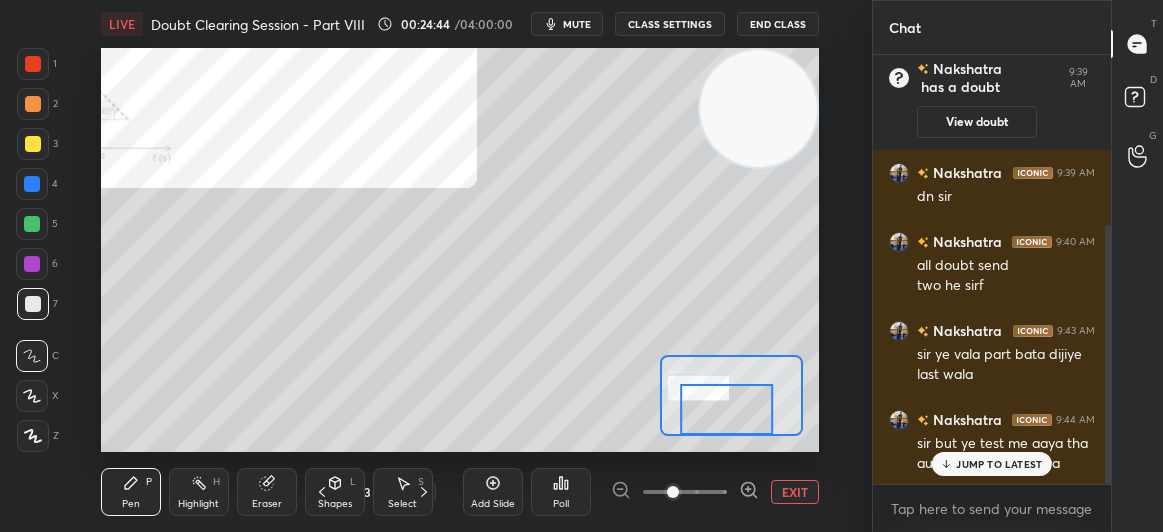 scroll, scrollTop: 281, scrollLeft: 0, axis: vertical 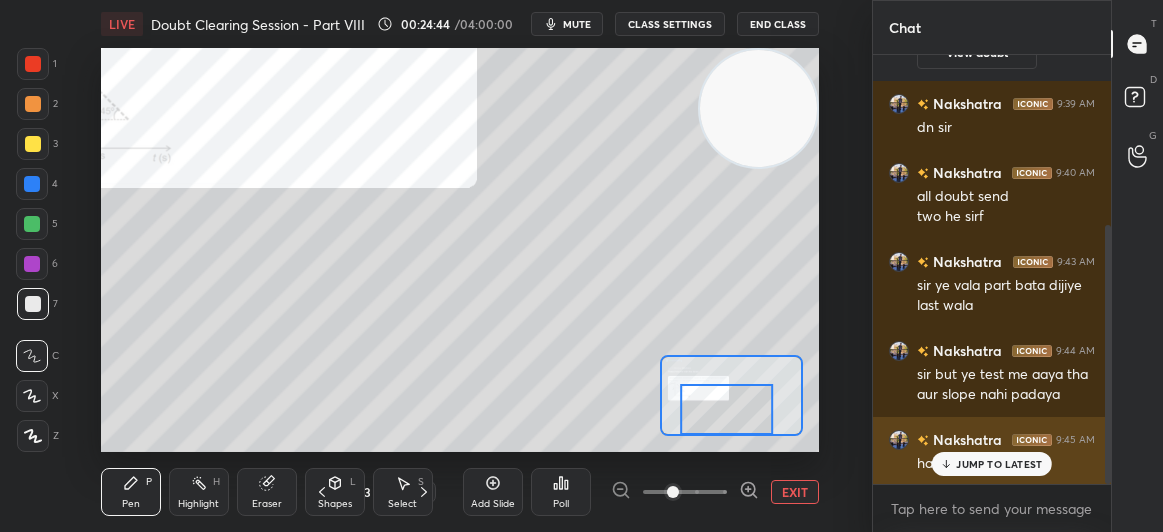 click on "JUMP TO LATEST" at bounding box center [992, 464] 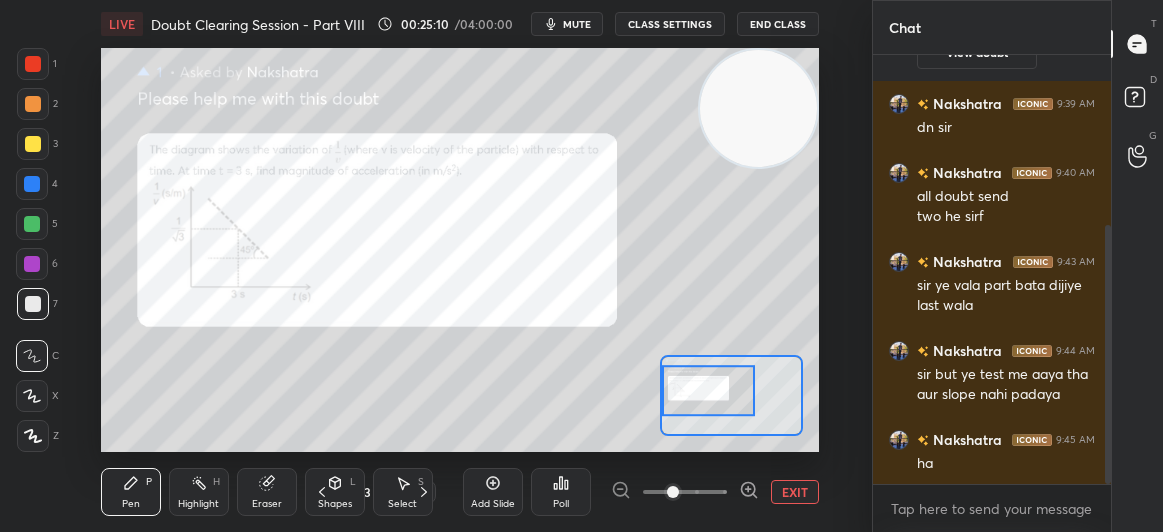 click at bounding box center [33, 64] 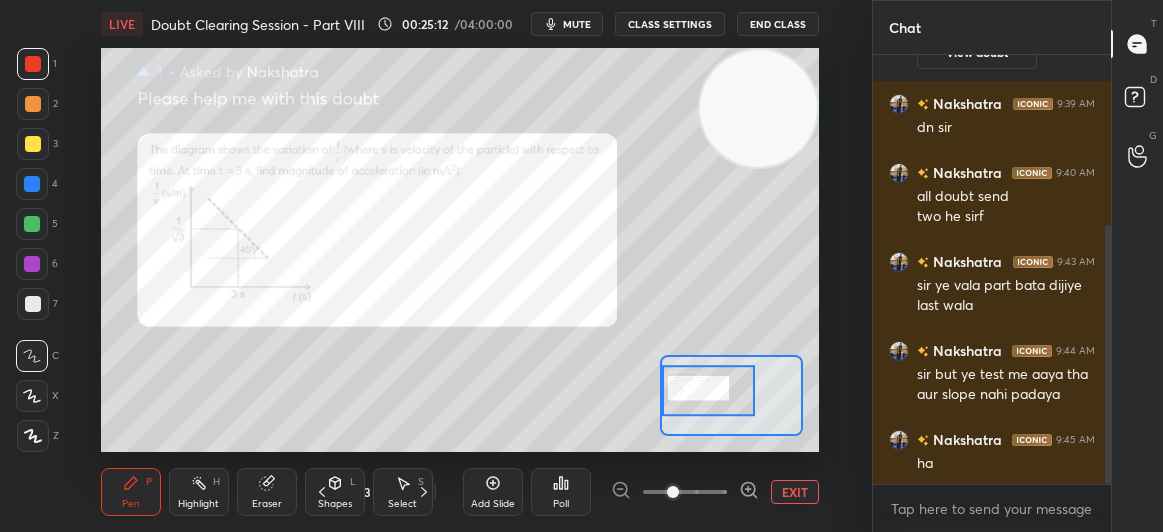 click on "Eraser" at bounding box center [267, 504] 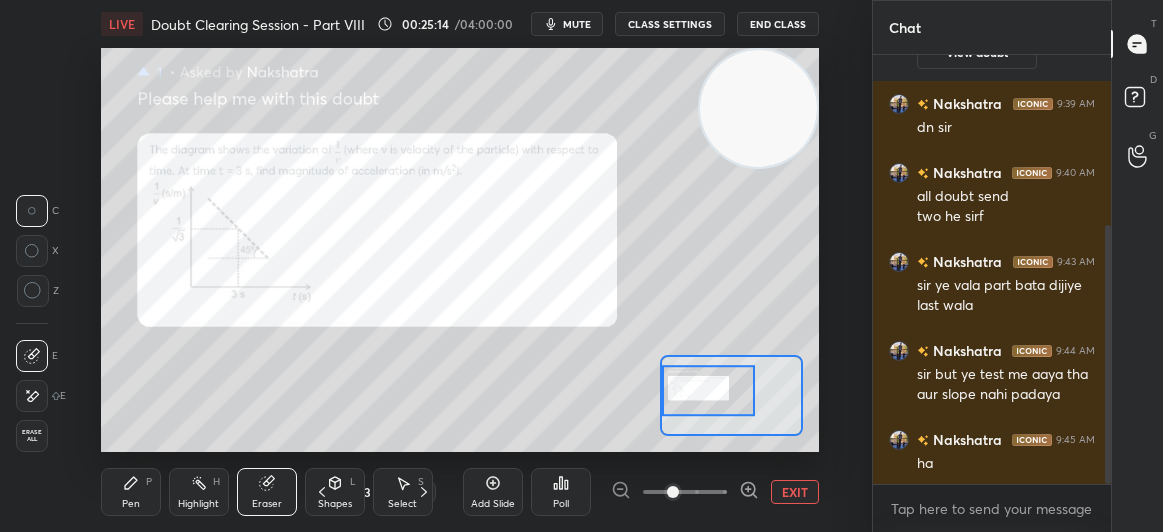 click on "Pen" at bounding box center (131, 504) 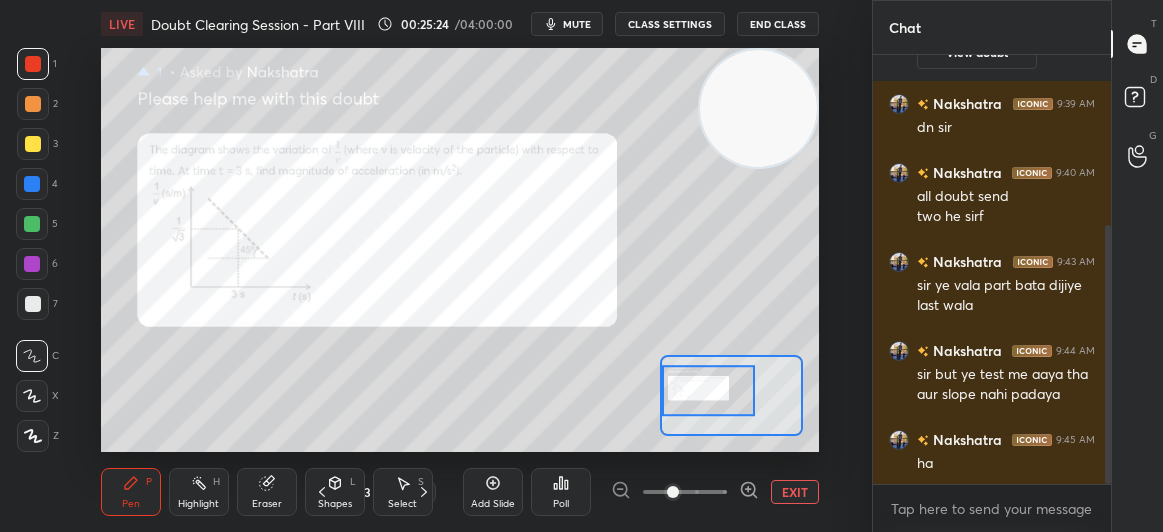 scroll, scrollTop: 301, scrollLeft: 0, axis: vertical 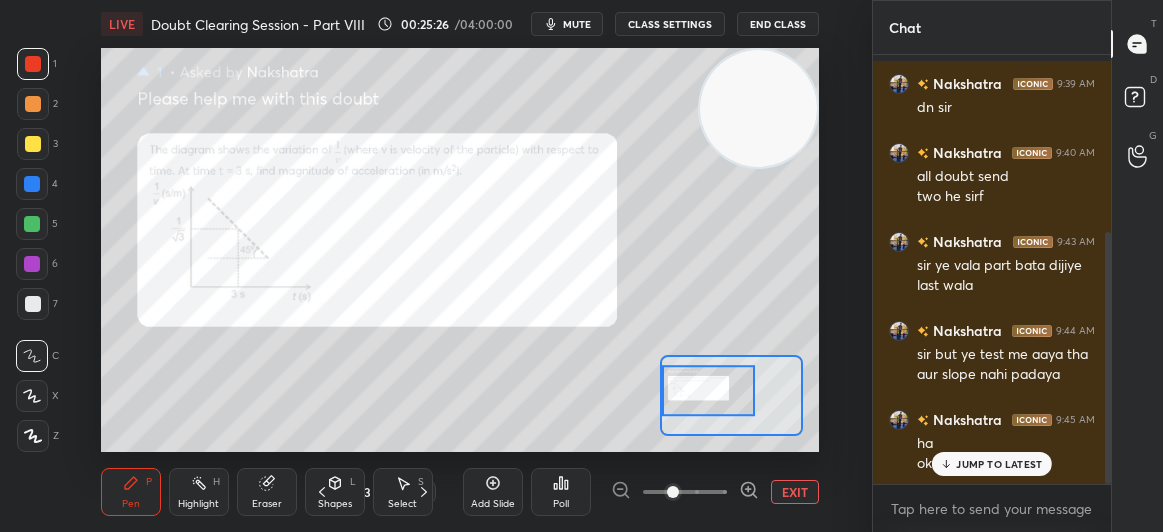 click on "JUMP TO LATEST" at bounding box center [999, 464] 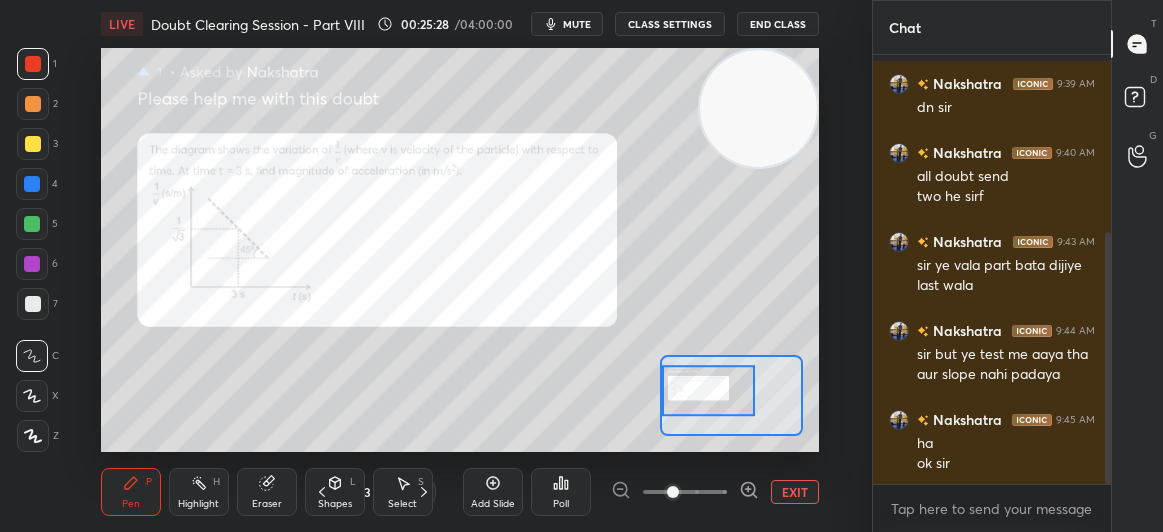 click 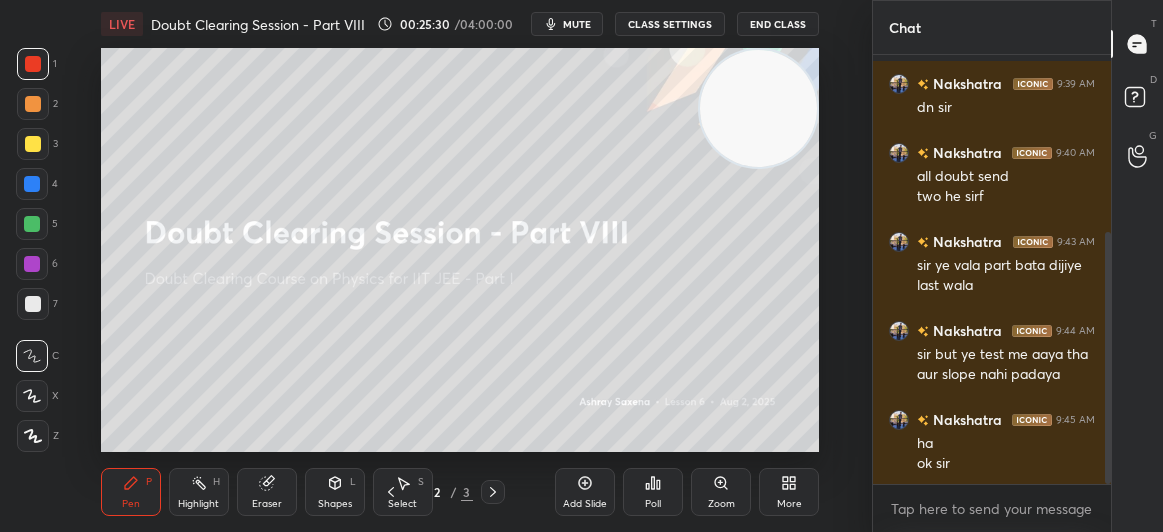 click on "2 / 3" at bounding box center (442, 492) 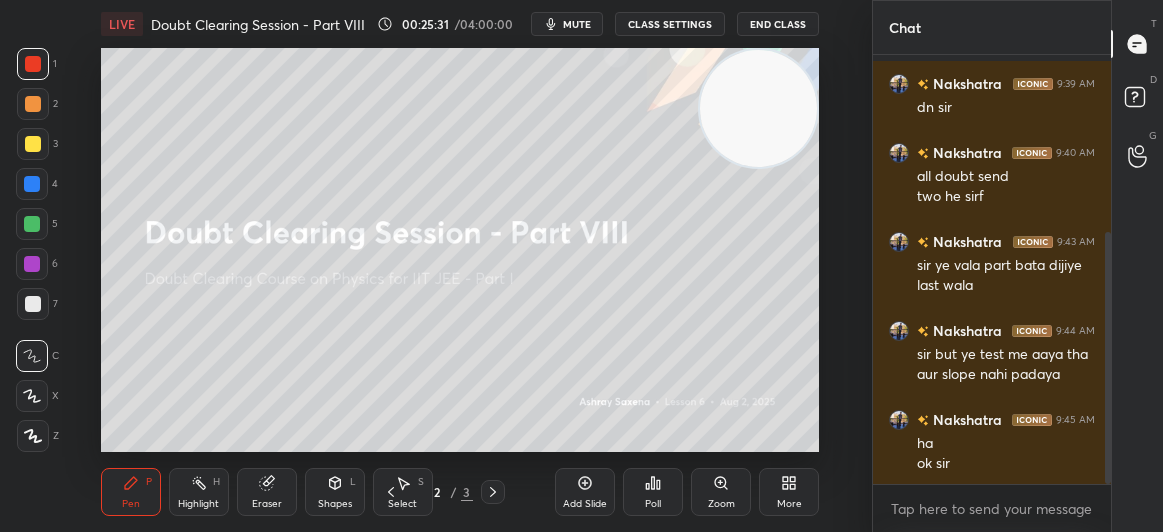 click at bounding box center (493, 492) 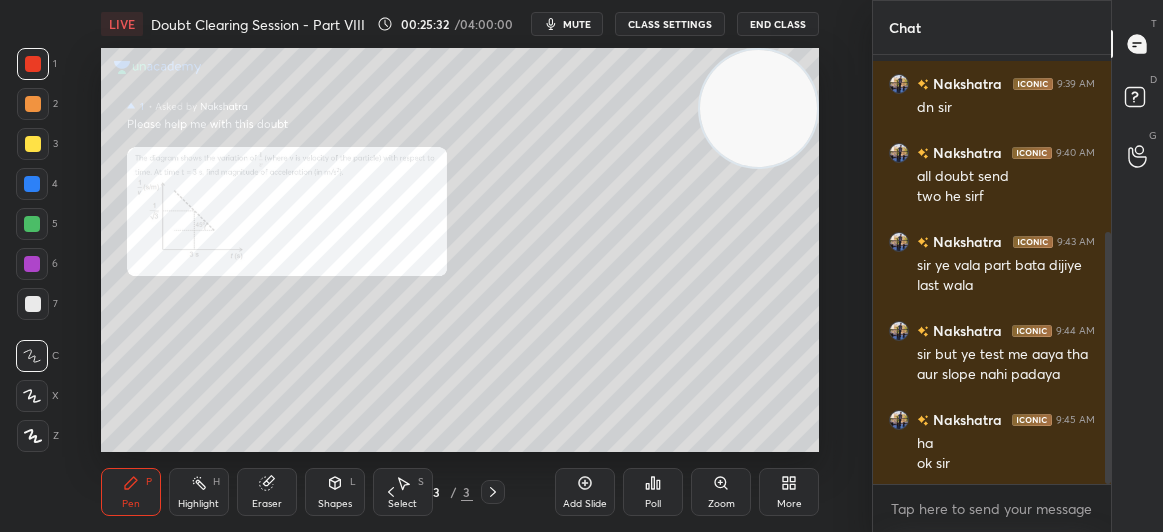 click at bounding box center (493, 492) 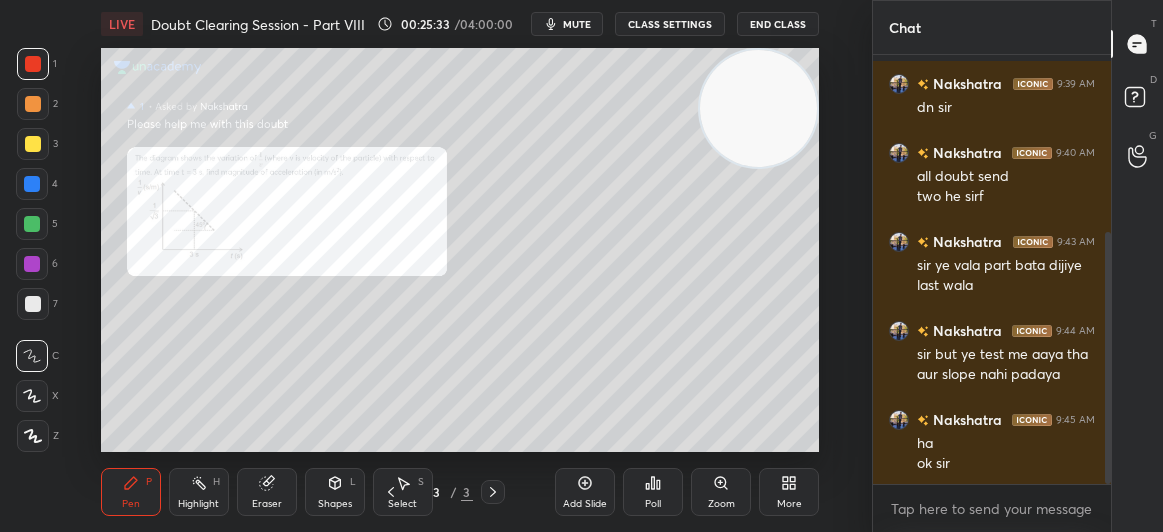 click 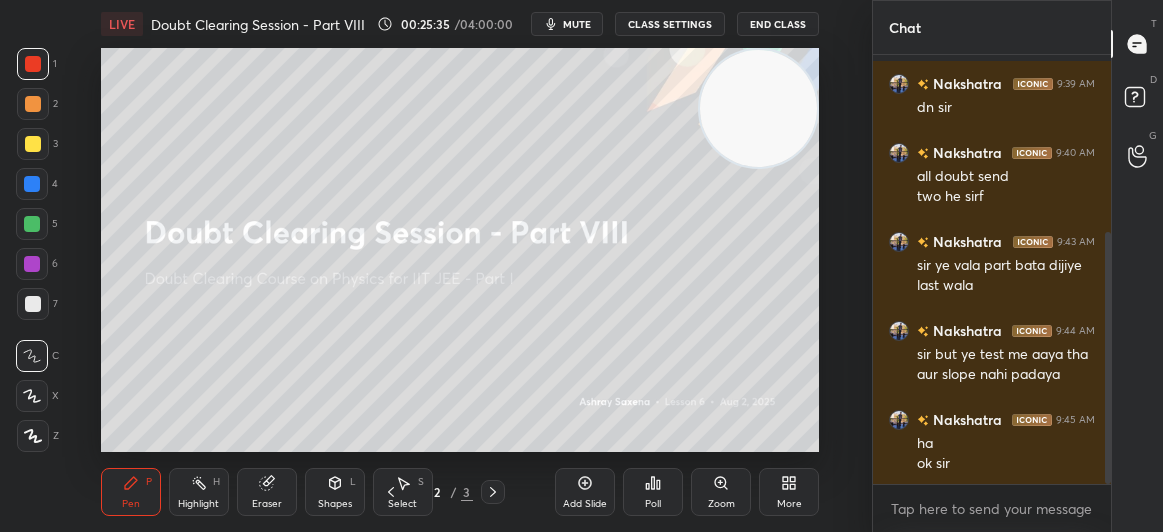 click 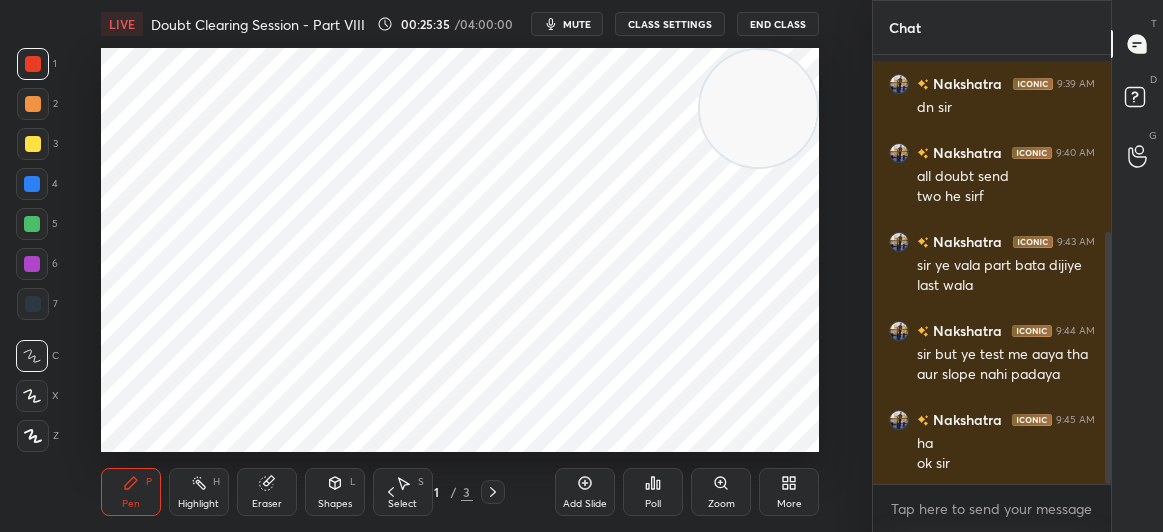 click 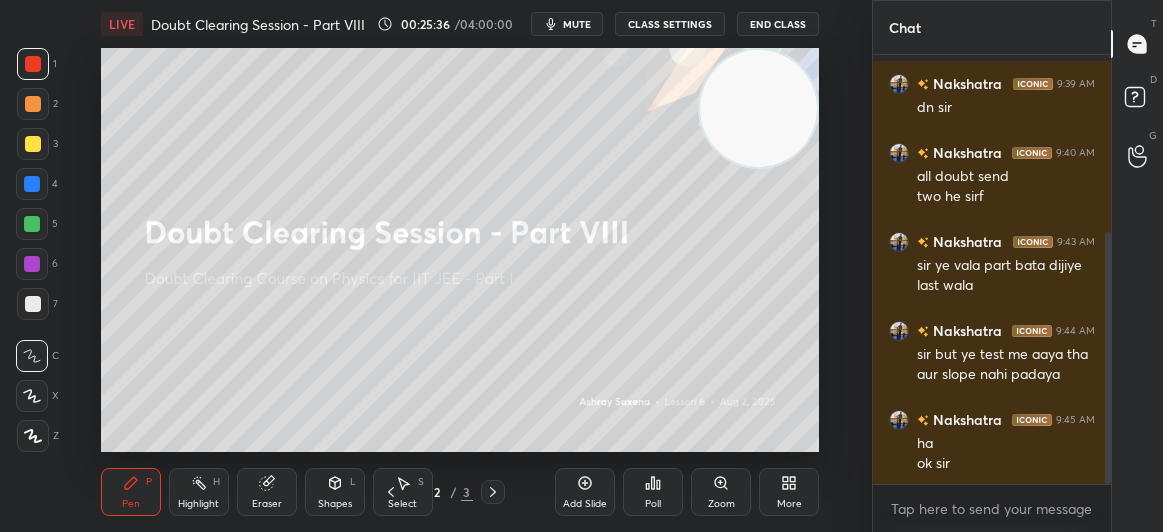 click 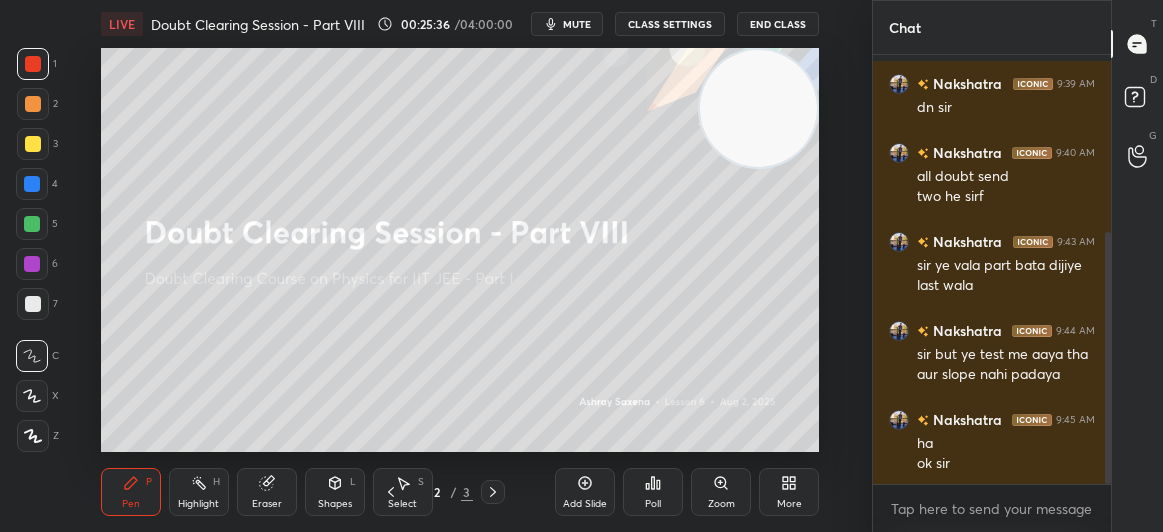 click 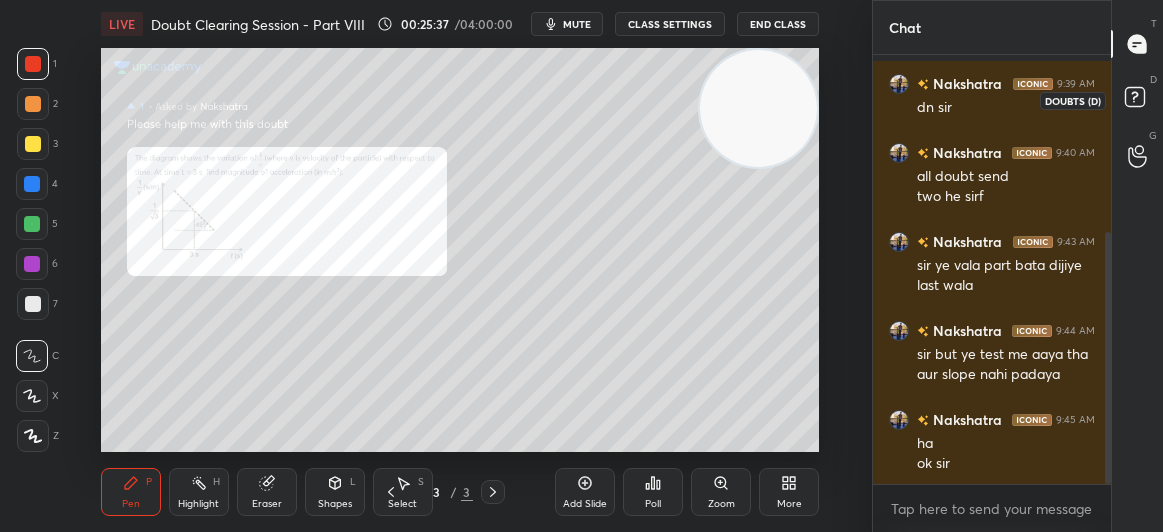 click 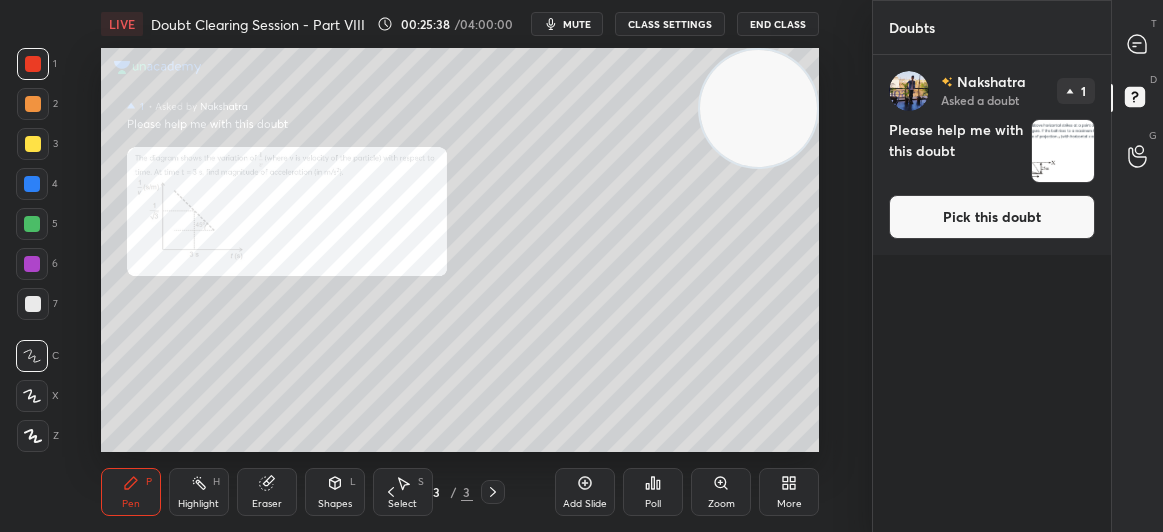 click on "Pick this doubt" at bounding box center [992, 217] 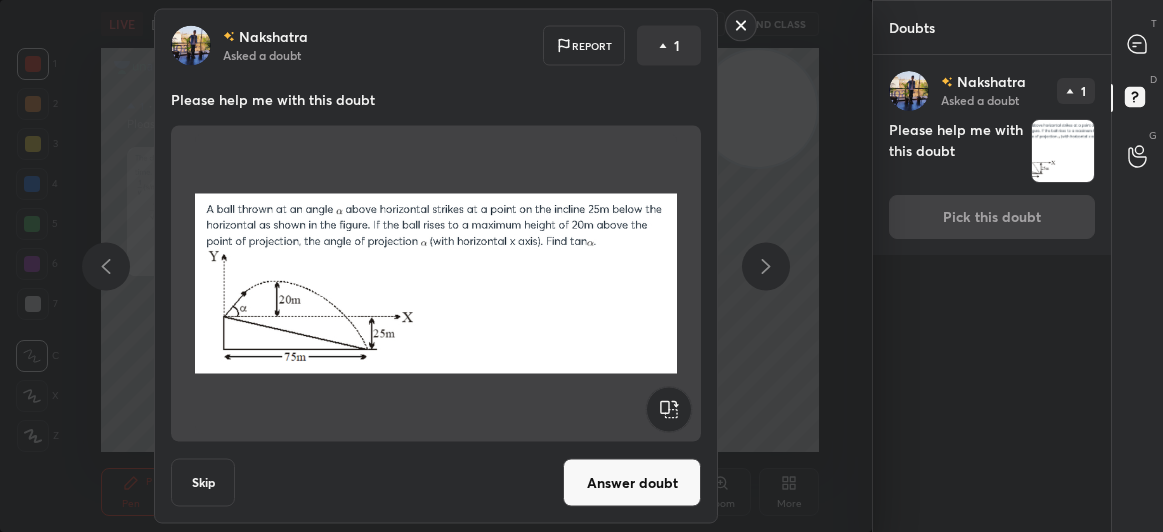 click on "Answer doubt" at bounding box center (632, 483) 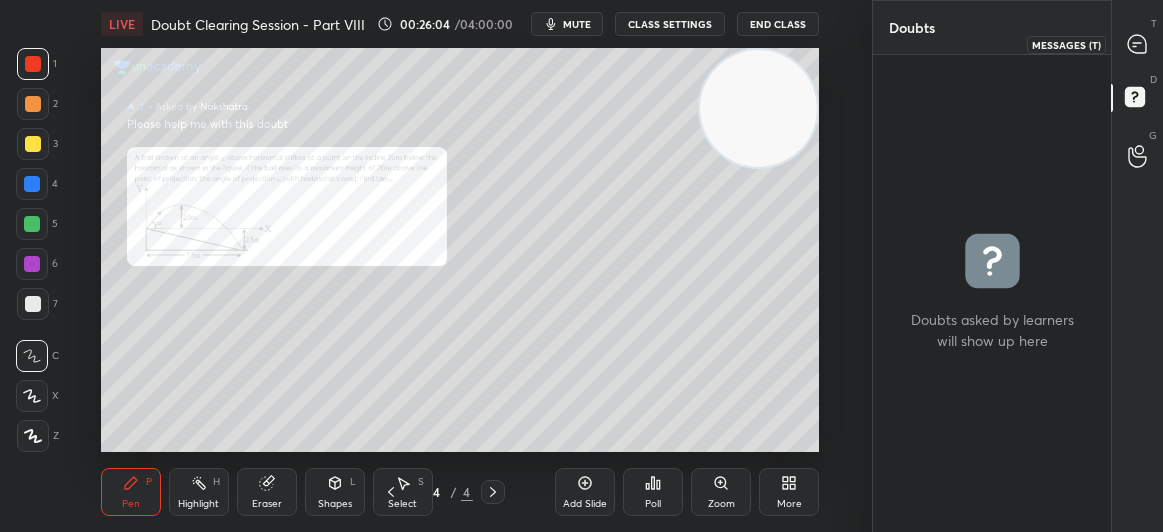 click 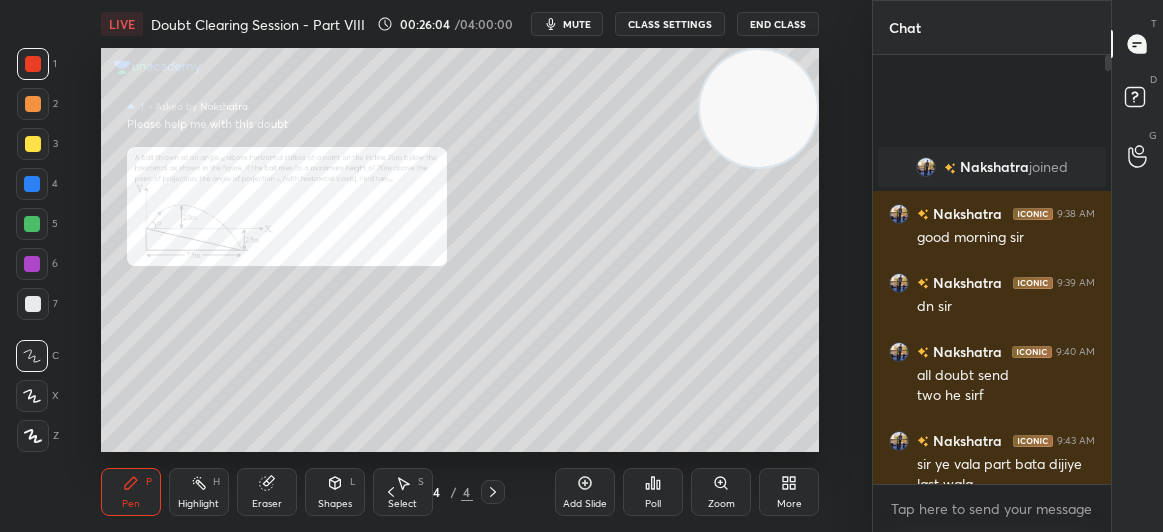 scroll, scrollTop: 199, scrollLeft: 0, axis: vertical 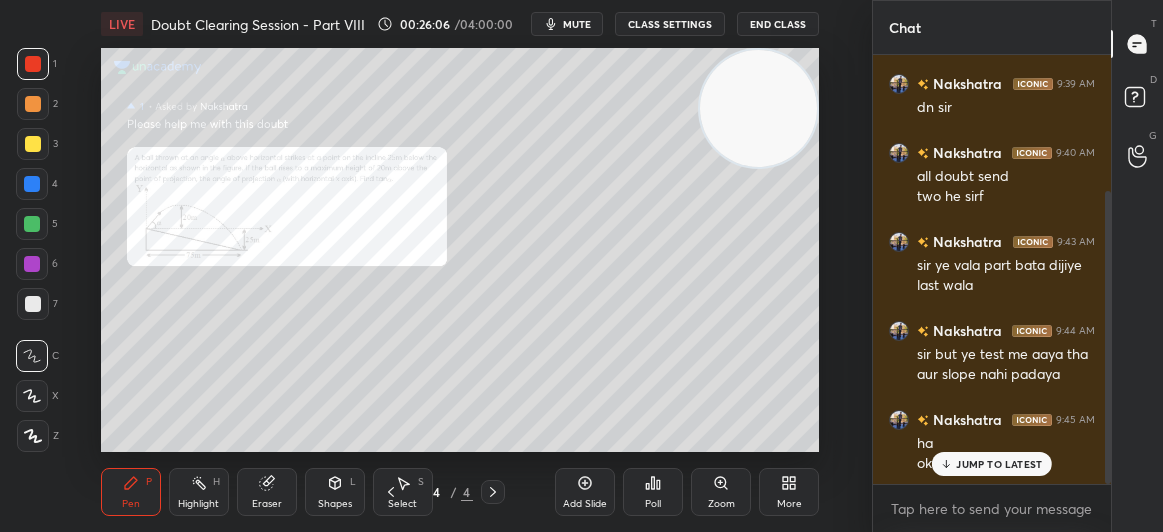 click on "JUMP TO LATEST" at bounding box center [992, 464] 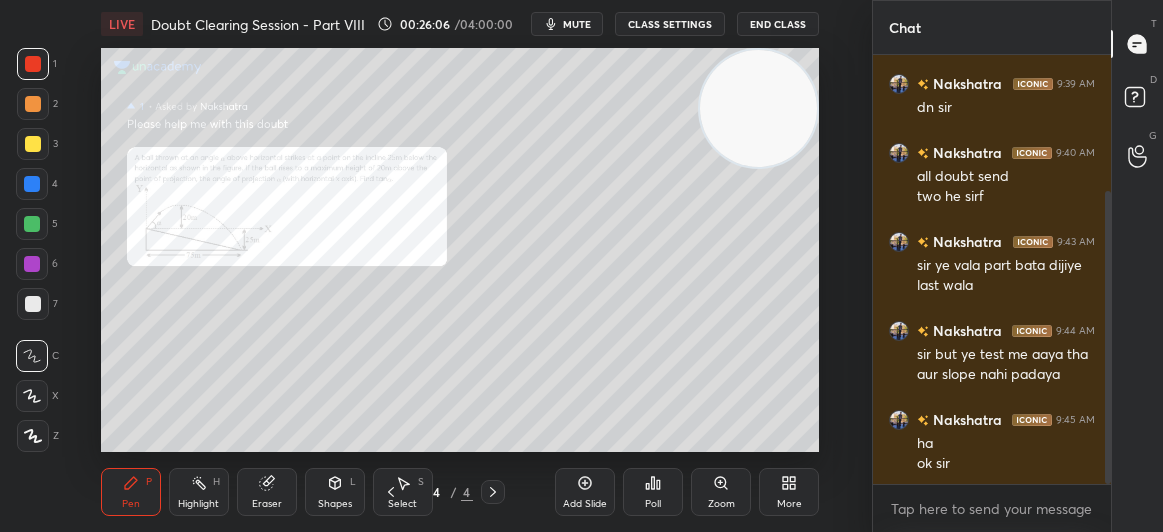 click on "Zoom" at bounding box center [721, 504] 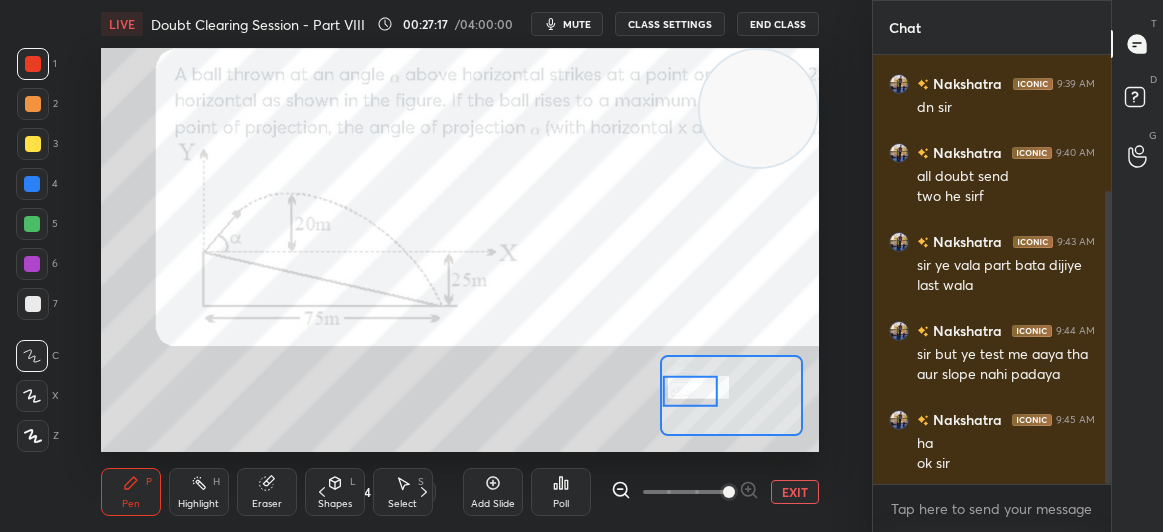 scroll, scrollTop: 268, scrollLeft: 0, axis: vertical 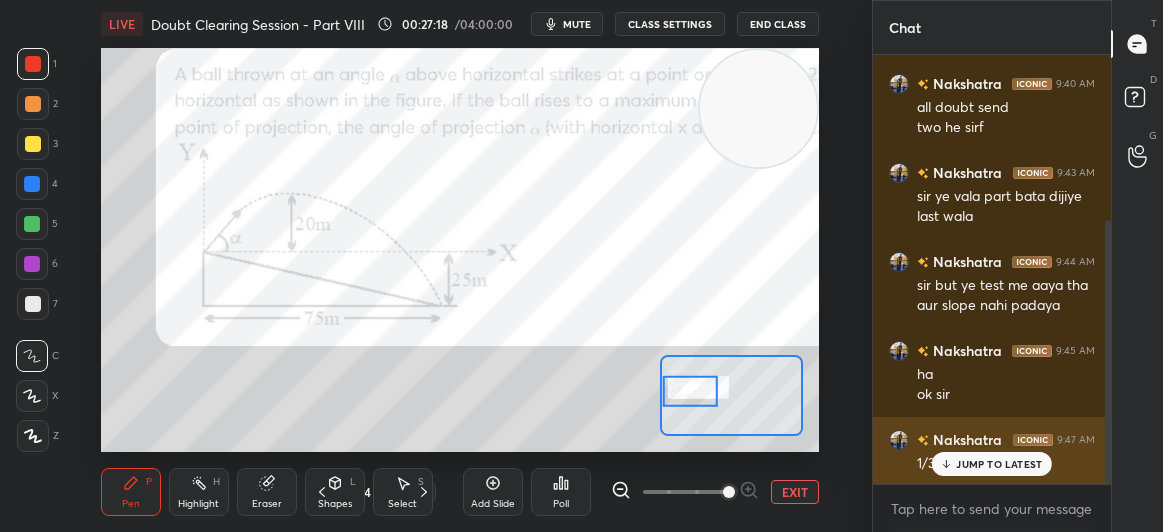 click 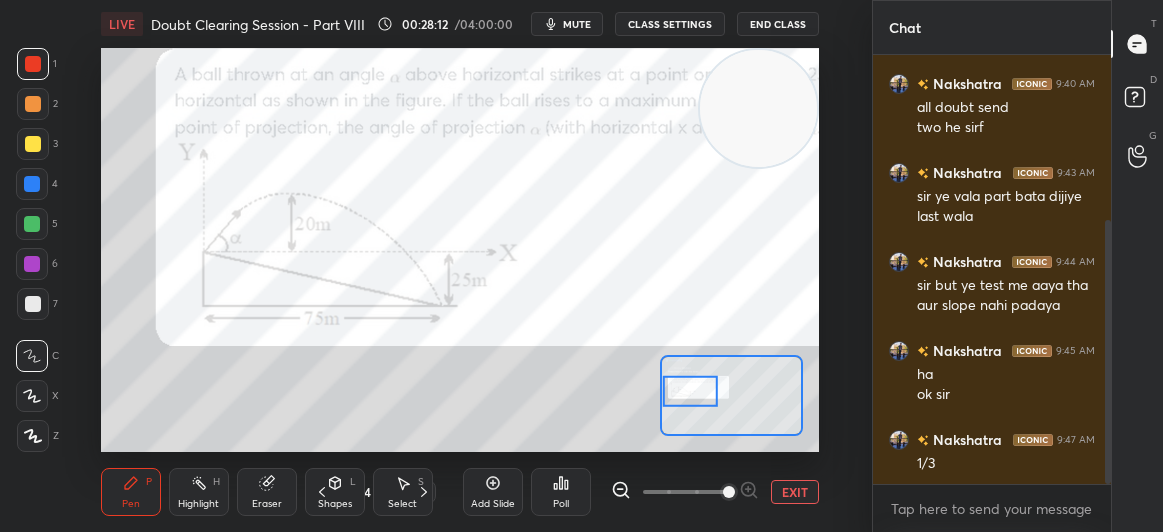 scroll, scrollTop: 337, scrollLeft: 0, axis: vertical 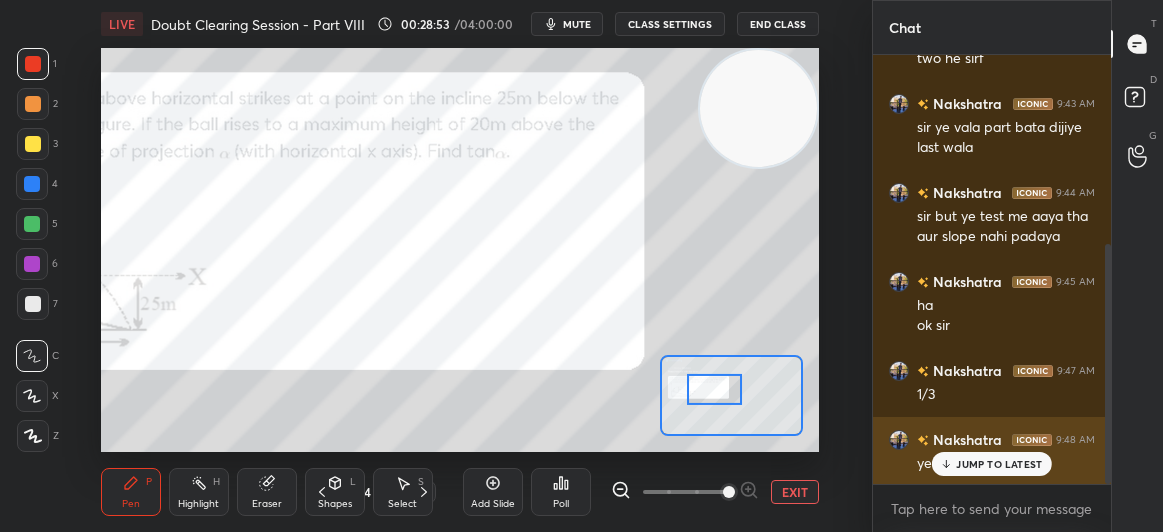 click 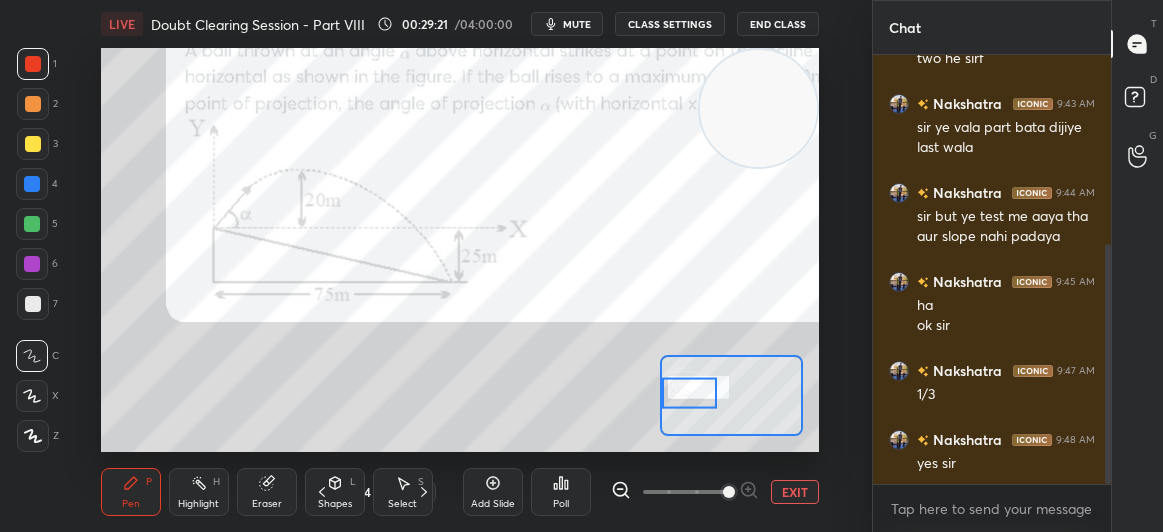 scroll, scrollTop: 385, scrollLeft: 0, axis: vertical 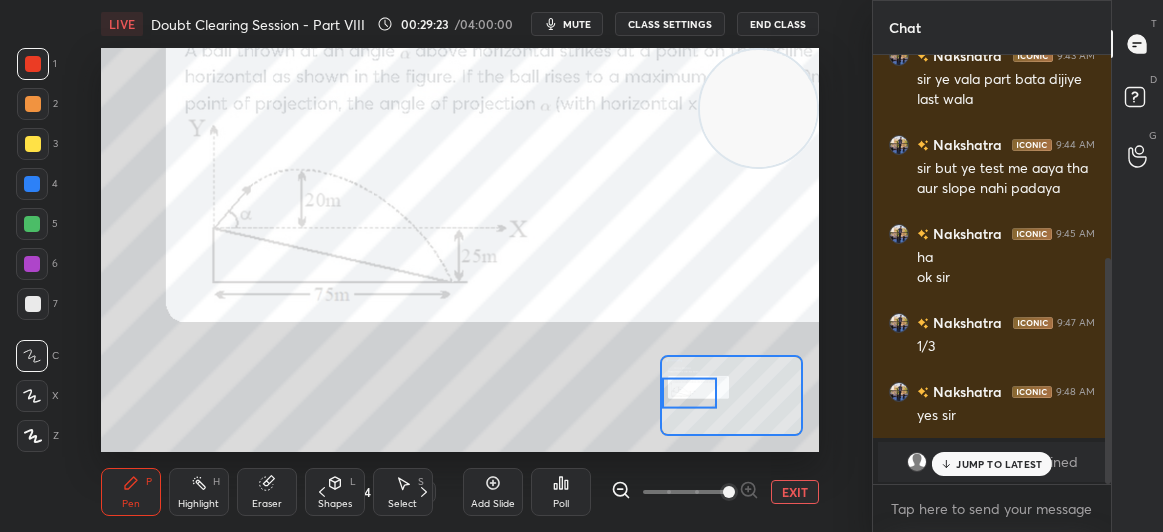 click on "JUMP TO LATEST" at bounding box center [999, 464] 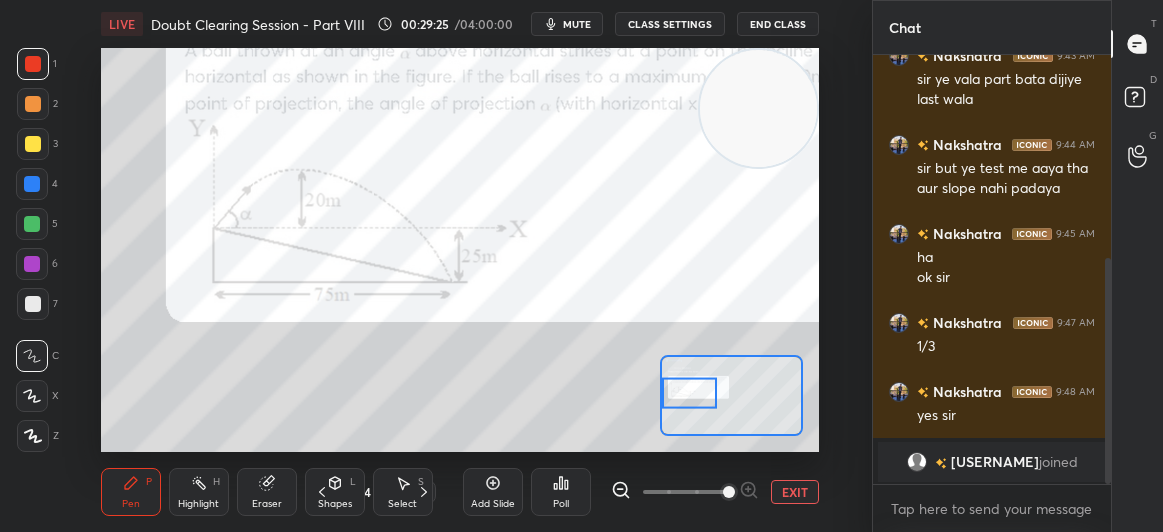 click on "1" at bounding box center (37, 64) 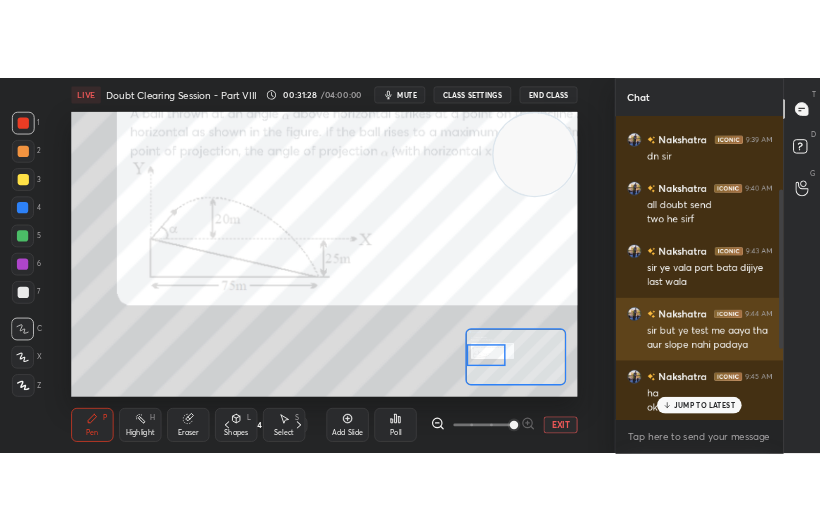 scroll, scrollTop: 195, scrollLeft: 0, axis: vertical 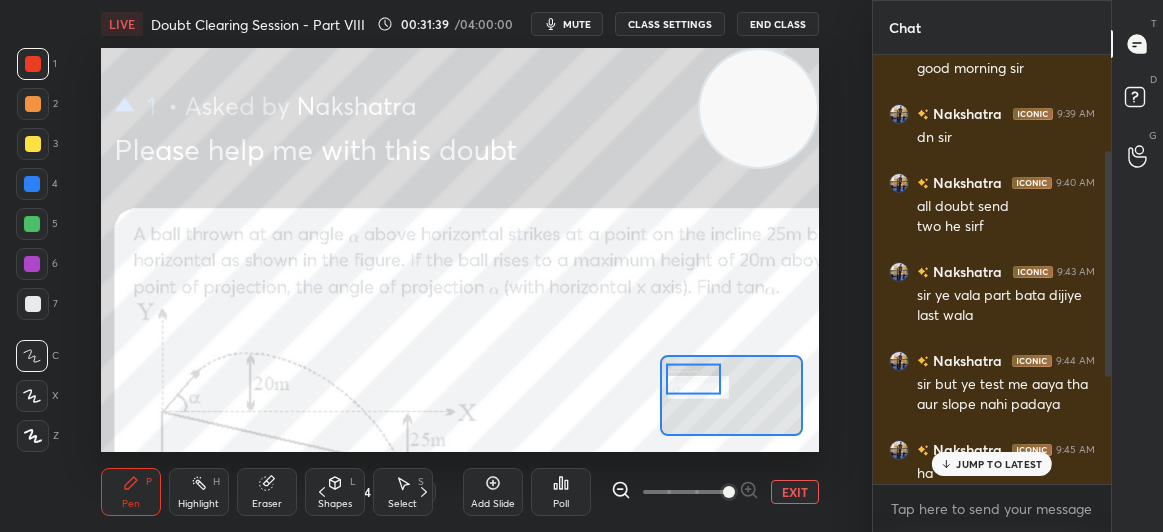 drag, startPoint x: 691, startPoint y: 389, endPoint x: 695, endPoint y: 375, distance: 14.56022 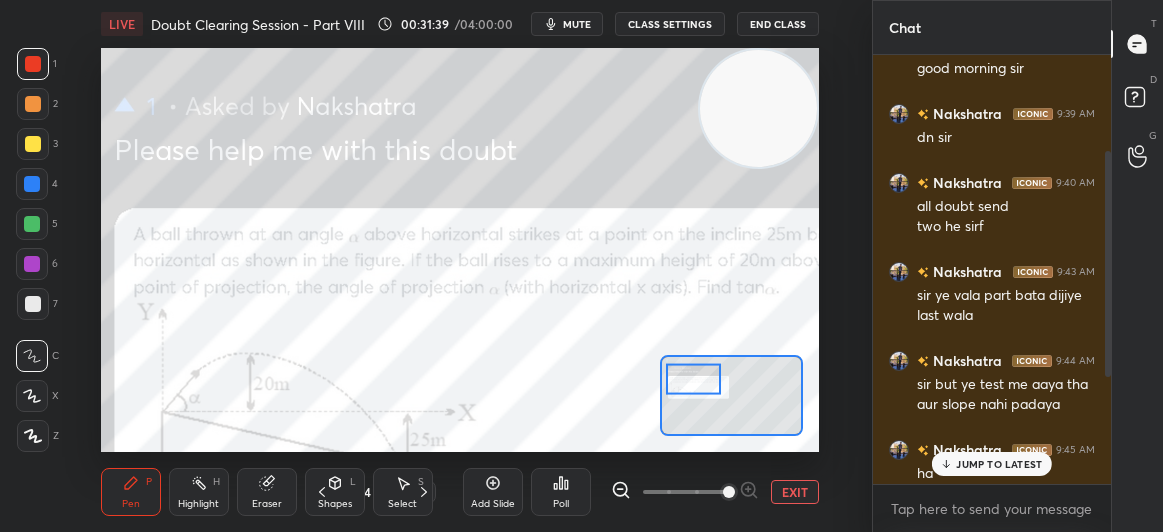 click at bounding box center [694, 379] 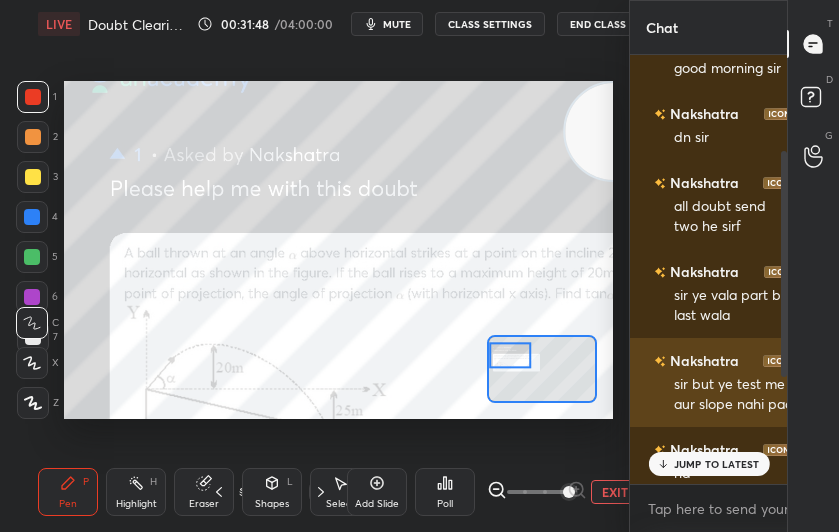 scroll, scrollTop: 404, scrollLeft: 549, axis: both 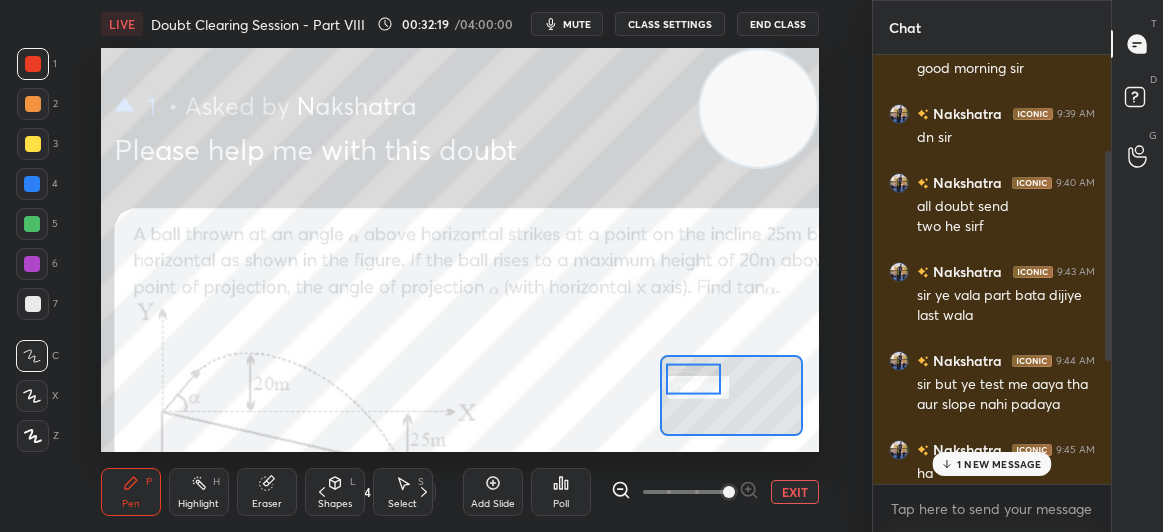 click on "EXIT" at bounding box center [795, 492] 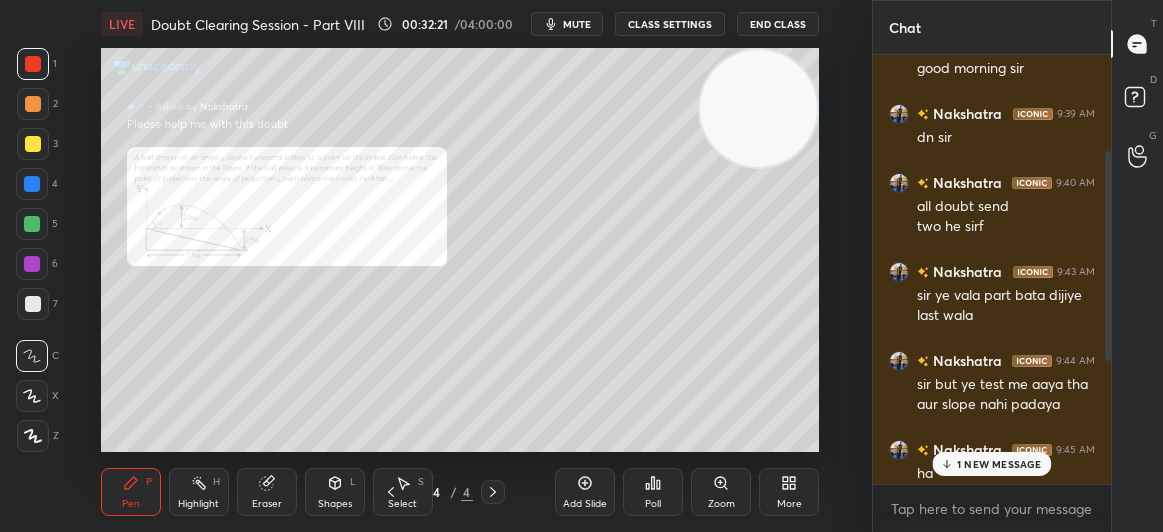 click on "Eraser" at bounding box center [267, 492] 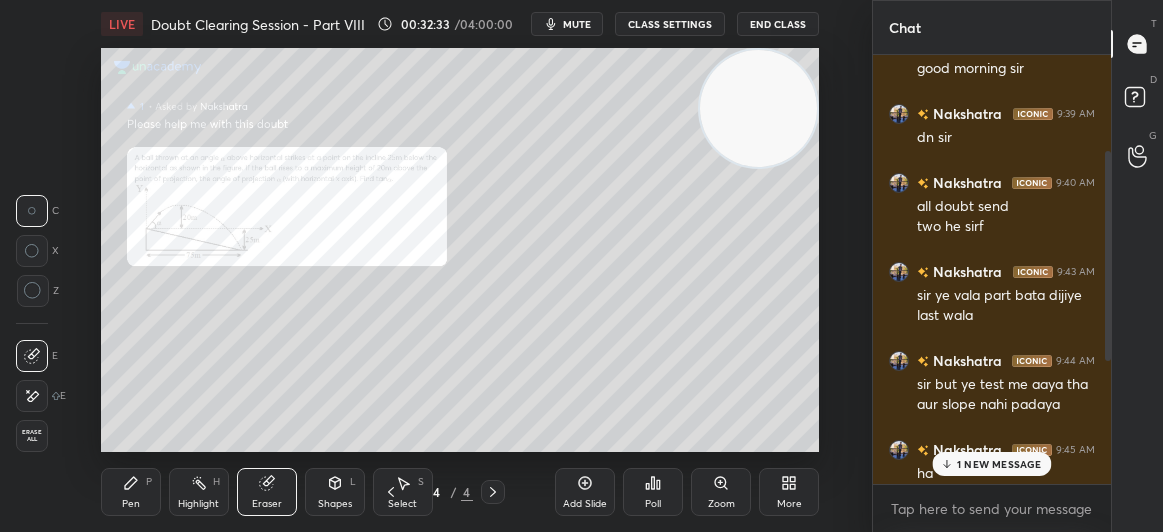 click 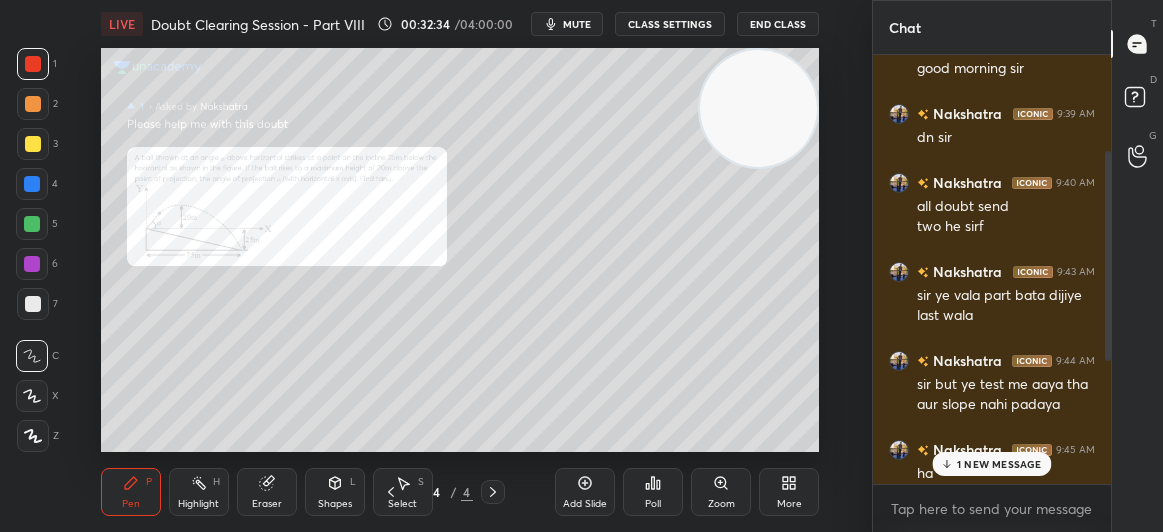 click at bounding box center (33, 144) 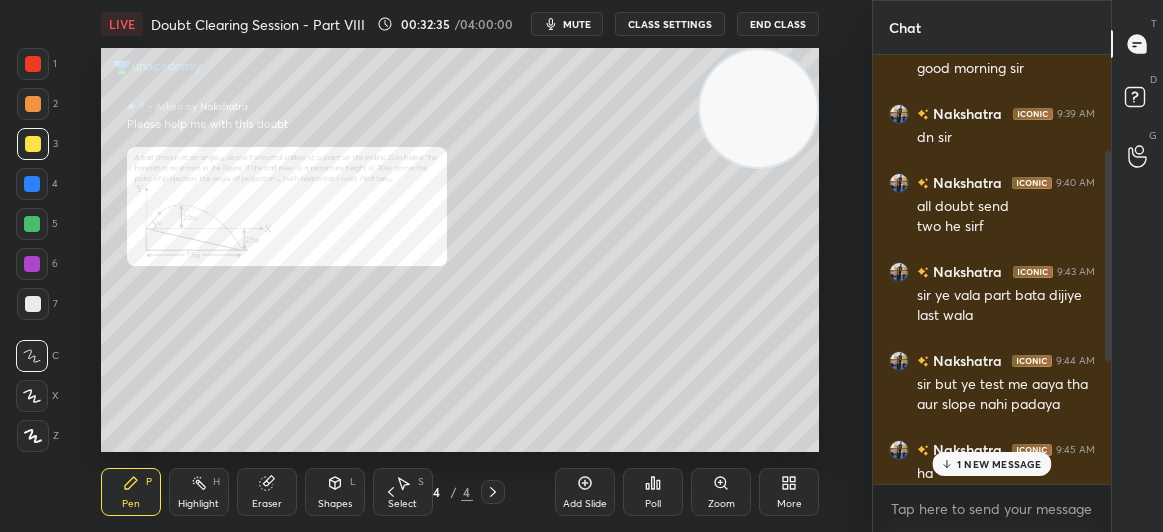 click at bounding box center (33, 64) 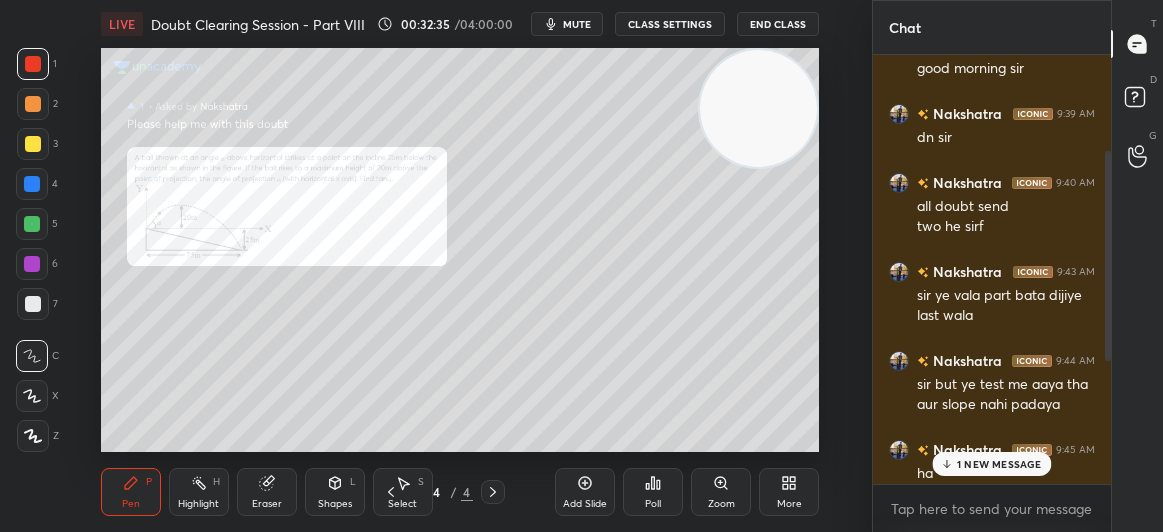 click at bounding box center [33, 64] 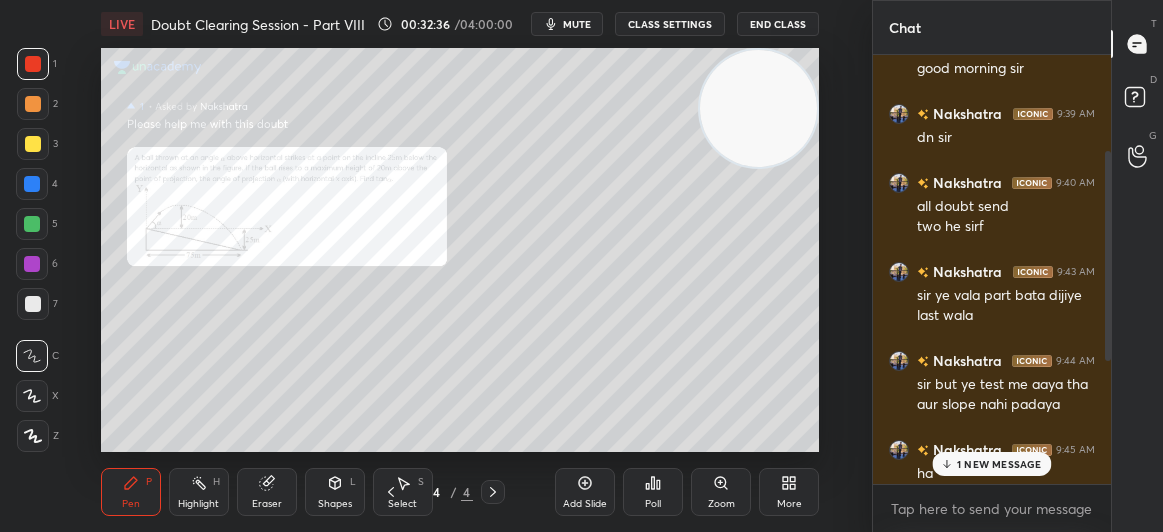 click on "Eraser" at bounding box center [267, 504] 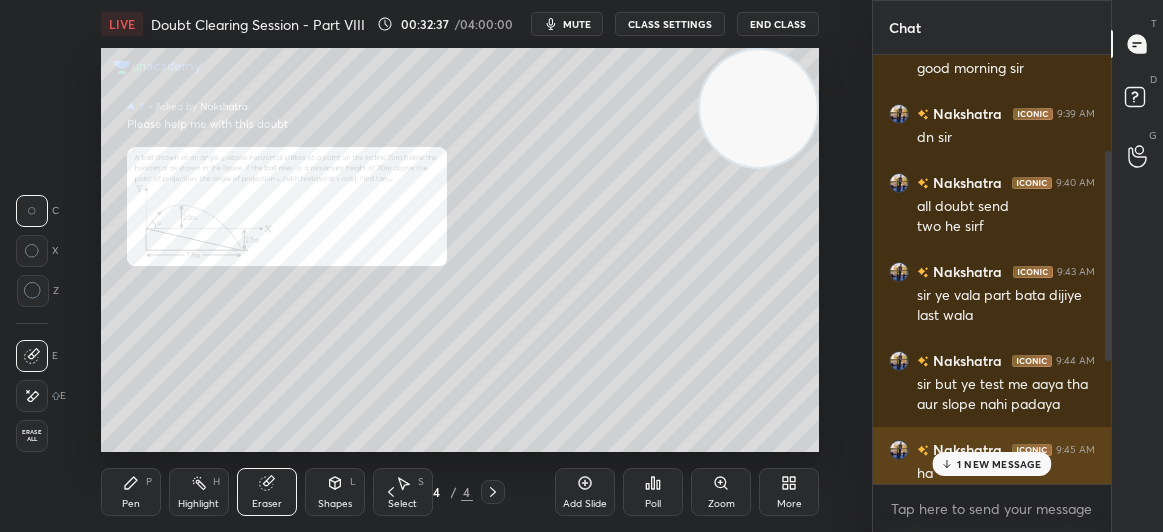 click on "Nakshatra 9:45 AM ha ok sir" at bounding box center (992, 471) 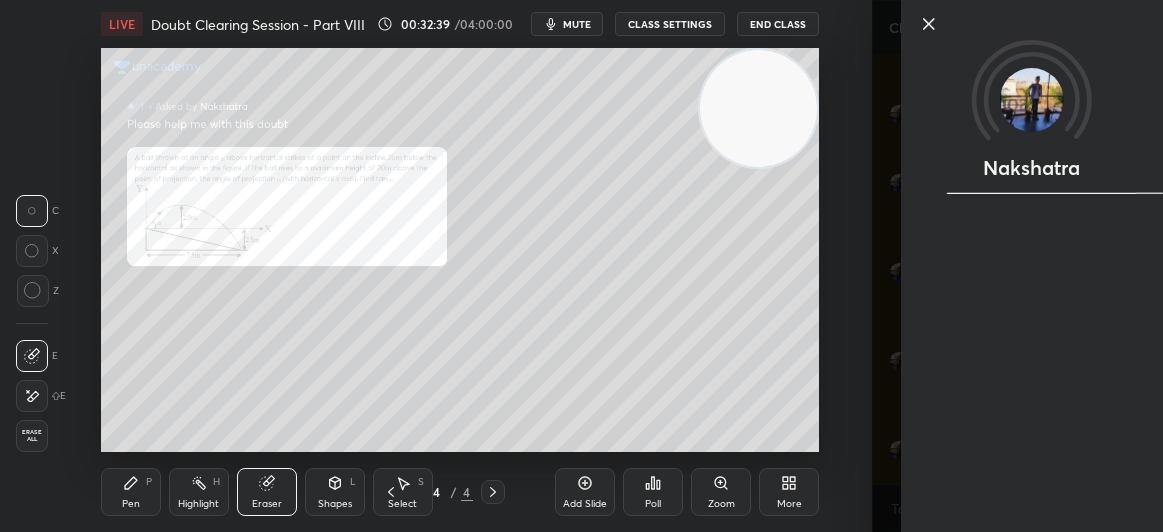 click 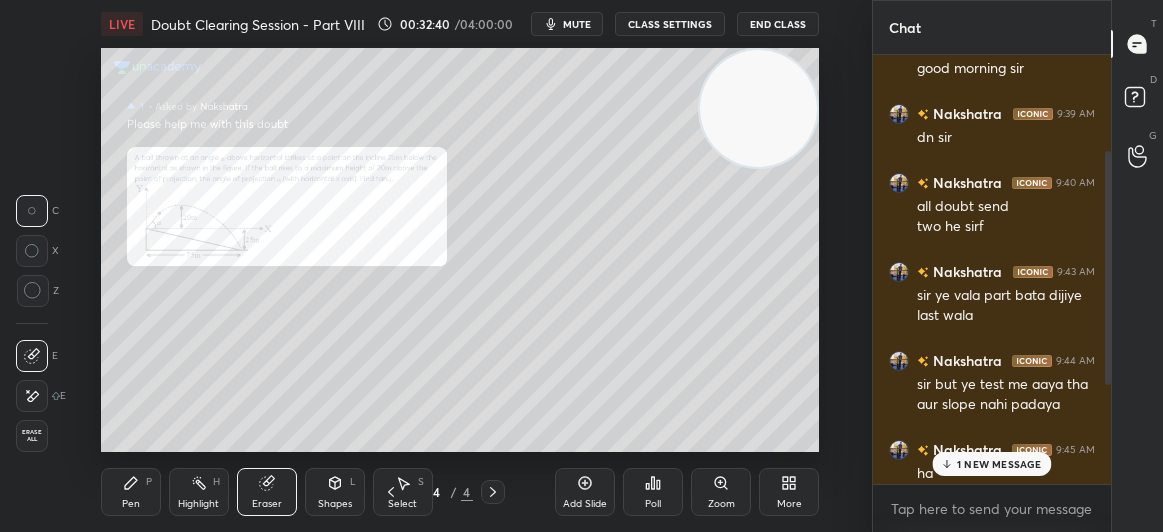 click on "1 NEW MESSAGE" at bounding box center (999, 464) 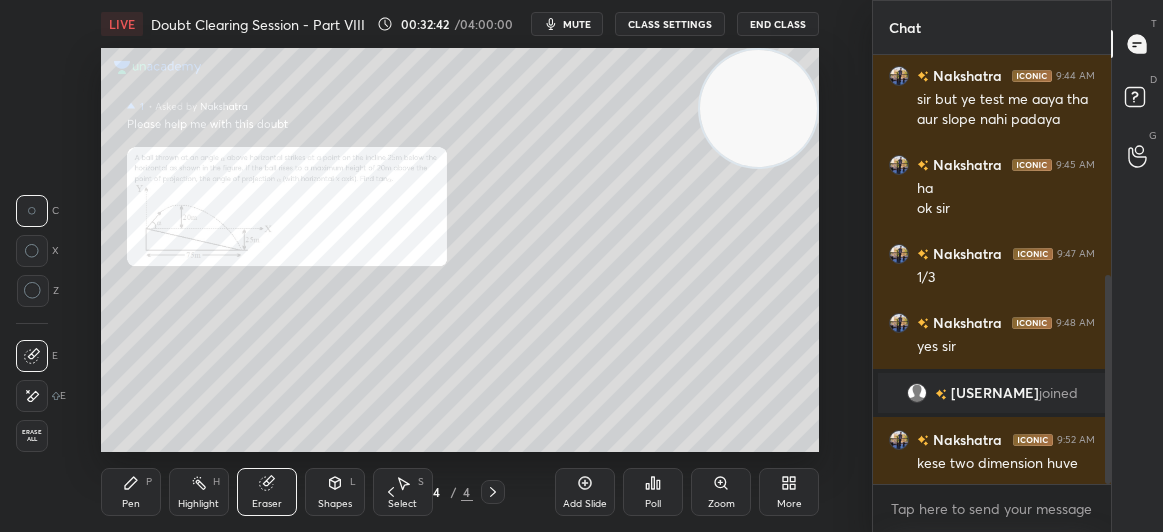 click on "Pen" at bounding box center (131, 504) 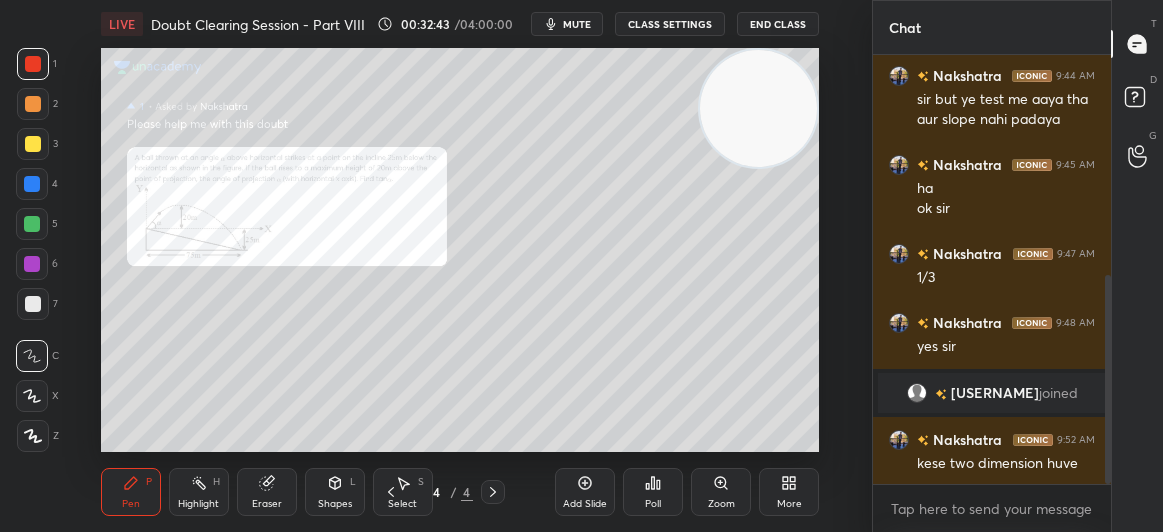 click on "Pen P" at bounding box center [131, 492] 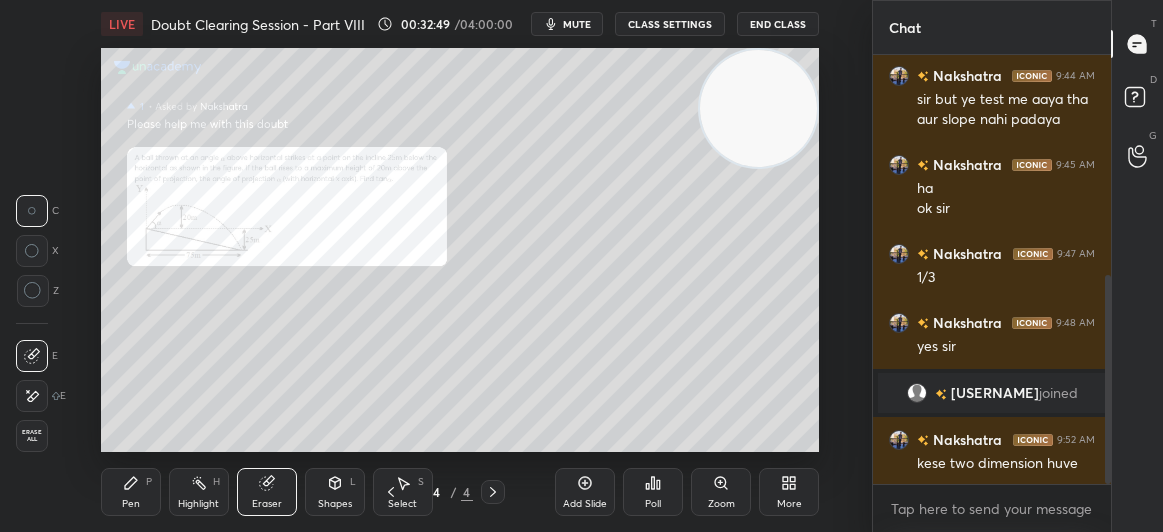click on "Pen" at bounding box center (131, 504) 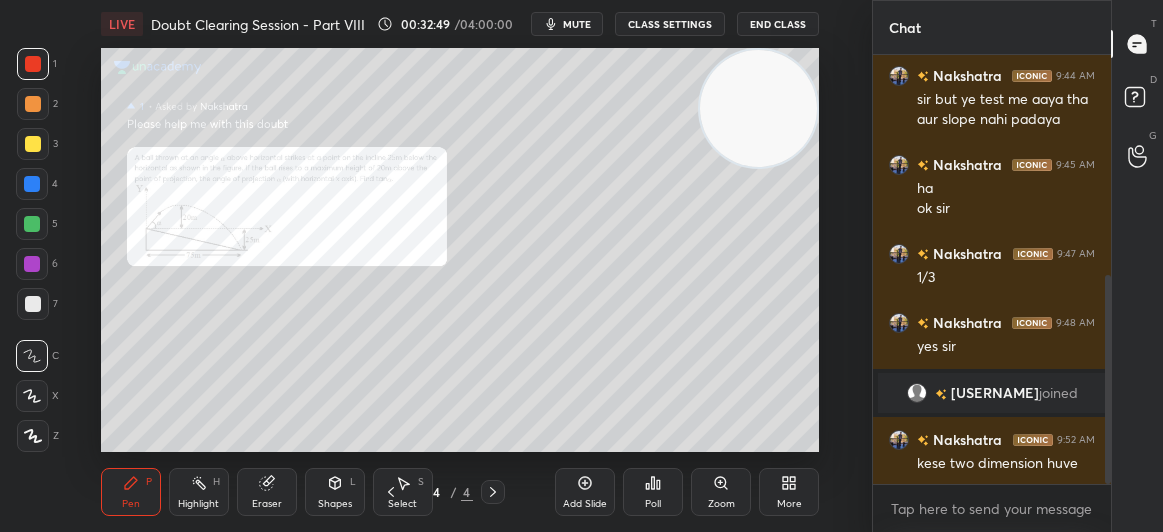 click on "Pen P" at bounding box center [131, 492] 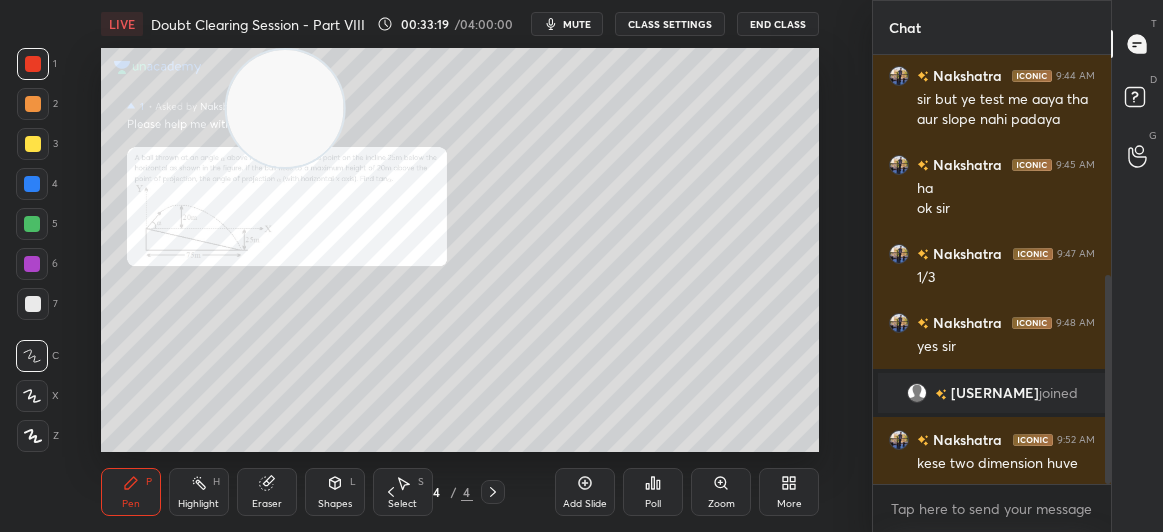 click at bounding box center (33, 144) 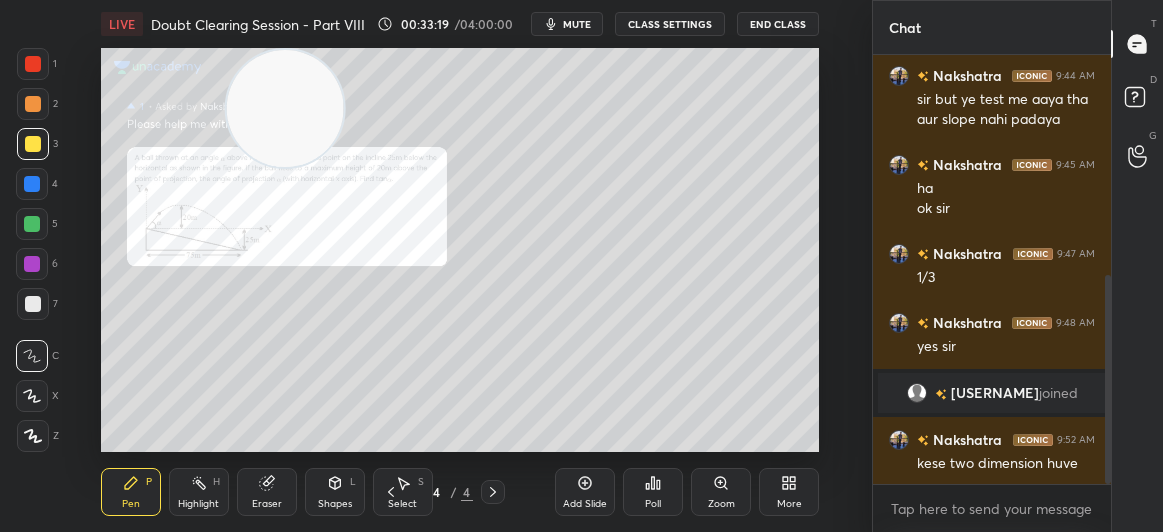 click at bounding box center [33, 144] 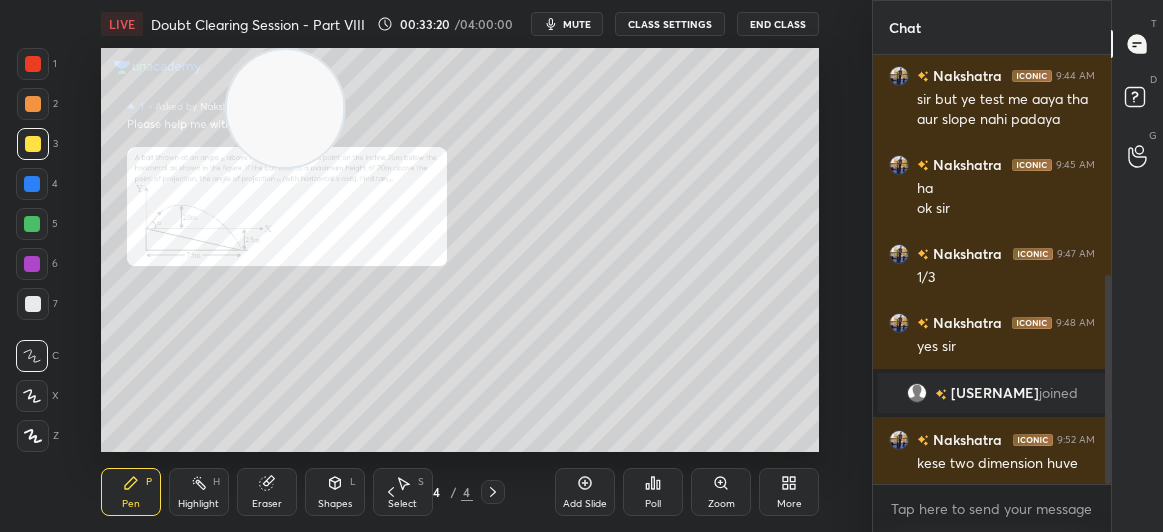 click at bounding box center [33, 64] 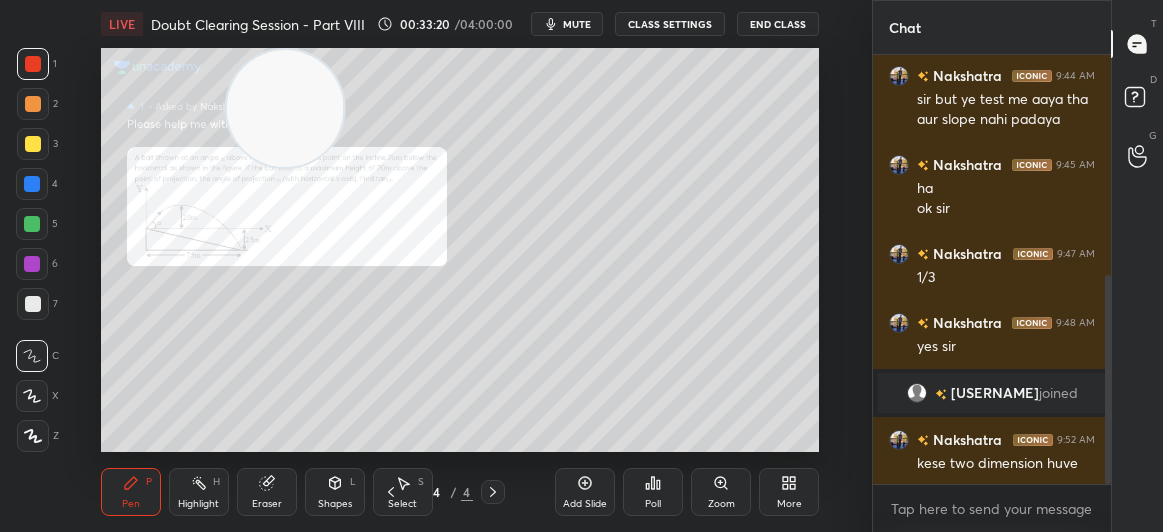 click at bounding box center [33, 64] 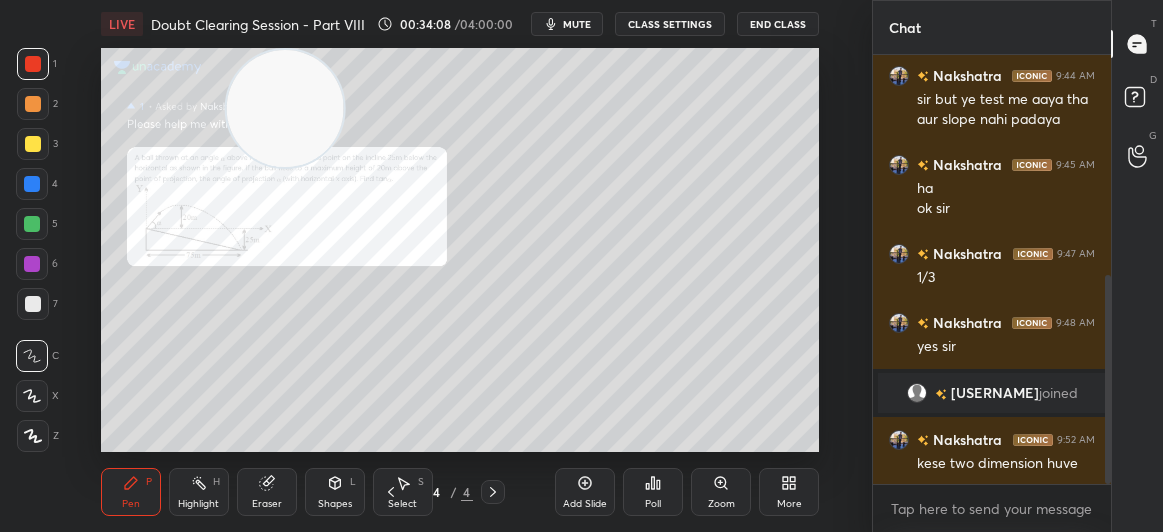 click at bounding box center [33, 144] 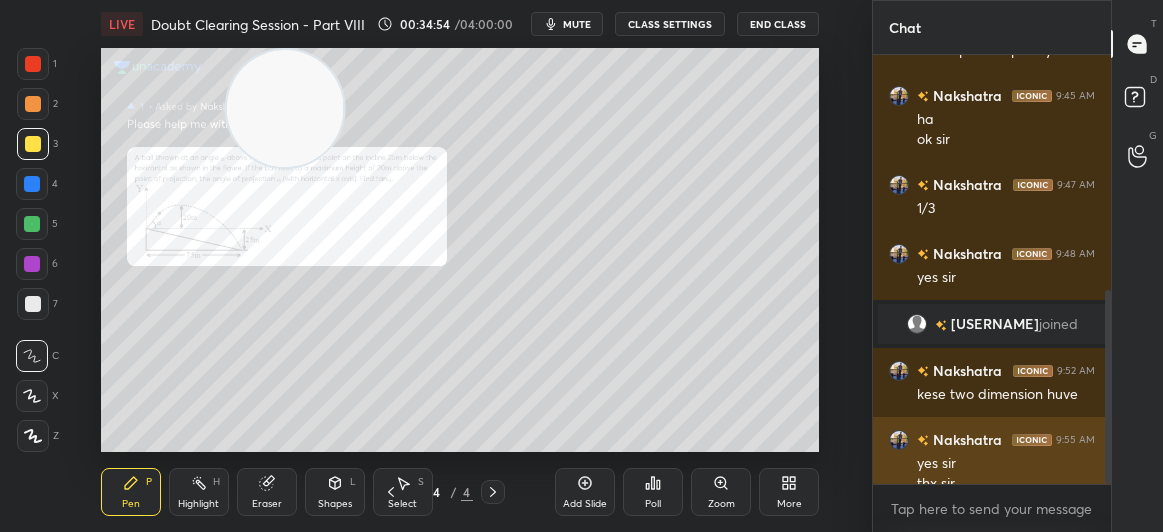 scroll, scrollTop: 543, scrollLeft: 0, axis: vertical 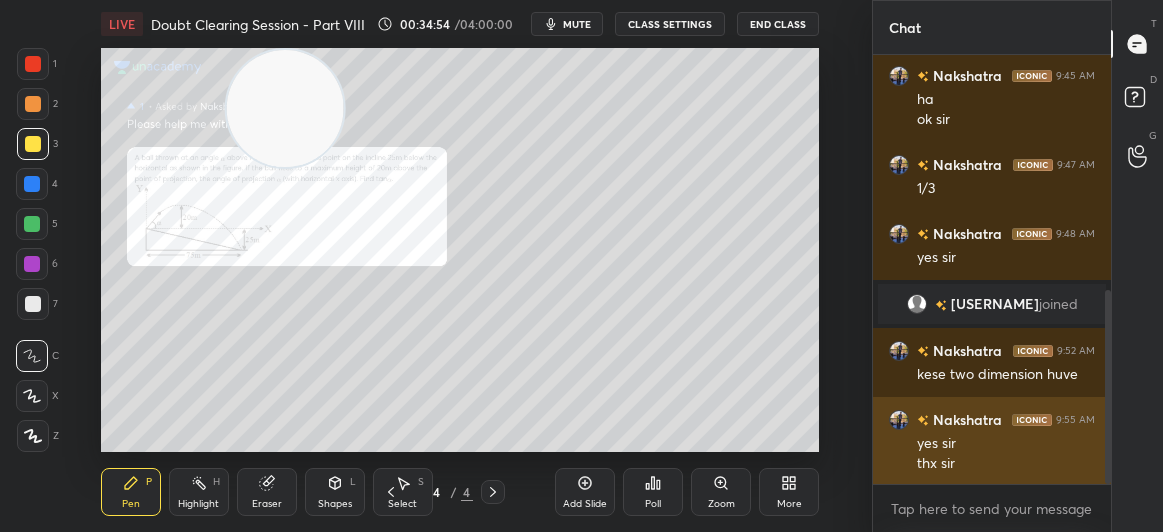 click on "JUMP TO LATEST" at bounding box center (999, 528) 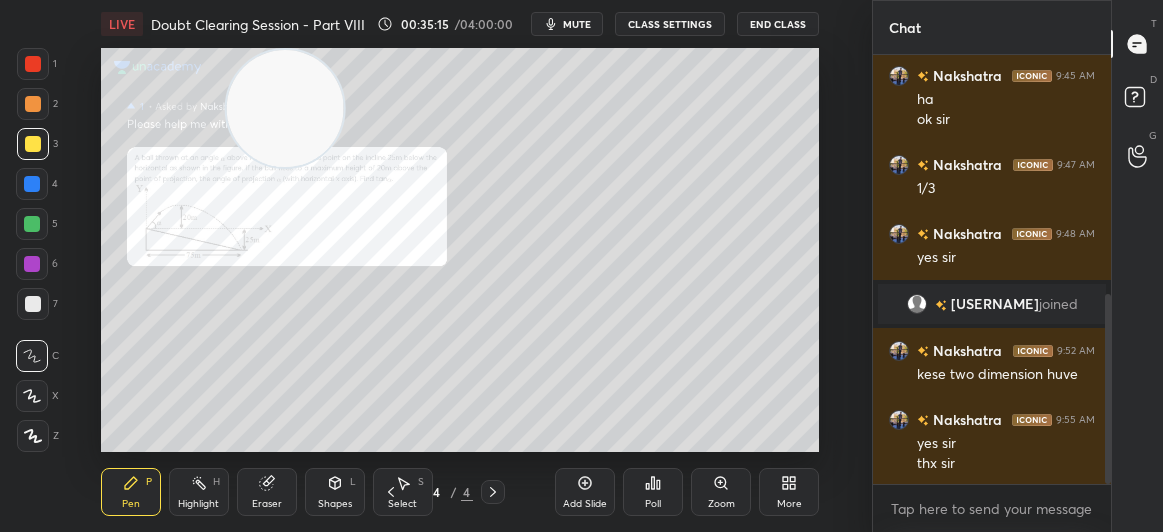 click on "LIVE Doubt Clearing Session - Part VIII 00:35:15 /  04:00:00 mute CLASS SETTINGS End Class" at bounding box center (460, 24) 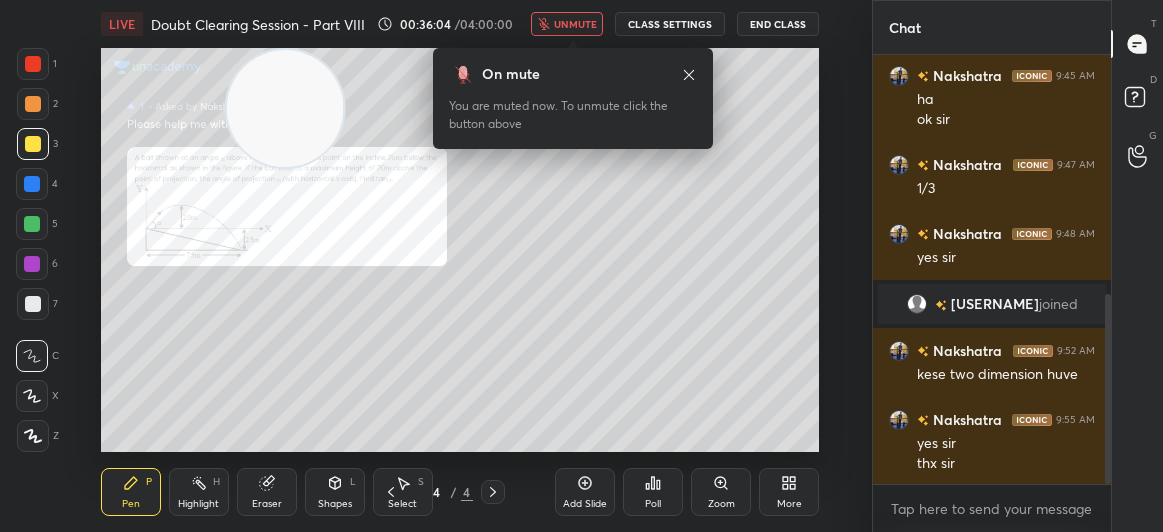 click on "End Class" at bounding box center (778, 24) 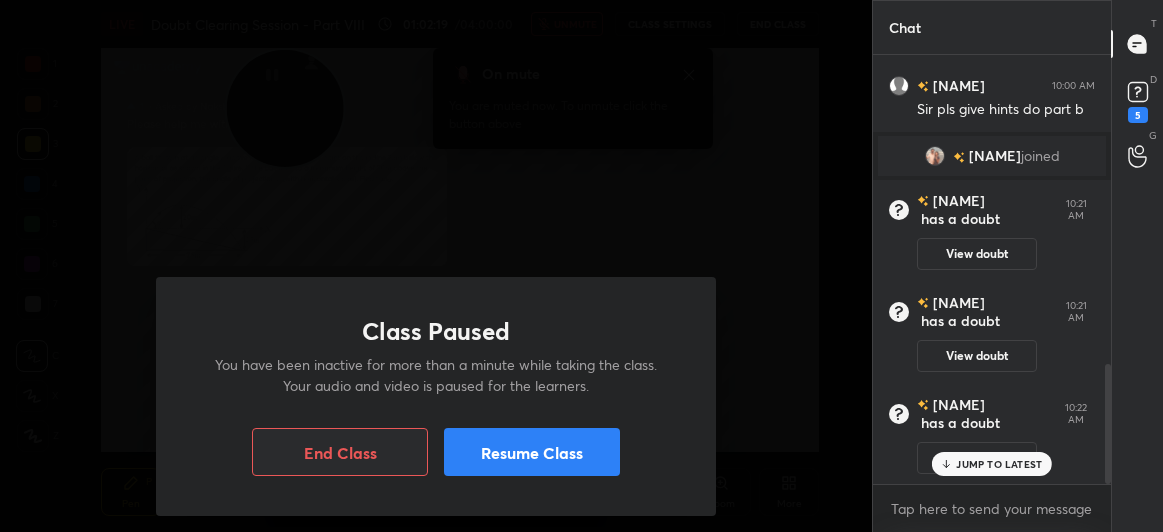 scroll, scrollTop: 1159, scrollLeft: 0, axis: vertical 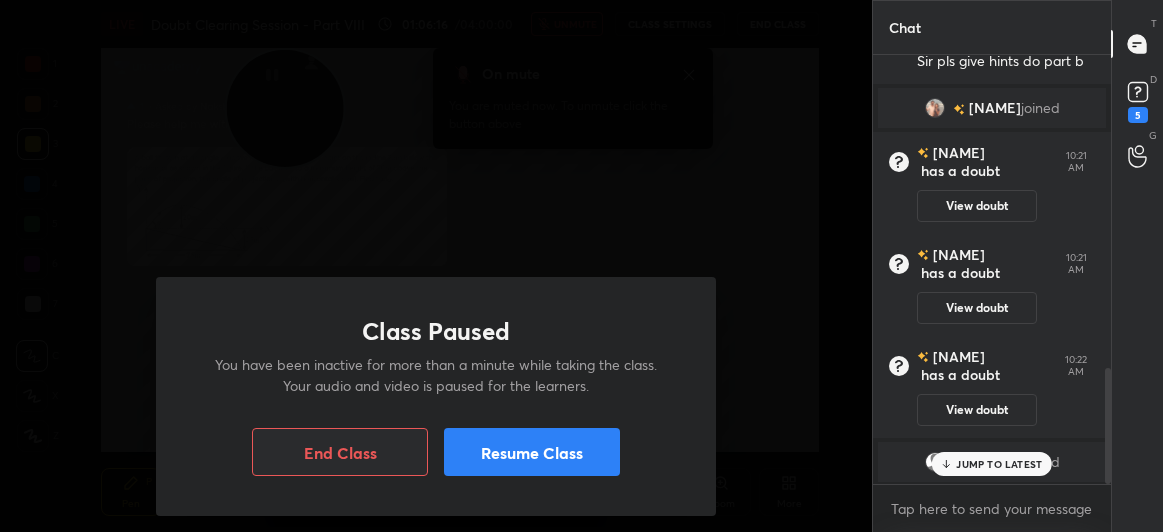 click on "Resume Class" at bounding box center (532, 452) 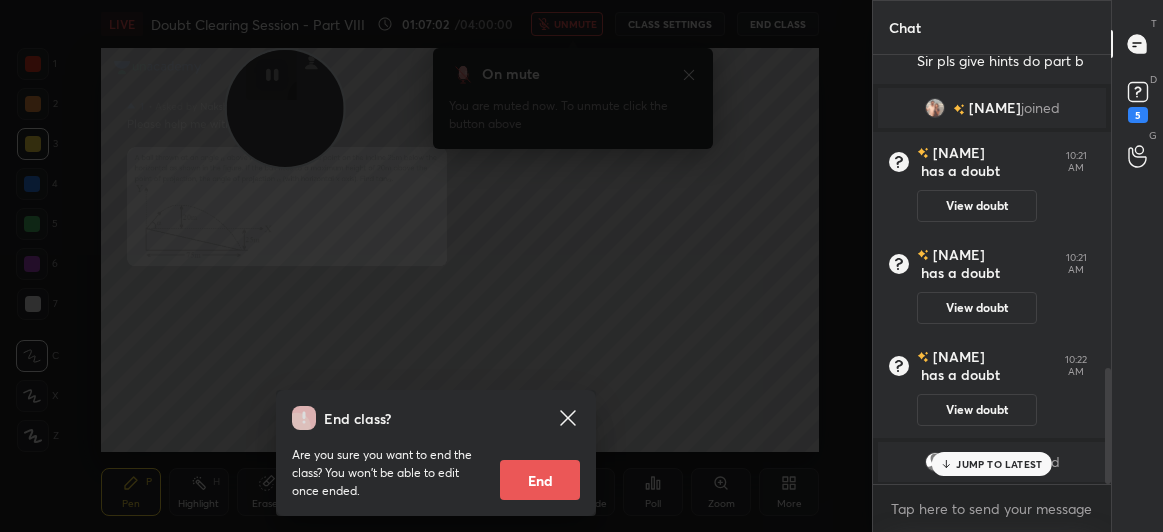 click 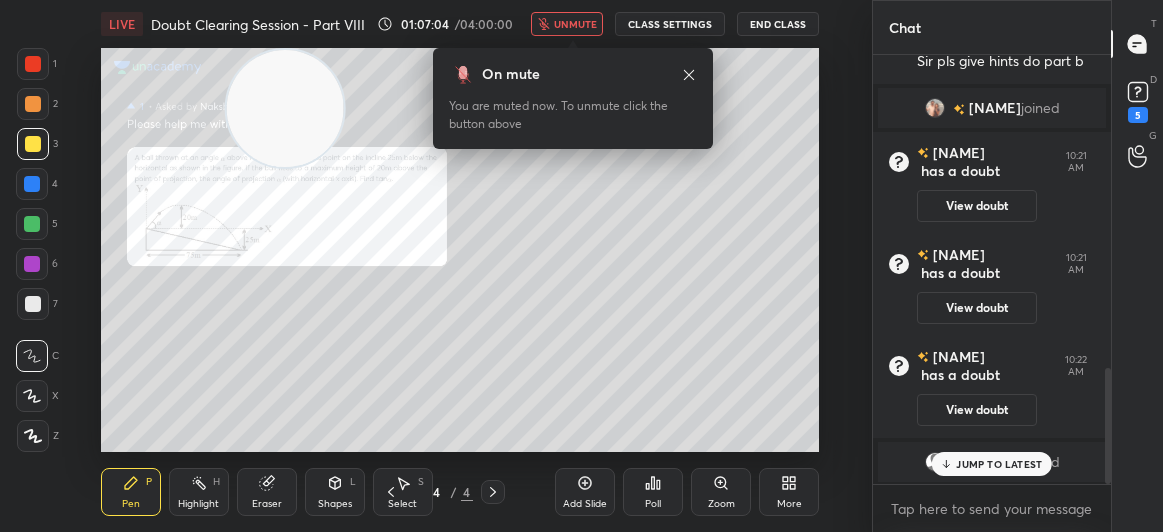 click on "LIVE Doubt Clearing Session - Part VIII 01:07:04 /  04:00:00 unmute CLASS SETTINGS End Class" at bounding box center [460, 24] 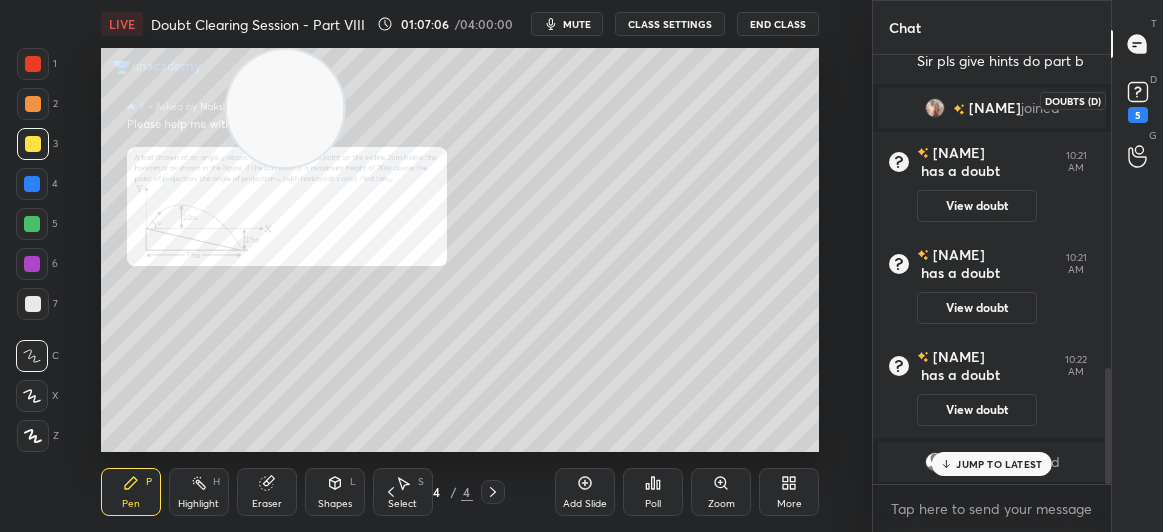 click on "5" at bounding box center (1138, 100) 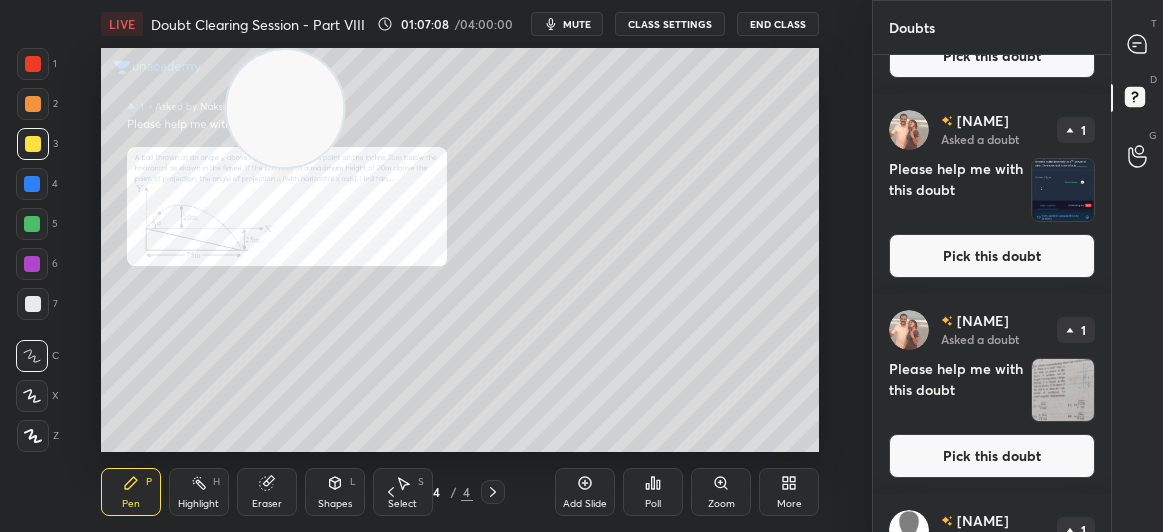 scroll, scrollTop: 521, scrollLeft: 0, axis: vertical 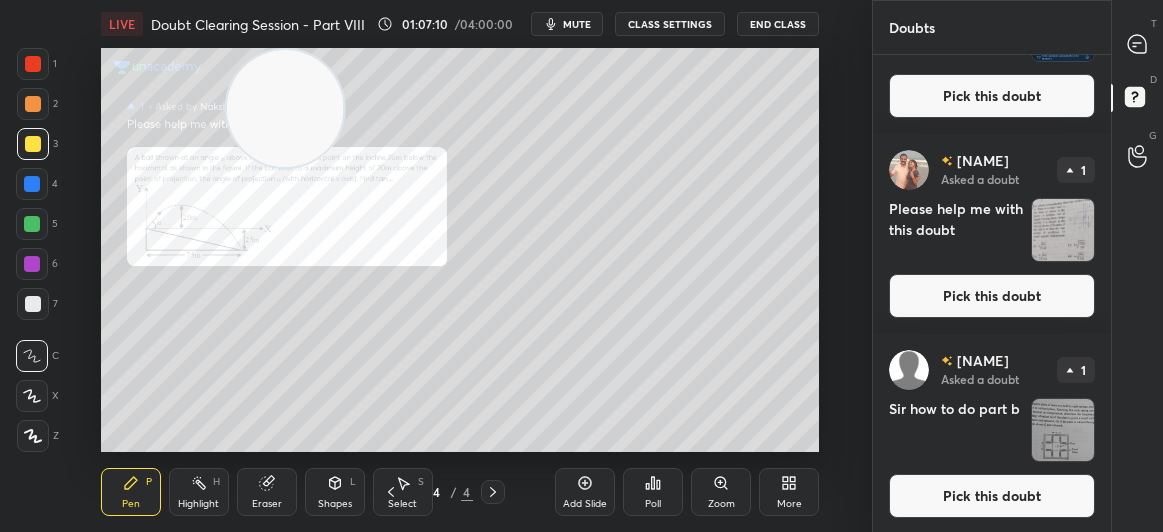 click on "T Messages (T)" at bounding box center [1137, 44] 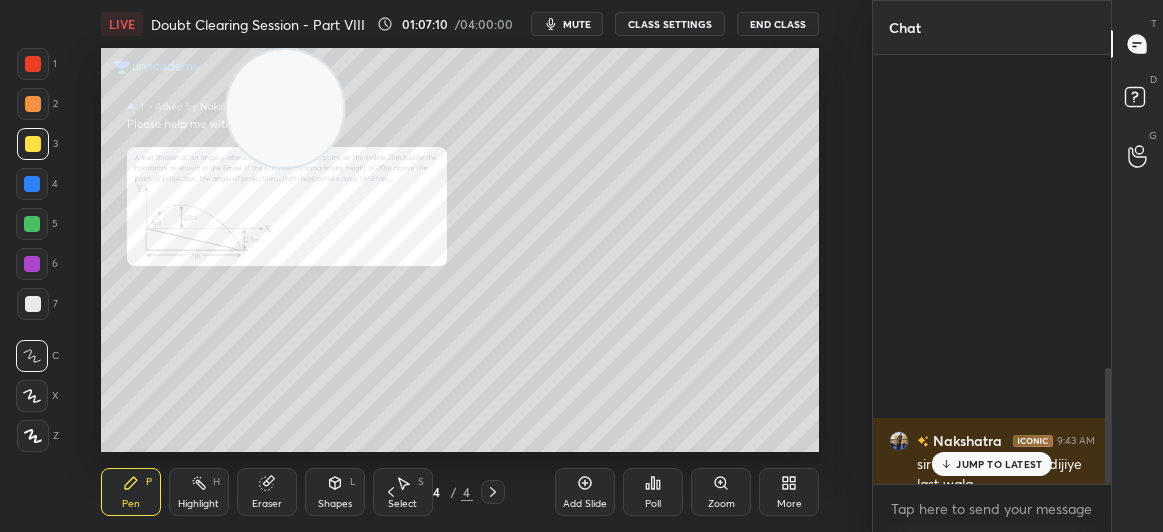 scroll, scrollTop: 1164, scrollLeft: 0, axis: vertical 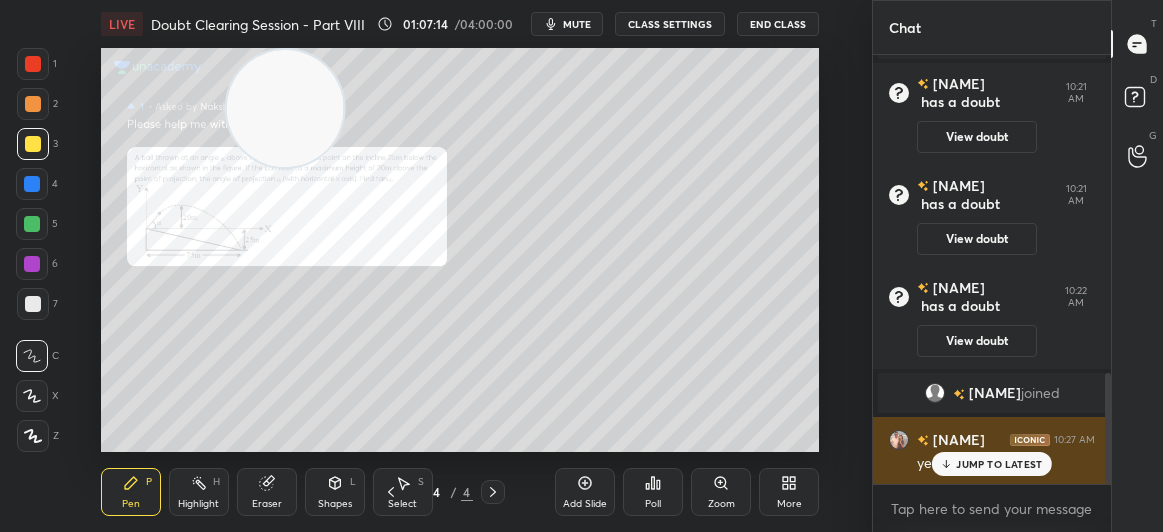 click on "JUMP TO LATEST" at bounding box center (999, 464) 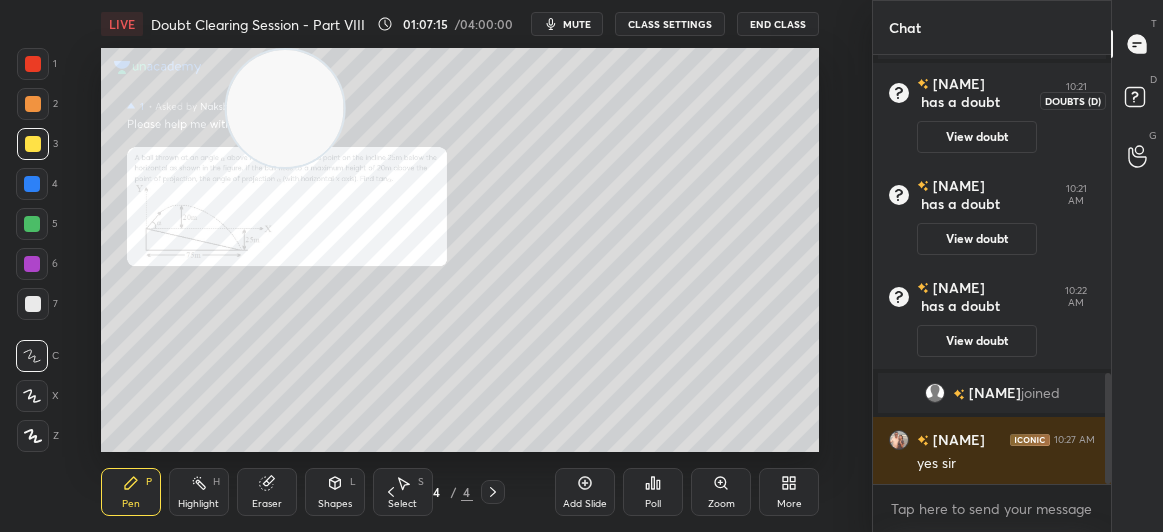 click 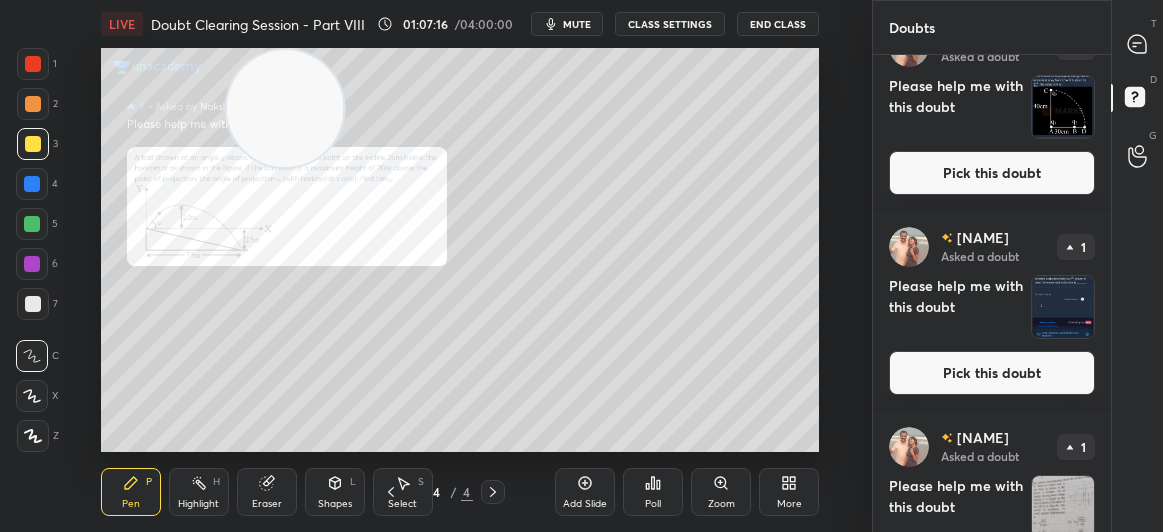 scroll, scrollTop: 521, scrollLeft: 0, axis: vertical 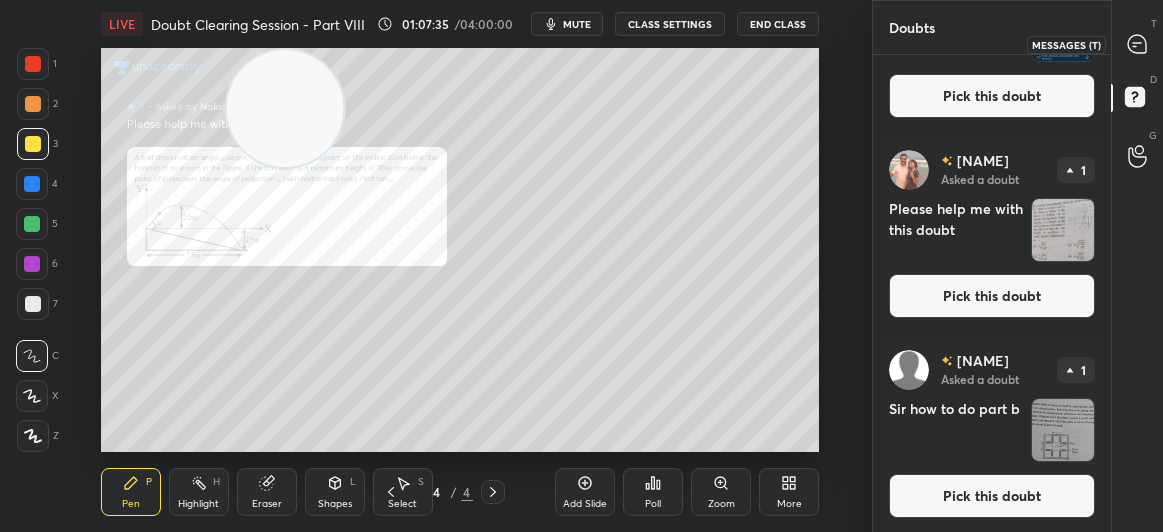 click at bounding box center (1138, 44) 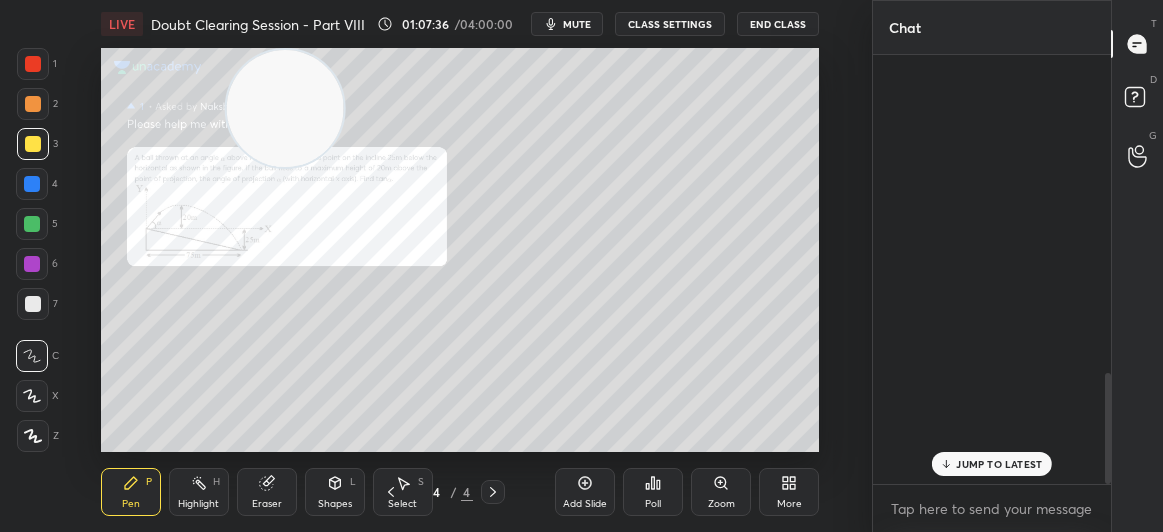 scroll, scrollTop: 1233, scrollLeft: 0, axis: vertical 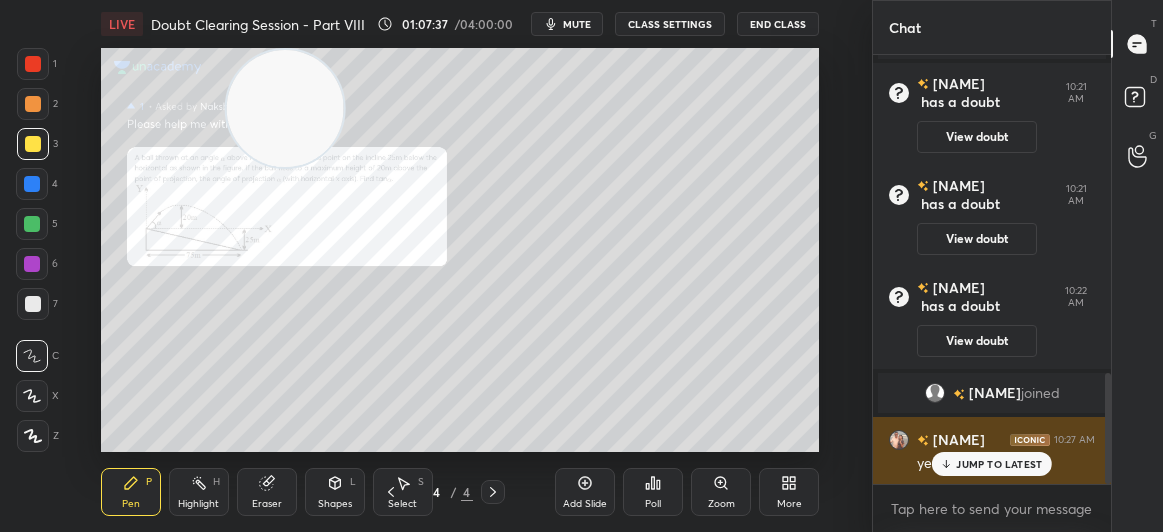 click on "JUMP TO LATEST" at bounding box center [999, 464] 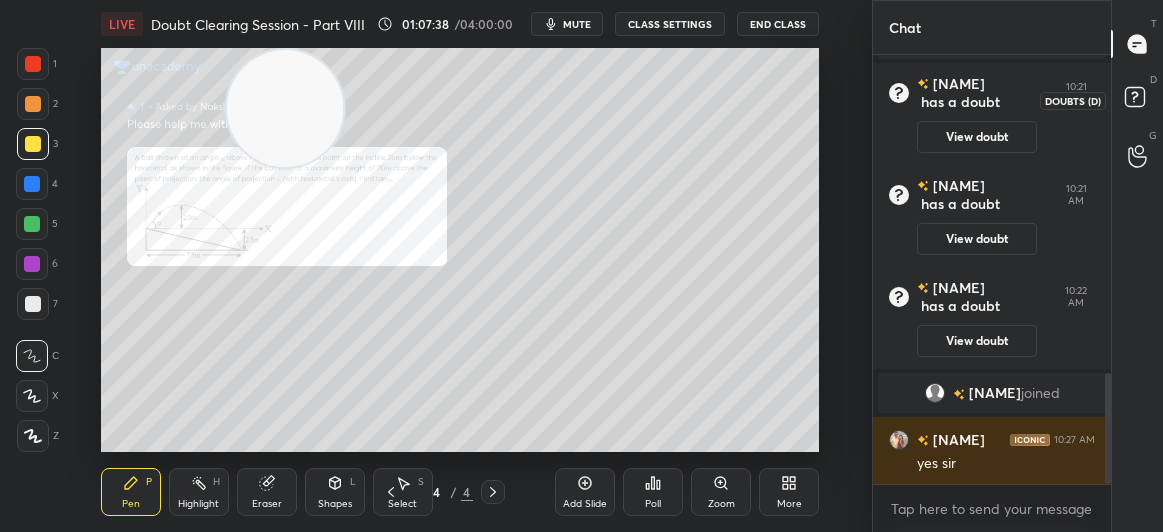 click 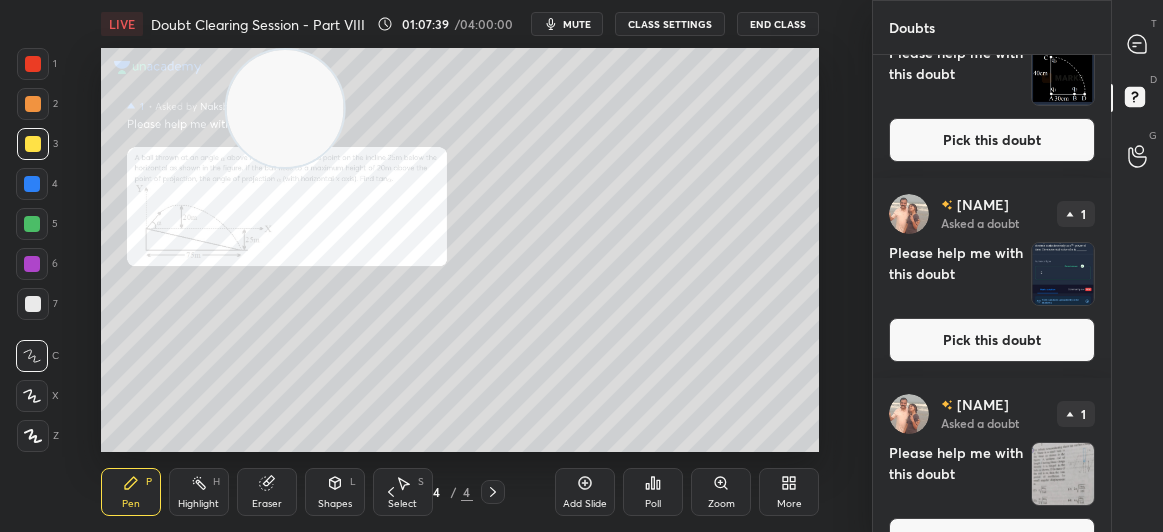 scroll, scrollTop: 521, scrollLeft: 0, axis: vertical 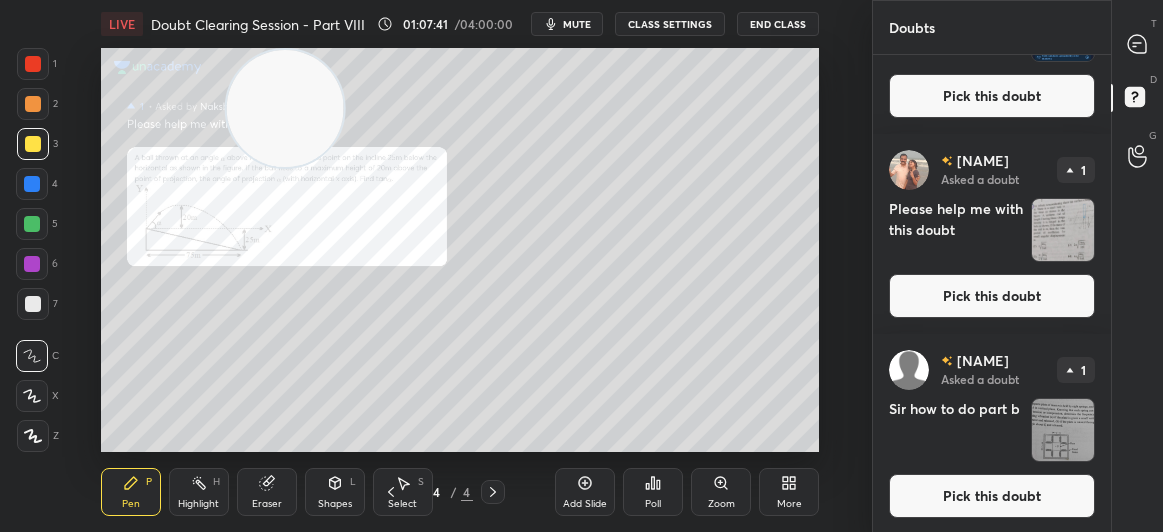 click on "Pick this doubt" at bounding box center (992, 296) 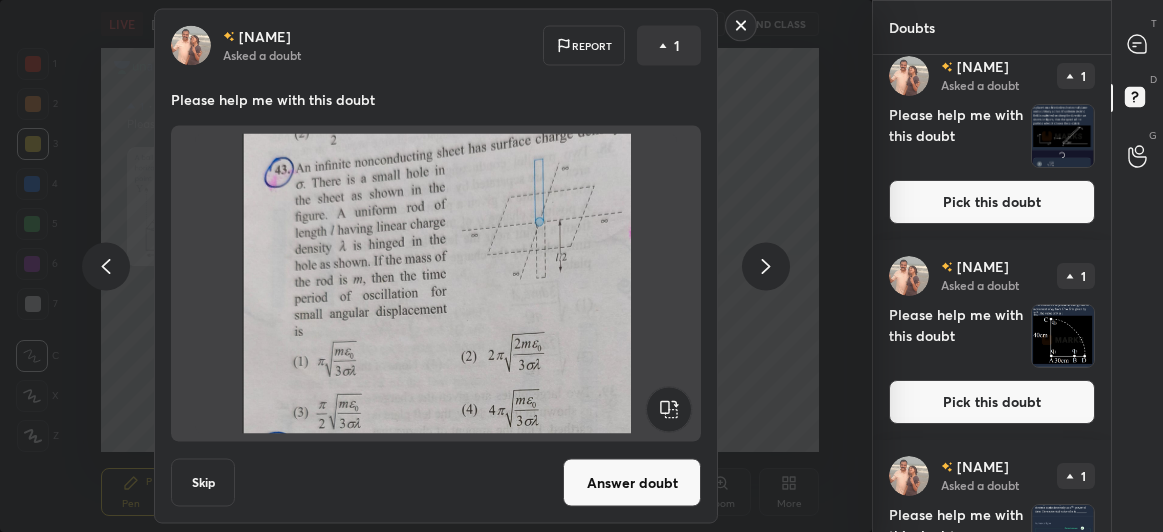scroll, scrollTop: 0, scrollLeft: 0, axis: both 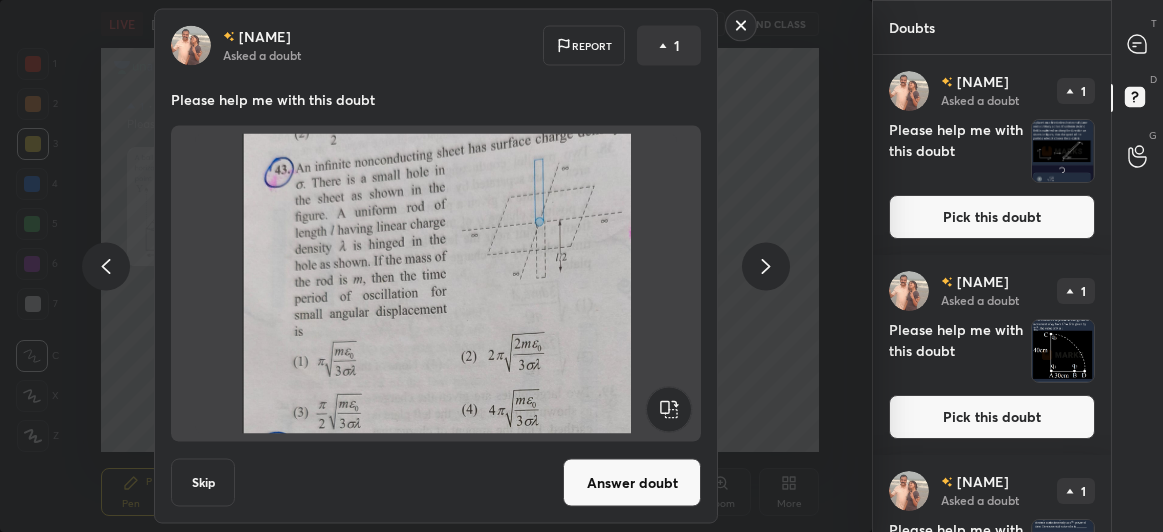 click 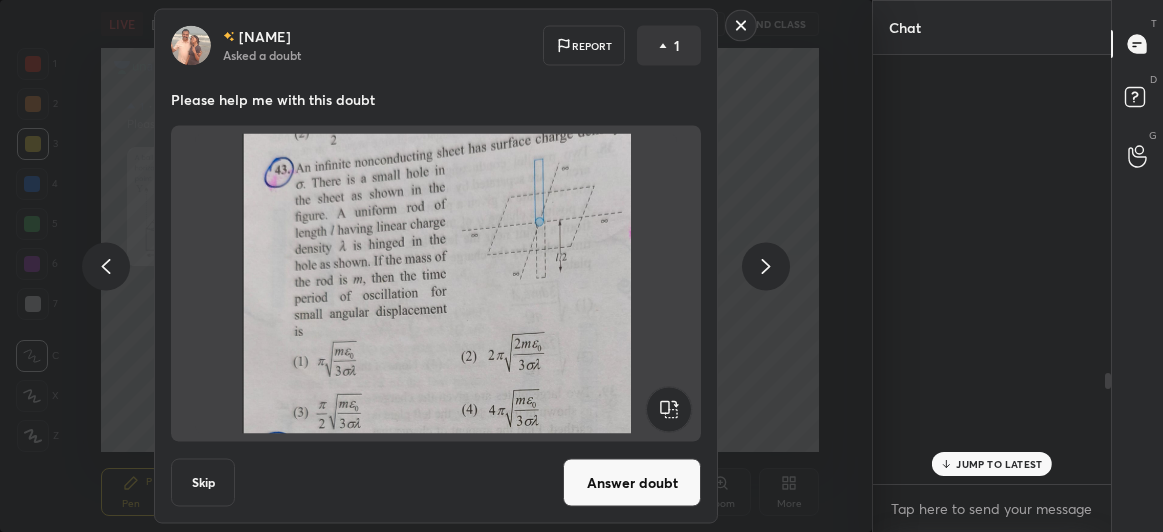 scroll, scrollTop: 1233, scrollLeft: 0, axis: vertical 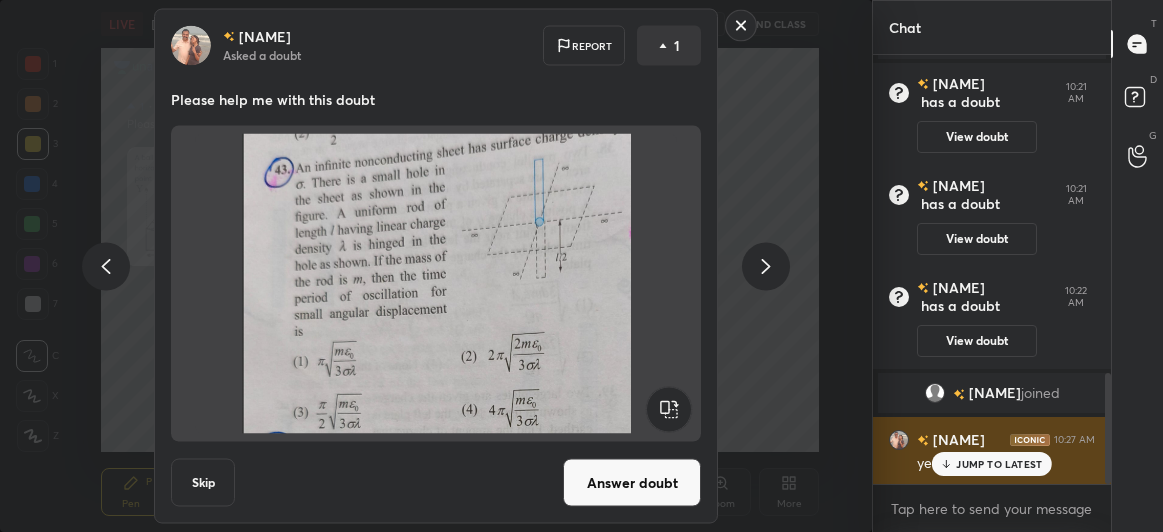 click on "JUMP TO LATEST" at bounding box center [999, 464] 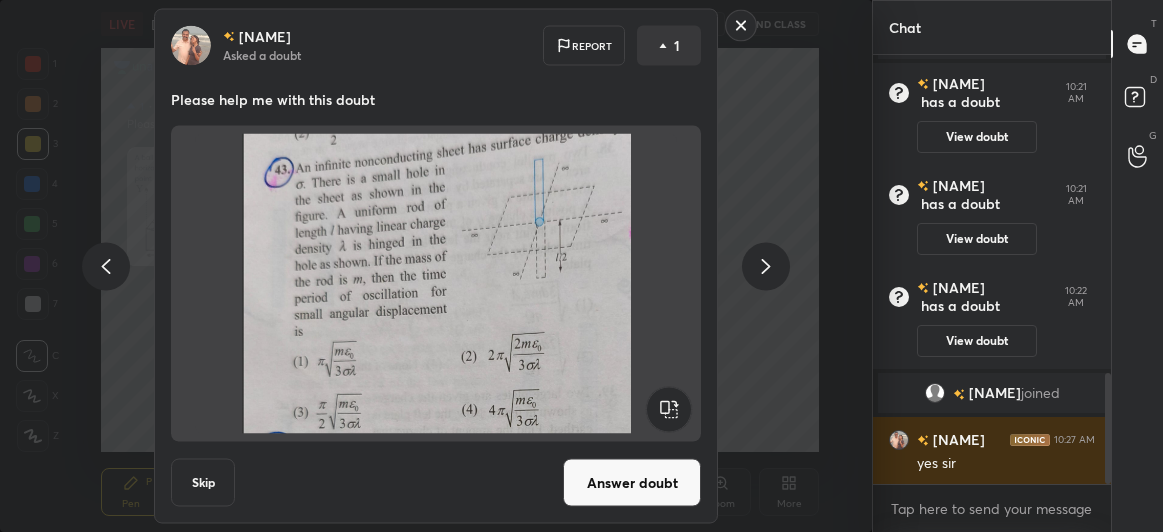 click on "Answer doubt" at bounding box center (632, 483) 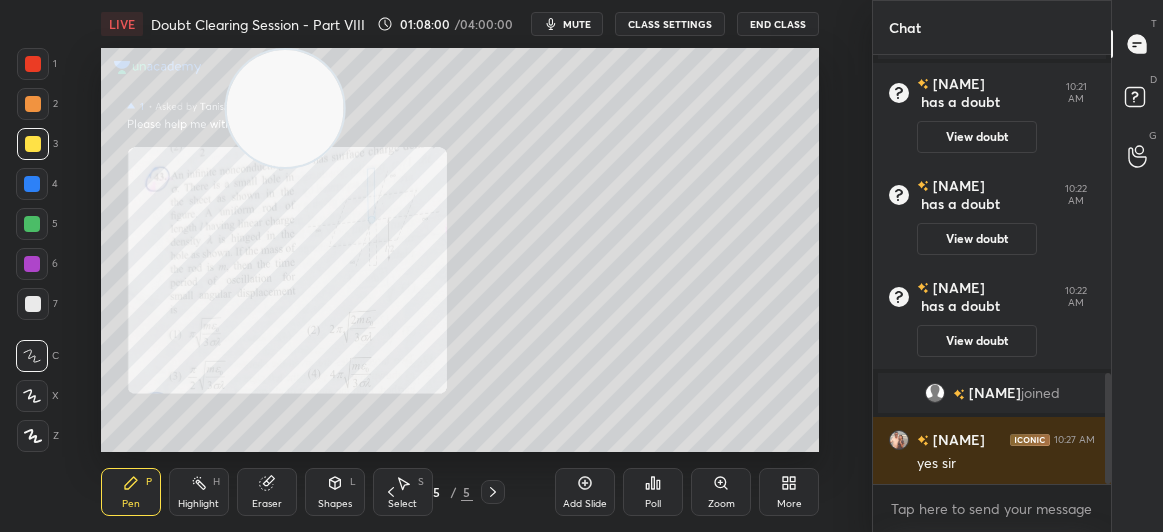 scroll, scrollTop: 1233, scrollLeft: 0, axis: vertical 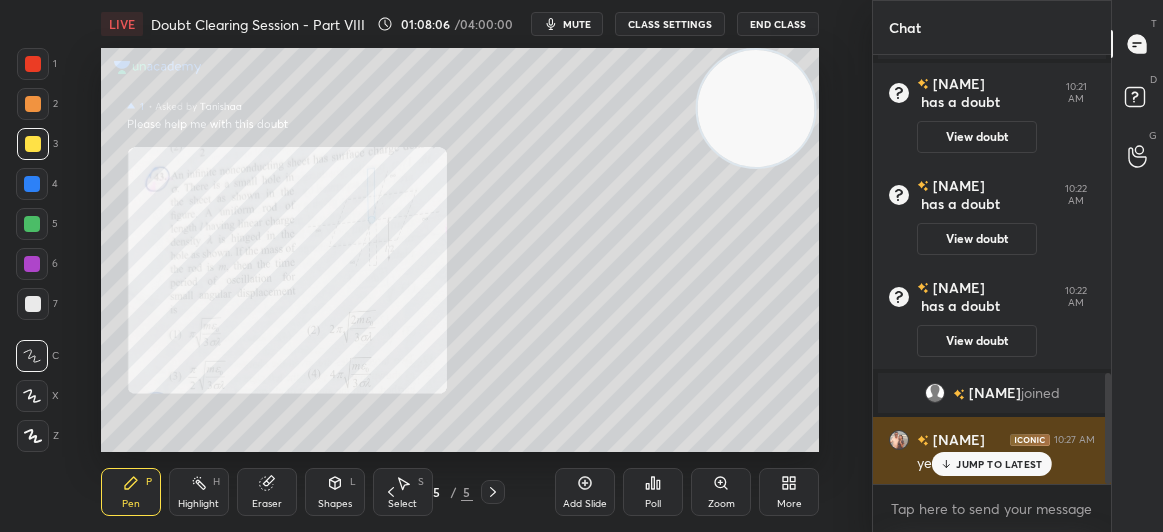 click on "JUMP TO LATEST" at bounding box center [999, 464] 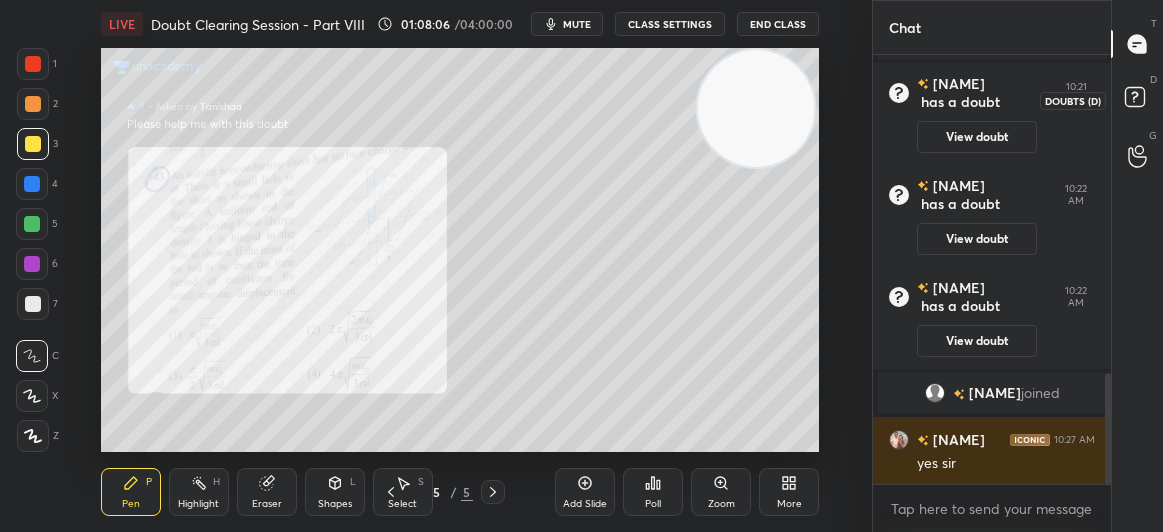 click 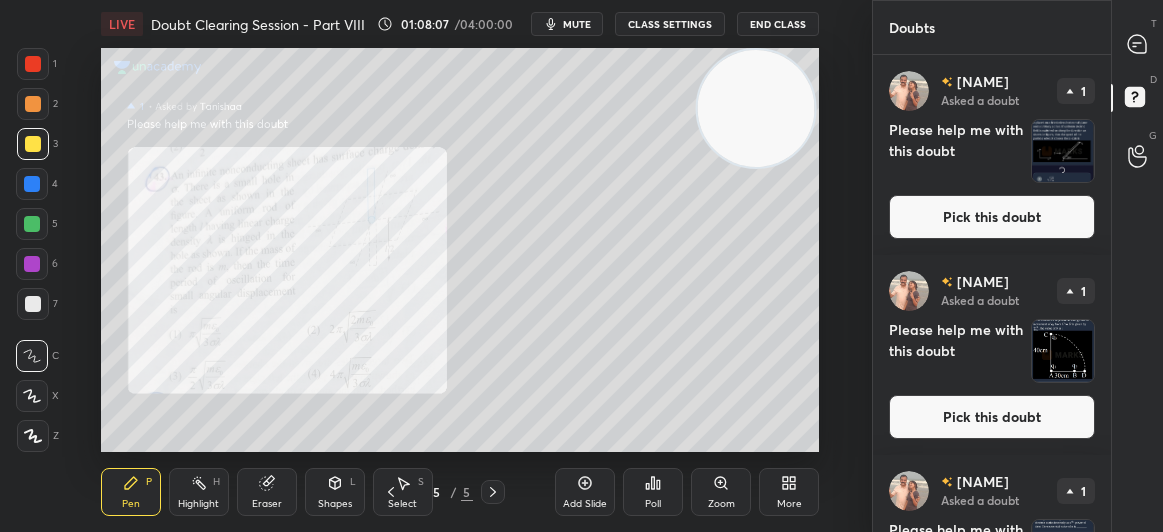 click 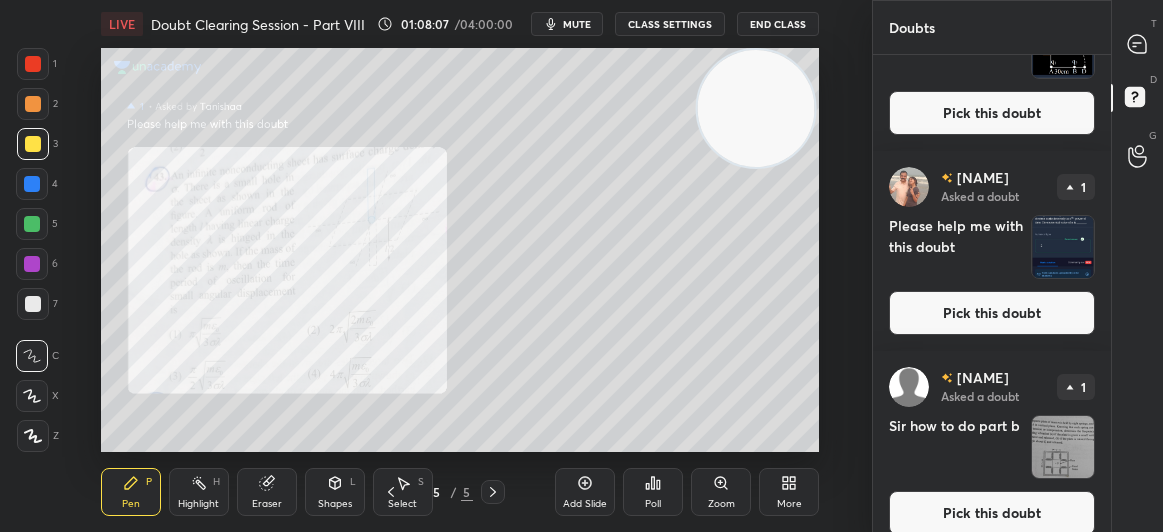 scroll, scrollTop: 321, scrollLeft: 0, axis: vertical 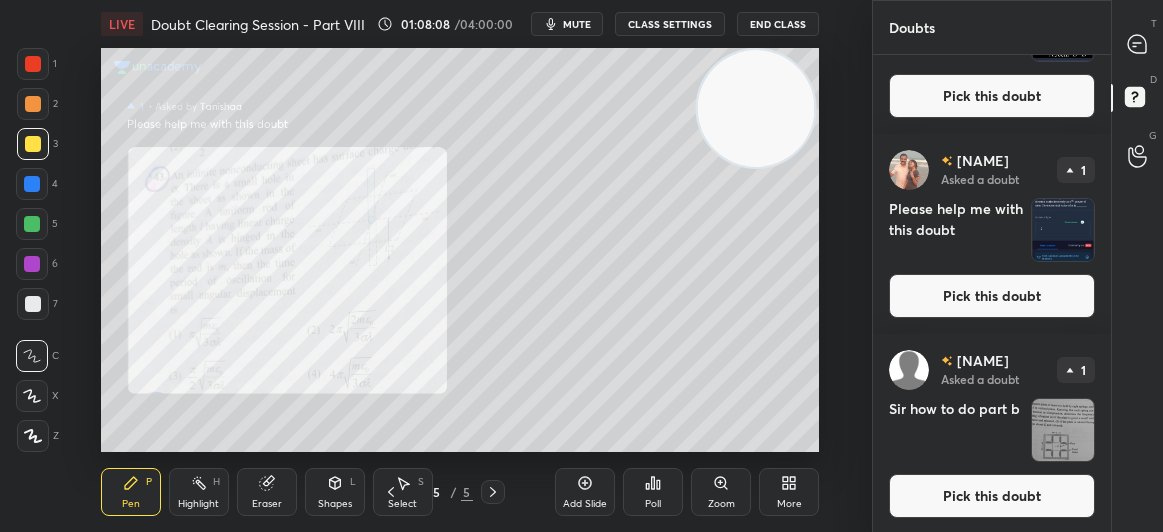 click on "Pick this doubt" at bounding box center (992, 296) 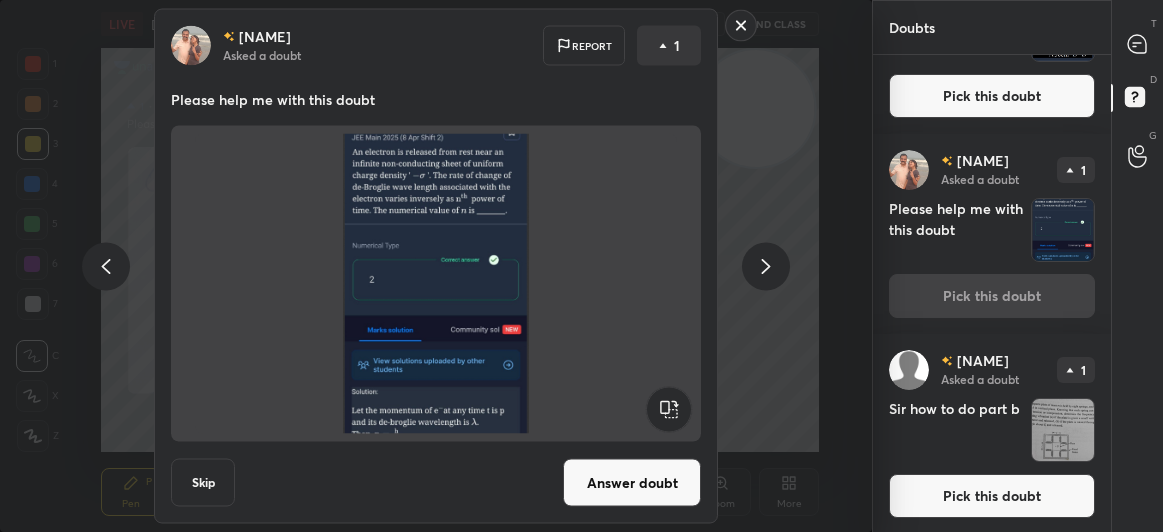 click on "Answer doubt" at bounding box center (632, 483) 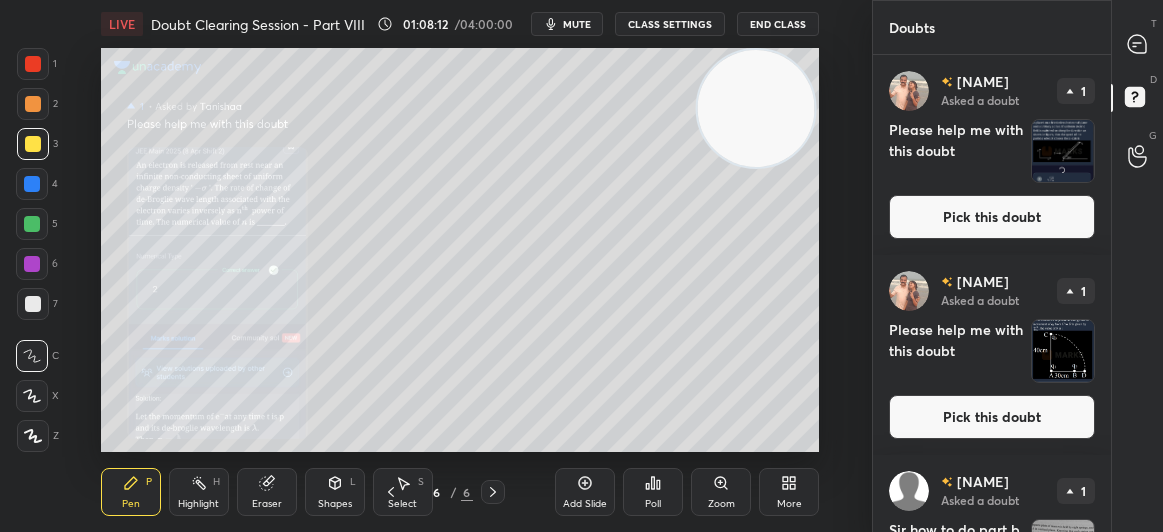 click on "Pick this doubt" at bounding box center [992, 417] 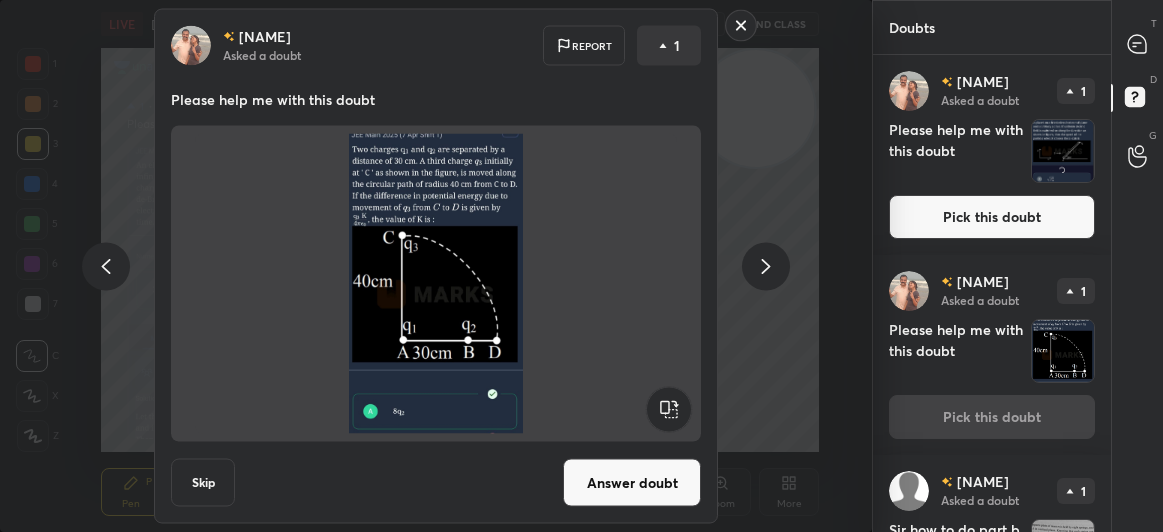 click on "Answer doubt" at bounding box center (632, 483) 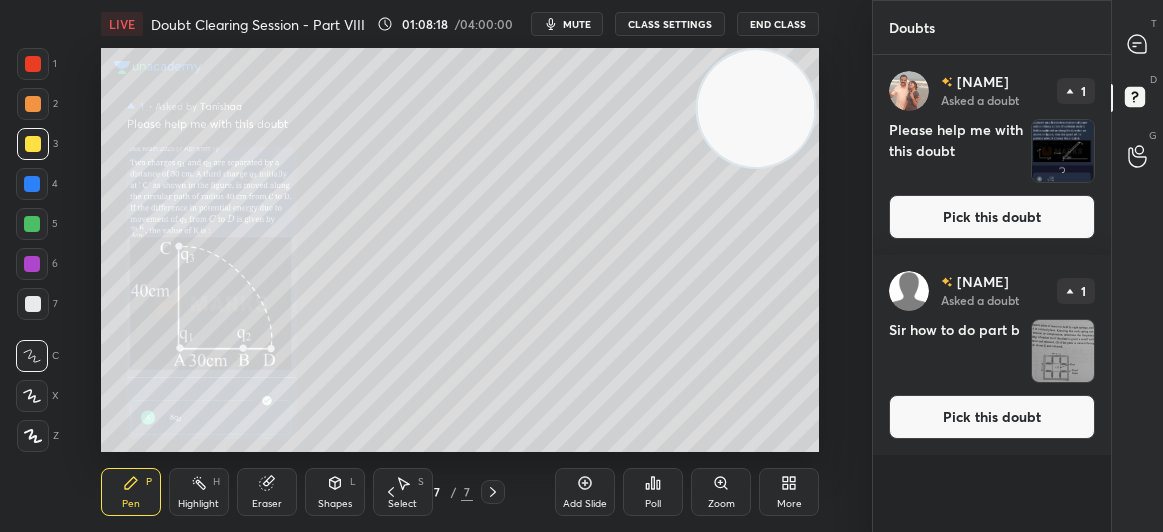 click on "Pick this doubt" at bounding box center (992, 217) 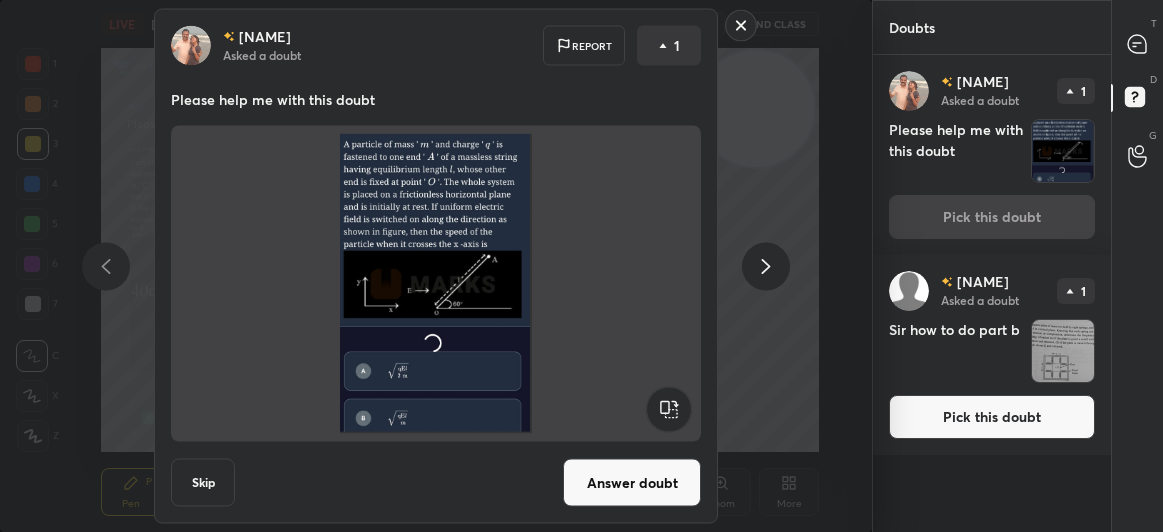click on "Answer doubt" at bounding box center [632, 483] 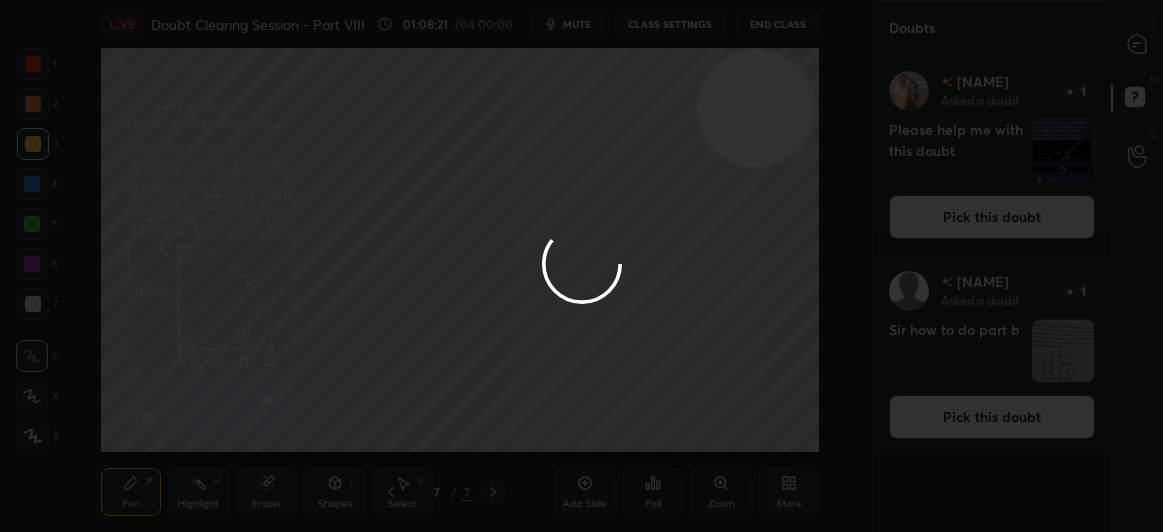 click at bounding box center (581, 266) 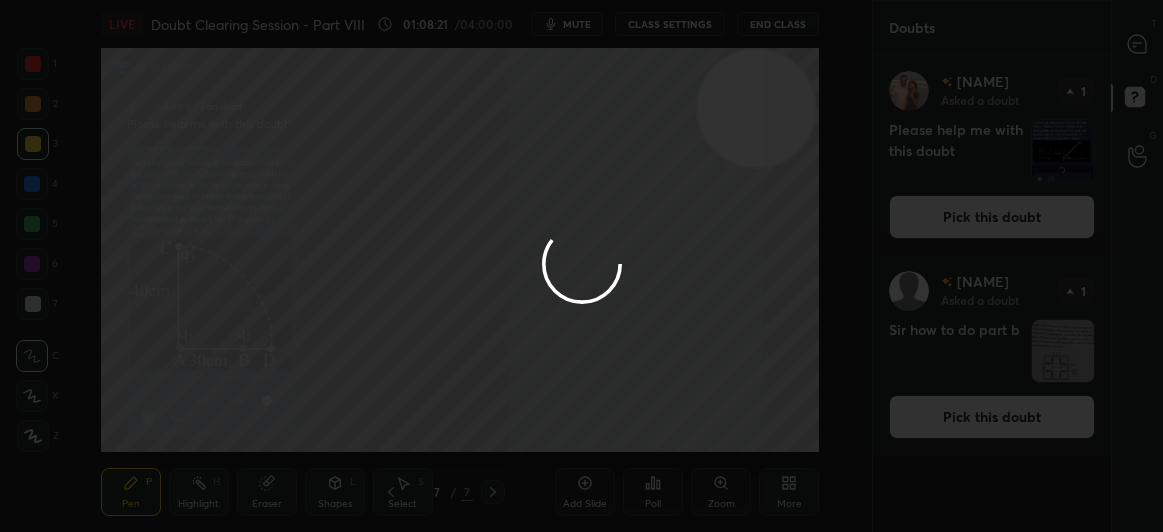 click at bounding box center (581, 266) 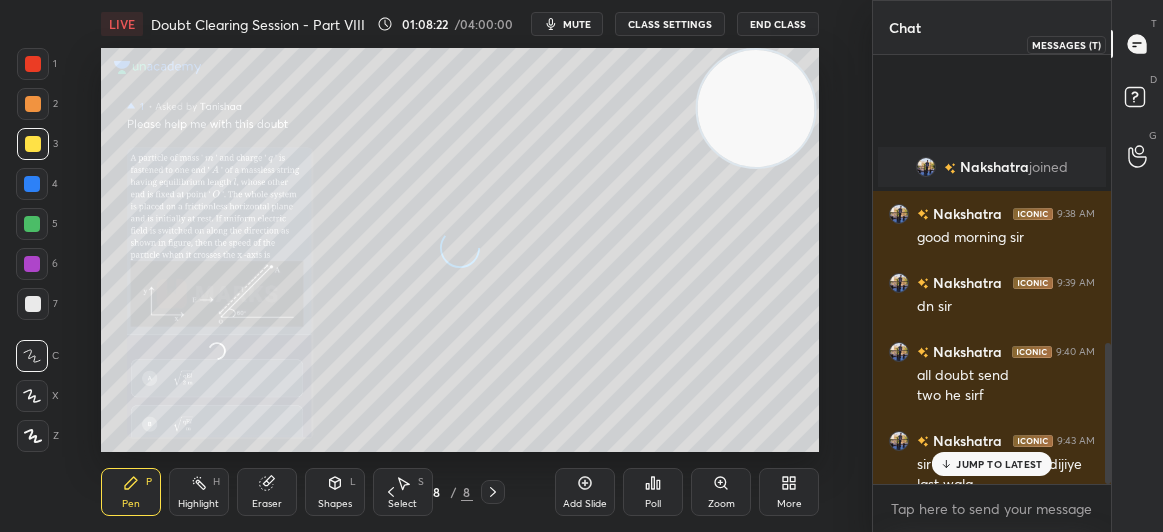 click at bounding box center [1138, 44] 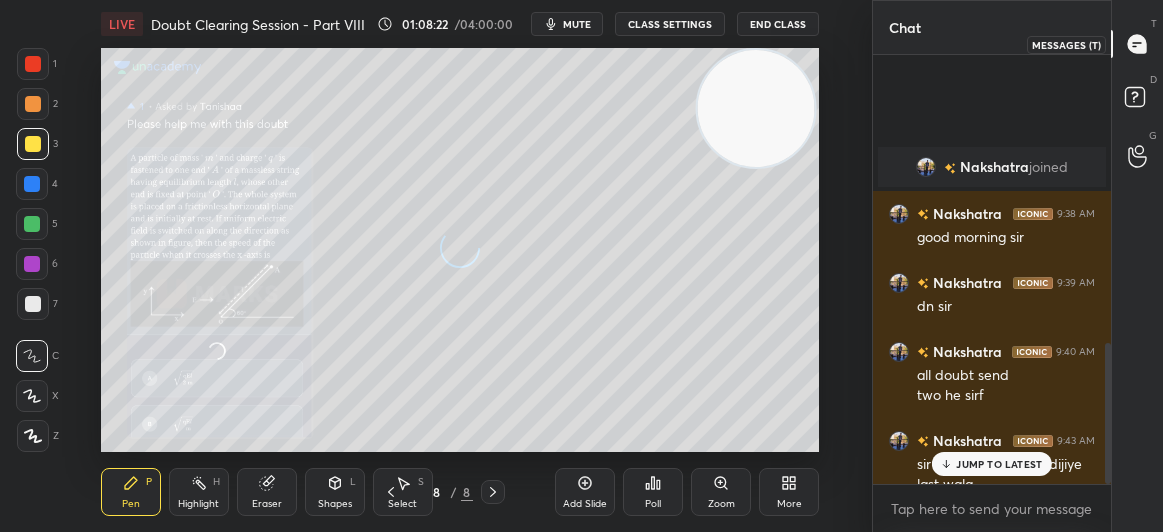 scroll, scrollTop: 879, scrollLeft: 0, axis: vertical 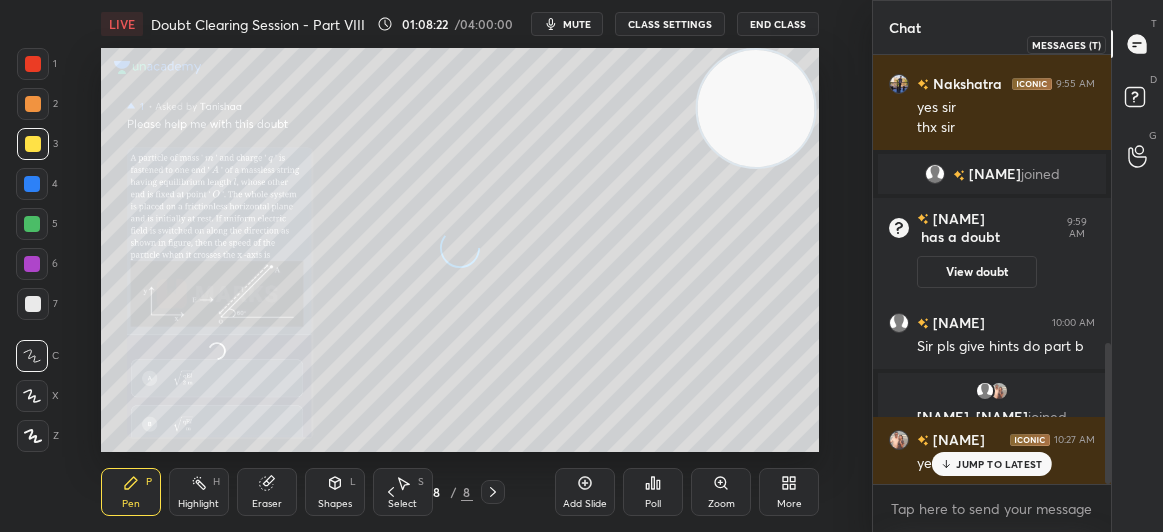 click on "T Messages (T)" at bounding box center [1137, 44] 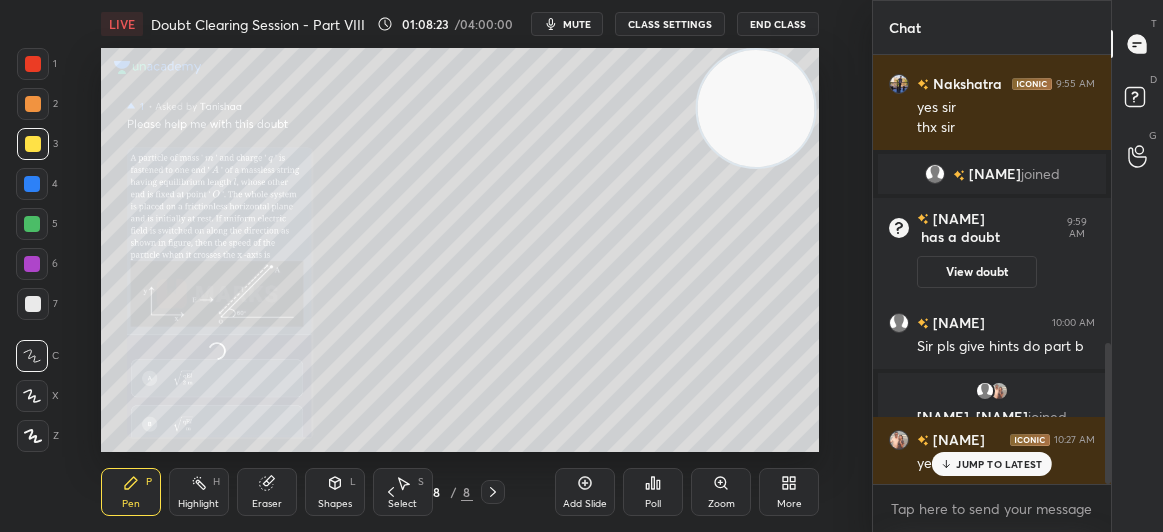 click on "JUMP TO LATEST" at bounding box center [999, 464] 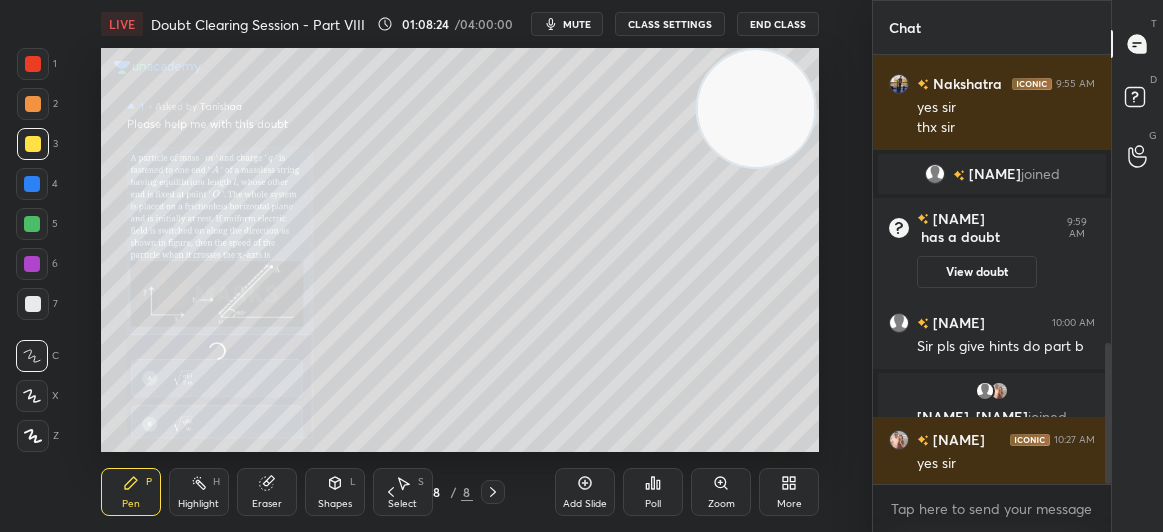 click 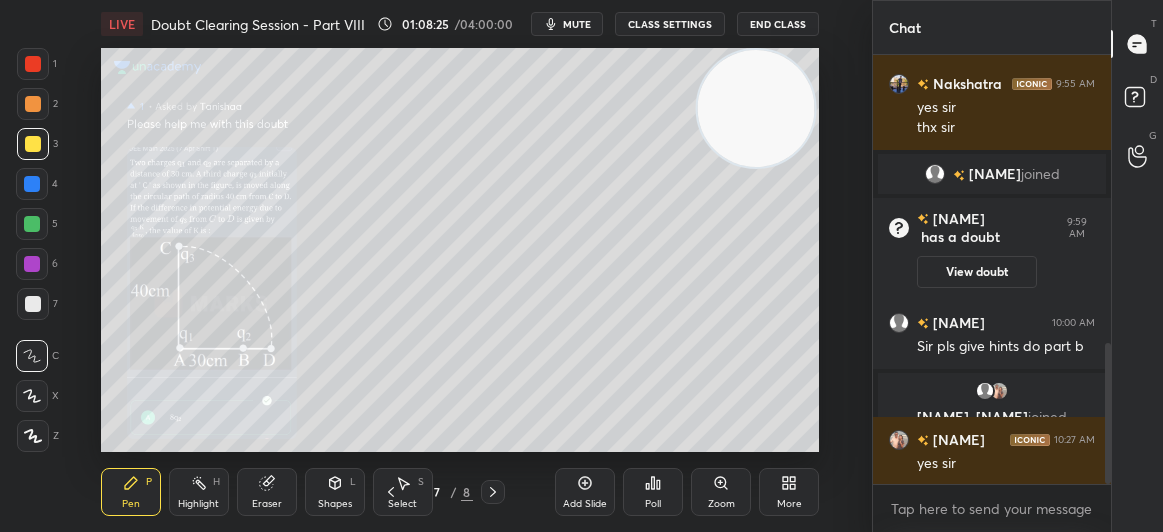 click 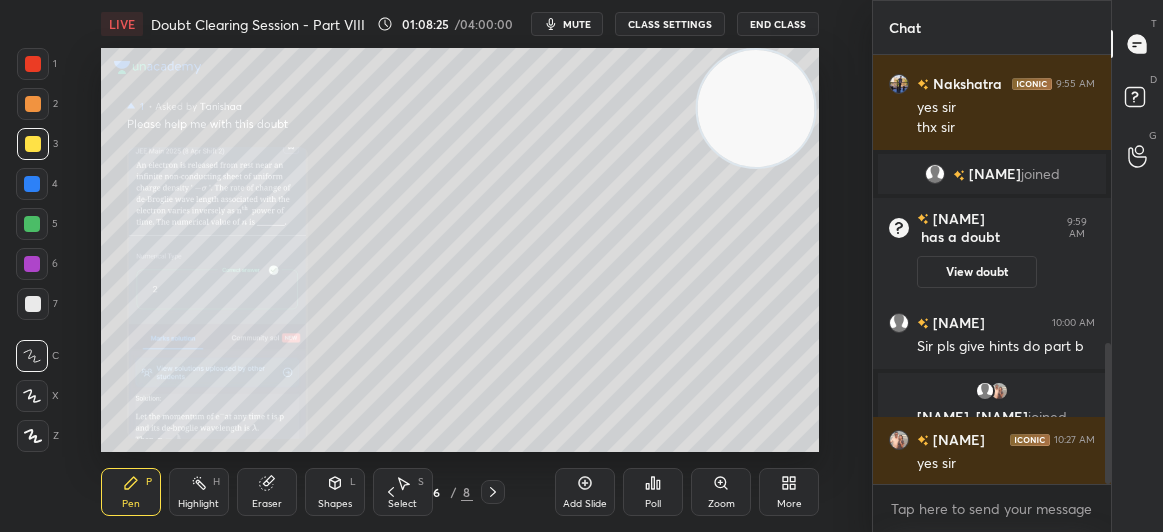 click 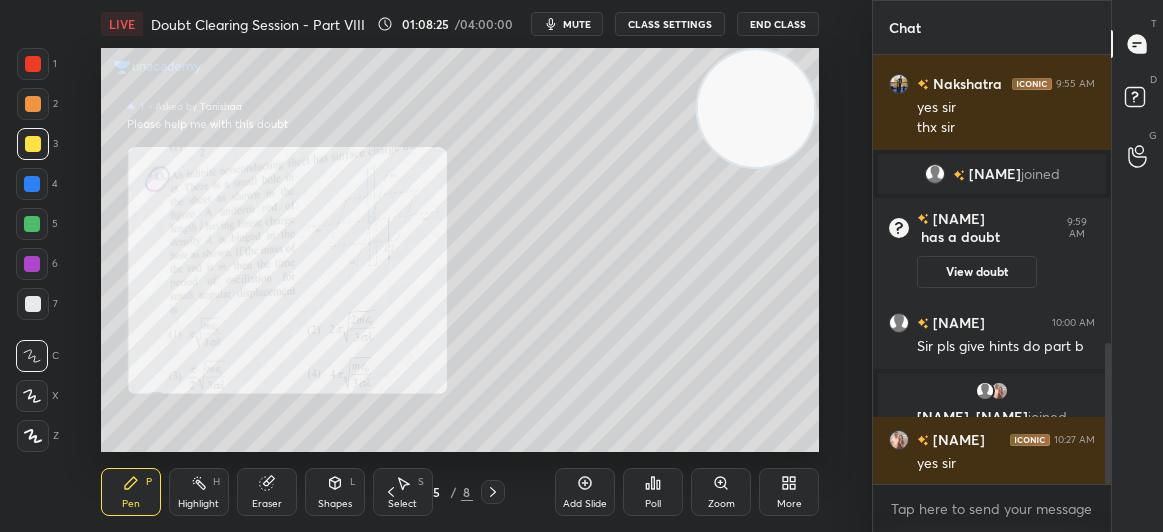 click 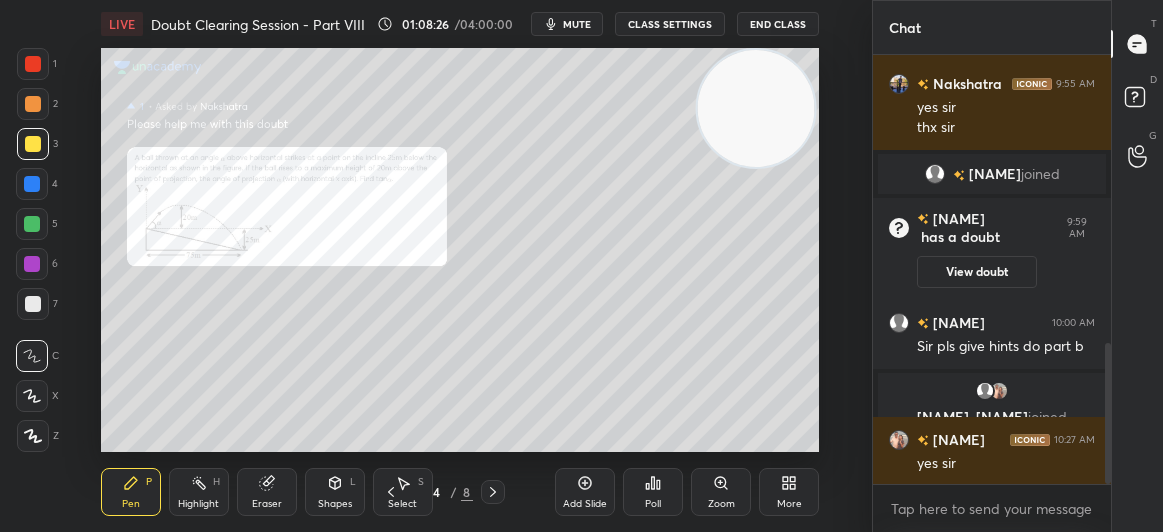 click 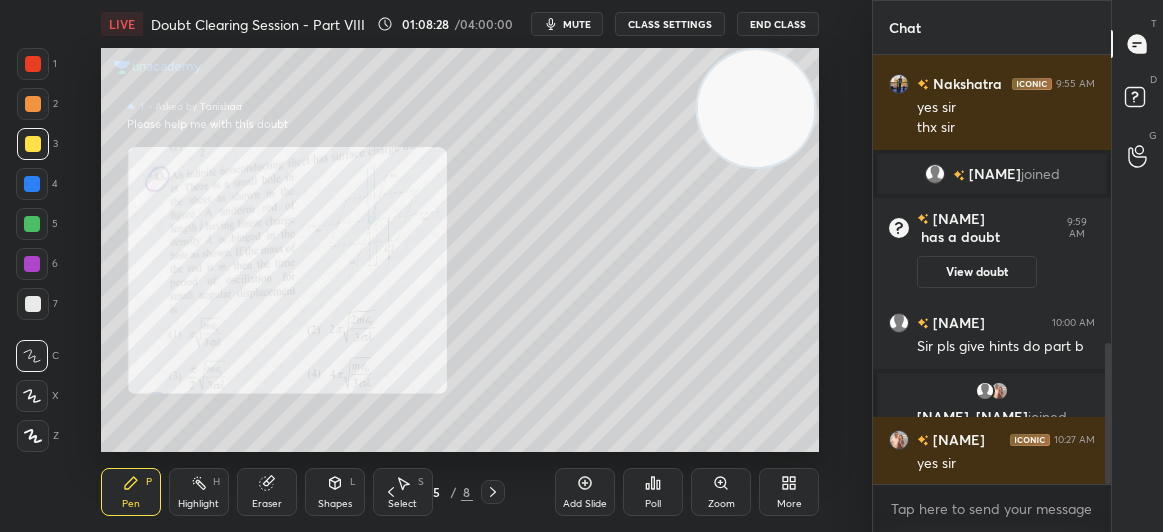 click on "Zoom" at bounding box center (721, 492) 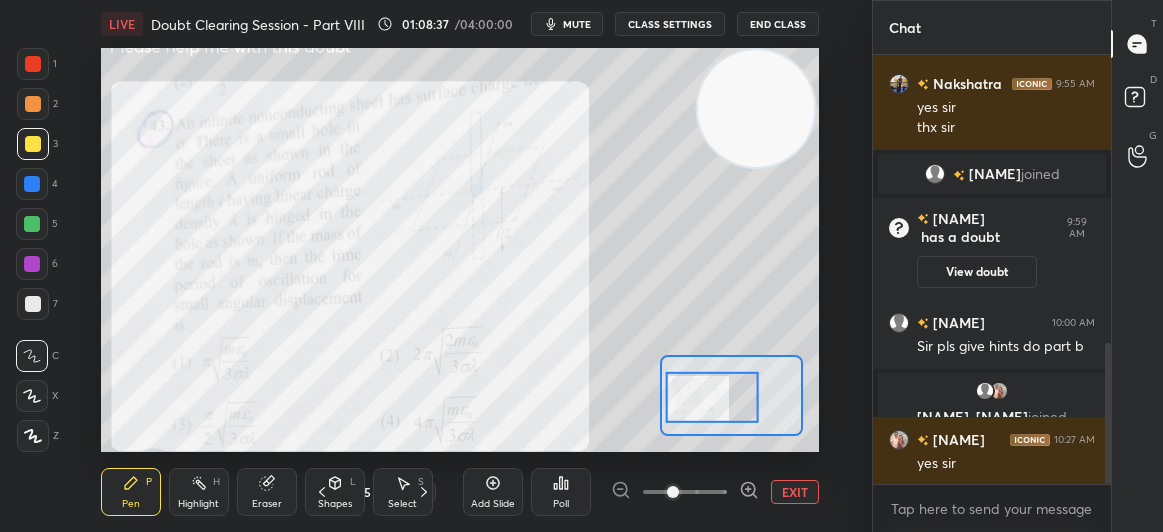 click at bounding box center (33, 64) 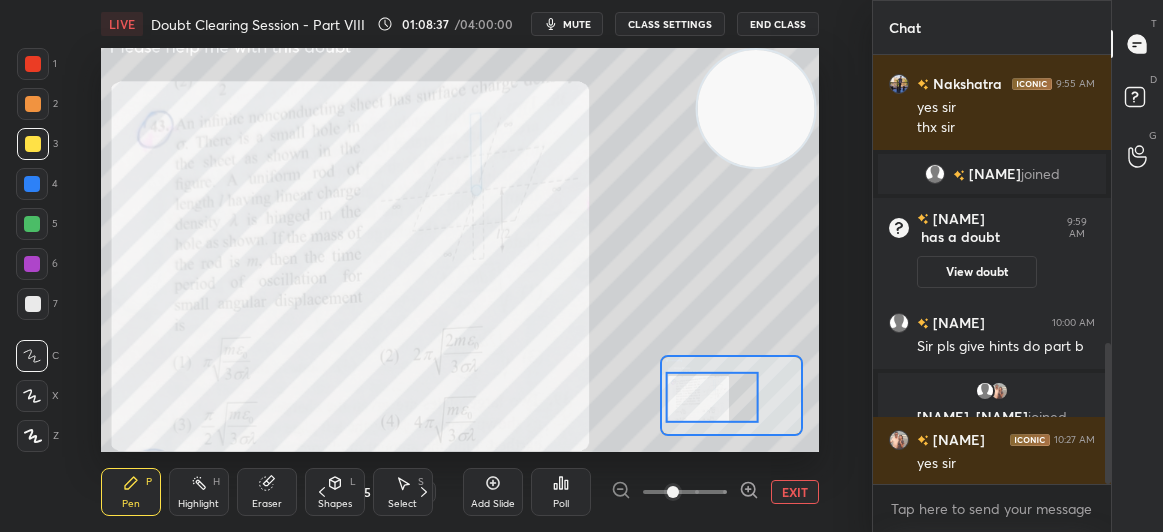 click at bounding box center [33, 64] 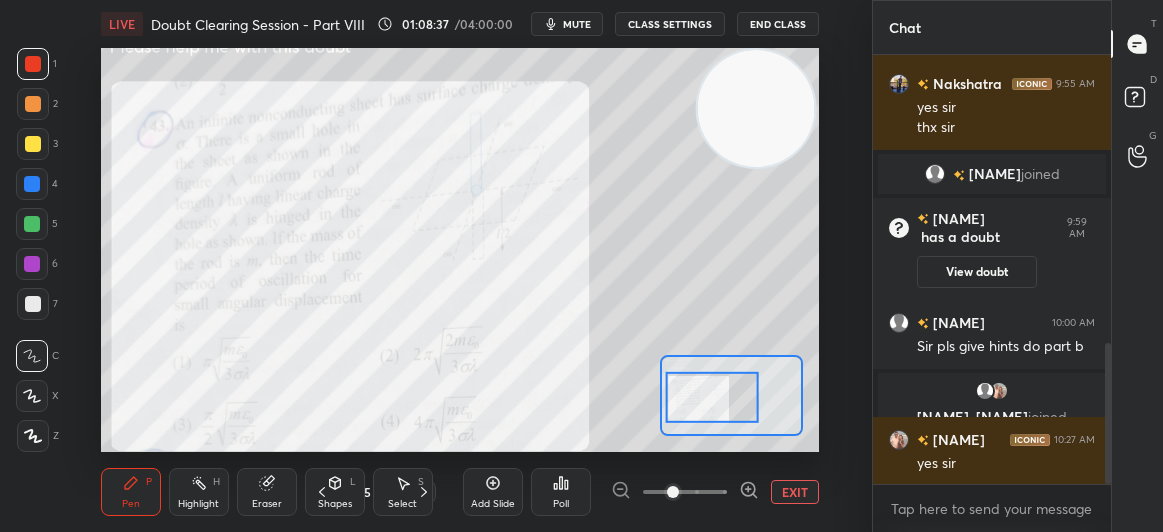 click at bounding box center (33, 104) 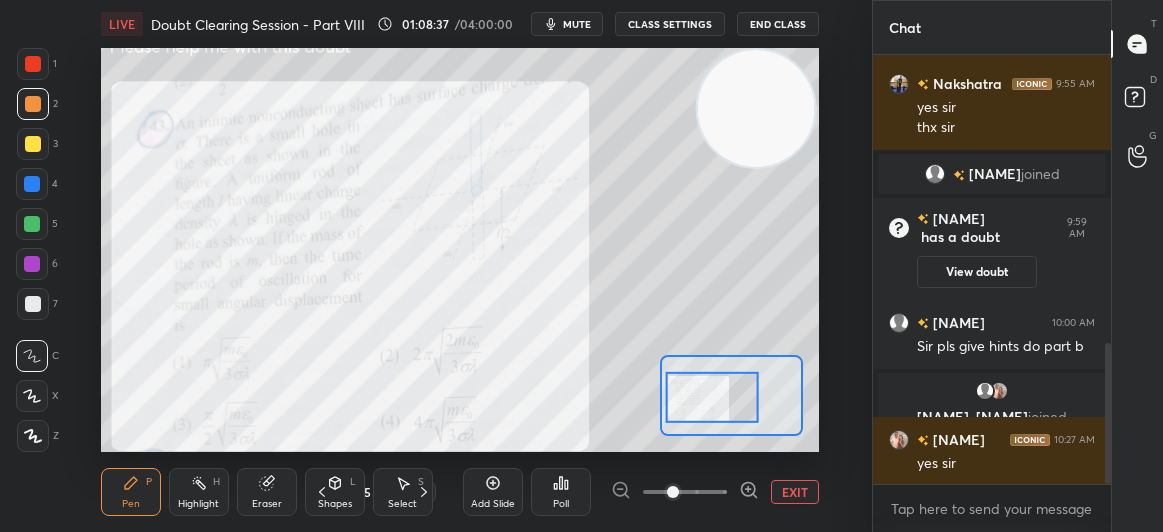 click at bounding box center (33, 64) 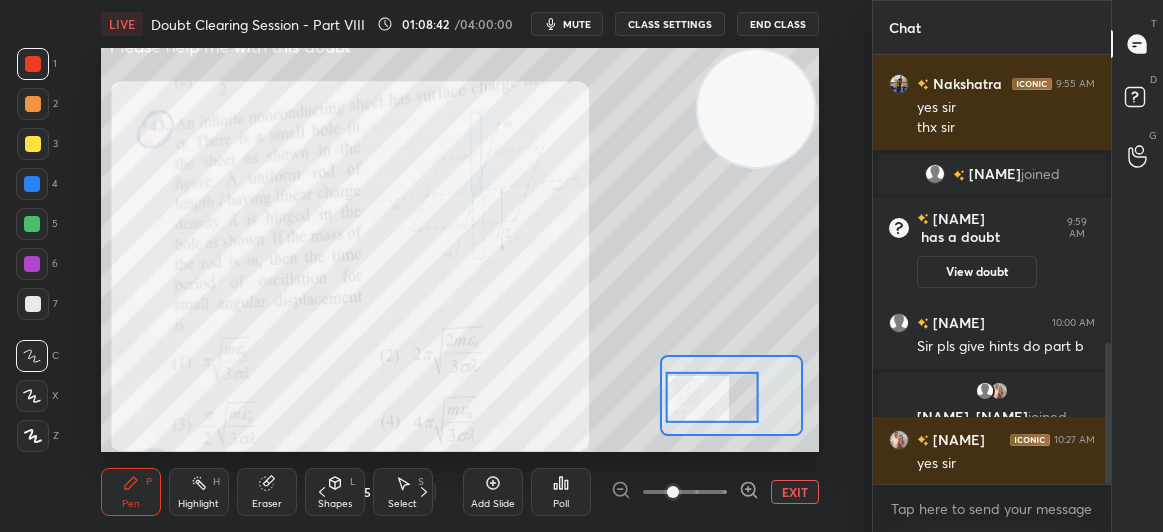 click at bounding box center (32, 184) 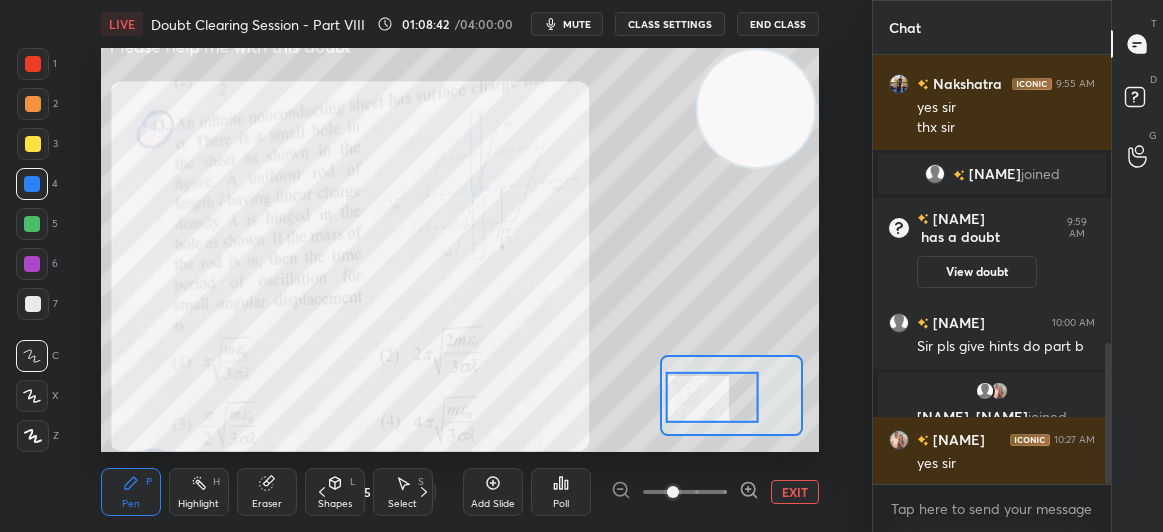 click at bounding box center [32, 184] 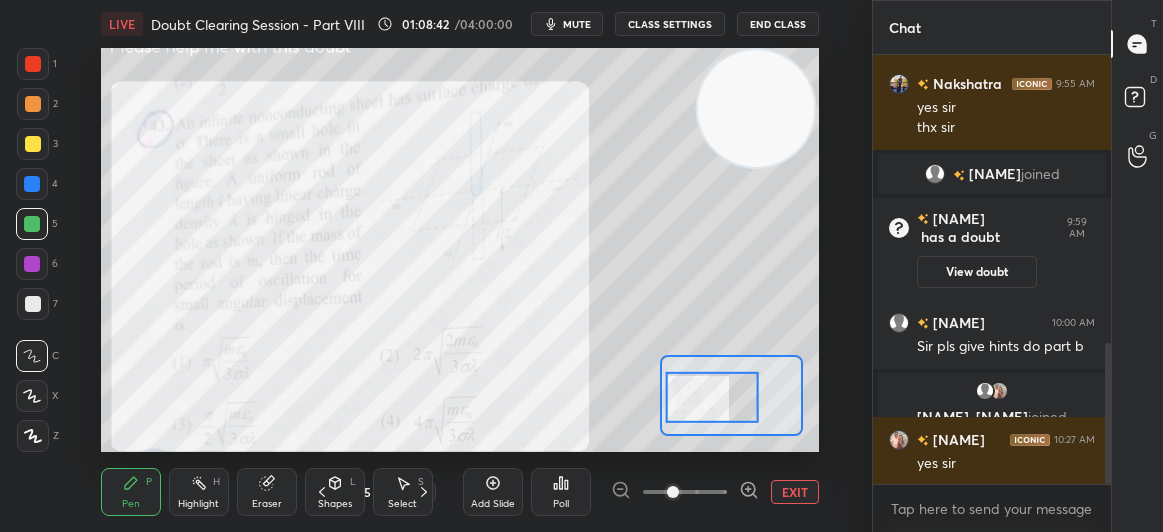 click at bounding box center [32, 184] 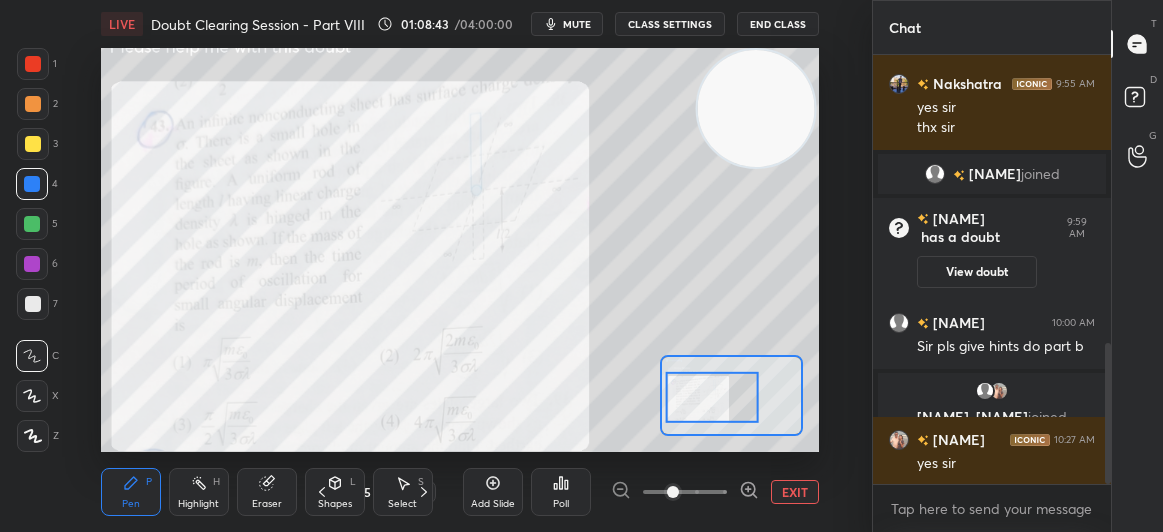 click at bounding box center [33, 144] 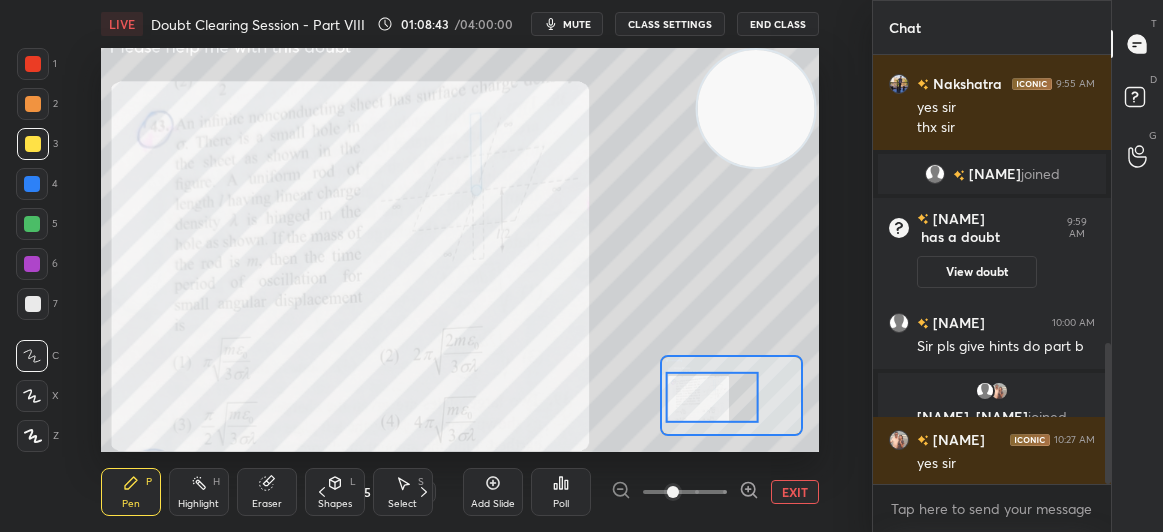 click at bounding box center (33, 104) 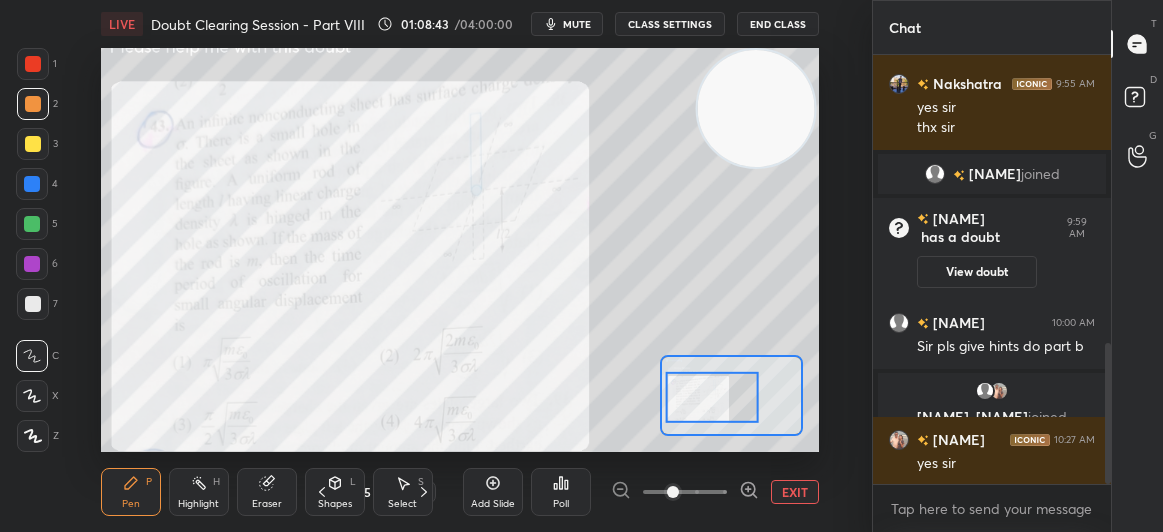 click at bounding box center [33, 64] 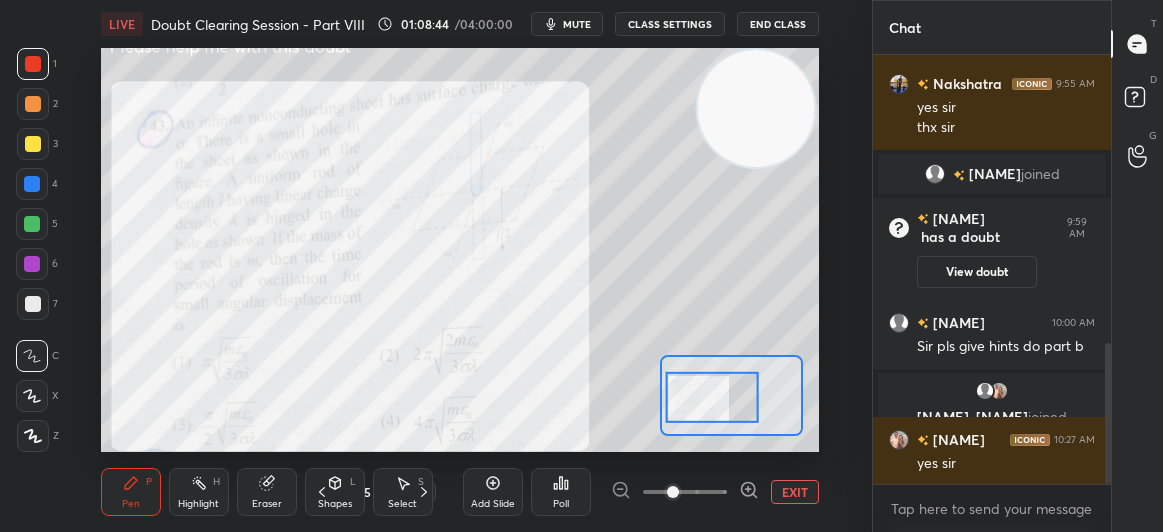 click at bounding box center (33, 144) 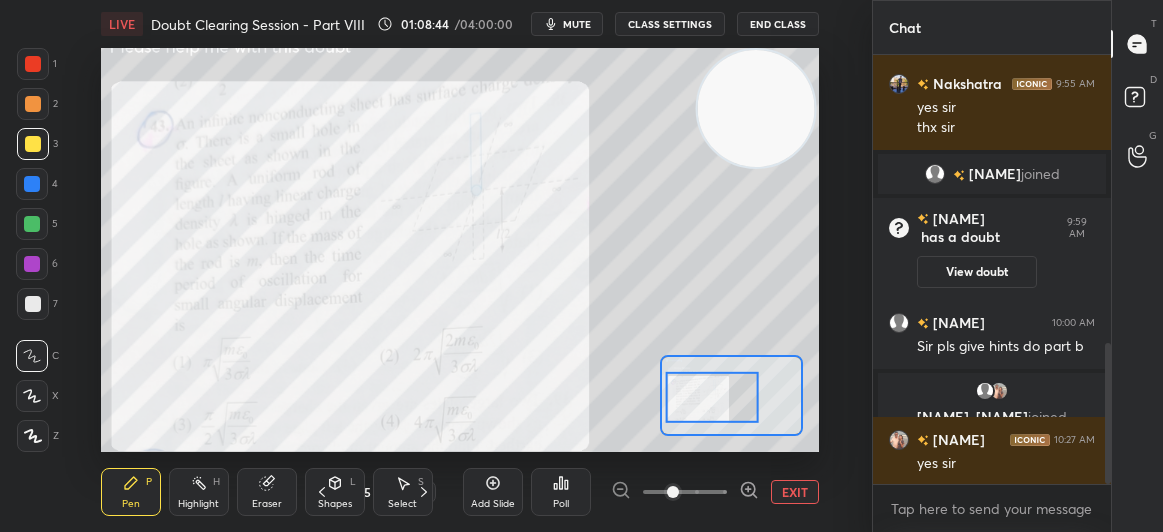 click at bounding box center (32, 184) 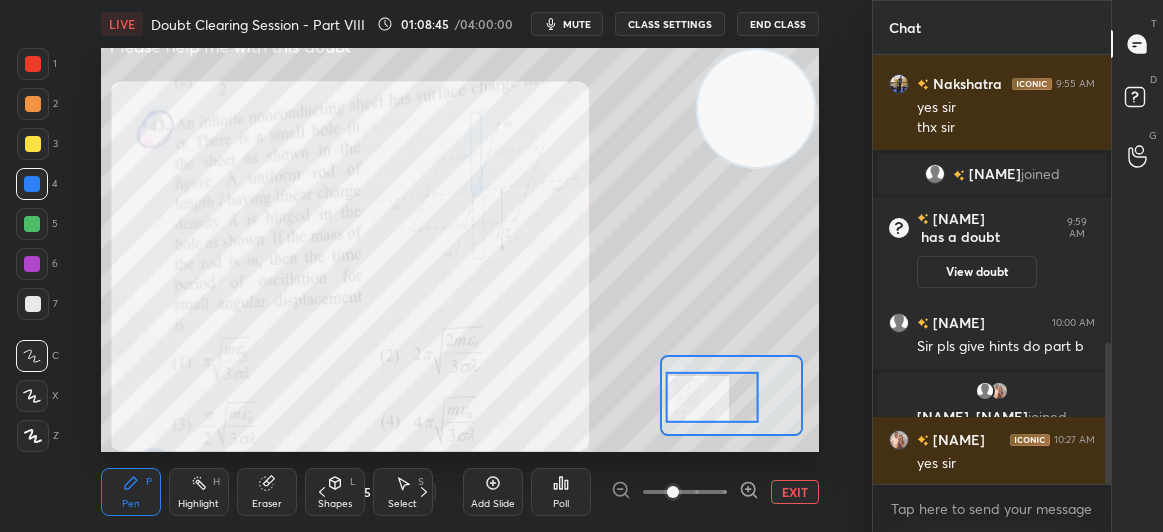 click at bounding box center (33, 104) 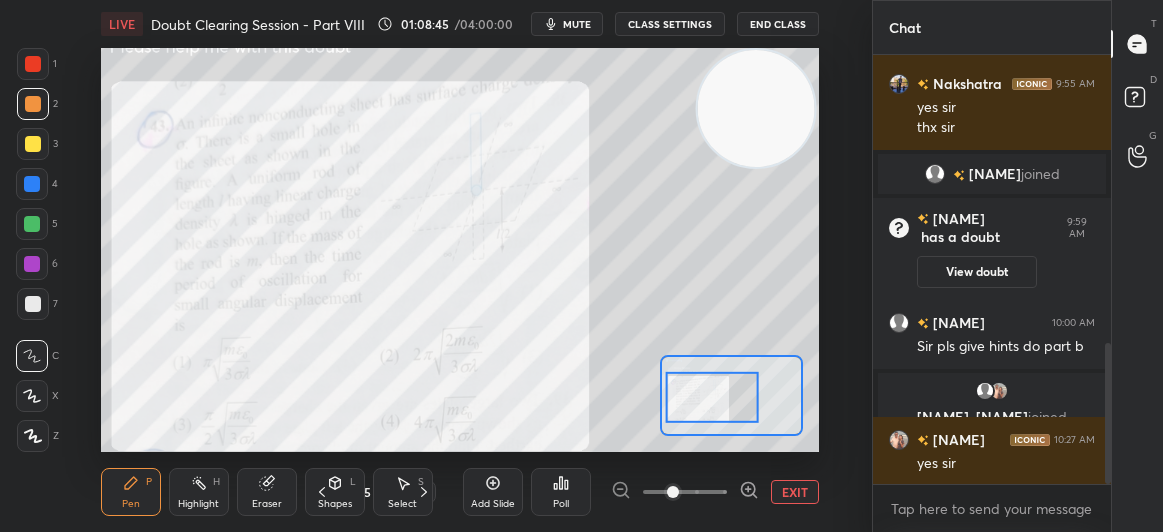 click at bounding box center (33, 64) 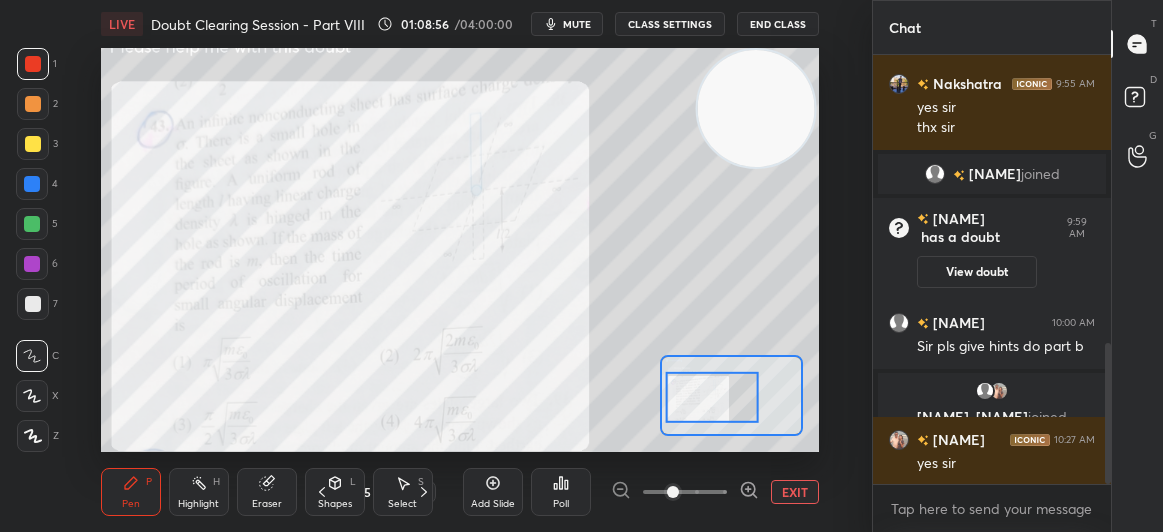 click on "2" at bounding box center [37, 108] 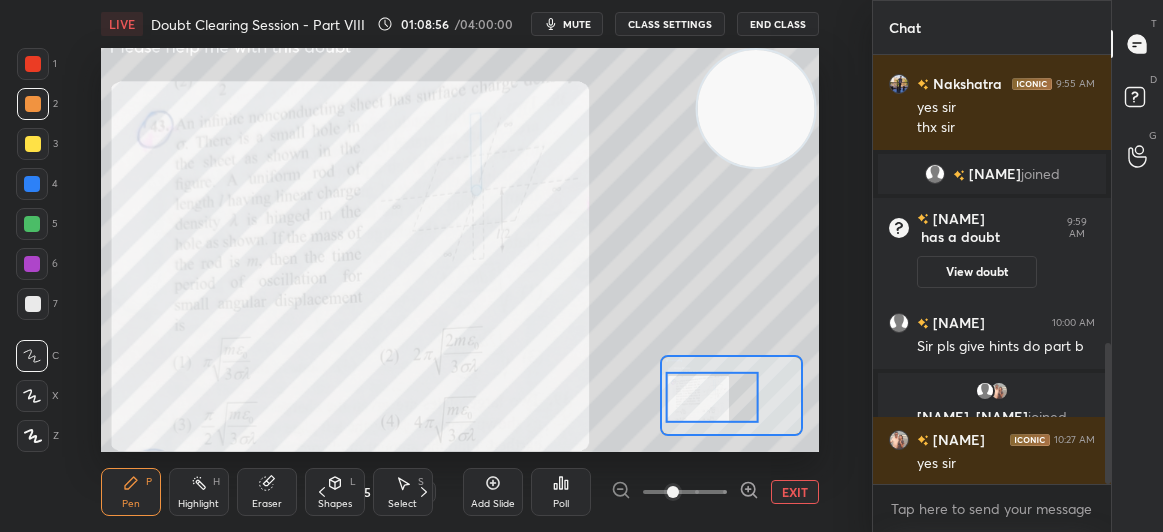 click at bounding box center [33, 144] 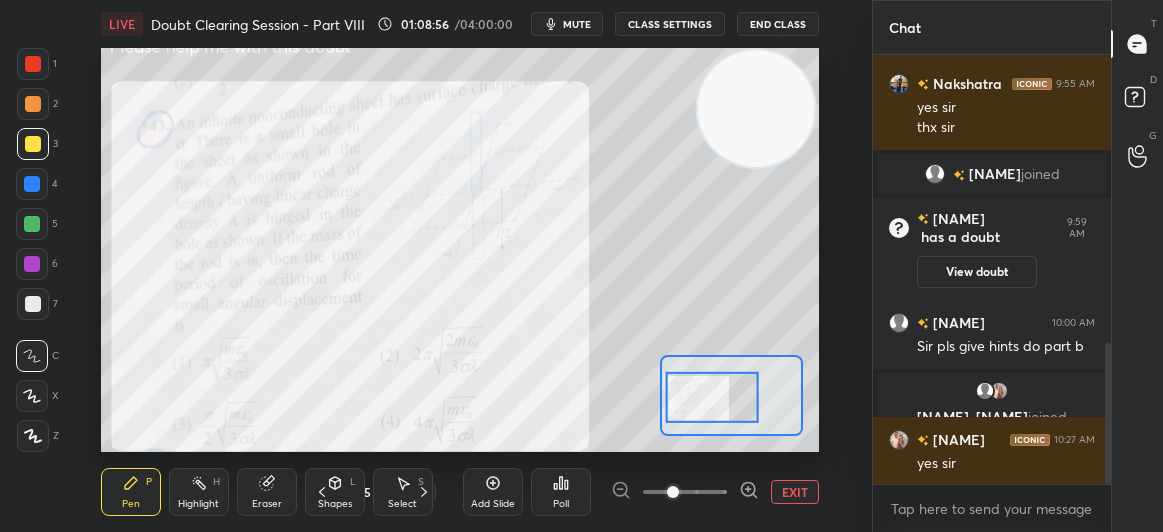 click at bounding box center [33, 64] 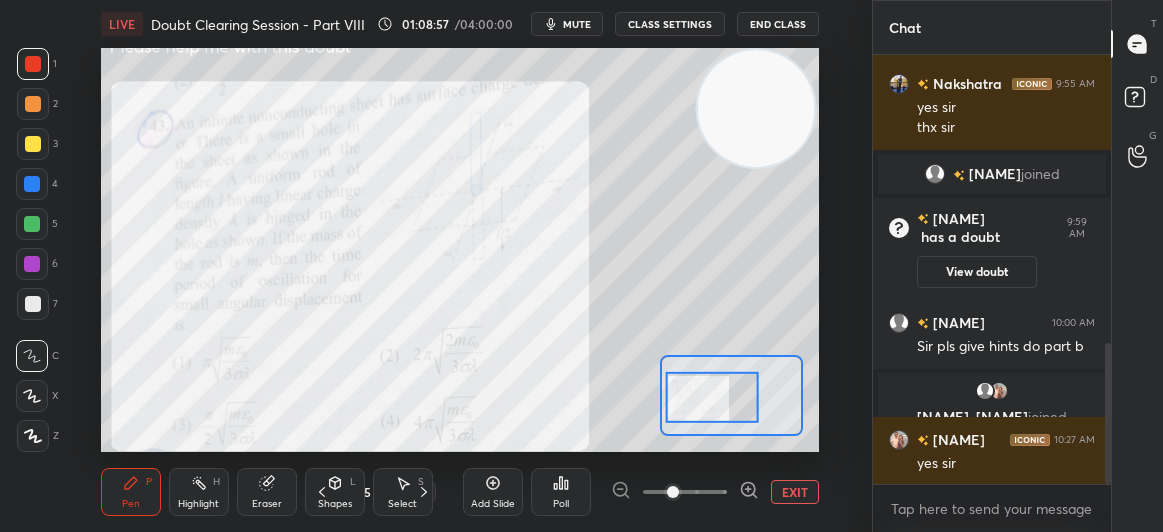 click on "3" at bounding box center (37, 148) 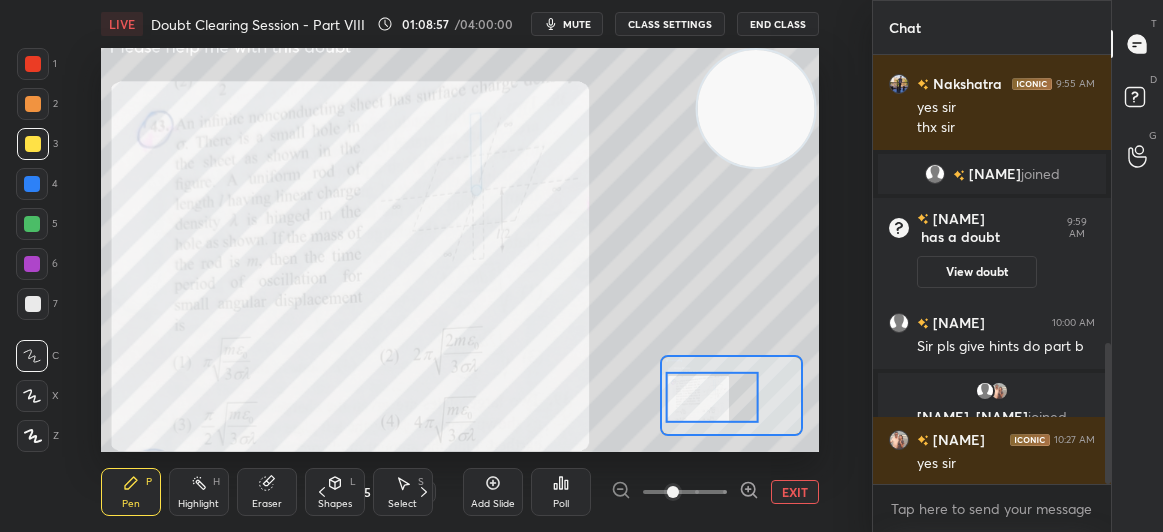 click at bounding box center [32, 184] 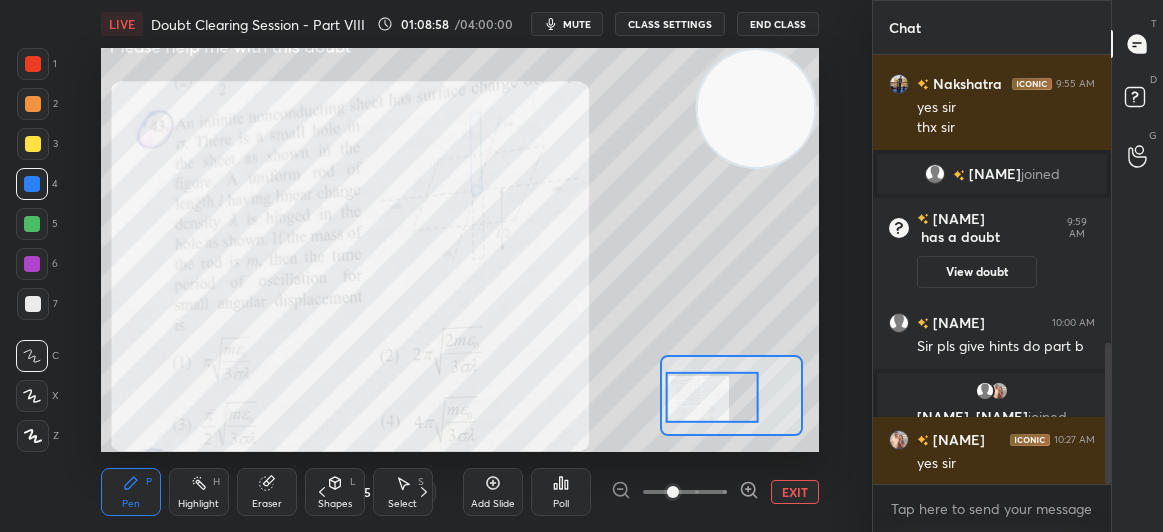 click at bounding box center [33, 64] 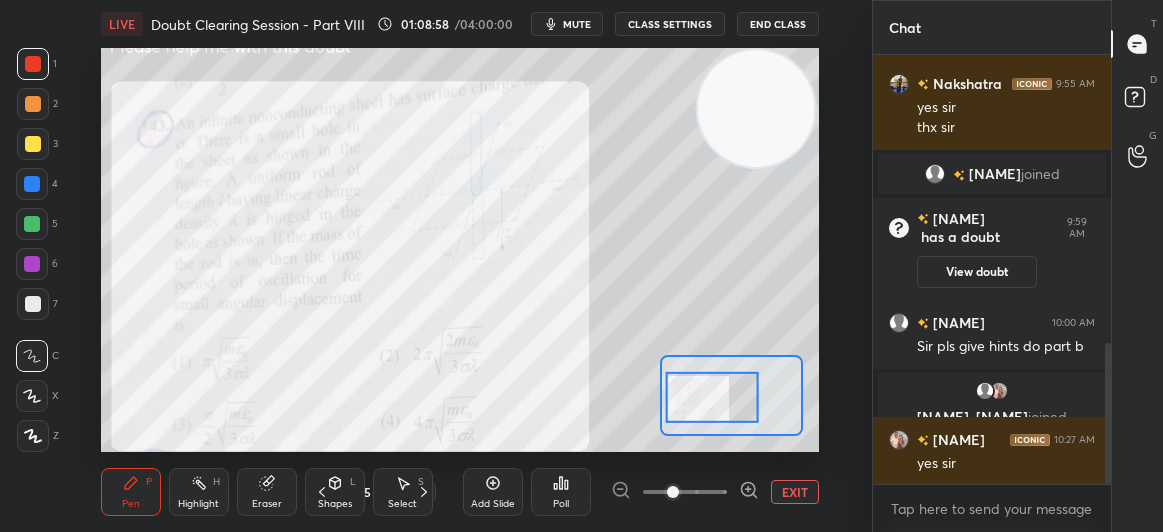click at bounding box center [33, 64] 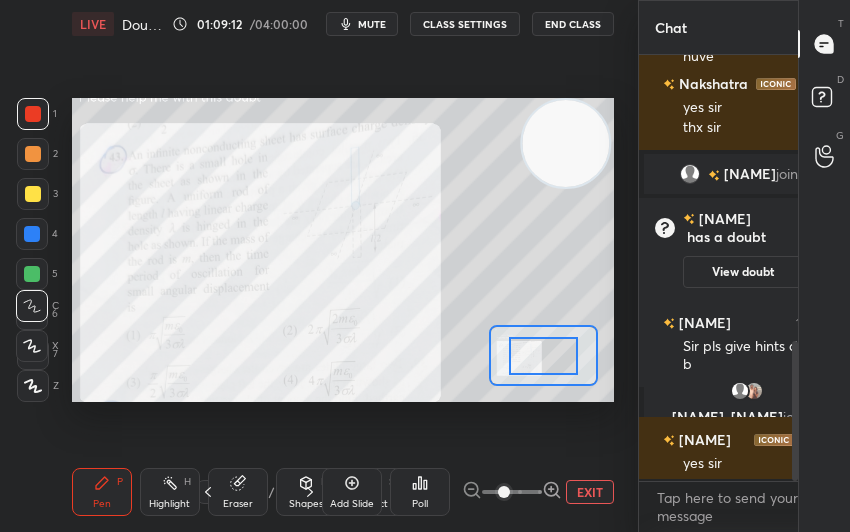 scroll, scrollTop: 404, scrollLeft: 536, axis: both 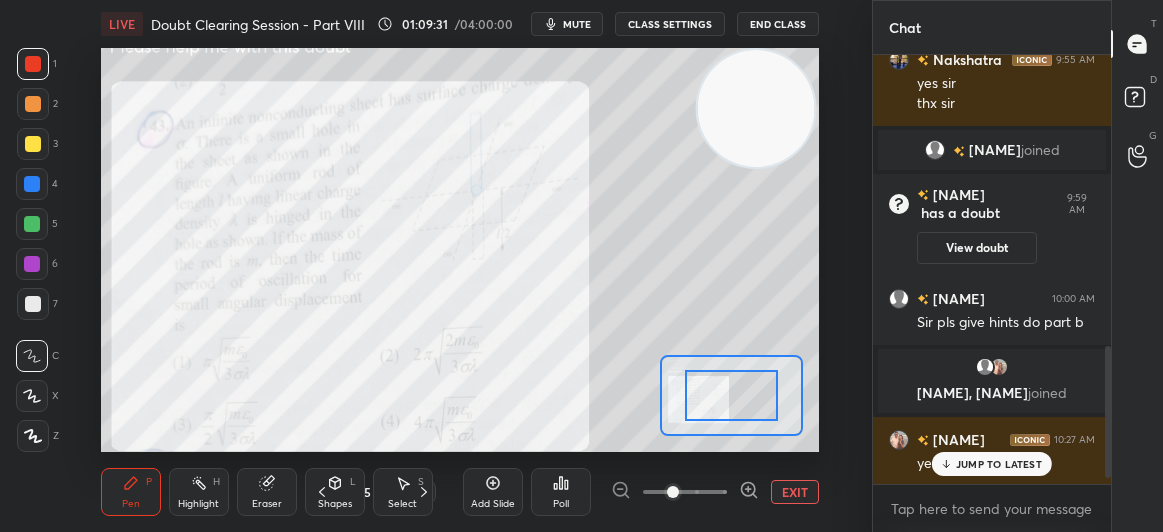 click on "JUMP TO LATEST" at bounding box center [999, 464] 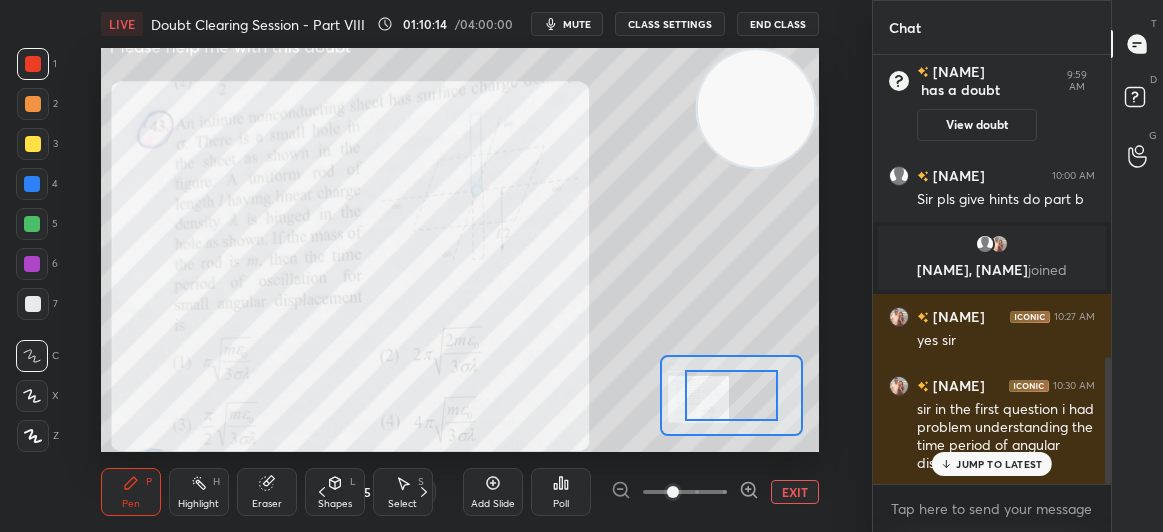 click on "JUMP TO LATEST" at bounding box center (992, 464) 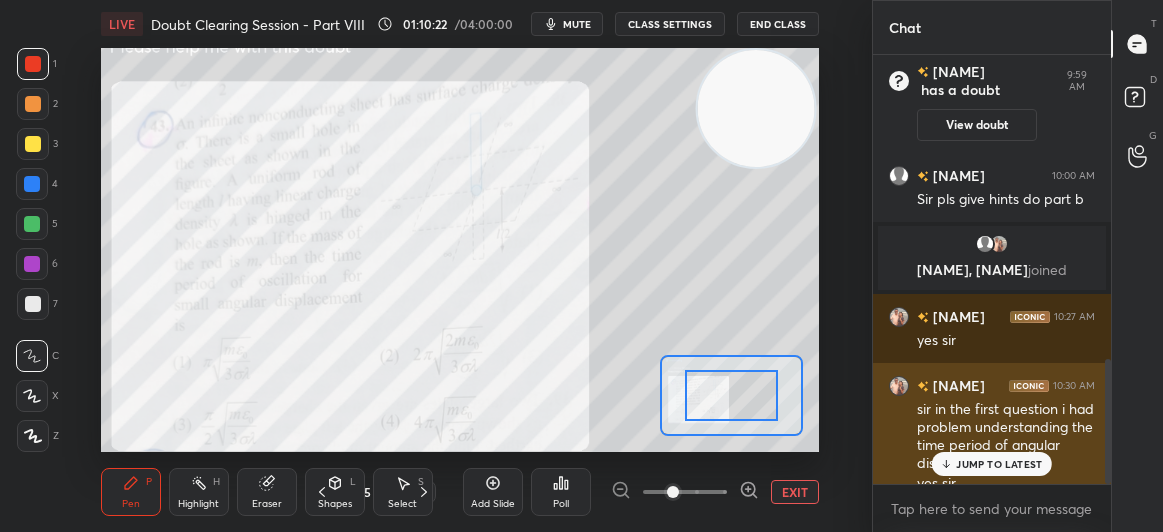 scroll, scrollTop: 1046, scrollLeft: 0, axis: vertical 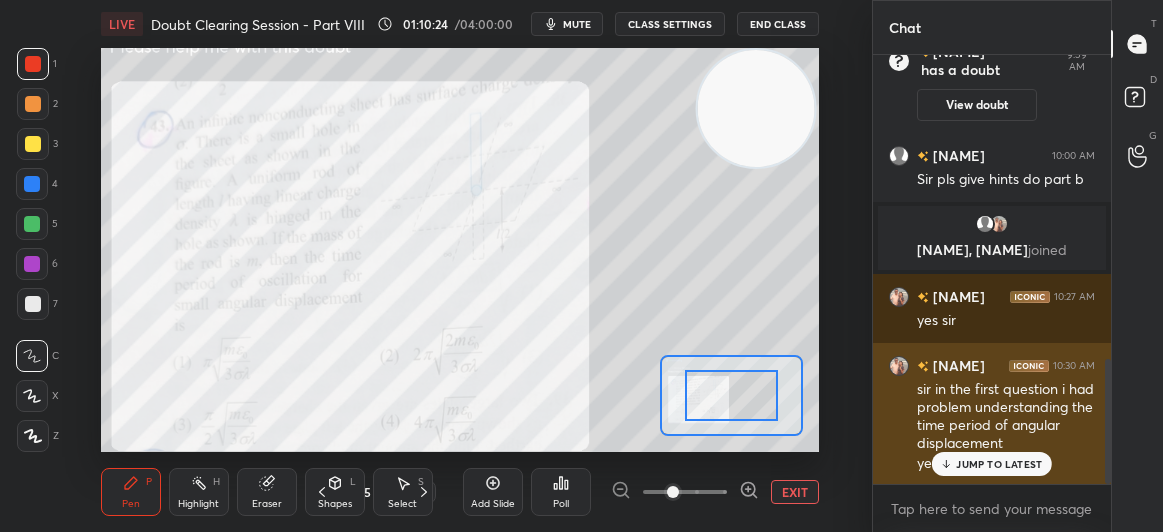 click on "JUMP TO LATEST" at bounding box center [999, 464] 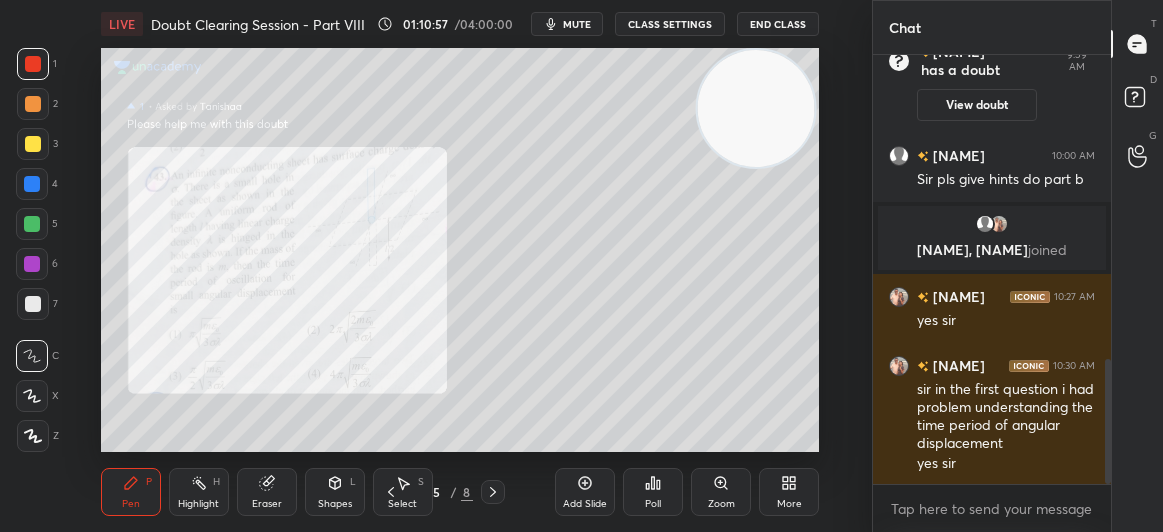click at bounding box center (33, 144) 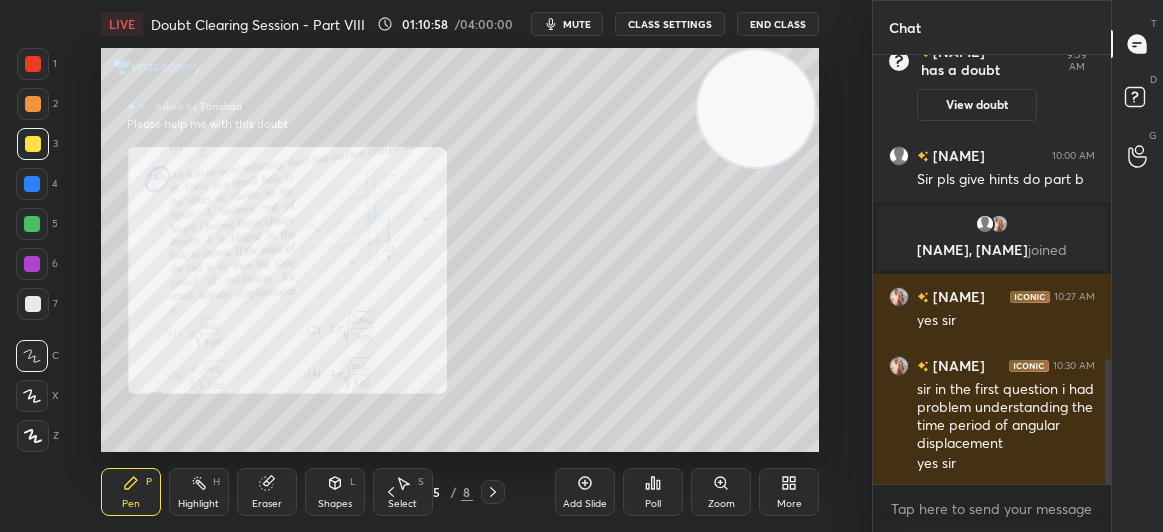 click on "3" at bounding box center [37, 144] 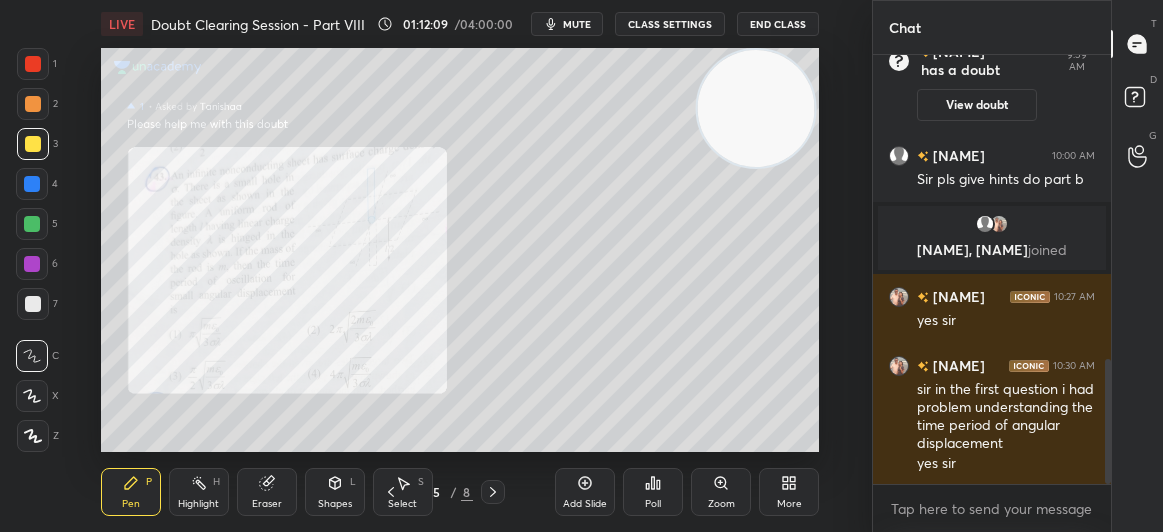 scroll, scrollTop: 1115, scrollLeft: 0, axis: vertical 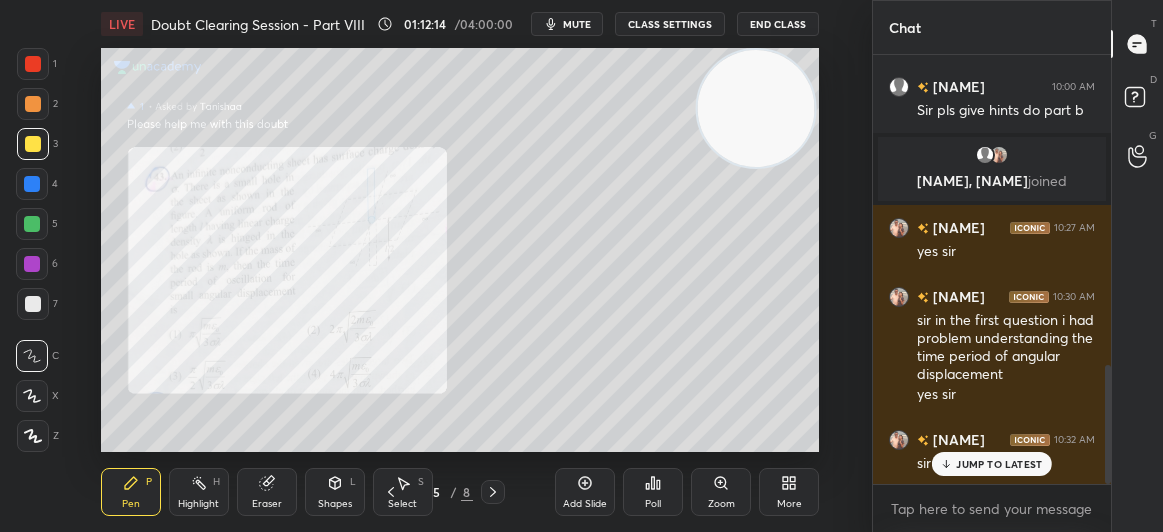 click on "JUMP TO LATEST" at bounding box center [999, 464] 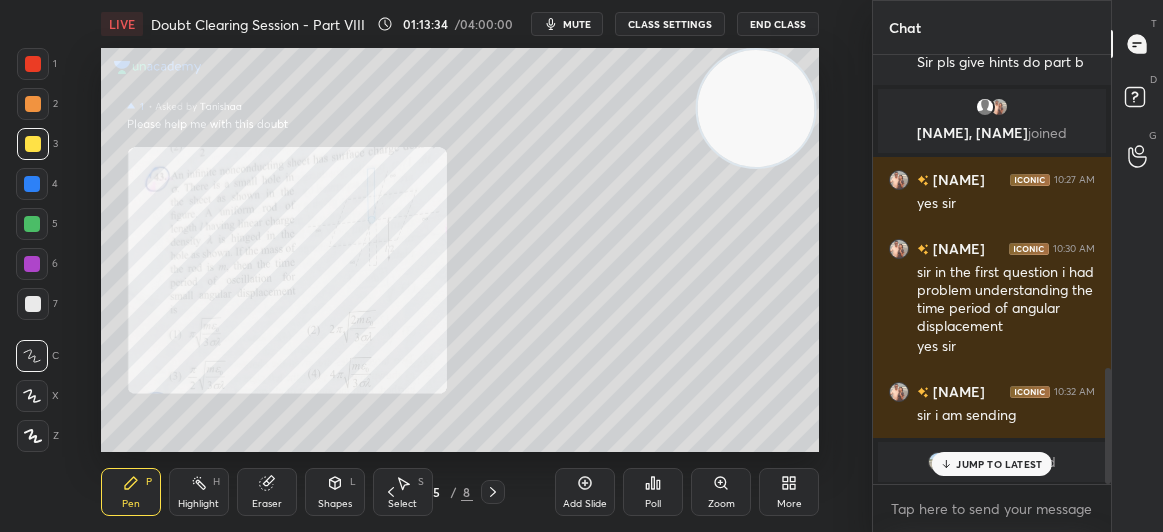 scroll, scrollTop: 1100, scrollLeft: 0, axis: vertical 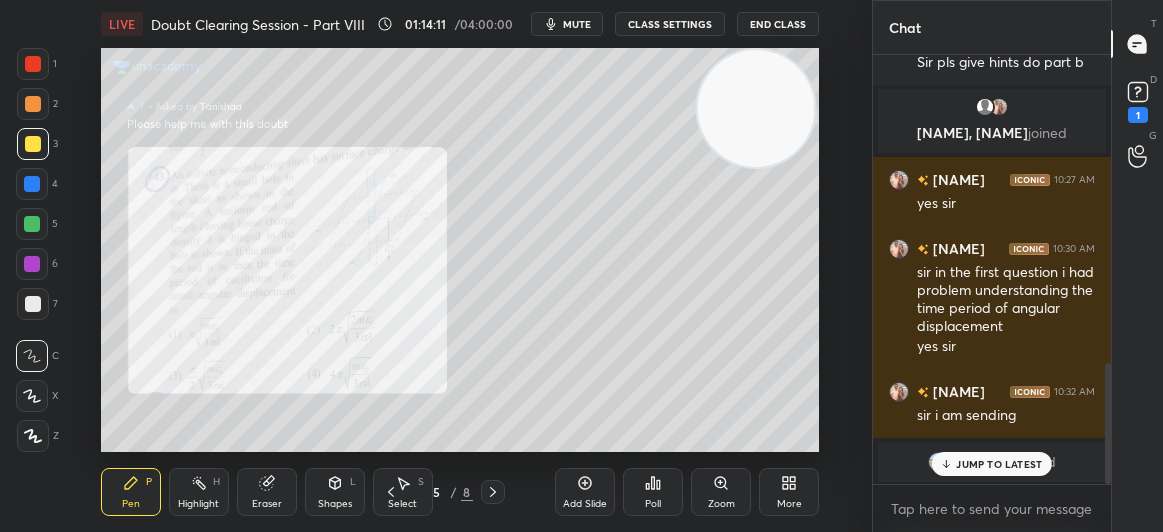 click 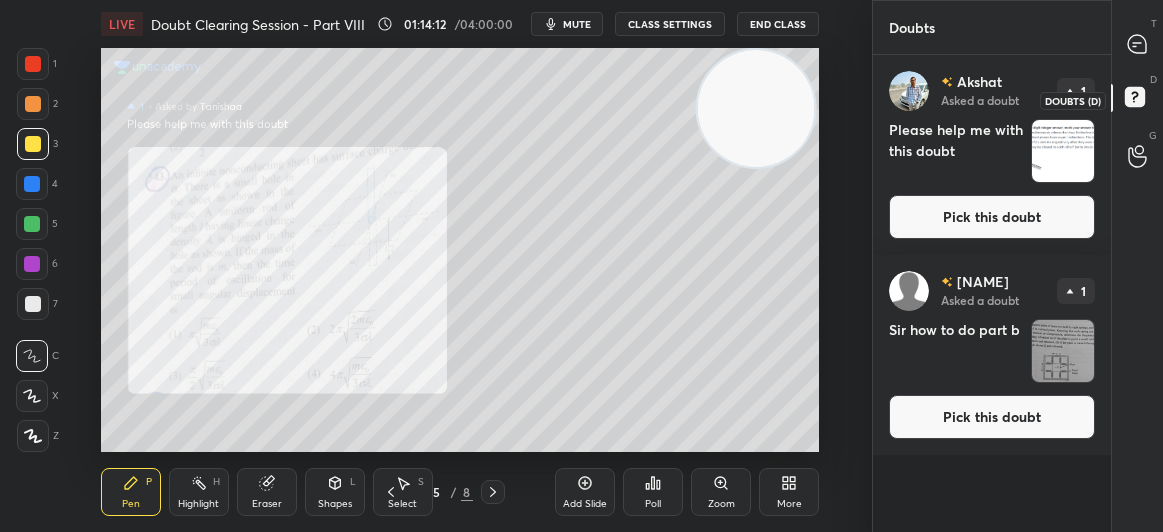 click 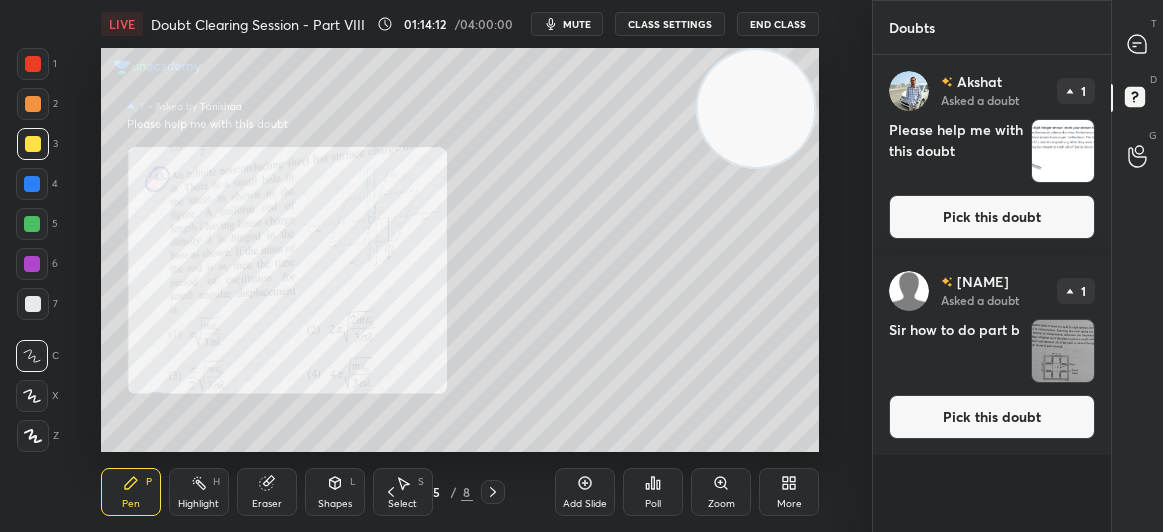 click on "Pick this doubt" at bounding box center (992, 217) 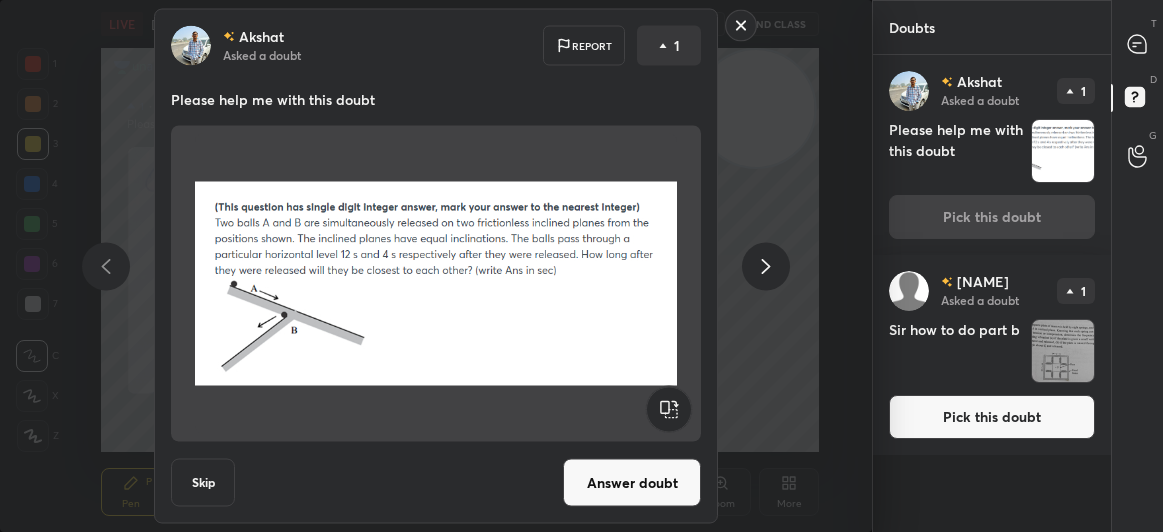 click 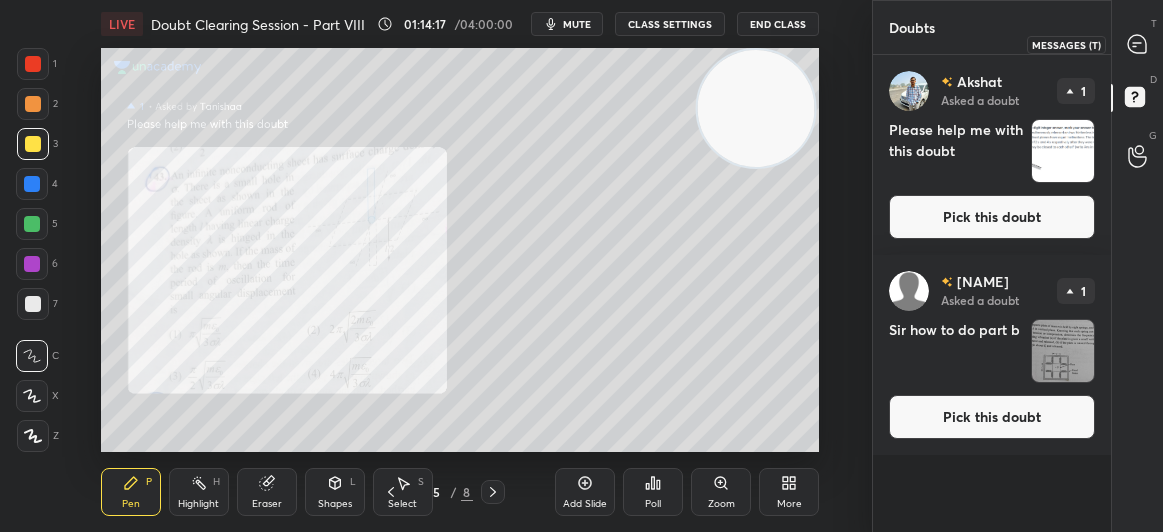 click at bounding box center (1138, 44) 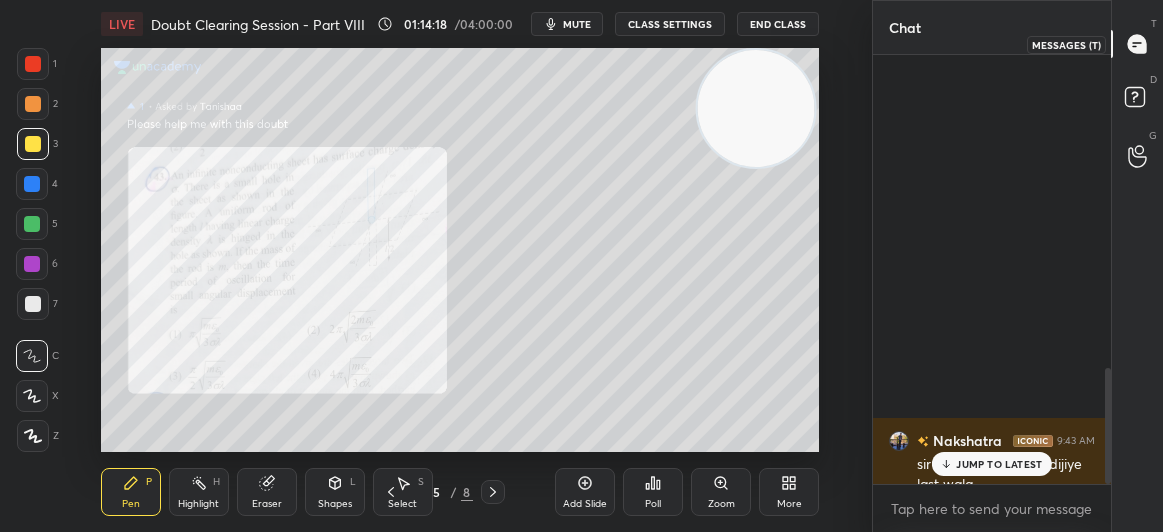 scroll, scrollTop: 1163, scrollLeft: 0, axis: vertical 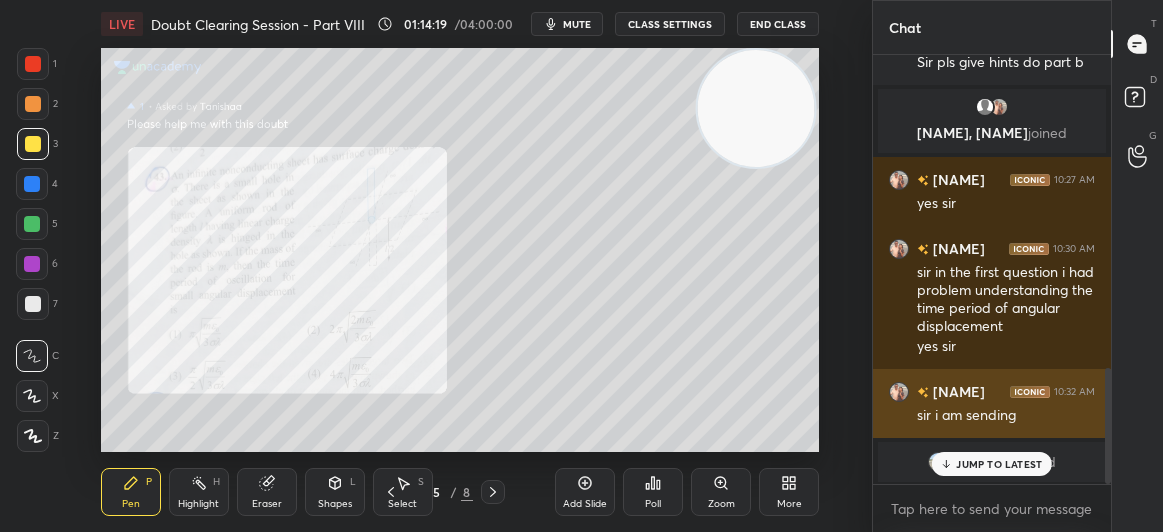 click on "JUMP TO LATEST" at bounding box center [999, 464] 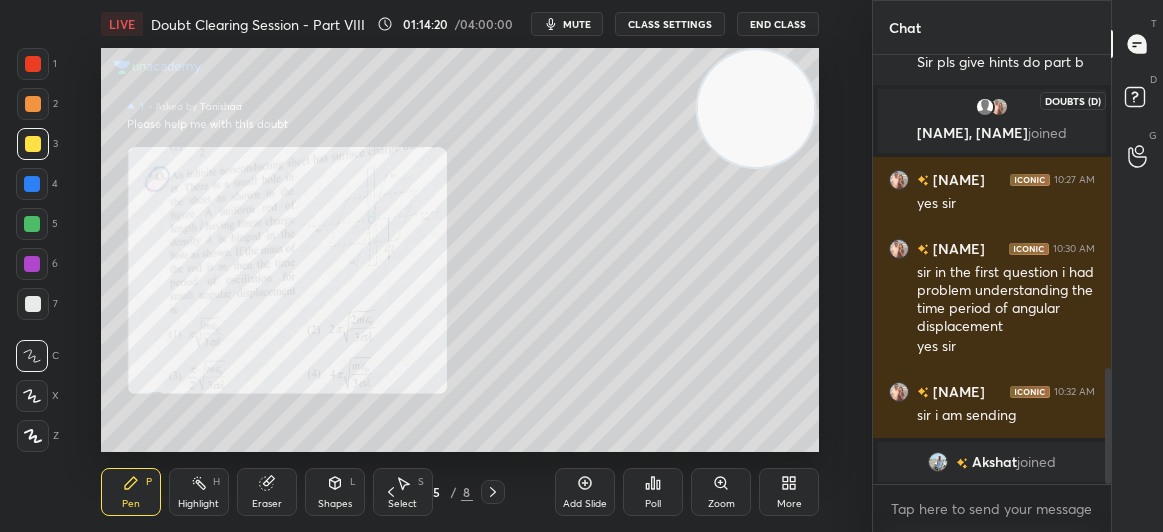 click 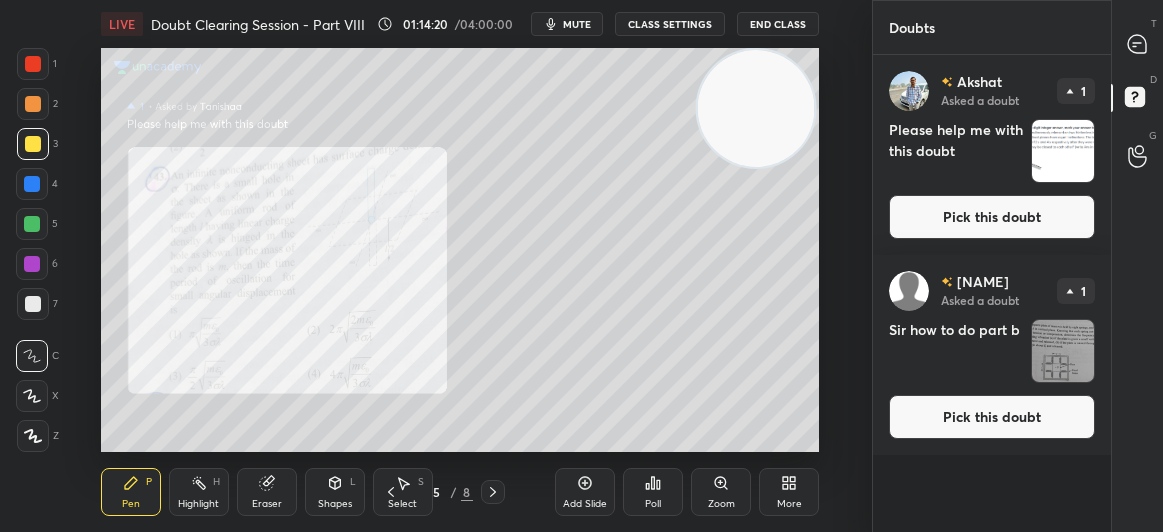 click on "Pick this doubt" at bounding box center (992, 217) 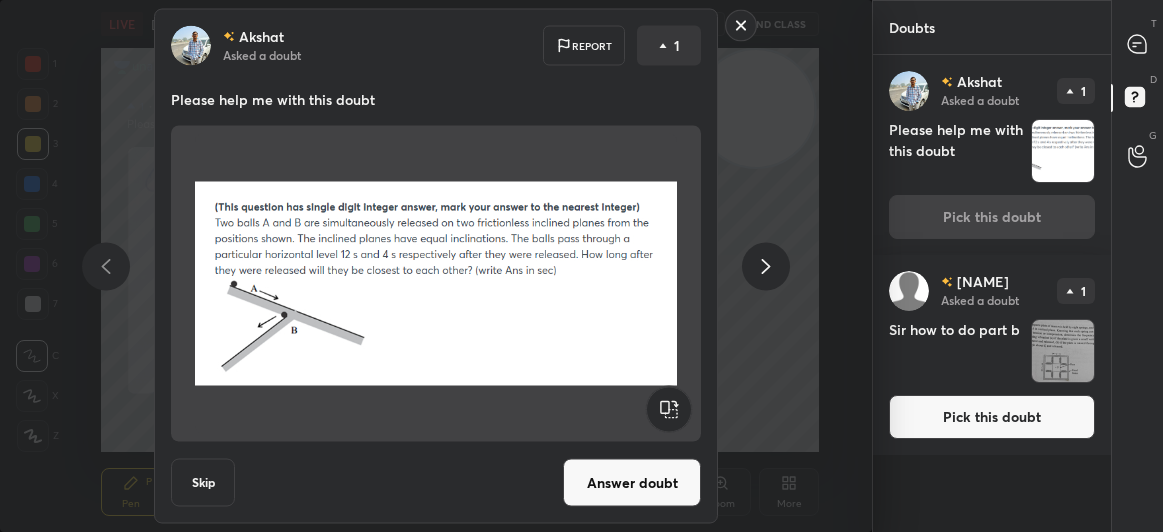 click on "Answer doubt" at bounding box center [632, 483] 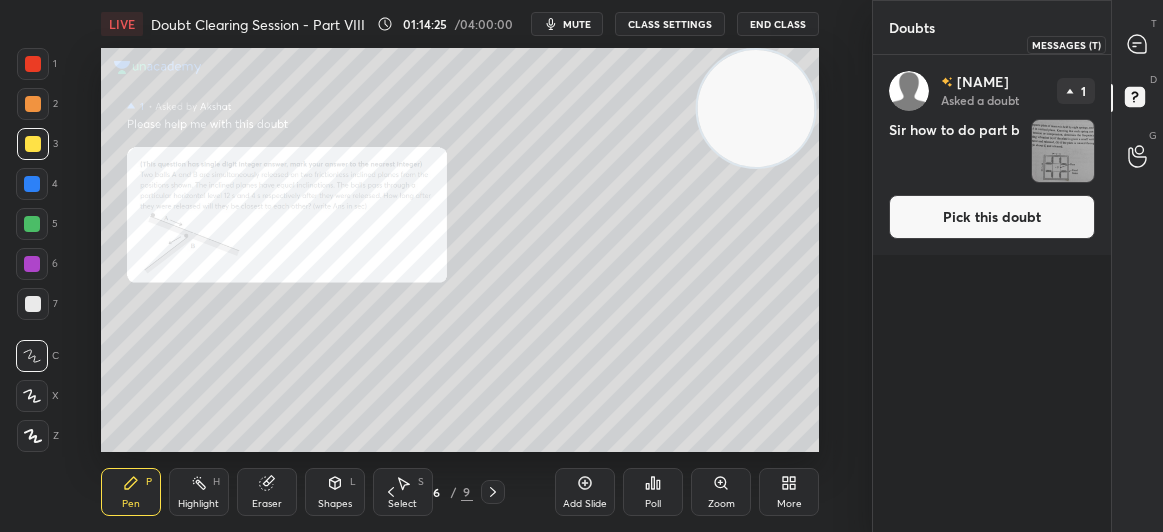 click at bounding box center (1138, 44) 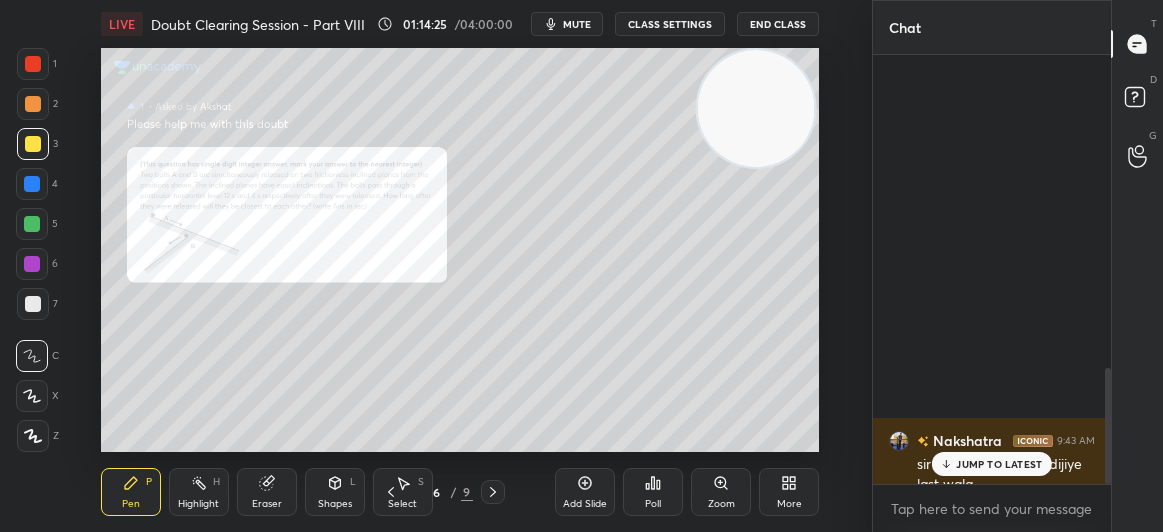 scroll, scrollTop: 1163, scrollLeft: 0, axis: vertical 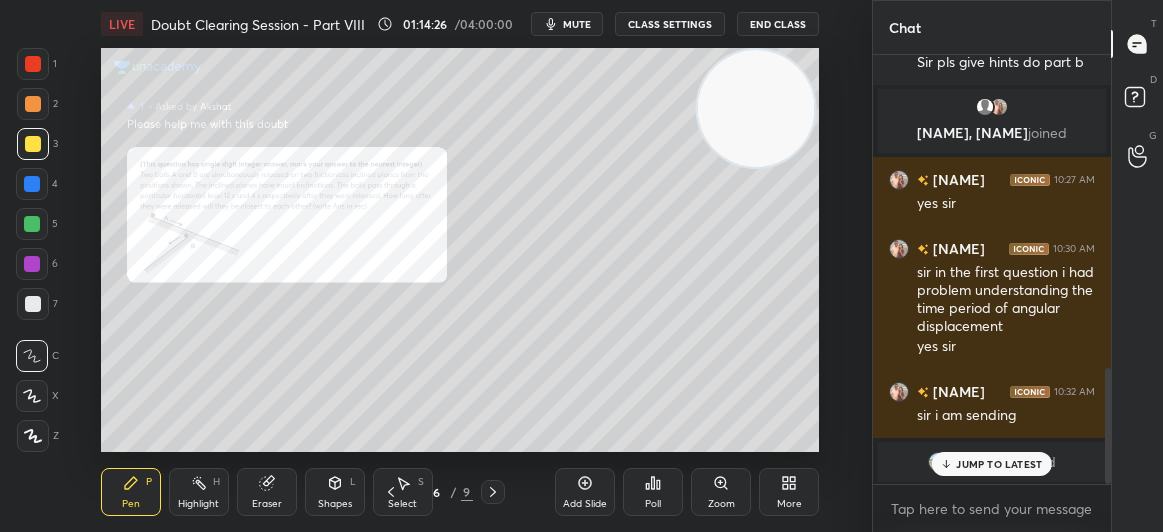 click on "Zoom" at bounding box center (721, 492) 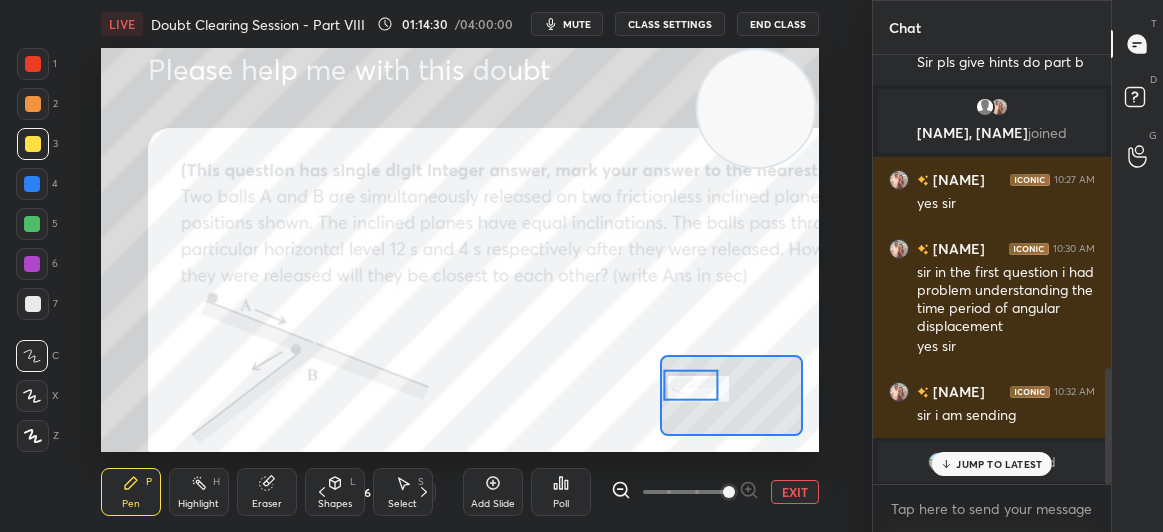 click at bounding box center [33, 64] 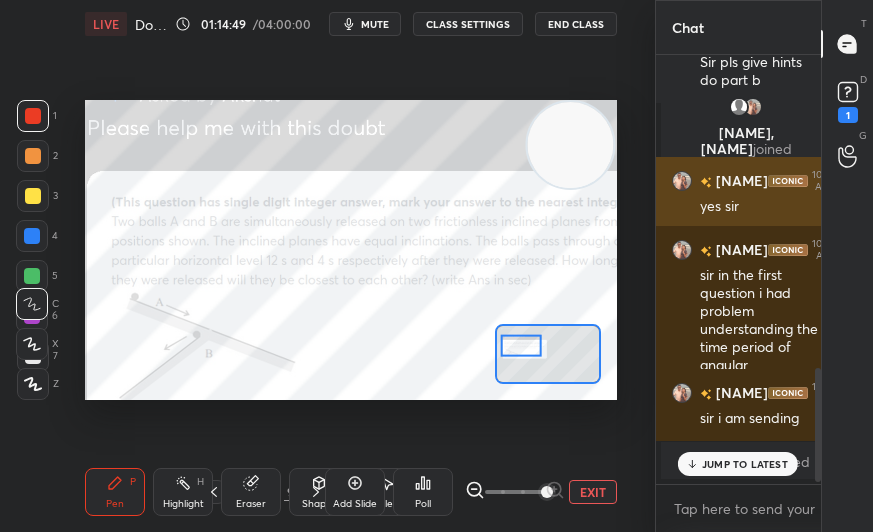 scroll, scrollTop: 404, scrollLeft: 534, axis: both 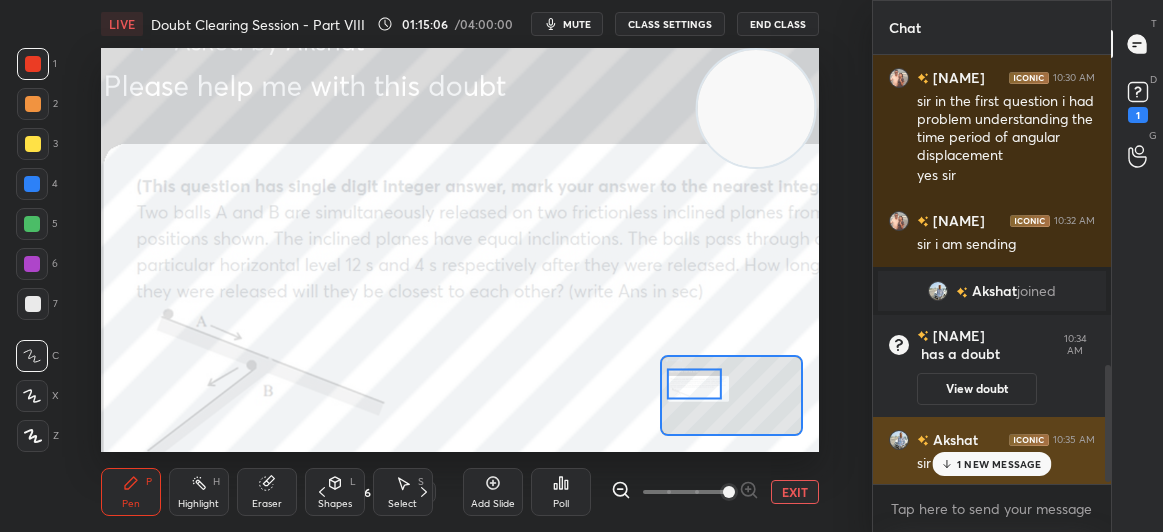 click on "1 NEW MESSAGE" at bounding box center [992, 464] 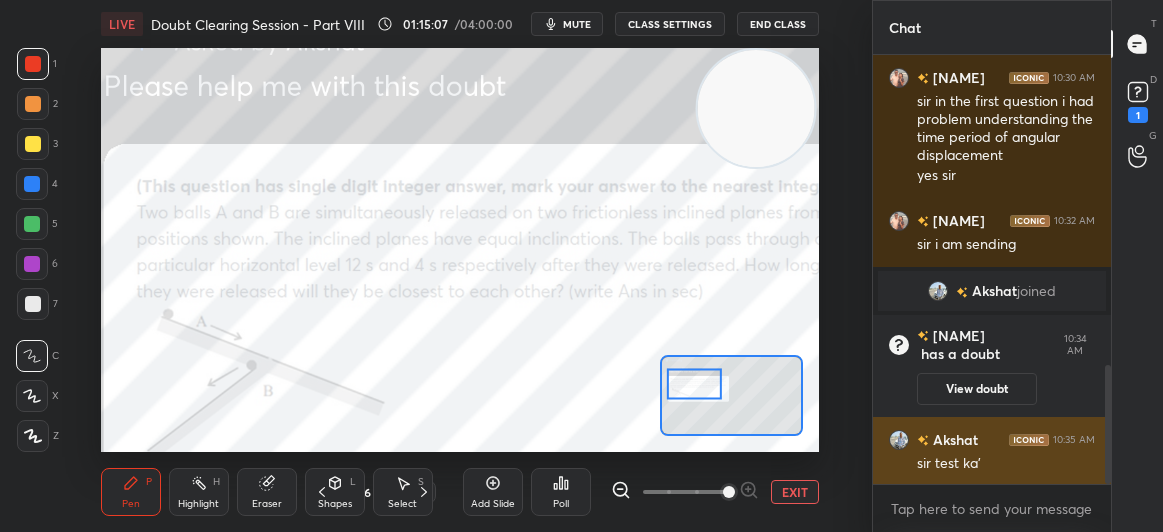 click at bounding box center (33, 64) 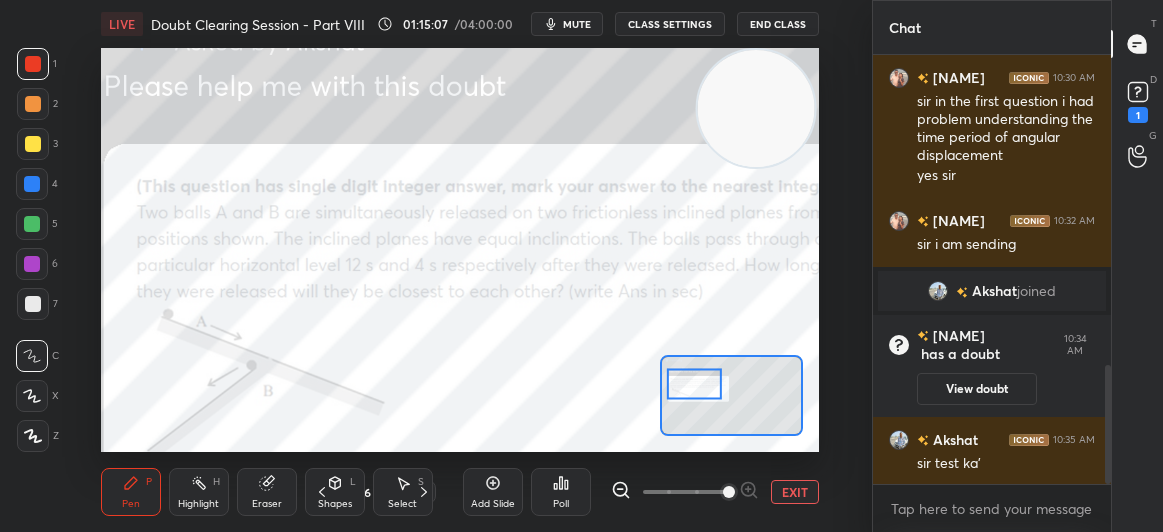 click at bounding box center (33, 64) 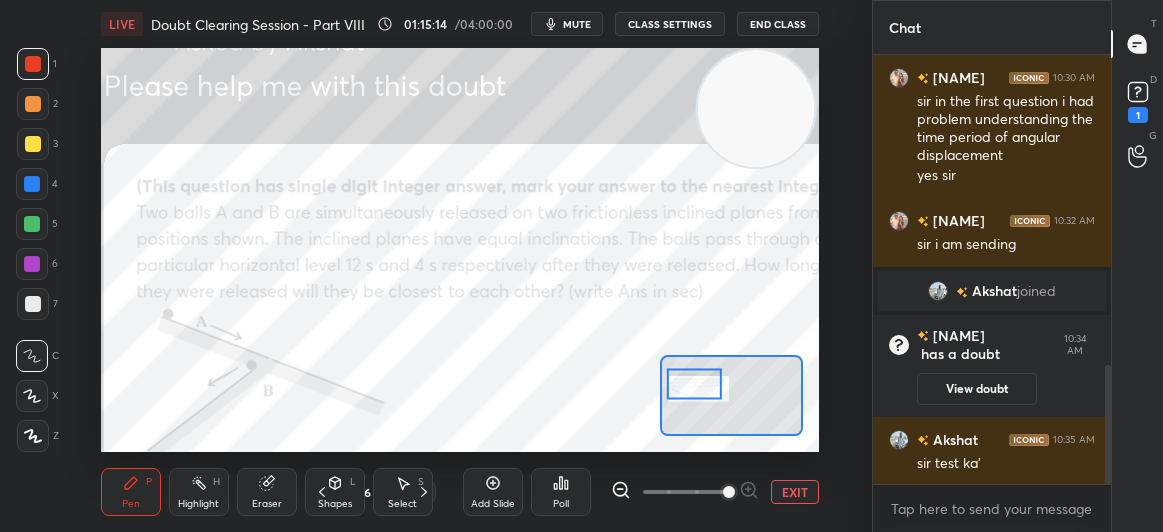 click 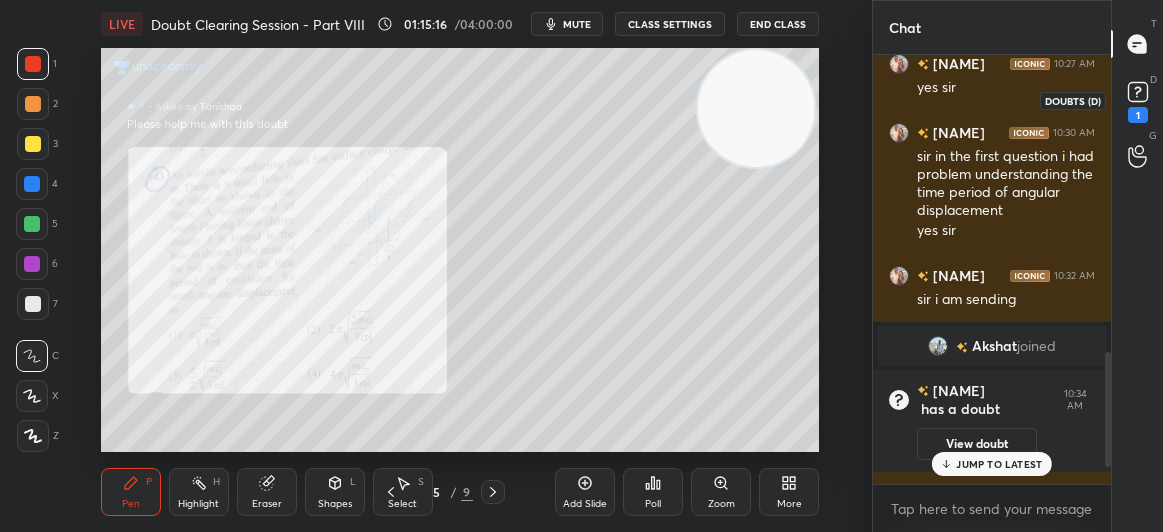 click 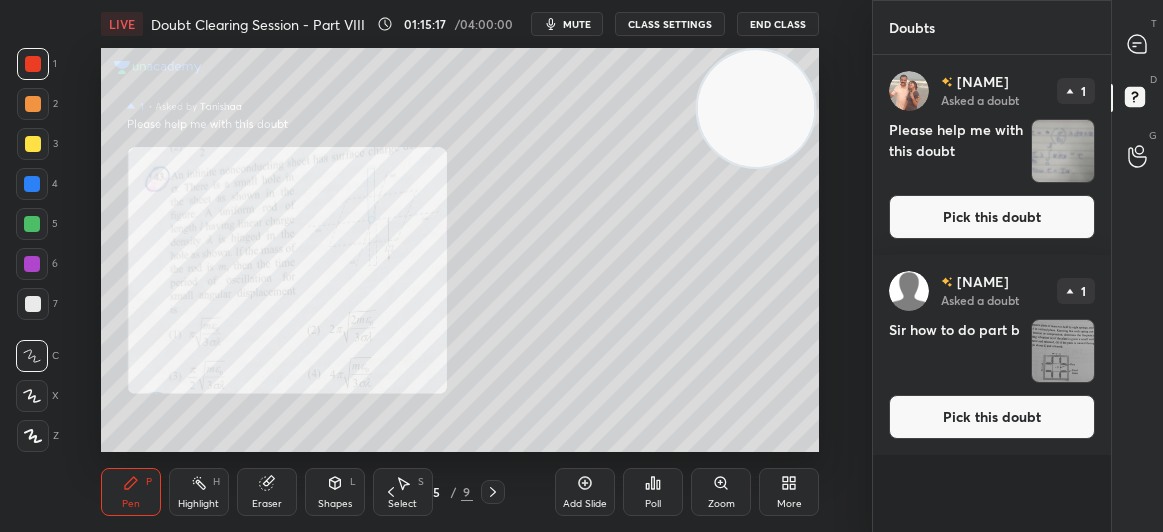 click 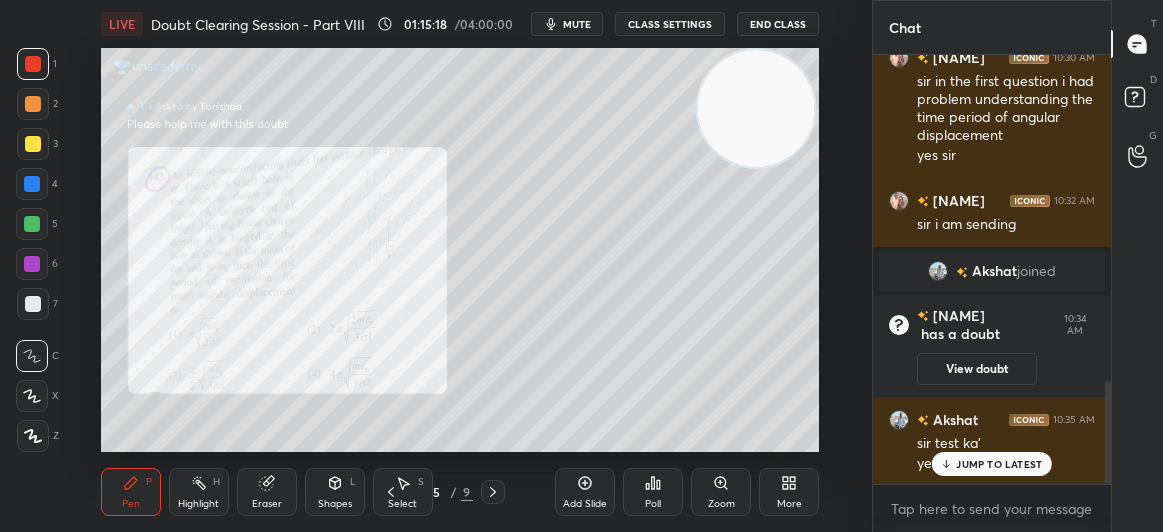 click 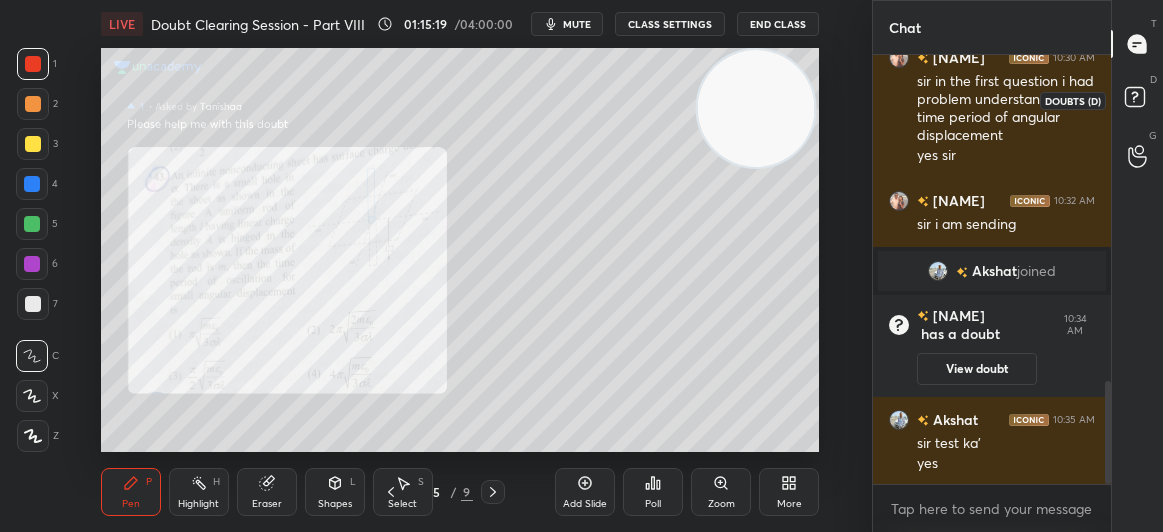 click 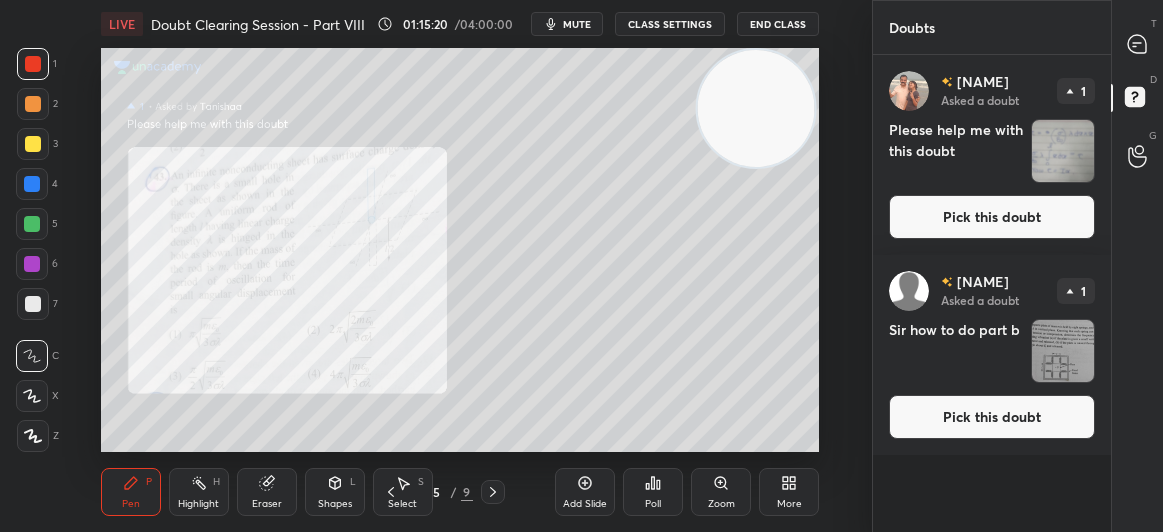 click on "Pick this doubt" at bounding box center [992, 217] 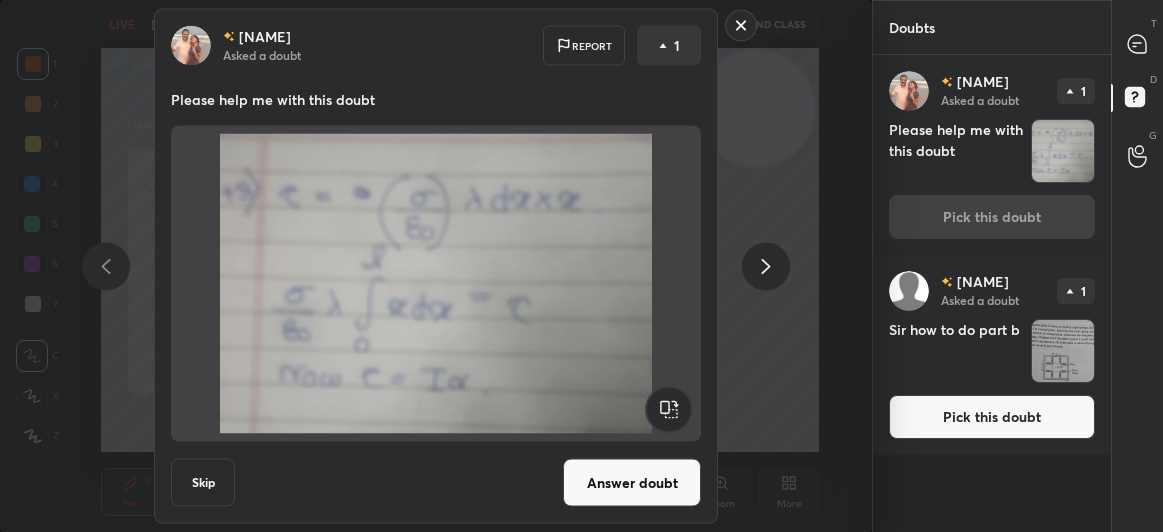 click on "Pick this doubt" at bounding box center [992, 417] 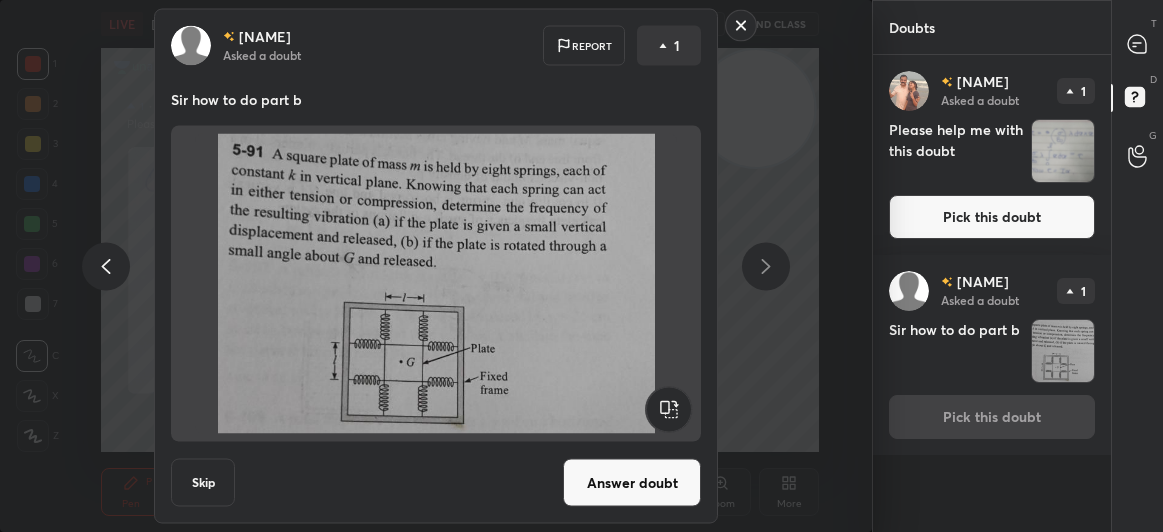 click on "Pick this doubt" at bounding box center [992, 217] 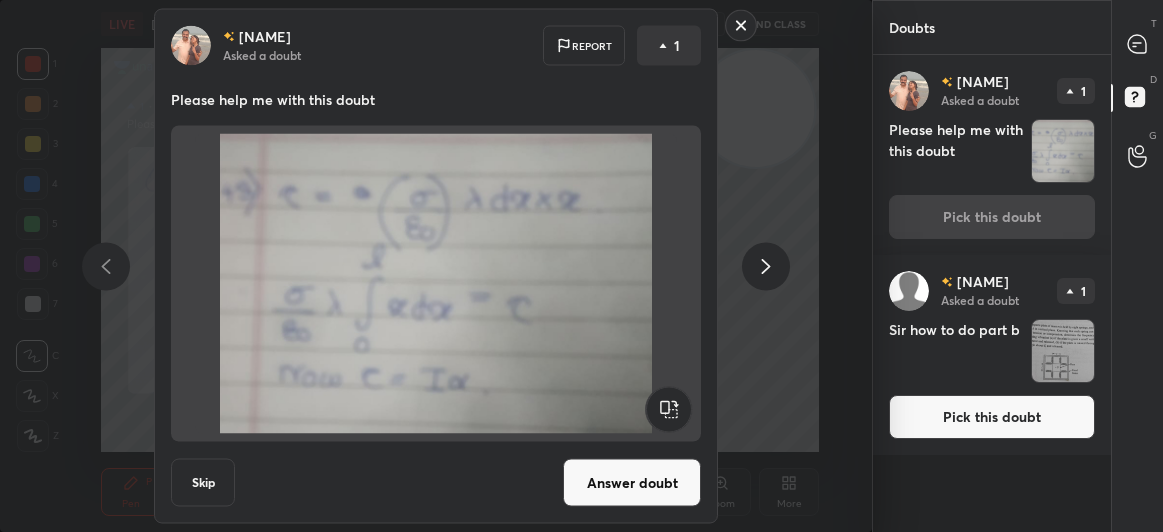 click on "Answer doubt" at bounding box center (632, 483) 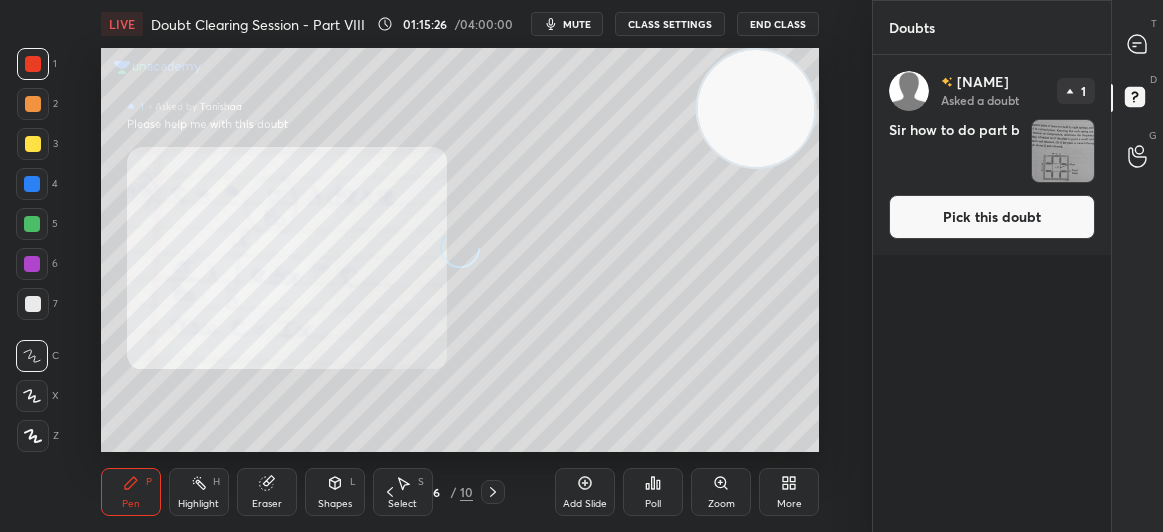 click 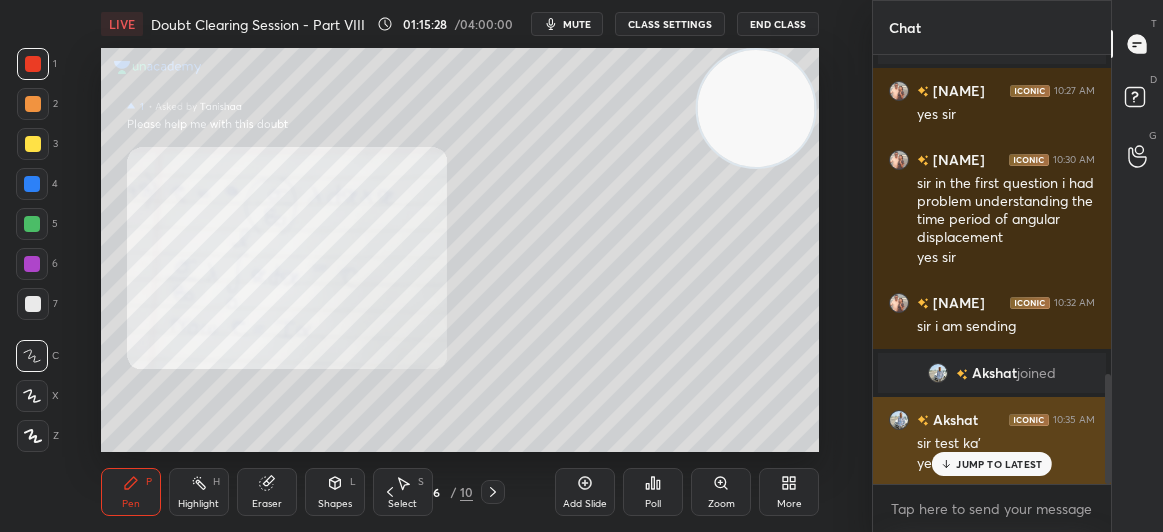 click on "JUMP TO LATEST" at bounding box center (992, 464) 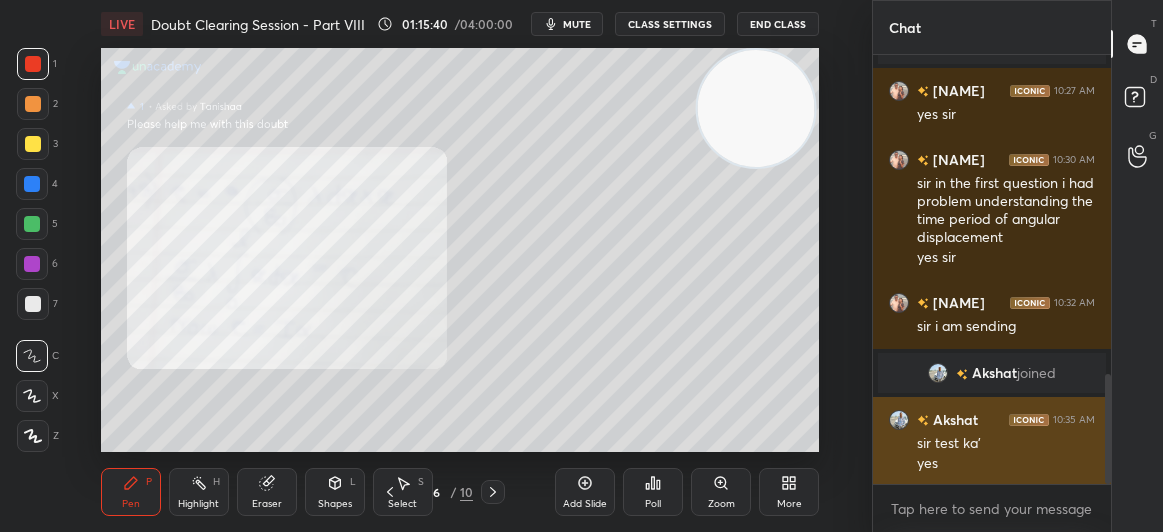 click at bounding box center (33, 64) 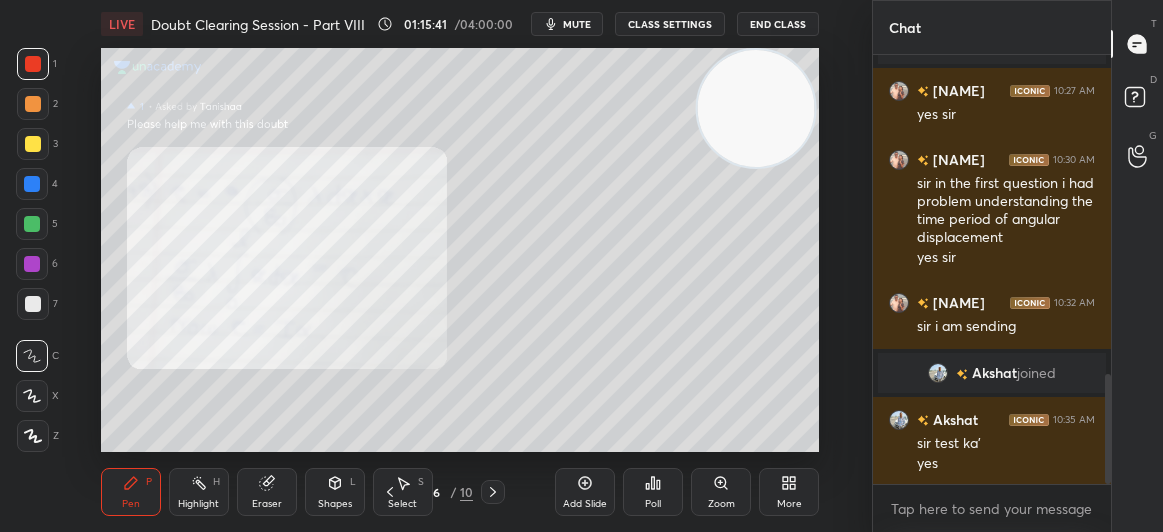 click 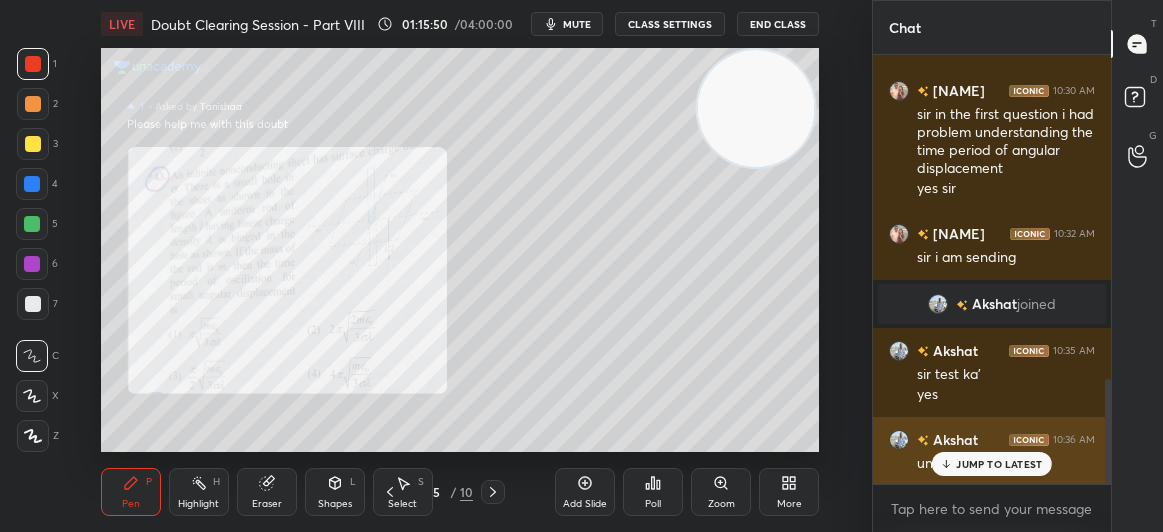 click on "JUMP TO LATEST" at bounding box center (992, 464) 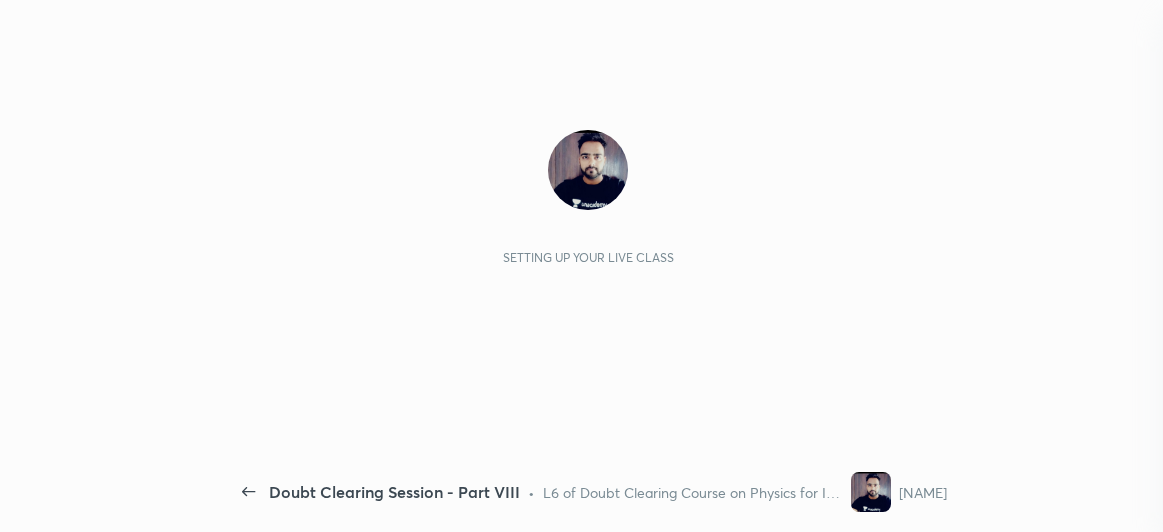 scroll, scrollTop: 0, scrollLeft: 0, axis: both 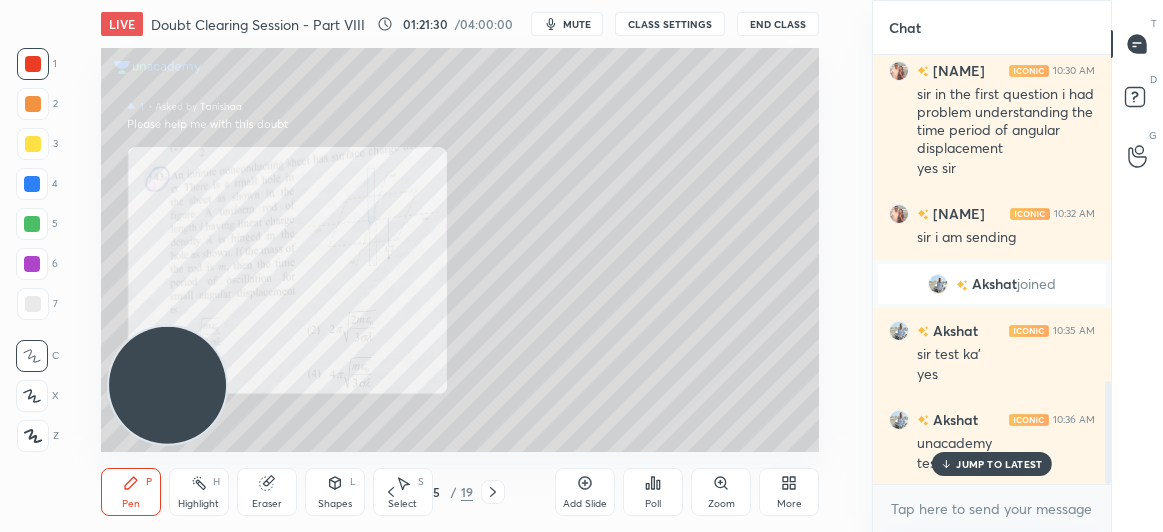 click 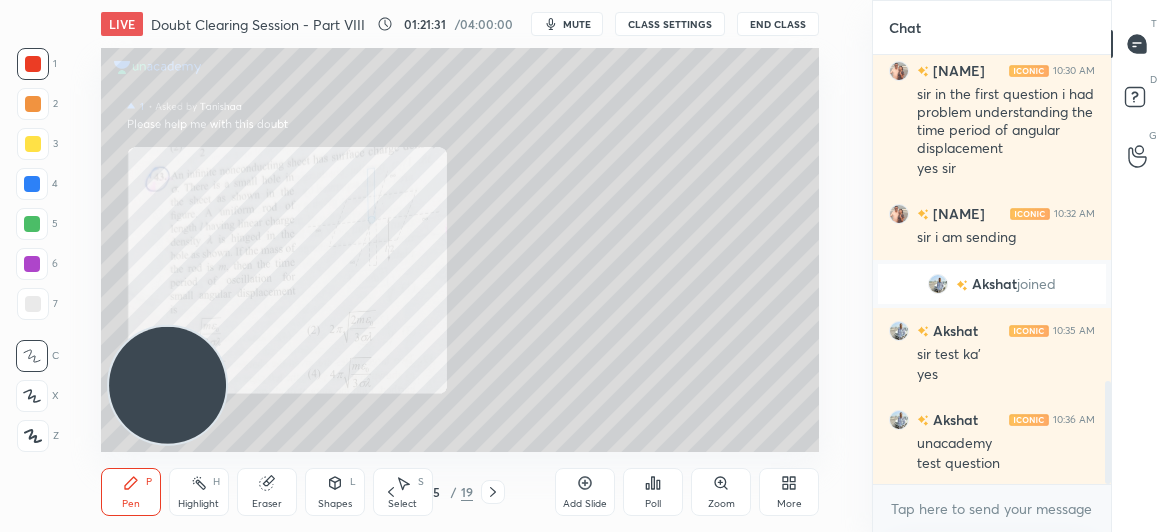 click on "More" at bounding box center [789, 492] 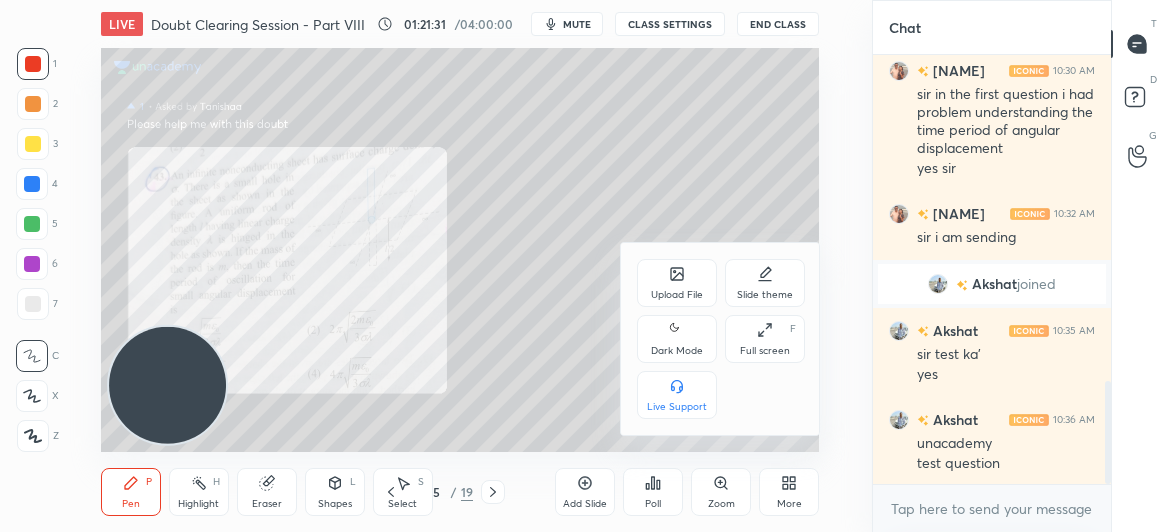 click 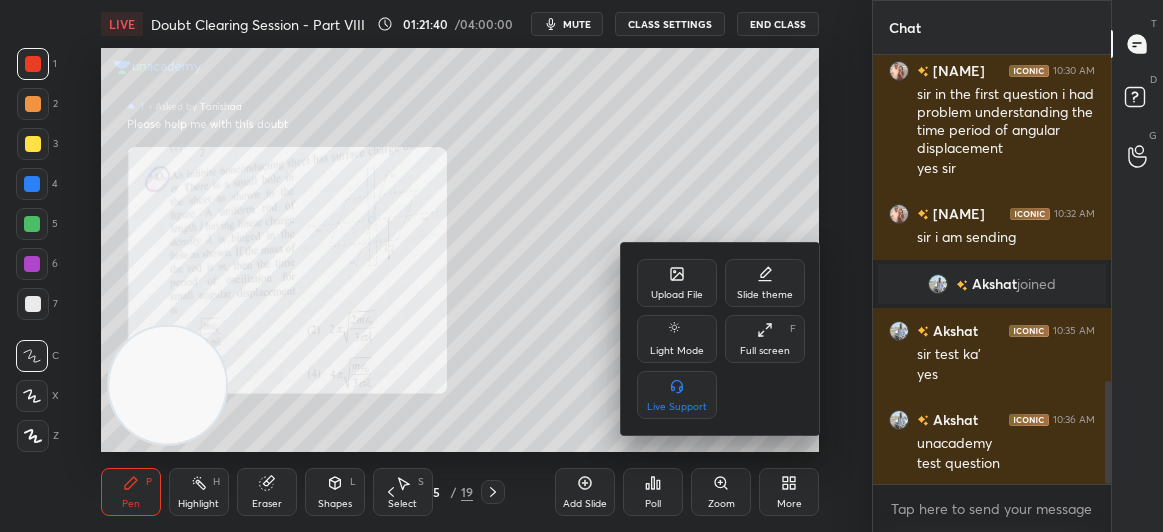 click at bounding box center [581, 266] 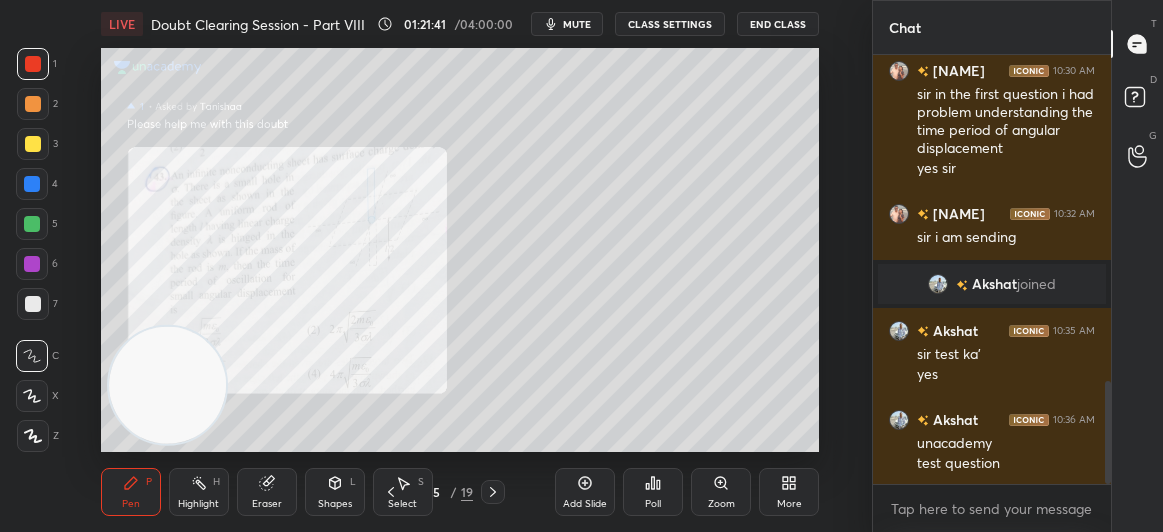 click on "Upload File Slide theme Light Mode Full screen F Live Support" at bounding box center [581, 266] 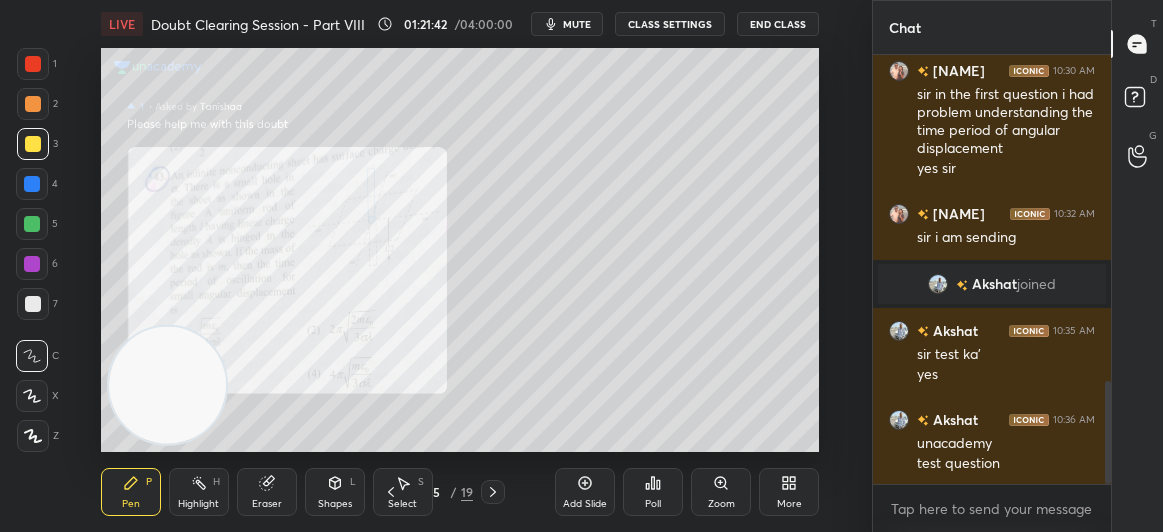 click at bounding box center [33, 64] 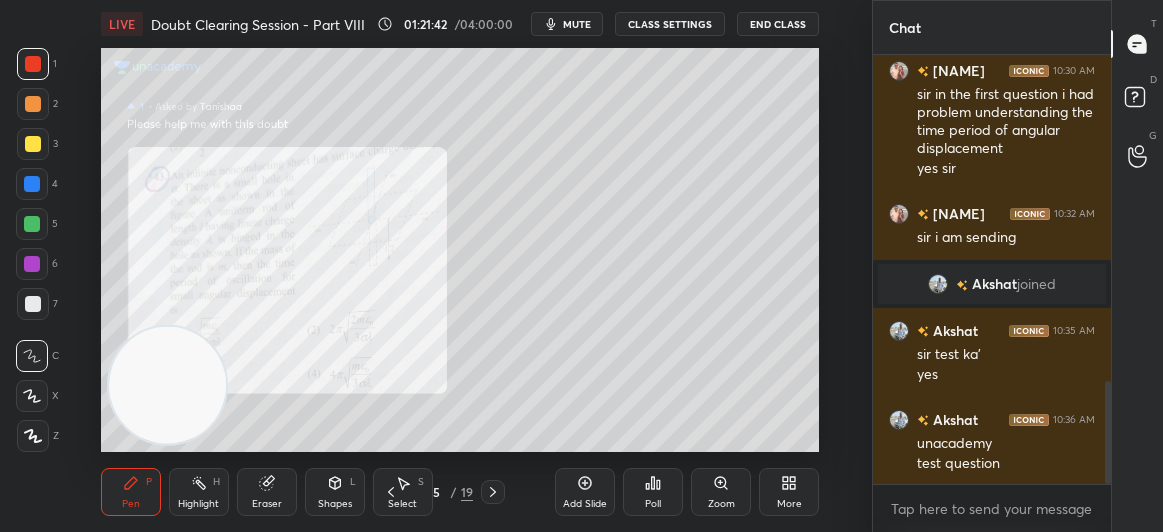 click at bounding box center [33, 64] 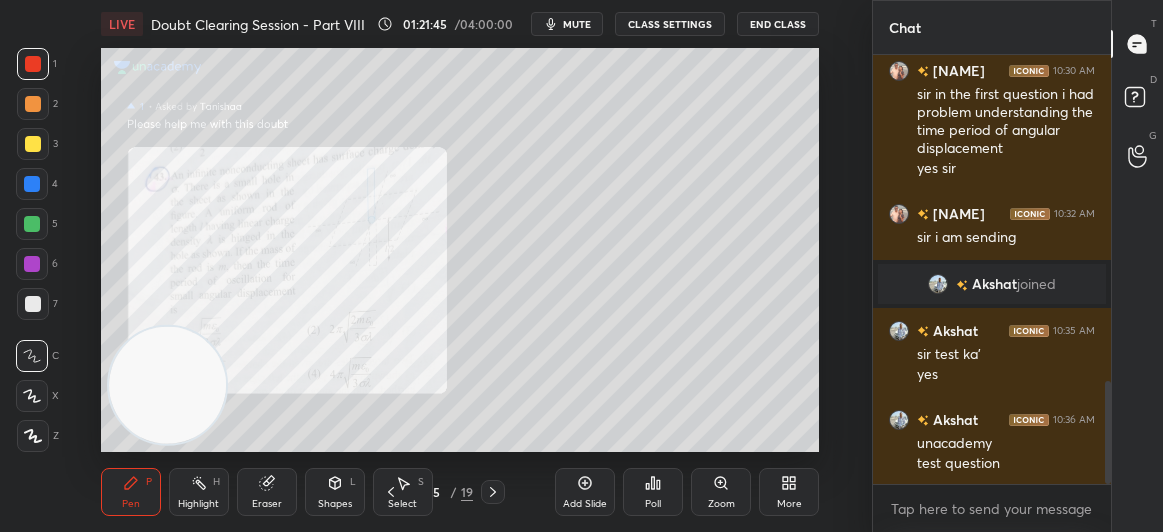 click at bounding box center [493, 492] 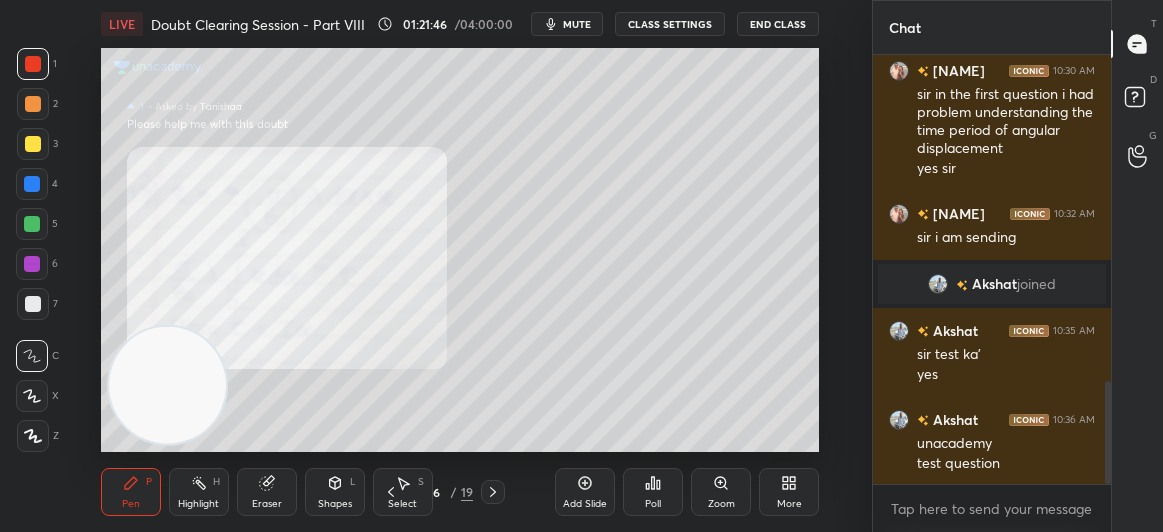 click at bounding box center [493, 492] 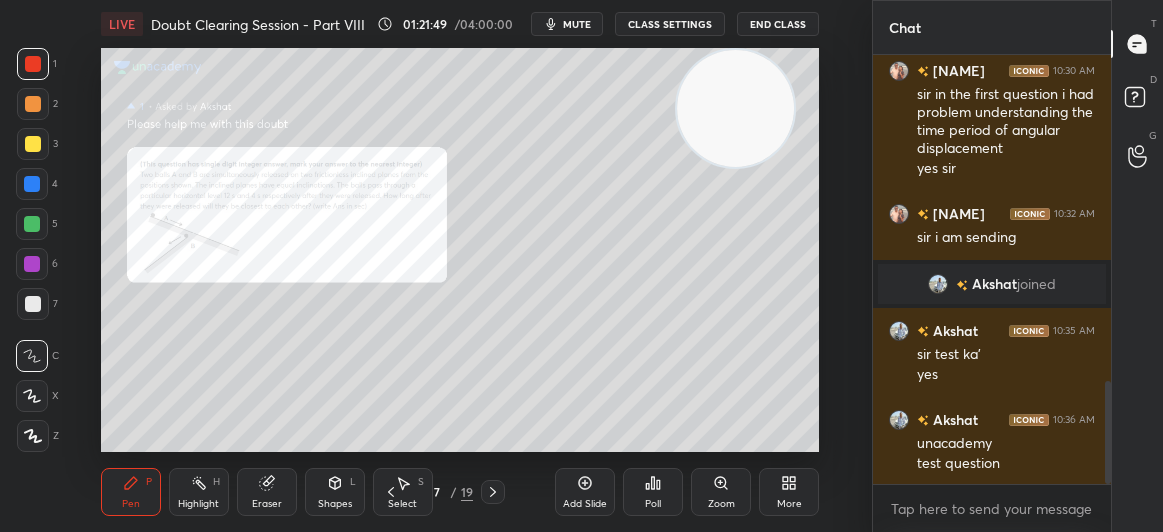 drag, startPoint x: 186, startPoint y: 383, endPoint x: 761, endPoint y: -29, distance: 707.3677 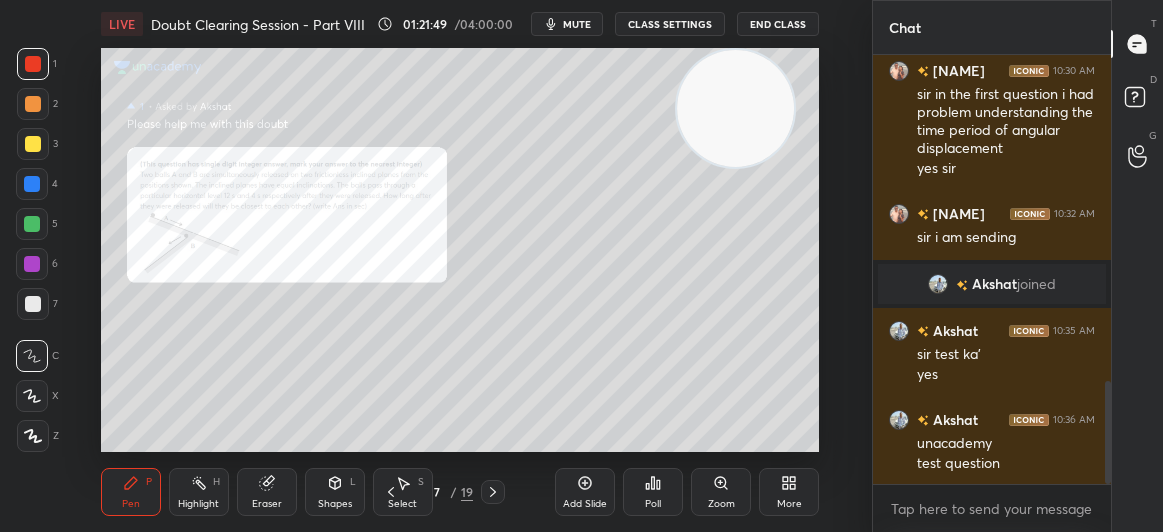 click on "1 2 3 4 5 6 7 C X Z C X Z E E Erase all   H H LIVE Doubt Clearing Session - Part VIII 01:21:49 /  04:00:00 mute CLASS SETTINGS End Class Setting up your live class Poll for   secs No correct answer Start poll Back Doubt Clearing Session - Part VIII • L6 of Doubt Clearing Course on Physics for IIT JEE - Part I Ashray Saxena Pen P Highlight H Eraser Shapes L Select S 7 / 19 Add Slide Poll Zoom More Chat Tanishaa 10:27 AM yes sir Tanishaa 10:30 AM sir in the first question i had problem understanding the time period of angular displacement yes sir Tanishaa 10:32 AM sir i am sending Akshat  joined Akshat 10:35 AM sir test ka' yes Akshat 10:36 AM unacademy test question JUMP TO LATEST Enable hand raising Enable raise hand to speak to learners. Once enabled, chat will be turned off temporarily. Enable x   Thomas Asked a doubt 1 Sir how to do part b Pick this doubt NEW DOUBTS ASKED No one has raised a hand yet Can't raise hand Got it T Messages (T) D Doubts (D) G Raise Hand (G) Report an issue Reason for reporting" at bounding box center [581, 0] 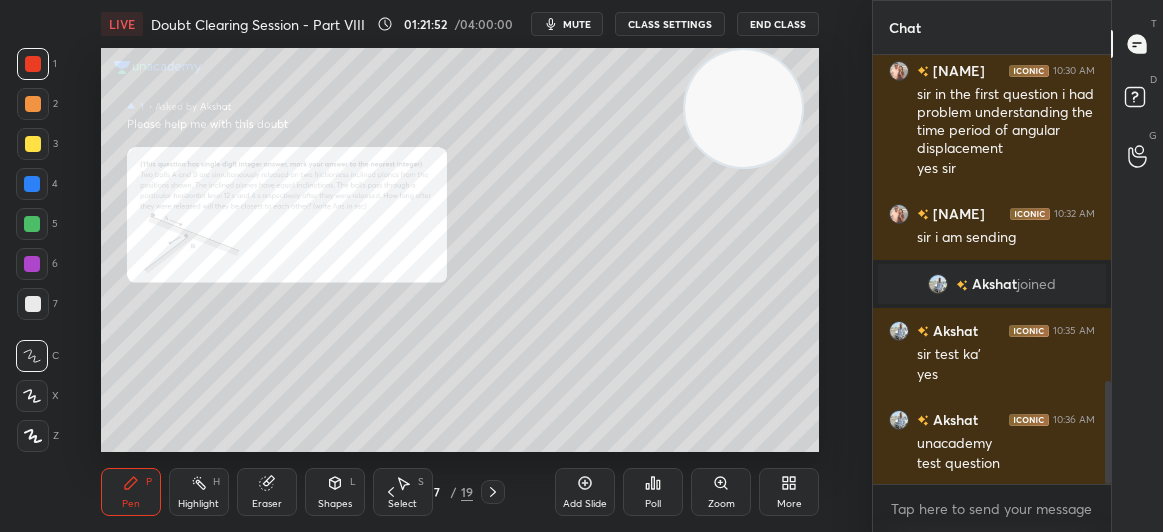 click on "Eraser" at bounding box center (267, 492) 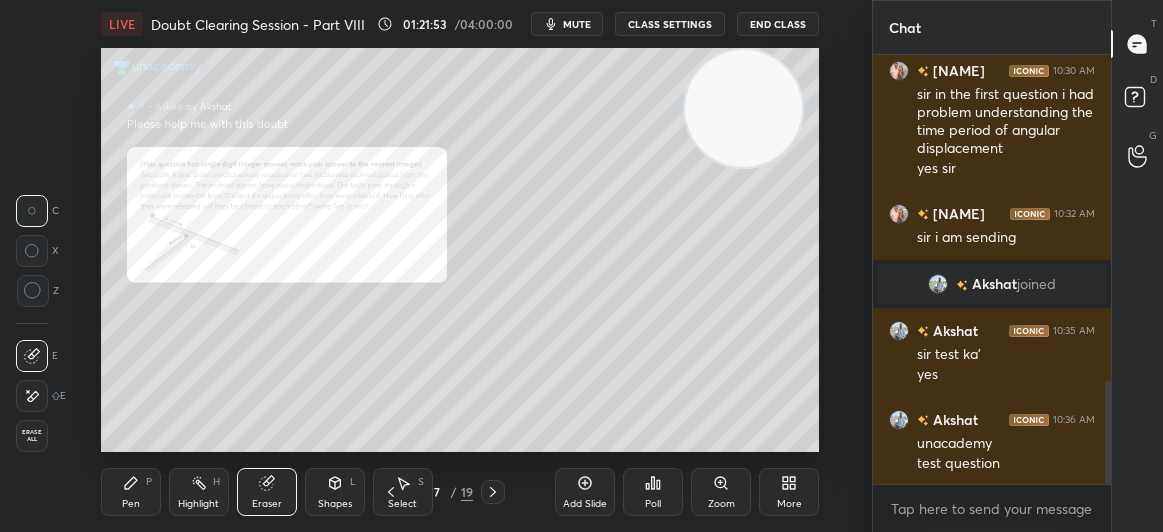 click on "Erase all" at bounding box center [32, 436] 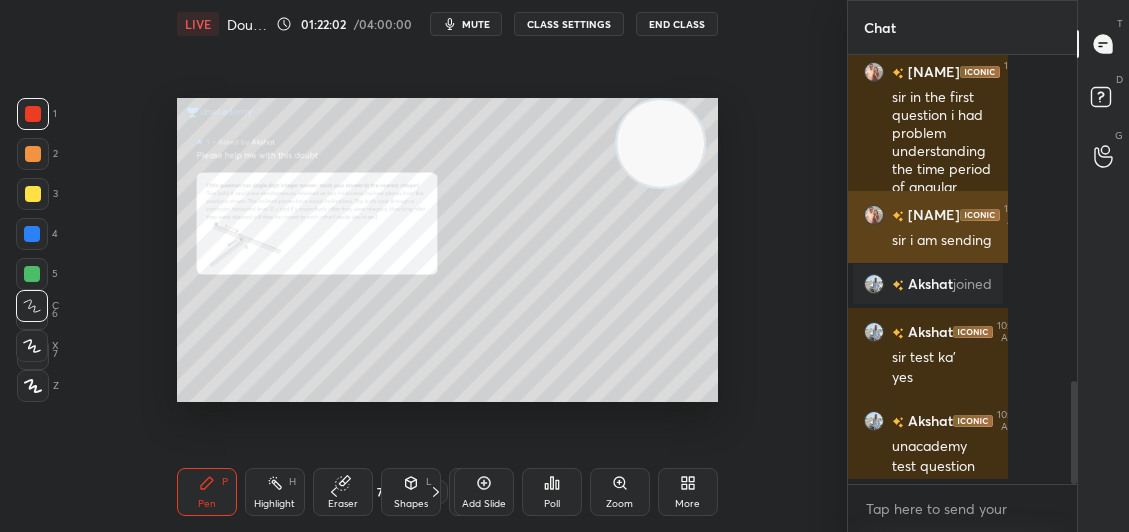 scroll, scrollTop: 404, scrollLeft: 544, axis: both 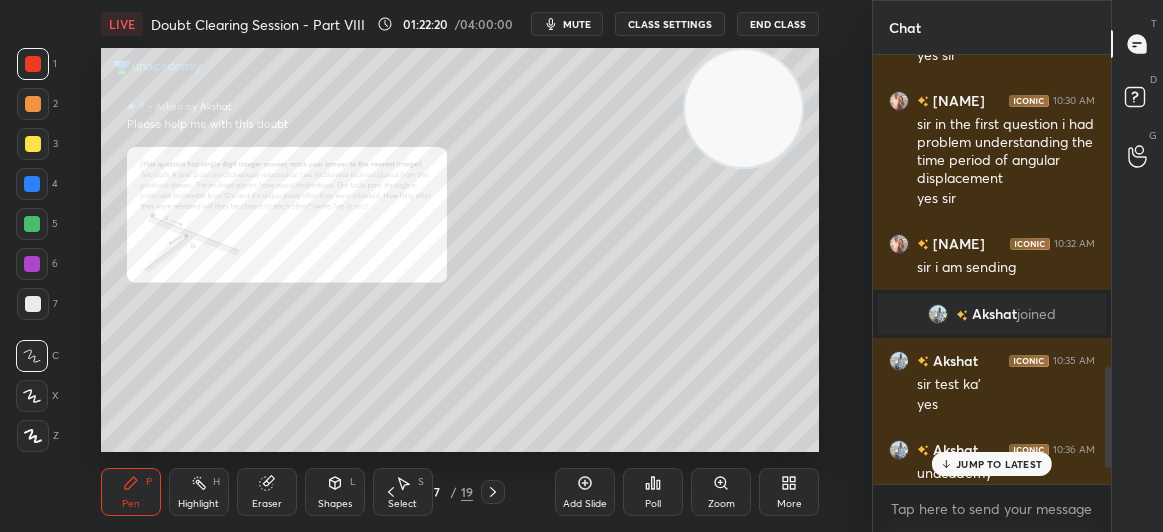 click on "JUMP TO LATEST" at bounding box center [999, 464] 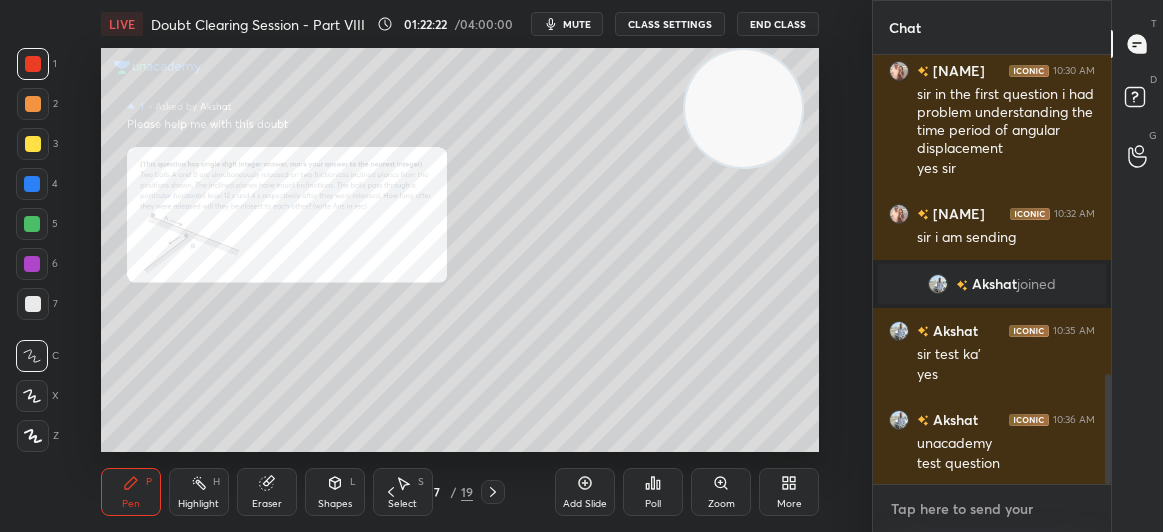 type on "x" 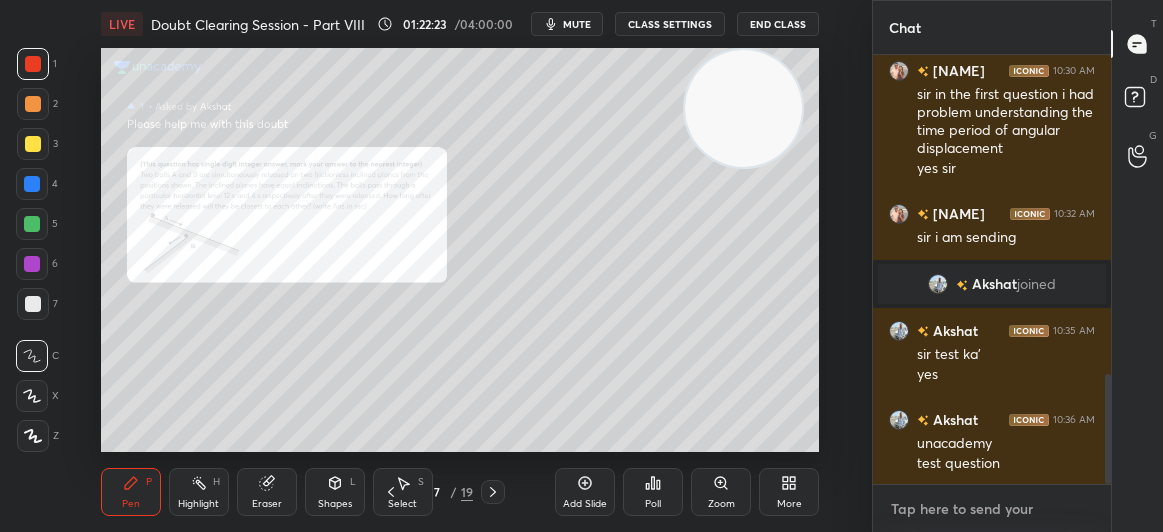 click at bounding box center (992, 509) 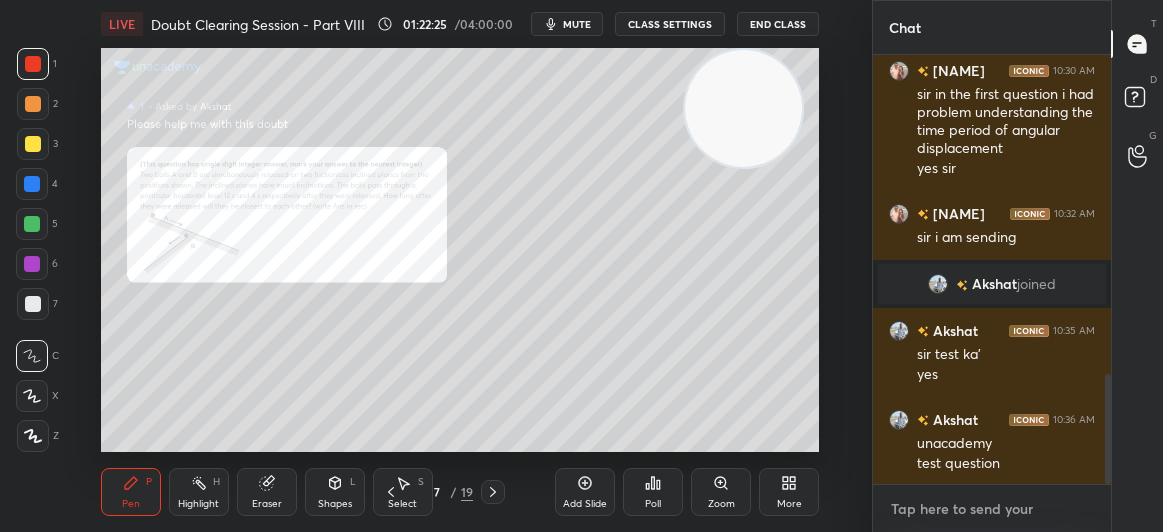 paste on "https://www.youtube.com/watch?v=yGZaWXHoMV8" 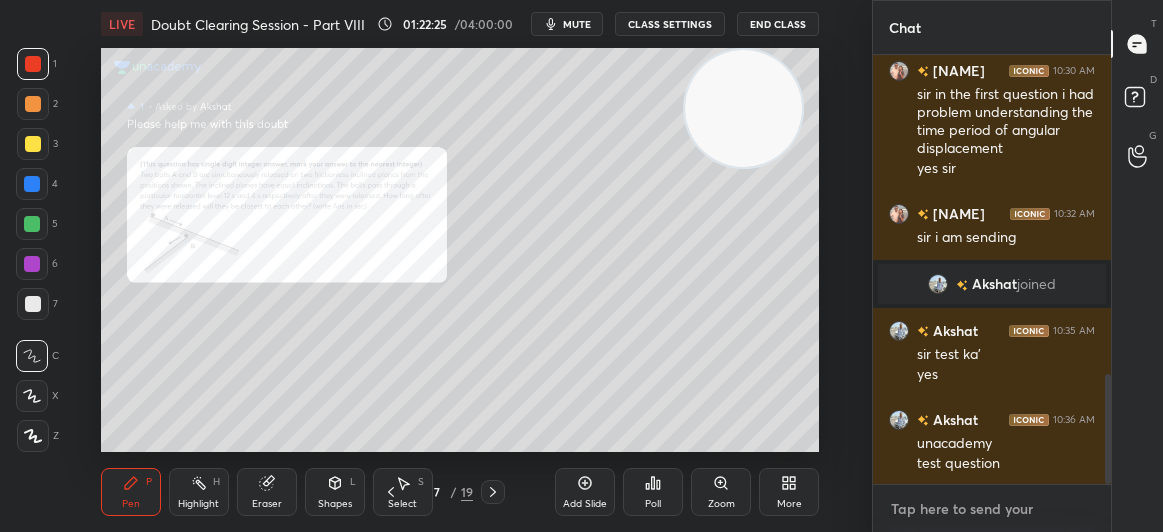 type on "https://www.youtube.com/watch?v=yGZaWXHoMV8" 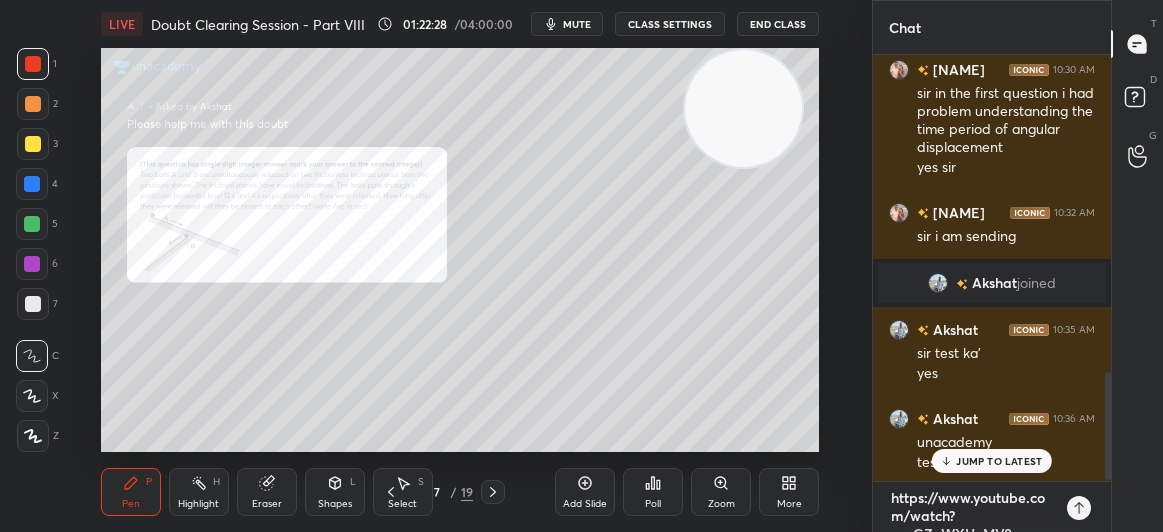 type on "https://www.youtube.com/watch?v=yGZaWXHoMV8" 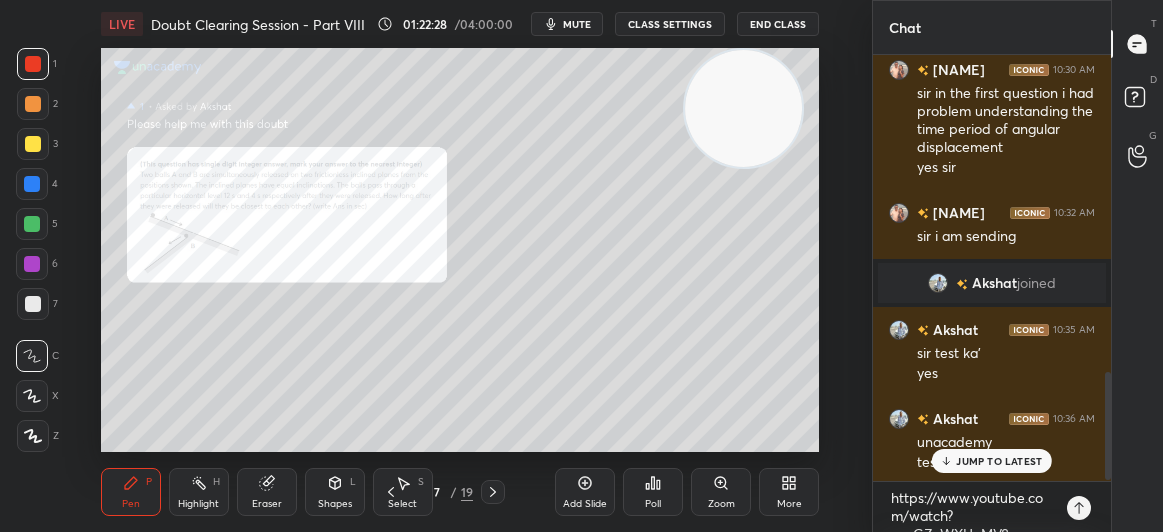 type on "x" 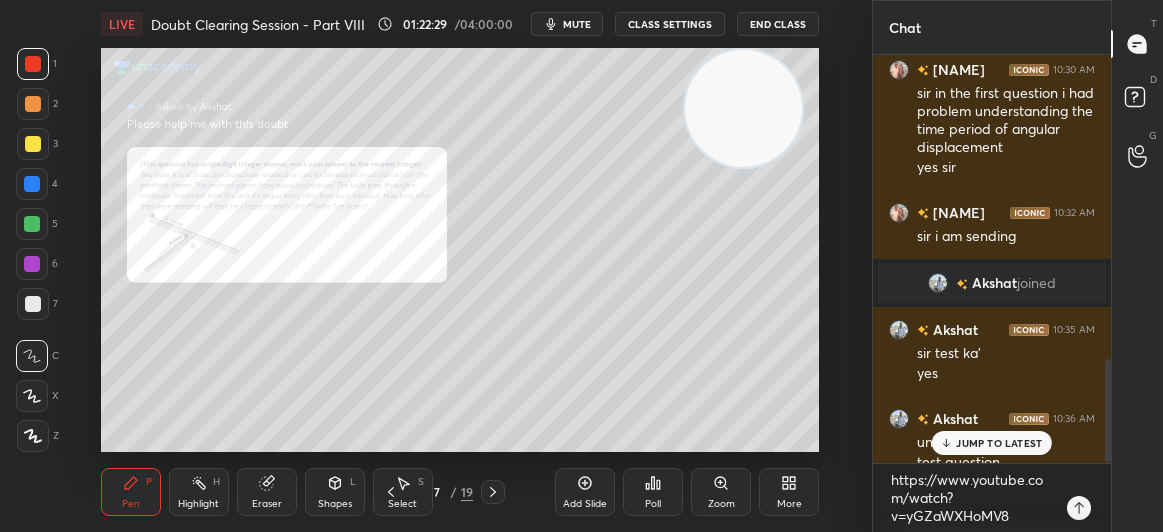 click 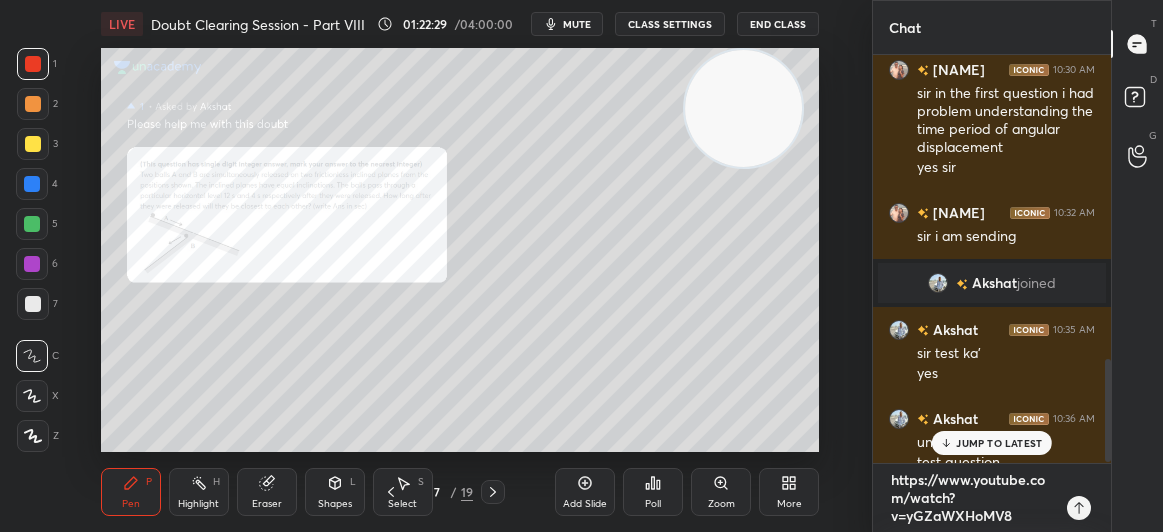 type 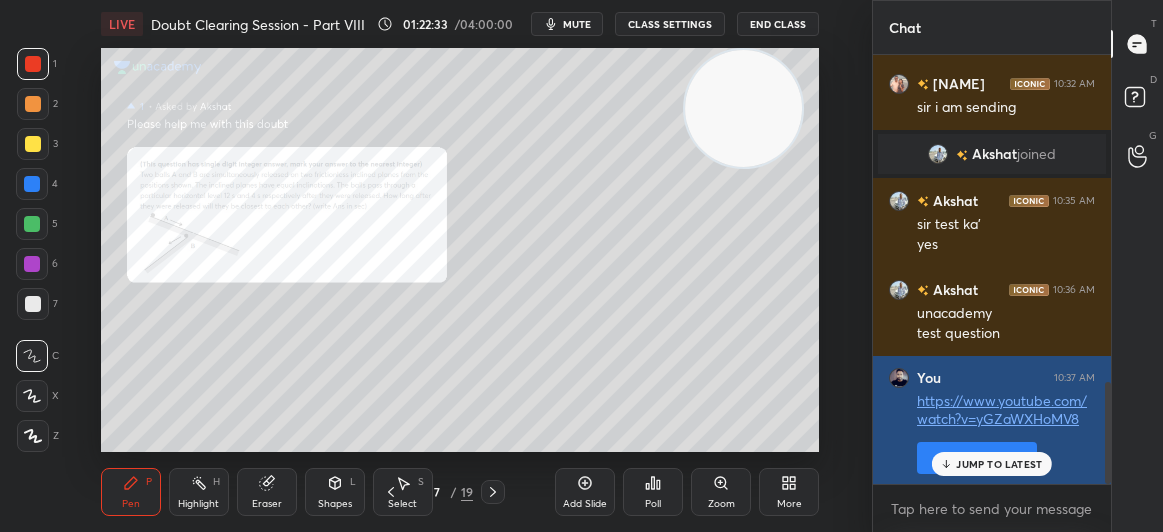 click on "JUMP TO LATEST" at bounding box center (992, 464) 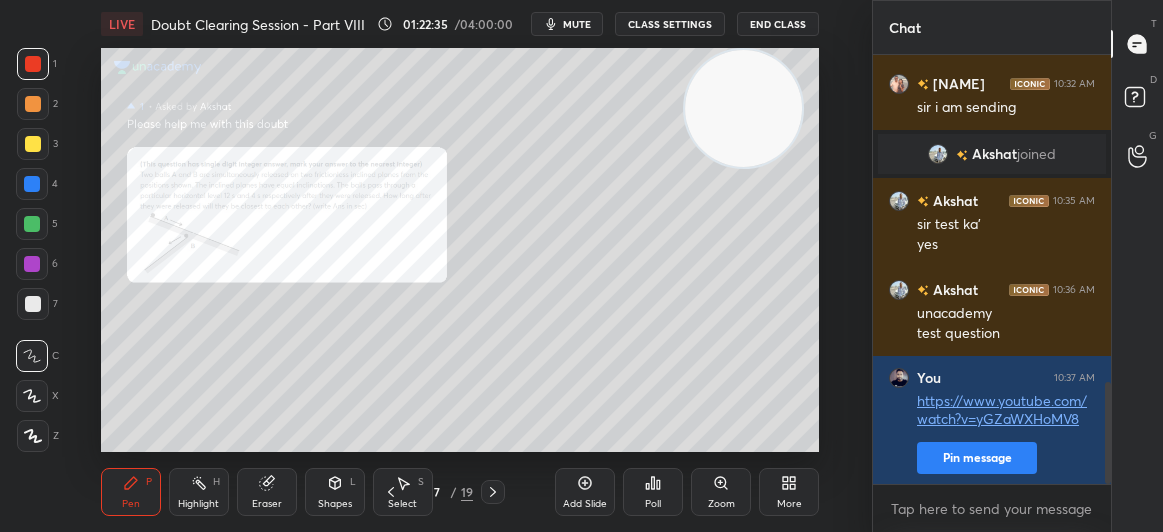 click at bounding box center [33, 64] 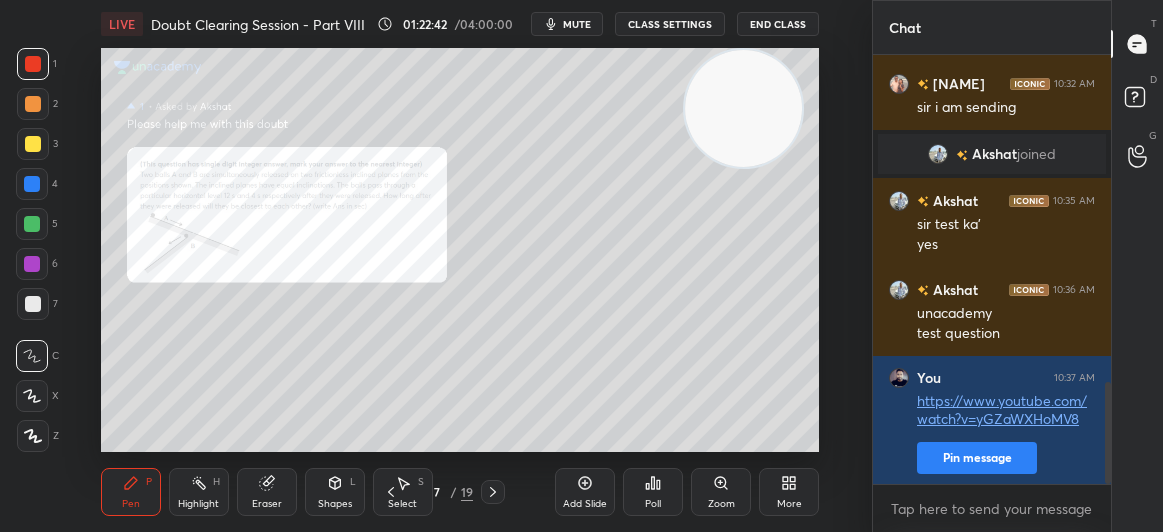 click at bounding box center [33, 144] 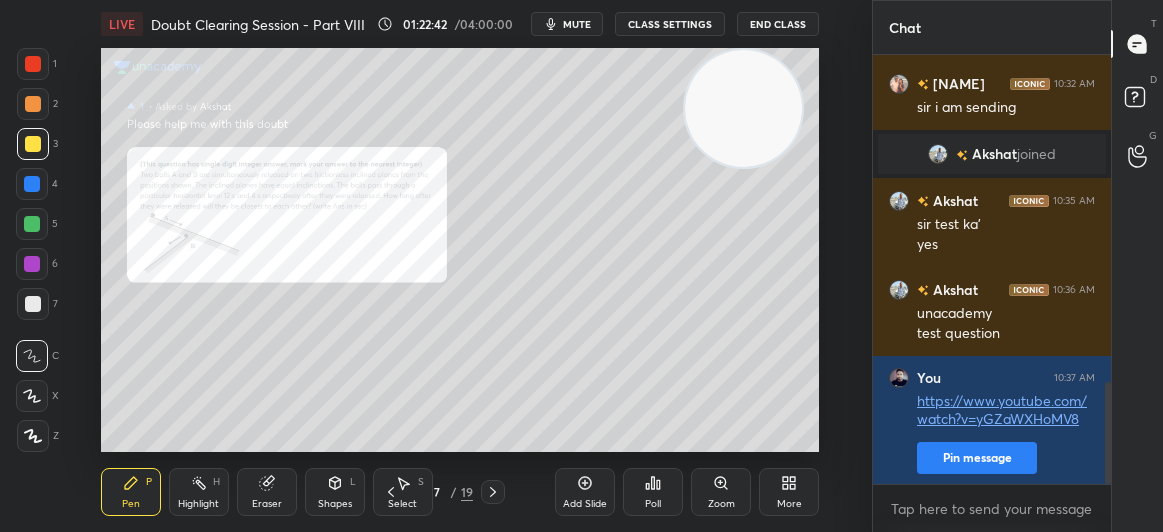 click at bounding box center [33, 144] 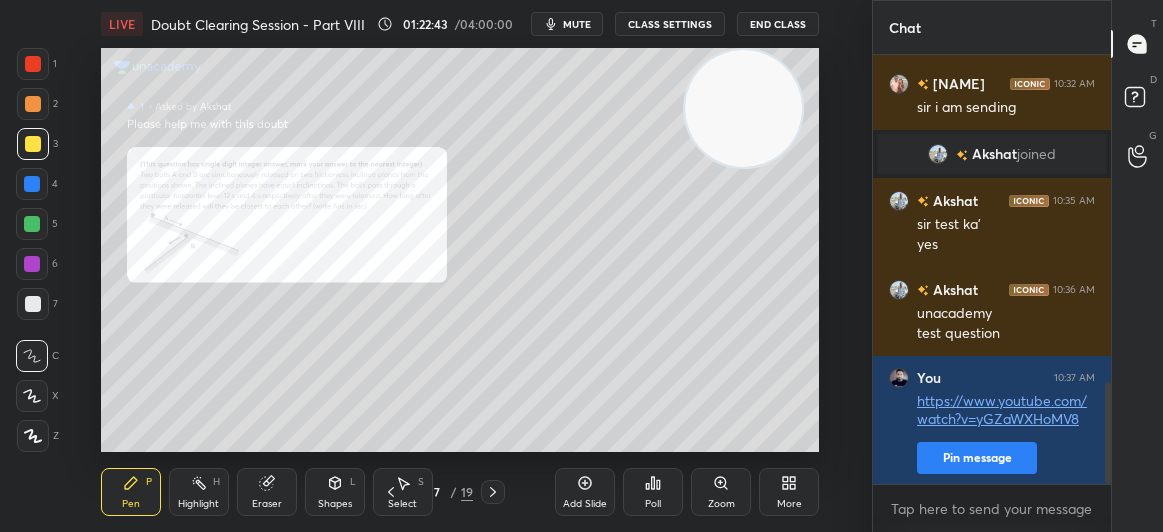 click at bounding box center [33, 64] 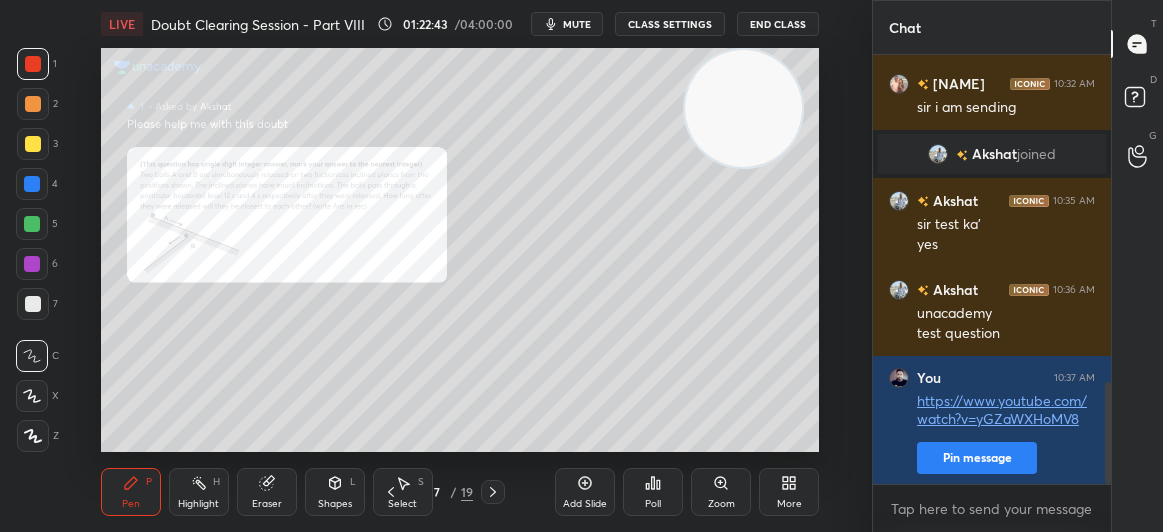 click at bounding box center [33, 64] 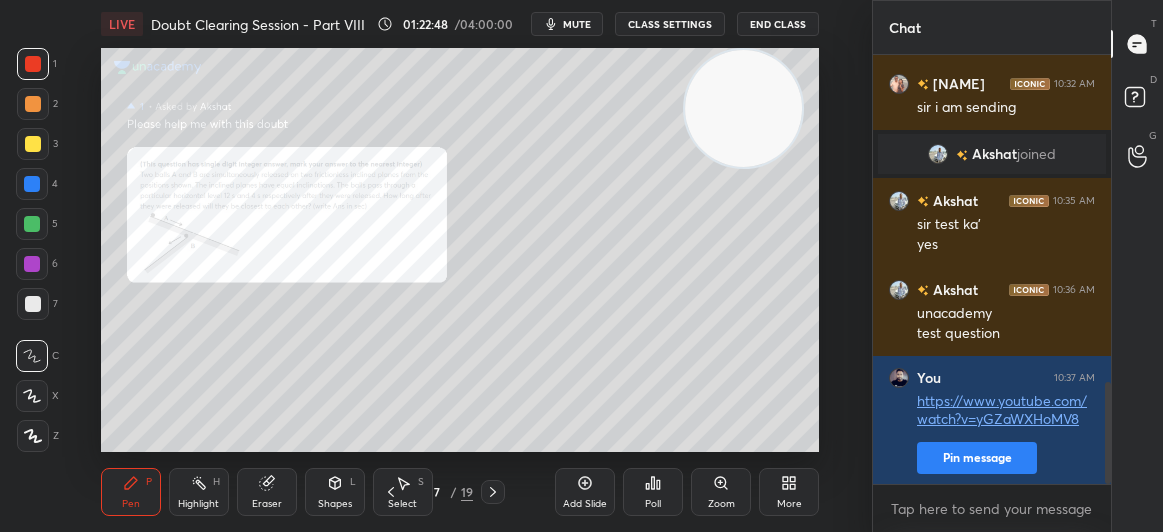 click 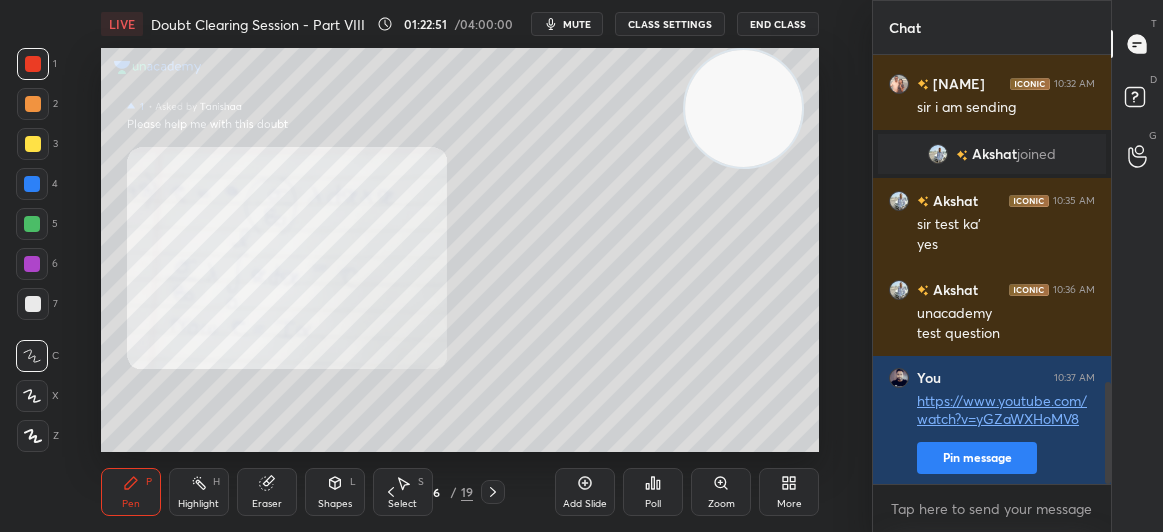 click 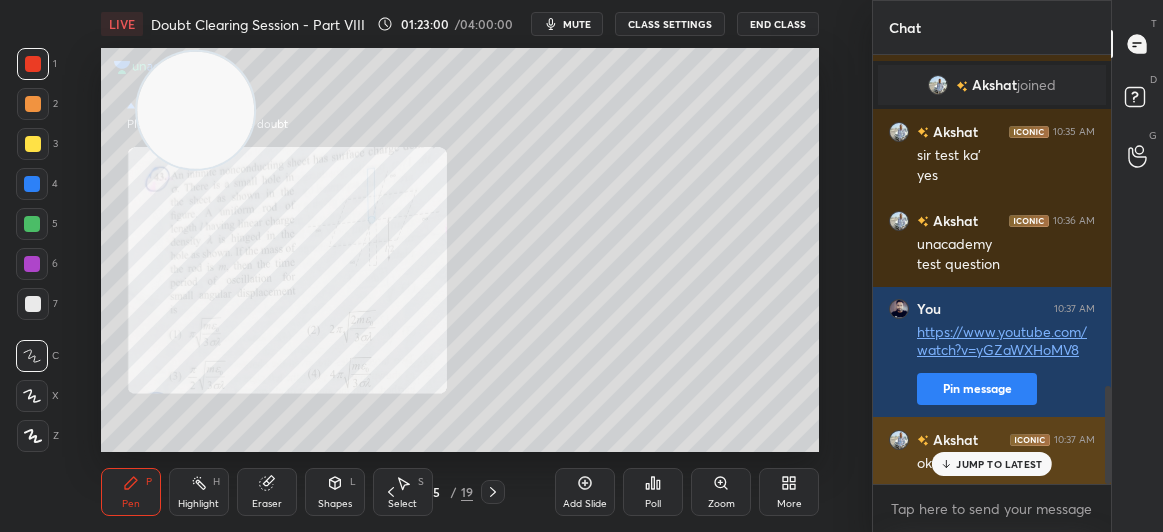 click on "JUMP TO LATEST" at bounding box center (999, 464) 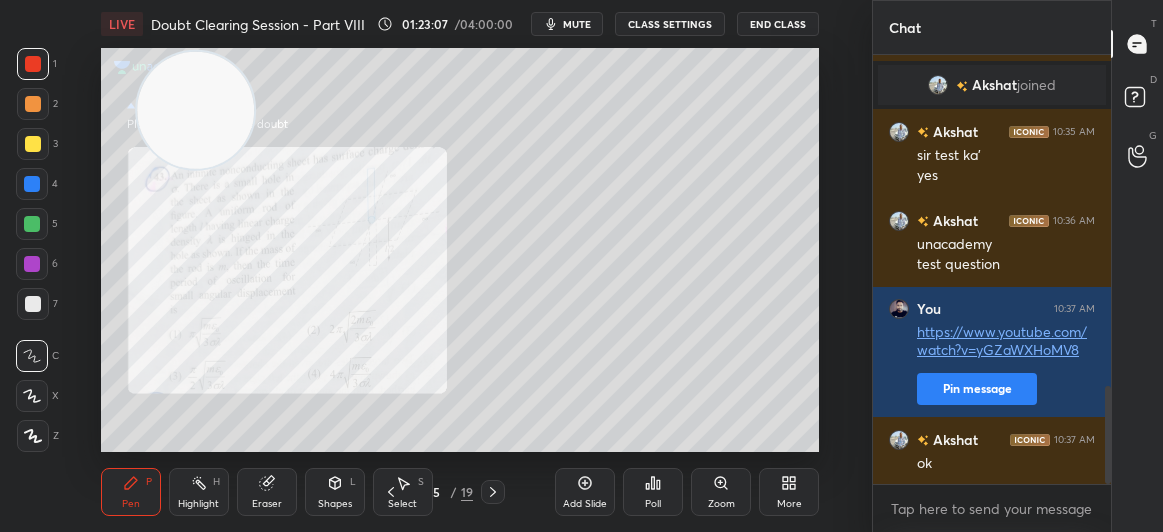 click at bounding box center [33, 144] 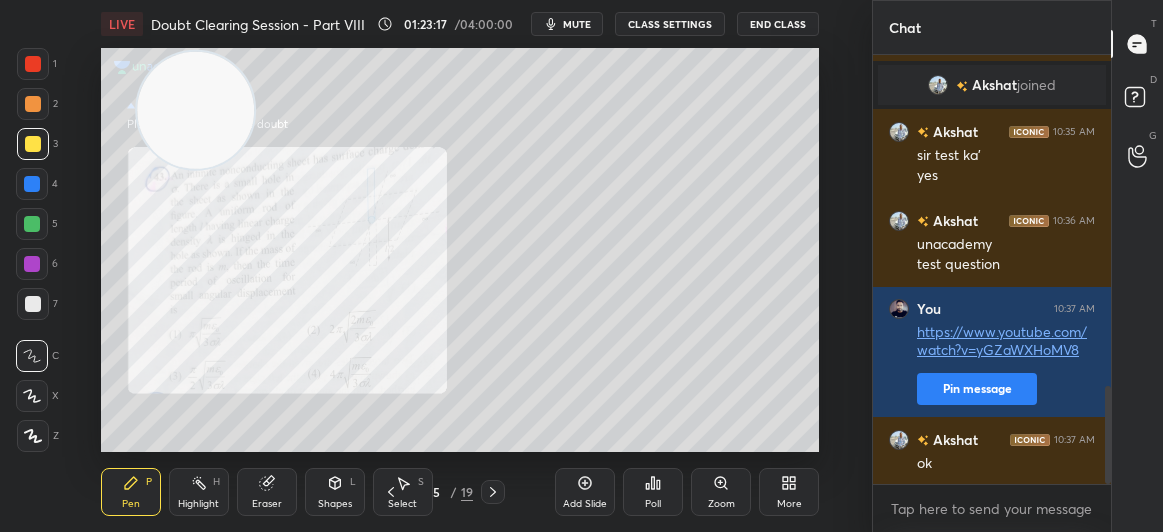 click at bounding box center (493, 492) 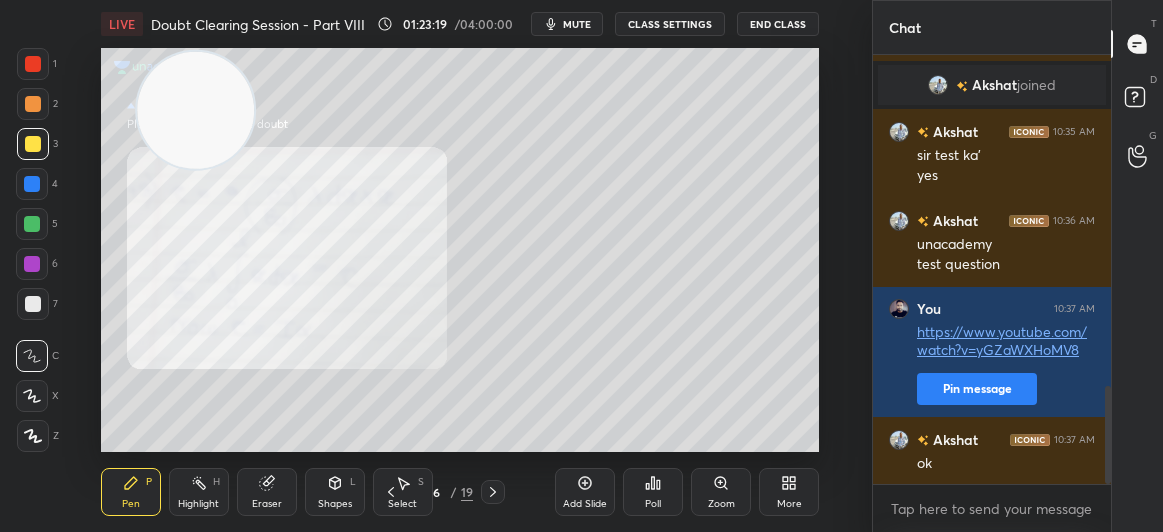 click 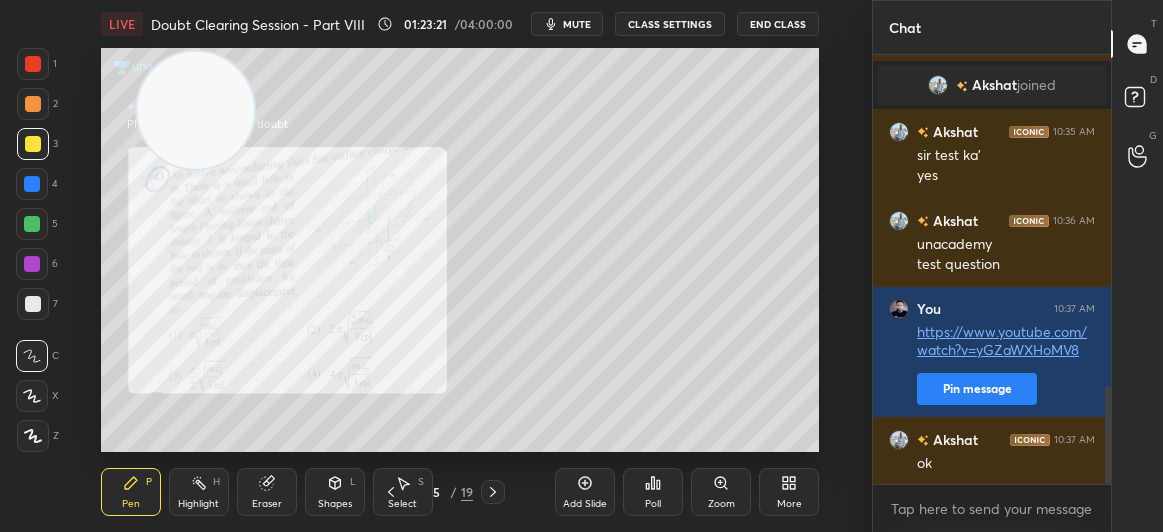 click on "mute" at bounding box center [577, 24] 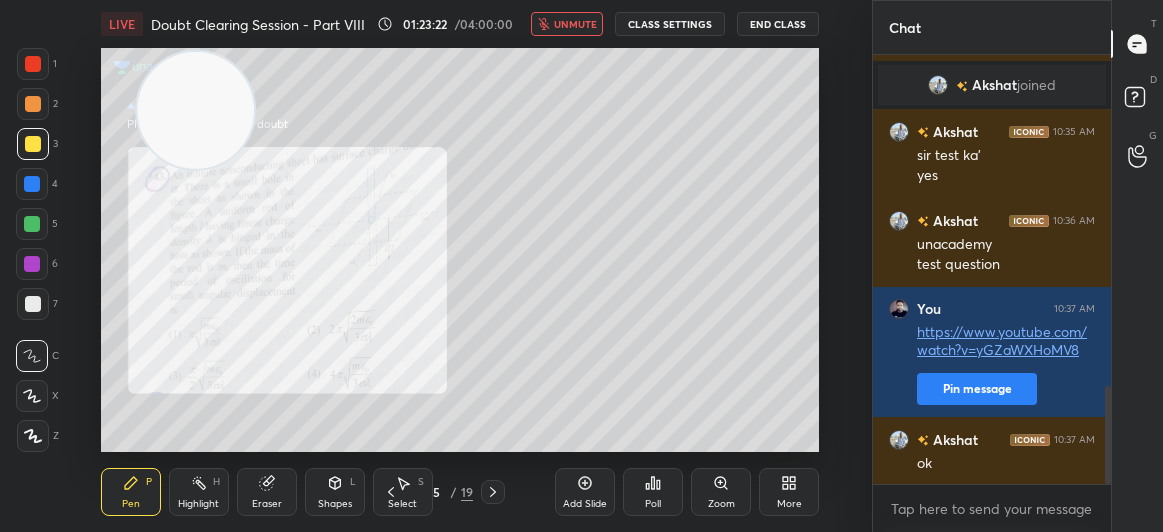 click on "End Class" at bounding box center (778, 24) 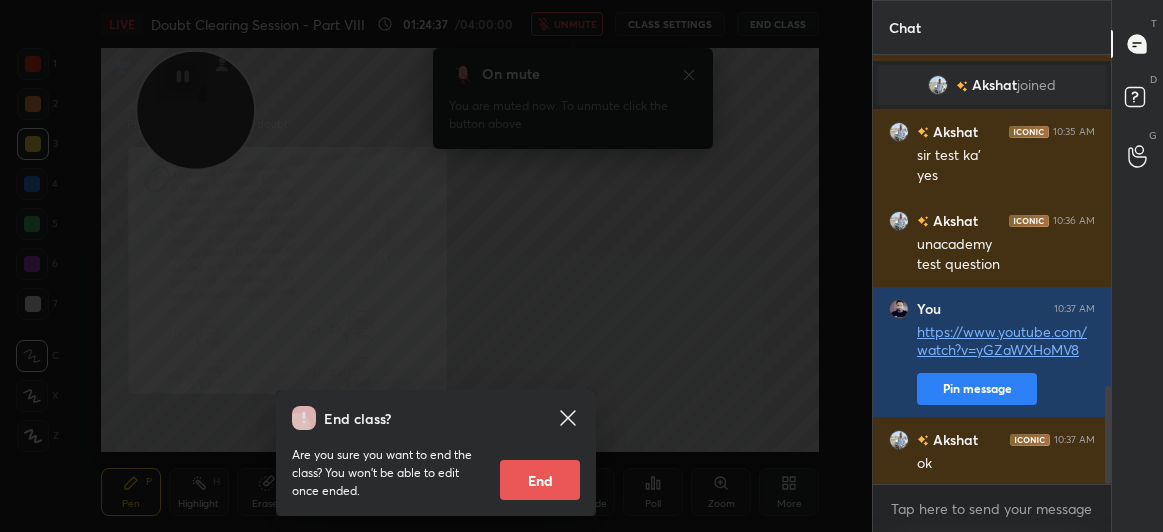 click on "End class? Are you sure you want to end the class? You won’t be able to edit once ended. End" at bounding box center (436, 453) 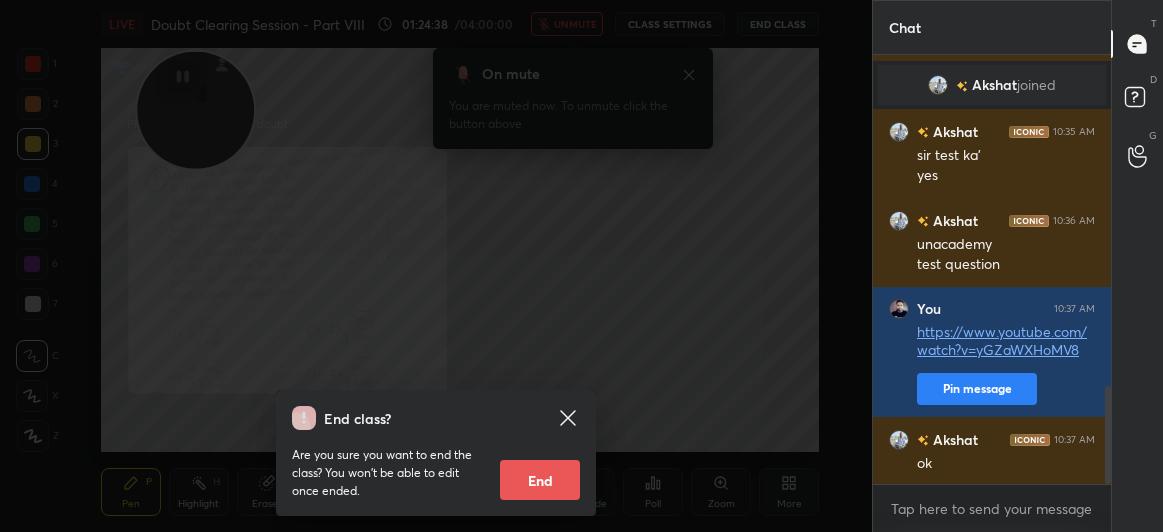 click on "End class? Are you sure you want to end the class? You won’t be able to edit once ended. End" at bounding box center [436, 453] 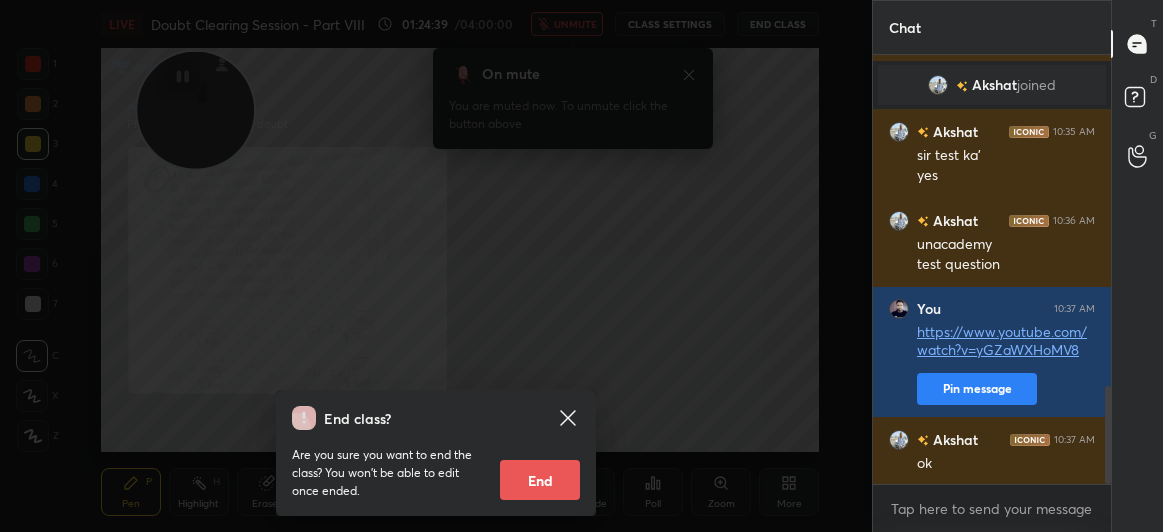 click 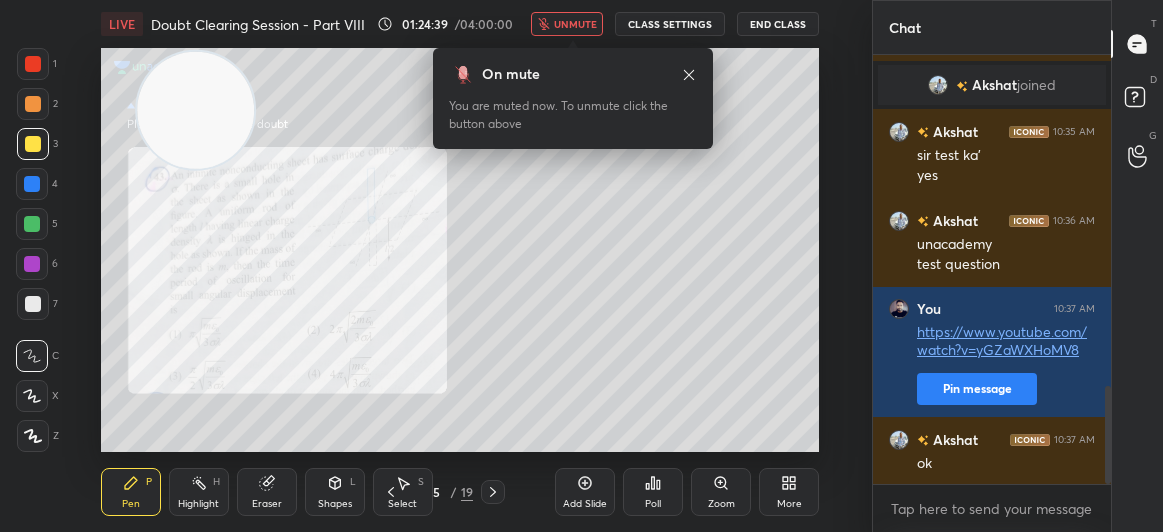 click on "unmute" at bounding box center (575, 24) 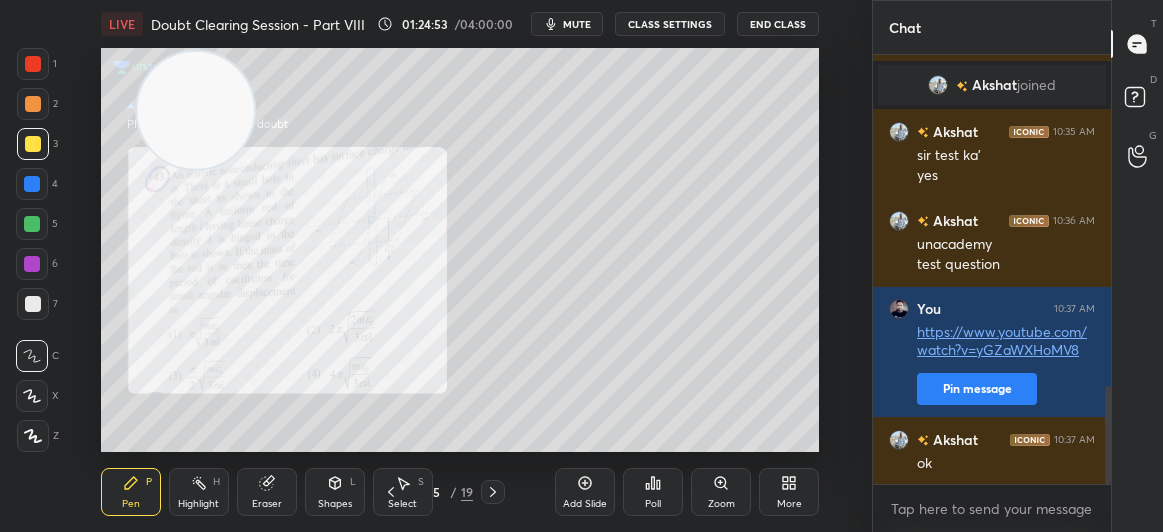 click at bounding box center (33, 64) 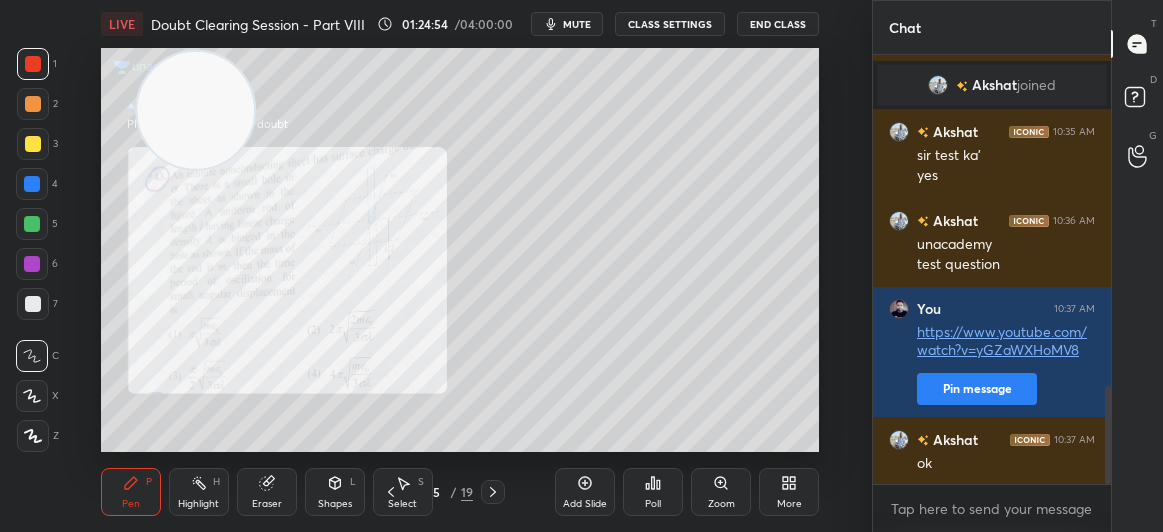 click at bounding box center (33, 64) 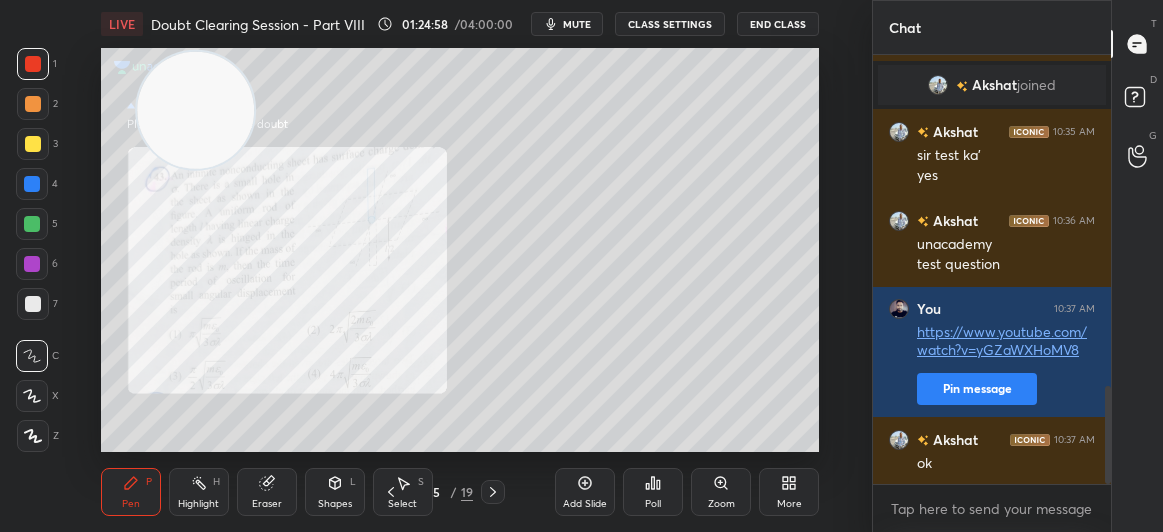 click at bounding box center [33, 144] 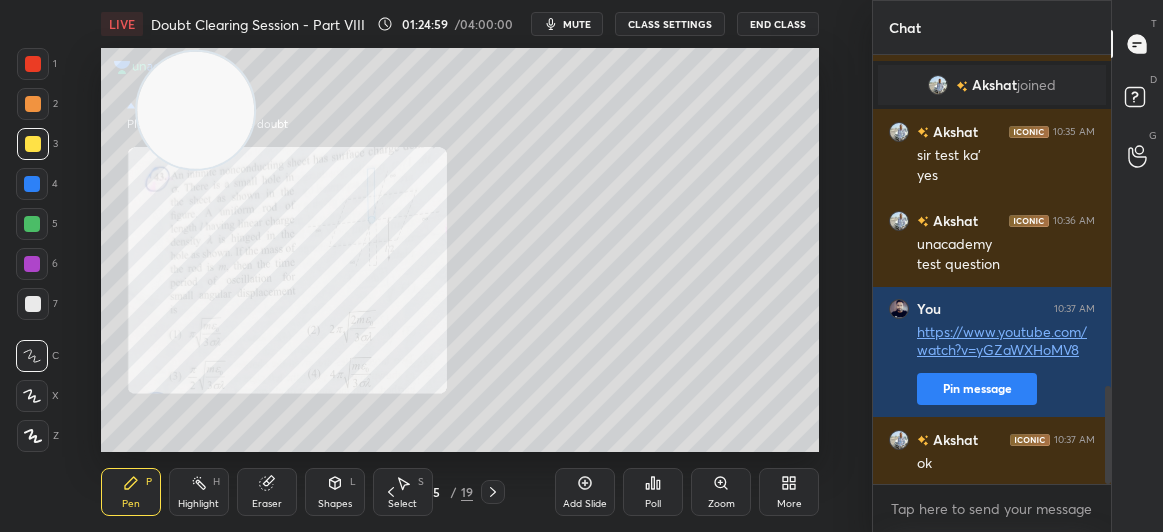 click at bounding box center (33, 144) 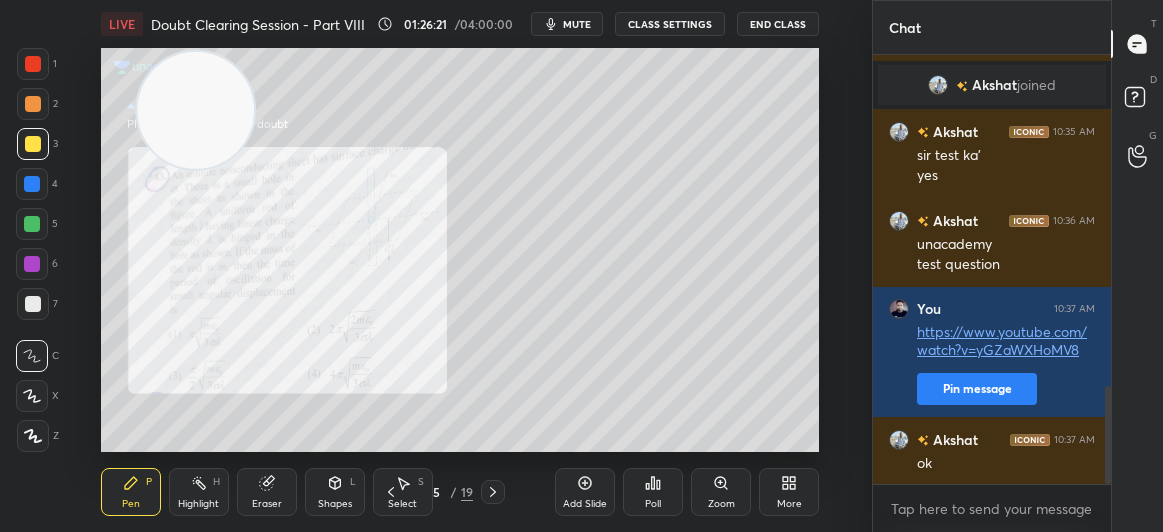 click at bounding box center [33, 64] 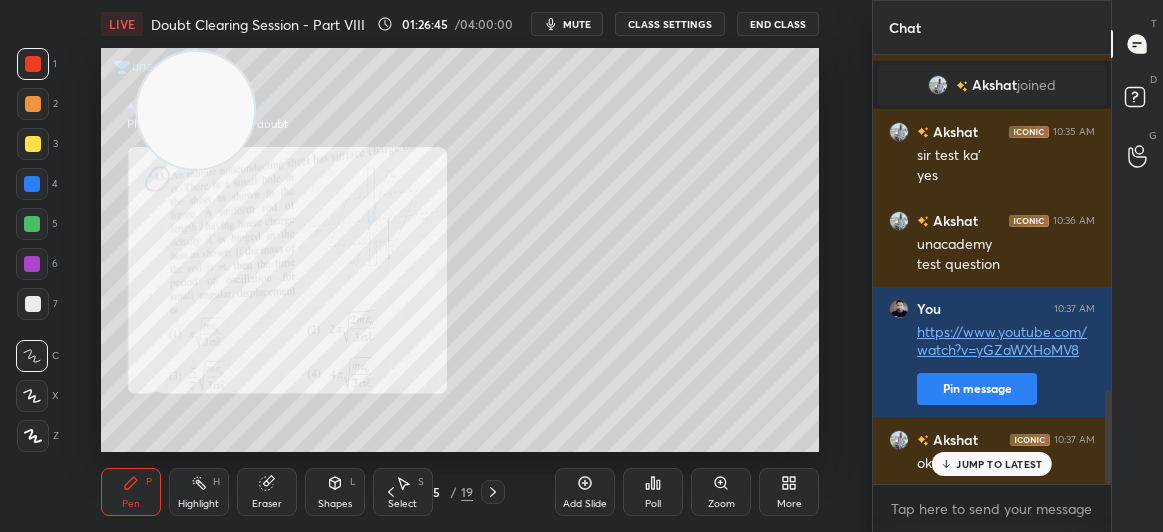 scroll, scrollTop: 1535, scrollLeft: 0, axis: vertical 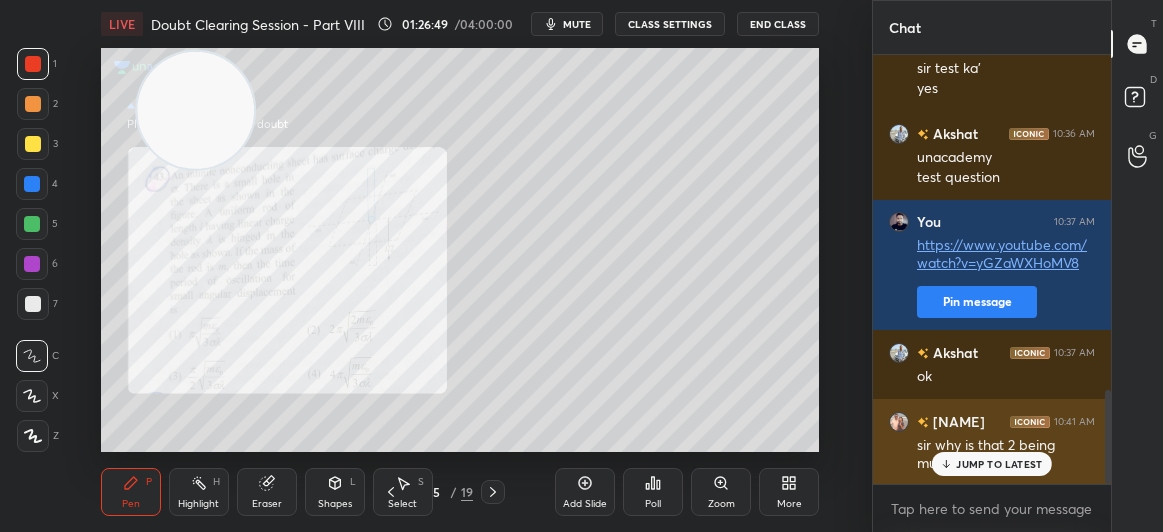 click on "Tanishaa 10:41 AM sir why is that 2 being multiplied" at bounding box center [992, 442] 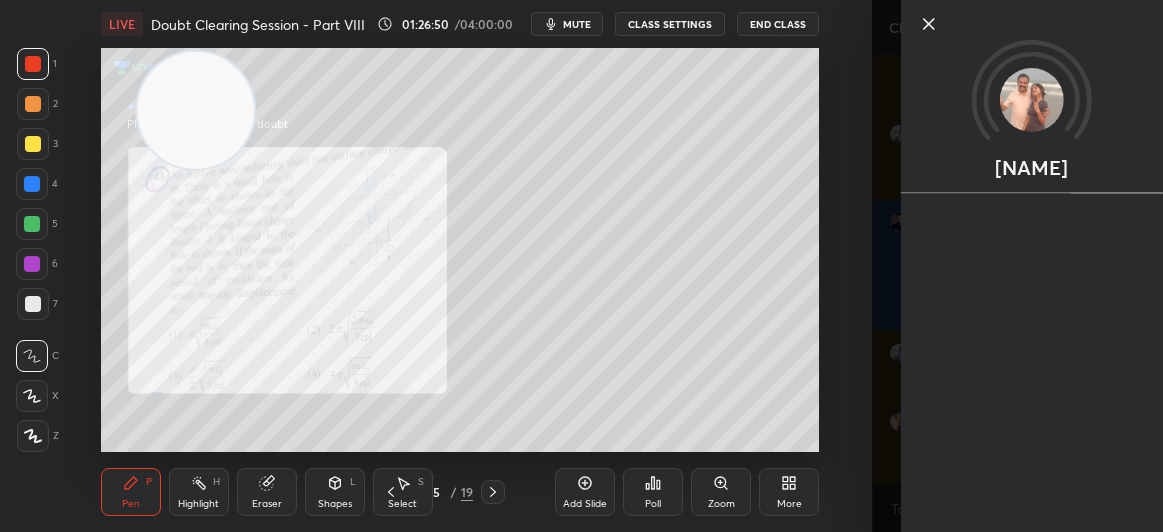 click 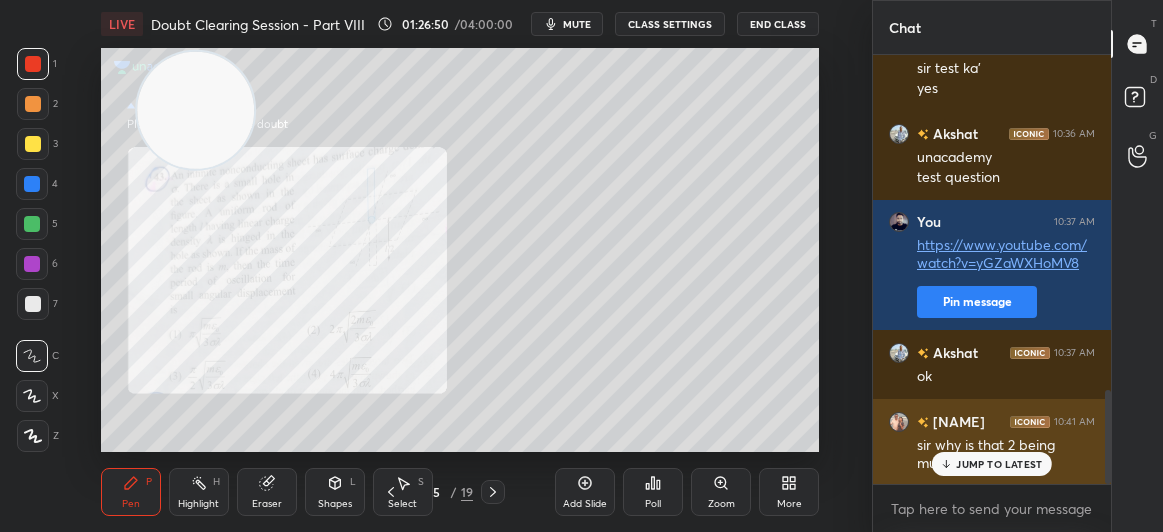 click on "JUMP TO LATEST" at bounding box center [999, 464] 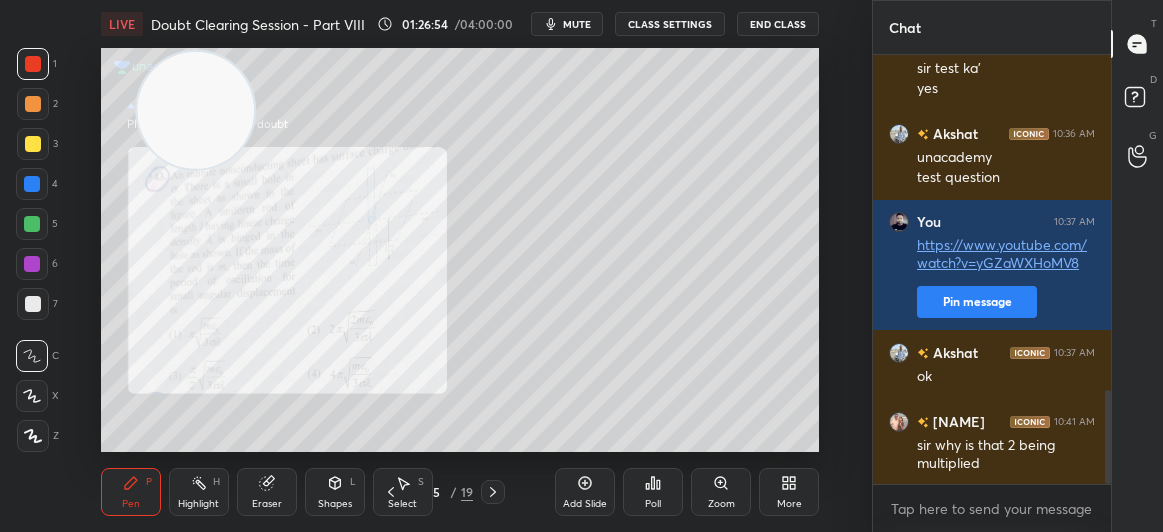 click on "Eraser" at bounding box center [267, 504] 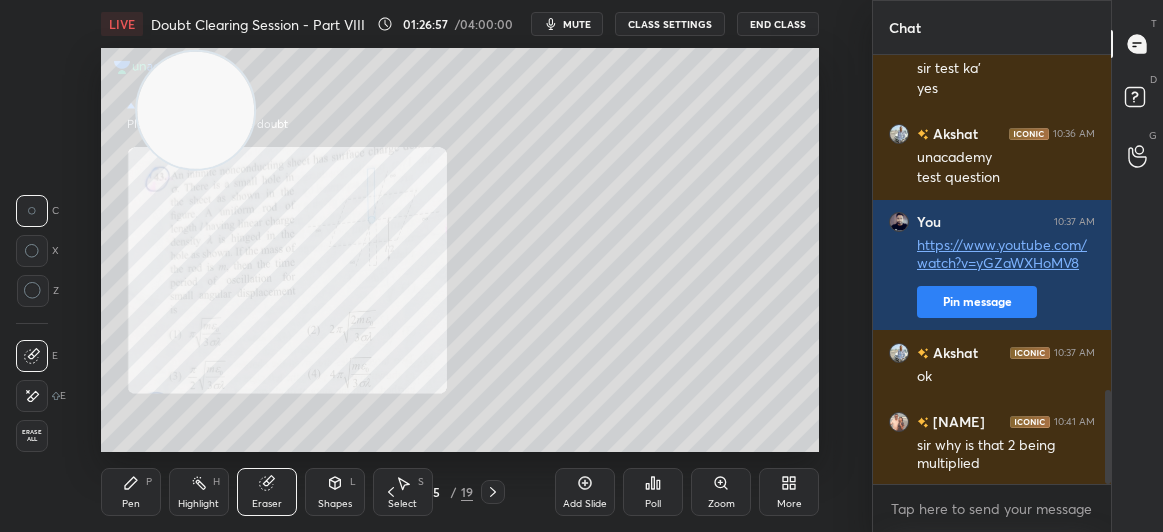 click on "Pen P" at bounding box center [131, 492] 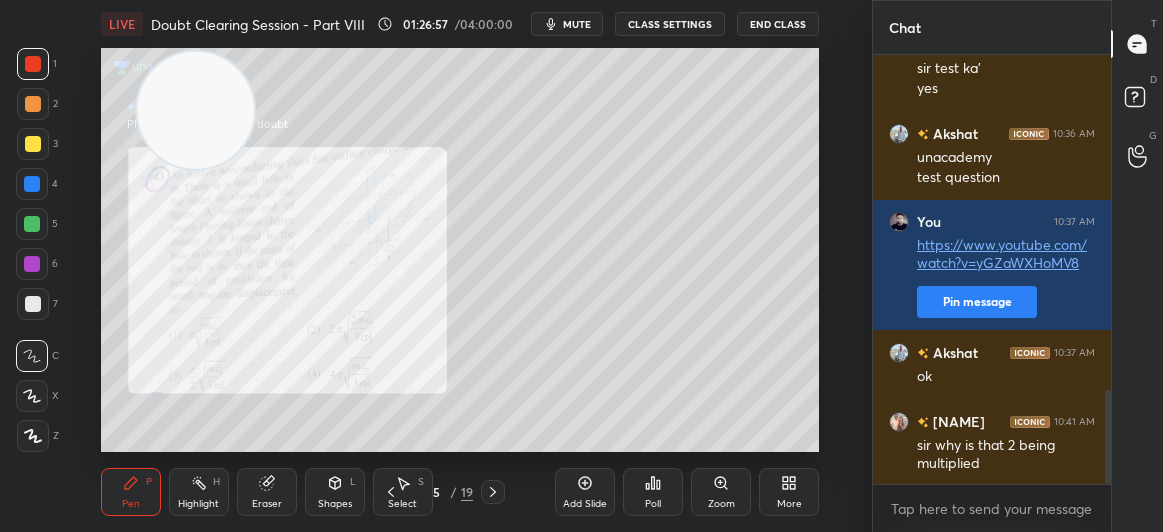 click 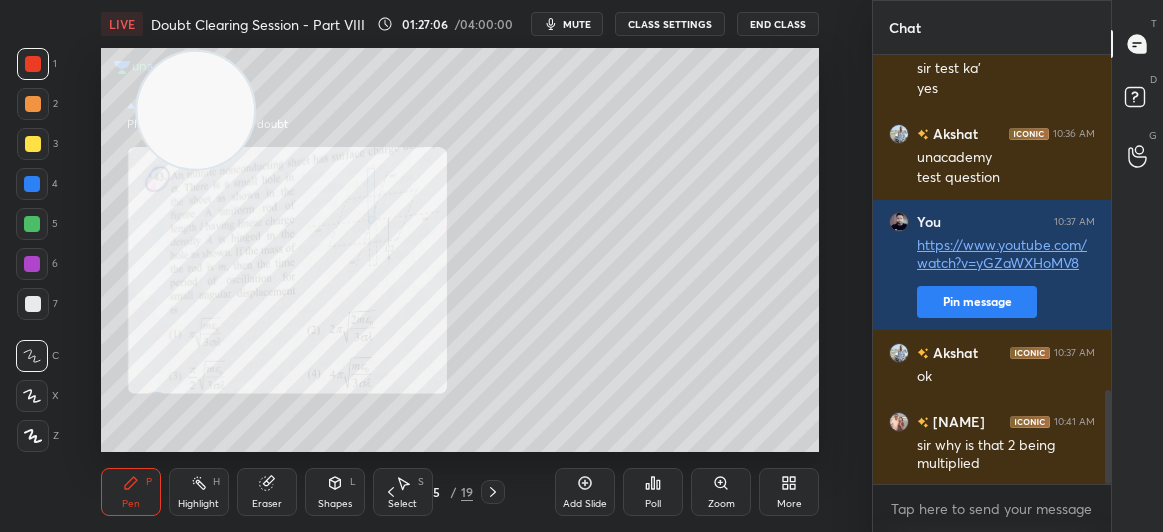 click on "3" at bounding box center (37, 144) 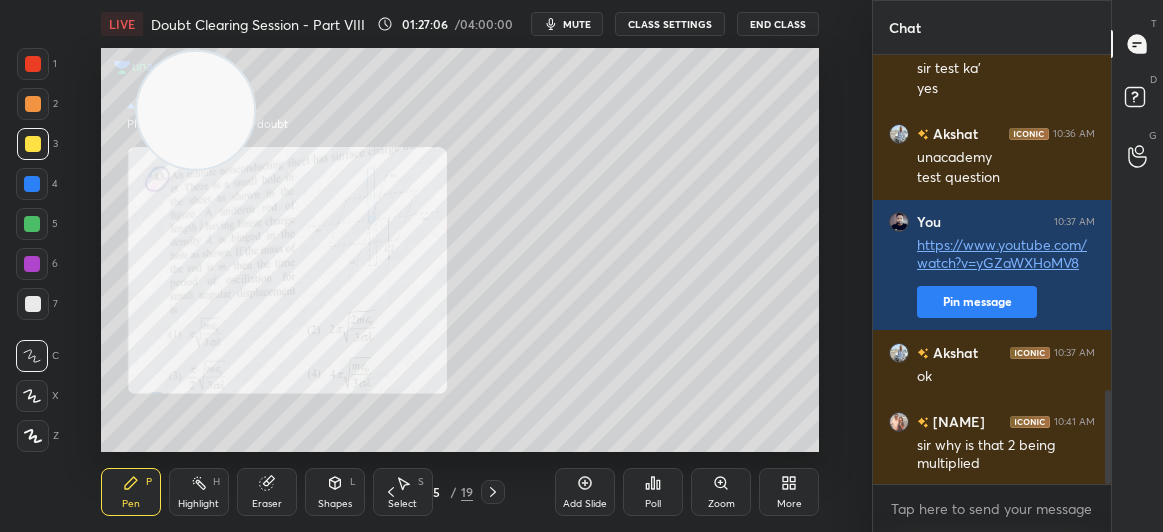 click on "3" at bounding box center (37, 144) 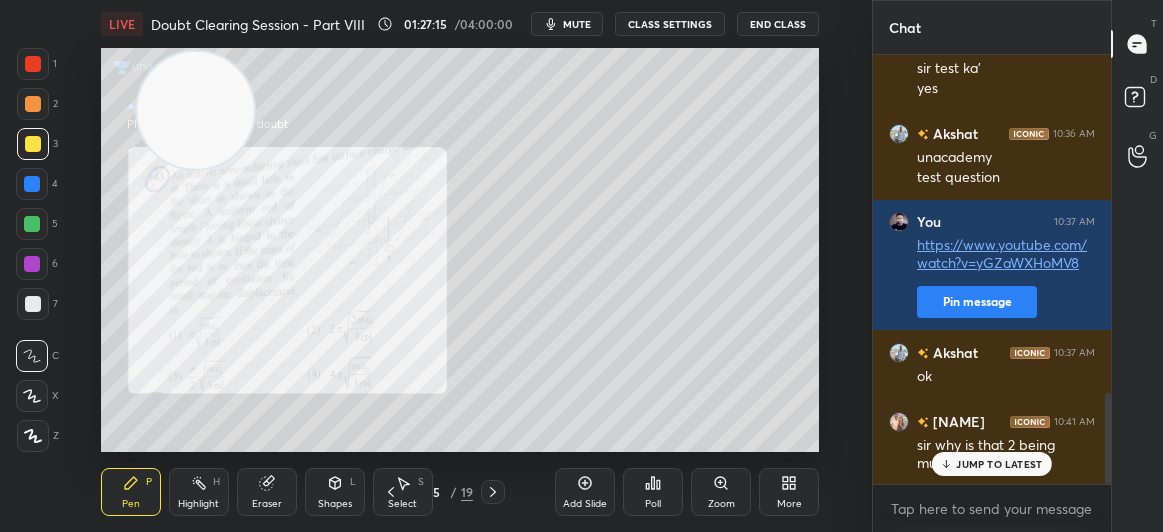 scroll, scrollTop: 1604, scrollLeft: 0, axis: vertical 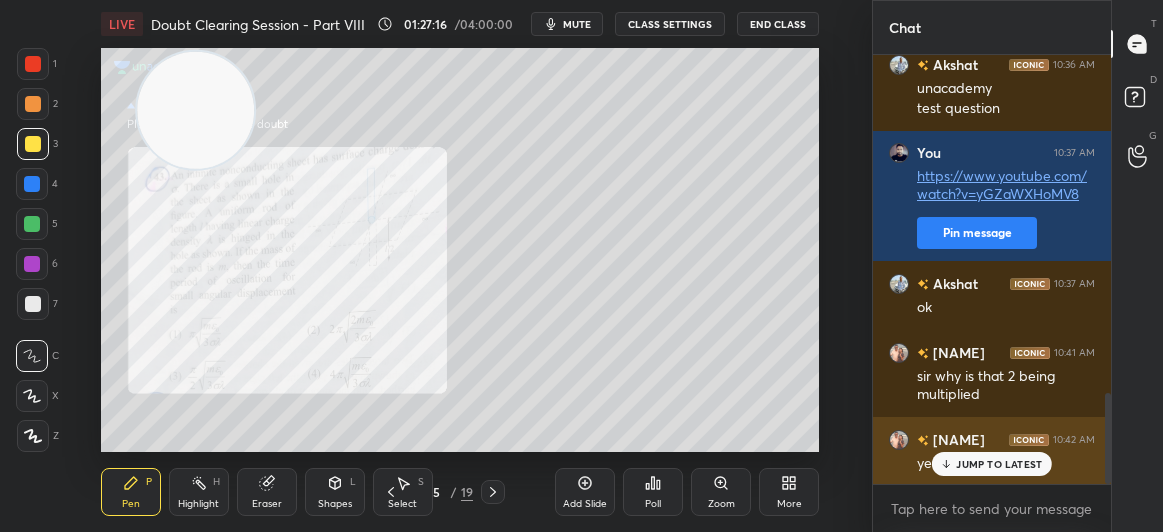 click on "JUMP TO LATEST" at bounding box center [999, 464] 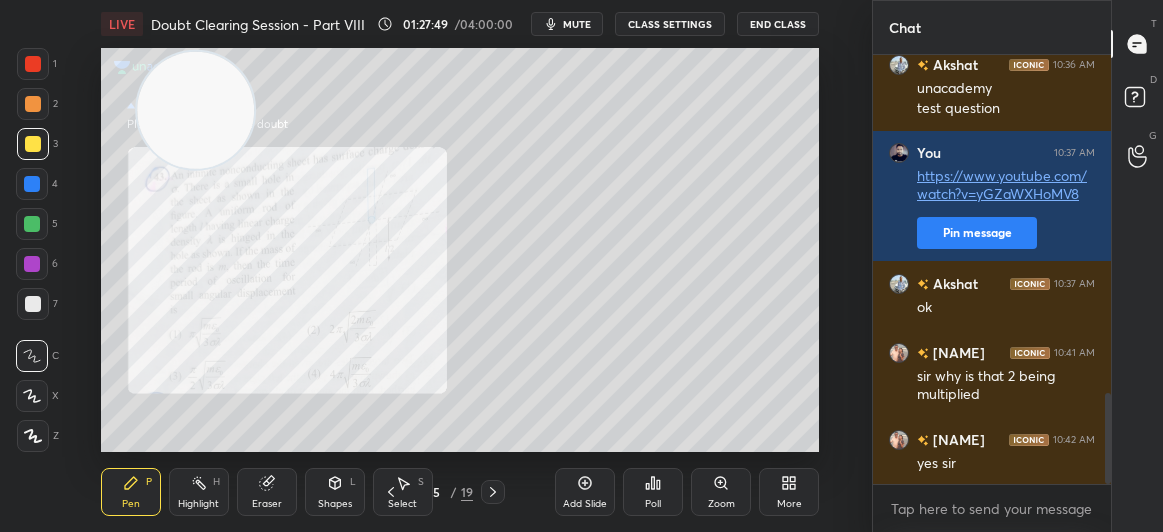 click on "Add Slide Poll Zoom More" at bounding box center (687, 492) 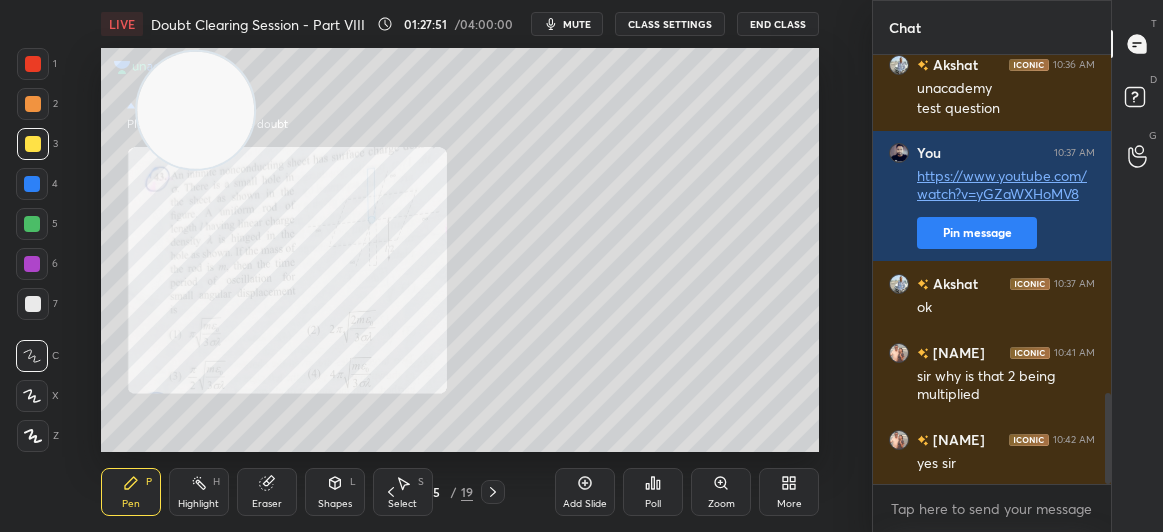 click at bounding box center (33, 64) 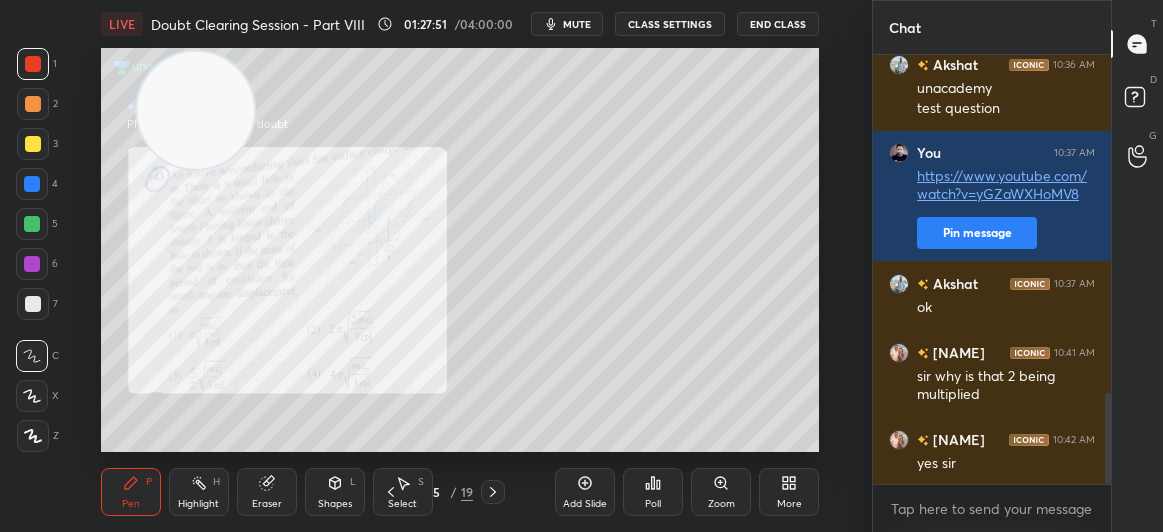 click at bounding box center (33, 64) 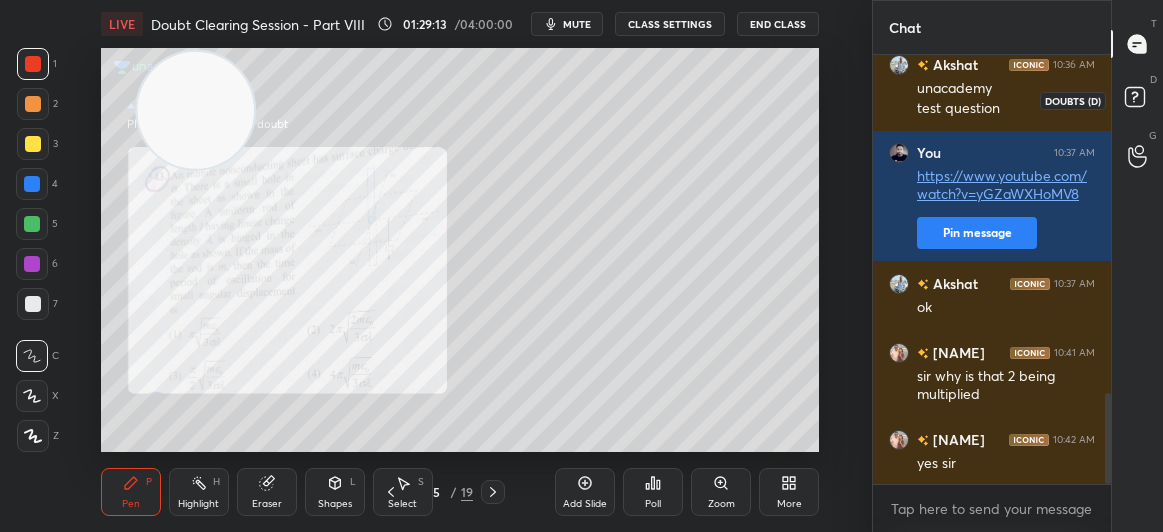 click 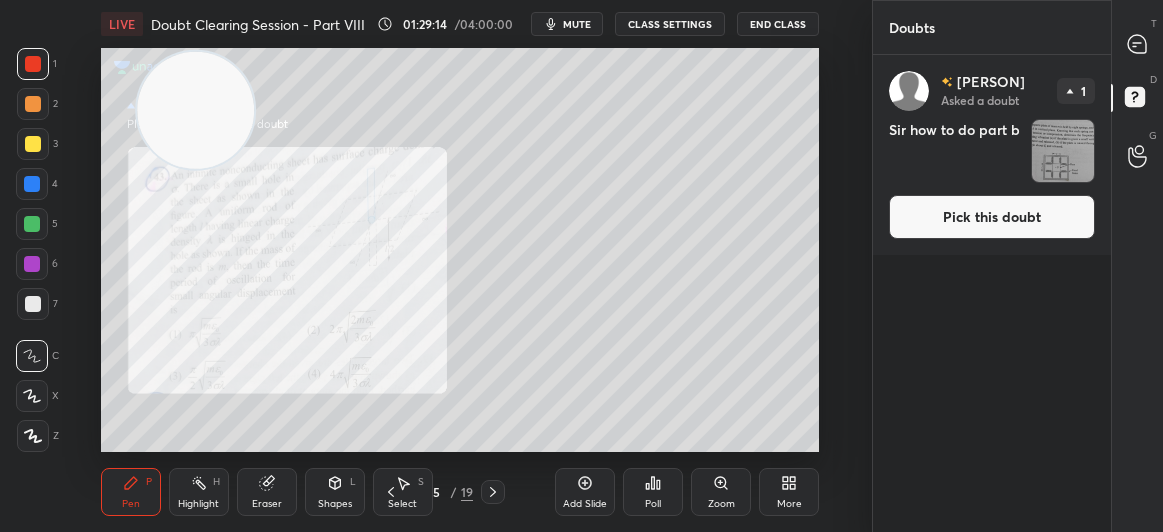 click at bounding box center [1138, 44] 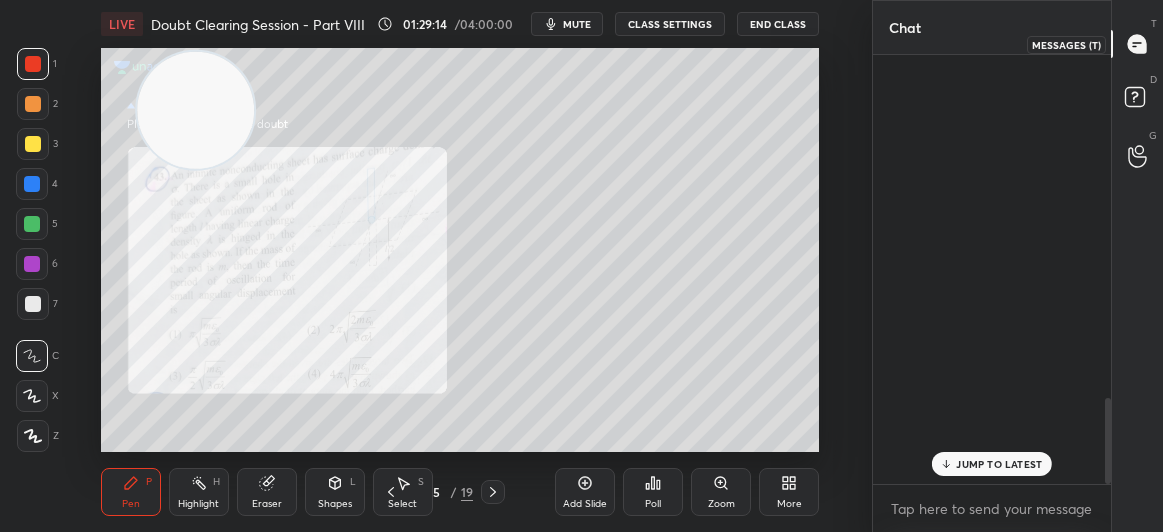 scroll, scrollTop: 1720, scrollLeft: 0, axis: vertical 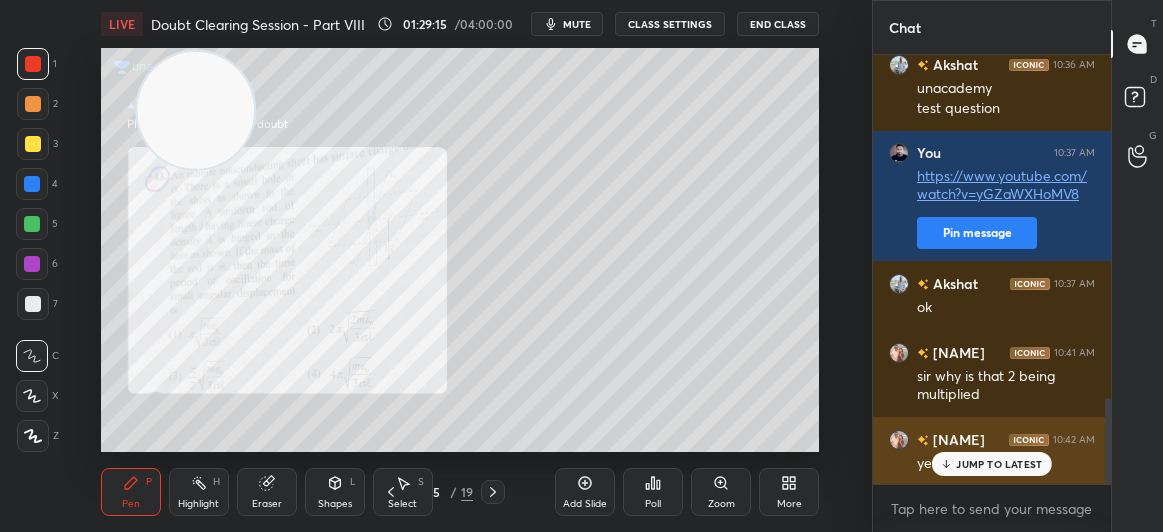 click on "JUMP TO LATEST" at bounding box center (999, 464) 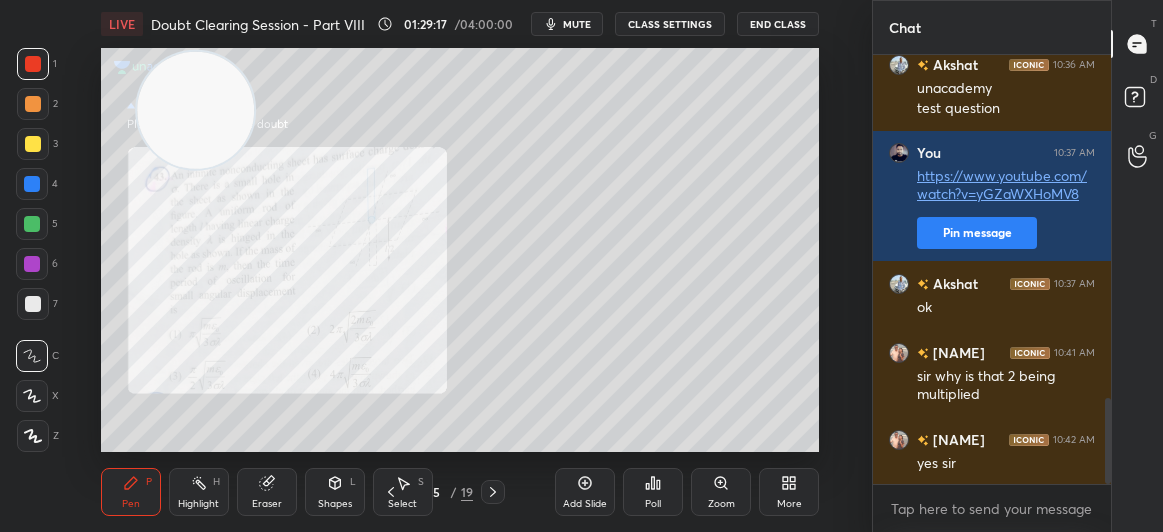 click 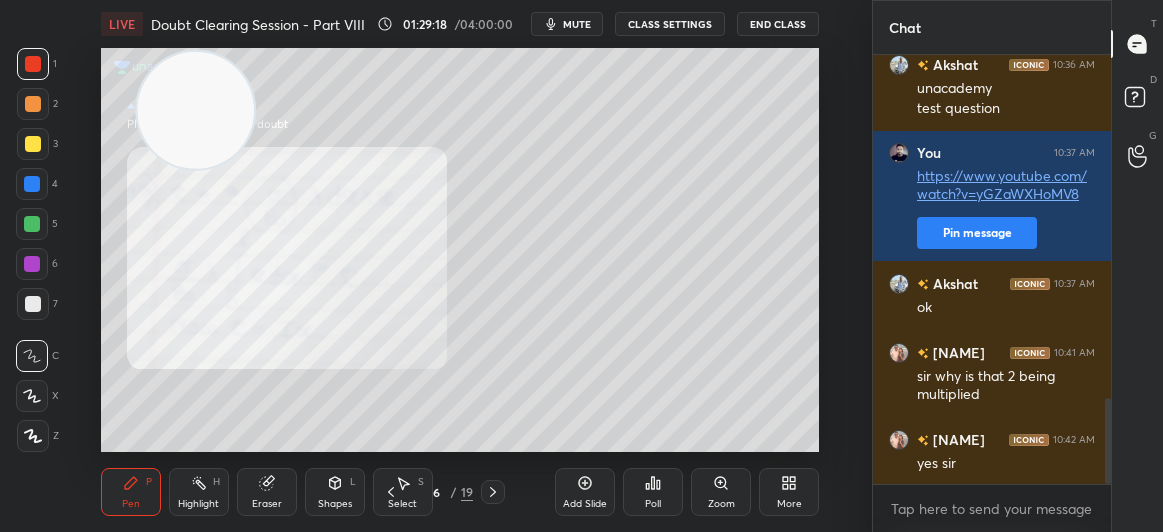 click at bounding box center (493, 492) 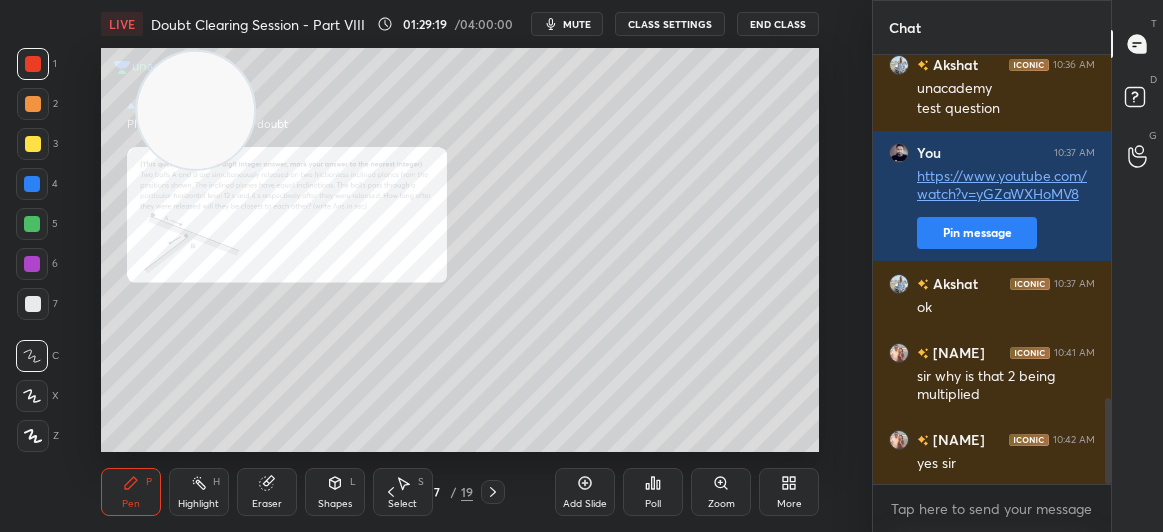 click 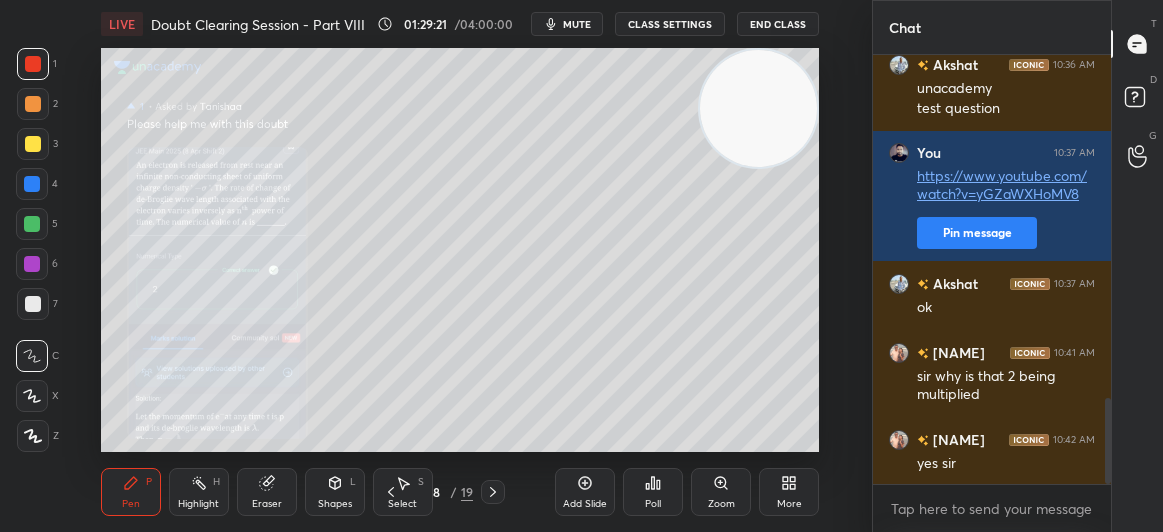 click on "Zoom" at bounding box center [721, 504] 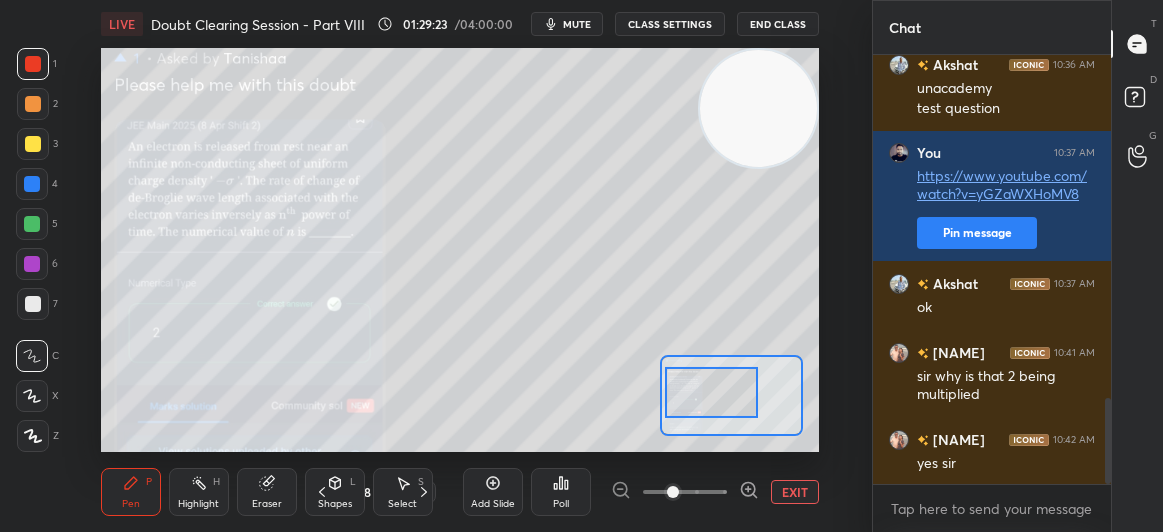click 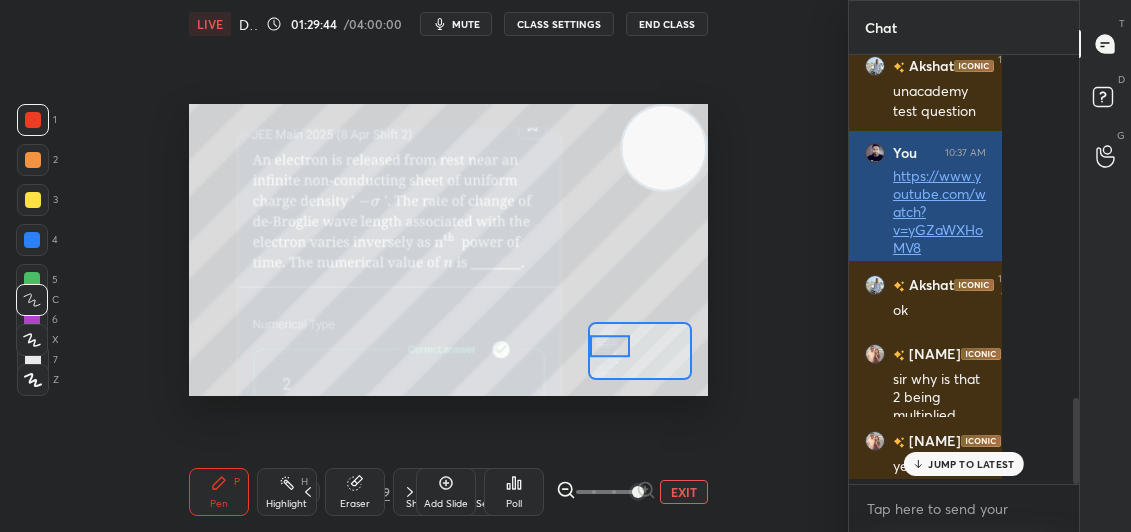 scroll, scrollTop: 404, scrollLeft: 534, axis: both 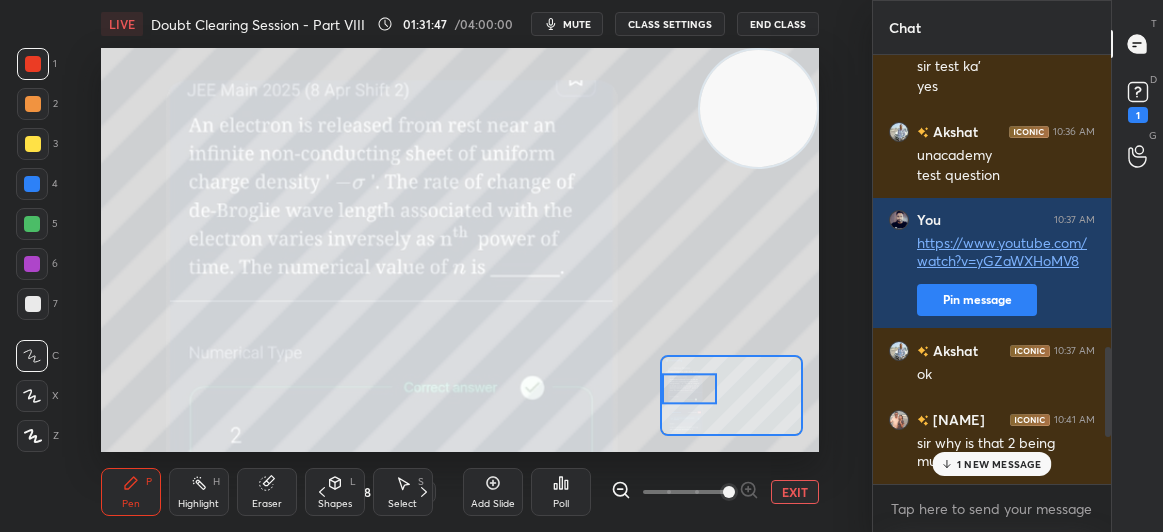 click on "1 NEW MESSAGE" at bounding box center (999, 464) 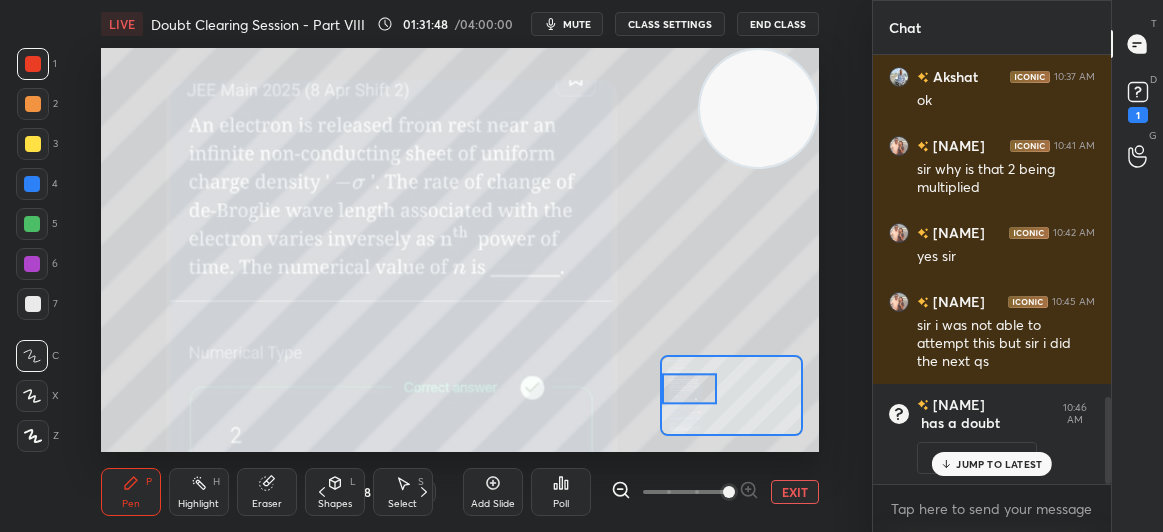click on "JUMP TO LATEST" at bounding box center [999, 464] 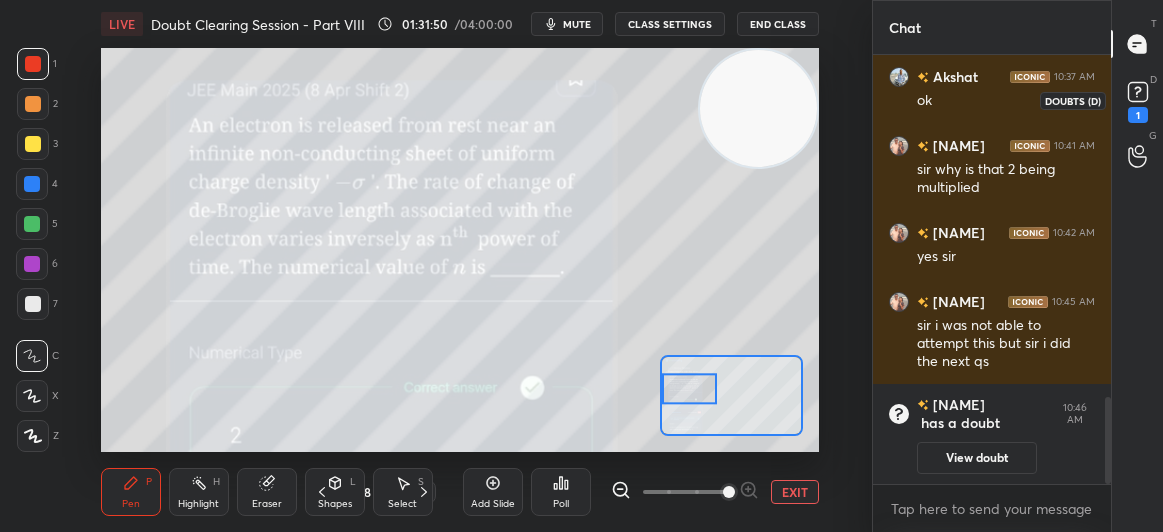 click 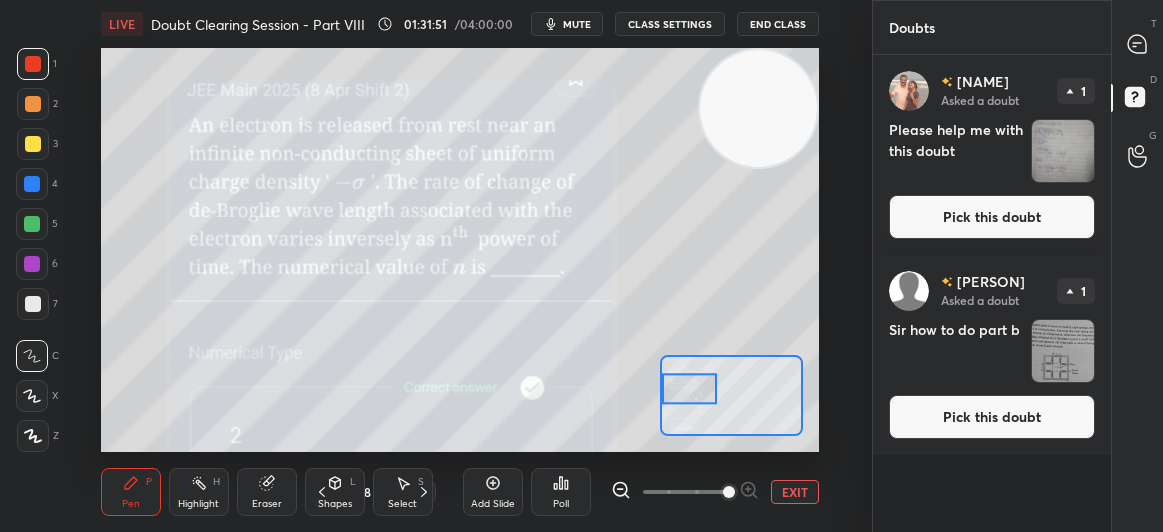 click on "Pick this doubt" at bounding box center [992, 217] 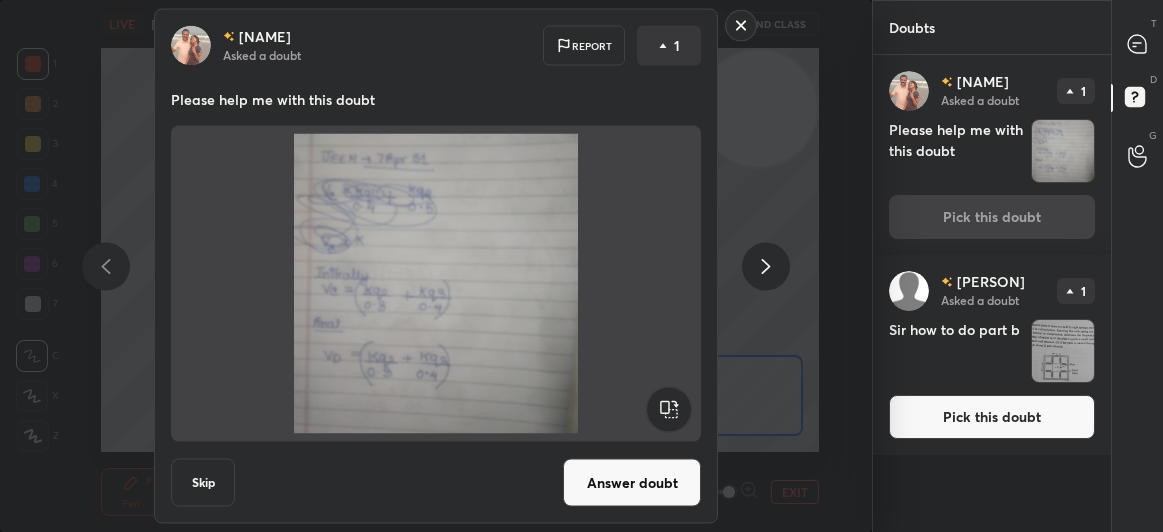 click on "Answer doubt" at bounding box center [632, 483] 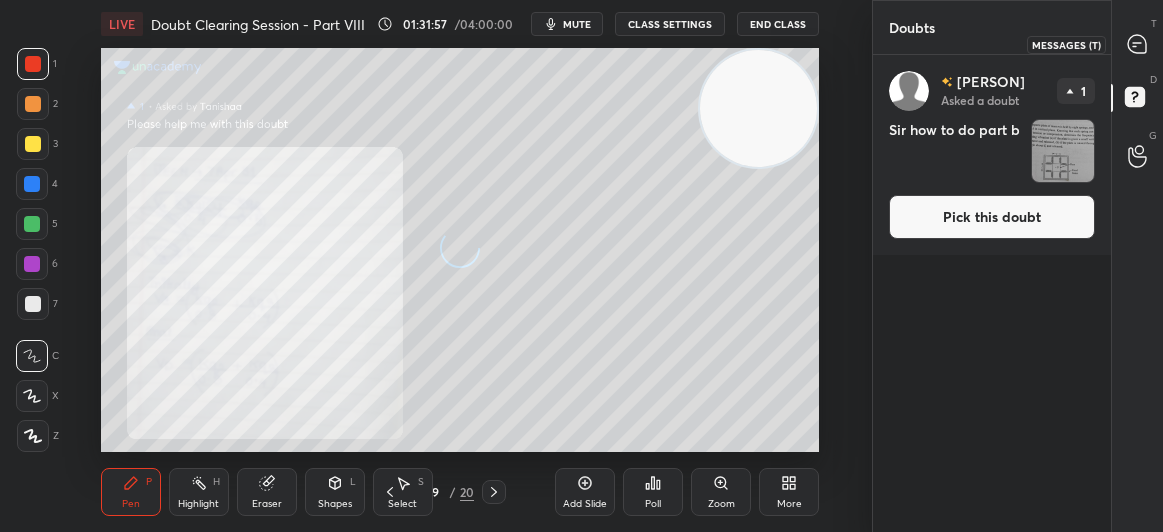 click 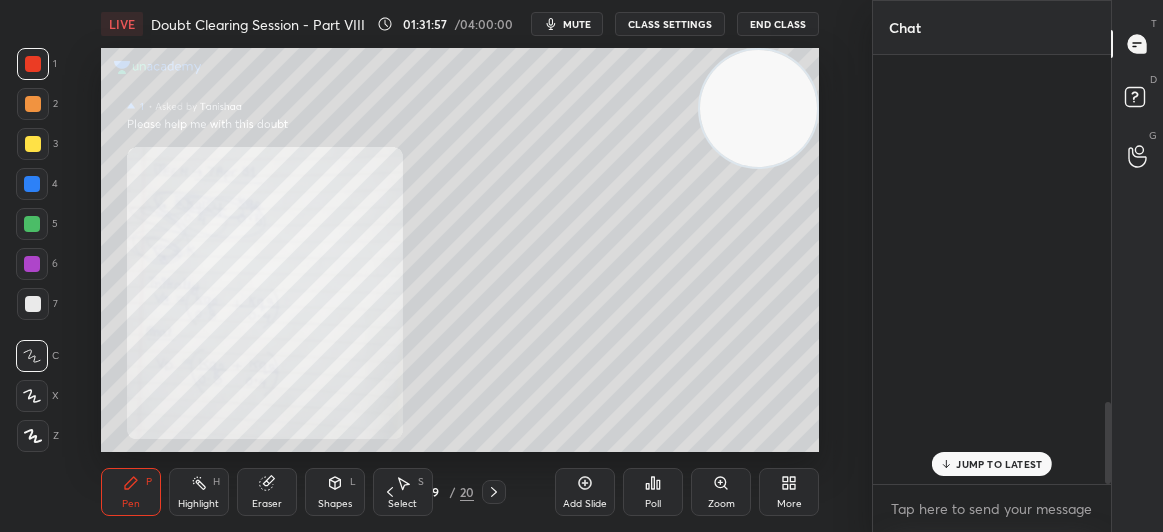 scroll, scrollTop: 1825, scrollLeft: 0, axis: vertical 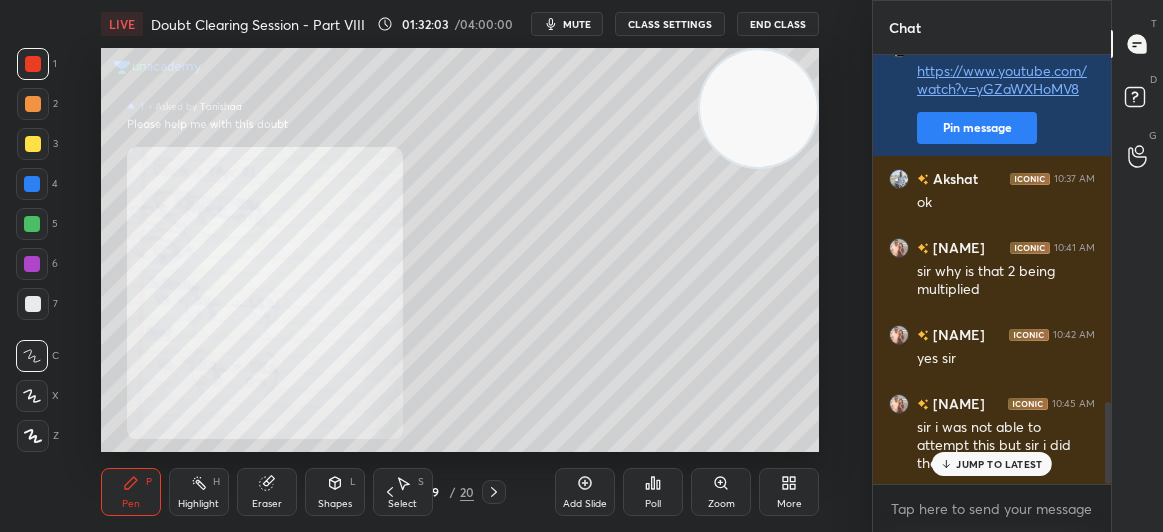 click on "JUMP TO LATEST" at bounding box center [999, 464] 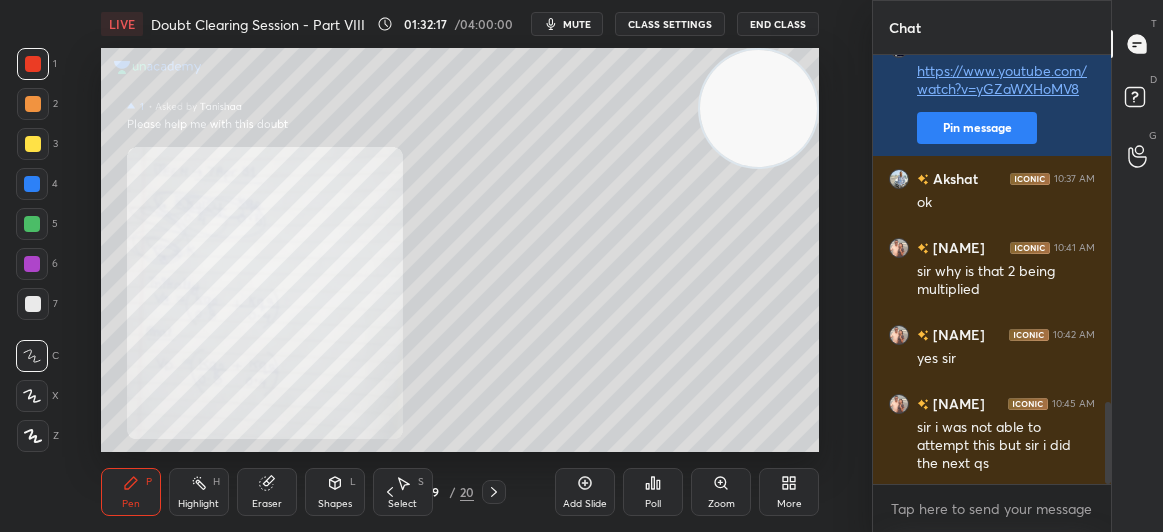 click on "Zoom" at bounding box center [721, 504] 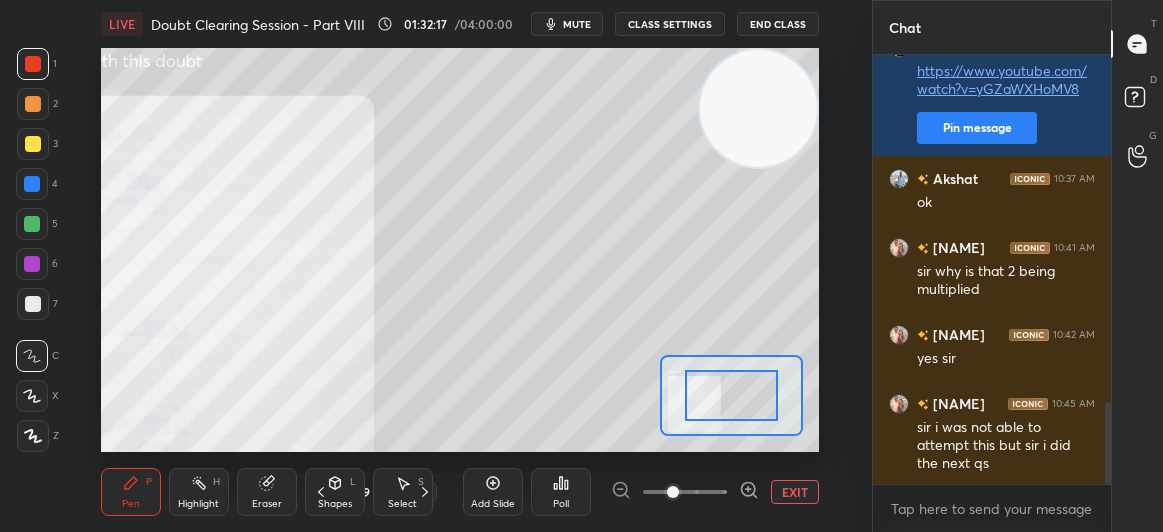 click at bounding box center (685, 492) 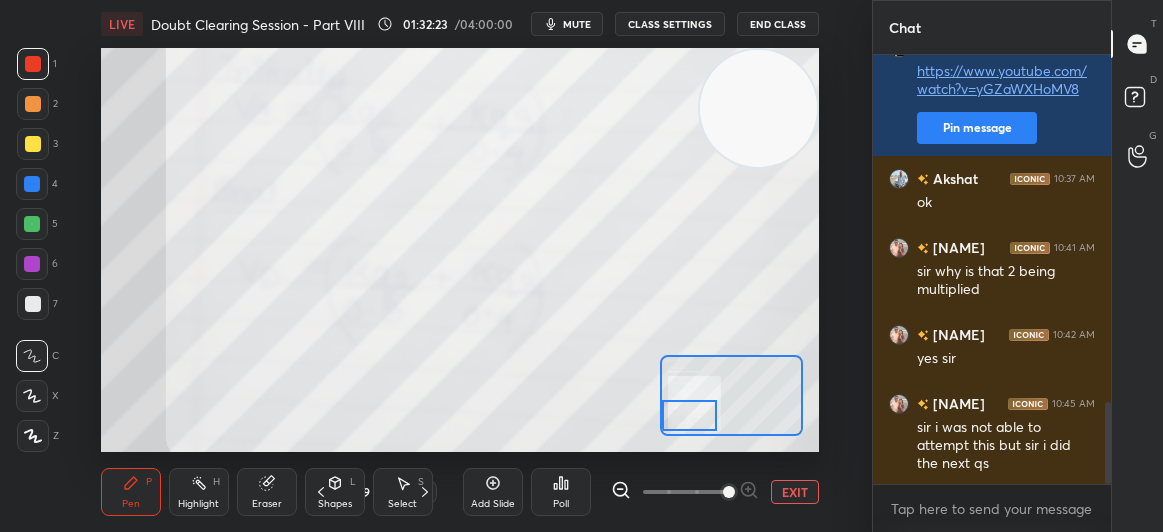 drag, startPoint x: 738, startPoint y: 400, endPoint x: 679, endPoint y: 420, distance: 62.297672 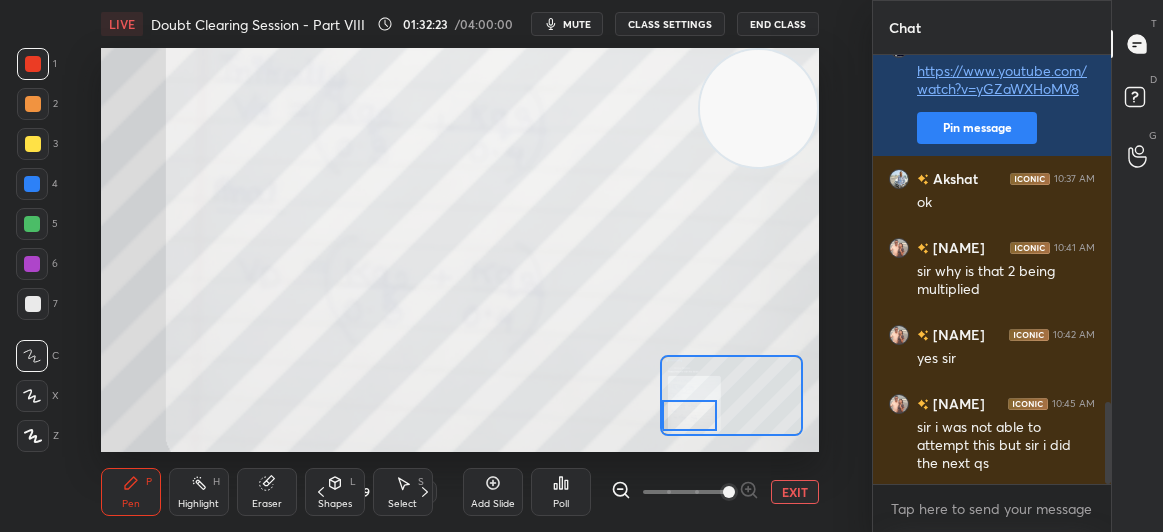 click at bounding box center [690, 415] 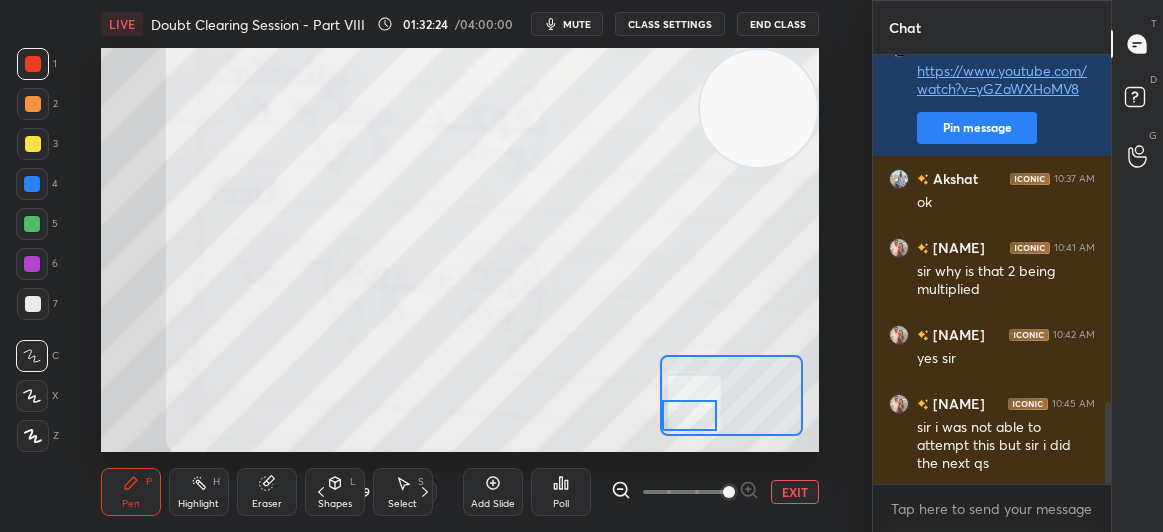 click on "EXIT" at bounding box center (795, 492) 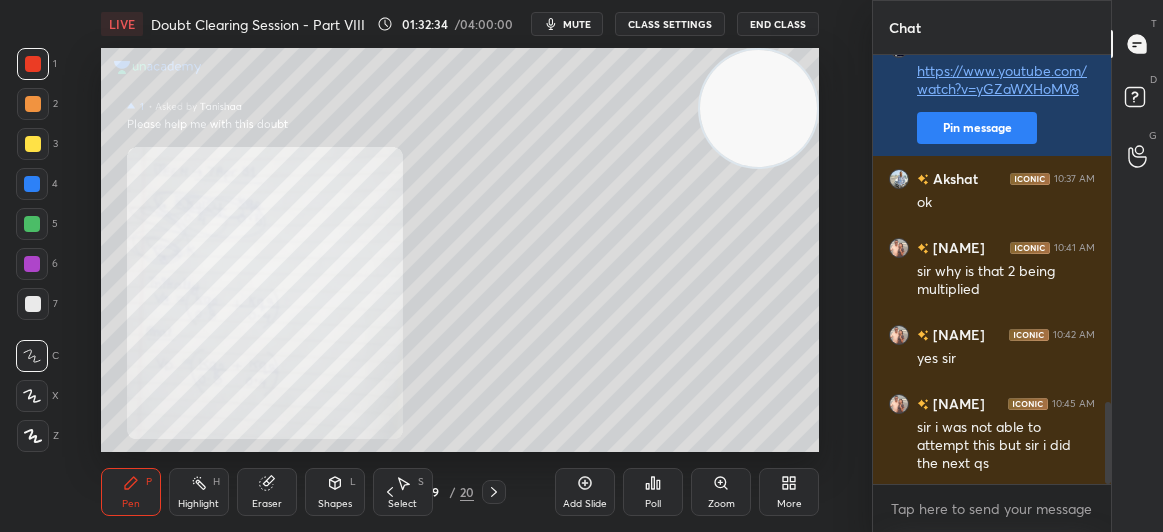scroll, scrollTop: 1894, scrollLeft: 0, axis: vertical 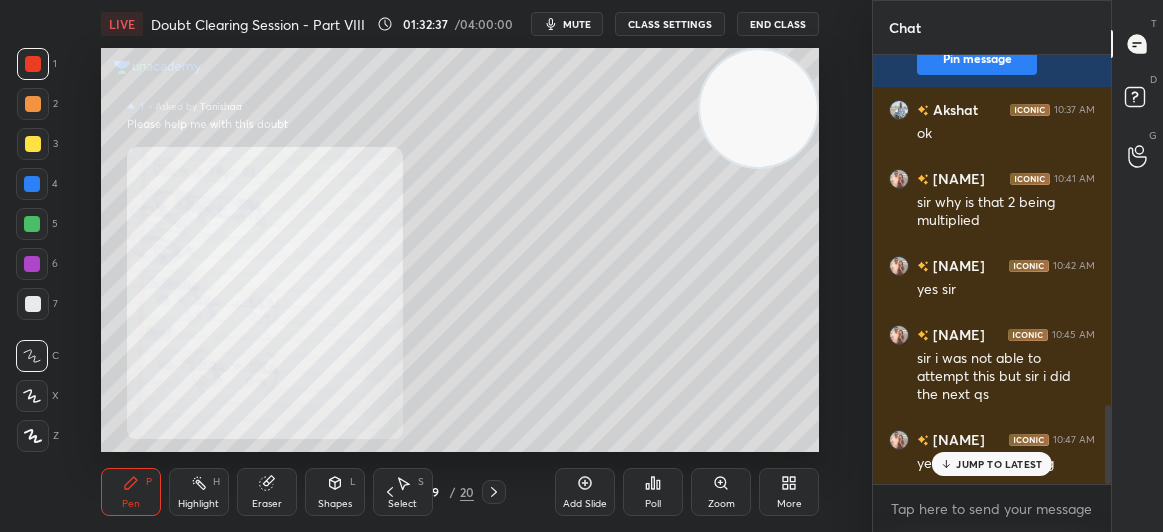 click on "JUMP TO LATEST" at bounding box center (999, 464) 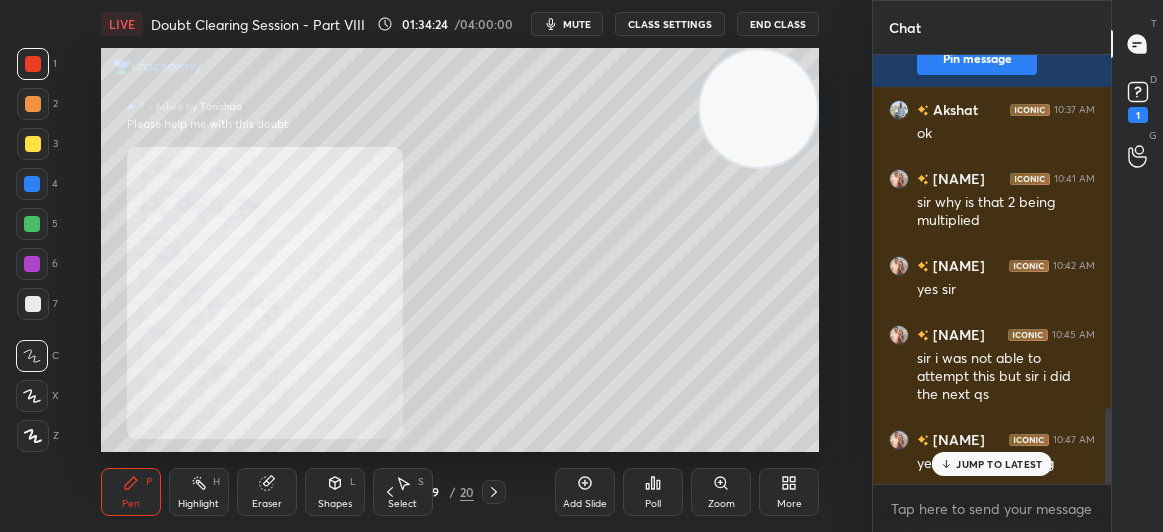 scroll, scrollTop: 1996, scrollLeft: 0, axis: vertical 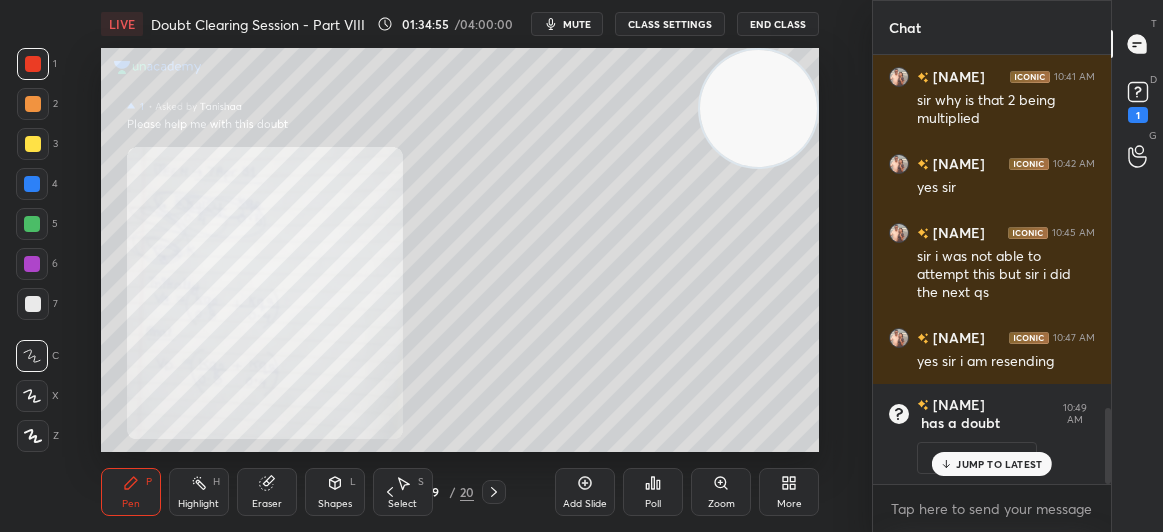 click on "JUMP TO LATEST" at bounding box center [999, 464] 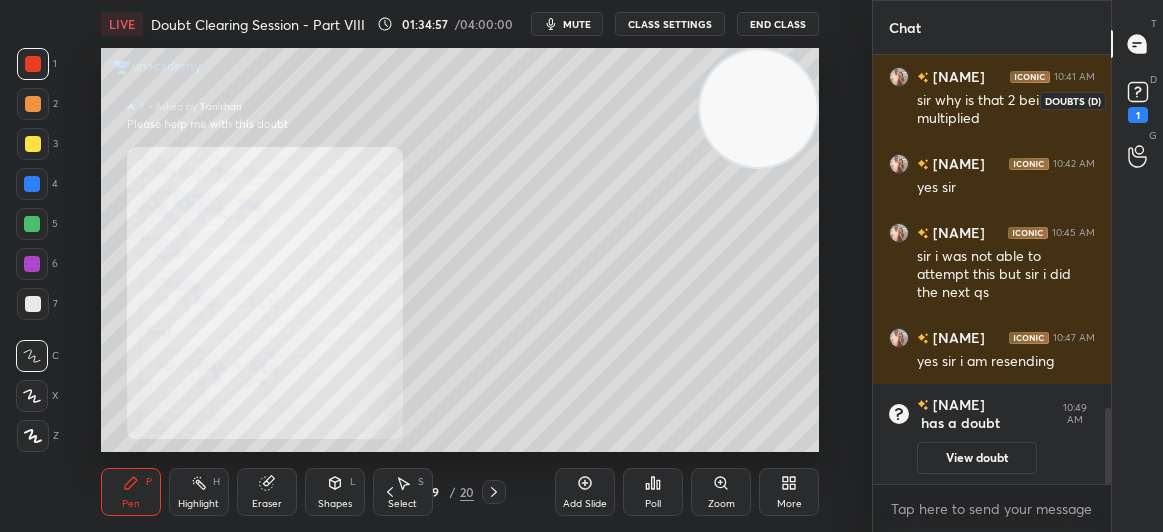 click 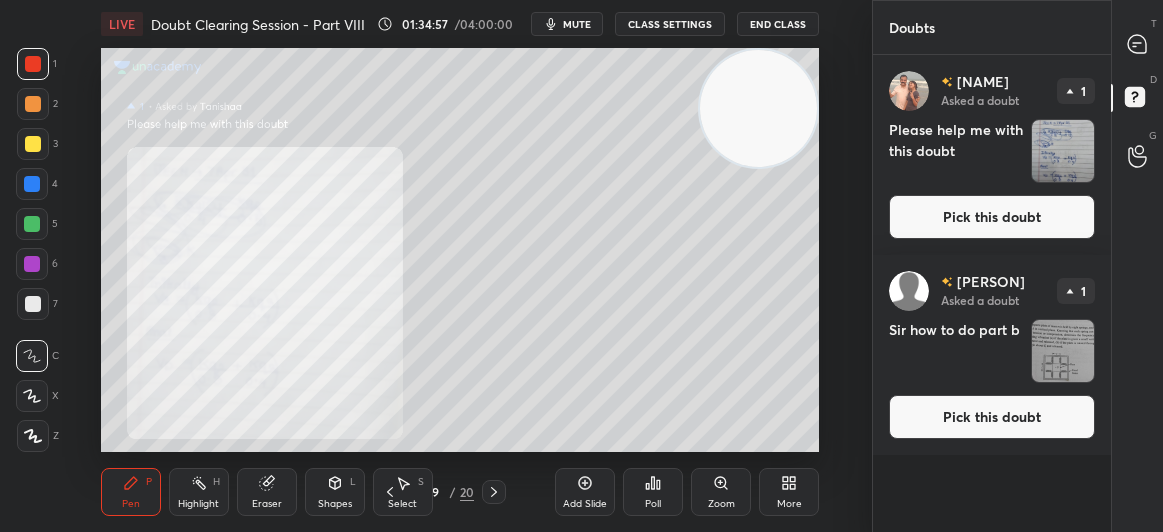 click on "Pick this doubt" at bounding box center (992, 217) 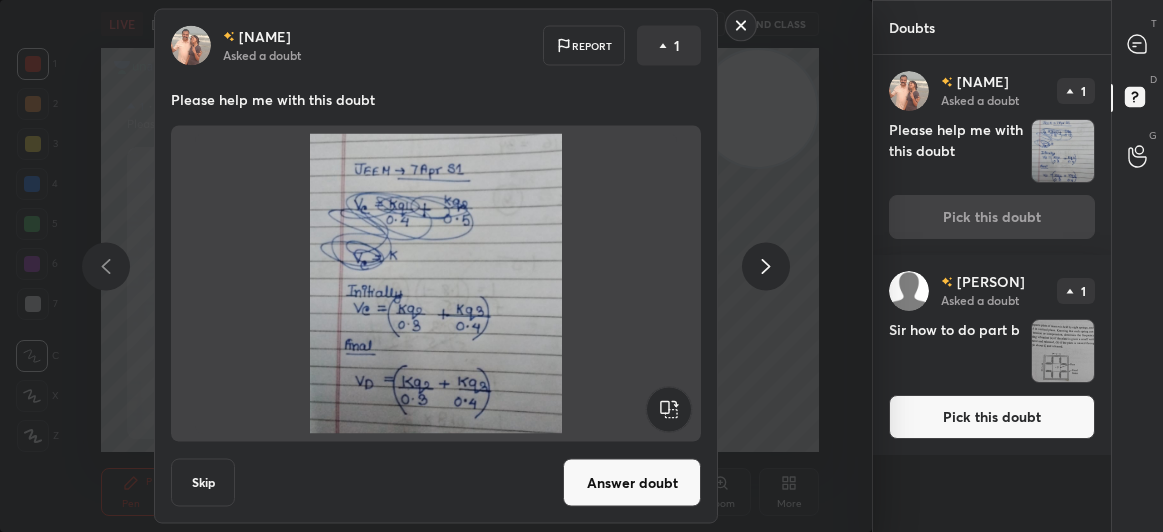 click on "Answer doubt" at bounding box center [632, 483] 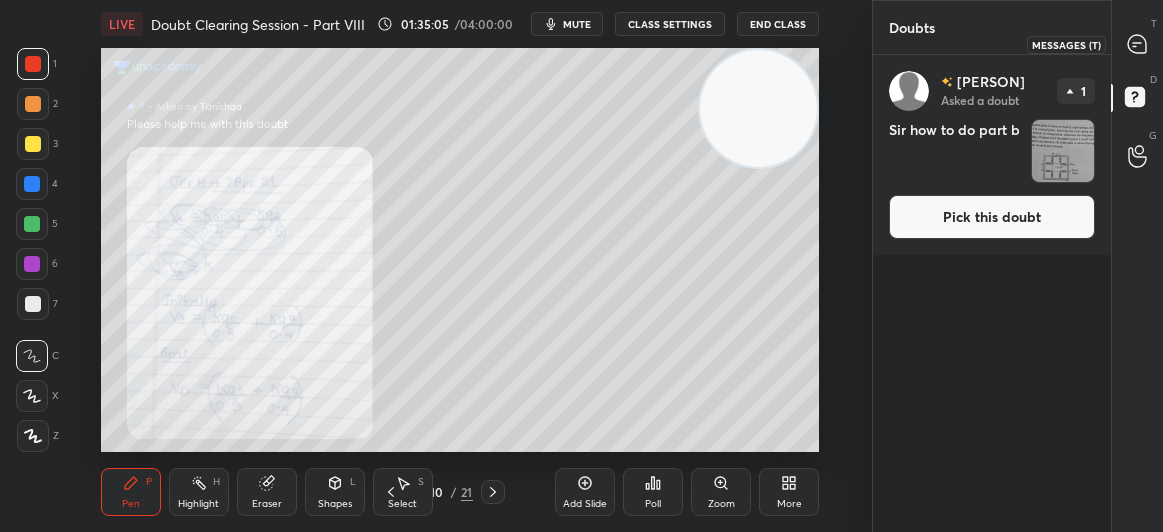 click 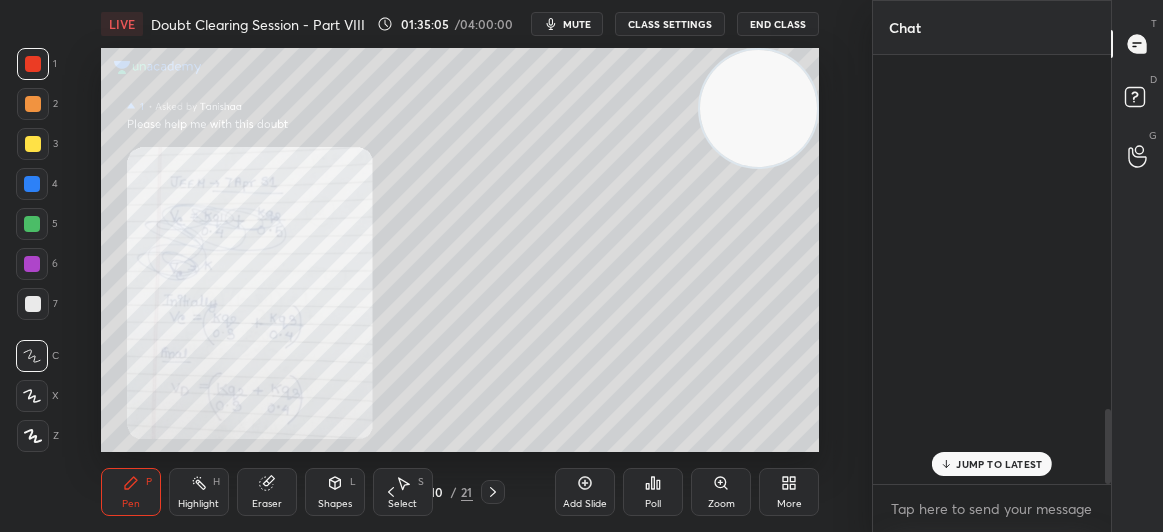 scroll, scrollTop: 2046, scrollLeft: 0, axis: vertical 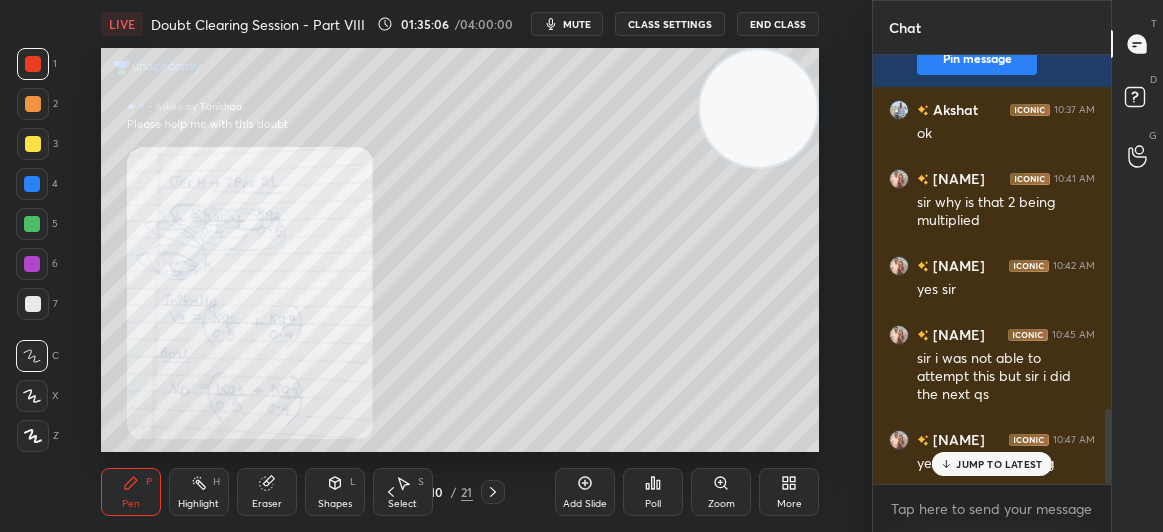 click on "JUMP TO LATEST" at bounding box center [999, 464] 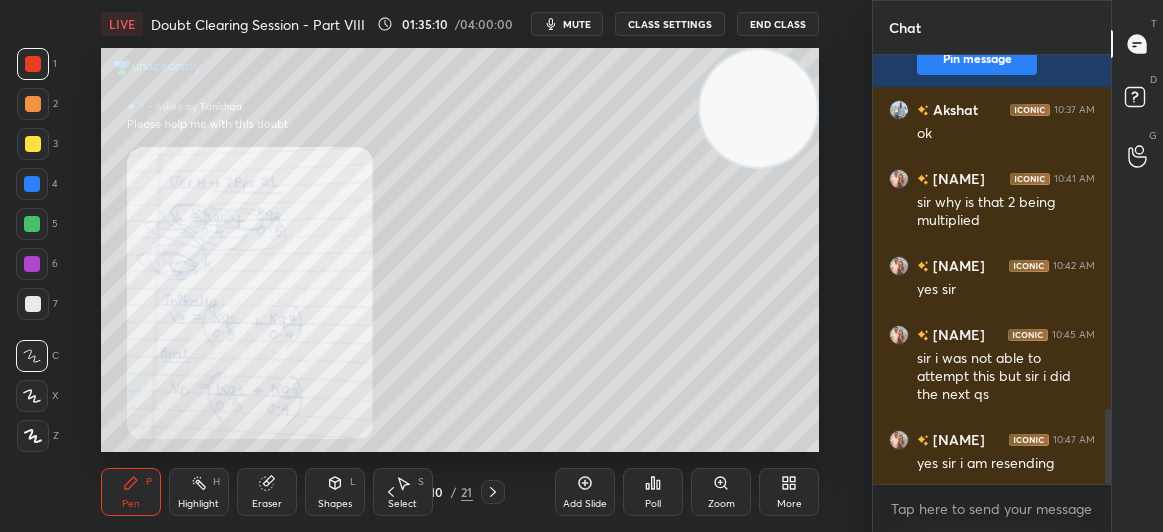 click 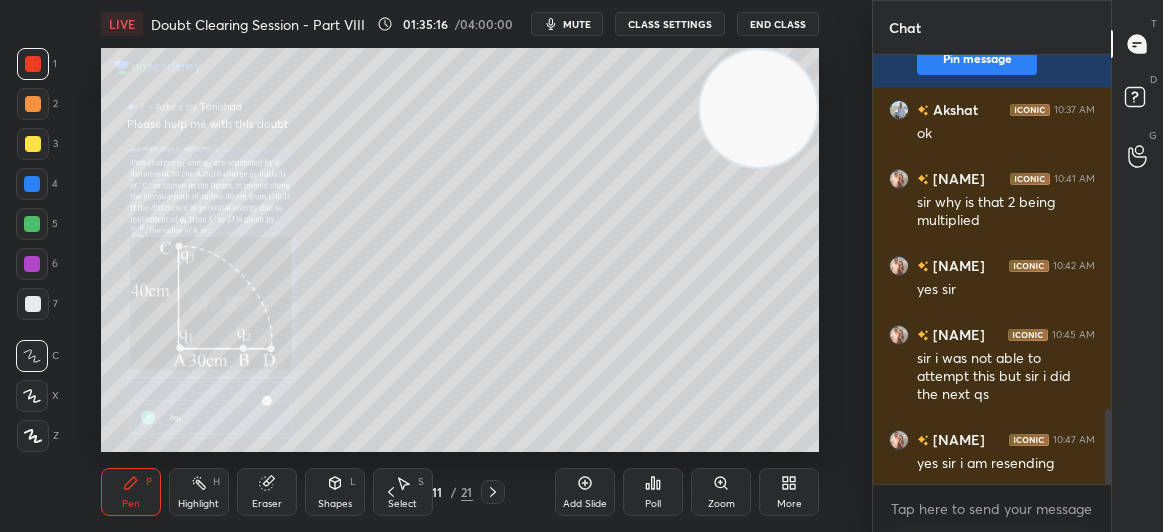 click on "Zoom" at bounding box center [721, 492] 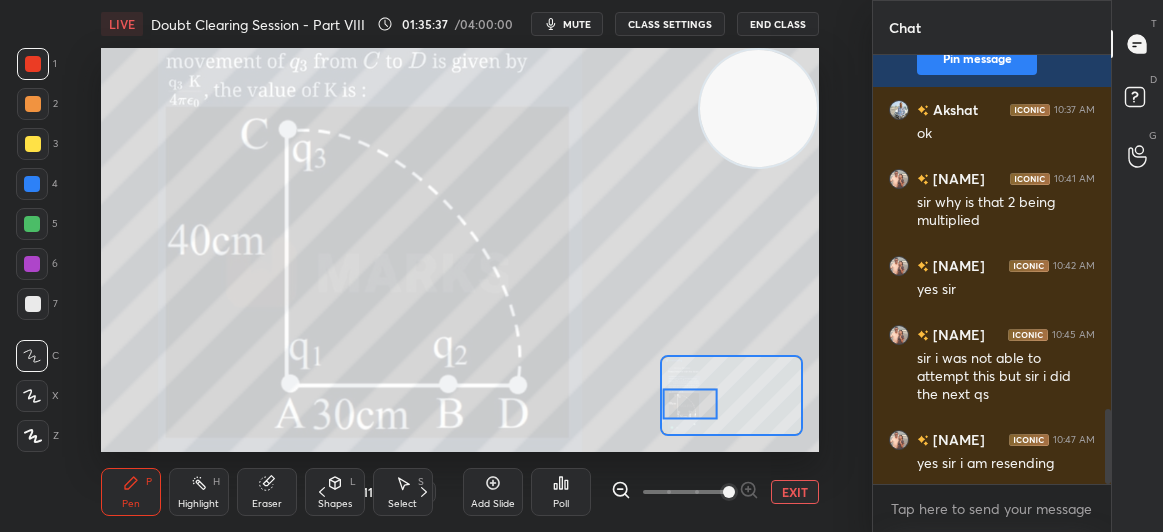 click 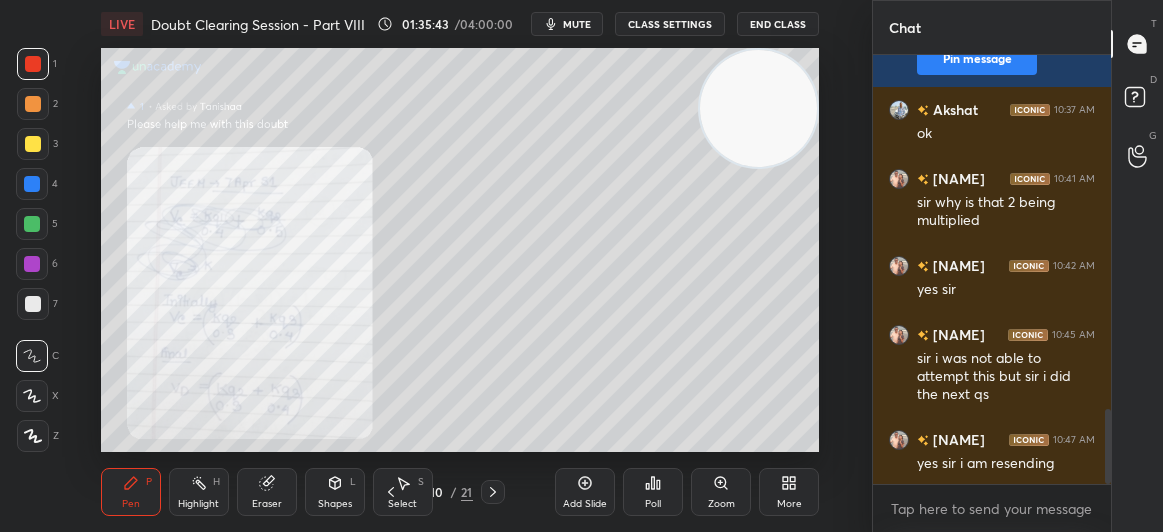 click 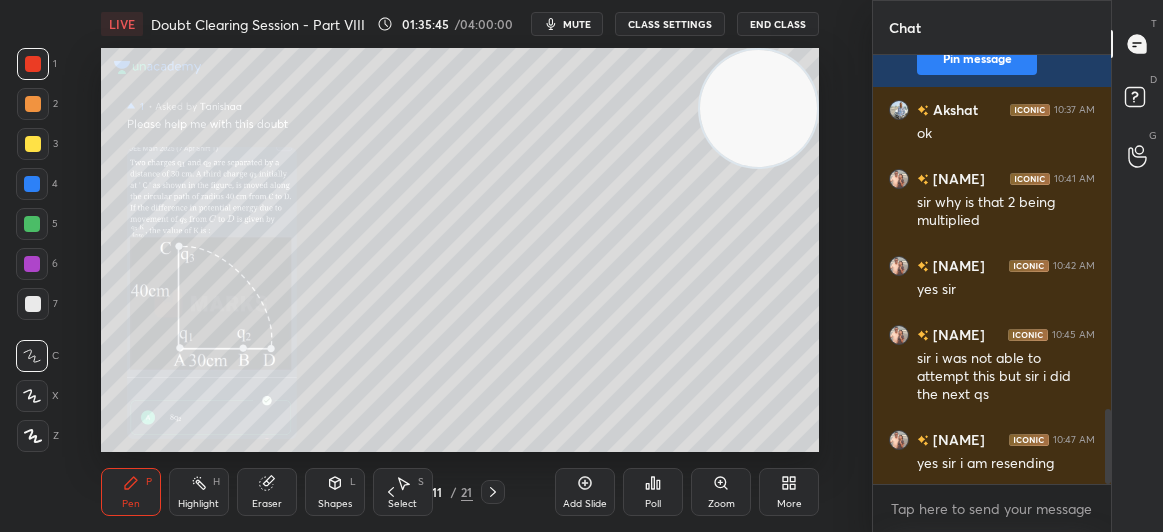 scroll, scrollTop: 2148, scrollLeft: 0, axis: vertical 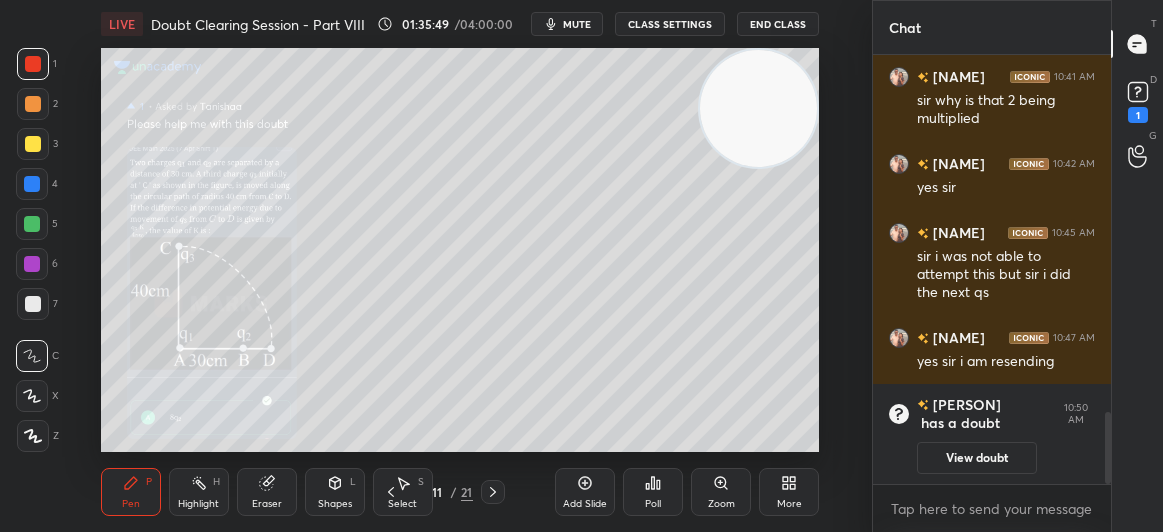 click 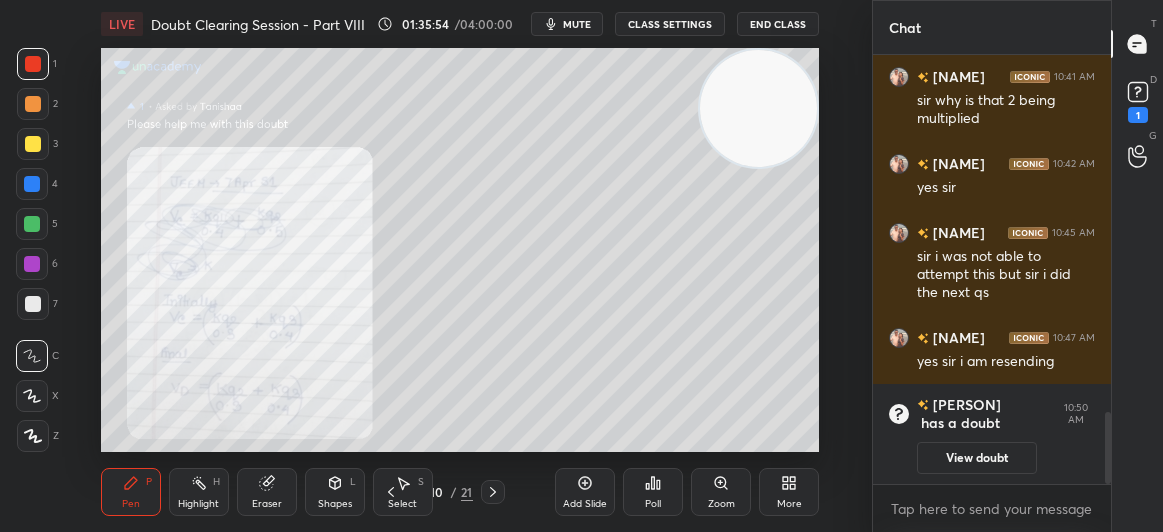 click at bounding box center (493, 492) 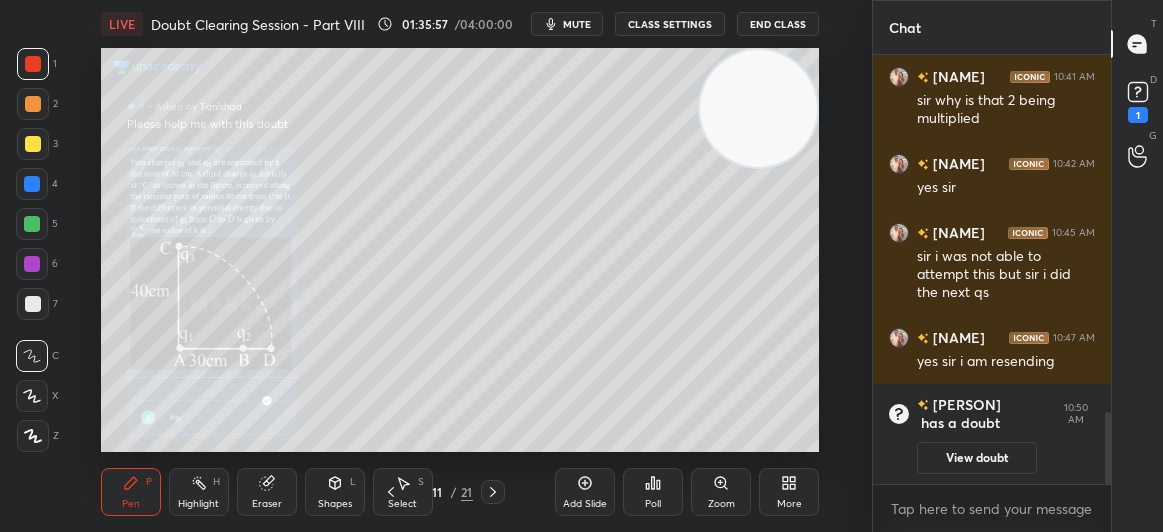 click 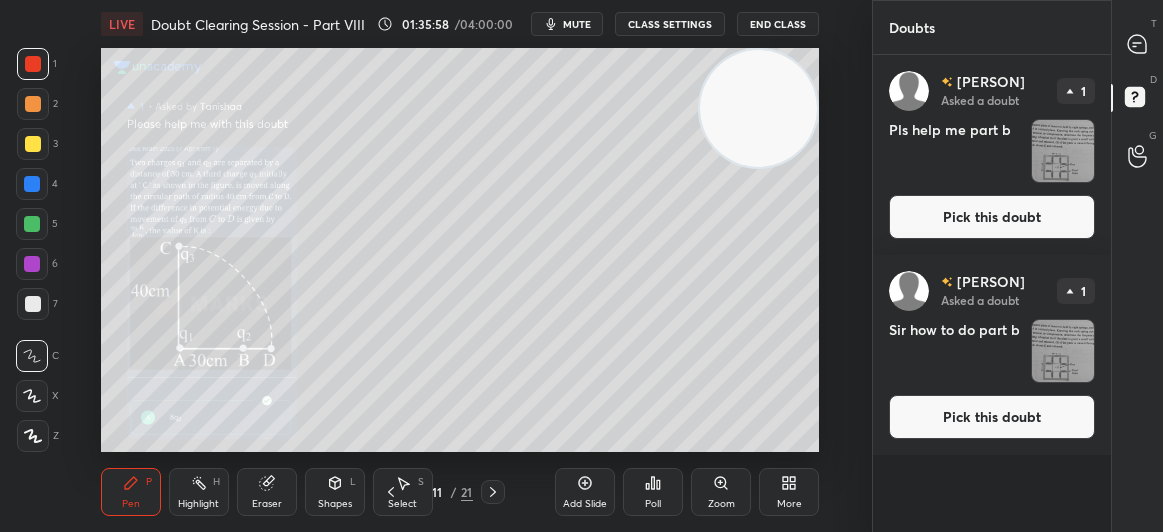 click on "Pick this doubt" at bounding box center (992, 217) 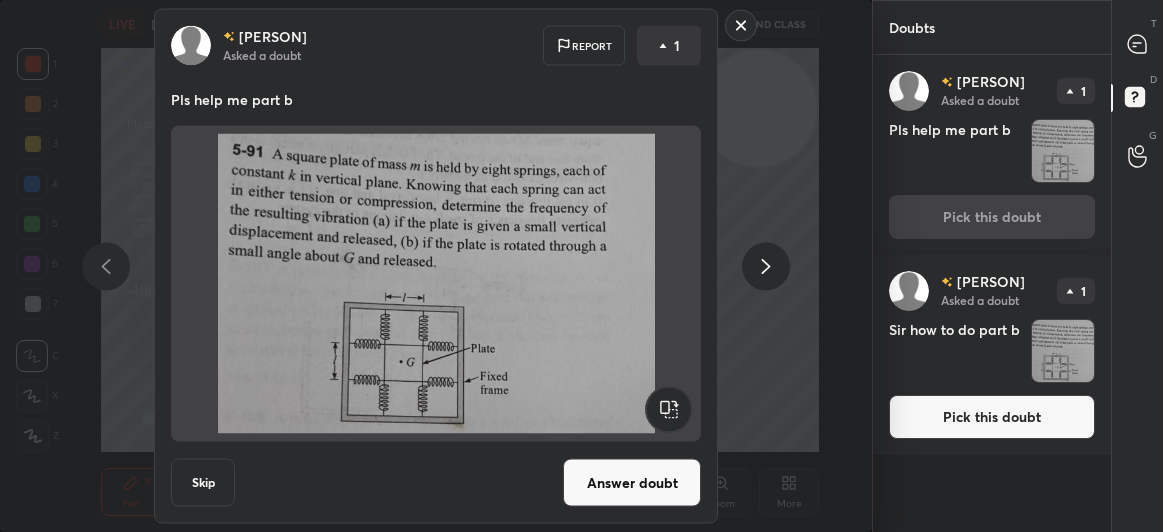 click on "Pick this doubt" at bounding box center (992, 417) 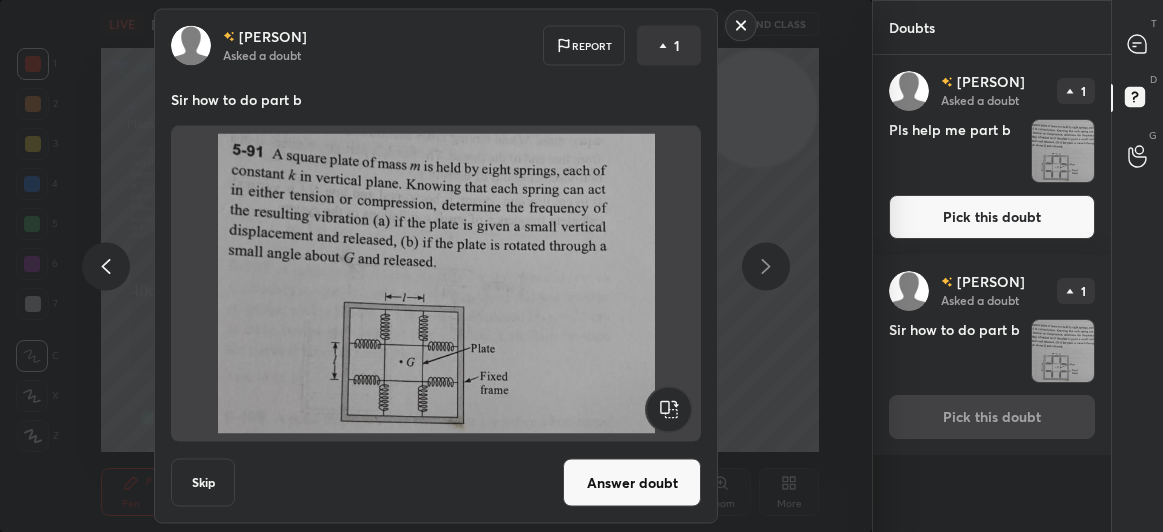 click 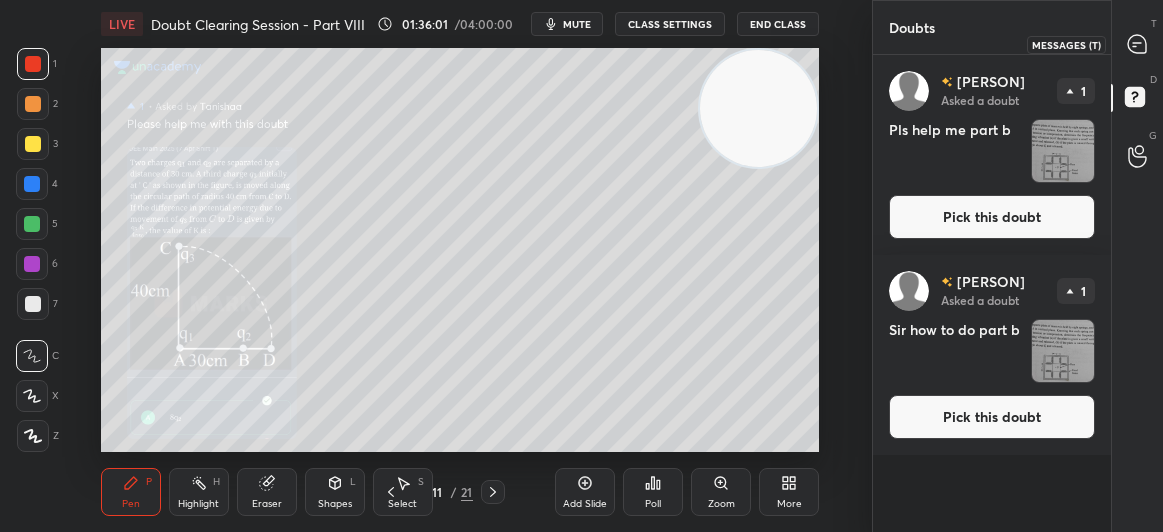 click 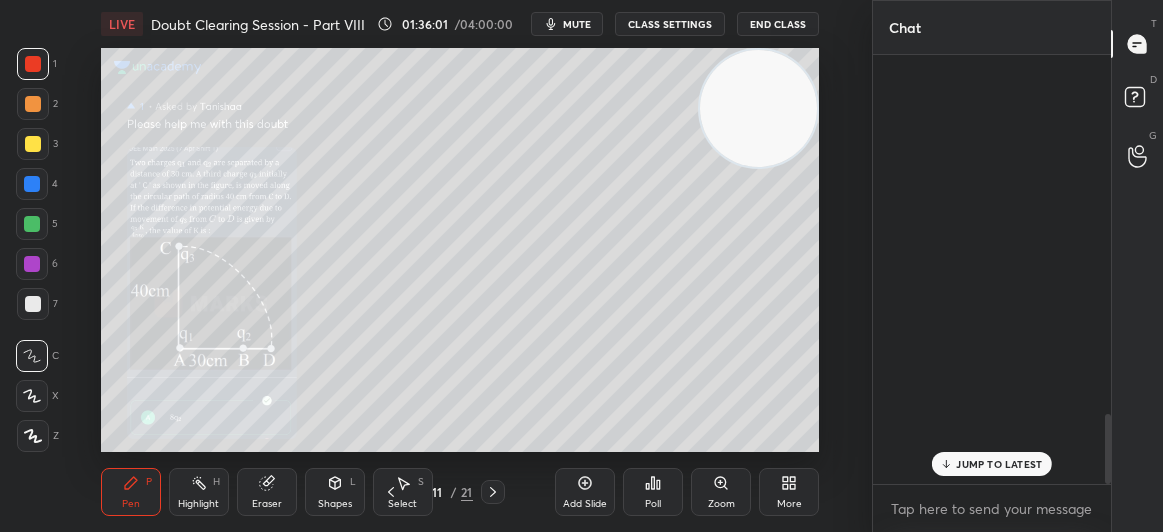 scroll, scrollTop: 2200, scrollLeft: 0, axis: vertical 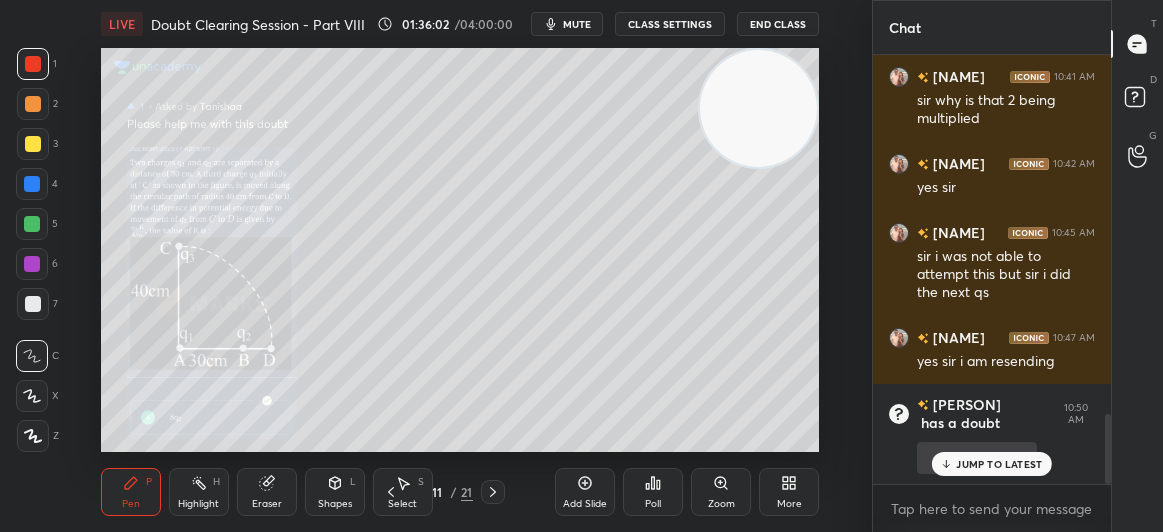 click on "JUMP TO LATEST" at bounding box center [992, 464] 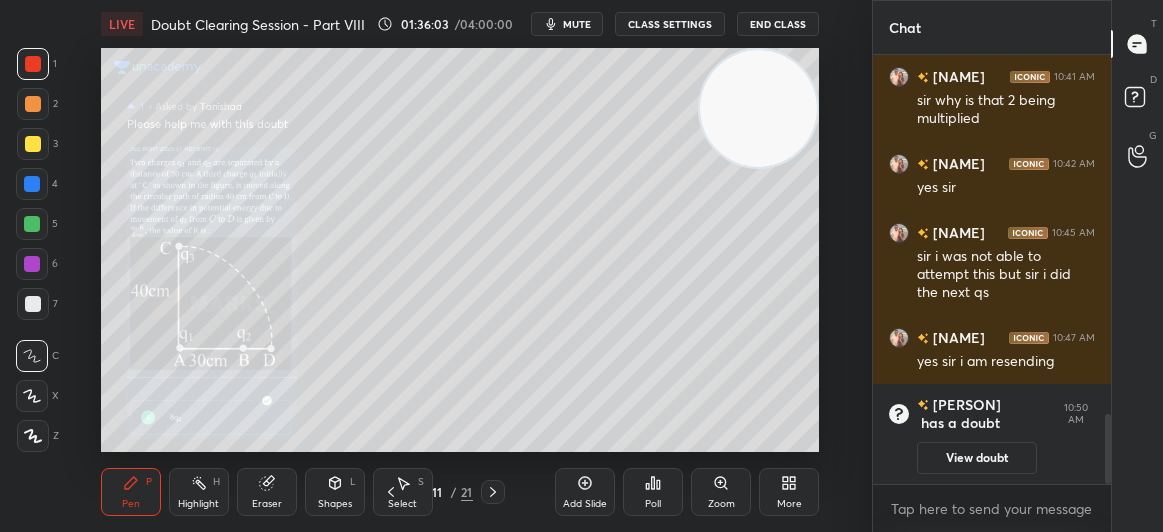click at bounding box center (33, 144) 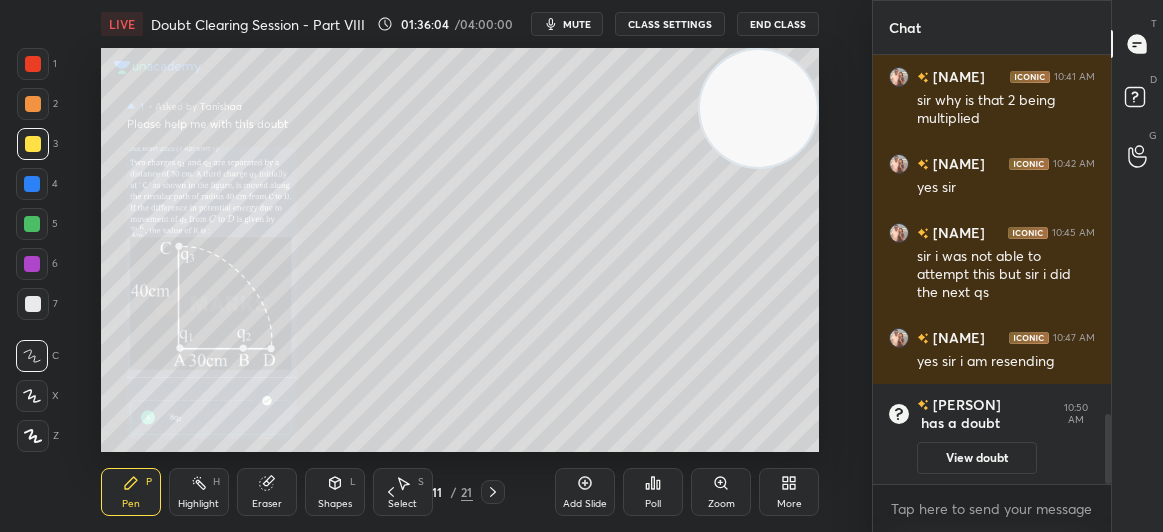 click at bounding box center (33, 144) 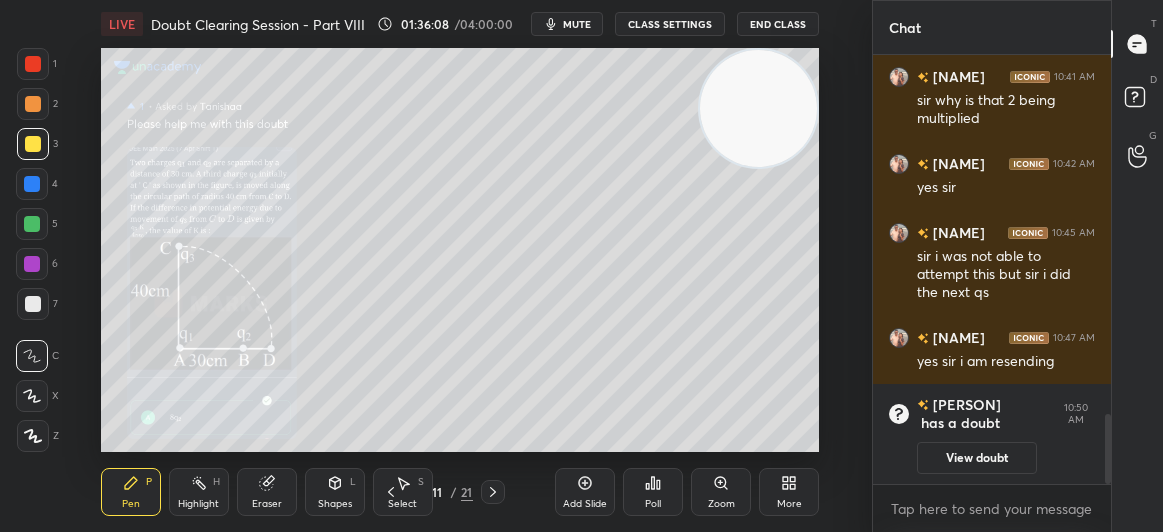 click 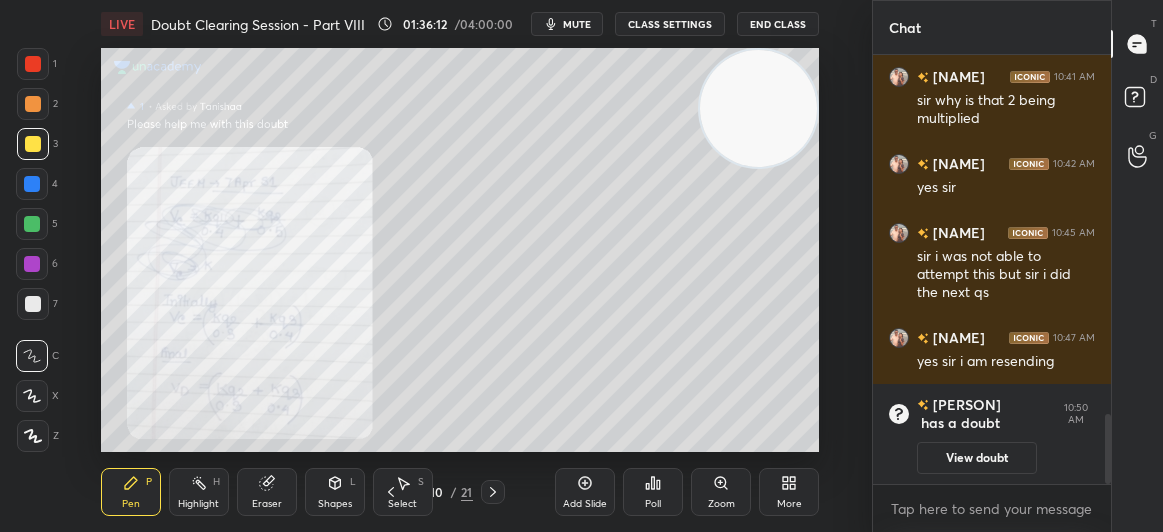 click 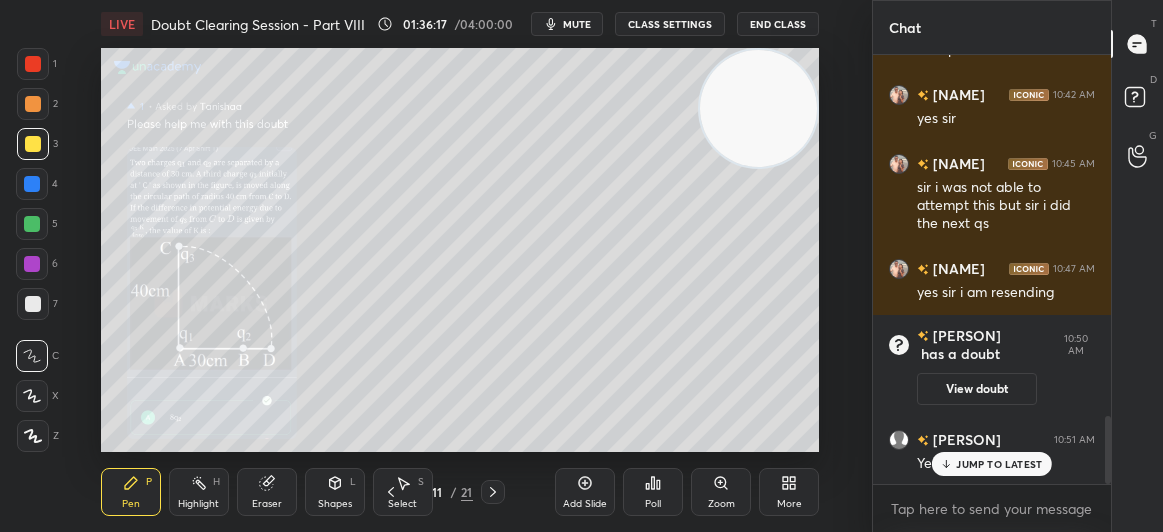 scroll, scrollTop: 2317, scrollLeft: 0, axis: vertical 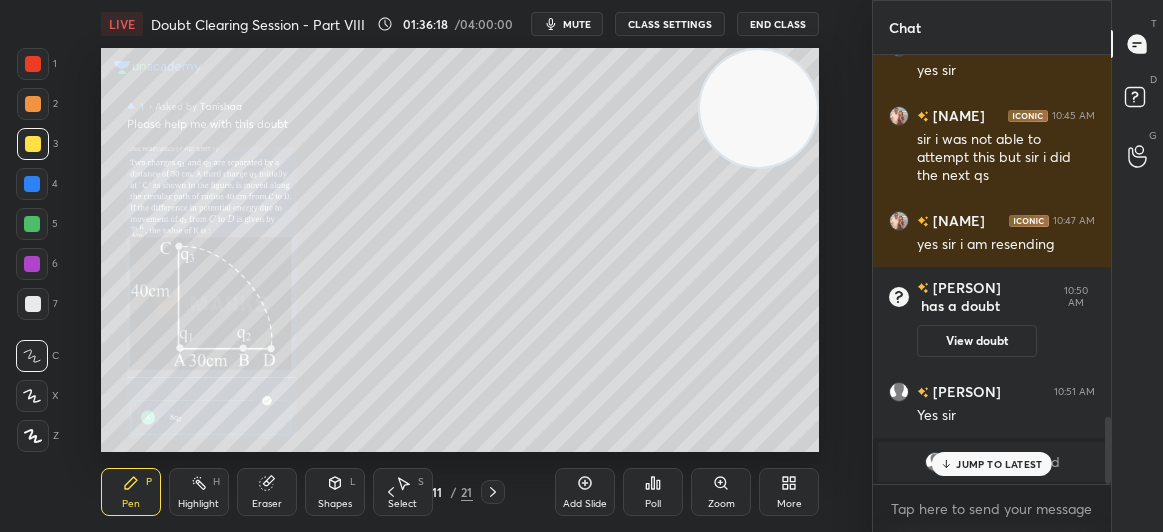 click on "JUMP TO LATEST" at bounding box center [992, 464] 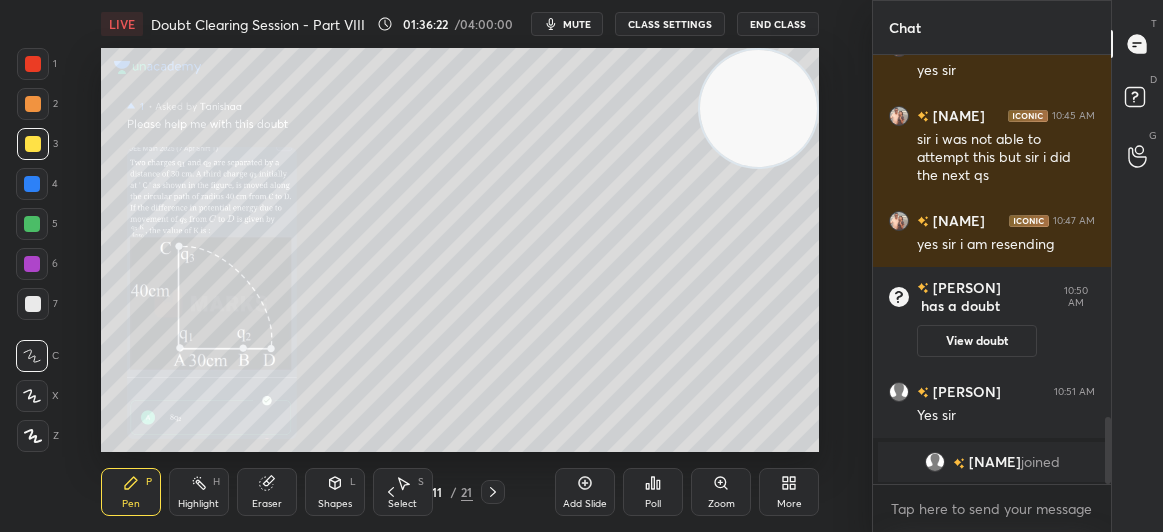 click 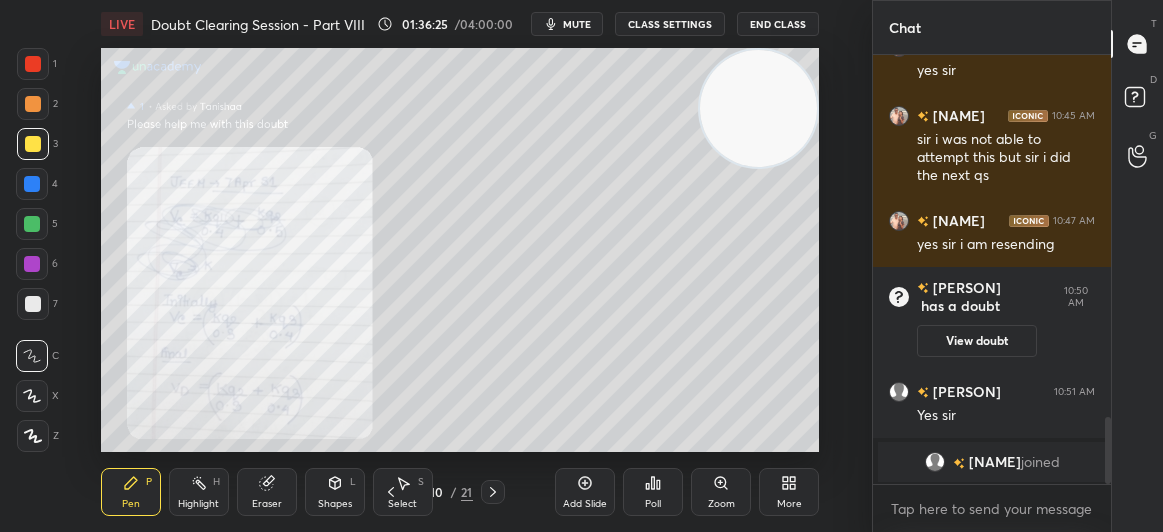 click 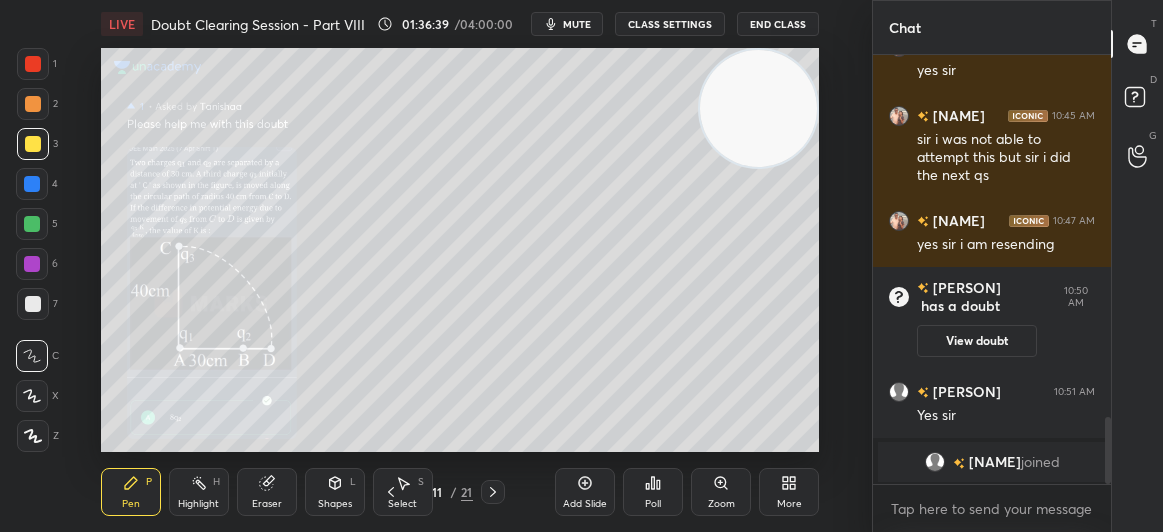 click at bounding box center [33, 64] 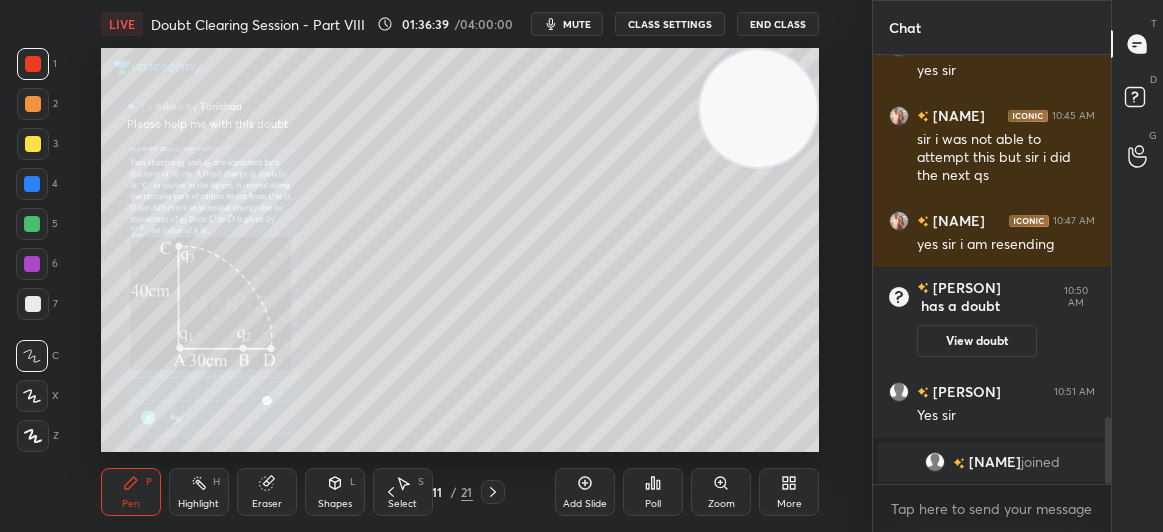 click at bounding box center [33, 64] 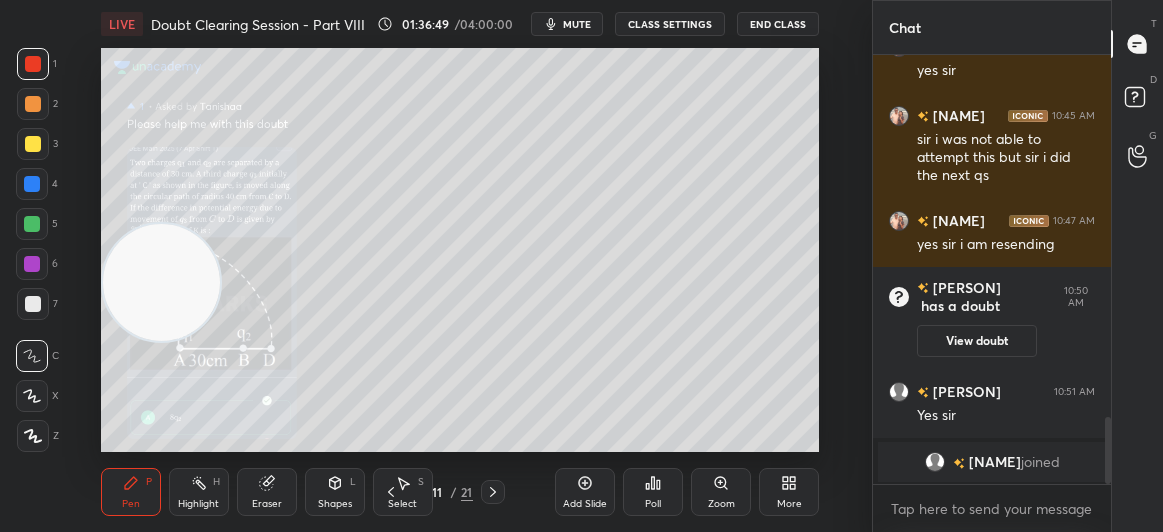 click at bounding box center [33, 144] 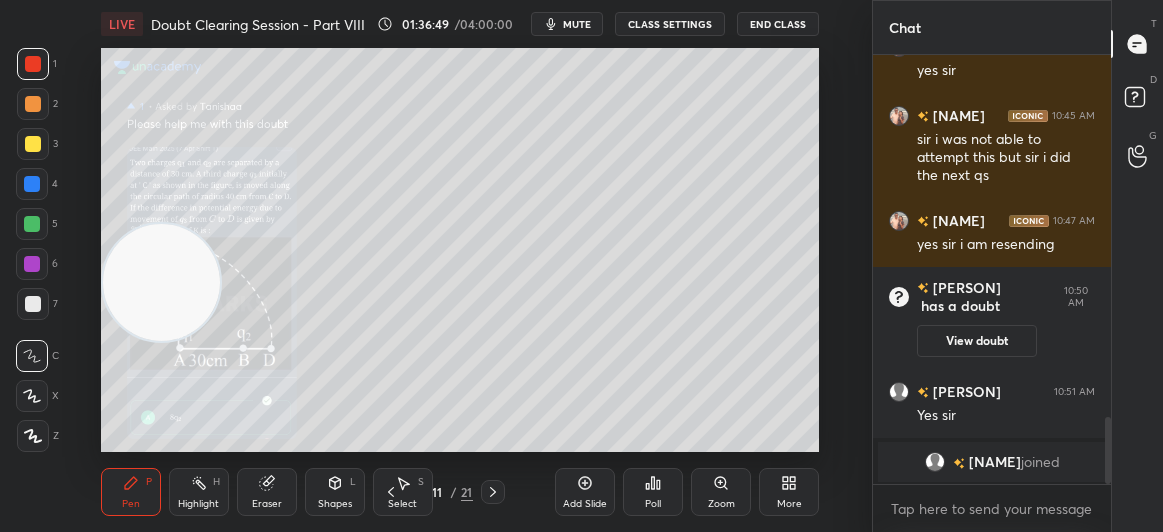 click at bounding box center (33, 144) 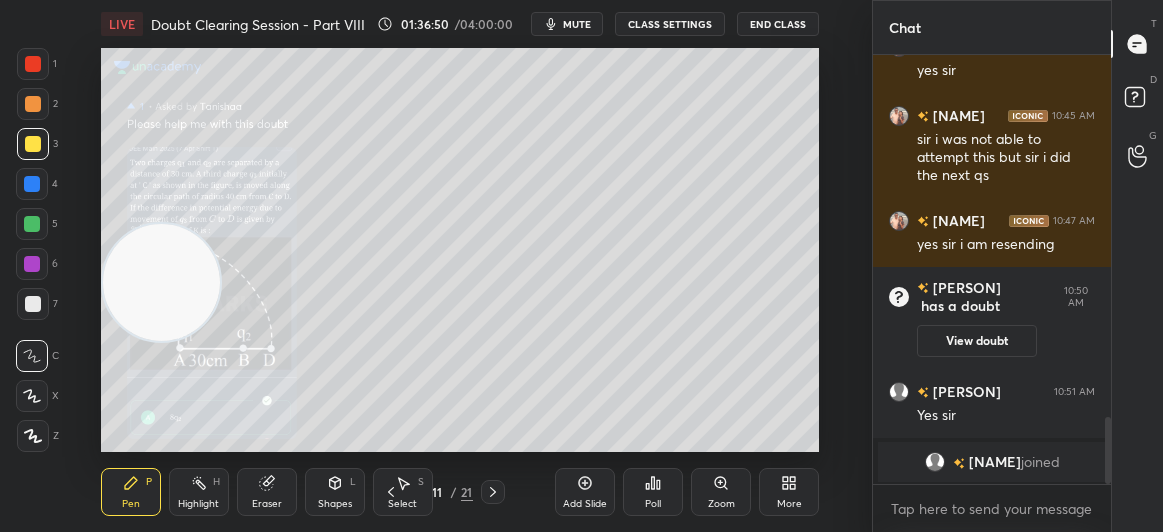click 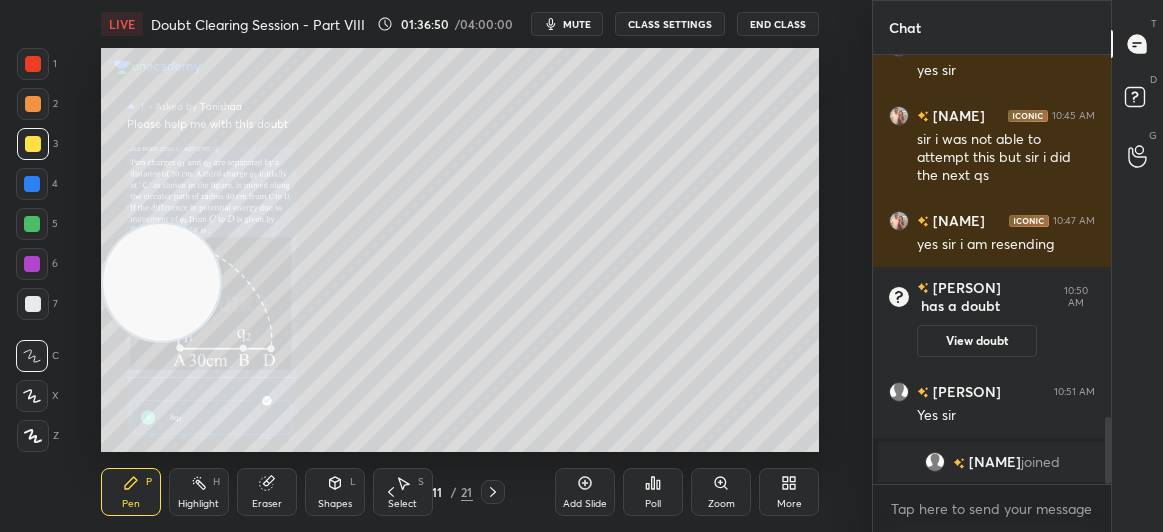 scroll, scrollTop: 2386, scrollLeft: 0, axis: vertical 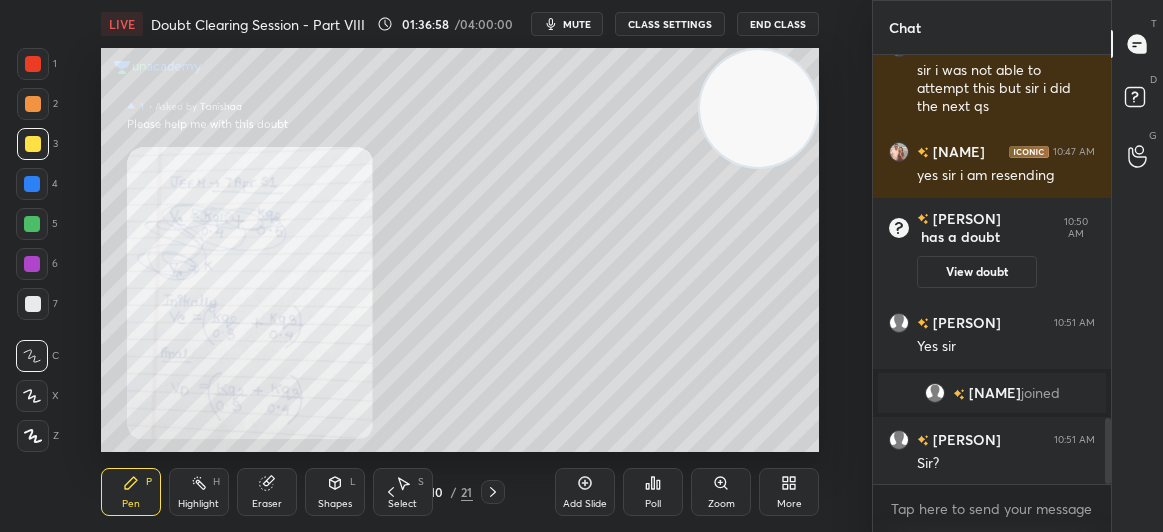 click 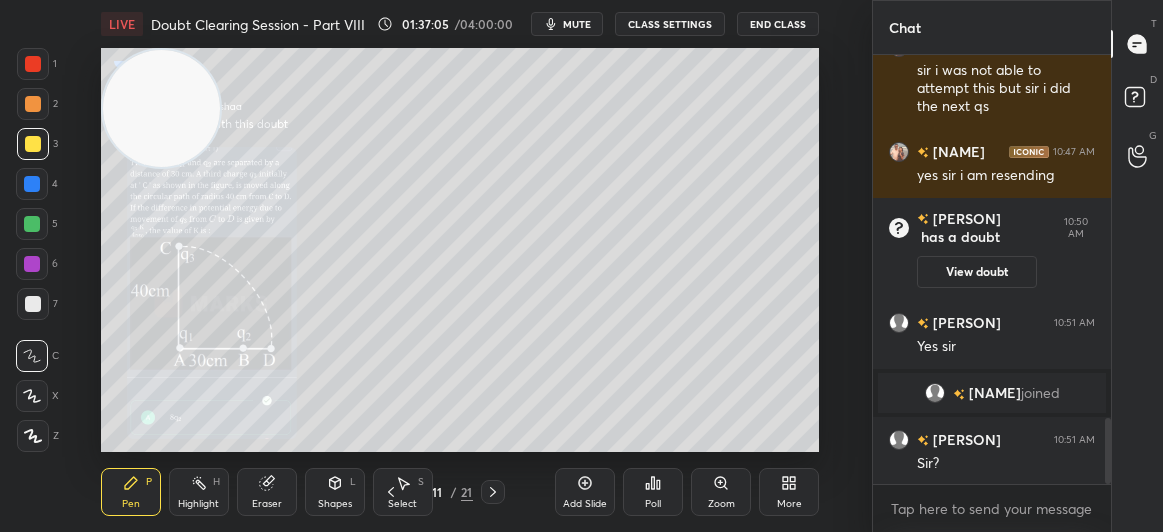 click on "Eraser" at bounding box center (267, 504) 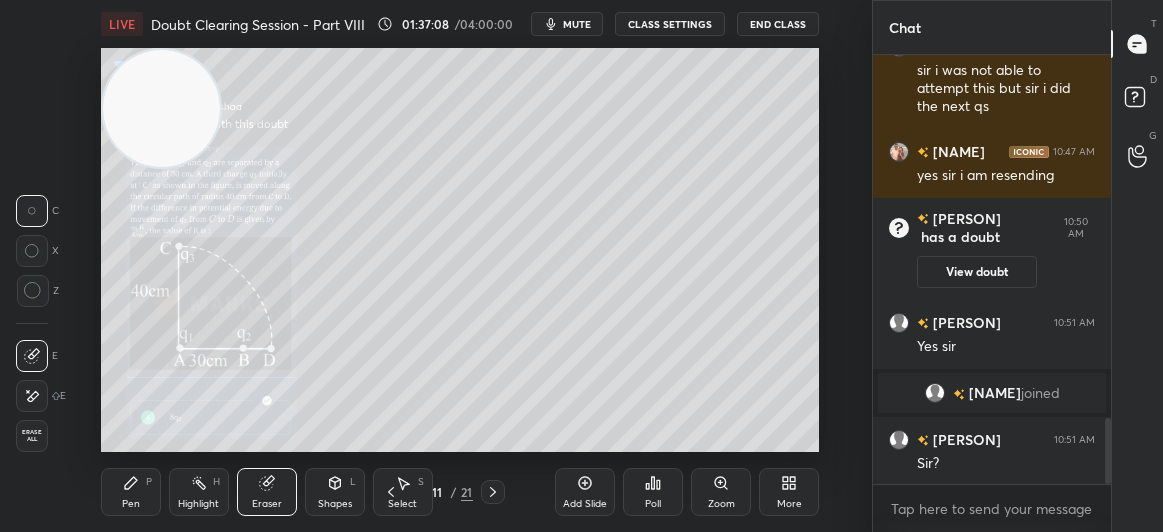 click on "Pen P" at bounding box center (131, 492) 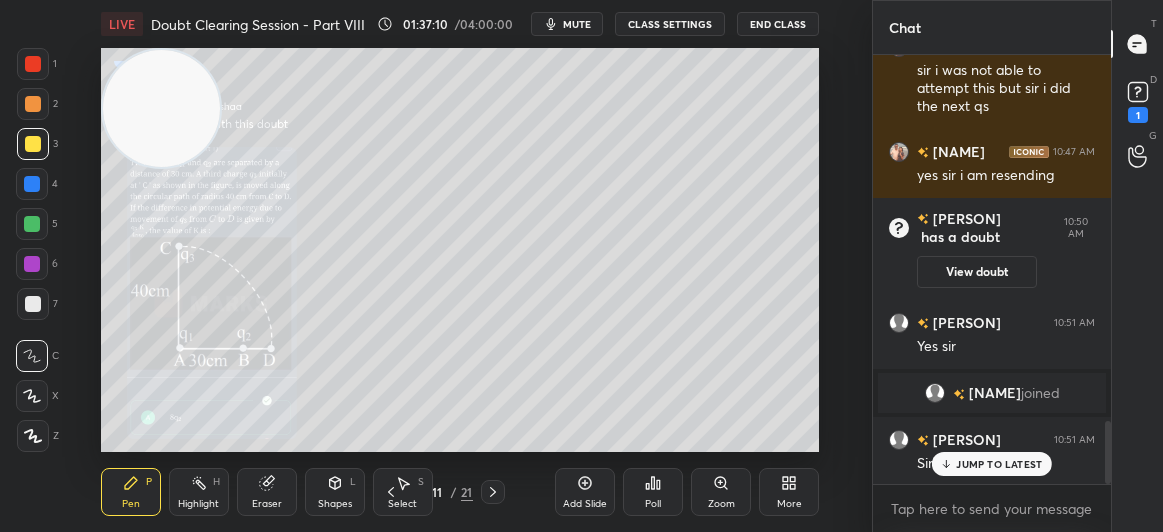 scroll, scrollTop: 2488, scrollLeft: 0, axis: vertical 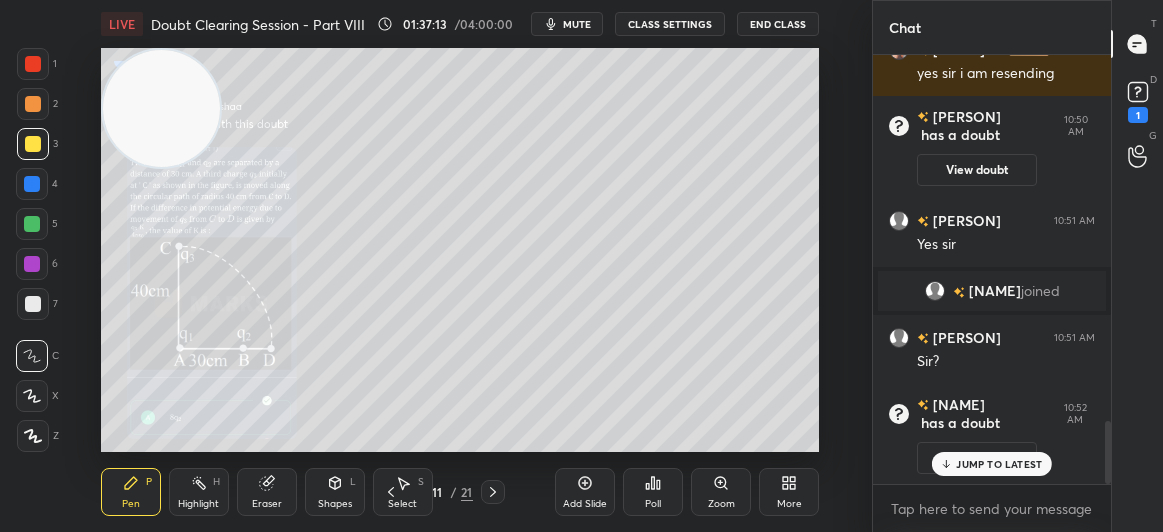 click on "JUMP TO LATEST" at bounding box center [992, 464] 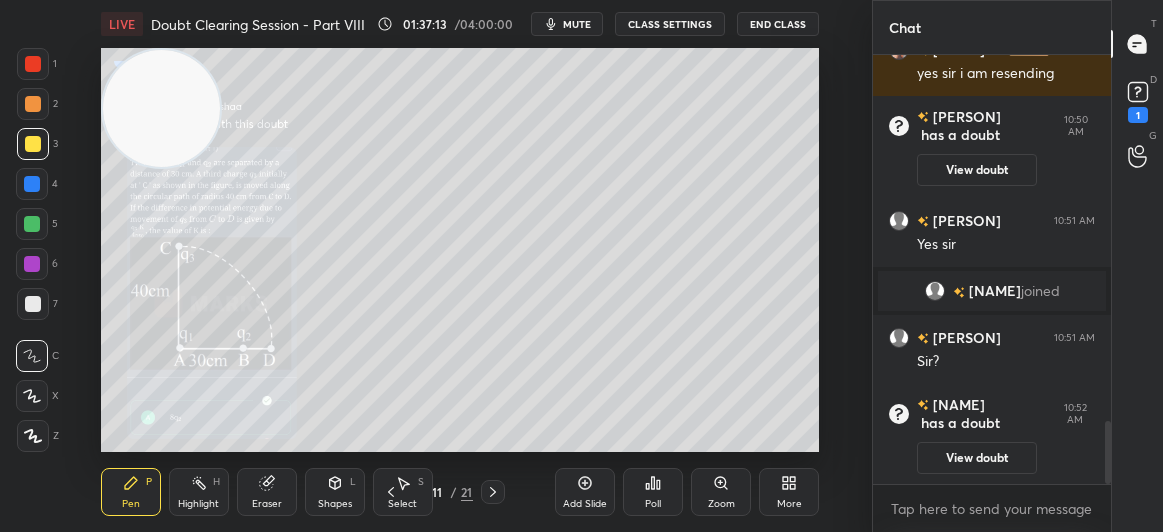 click on "View doubt" at bounding box center [977, 458] 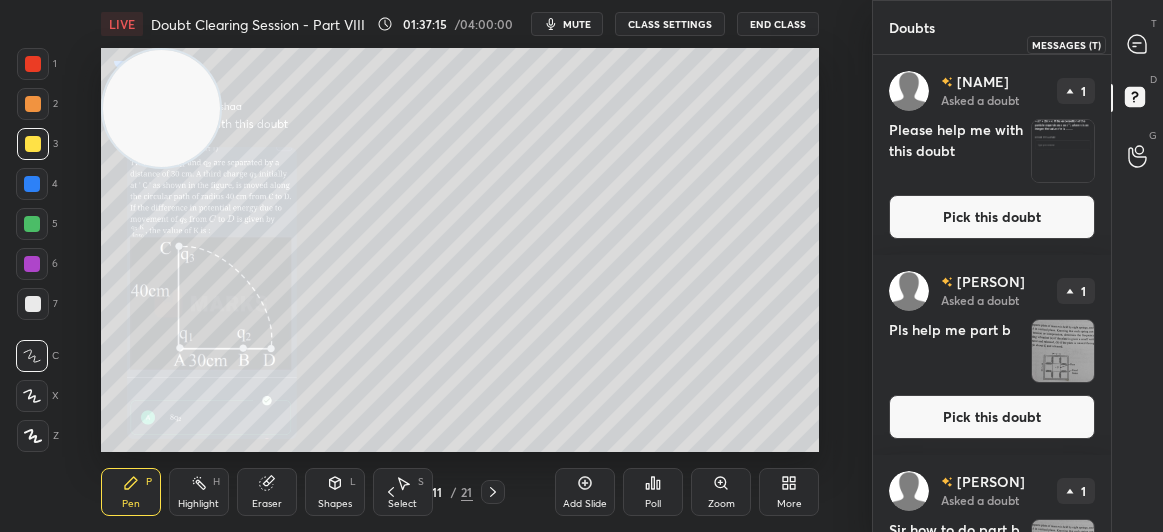 click 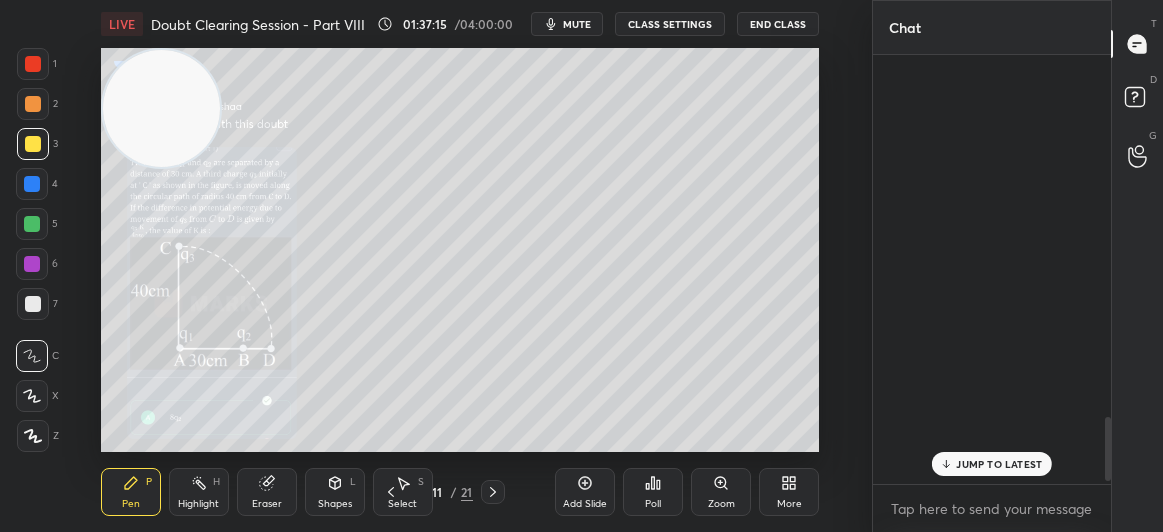 scroll, scrollTop: 2407, scrollLeft: 0, axis: vertical 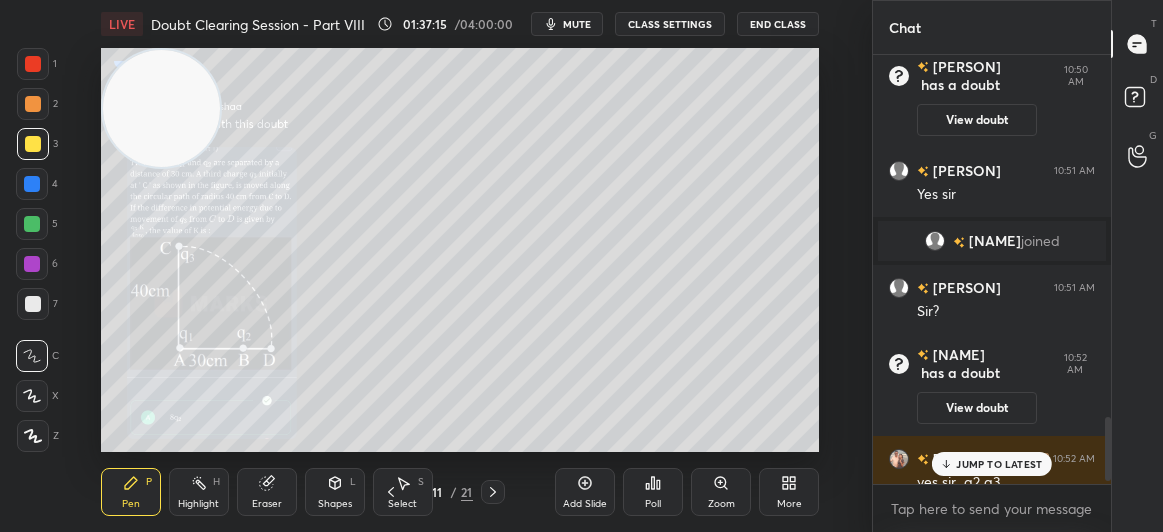 click at bounding box center (1138, 44) 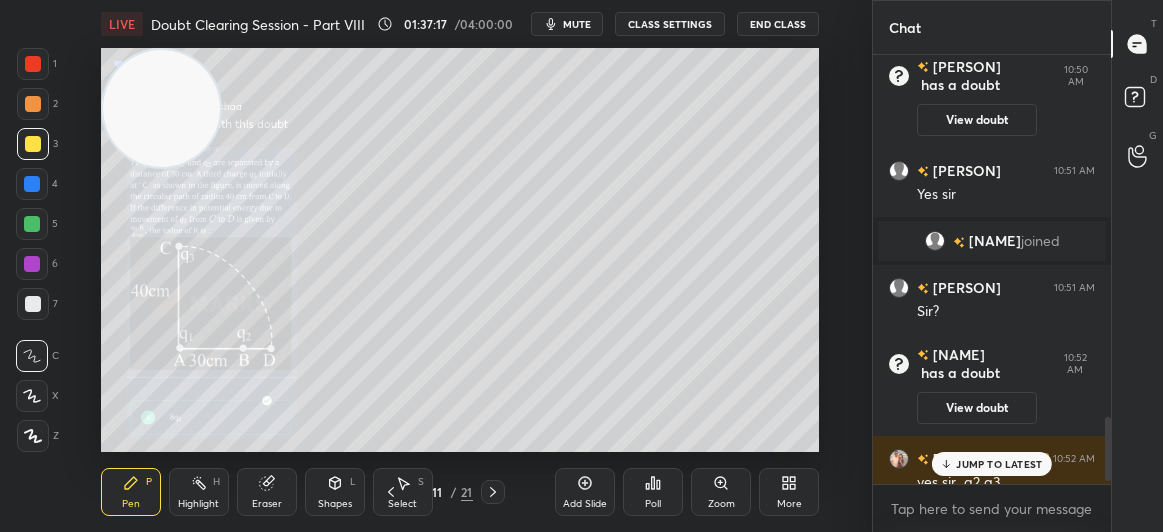 click at bounding box center (33, 64) 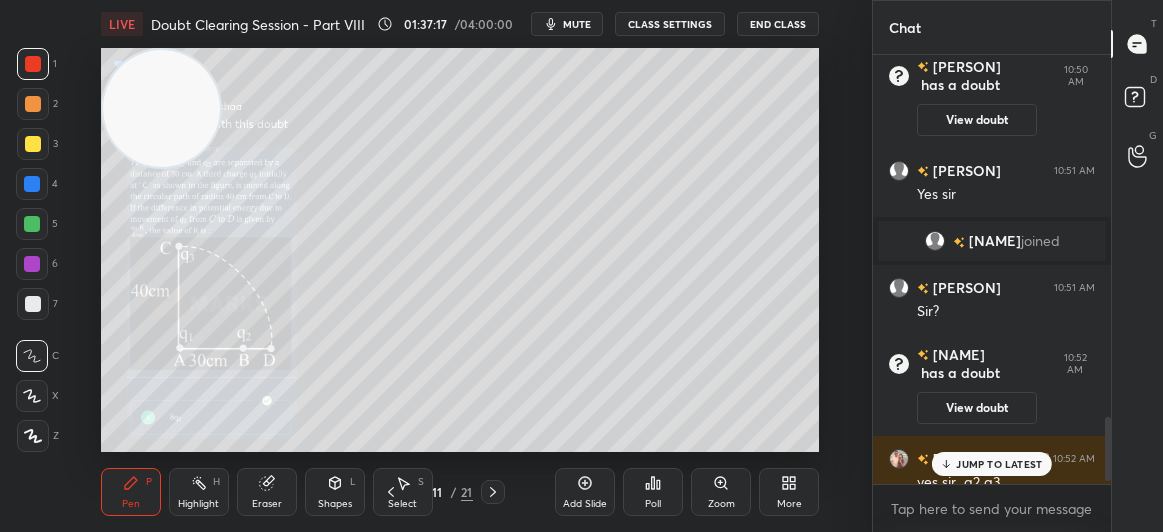 click at bounding box center (33, 64) 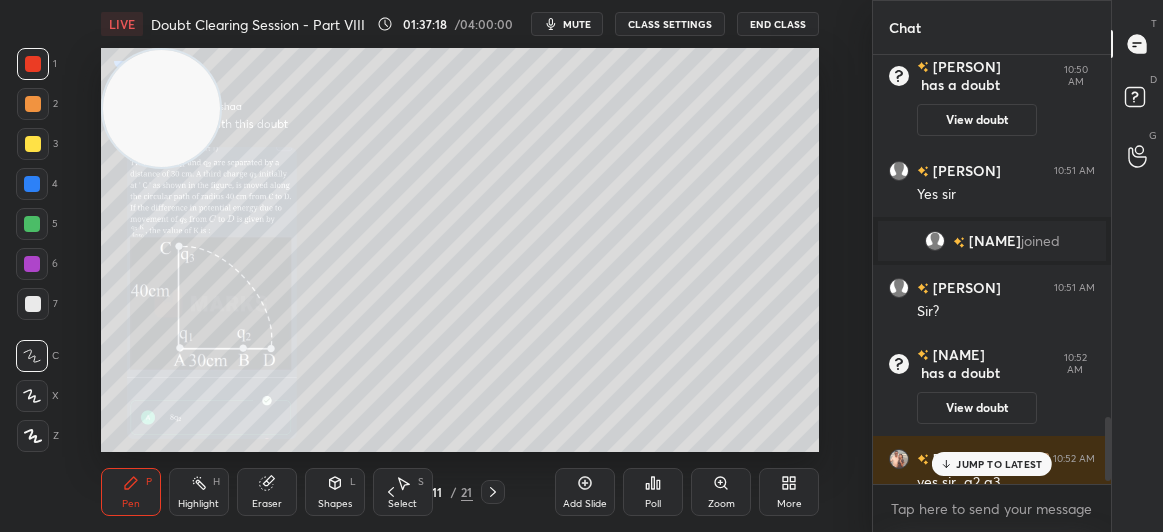 click on "JUMP TO LATEST" at bounding box center [992, 464] 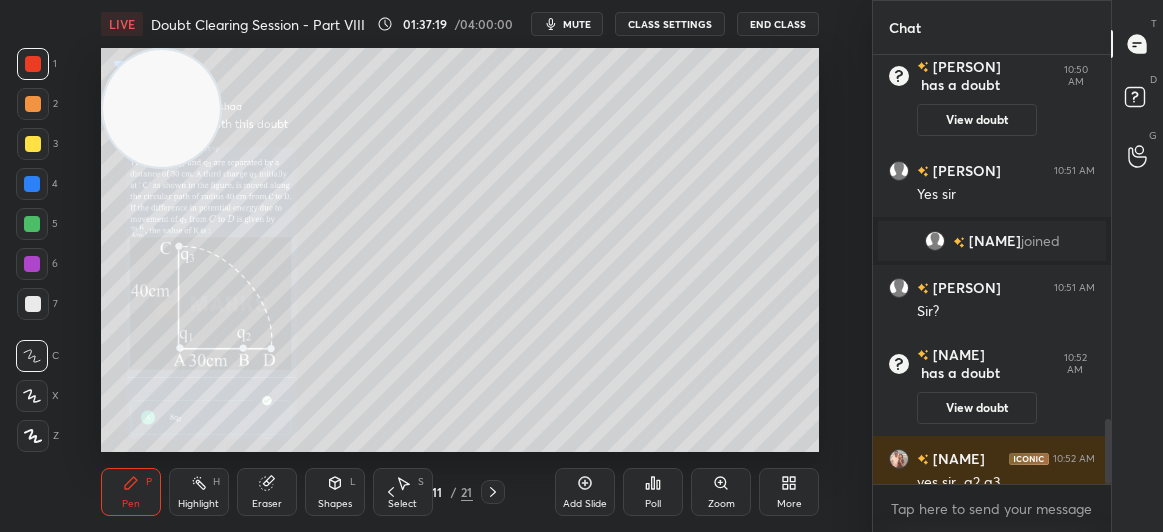 scroll, scrollTop: 2426, scrollLeft: 0, axis: vertical 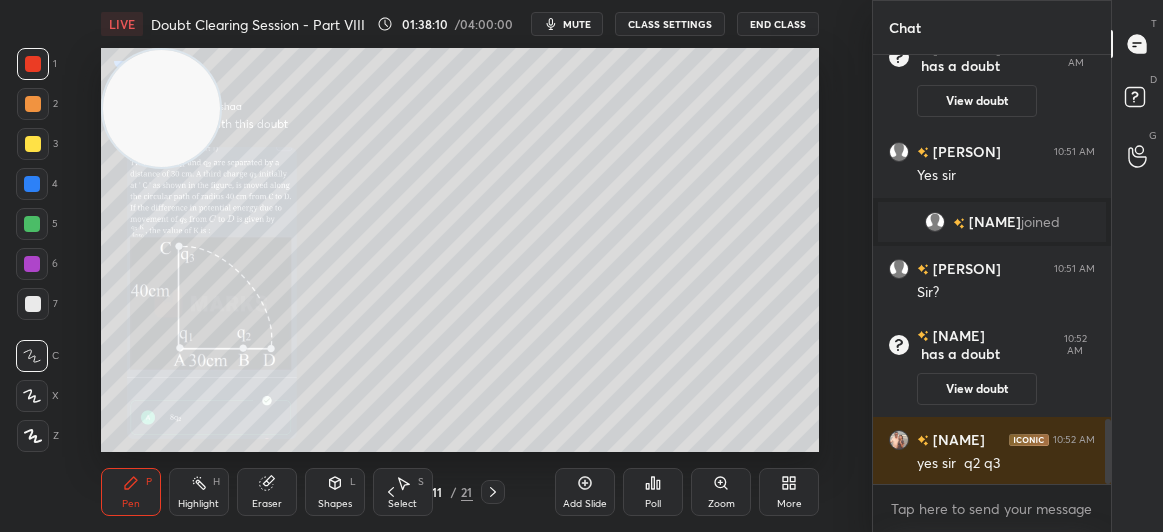 click at bounding box center (33, 144) 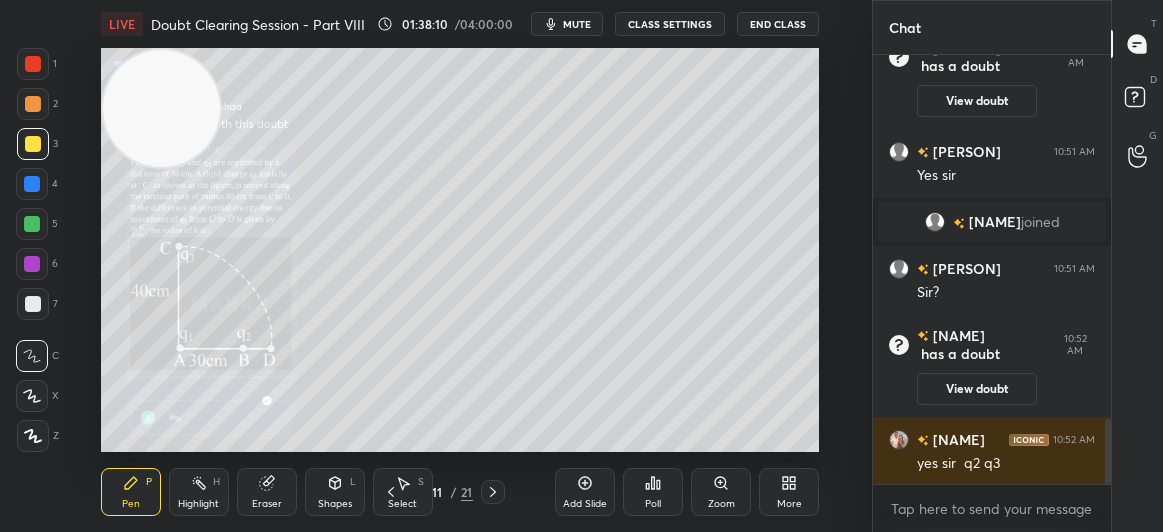 click at bounding box center (33, 144) 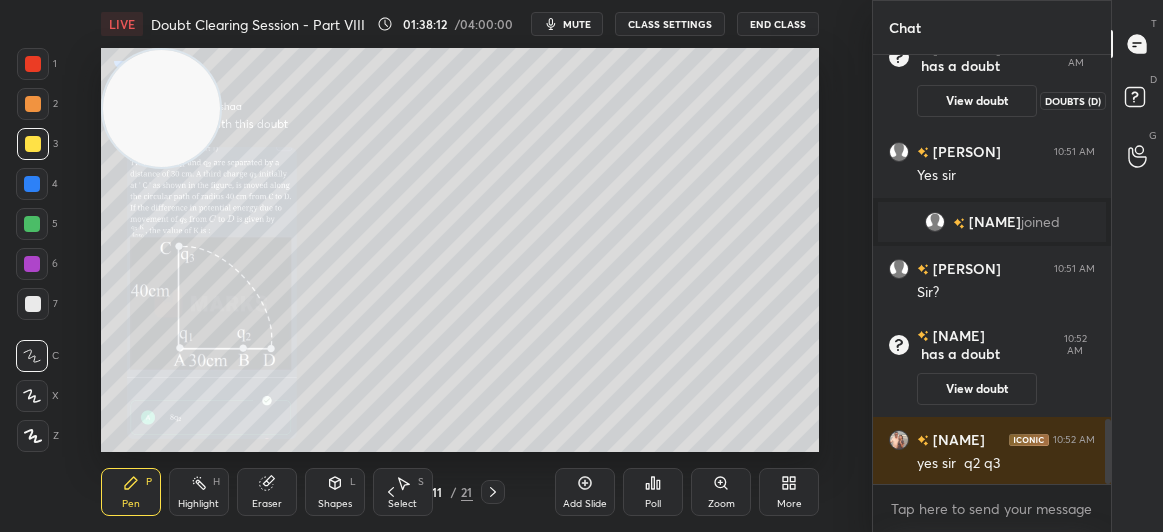 click 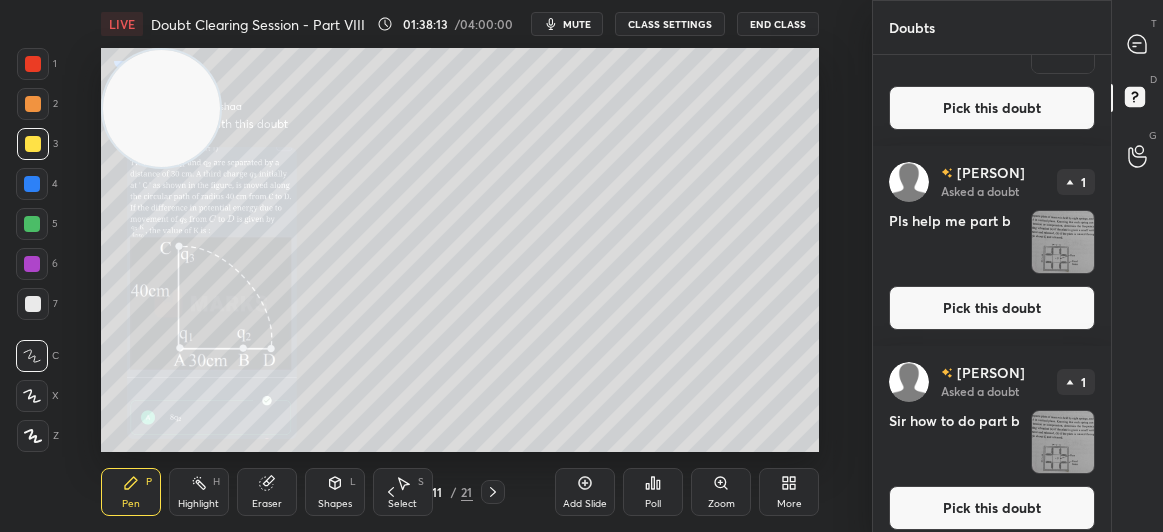 scroll, scrollTop: 121, scrollLeft: 0, axis: vertical 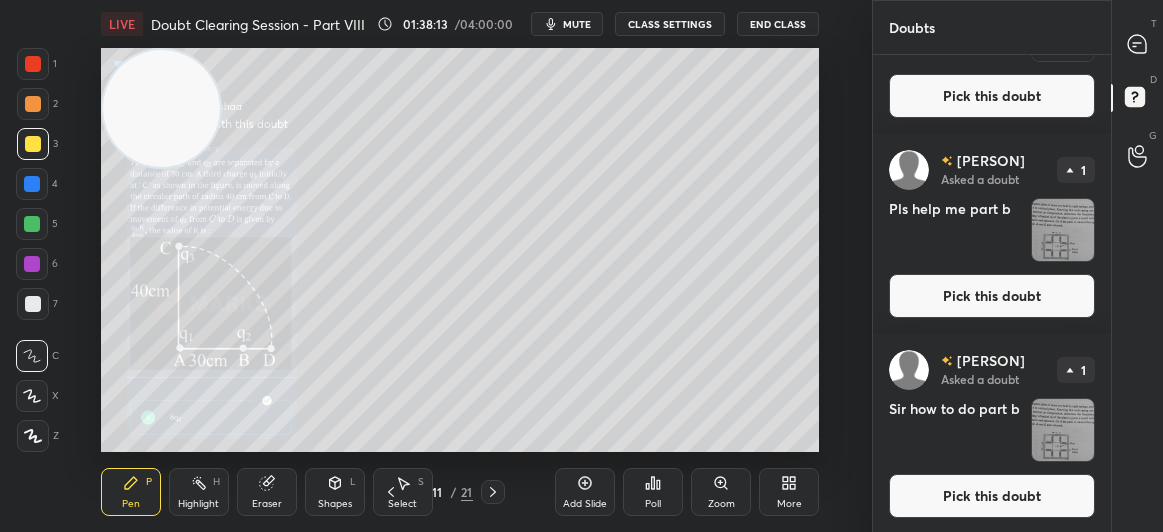 click on "Pls help me part b" at bounding box center [956, 230] 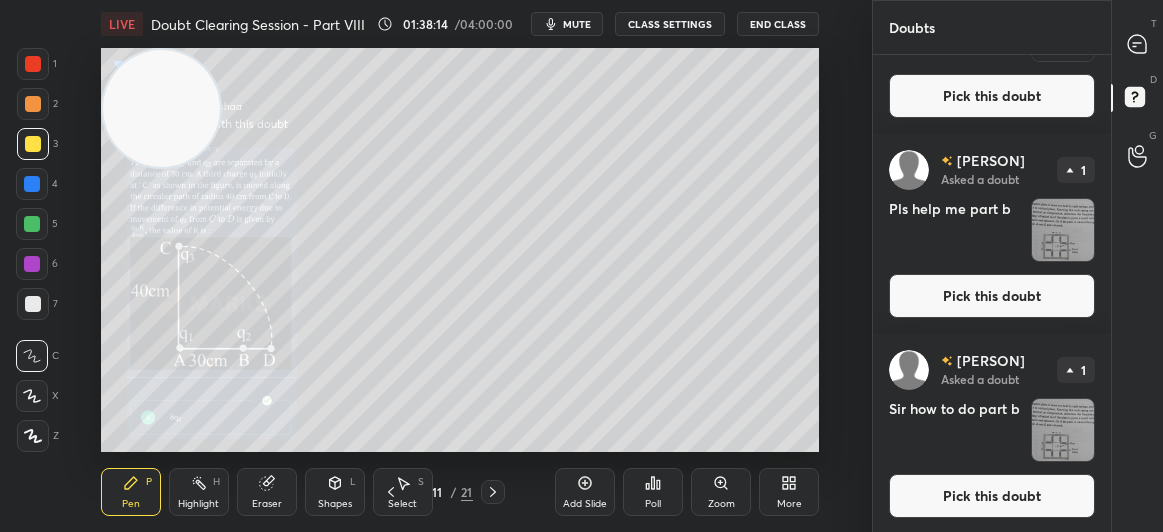 click on "Pick this doubt" at bounding box center [992, 296] 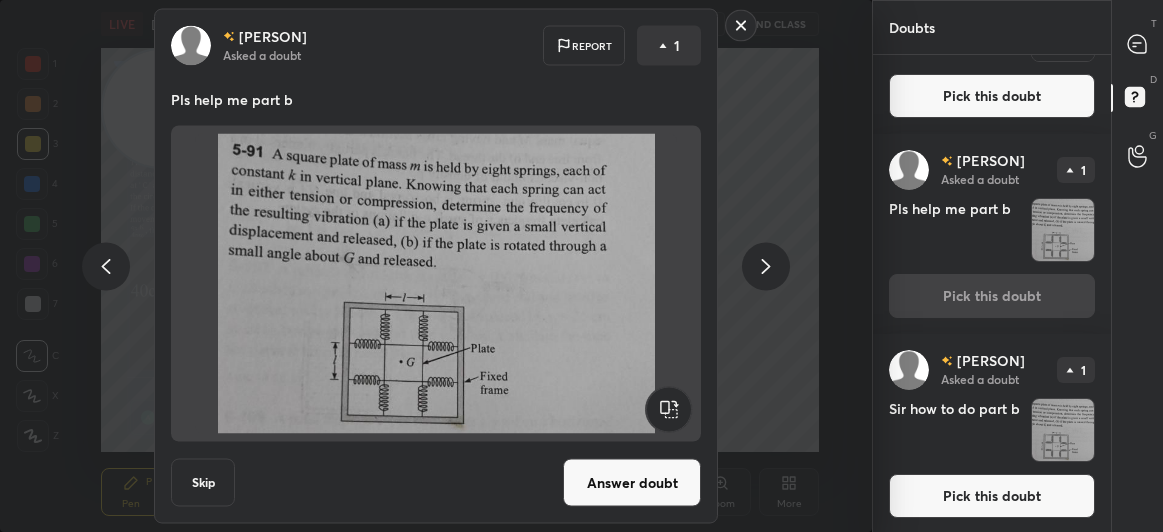 click on "Answer doubt" at bounding box center [632, 483] 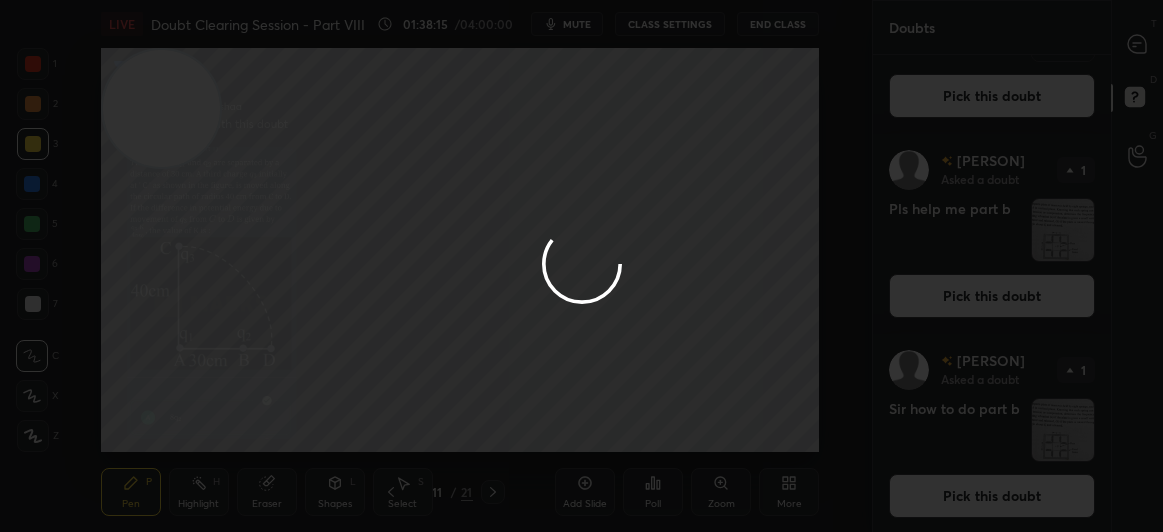 scroll, scrollTop: 0, scrollLeft: 0, axis: both 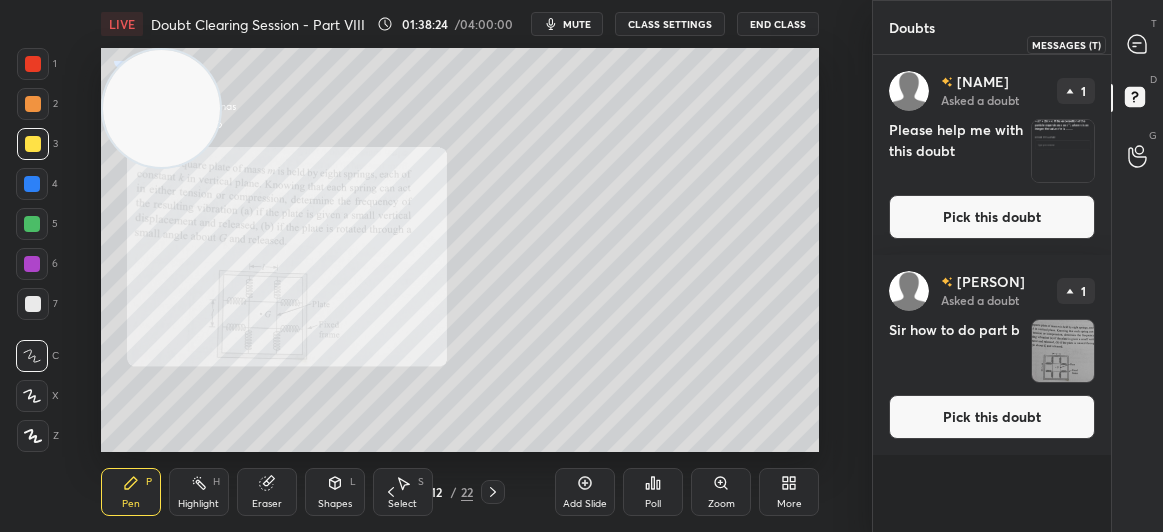 click 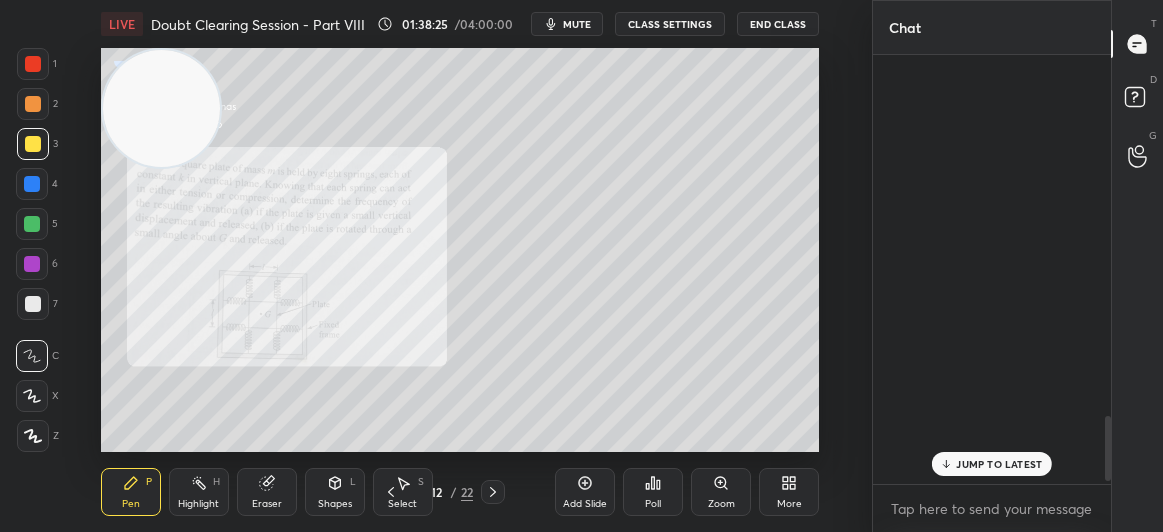 scroll, scrollTop: 2376, scrollLeft: 0, axis: vertical 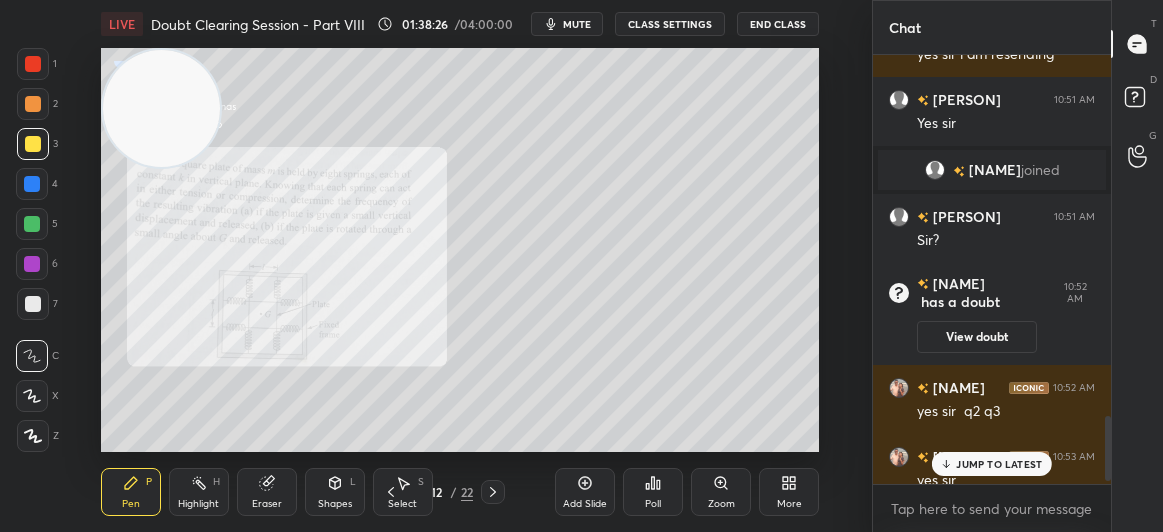 click on "JUMP TO LATEST" at bounding box center [999, 464] 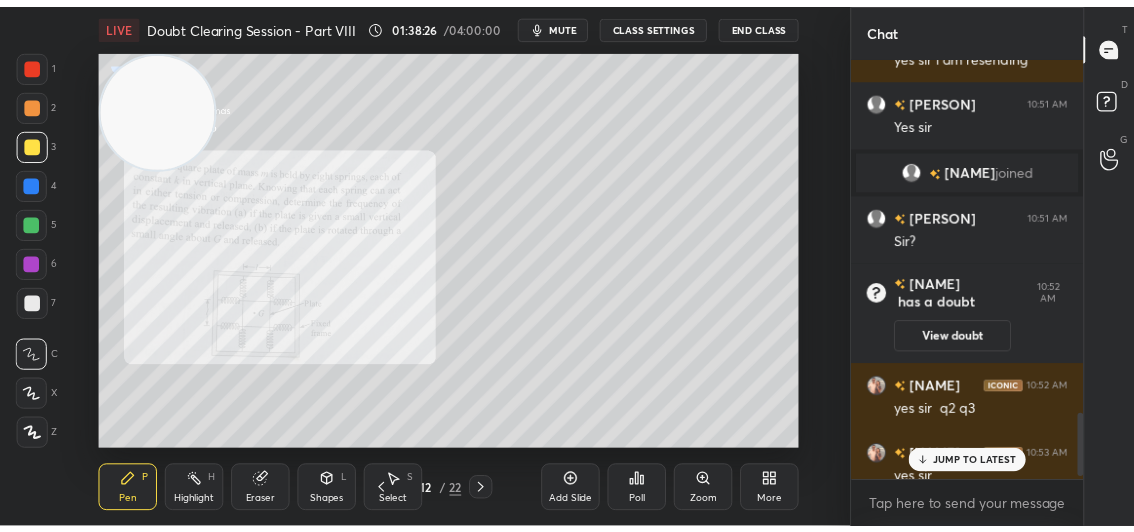 scroll, scrollTop: 2393, scrollLeft: 0, axis: vertical 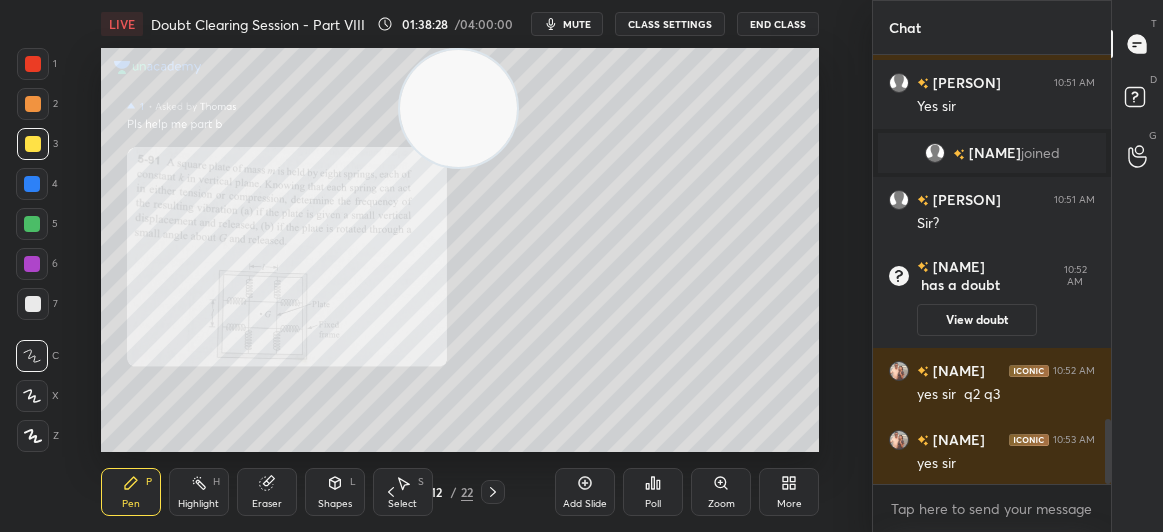 drag, startPoint x: 167, startPoint y: 117, endPoint x: 776, endPoint y: 25, distance: 615.9099 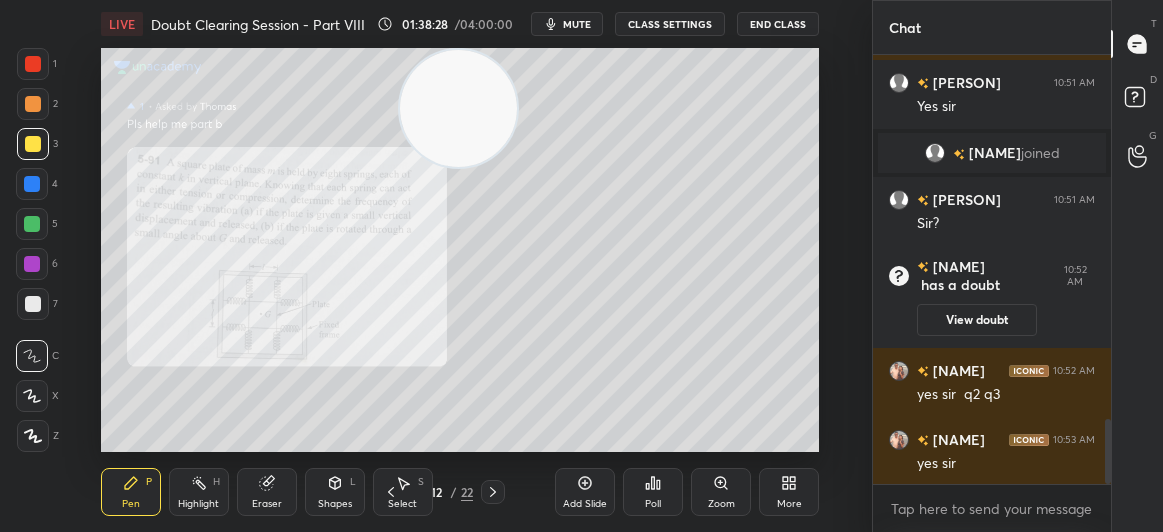 click on "LIVE Doubt Clearing Session - Part VIII 01:38:28 /  04:00:00 mute CLASS SETTINGS End Class Setting up your live class Poll for   secs No correct answer Start poll Back Doubt Clearing Session - Part VIII • L6 of Doubt Clearing Course on Physics for IIT JEE - Part I Ashray Saxena Pen P Highlight H Eraser Shapes L Select S 12 / 22 Add Slide Poll Zoom More" at bounding box center (460, 266) 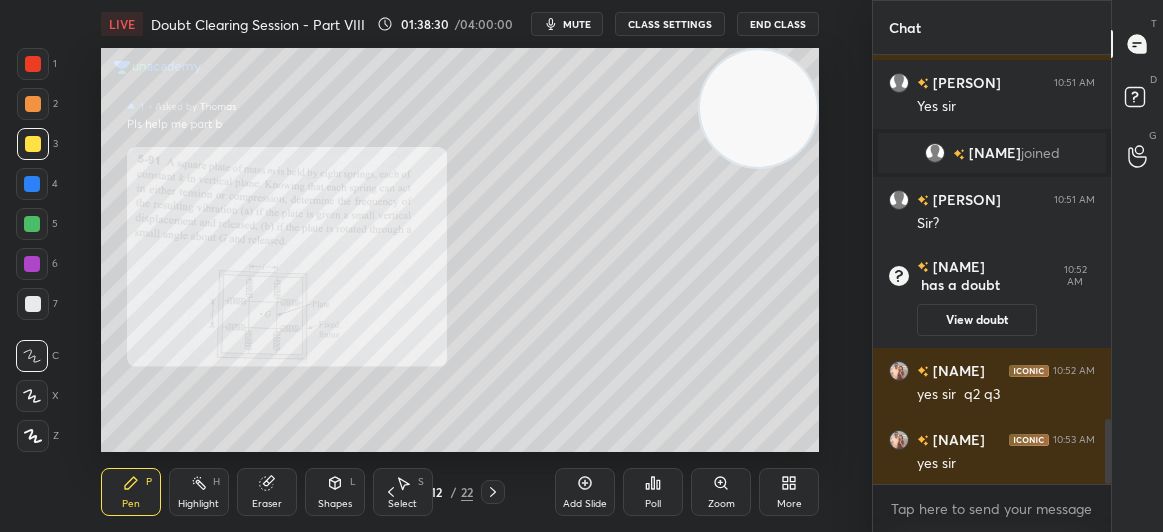 click at bounding box center [33, 64] 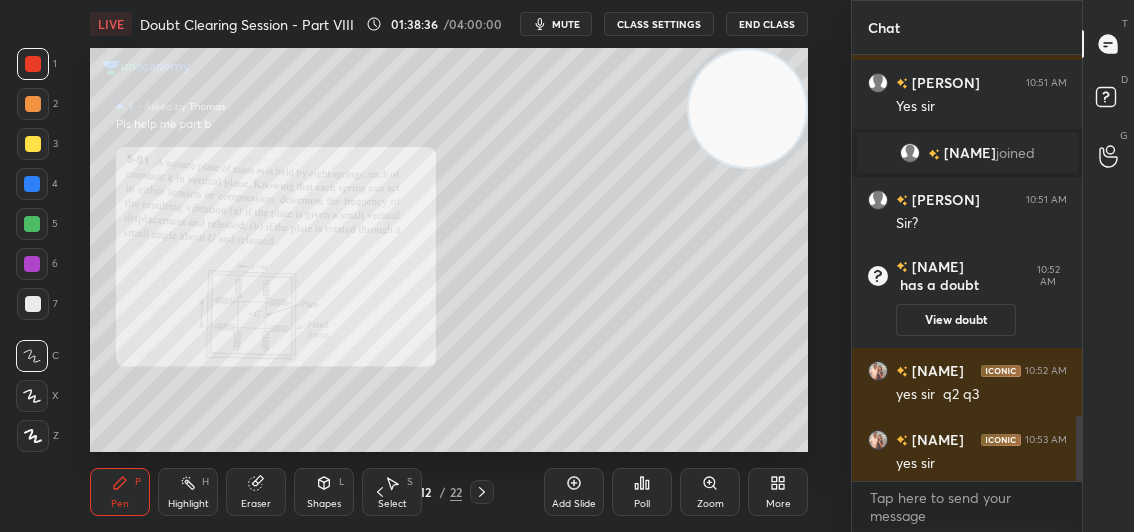 scroll, scrollTop: 404, scrollLeft: 541, axis: both 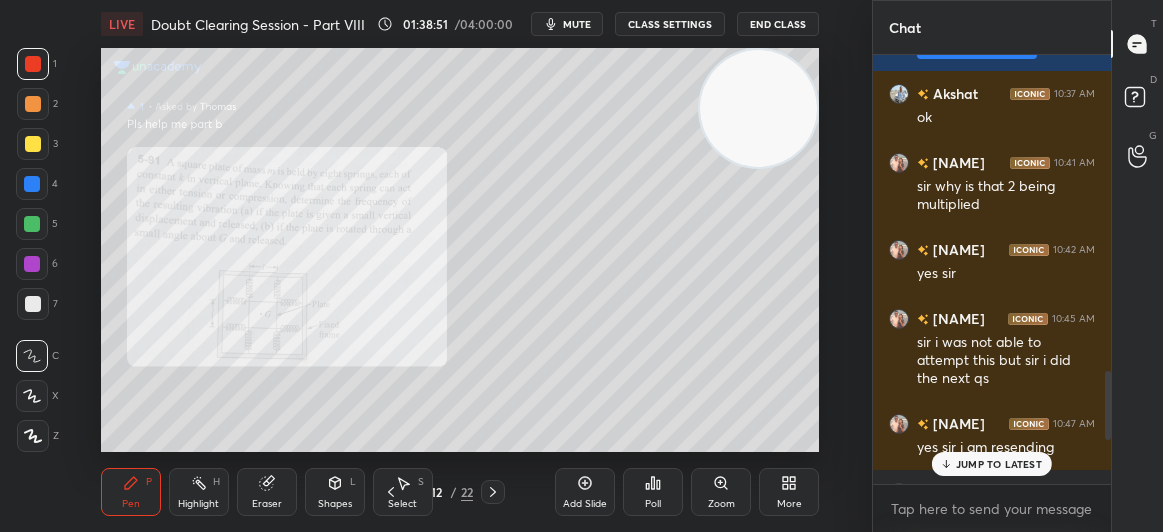 click on "JUMP TO LATEST" at bounding box center (999, 464) 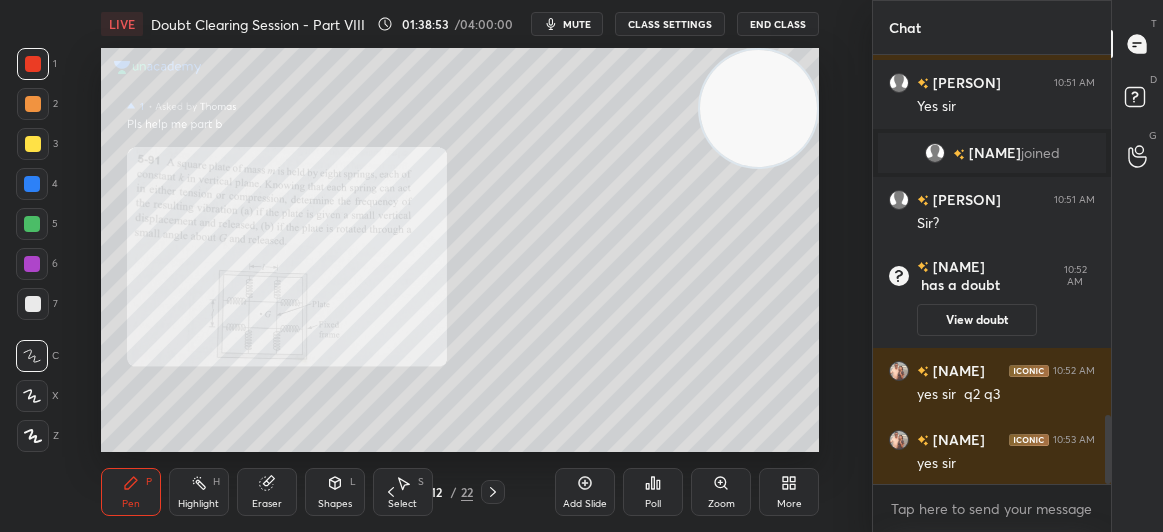 click on "1 2 3 4 5 6 7 C X Z C X Z E E Erase all   H H" at bounding box center [32, 250] 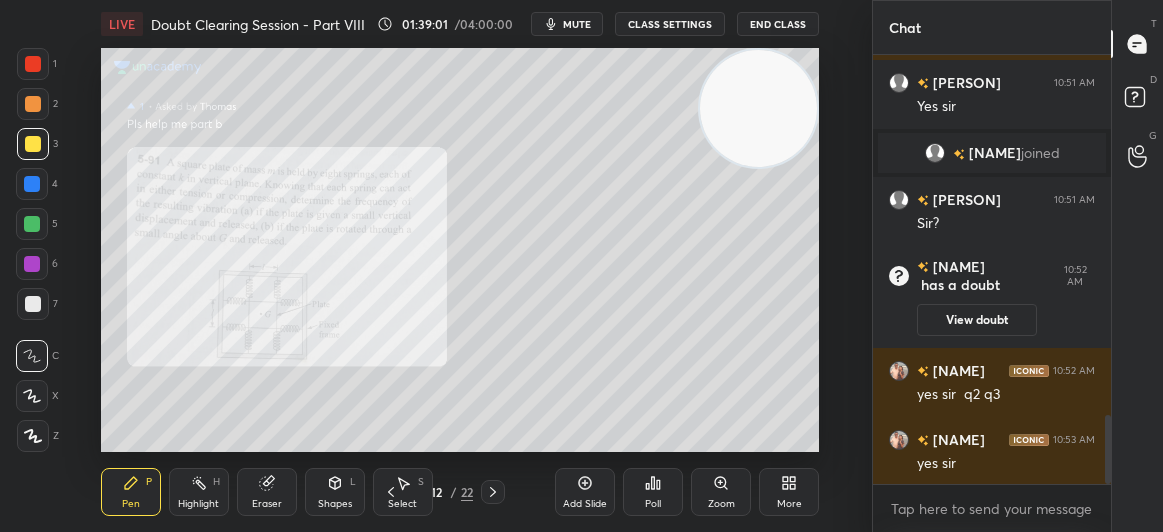 click at bounding box center (33, 304) 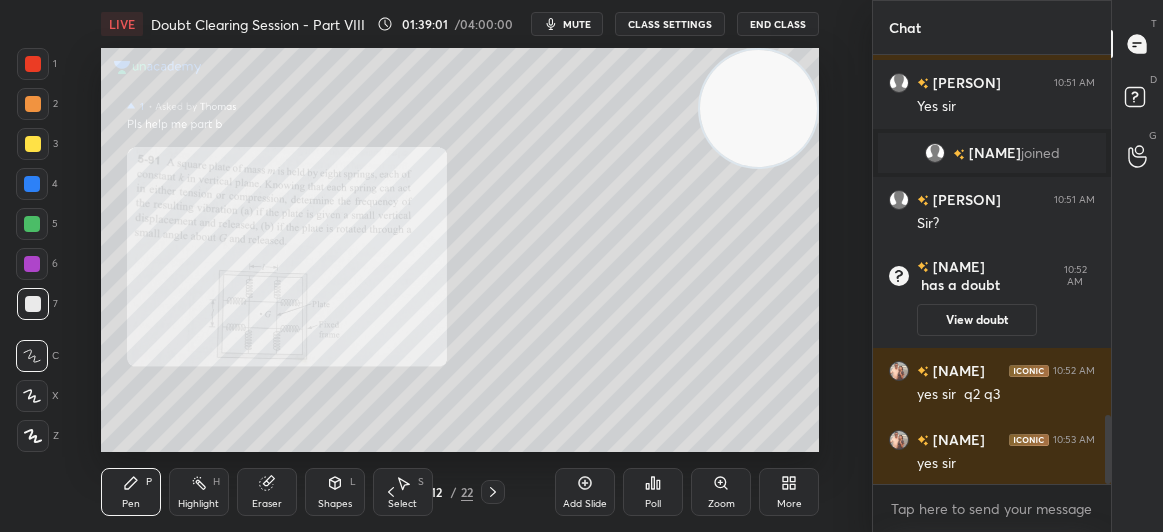 click at bounding box center [33, 304] 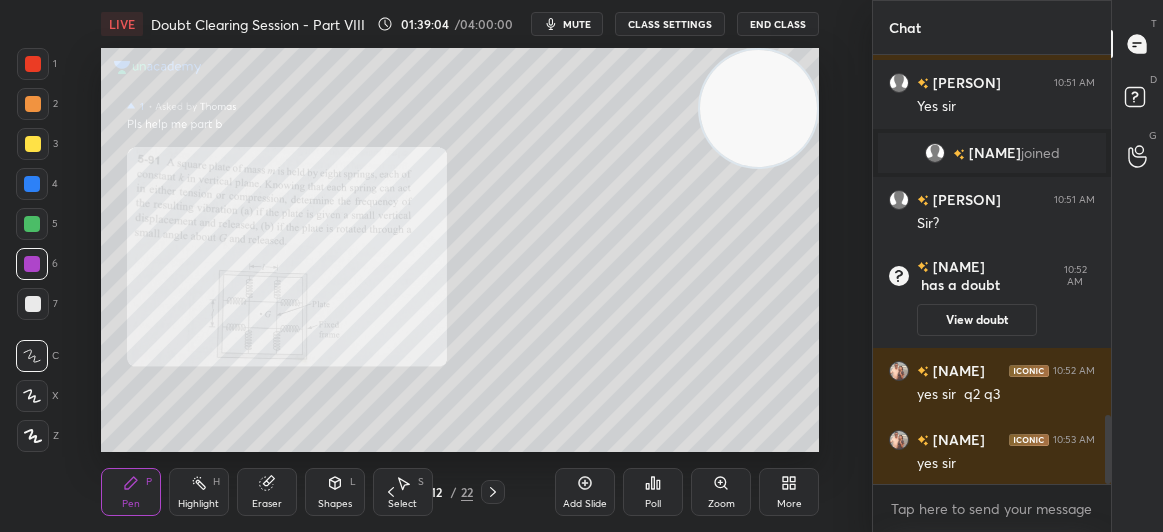 click on "Zoom" at bounding box center (721, 504) 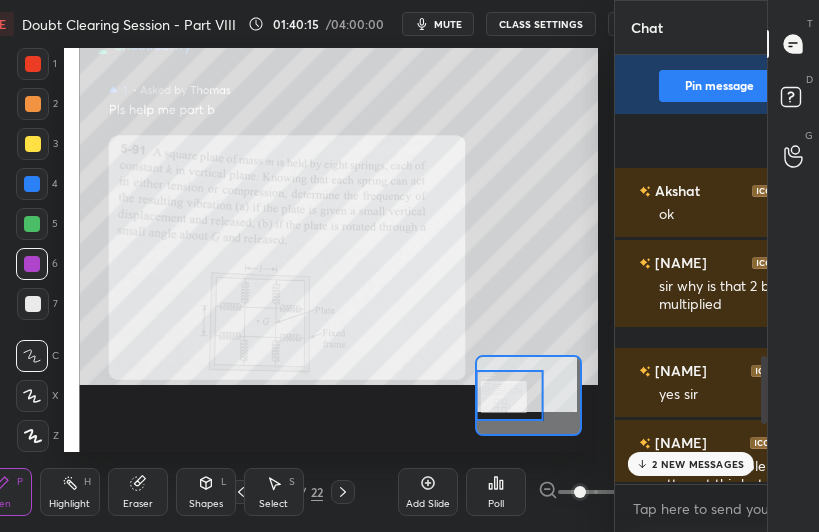 scroll, scrollTop: 99595, scrollLeft: 99207, axis: both 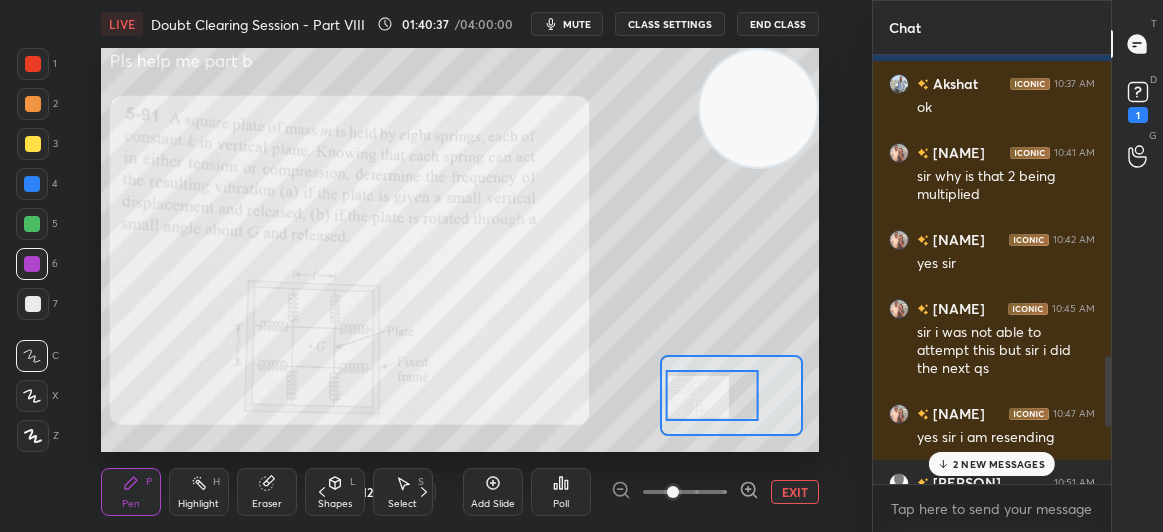 click on "2 NEW MESSAGES" at bounding box center (999, 464) 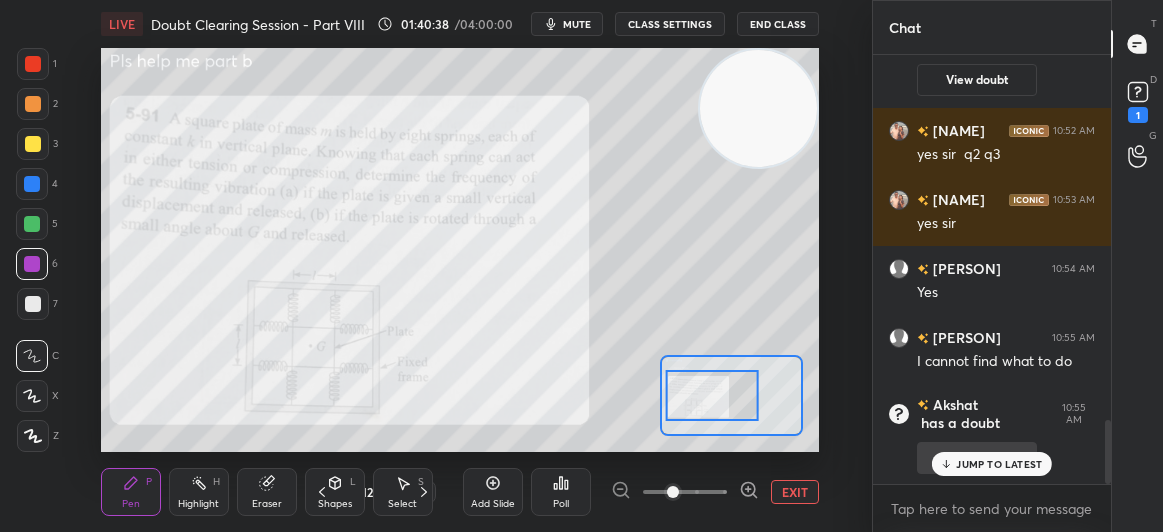 click on "JUMP TO LATEST" at bounding box center [999, 464] 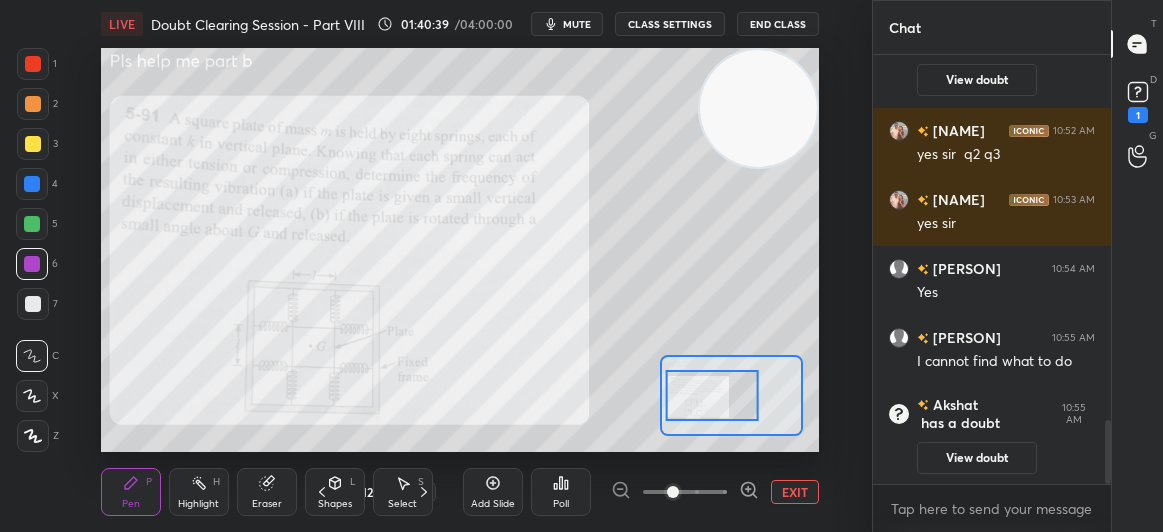 click on "View doubt" at bounding box center [977, 458] 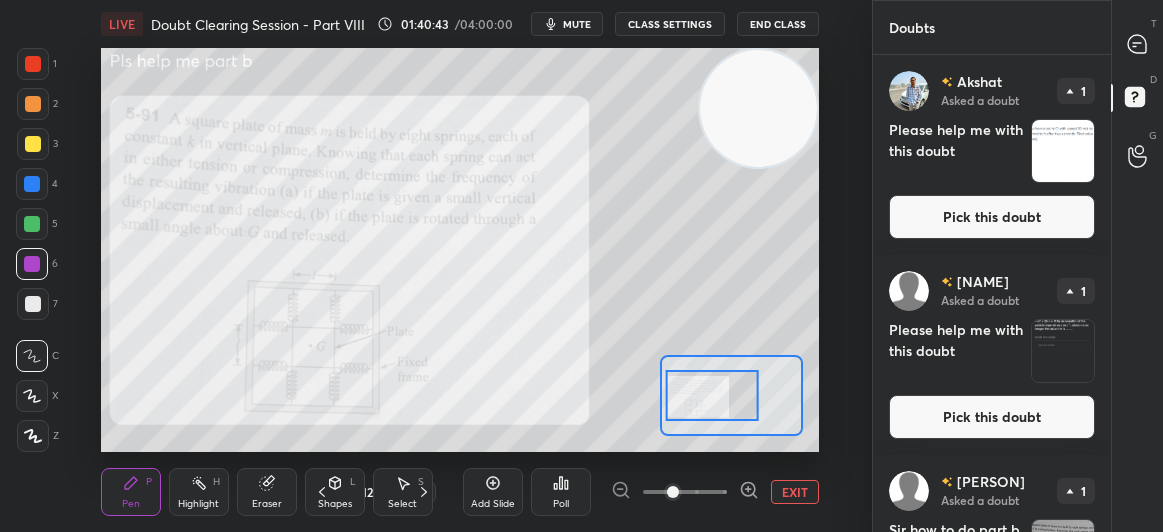click on "T Messages (T)" at bounding box center [1137, 44] 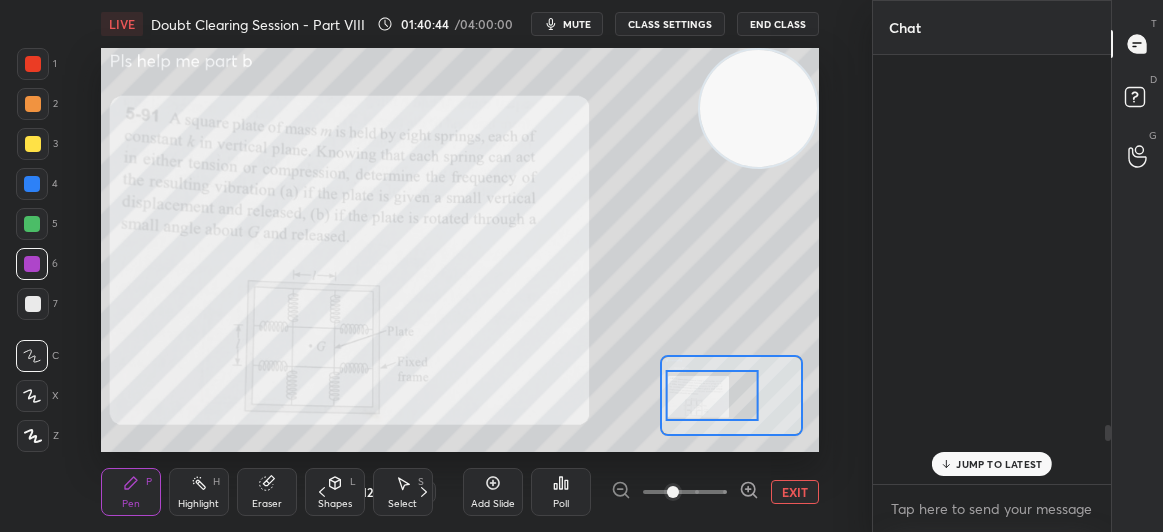 scroll, scrollTop: 2712, scrollLeft: 0, axis: vertical 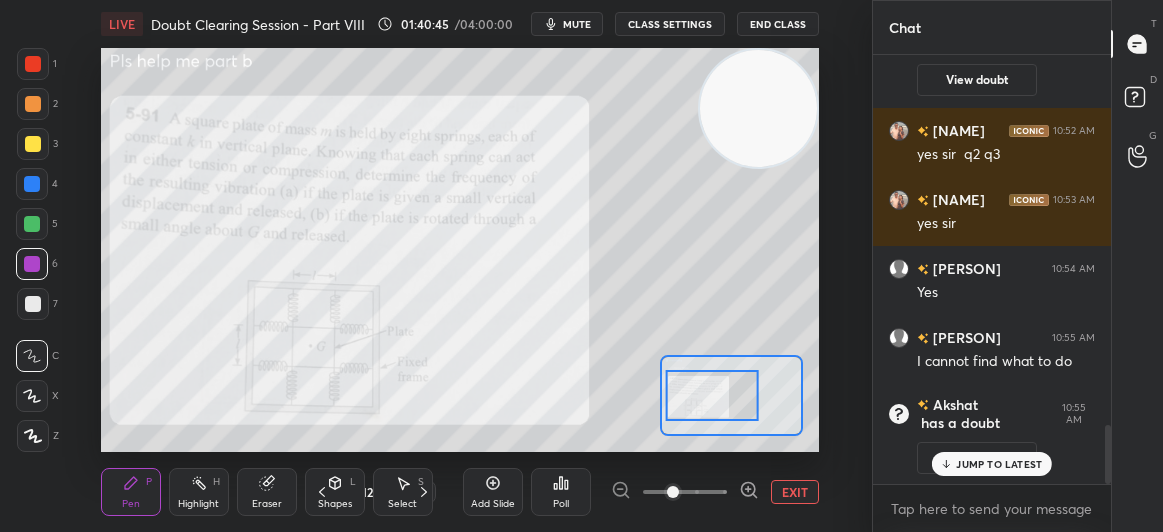 click 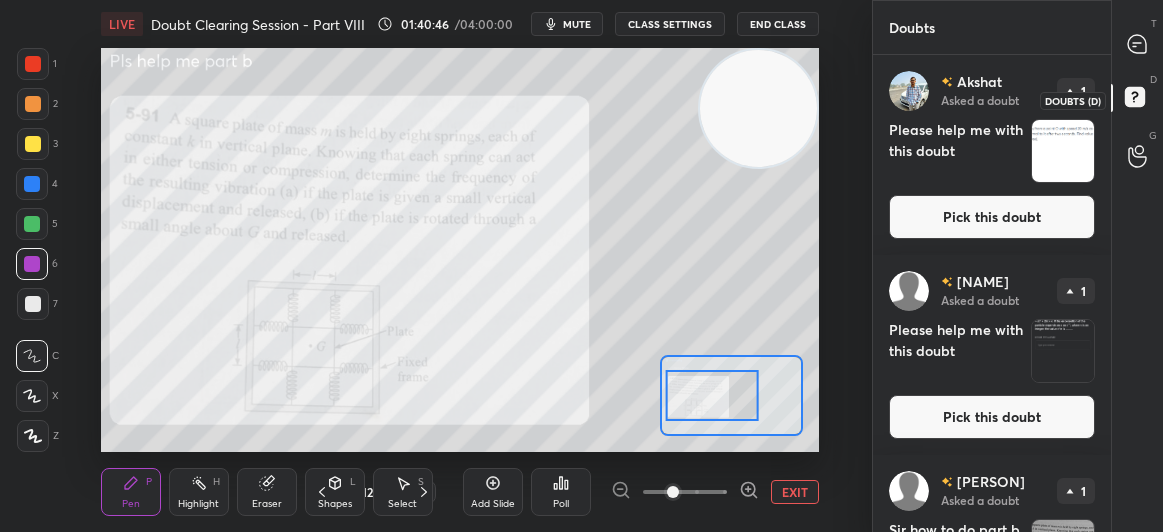 click 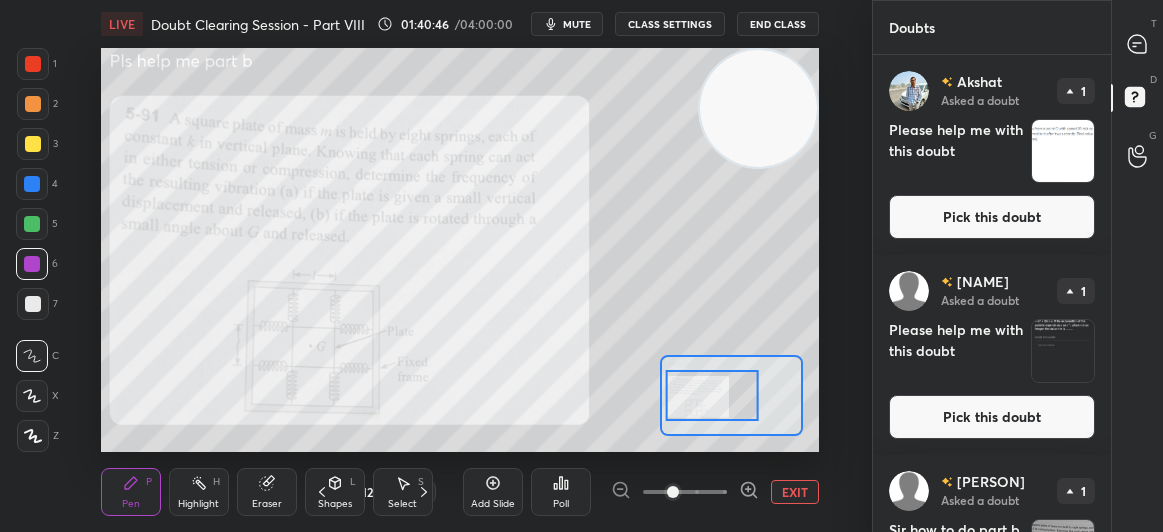 click on "Pick this doubt" at bounding box center (992, 217) 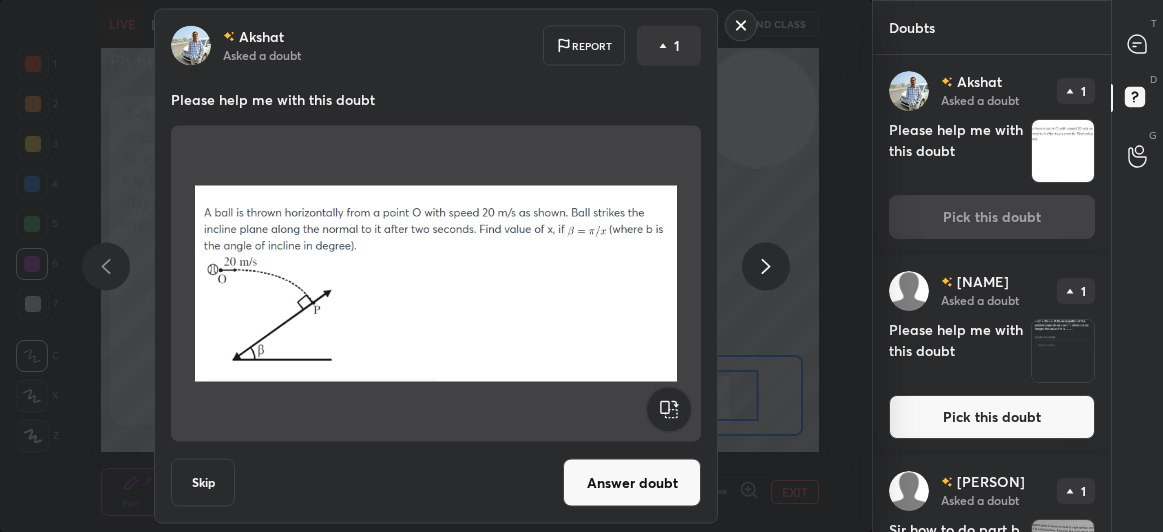 click 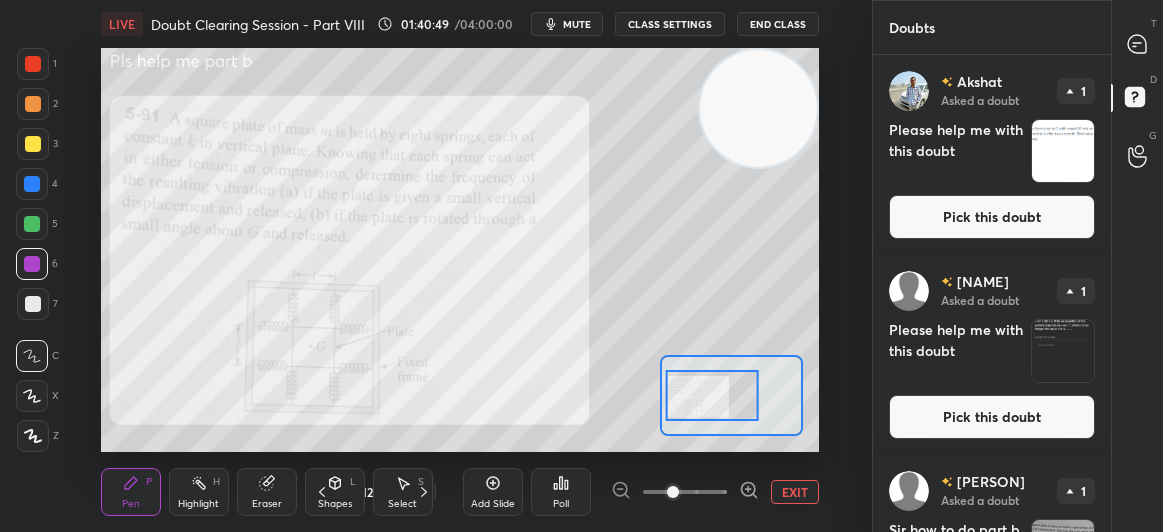 click at bounding box center [436, 266] 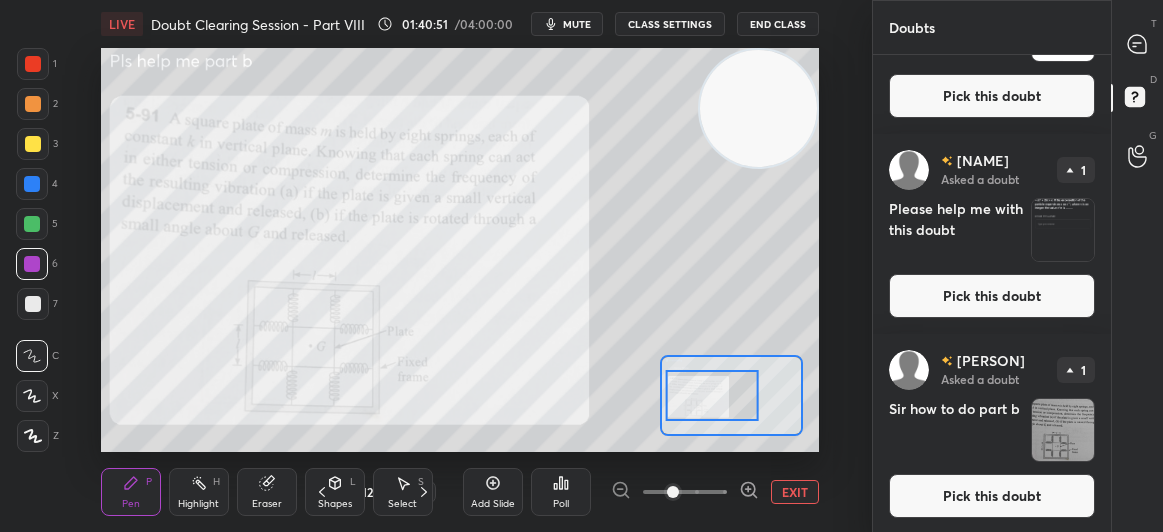 scroll, scrollTop: 121, scrollLeft: 0, axis: vertical 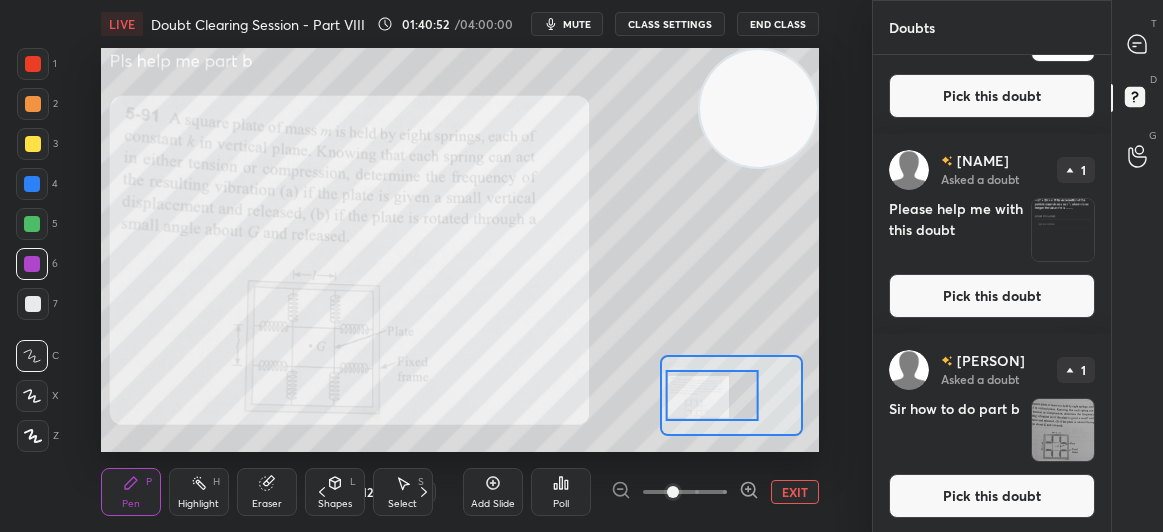 click 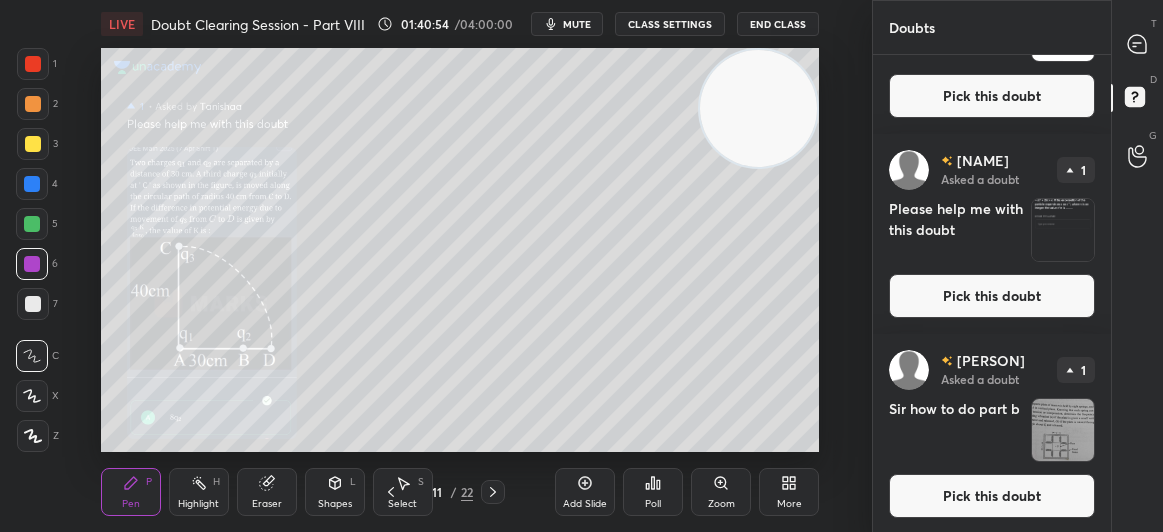 click on "Shapes L" at bounding box center (335, 492) 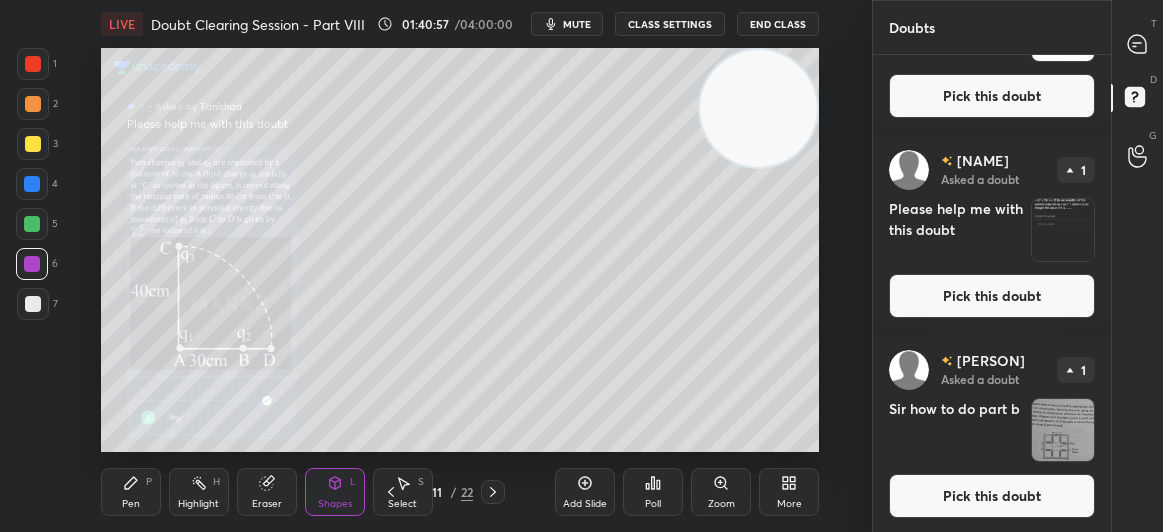 click 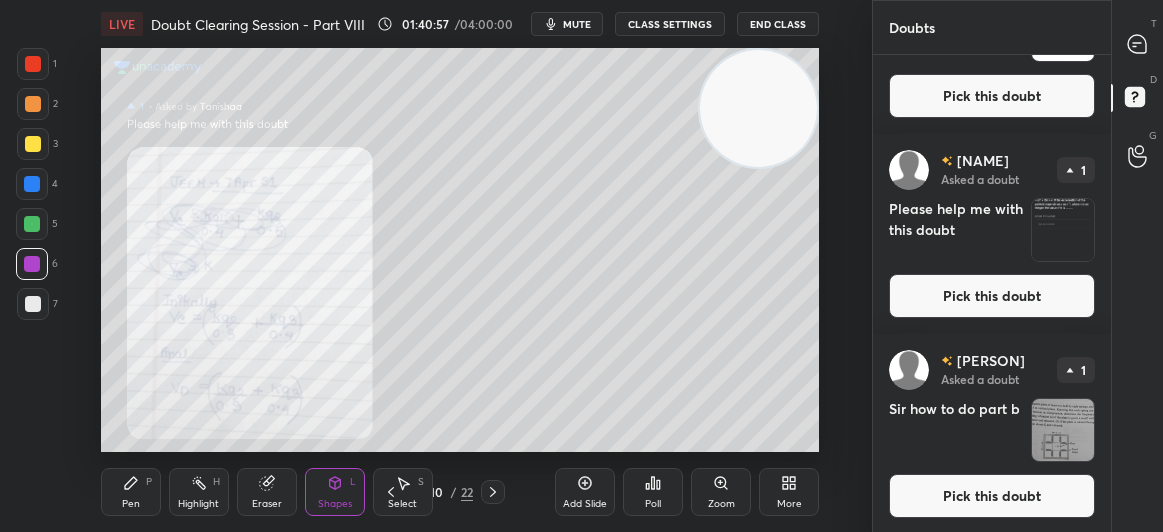 click 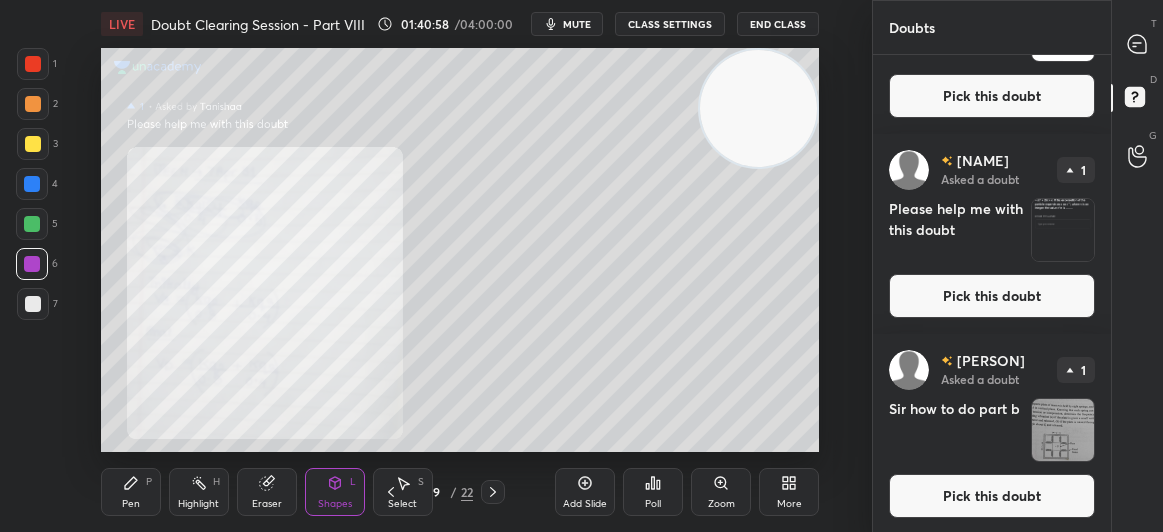 click 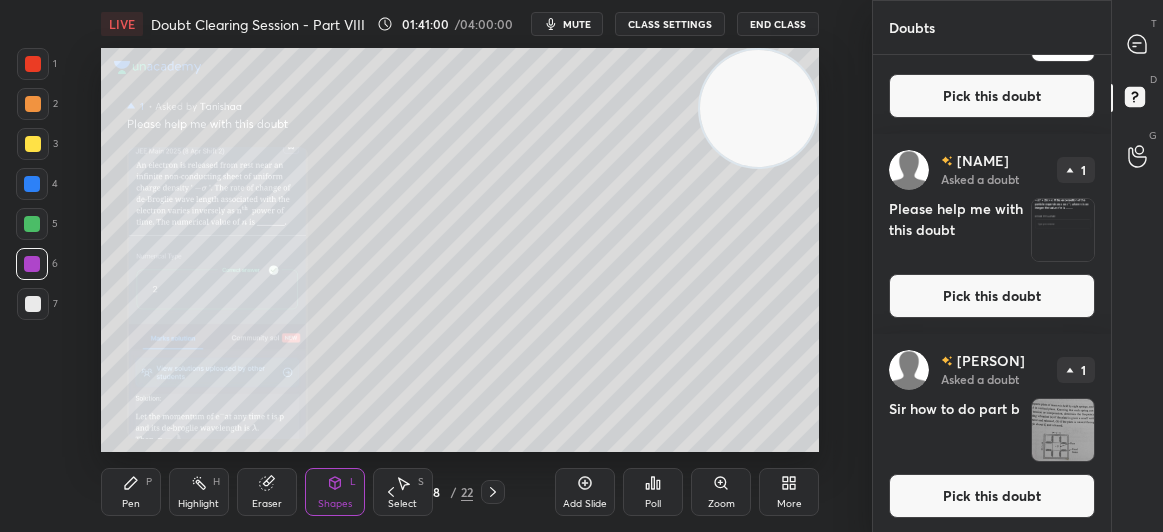 click 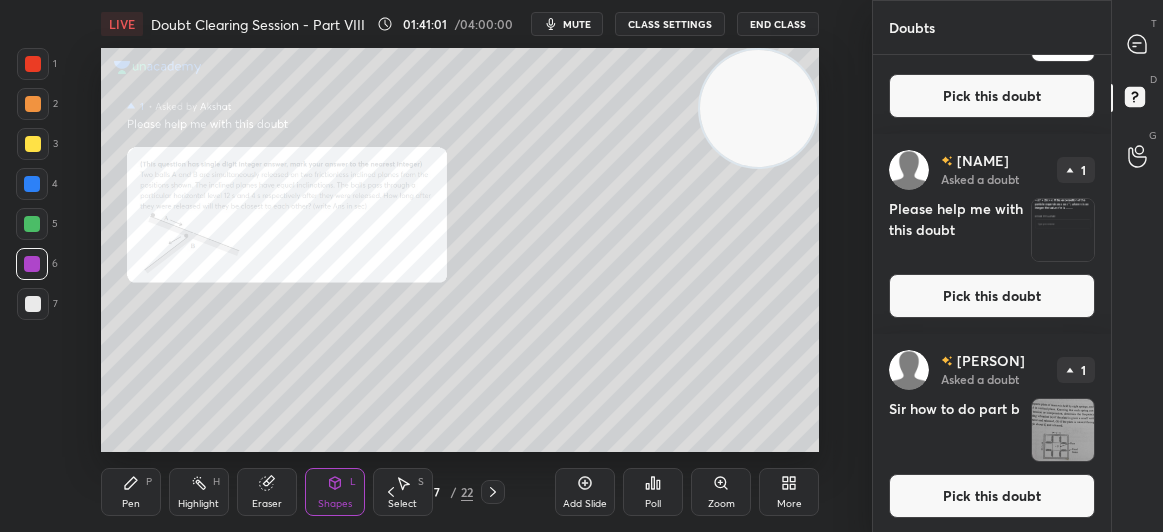 click 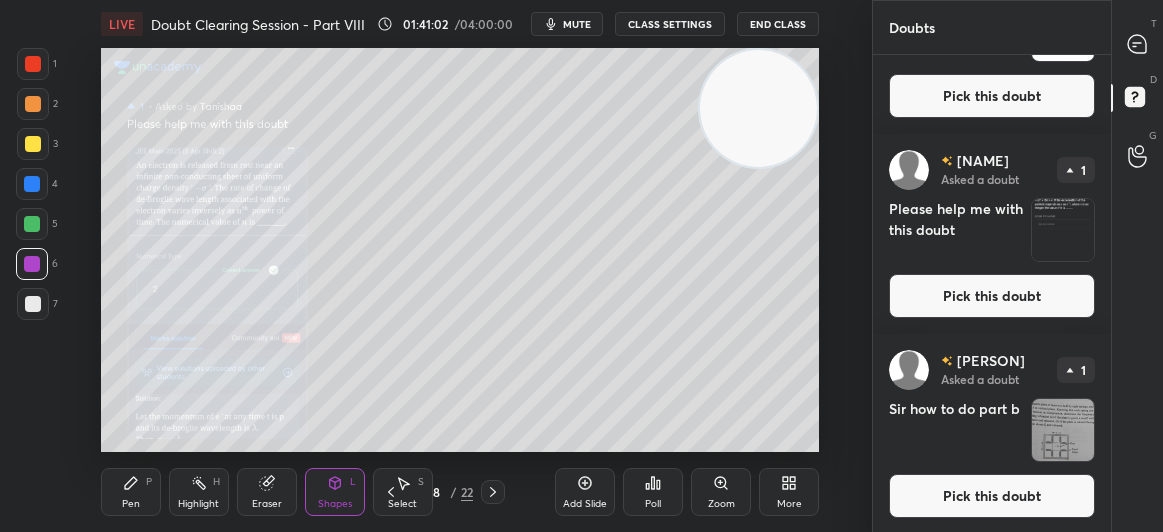 click 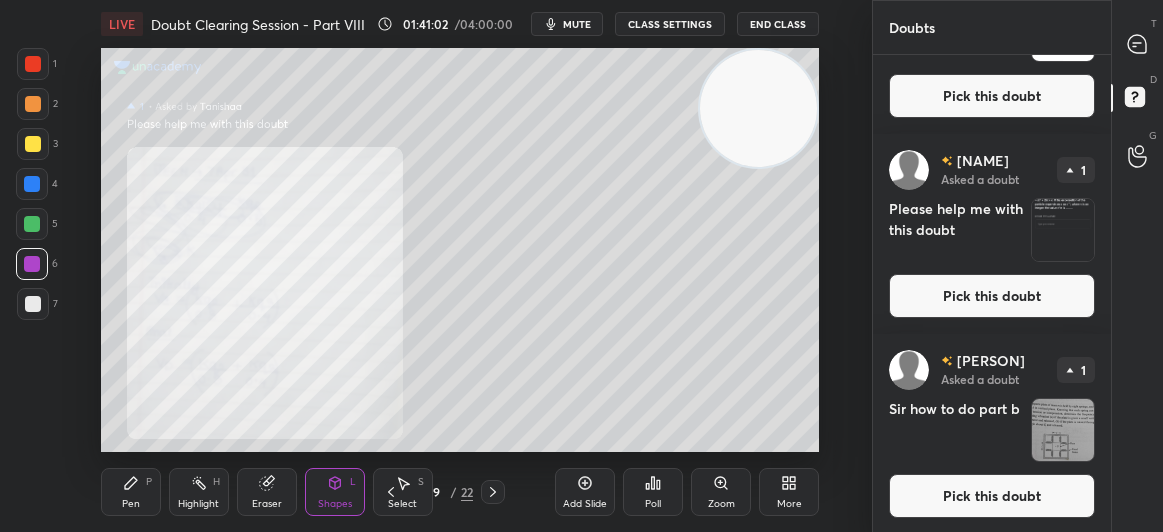 click 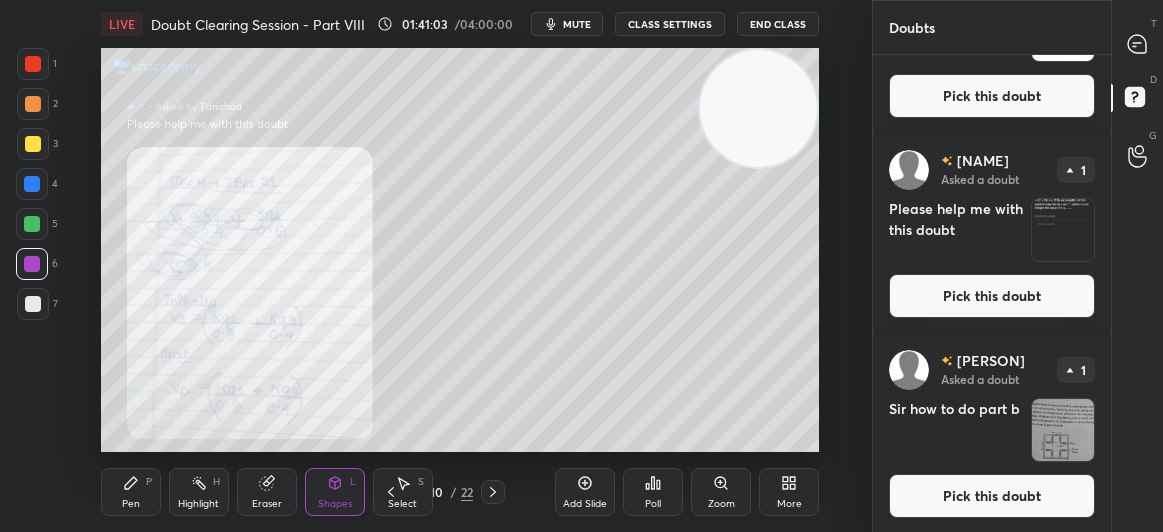 click 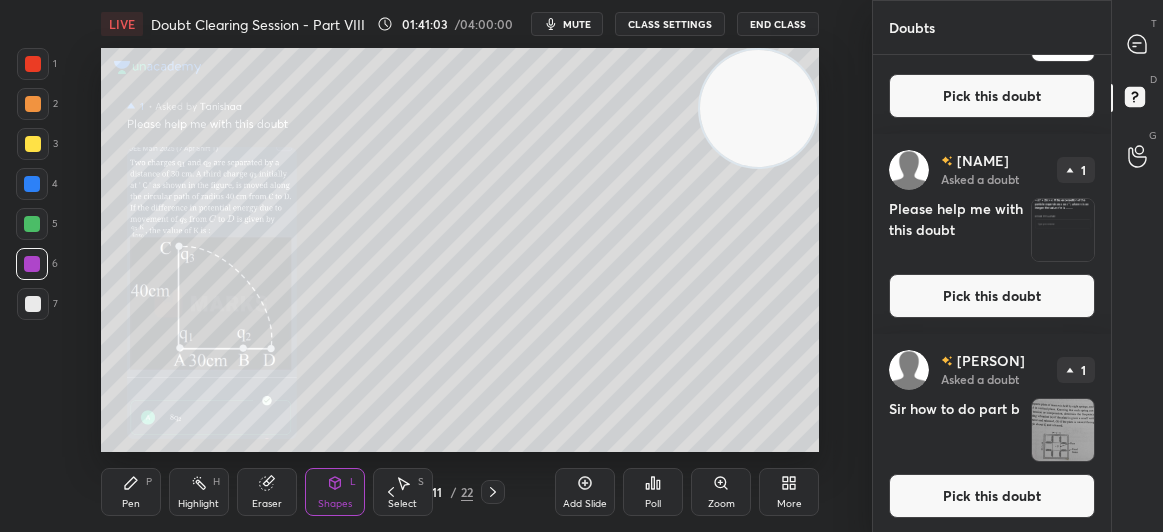 click at bounding box center (493, 492) 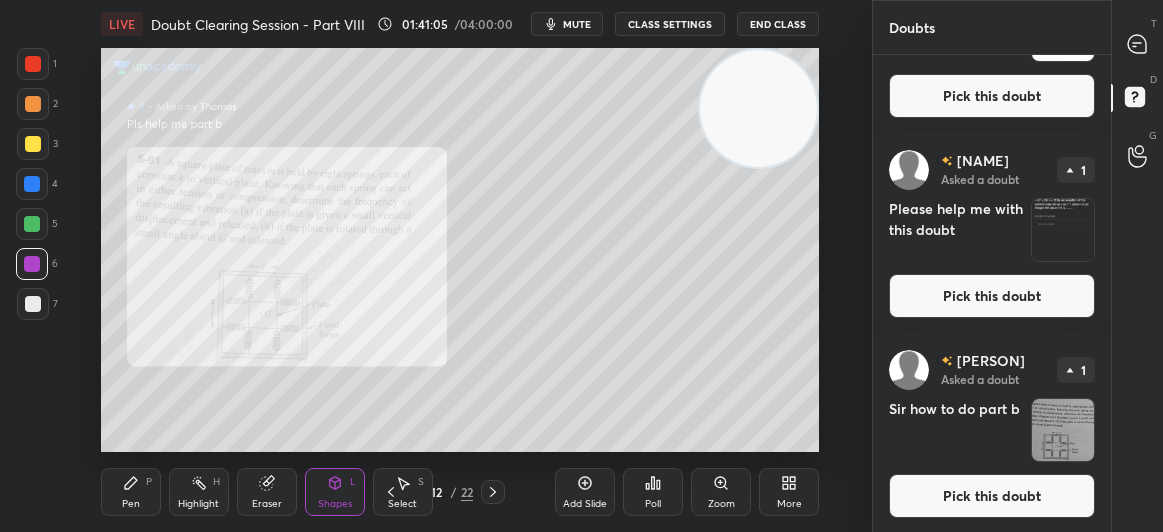 click 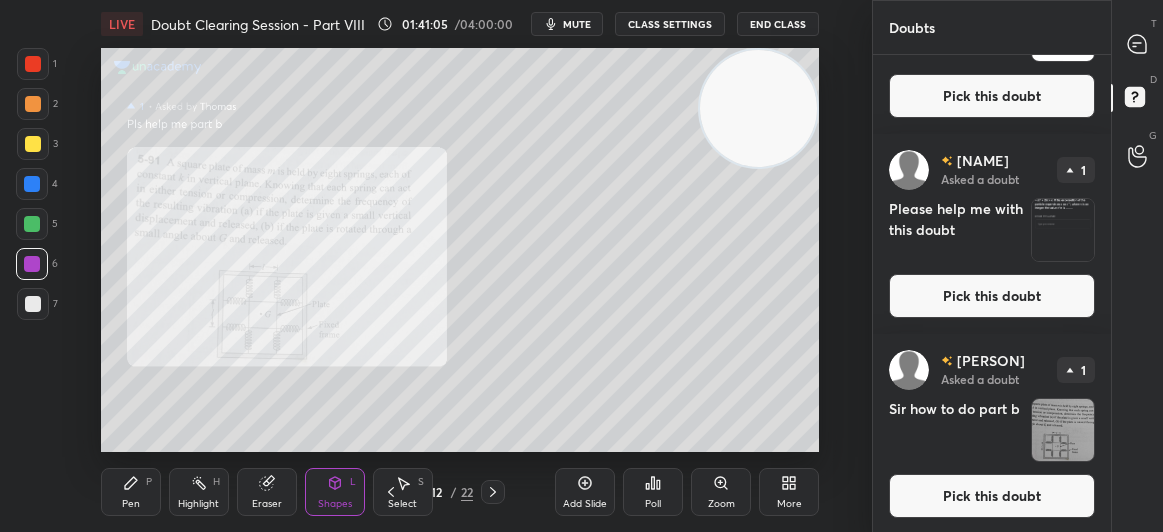 type on "x" 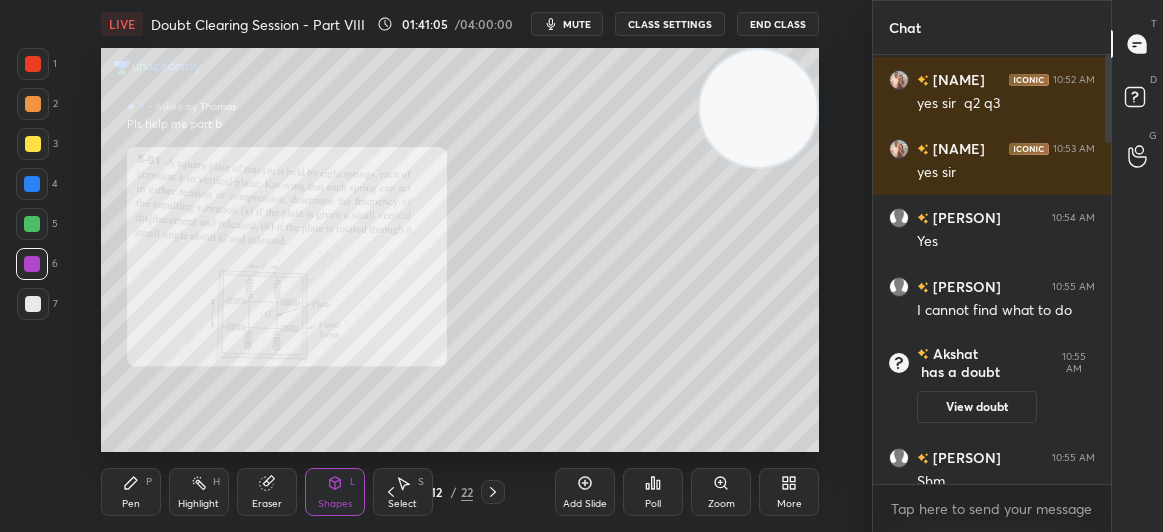 click at bounding box center [1138, 44] 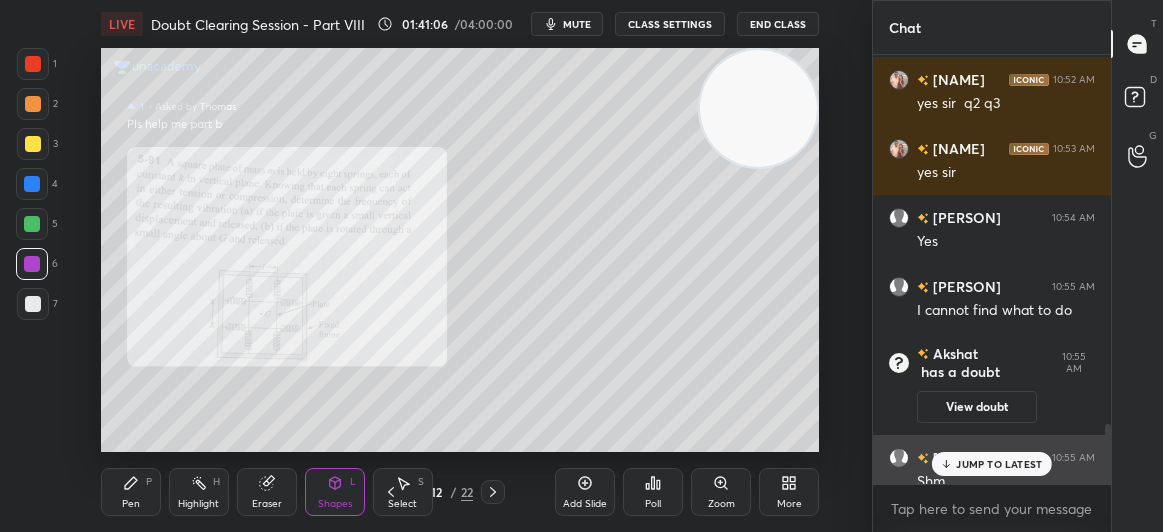 click on "[PERSON]" at bounding box center (965, 457) 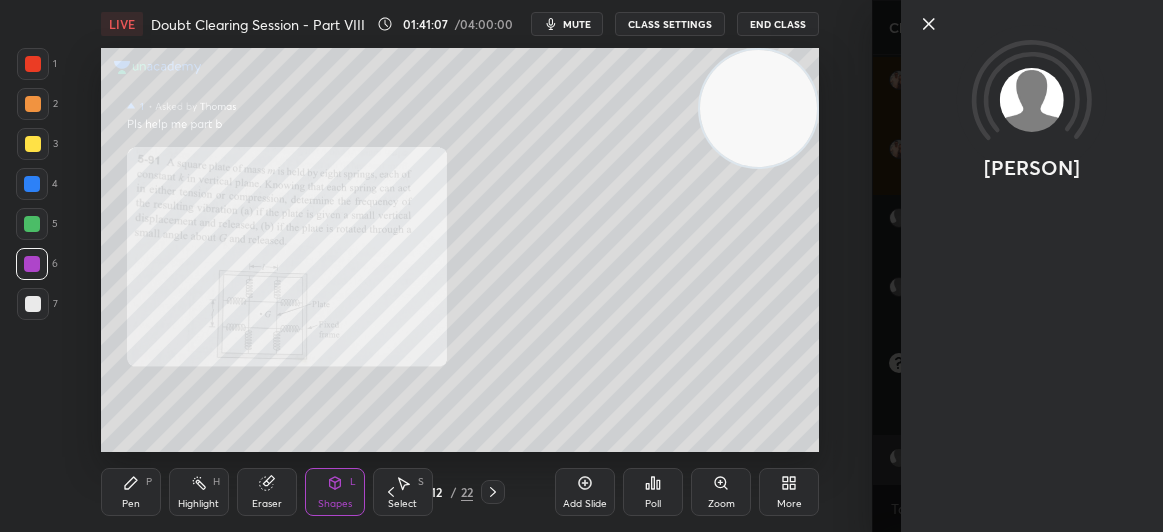 click 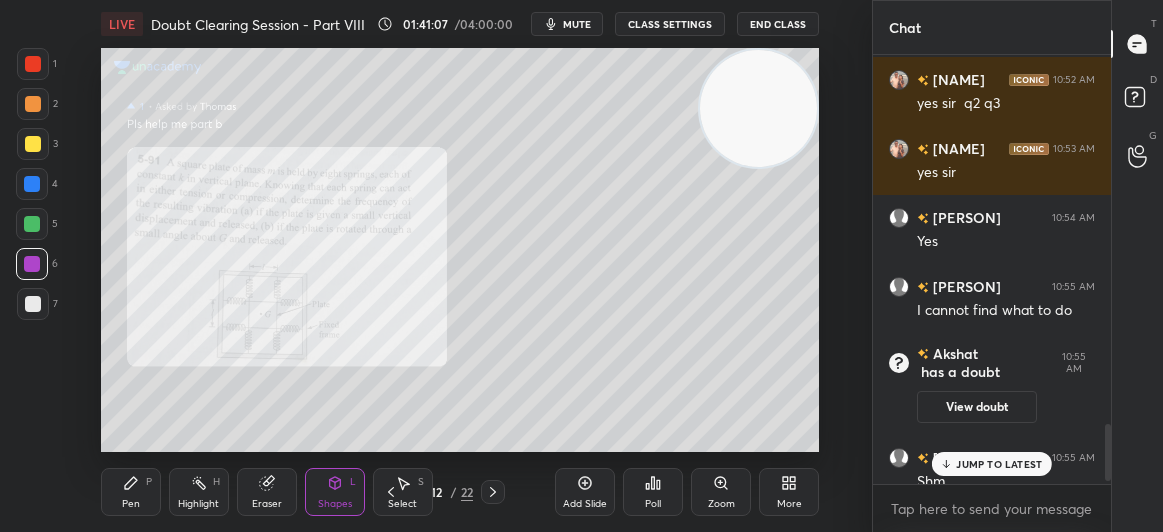 click on "[PERSON]" at bounding box center (1017, 266) 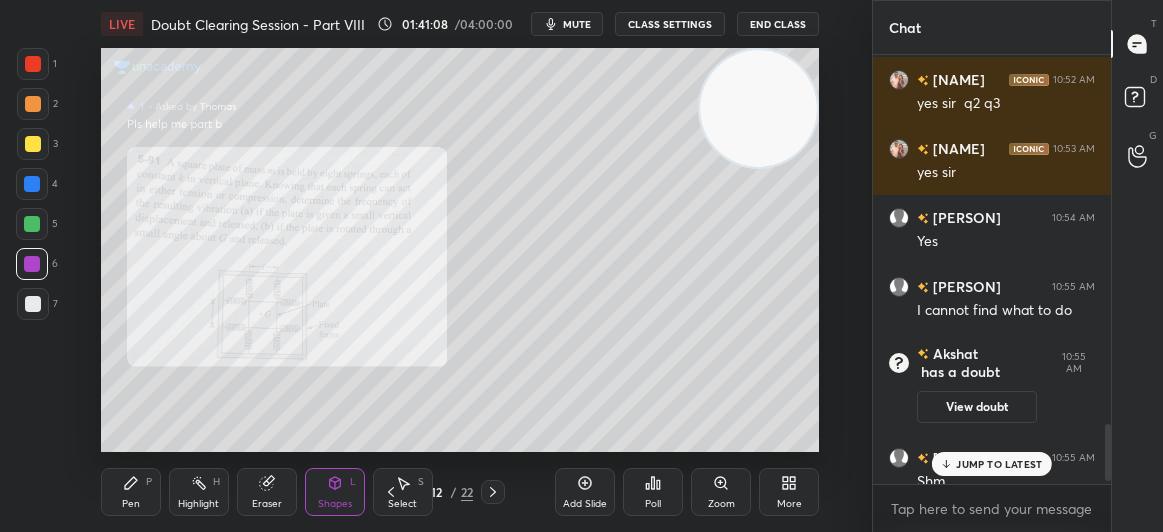 click on "JUMP TO LATEST" at bounding box center (999, 464) 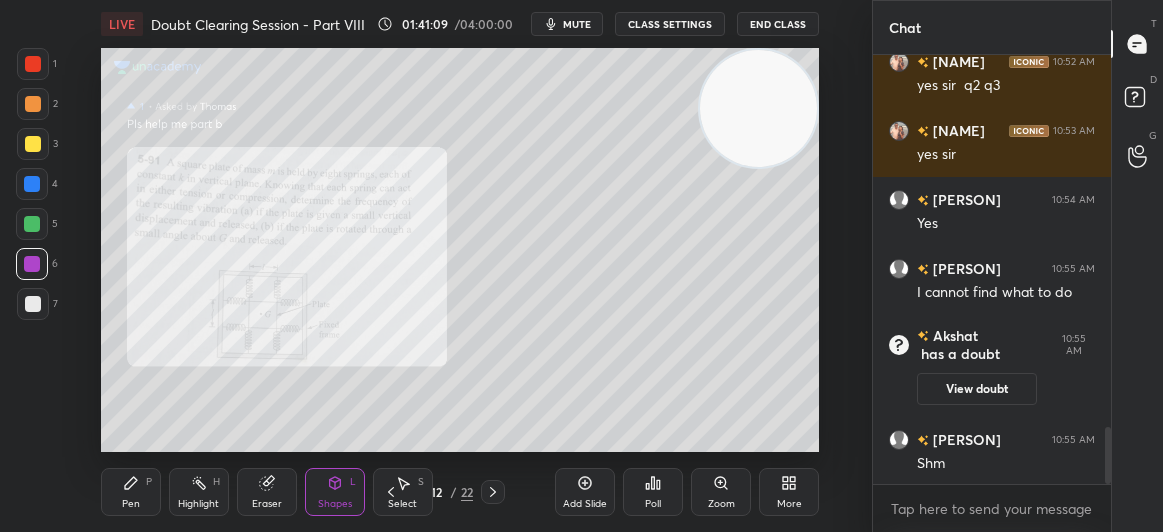 click at bounding box center (32, 184) 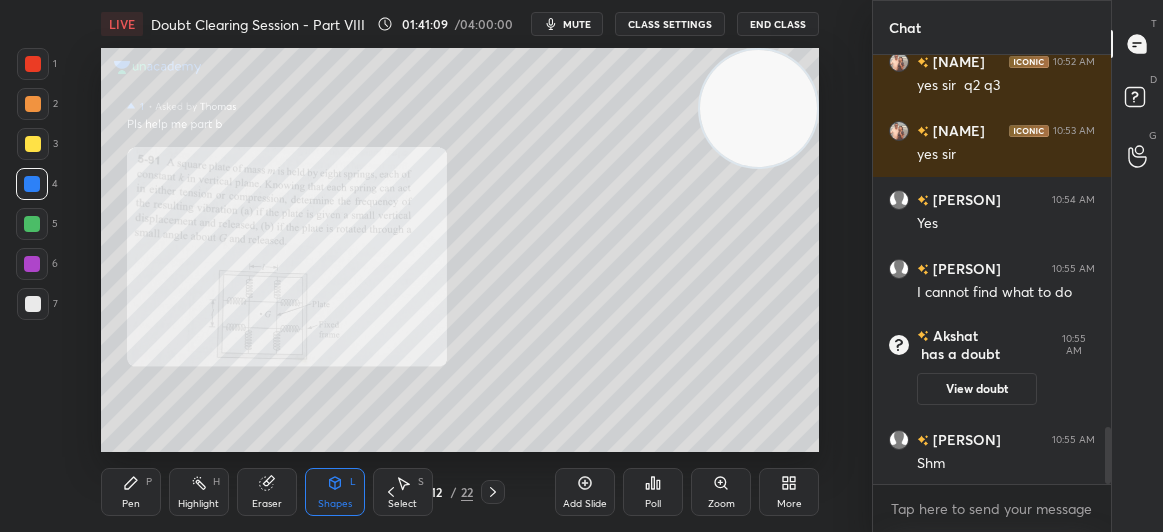 click on "3" at bounding box center [37, 148] 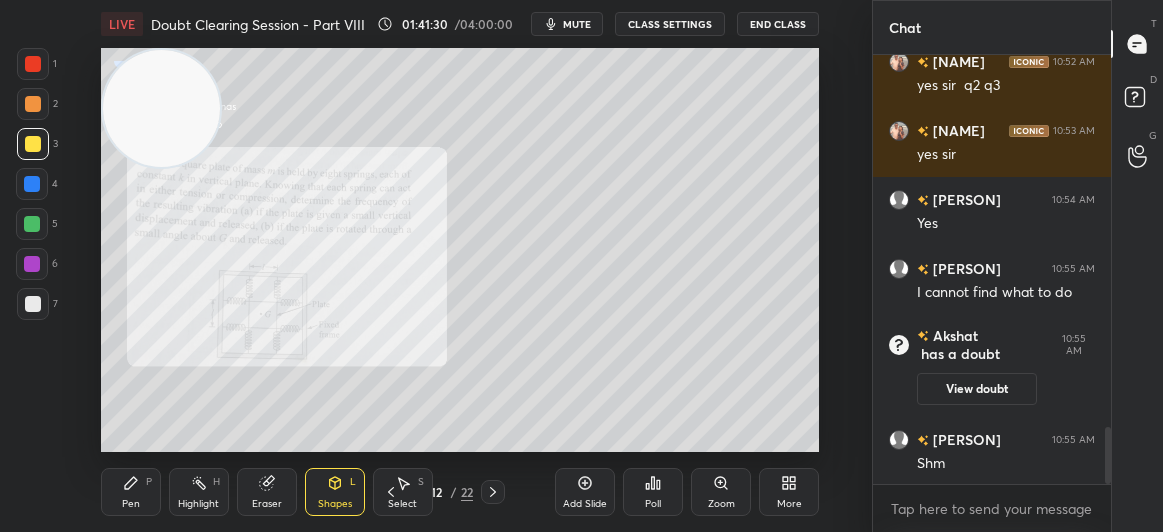 click on "Pen" at bounding box center (131, 504) 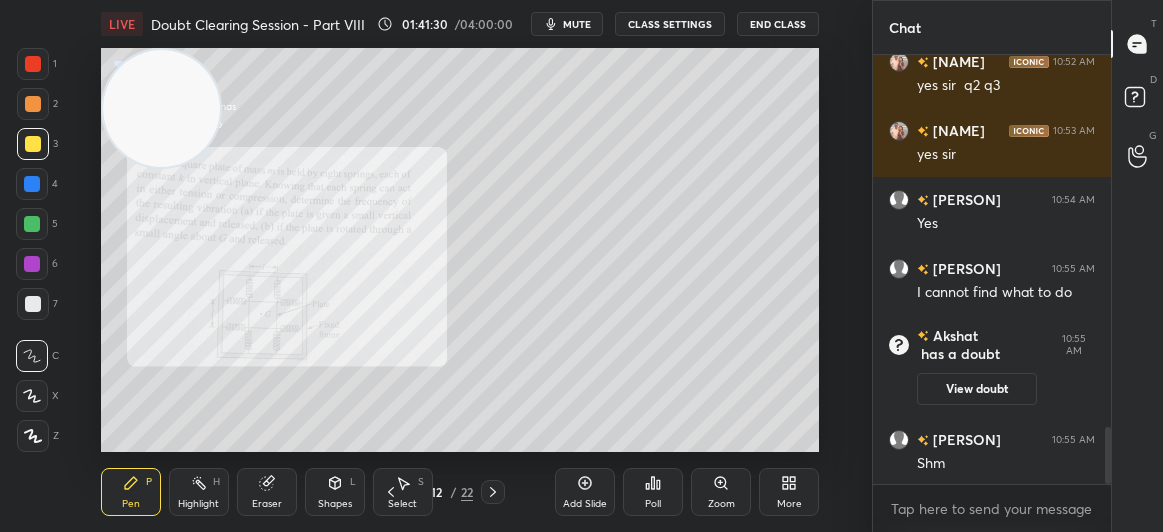 click on "Pen P" at bounding box center [131, 492] 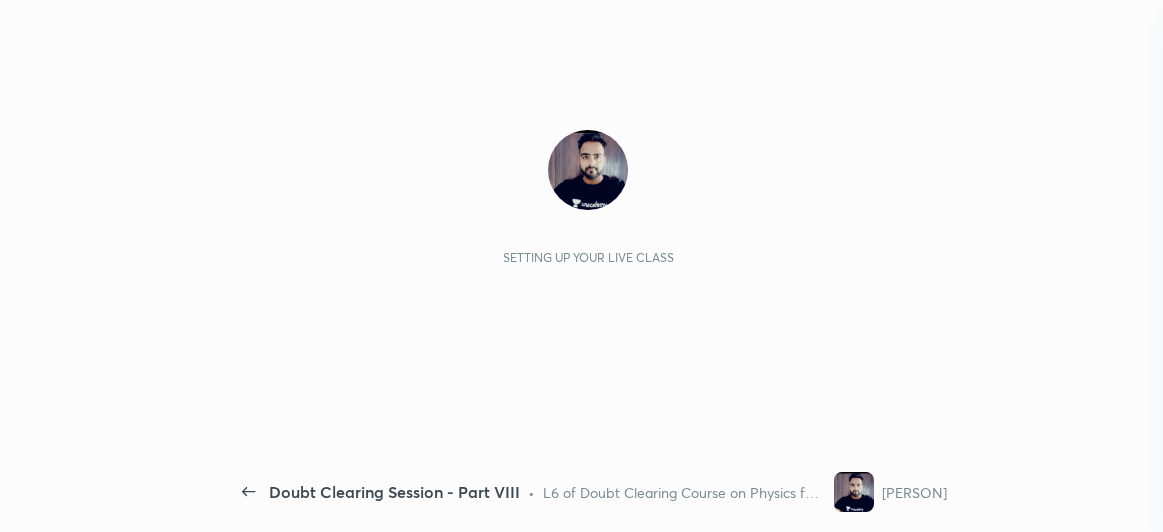 scroll, scrollTop: 0, scrollLeft: 0, axis: both 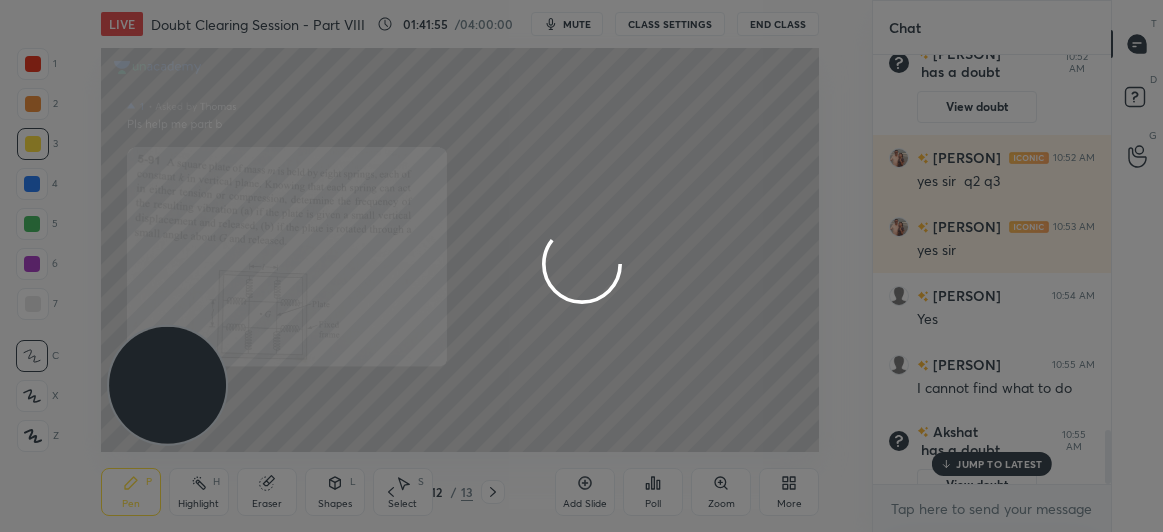 click at bounding box center [581, 266] 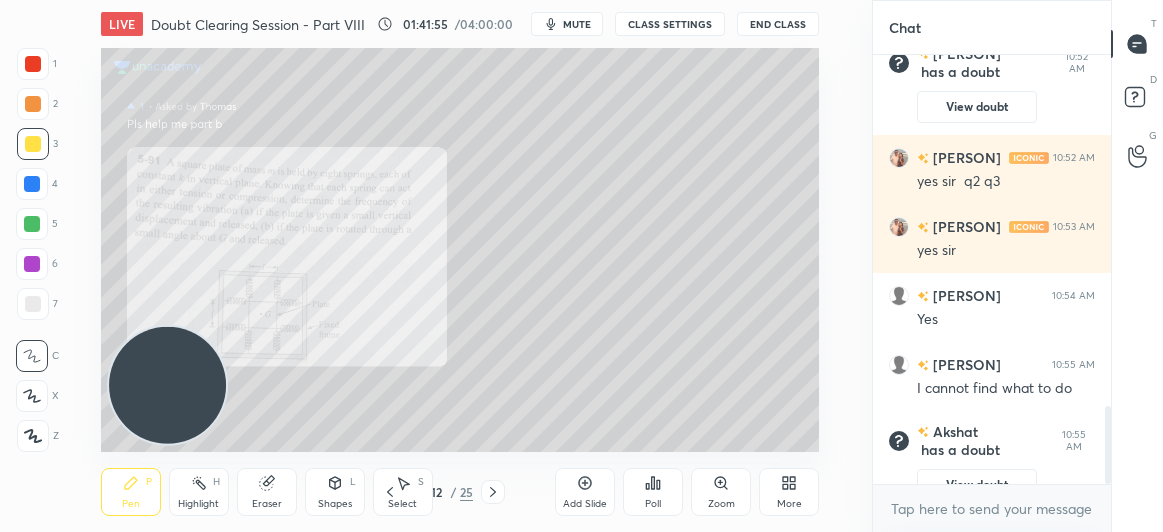 scroll, scrollTop: 1940, scrollLeft: 0, axis: vertical 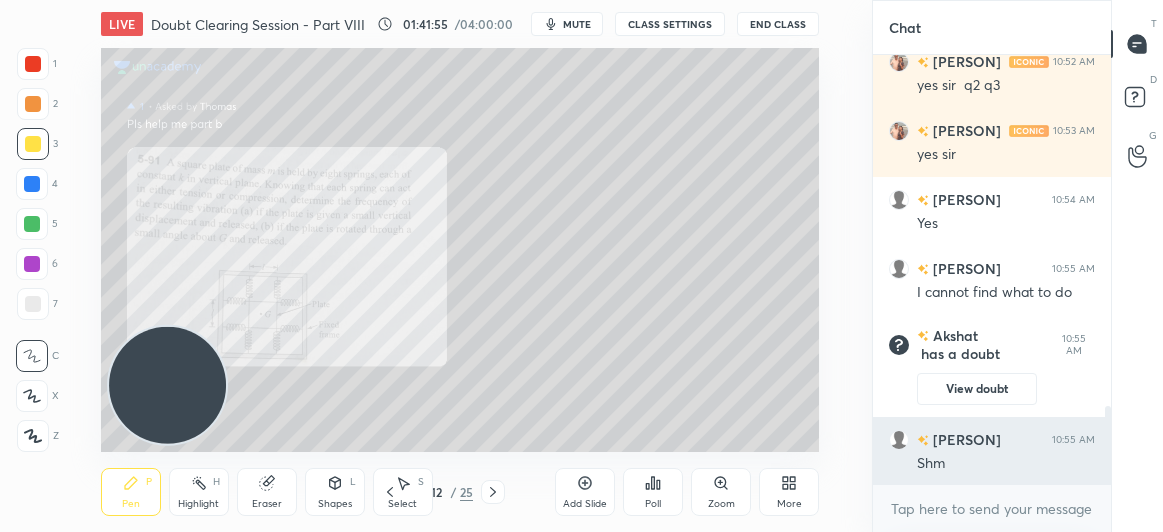 click on "Shm" at bounding box center (1006, 464) 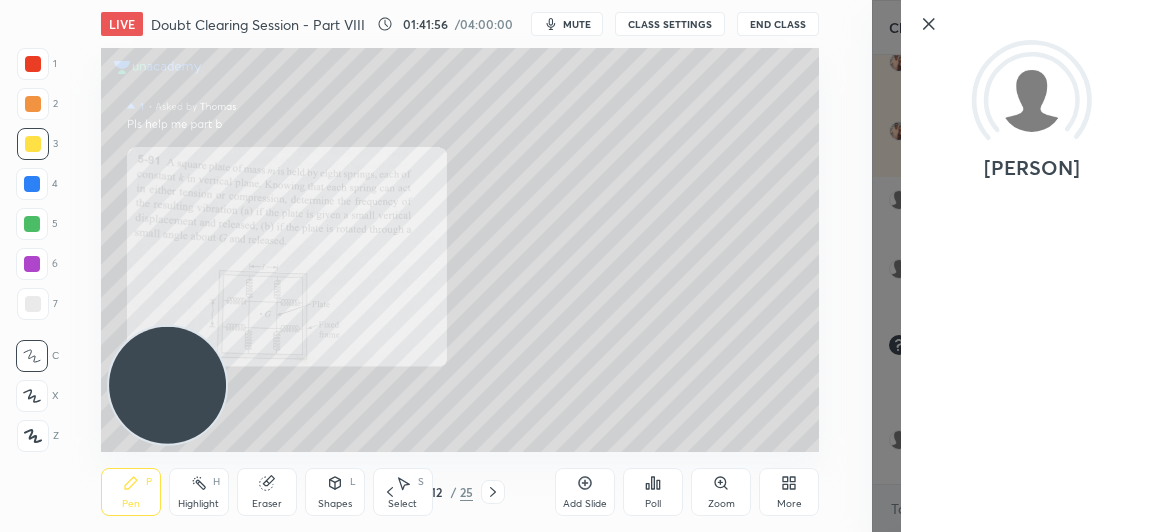 click on "[PERSON]" at bounding box center (1017, 266) 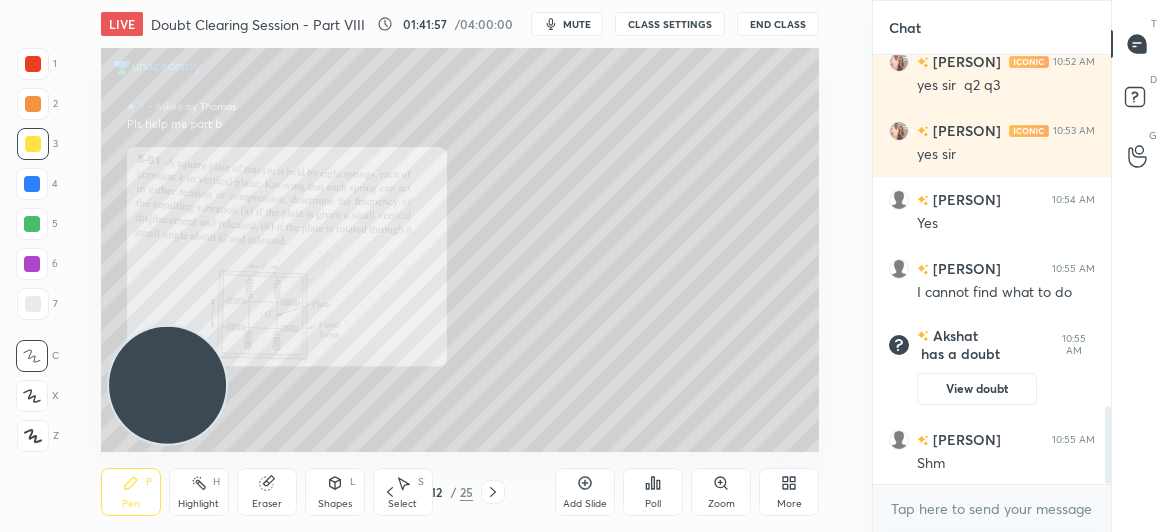 click on "More" at bounding box center (789, 492) 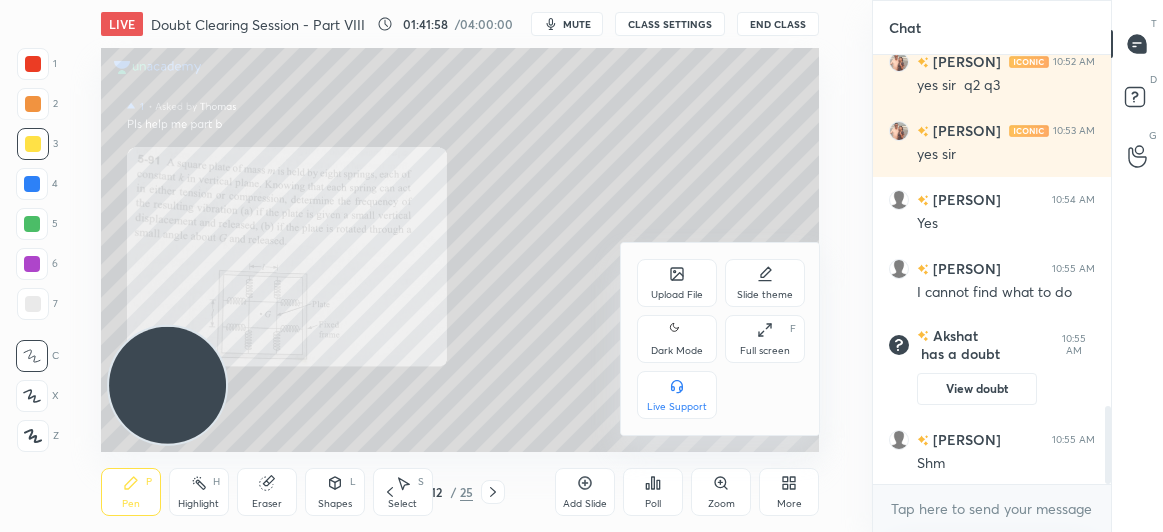 click on "Dark Mode" at bounding box center (677, 339) 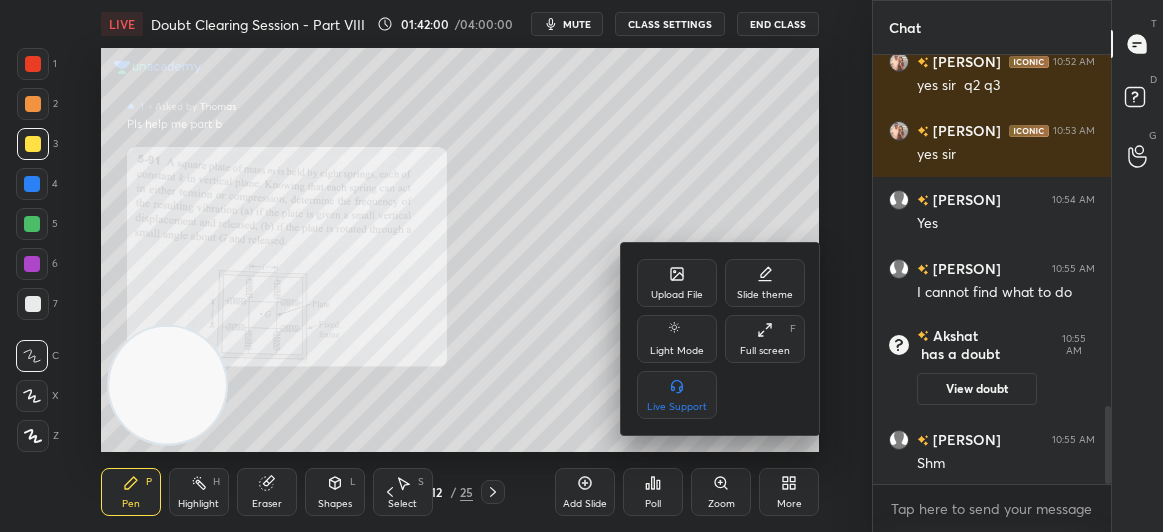 click at bounding box center (581, 266) 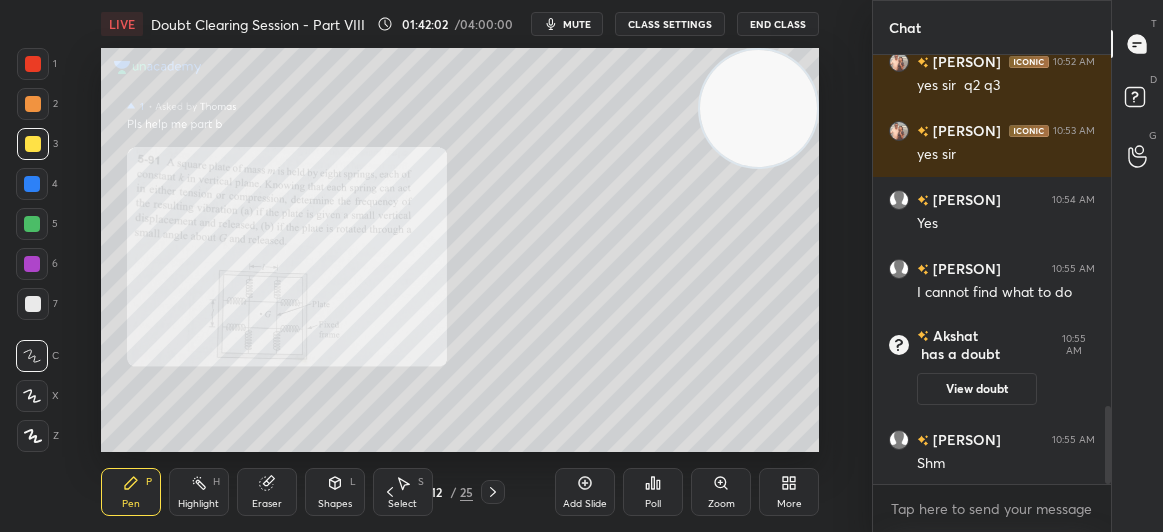 click at bounding box center (33, 304) 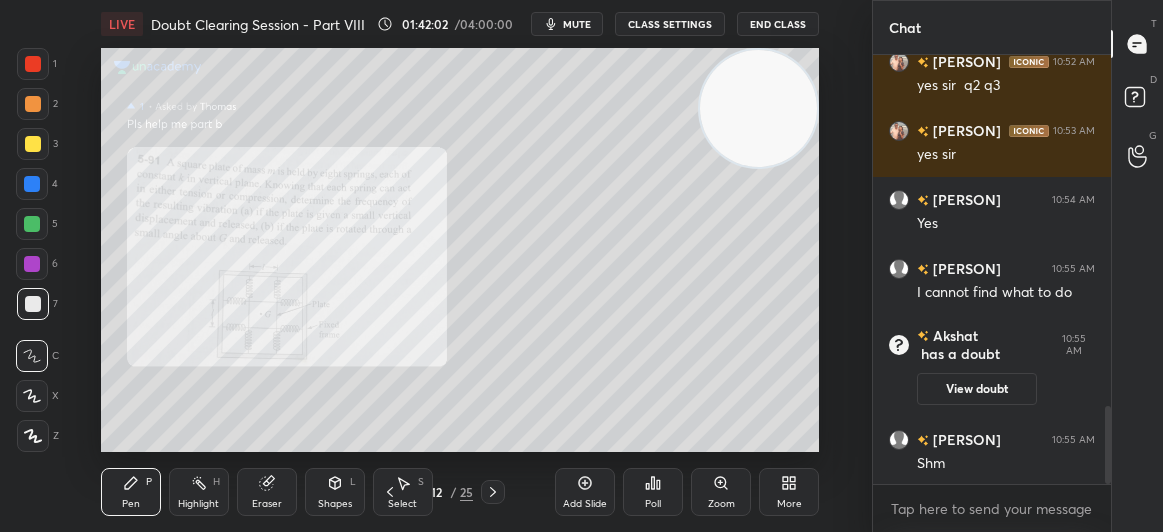 click at bounding box center [33, 304] 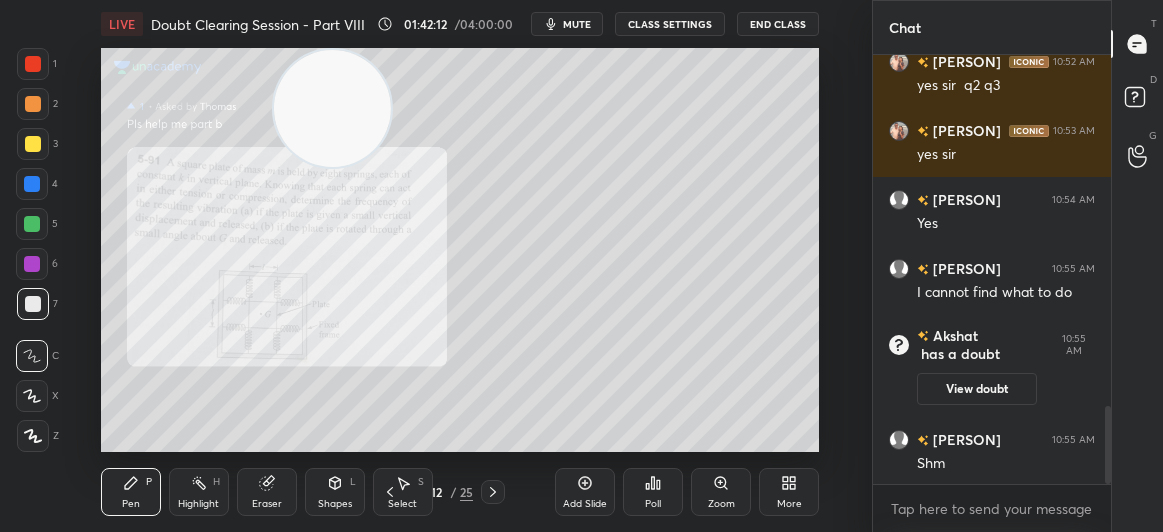 click at bounding box center (33, 144) 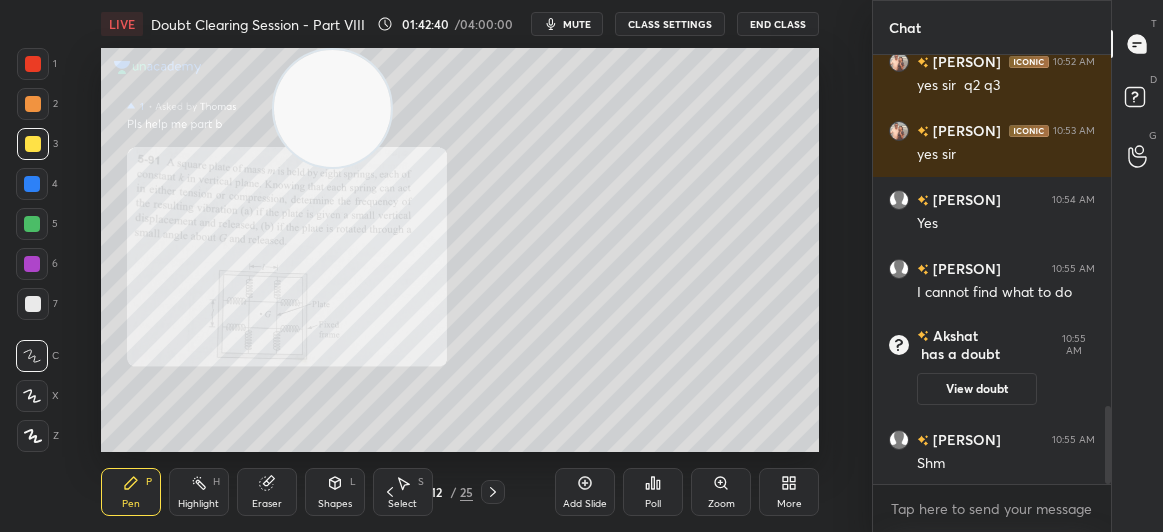 click at bounding box center (33, 64) 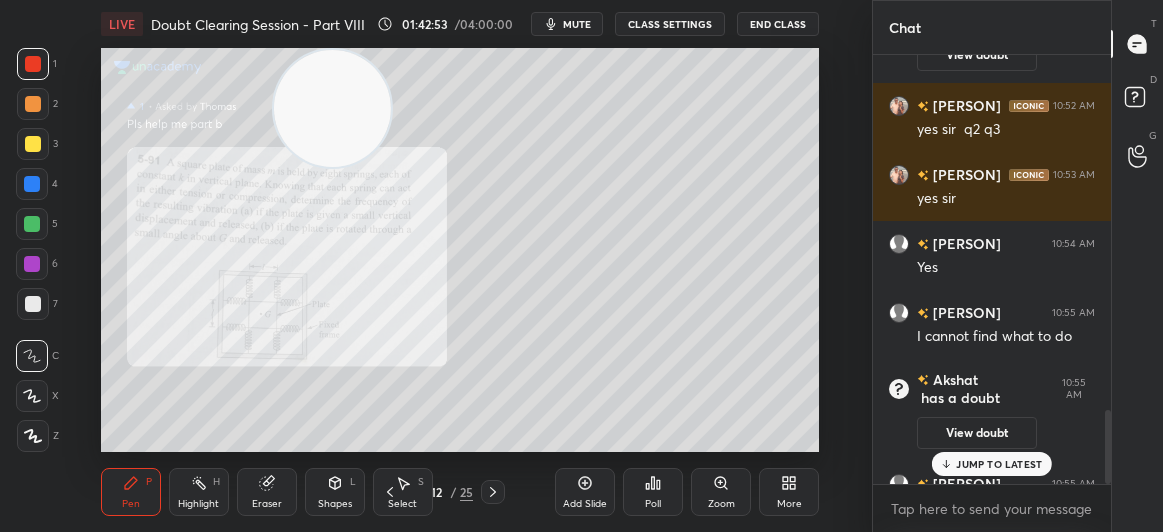 scroll, scrollTop: 2053, scrollLeft: 0, axis: vertical 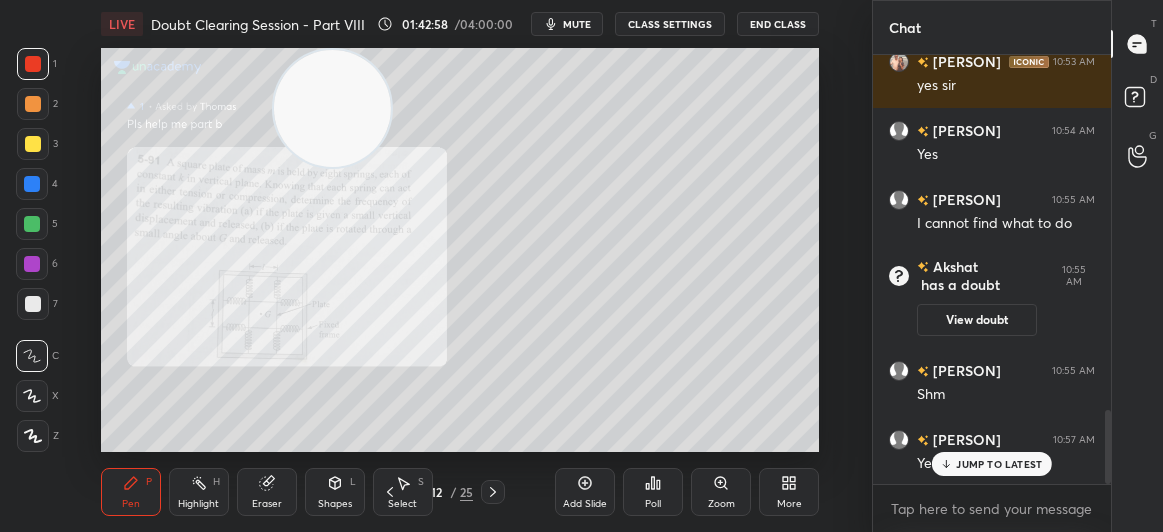click at bounding box center [32, 184] 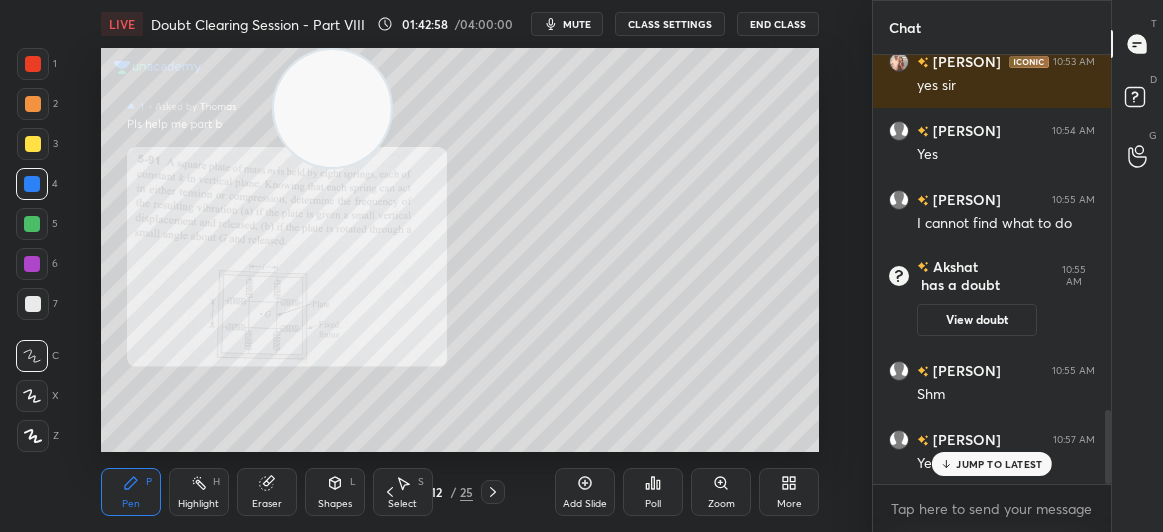 click at bounding box center [32, 184] 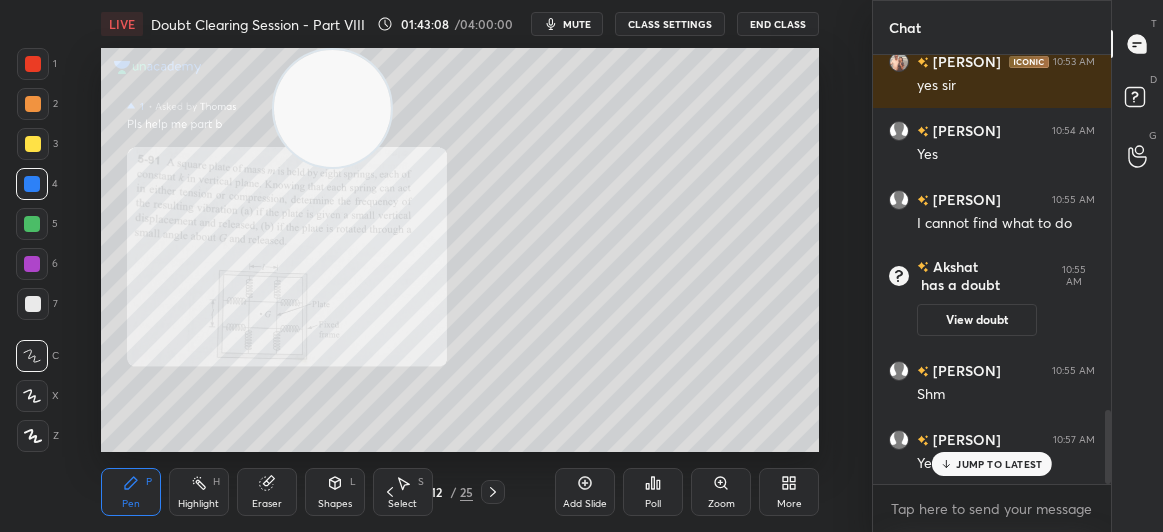 click at bounding box center [33, 64] 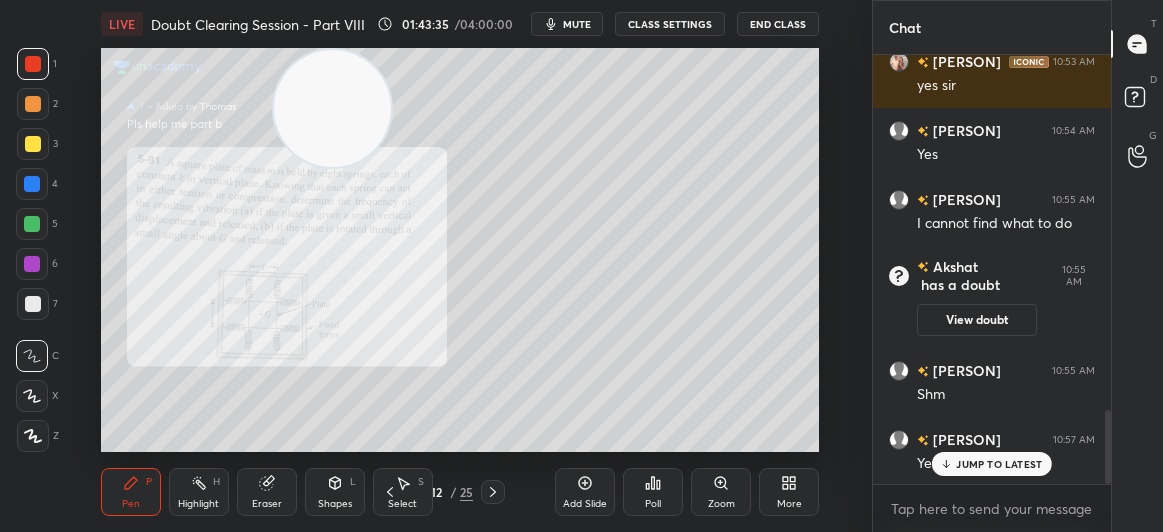 click at bounding box center (33, 144) 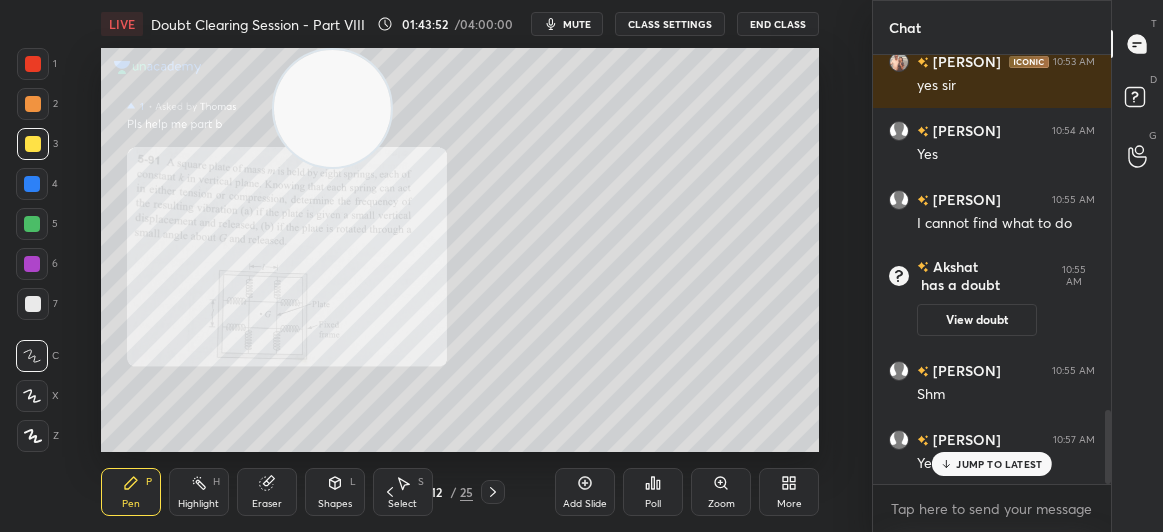 click at bounding box center [33, 64] 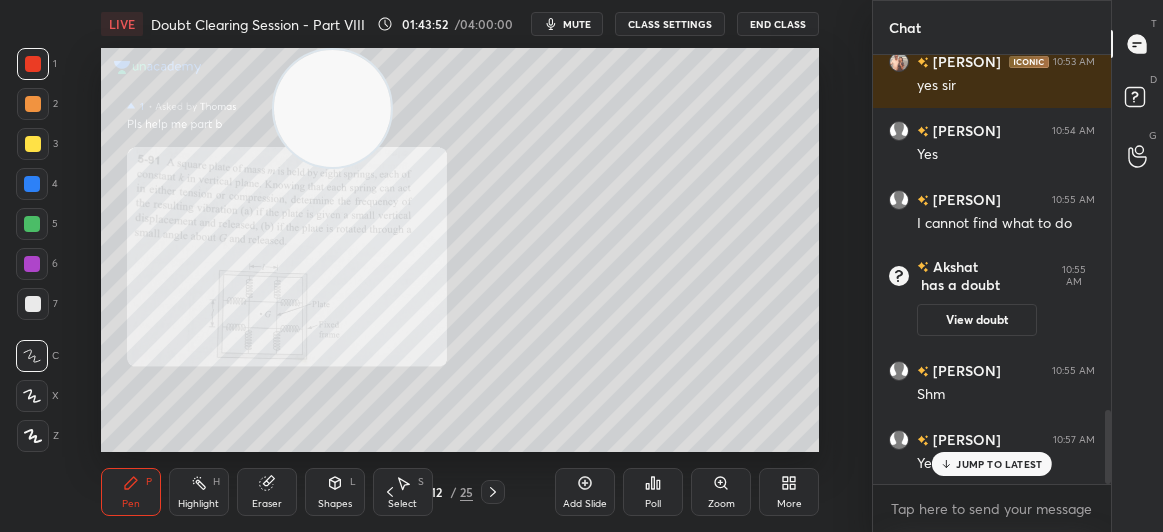 click at bounding box center (33, 64) 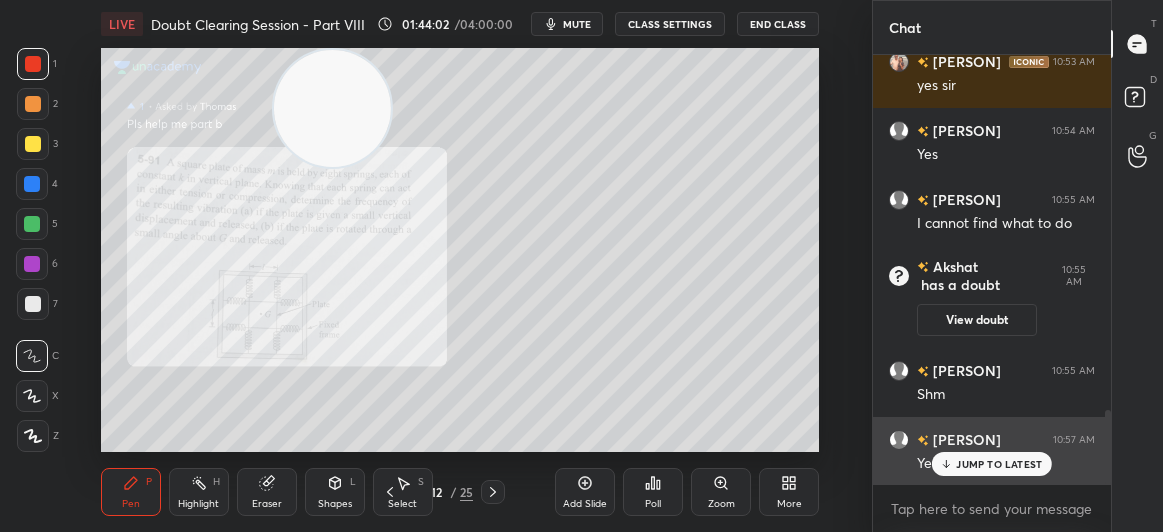 click on "JUMP TO LATEST" at bounding box center (999, 464) 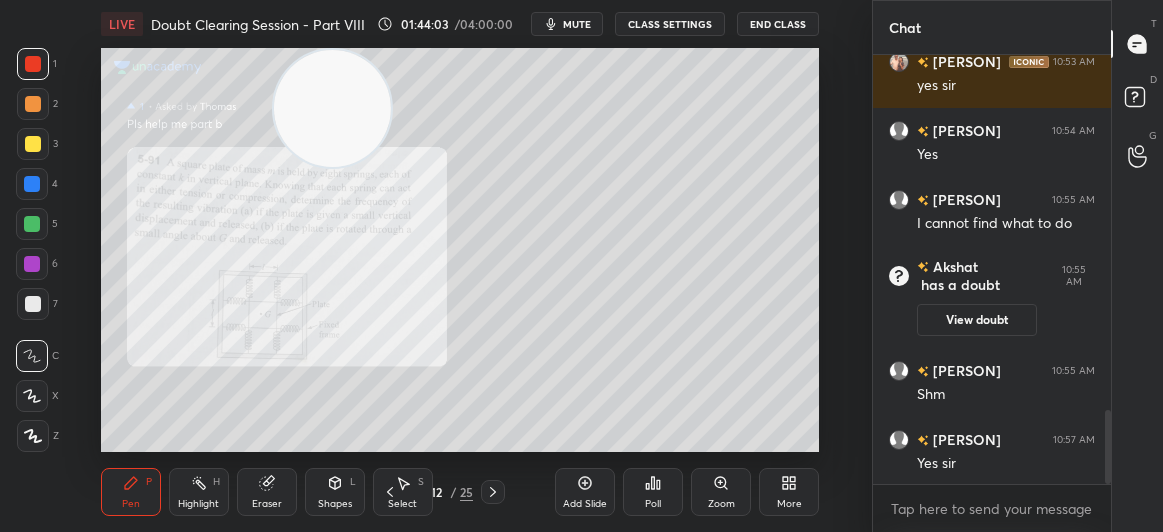 click at bounding box center [33, 64] 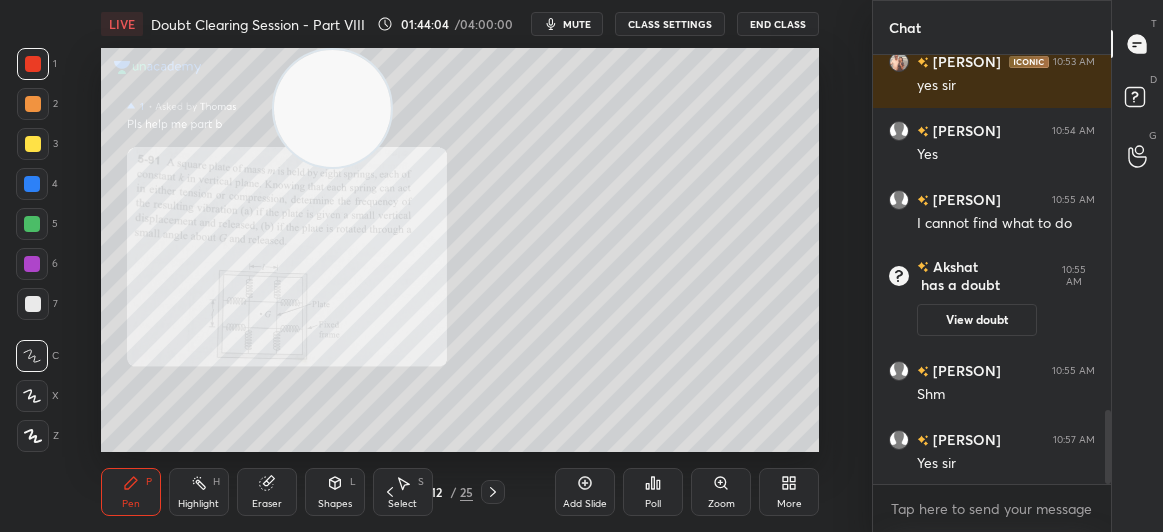 click at bounding box center (33, 144) 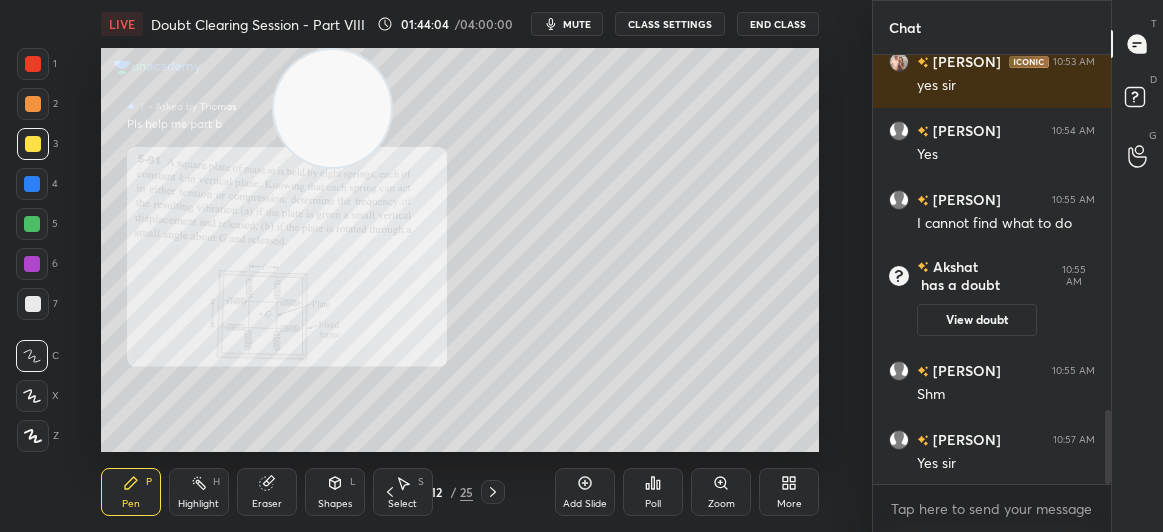 click at bounding box center [33, 144] 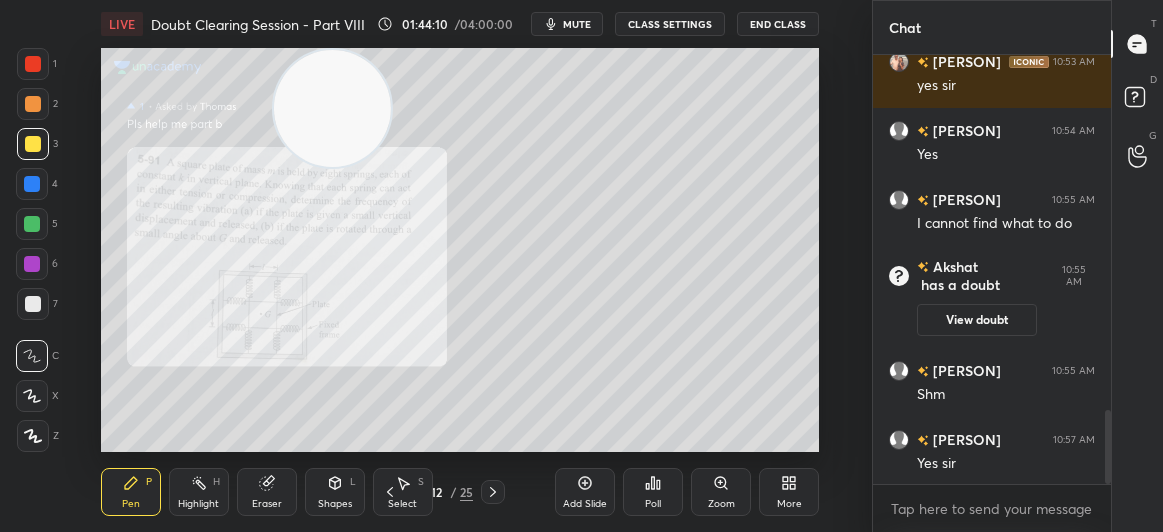 click on "Eraser" at bounding box center [267, 492] 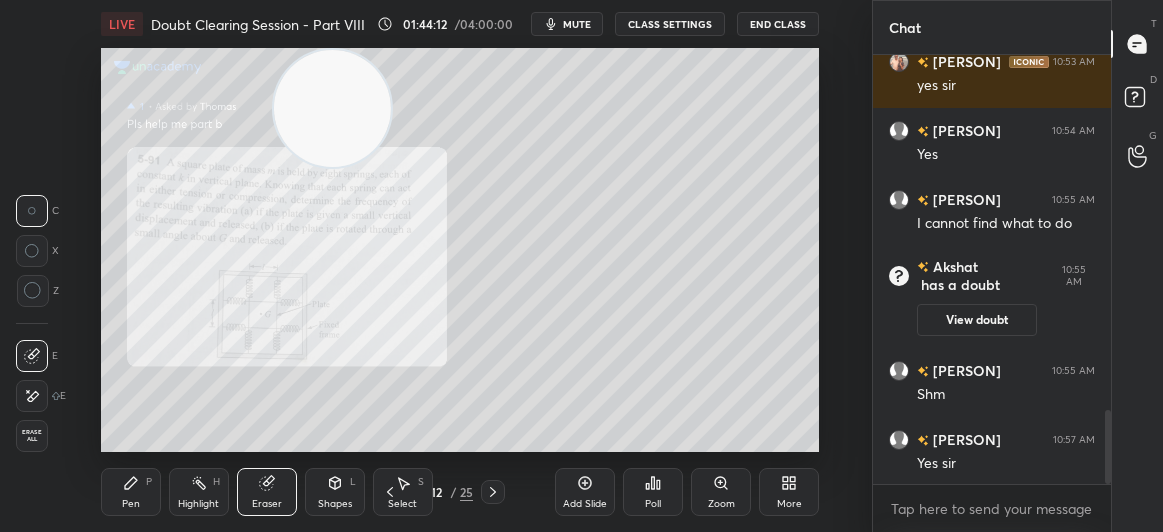click on "Pen" at bounding box center [131, 504] 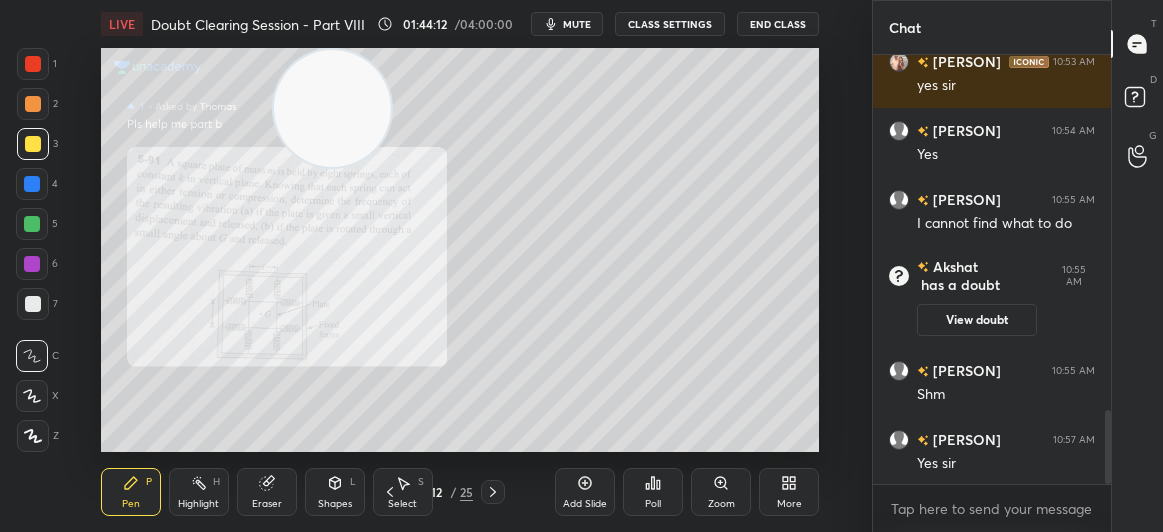click on "Pen P" at bounding box center (131, 492) 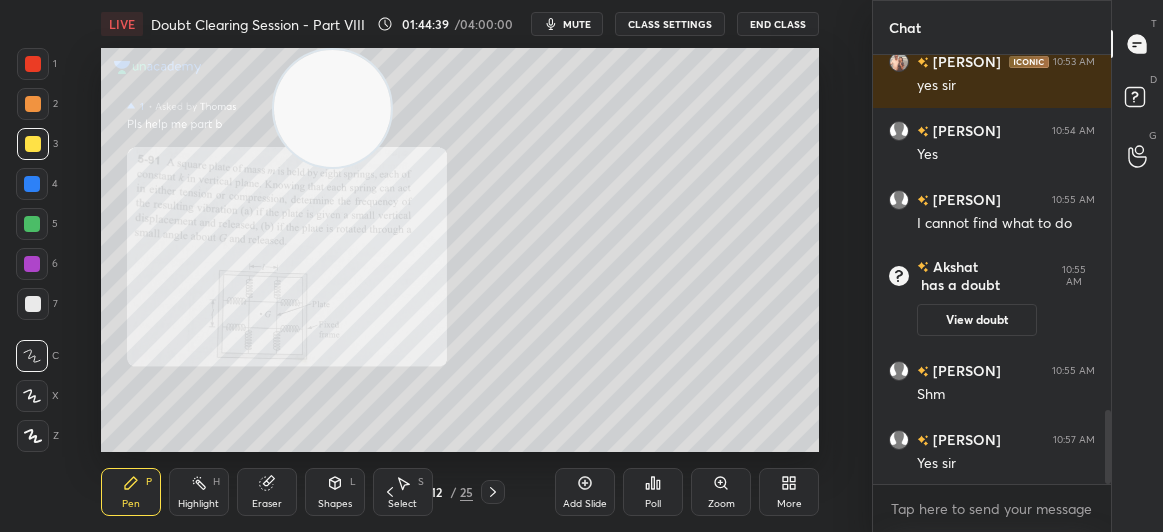 click at bounding box center [33, 64] 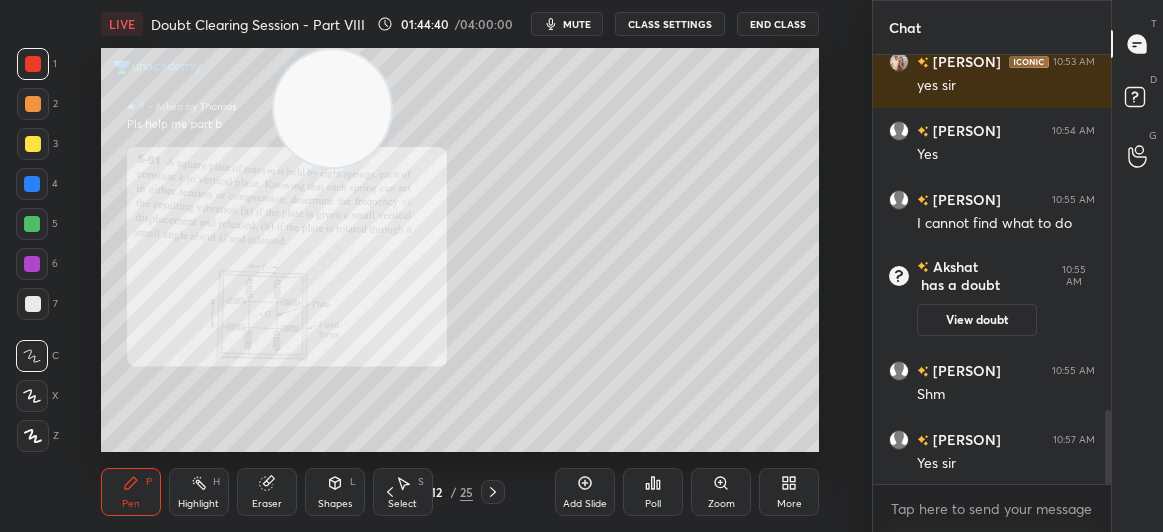 click at bounding box center (33, 64) 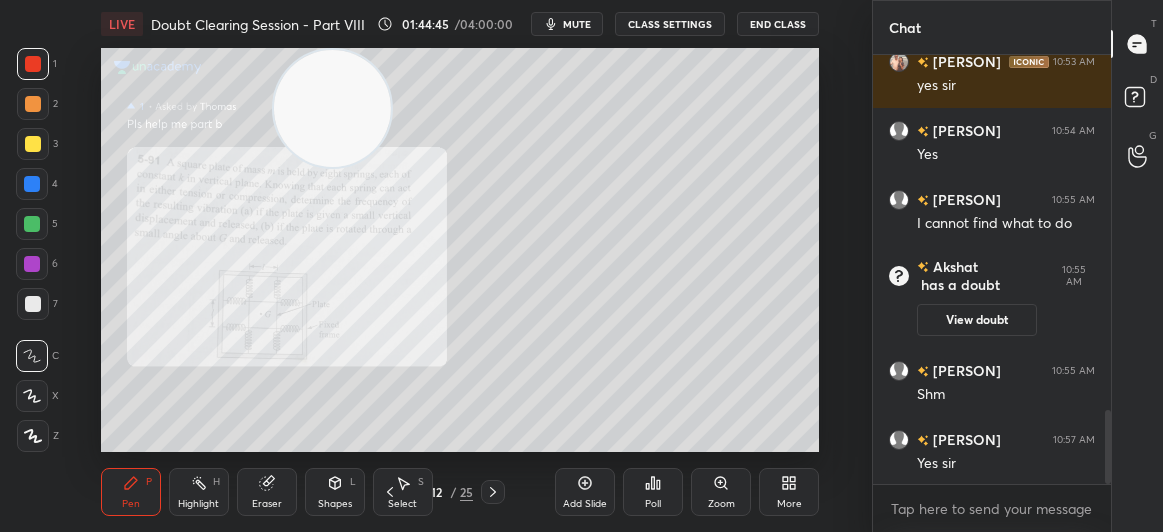 click at bounding box center (33, 144) 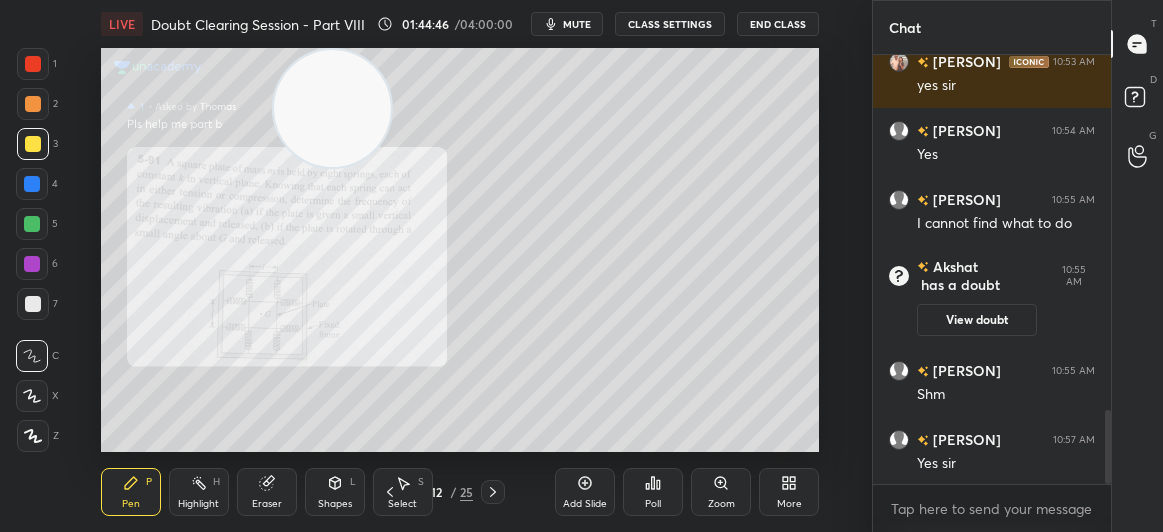 click at bounding box center [33, 144] 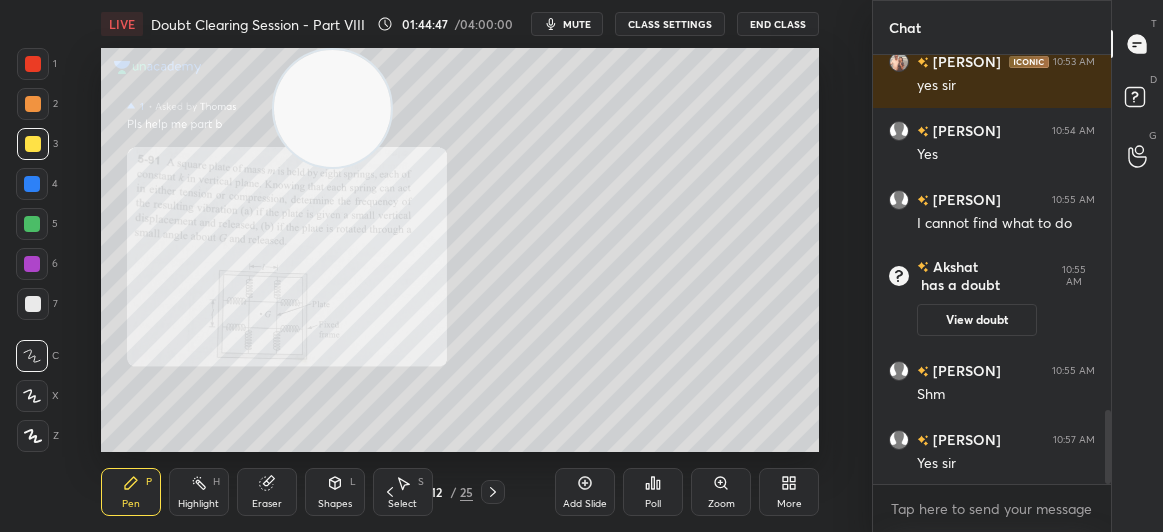 click on "Add Slide" at bounding box center (585, 492) 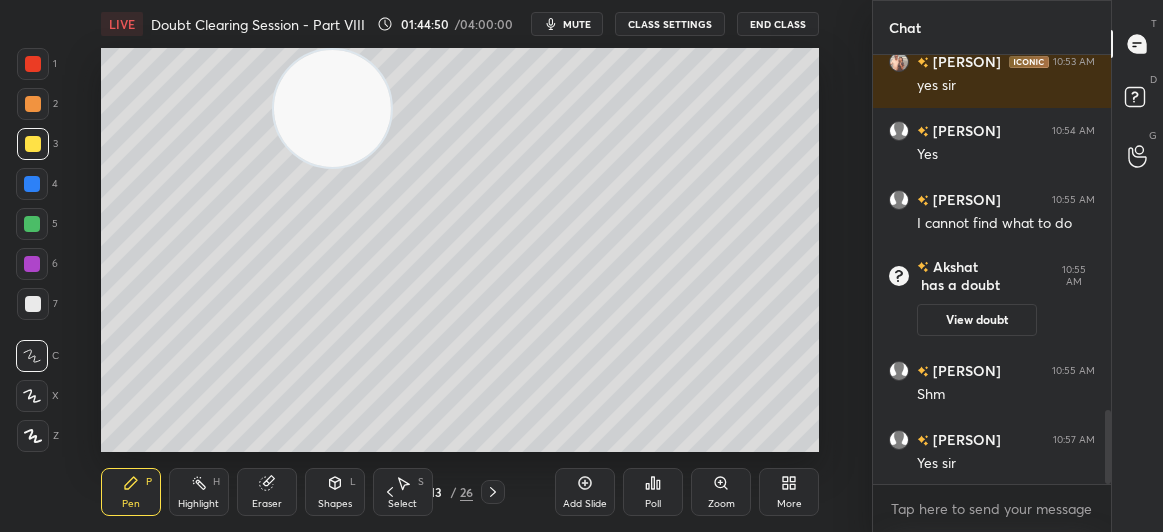 click 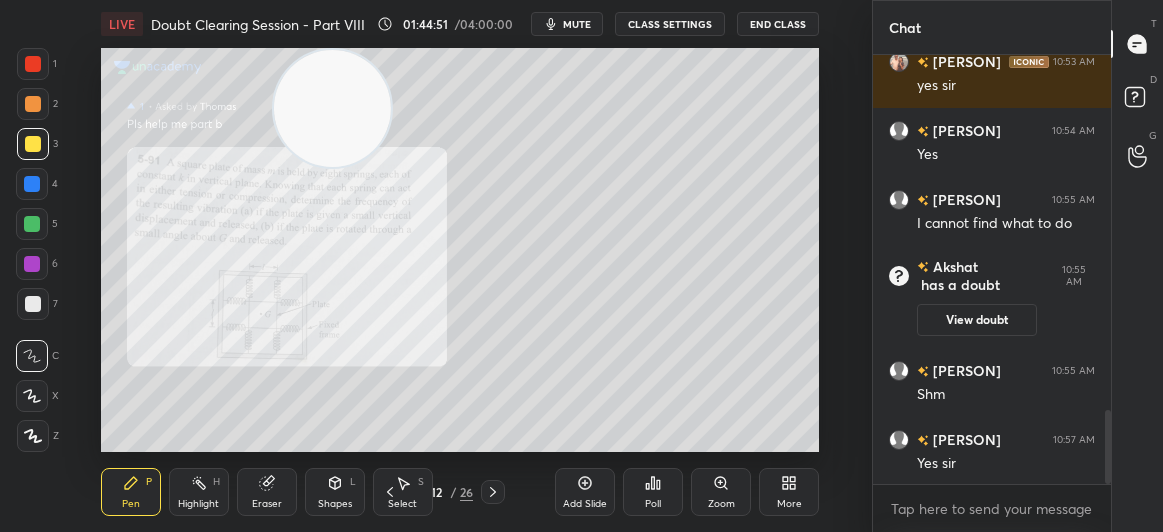 click 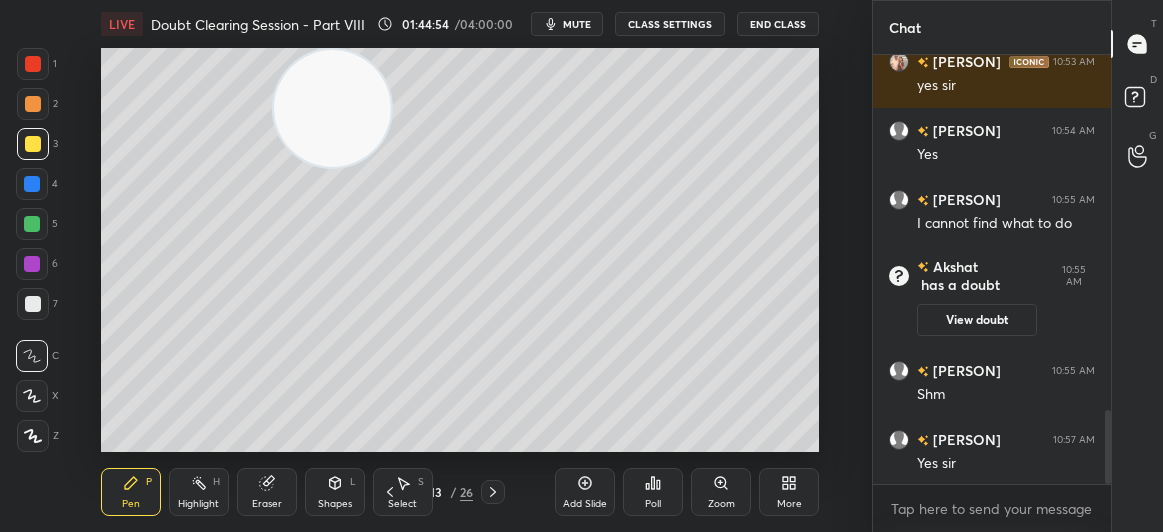 click at bounding box center [33, 64] 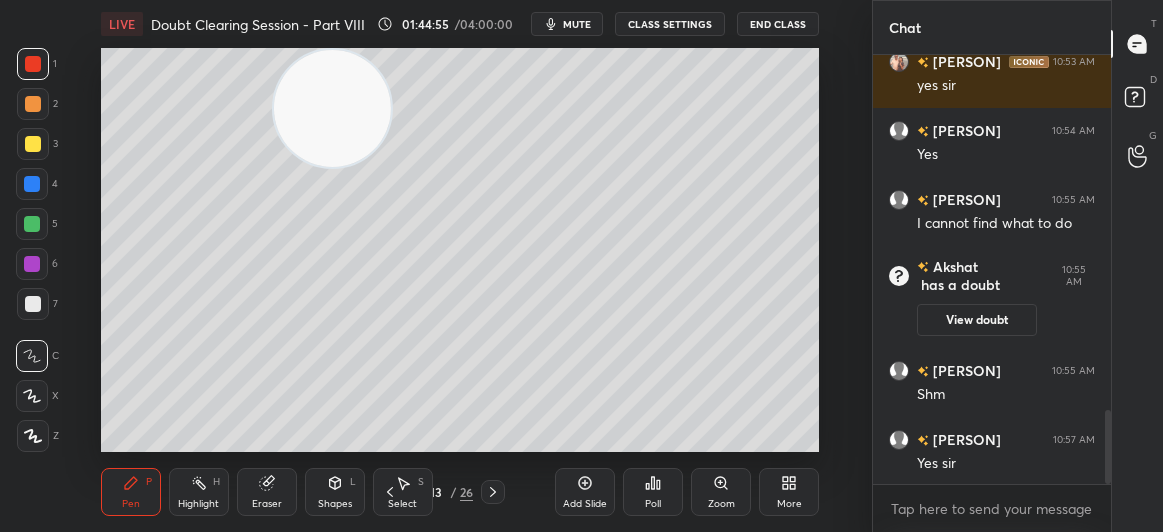 click at bounding box center [33, 64] 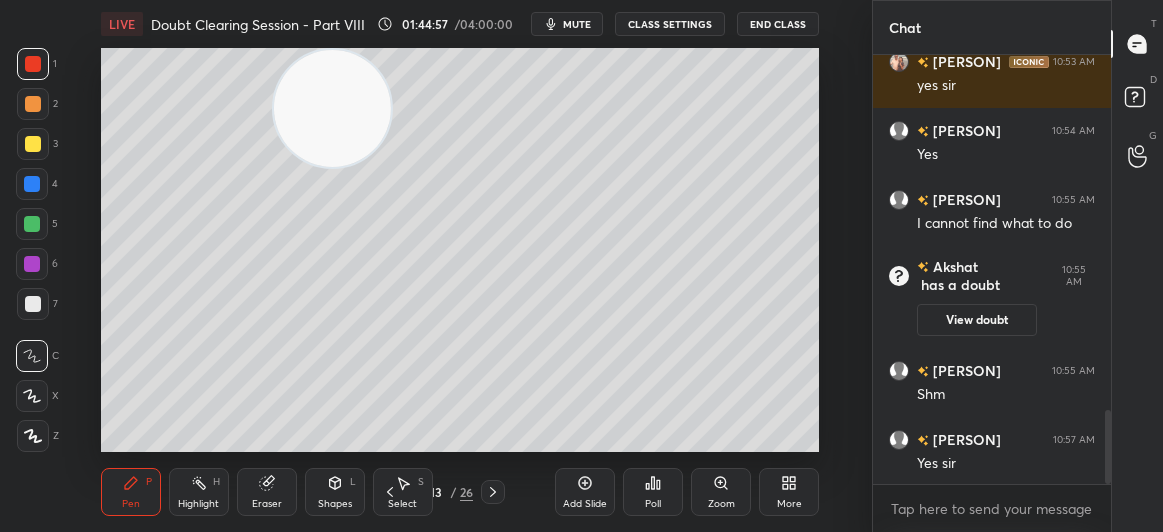 click 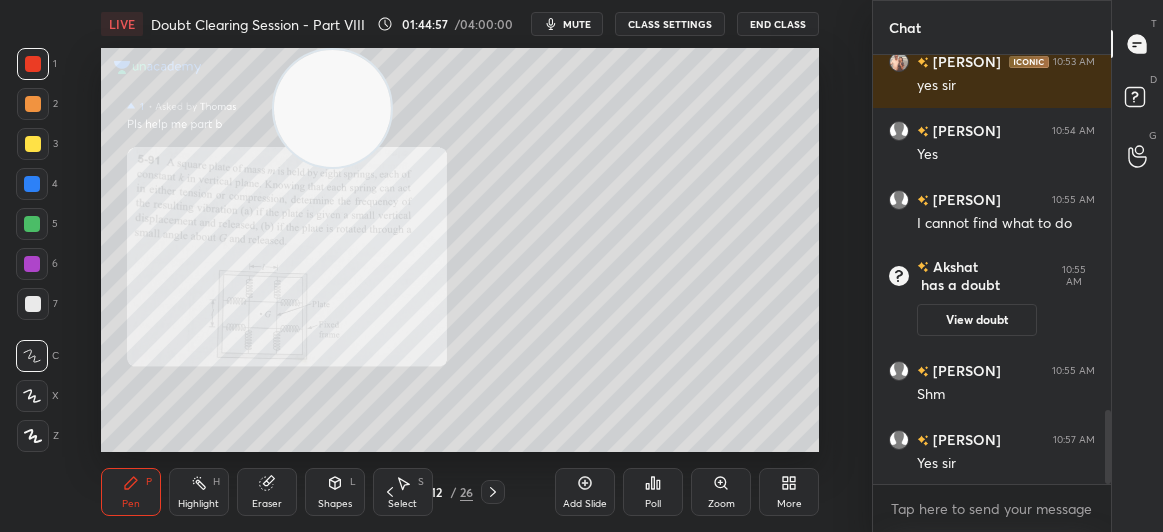 click 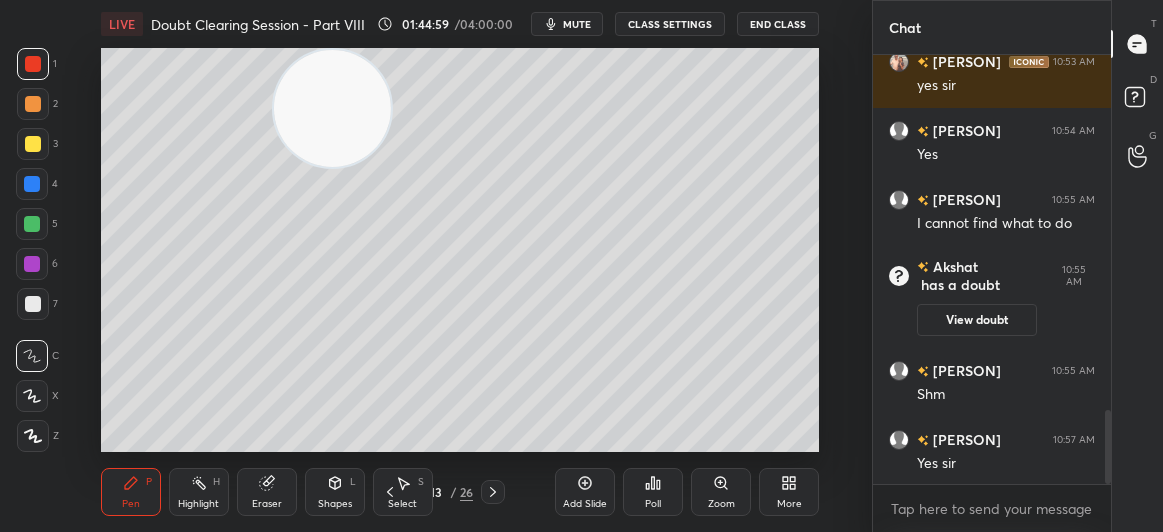 click 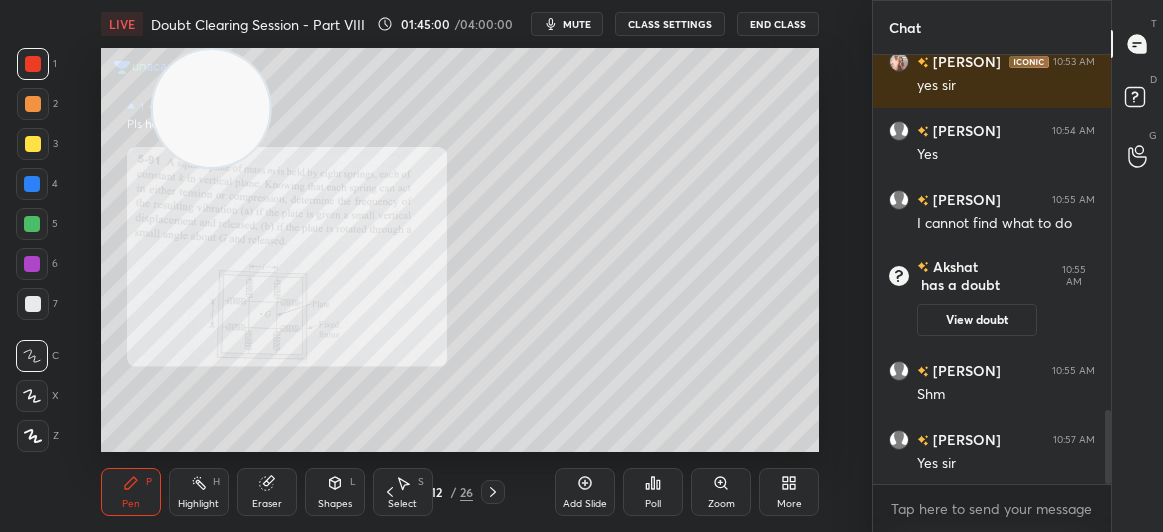 click 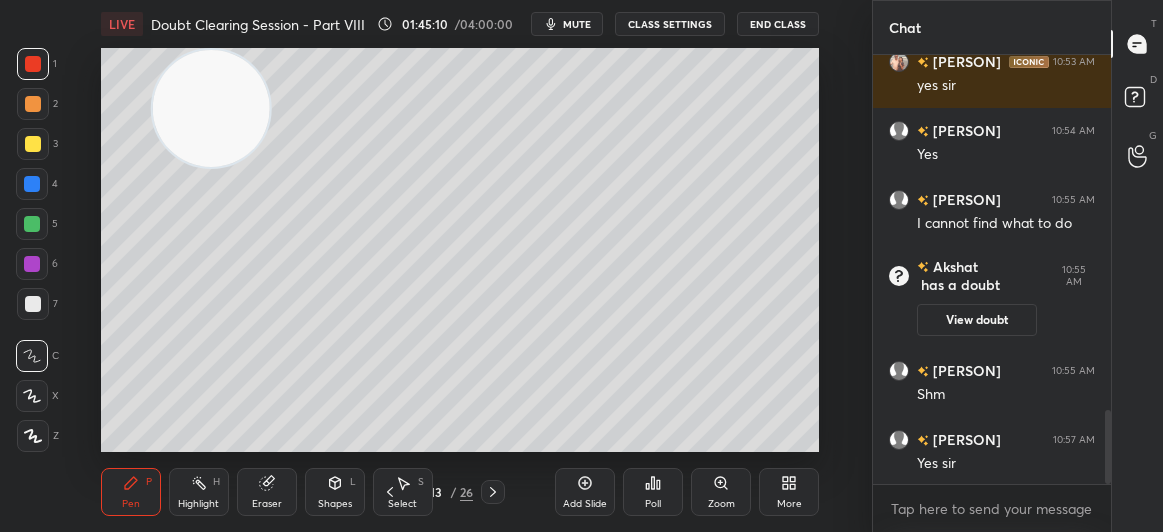 click 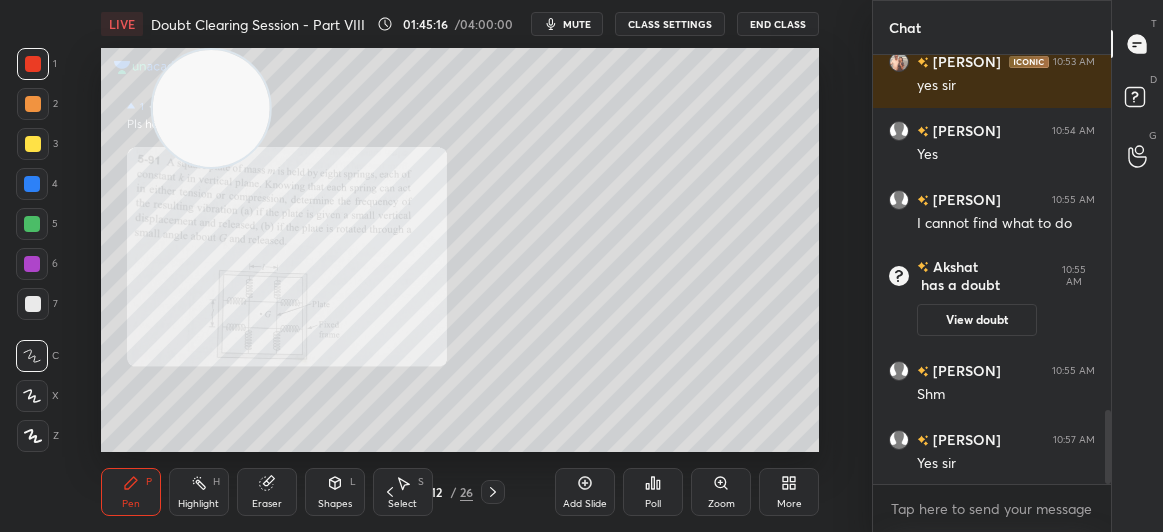 click 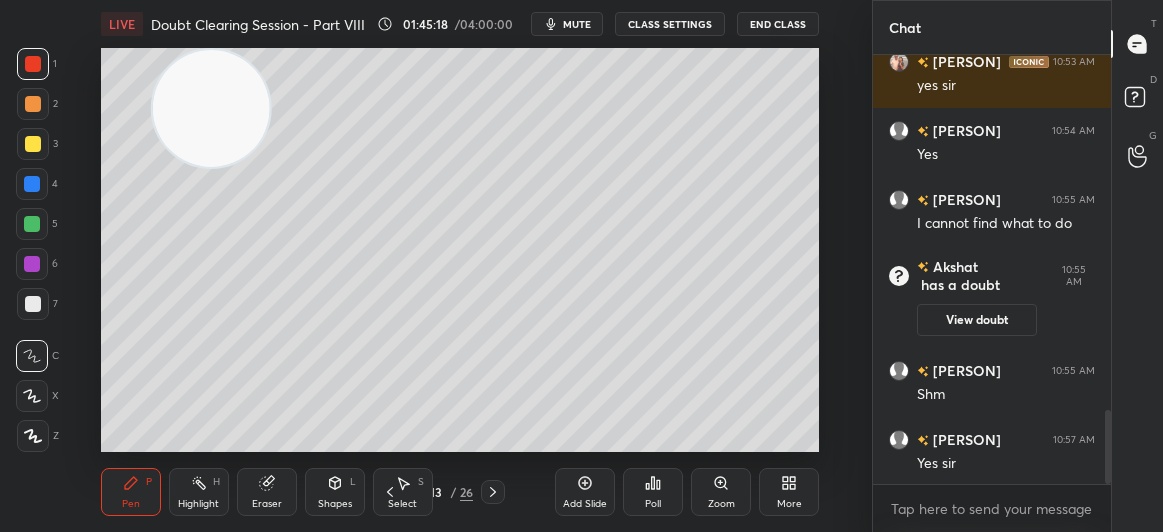 click at bounding box center (33, 144) 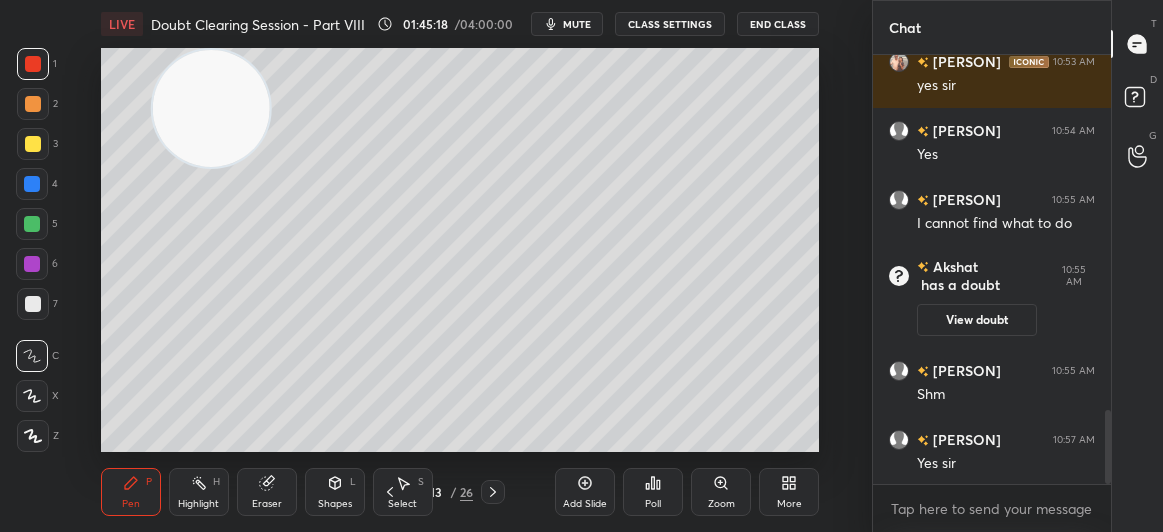 click at bounding box center [33, 144] 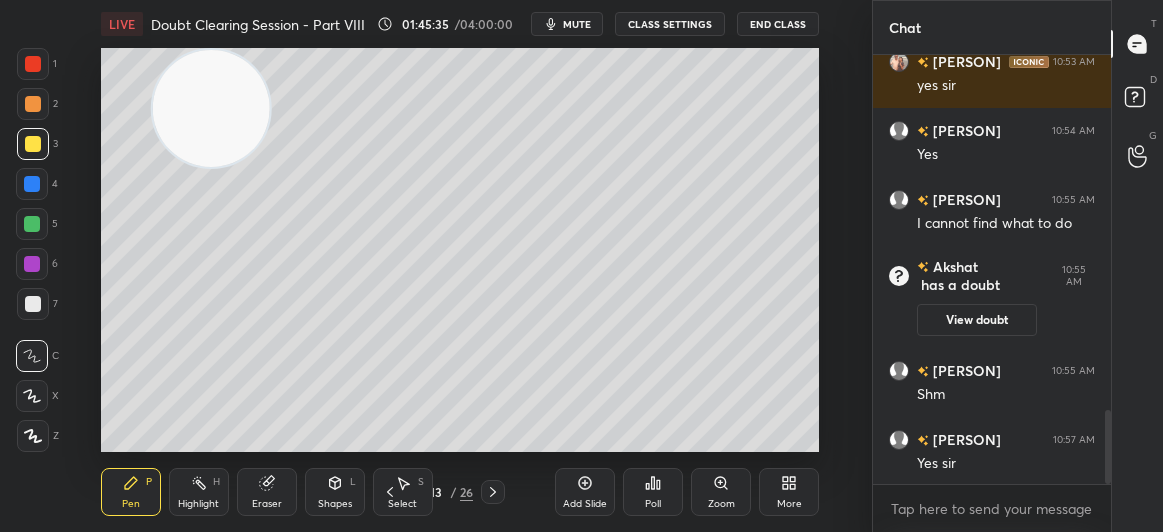 click 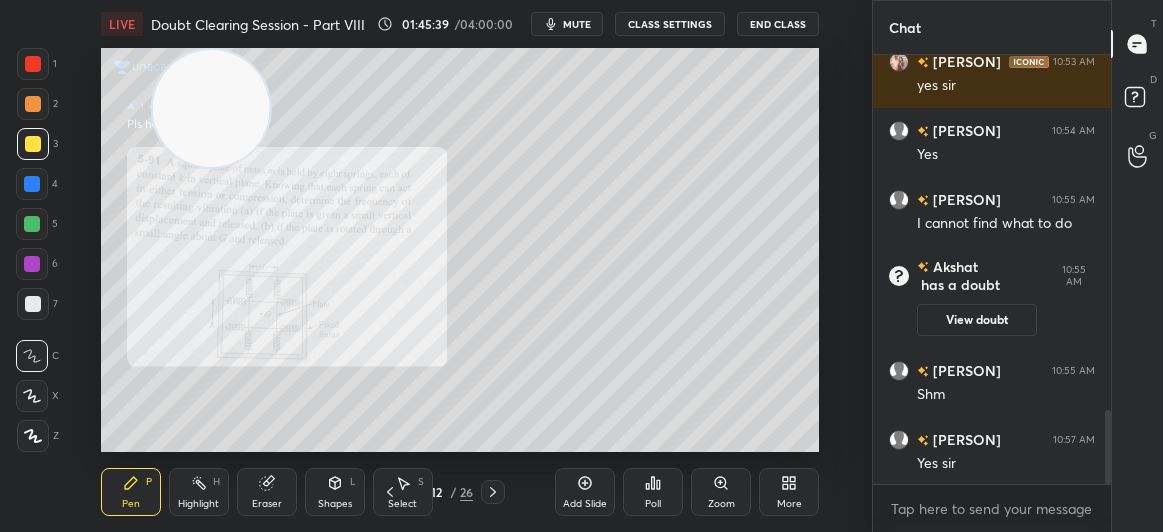 click on "1" at bounding box center (37, 64) 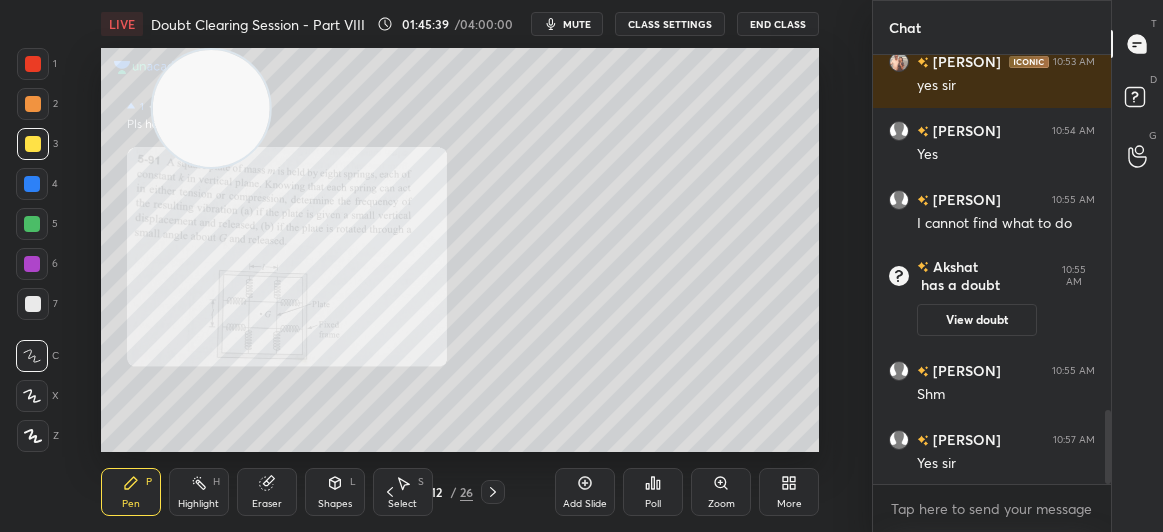 click at bounding box center [33, 64] 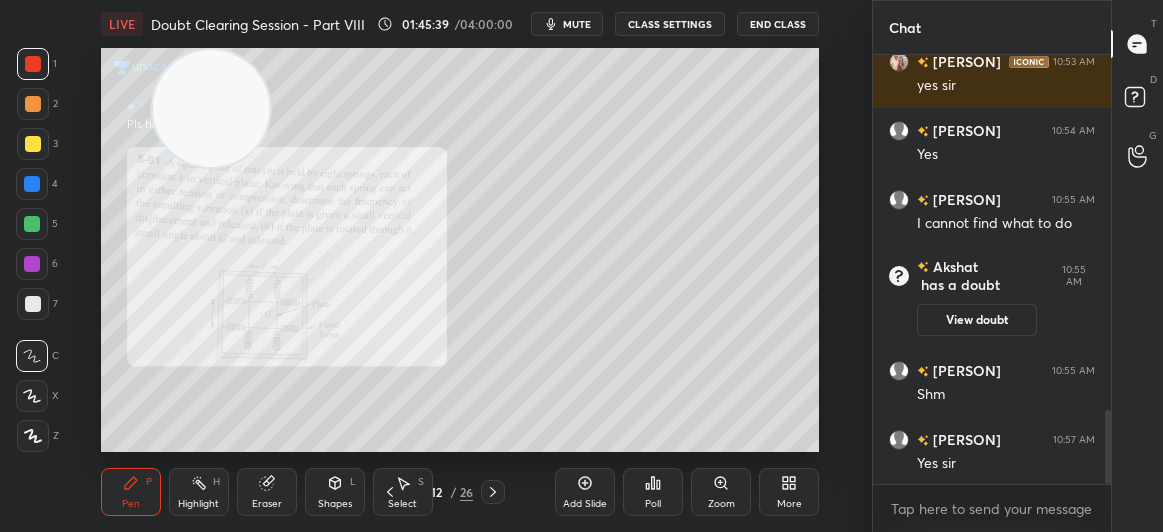click at bounding box center [33, 64] 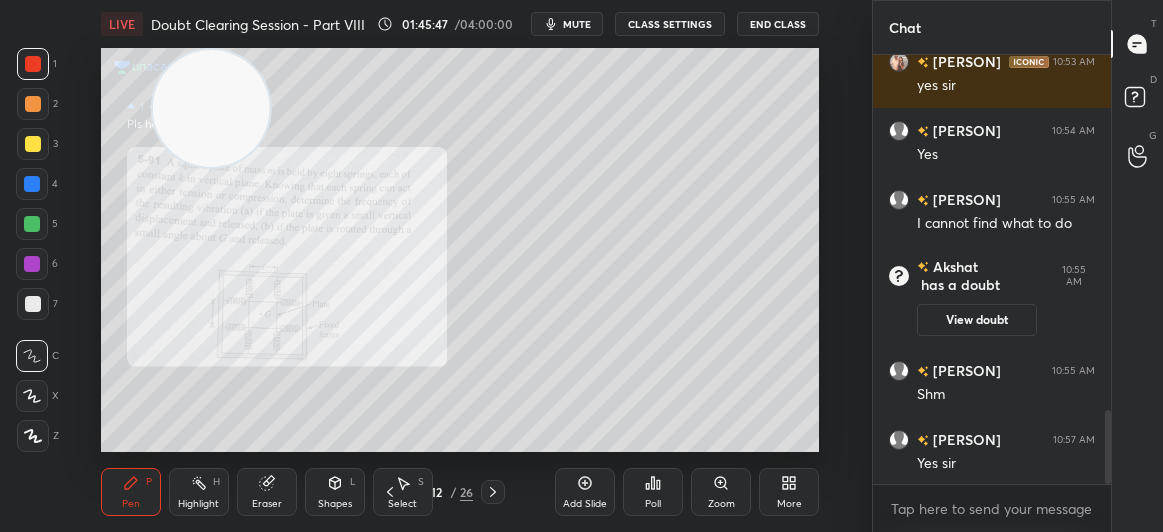 click at bounding box center [33, 144] 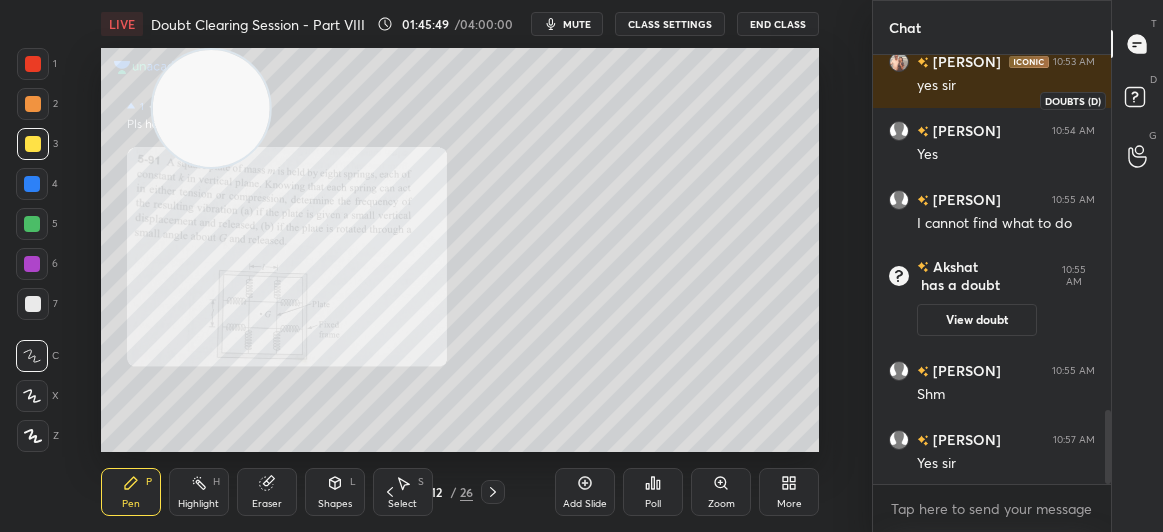 click 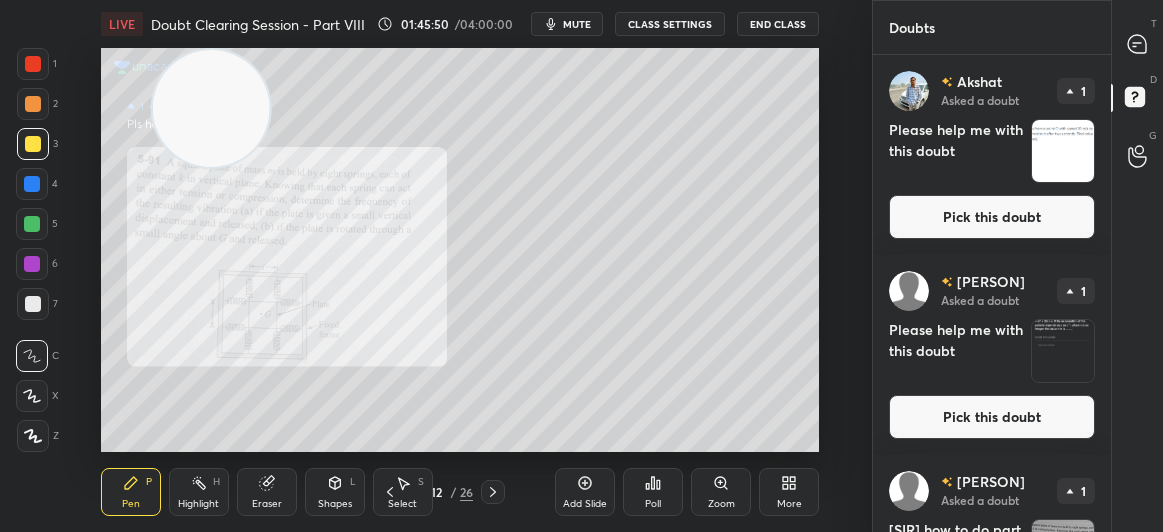 scroll, scrollTop: 121, scrollLeft: 0, axis: vertical 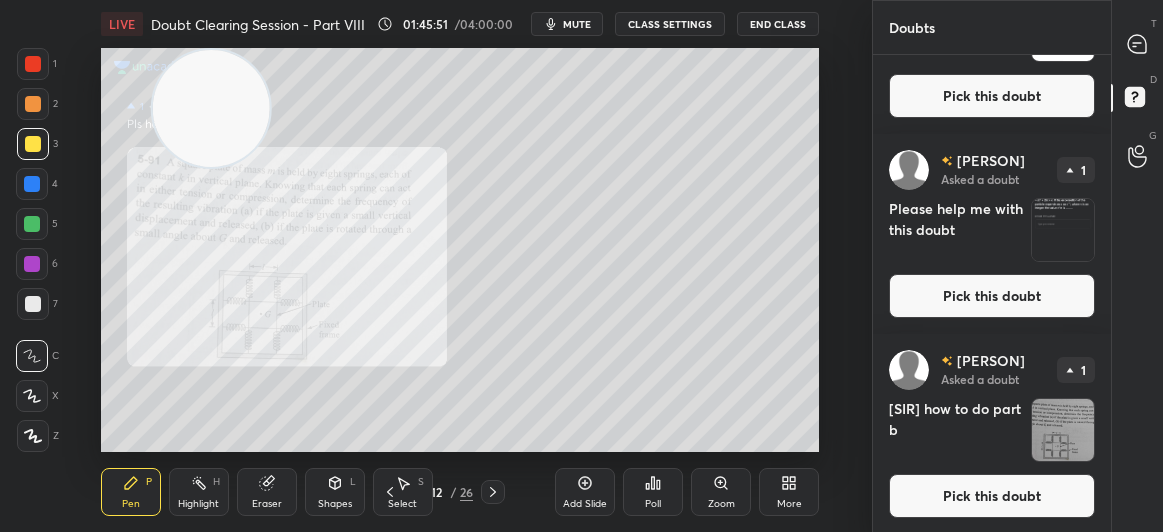 click on "Pick this doubt" at bounding box center [992, 496] 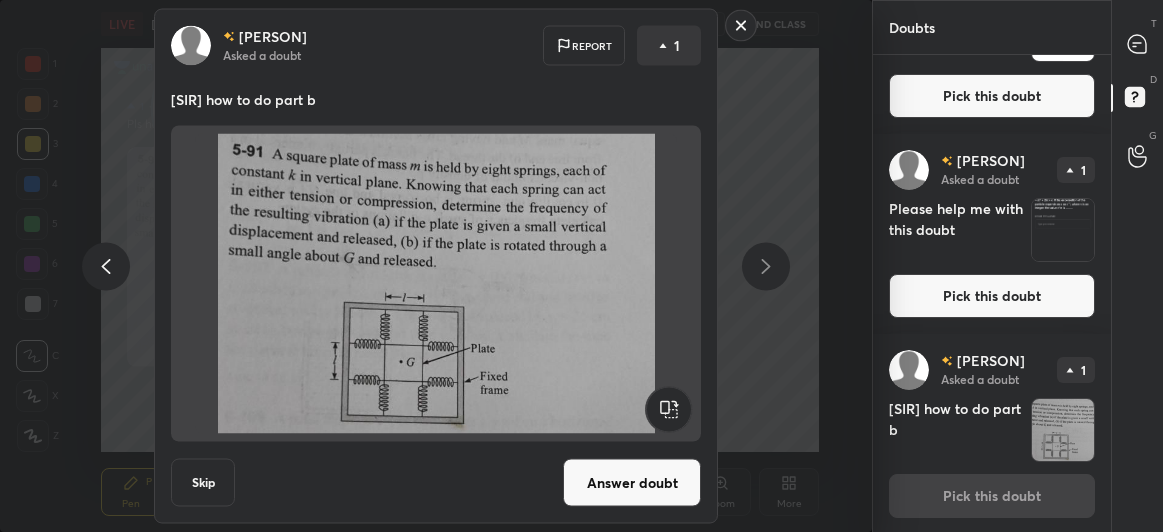 click 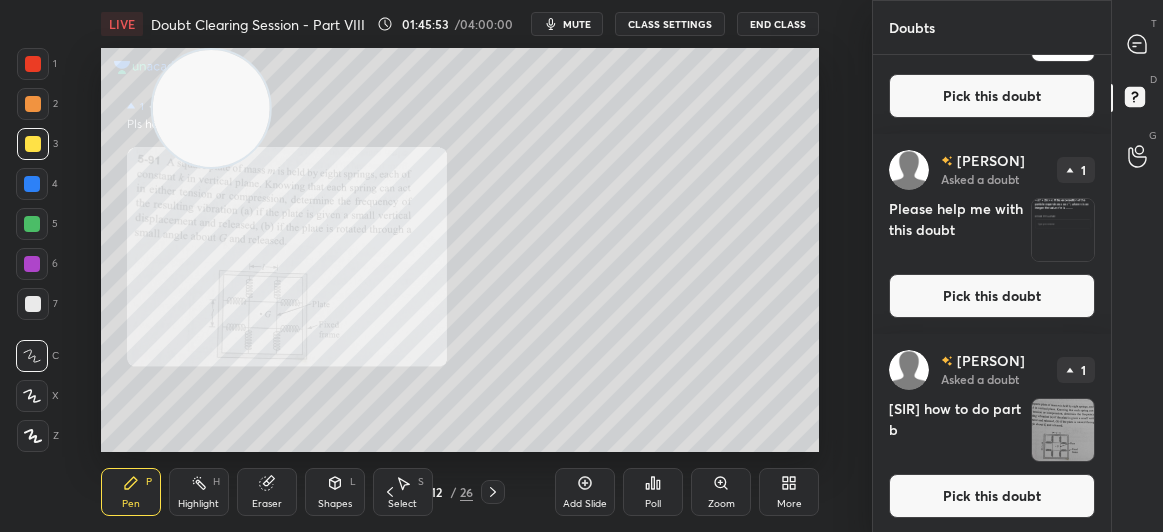 scroll, scrollTop: 0, scrollLeft: 0, axis: both 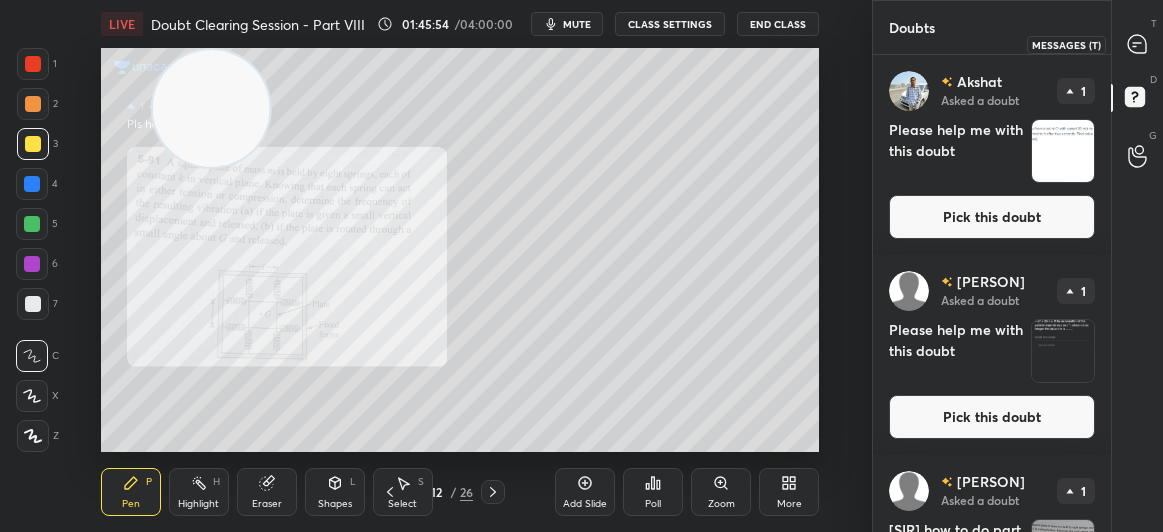 click on "T Messages (T)" at bounding box center (1137, 44) 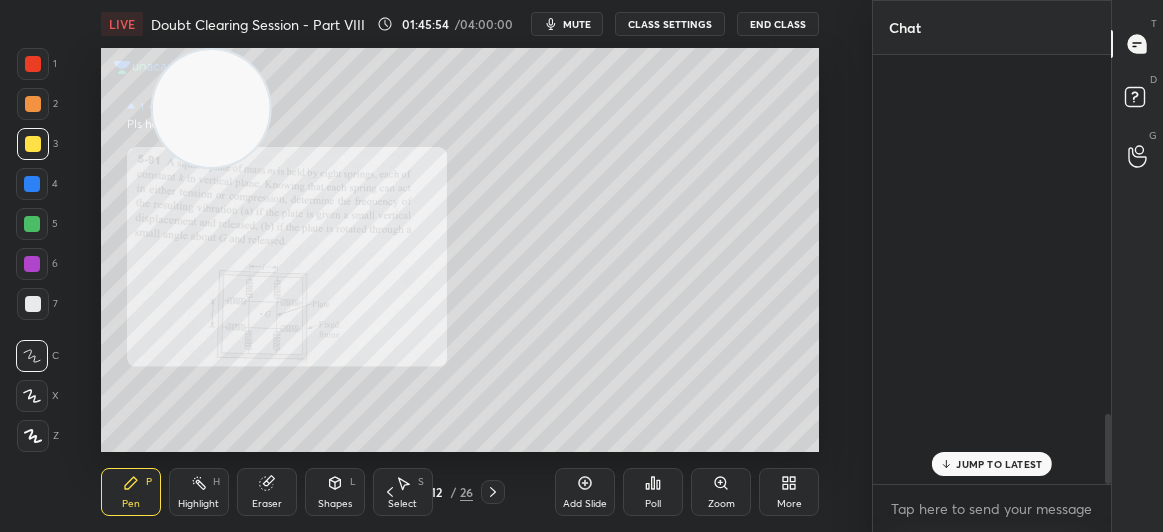 scroll, scrollTop: 2221, scrollLeft: 0, axis: vertical 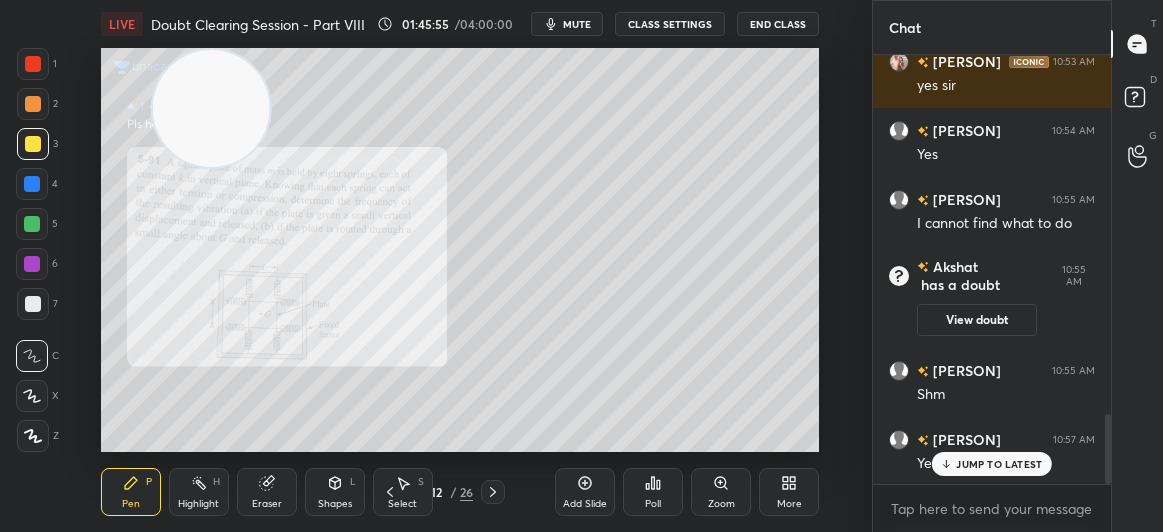 click on "JUMP TO LATEST" at bounding box center [999, 464] 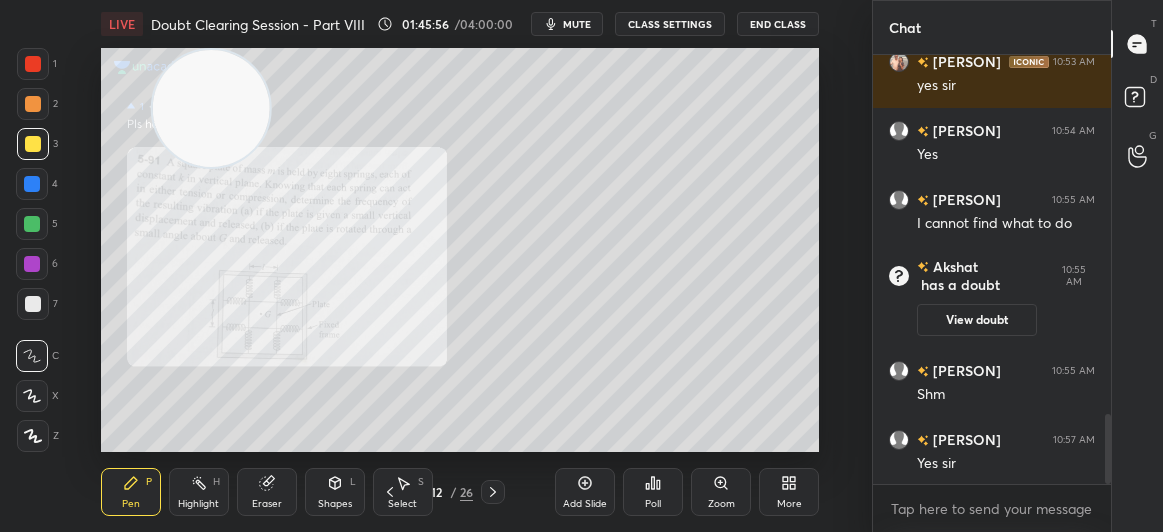 click 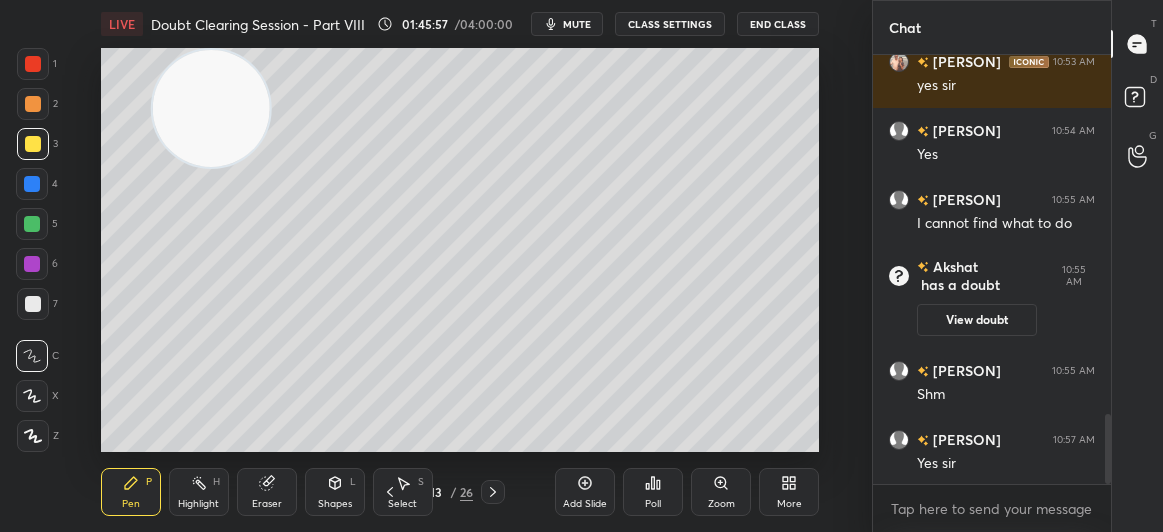 click 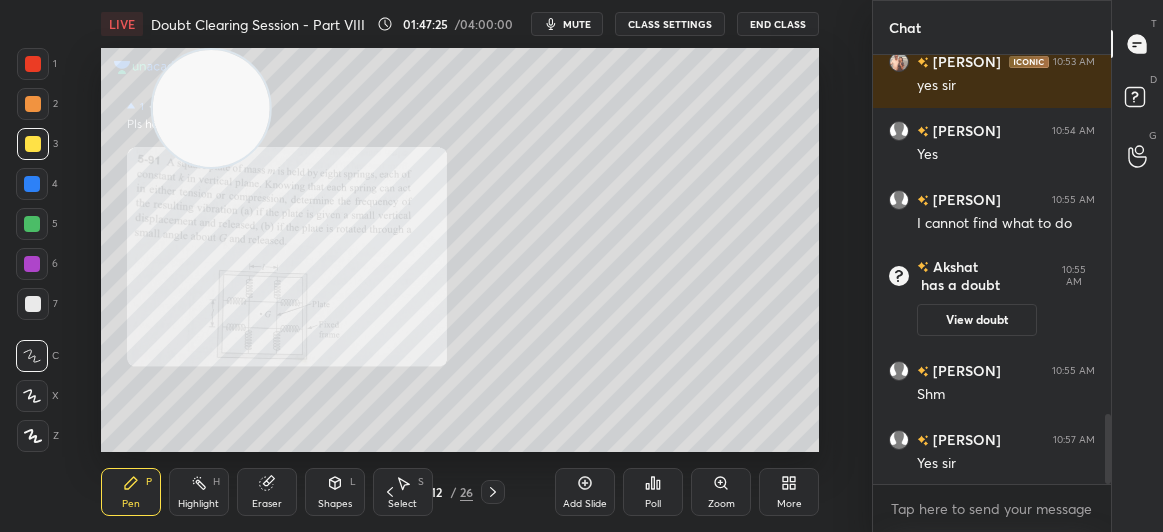 click at bounding box center [33, 64] 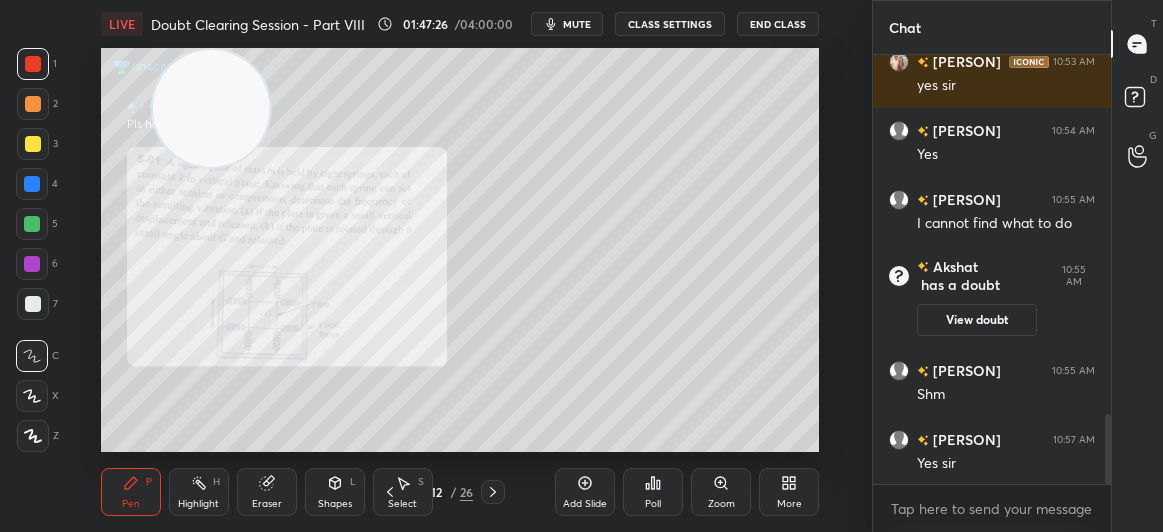 click at bounding box center (33, 64) 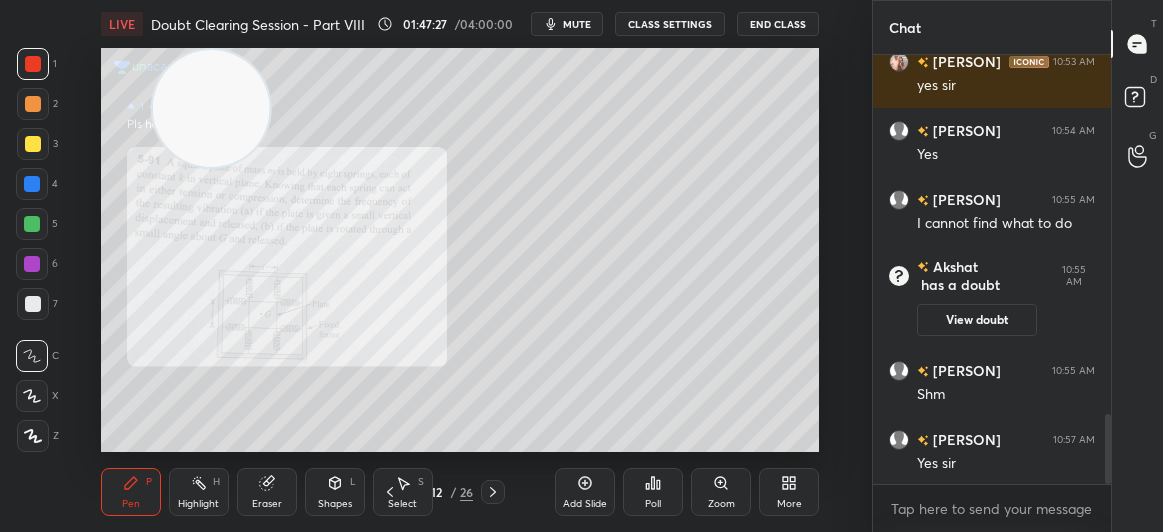 click on "D Doubts (D)" at bounding box center (1137, 100) 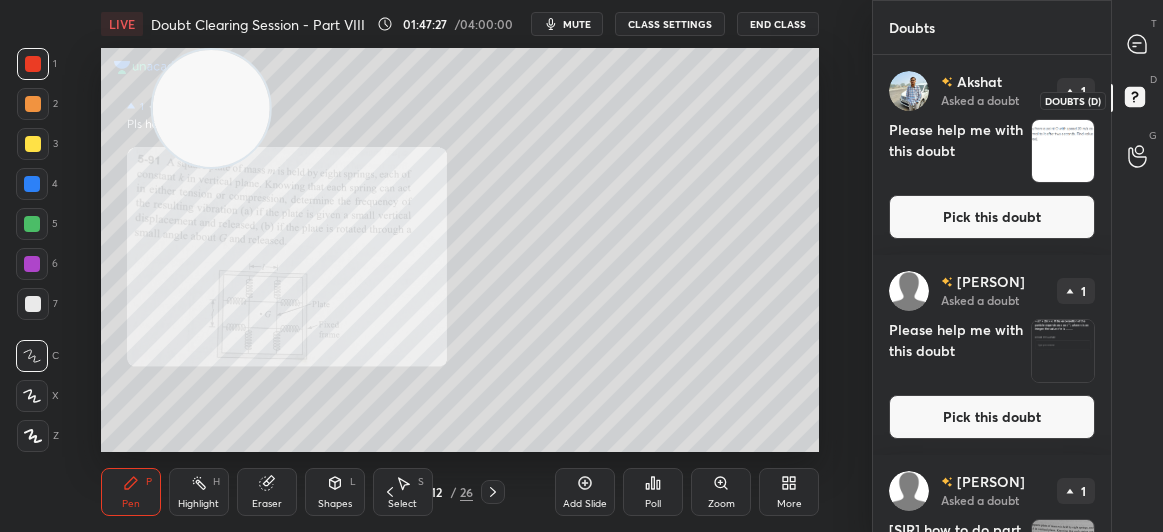 click on "D Doubts (D)" at bounding box center (1137, 100) 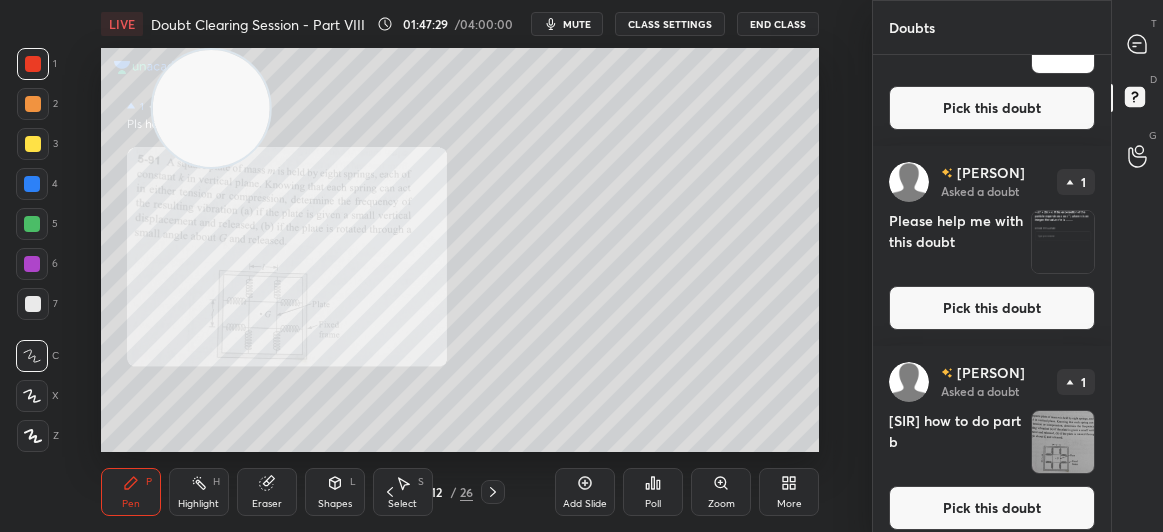 scroll, scrollTop: 121, scrollLeft: 0, axis: vertical 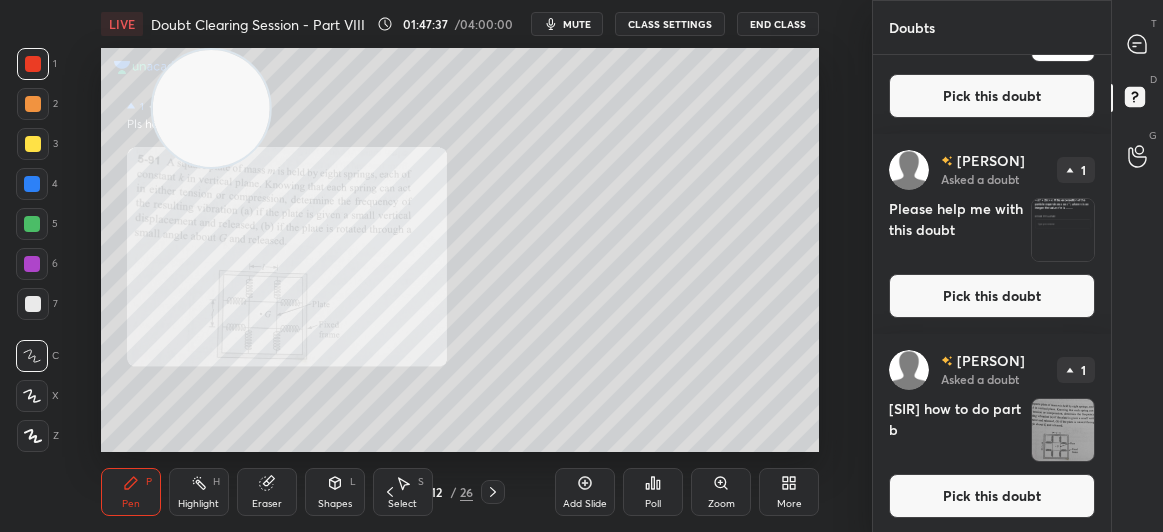 click 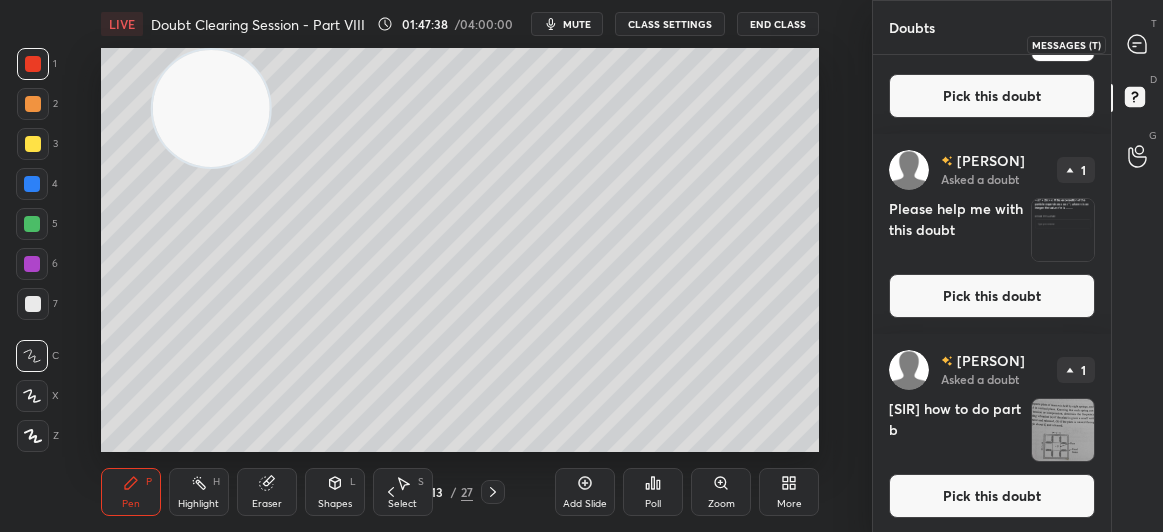 click 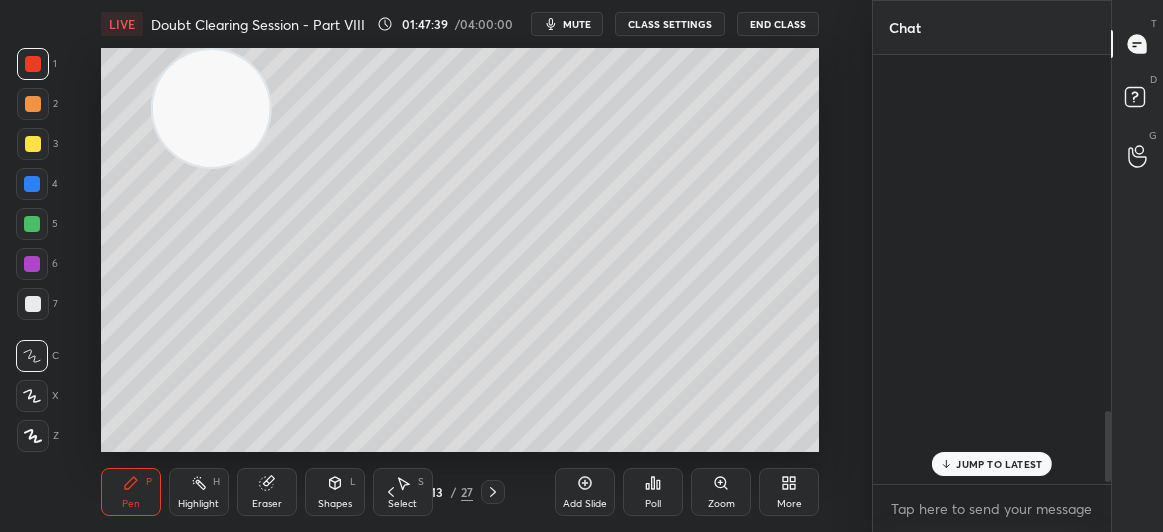 scroll, scrollTop: 2153, scrollLeft: 0, axis: vertical 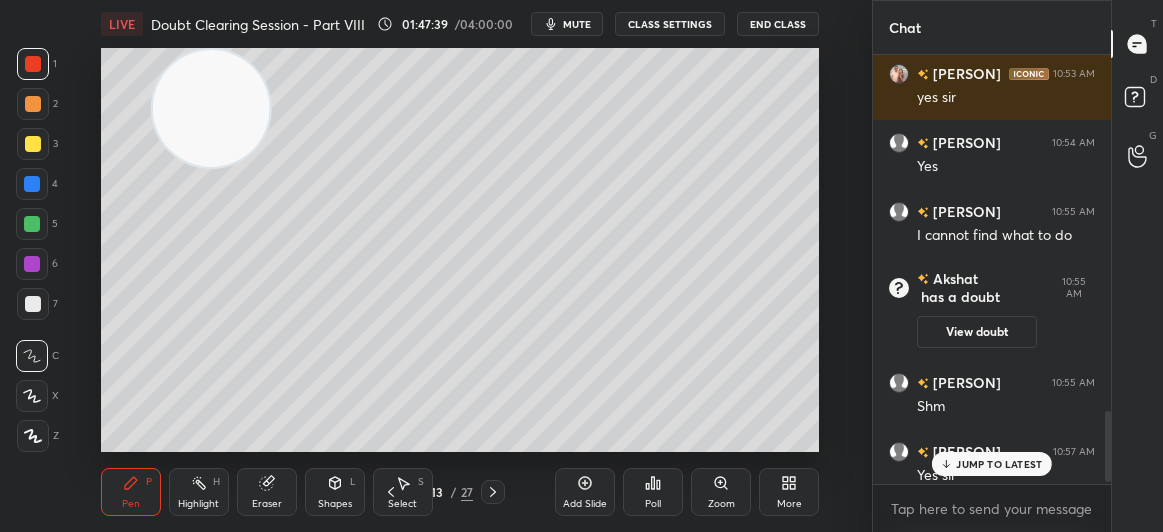 click 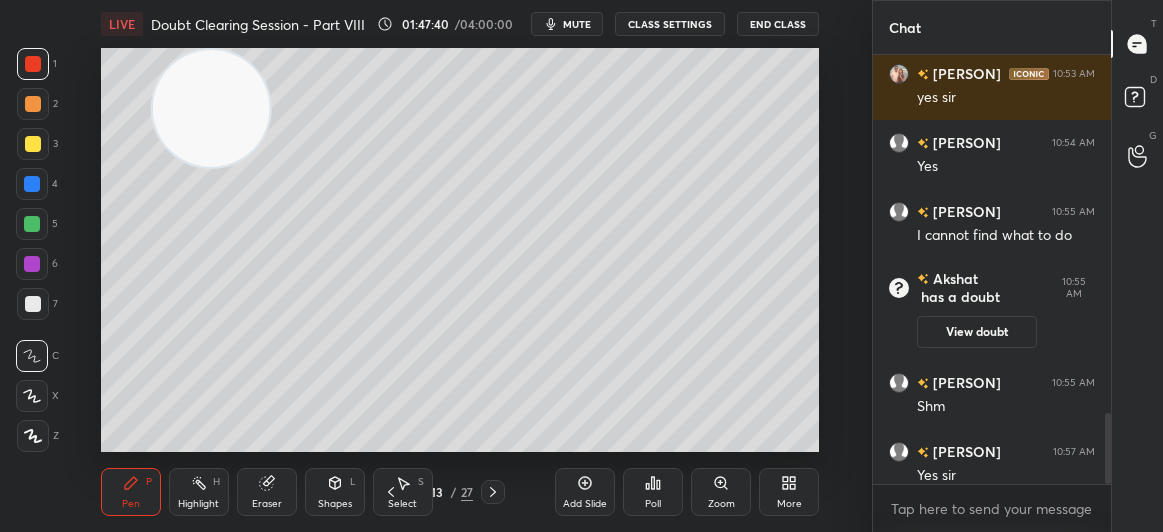 scroll, scrollTop: 2165, scrollLeft: 0, axis: vertical 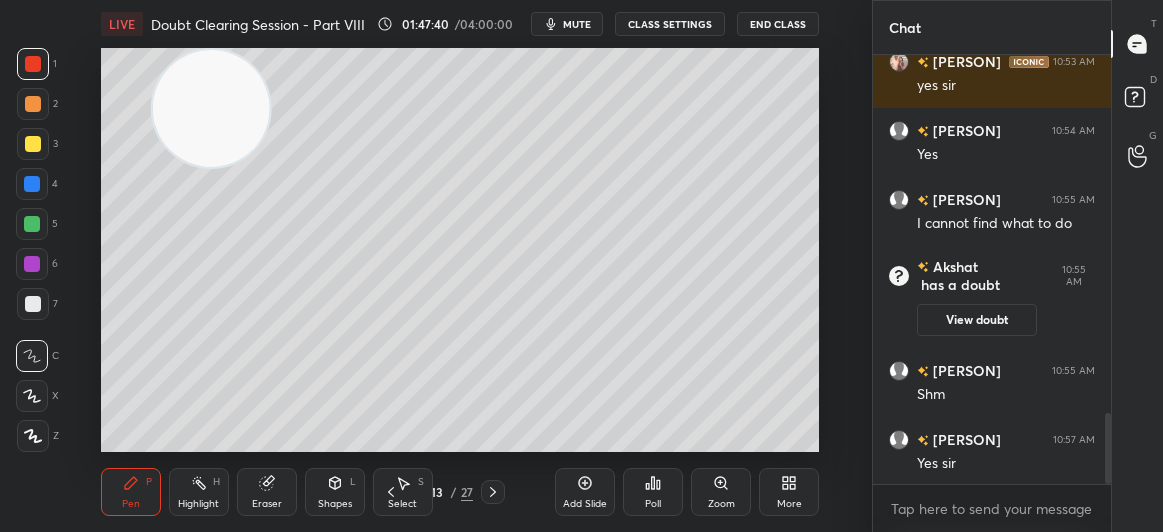 click on "Shapes" at bounding box center (335, 504) 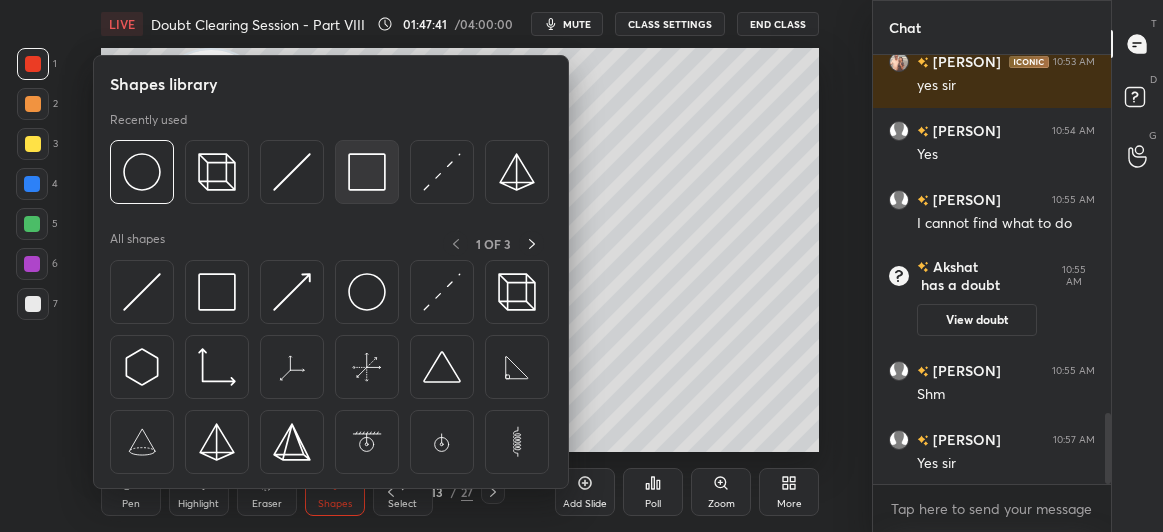click at bounding box center (367, 172) 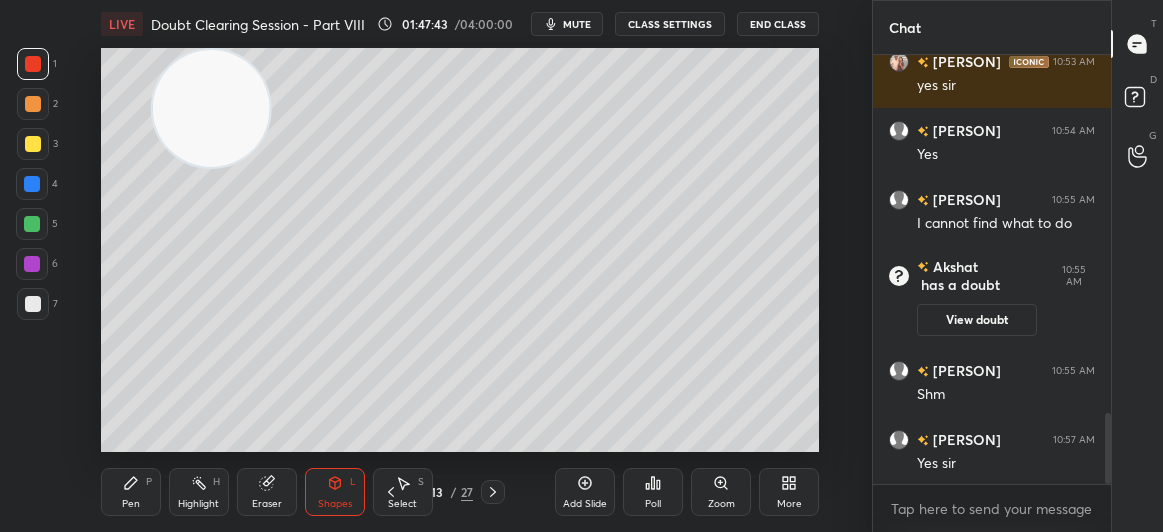 click at bounding box center [33, 144] 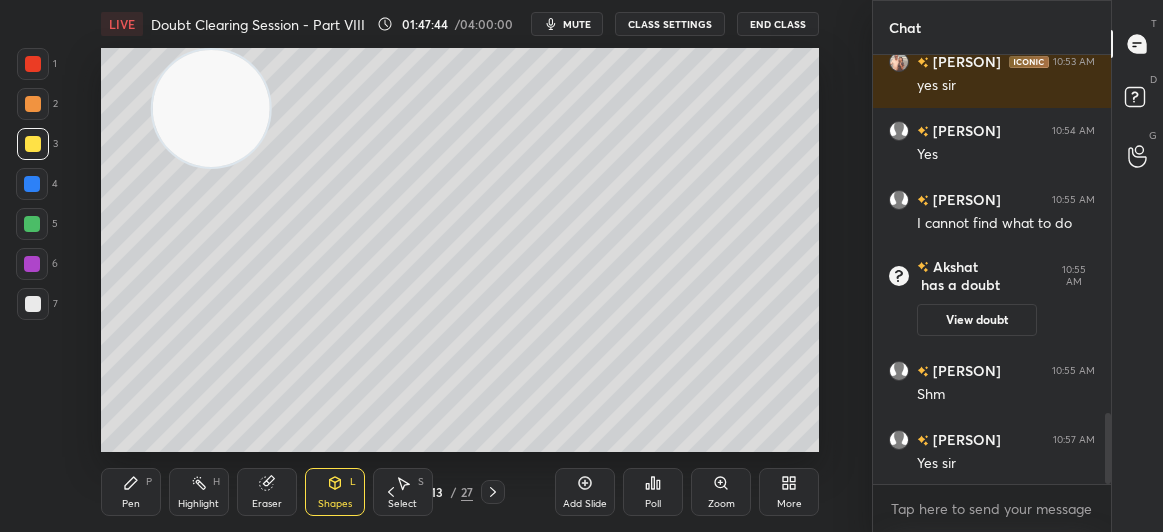 click 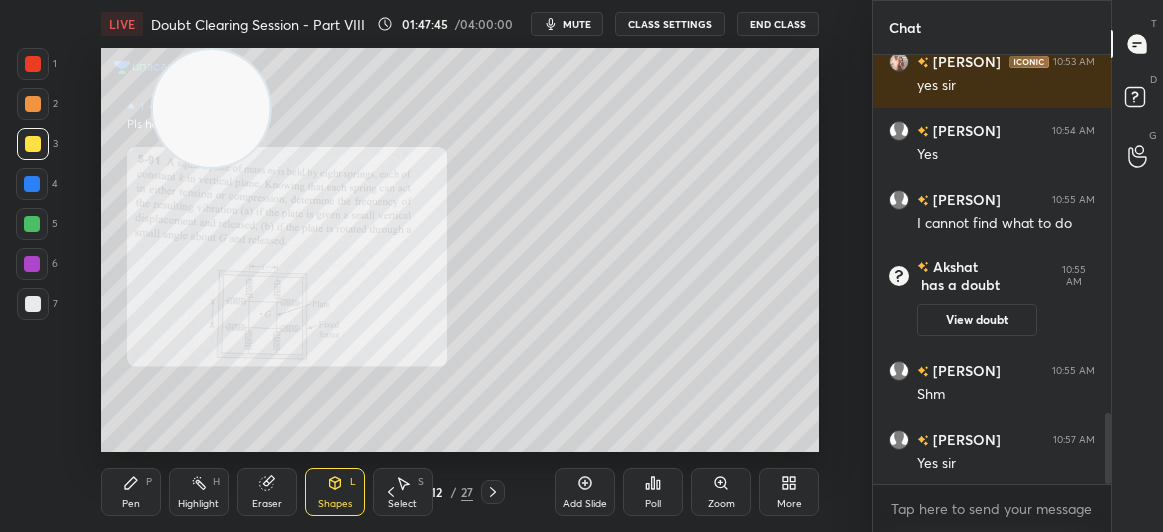 click 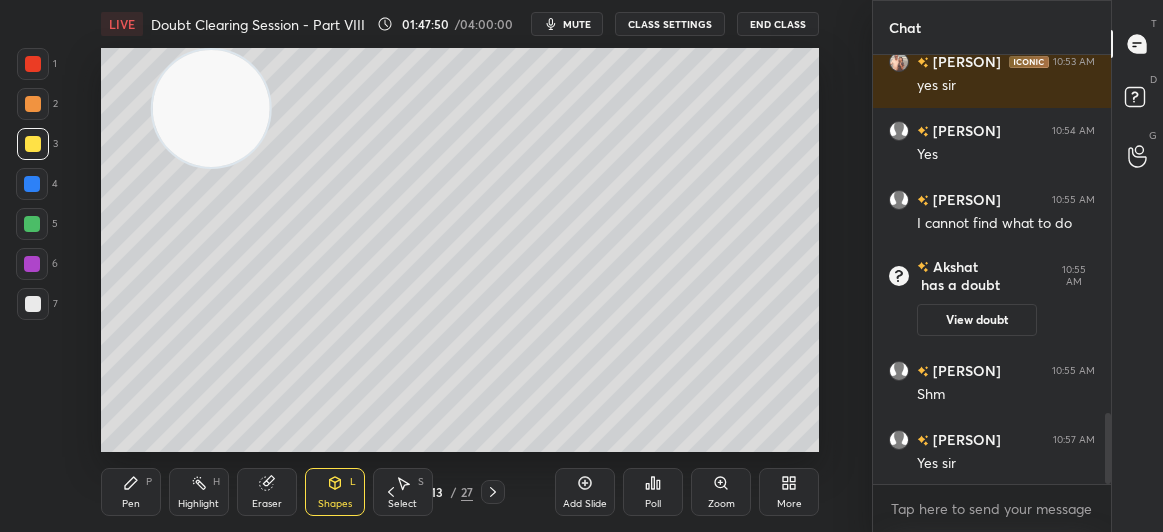 click 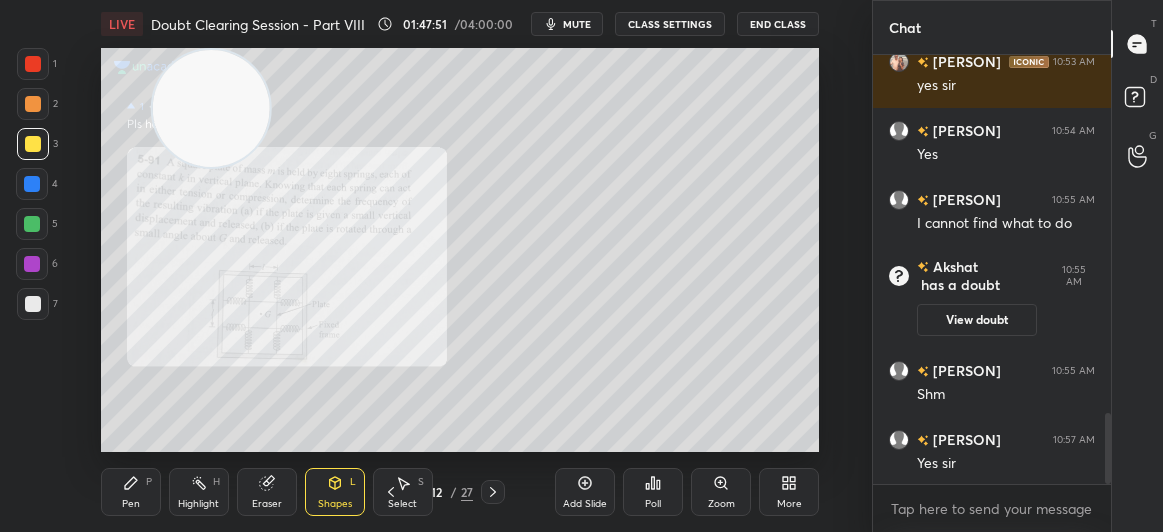click 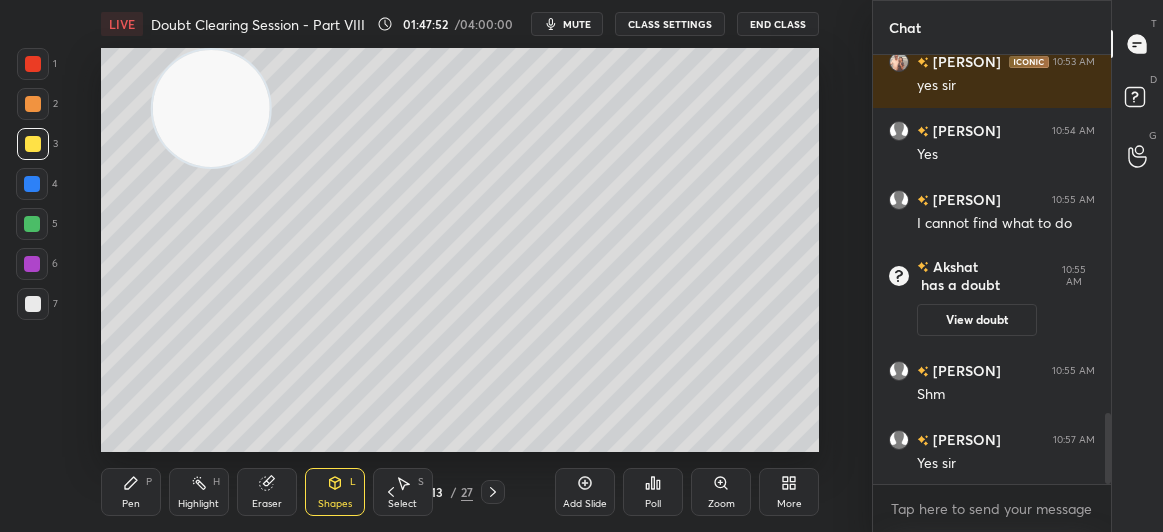 click on "Select S" at bounding box center [403, 492] 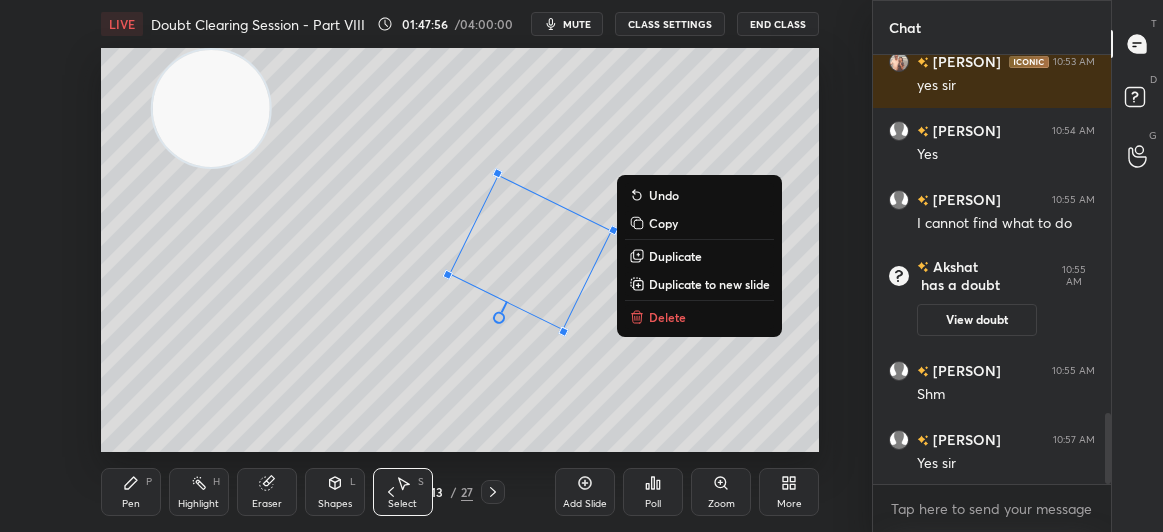 click on "26 ° Undo Copy Duplicate Duplicate to new slide Delete" at bounding box center (460, 250) 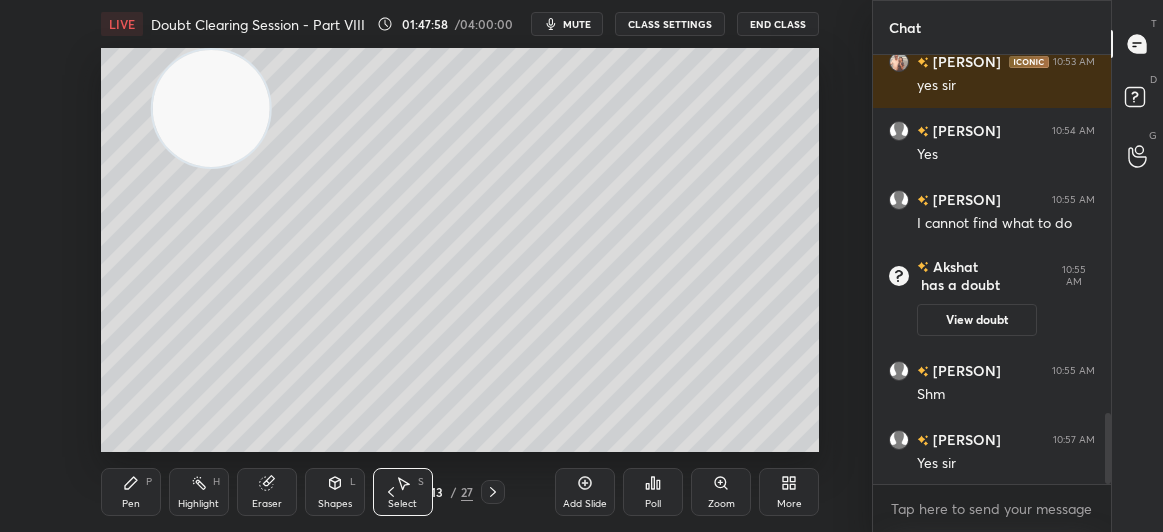 click 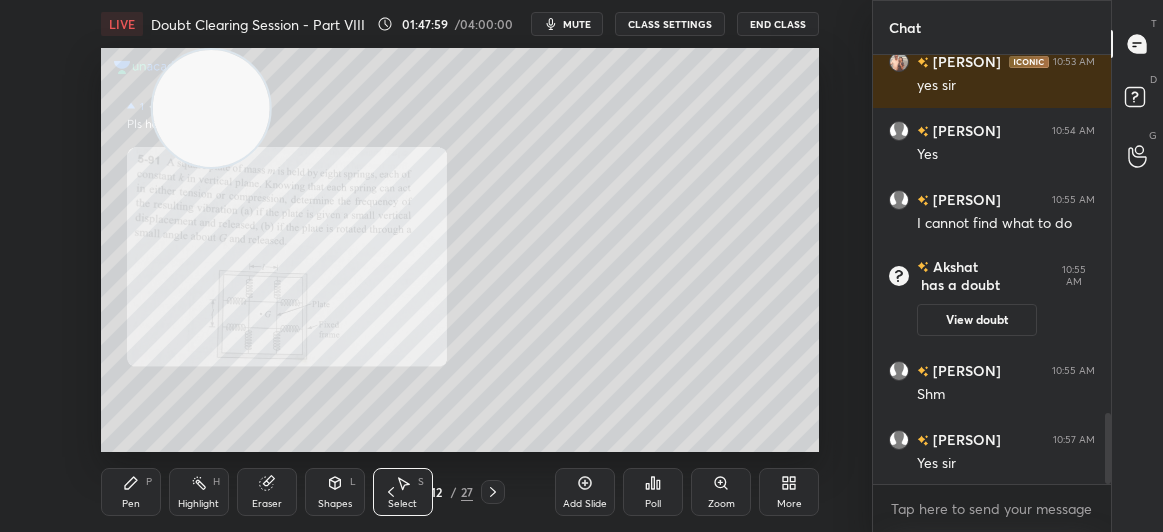 click 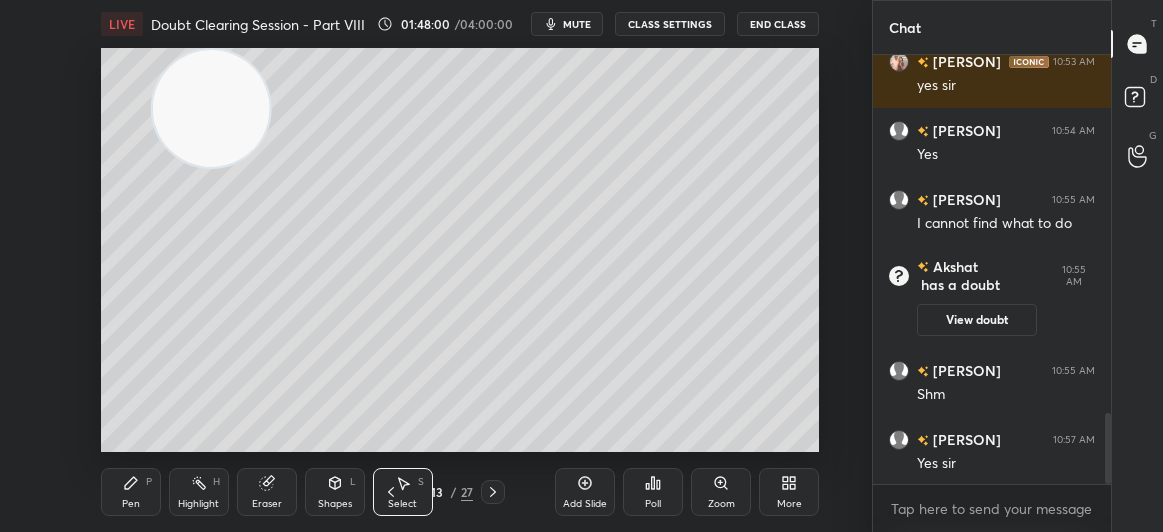 click on "Shapes L" at bounding box center (335, 492) 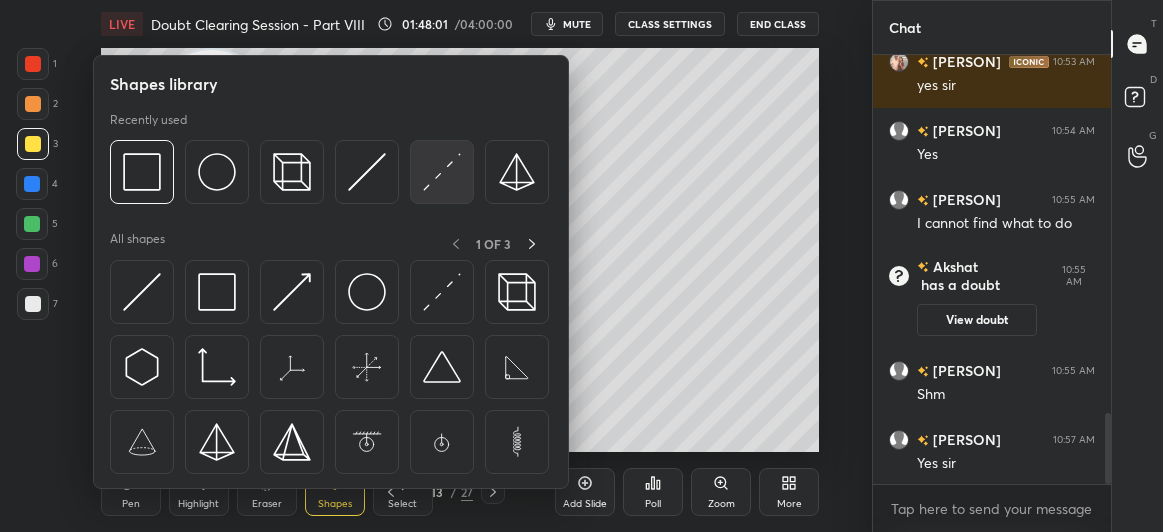 click at bounding box center (442, 172) 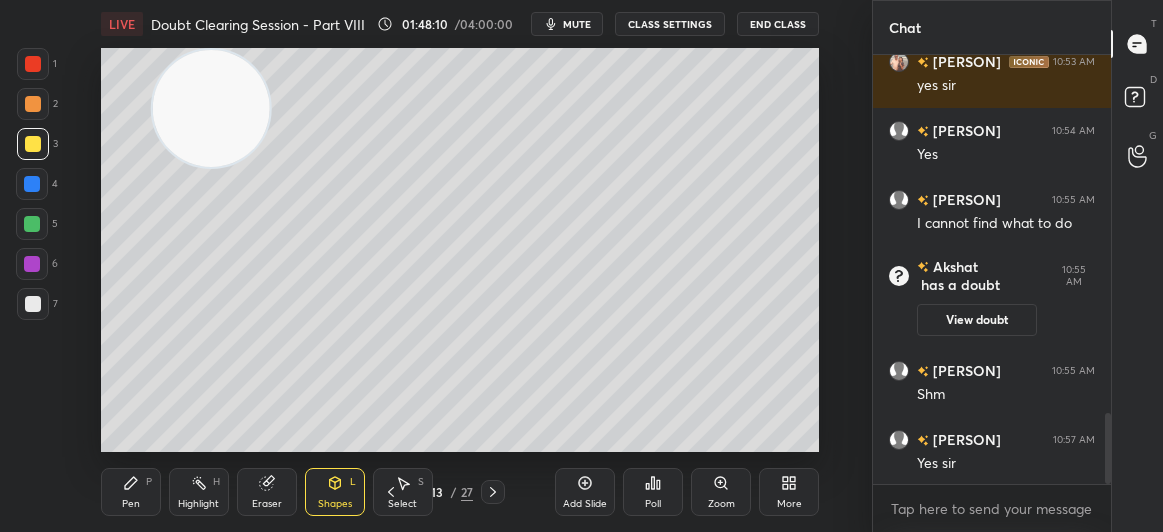click 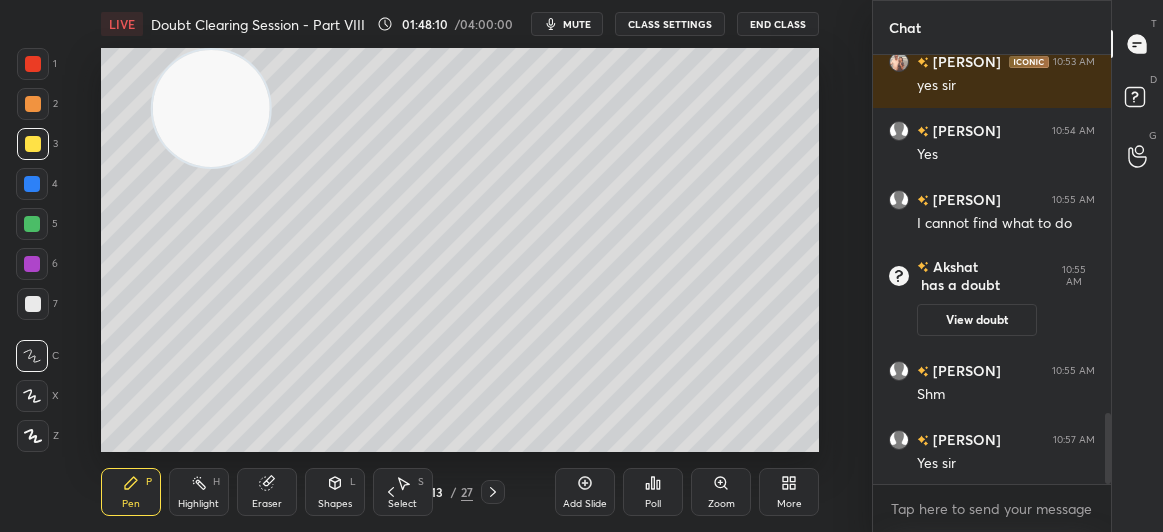 click 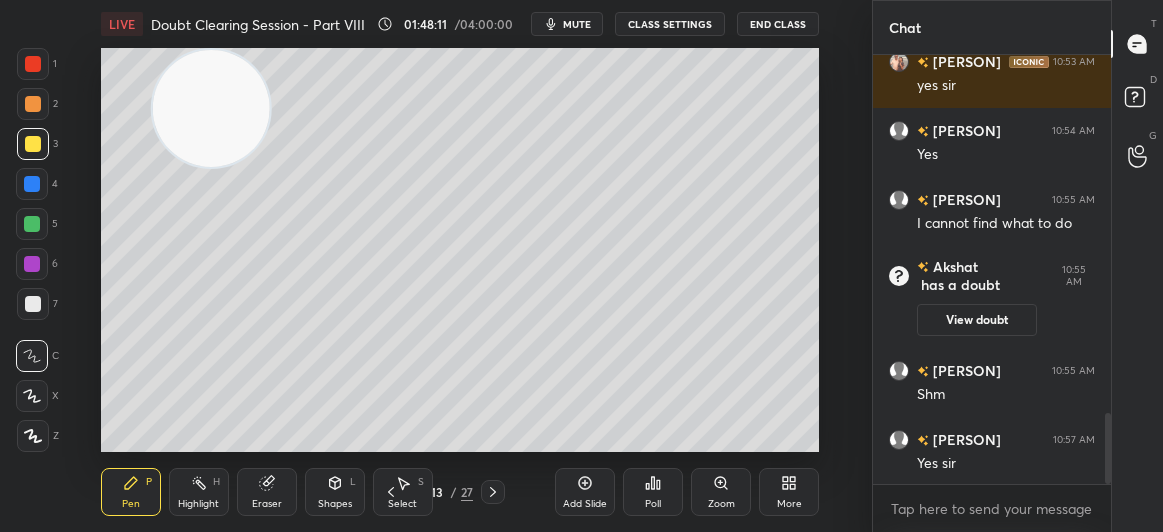 click at bounding box center [32, 224] 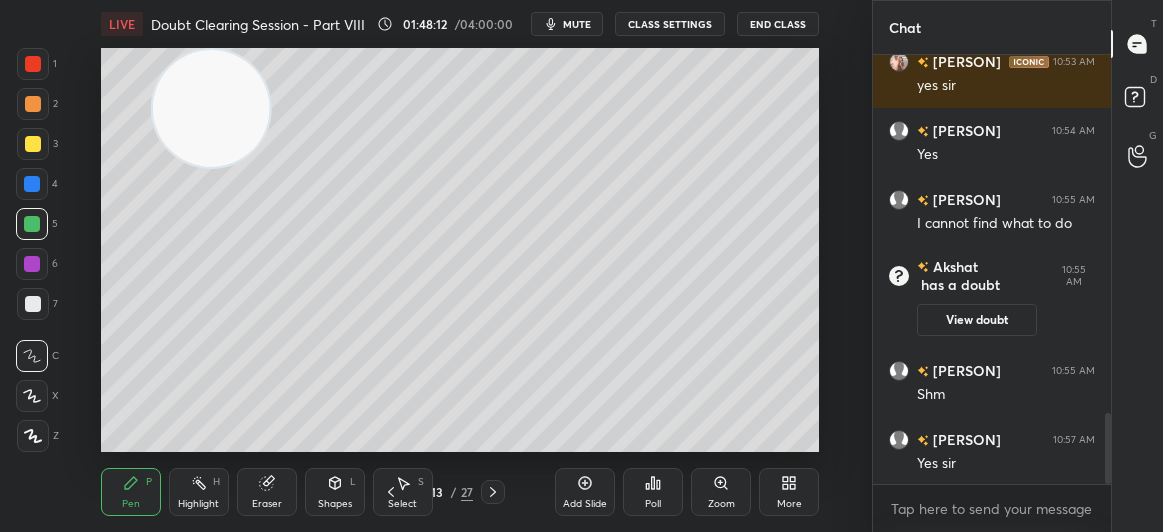click at bounding box center [32, 224] 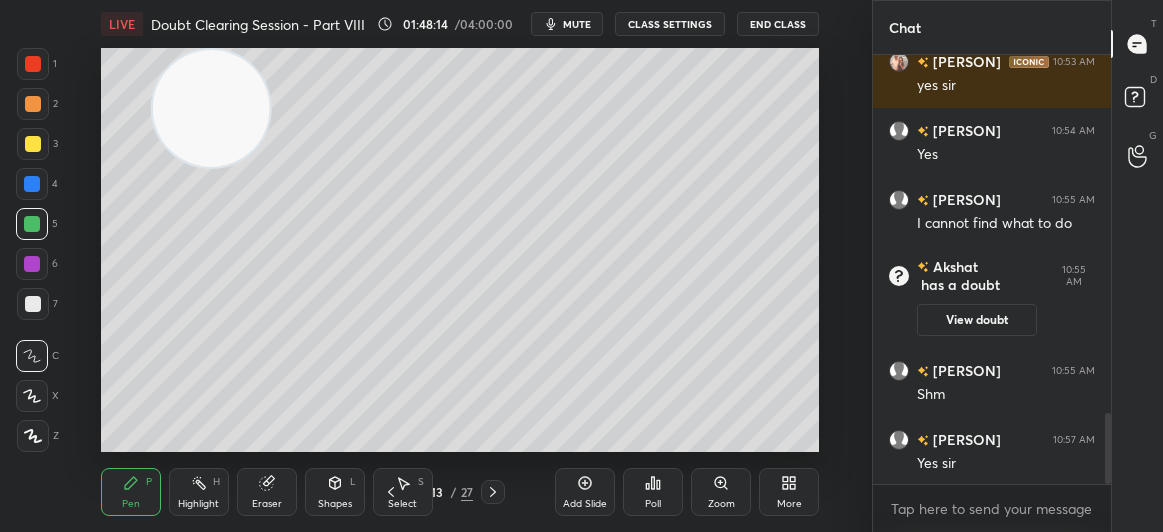 click 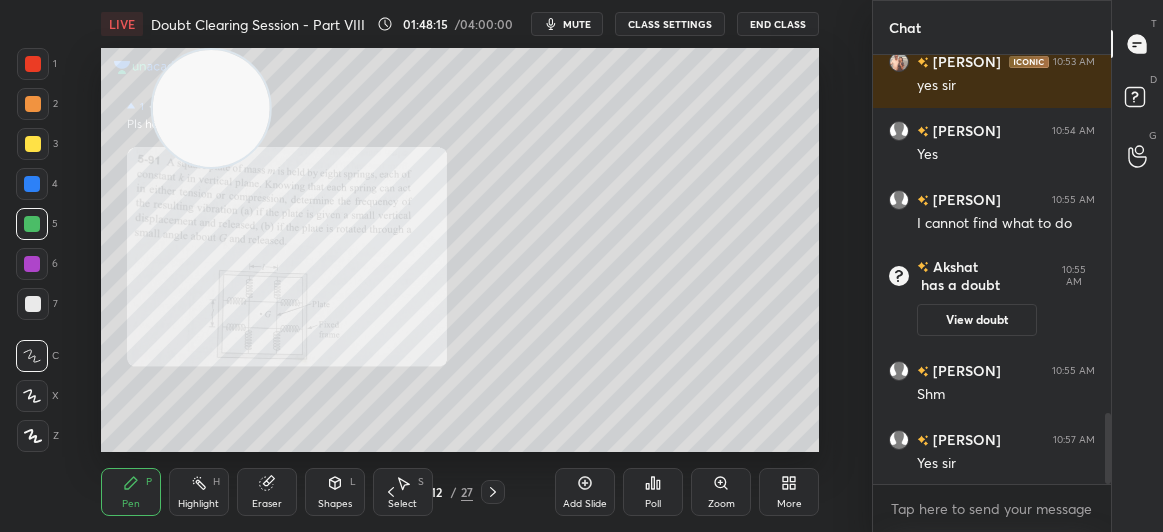 click 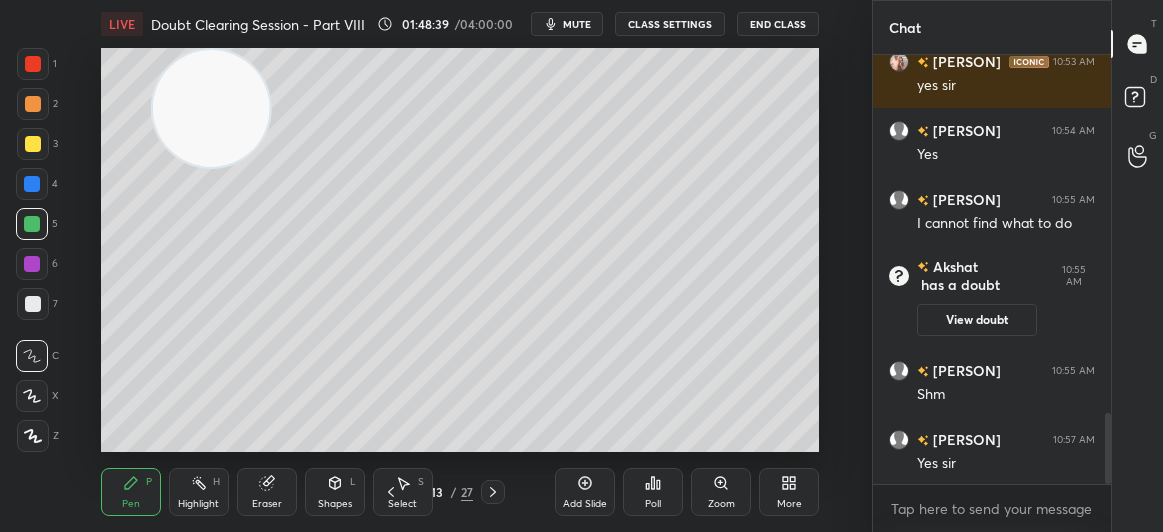 click at bounding box center (33, 104) 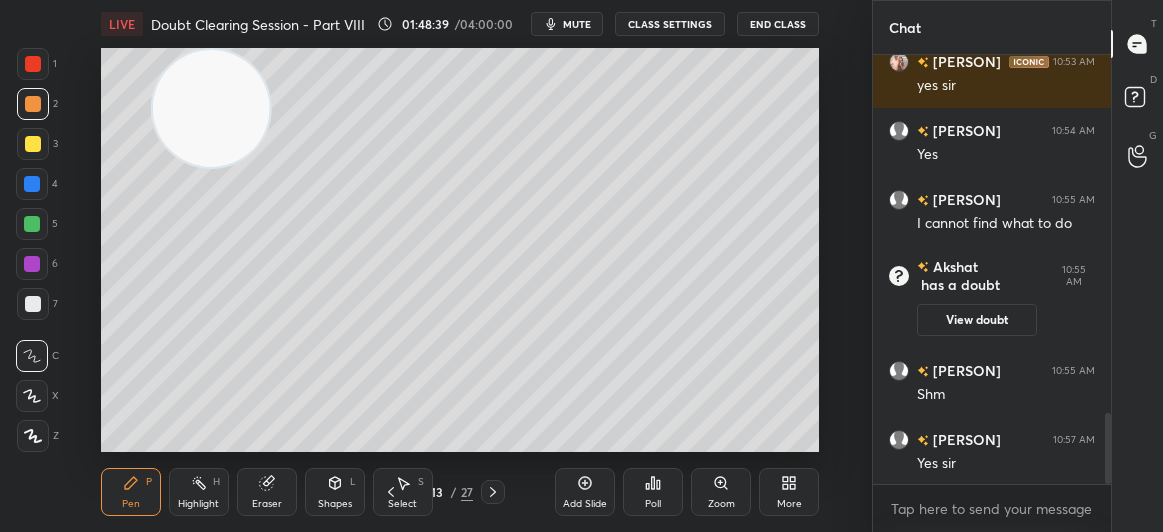 click at bounding box center [33, 144] 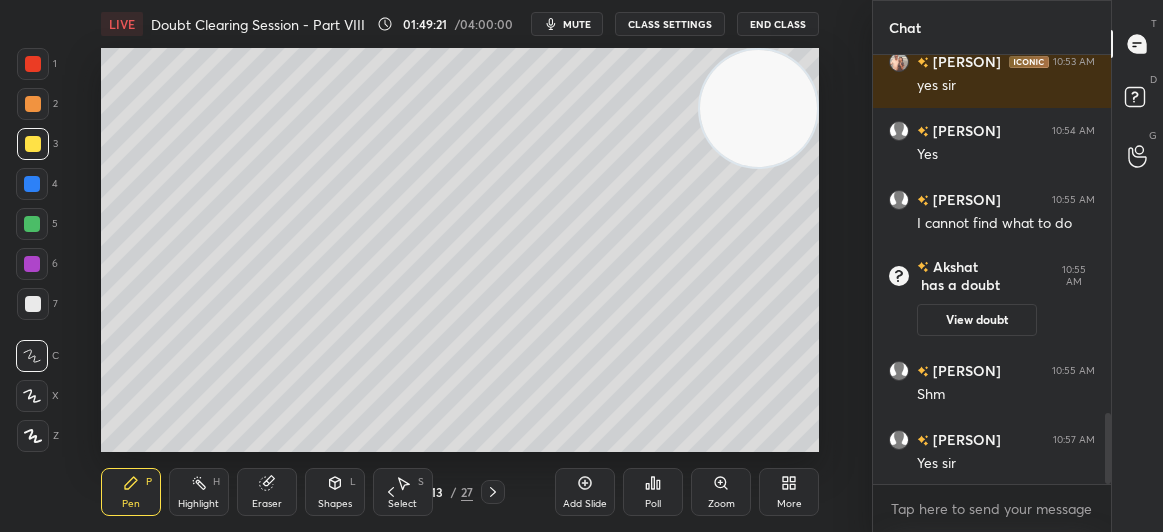 click at bounding box center (33, 64) 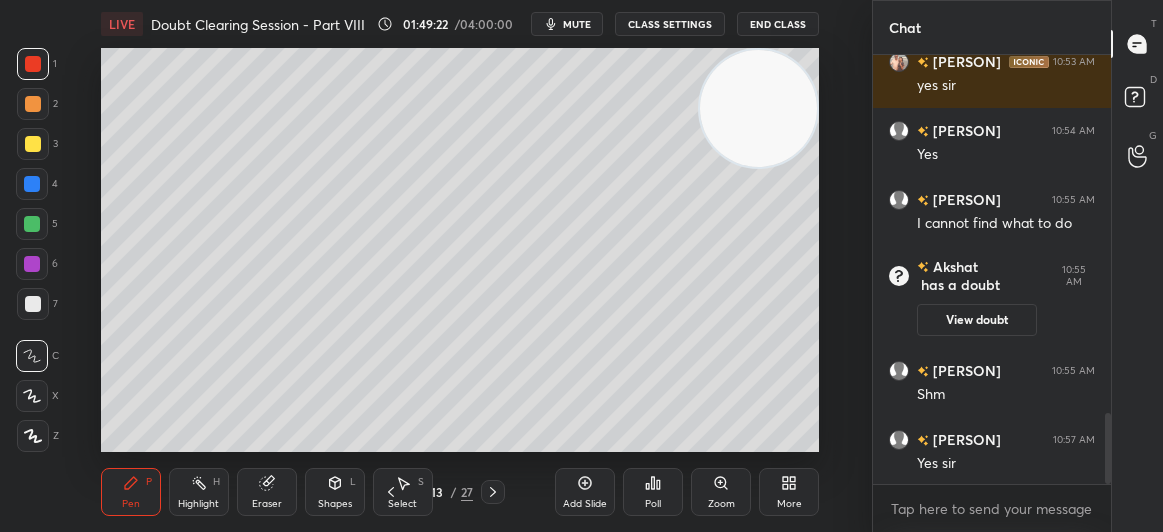 click at bounding box center [33, 64] 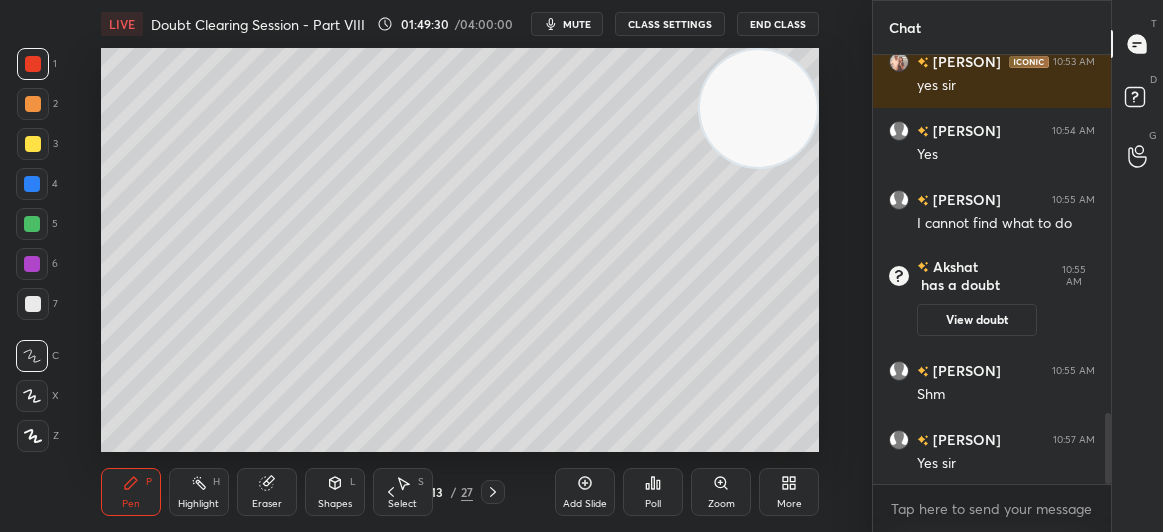 click at bounding box center [33, 144] 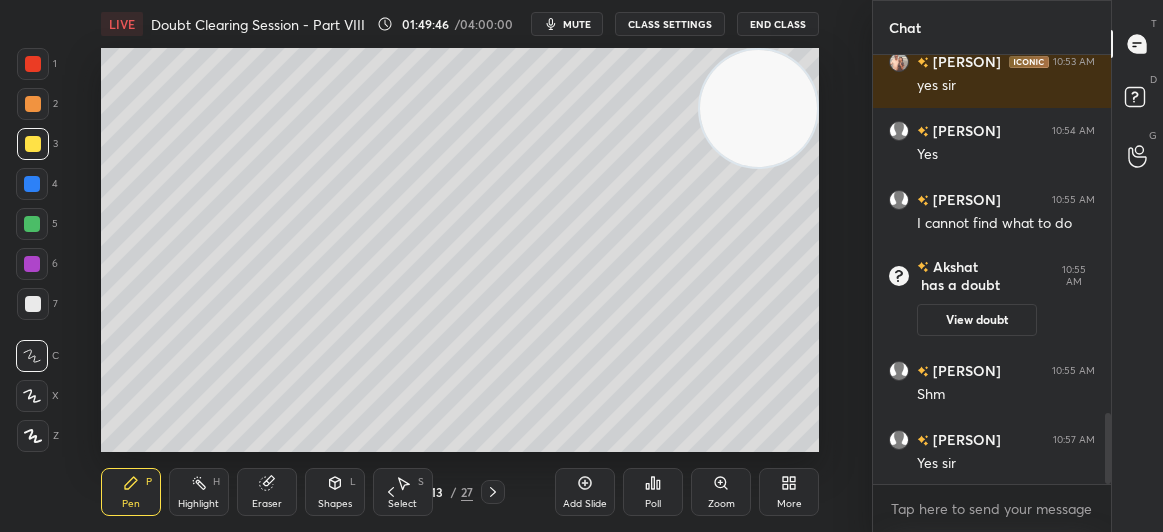 click at bounding box center (33, 64) 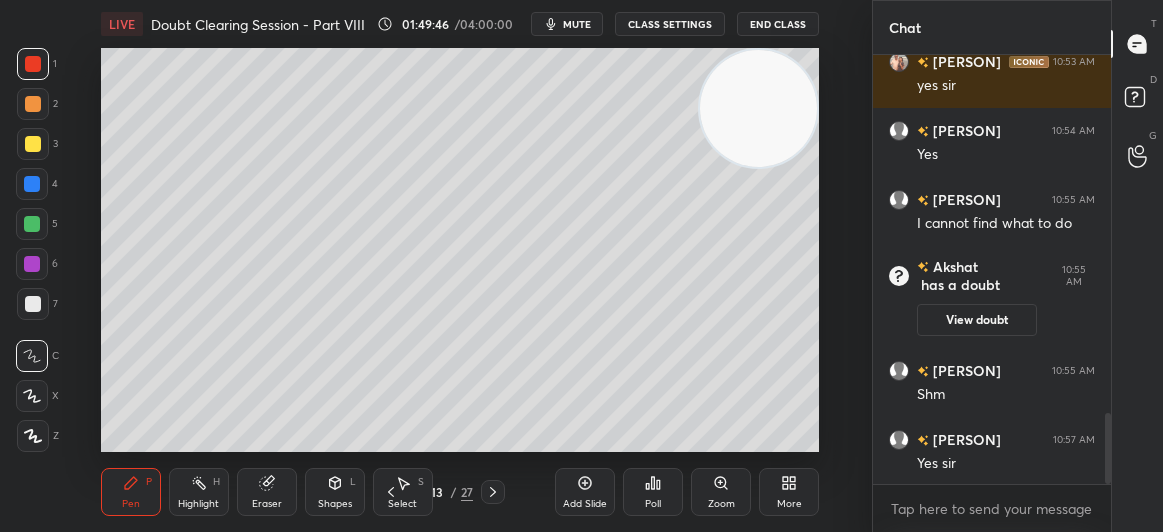 click at bounding box center (33, 64) 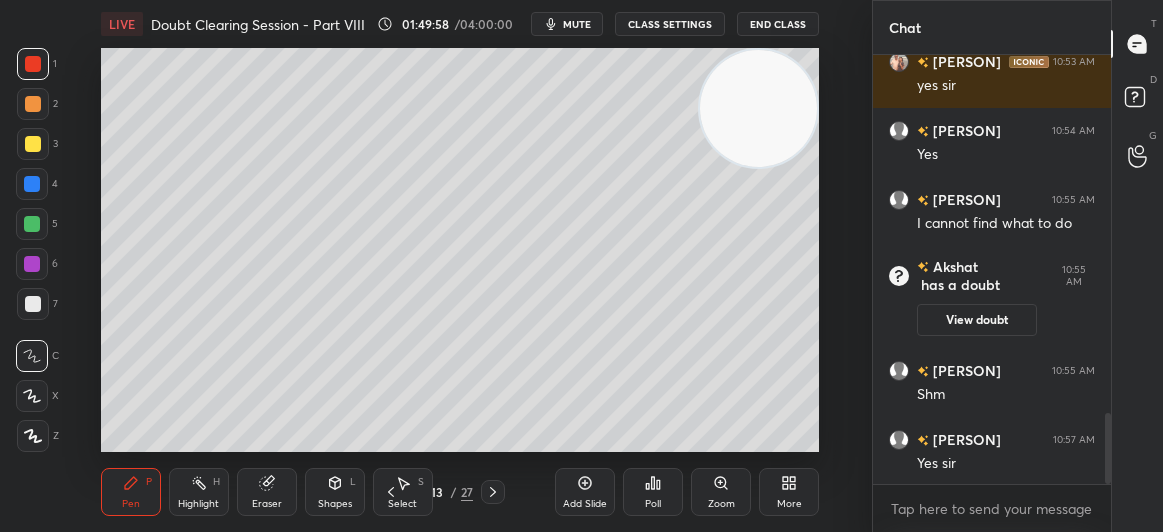 click 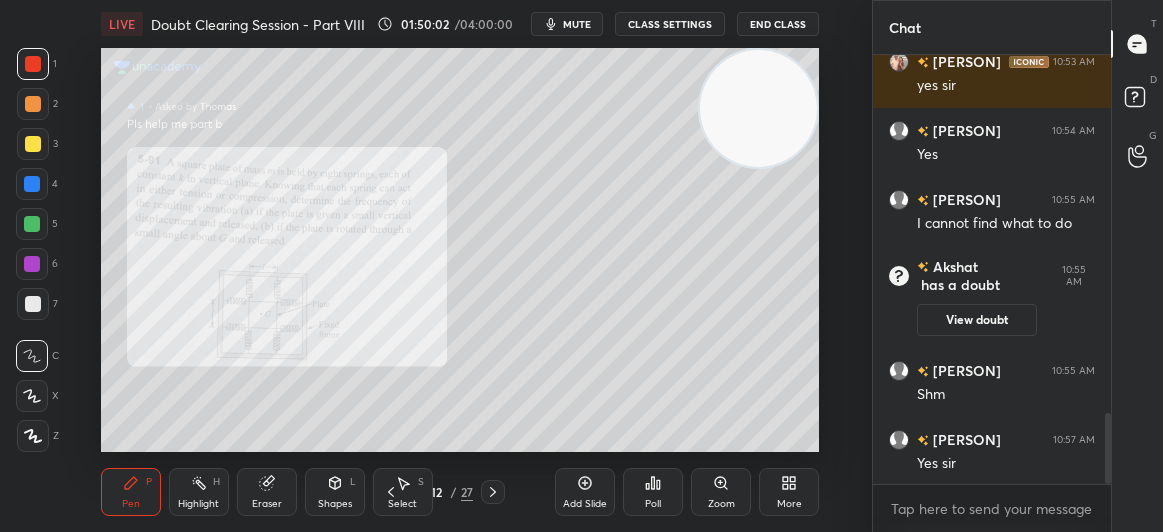 click 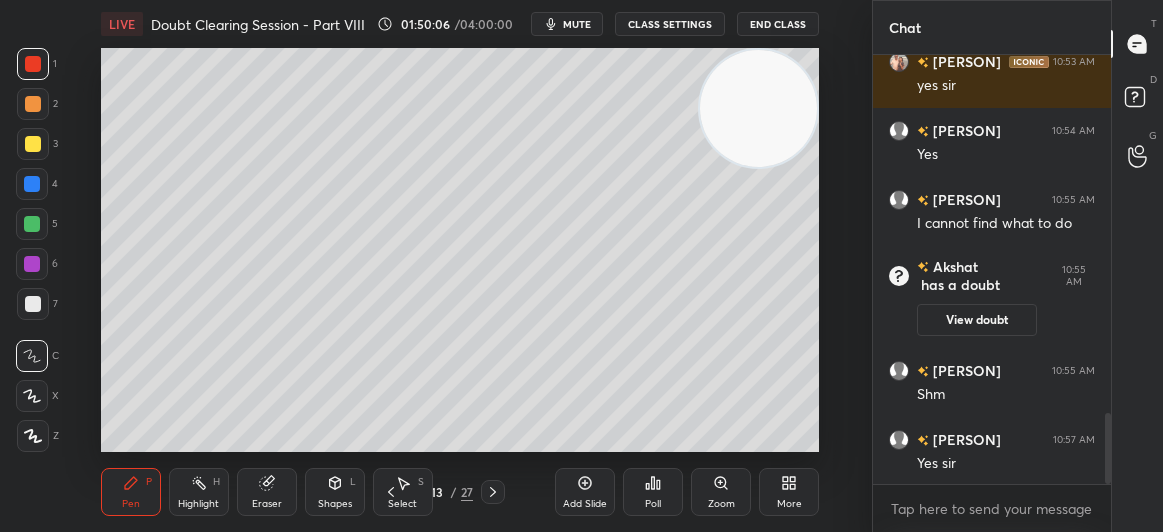 click 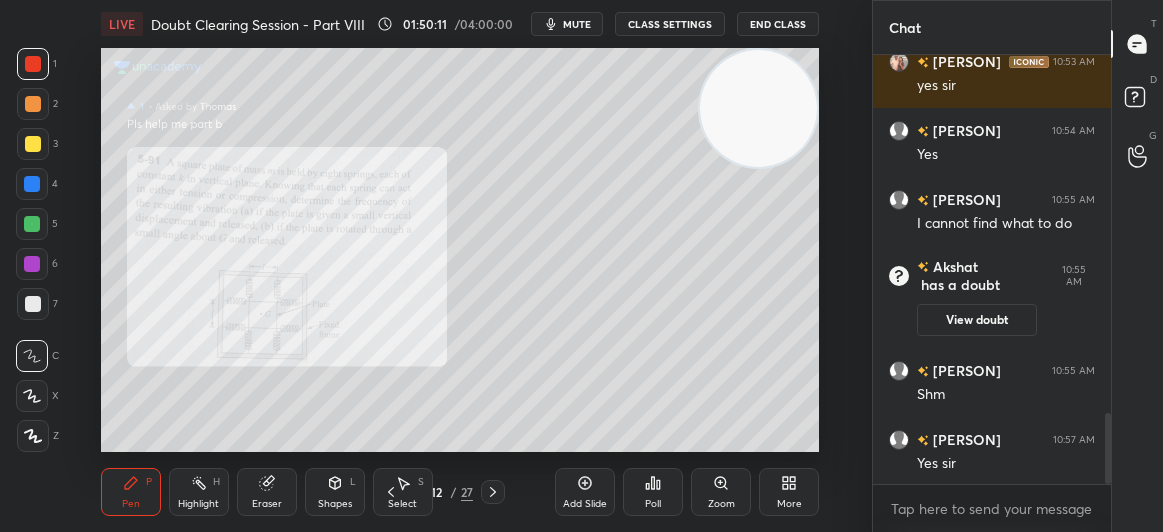 click at bounding box center [493, 492] 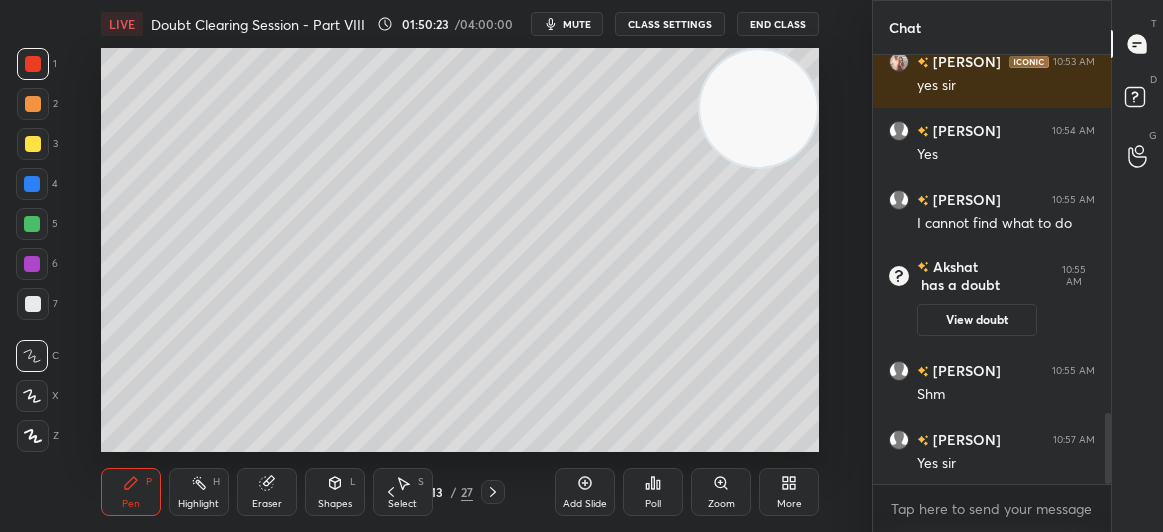 click at bounding box center (33, 144) 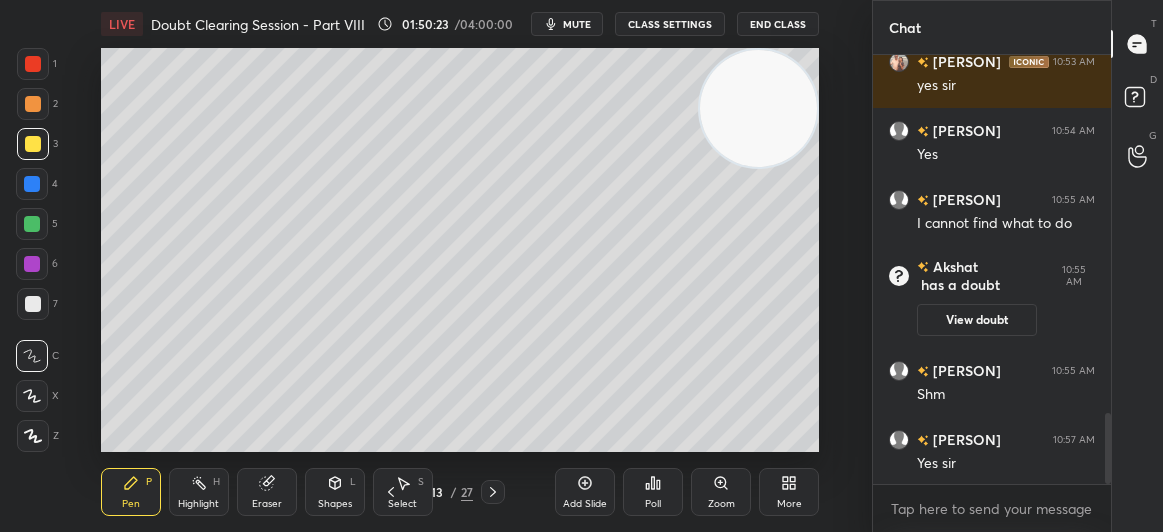 click at bounding box center (33, 144) 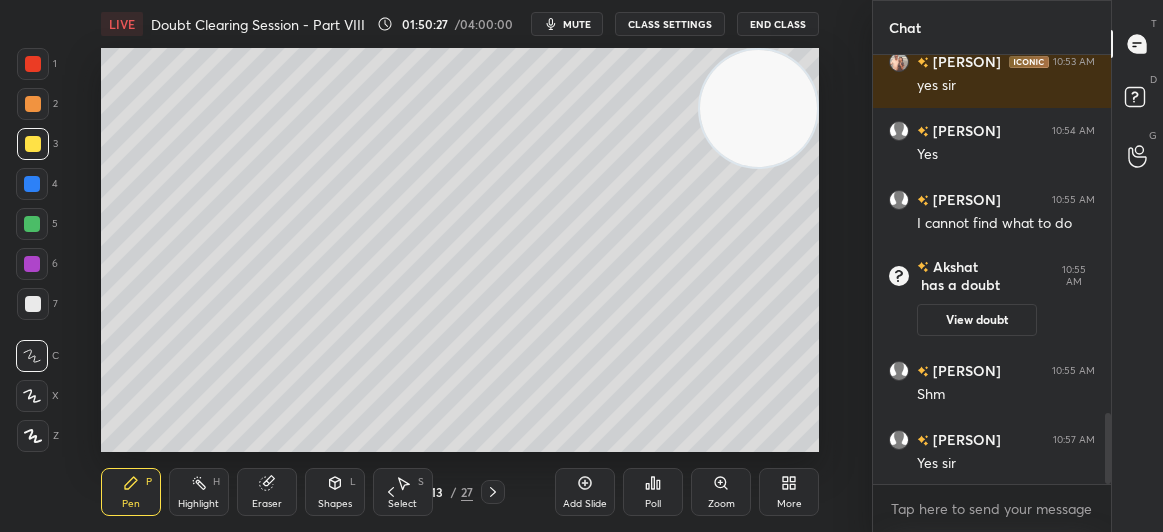 click 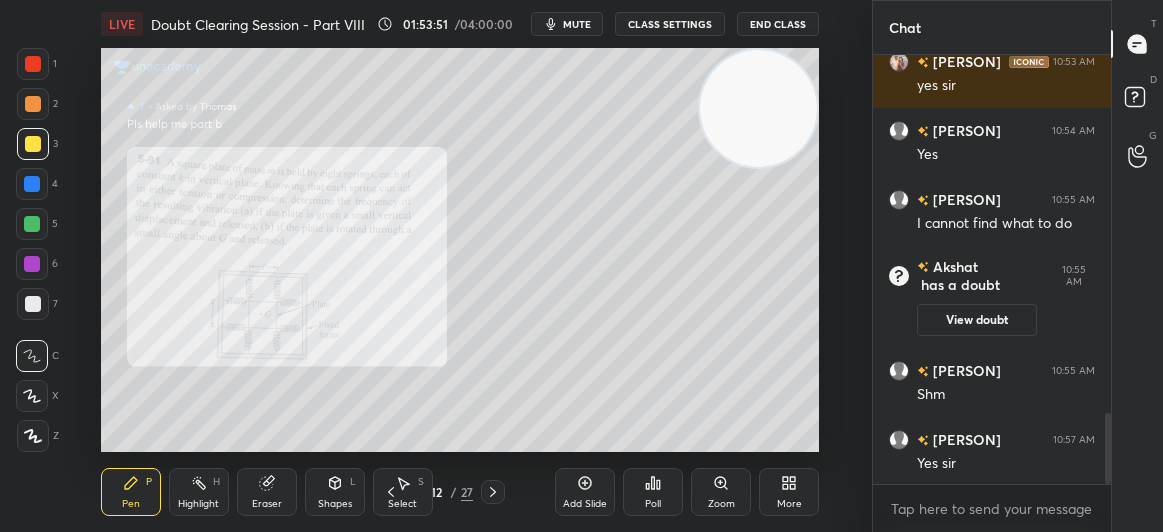 click 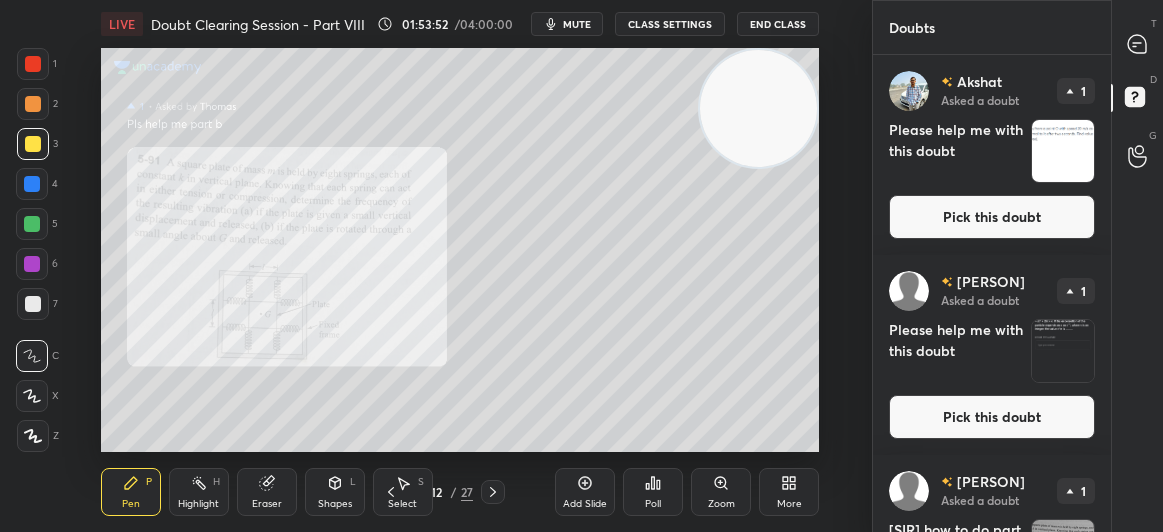 scroll, scrollTop: 121, scrollLeft: 0, axis: vertical 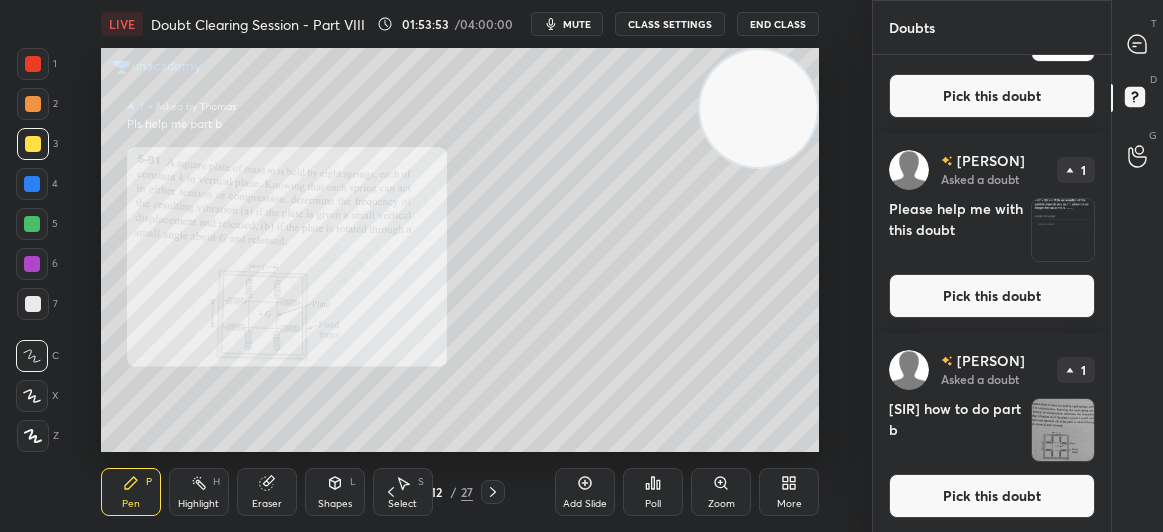 click on "Pick this doubt" at bounding box center (992, 496) 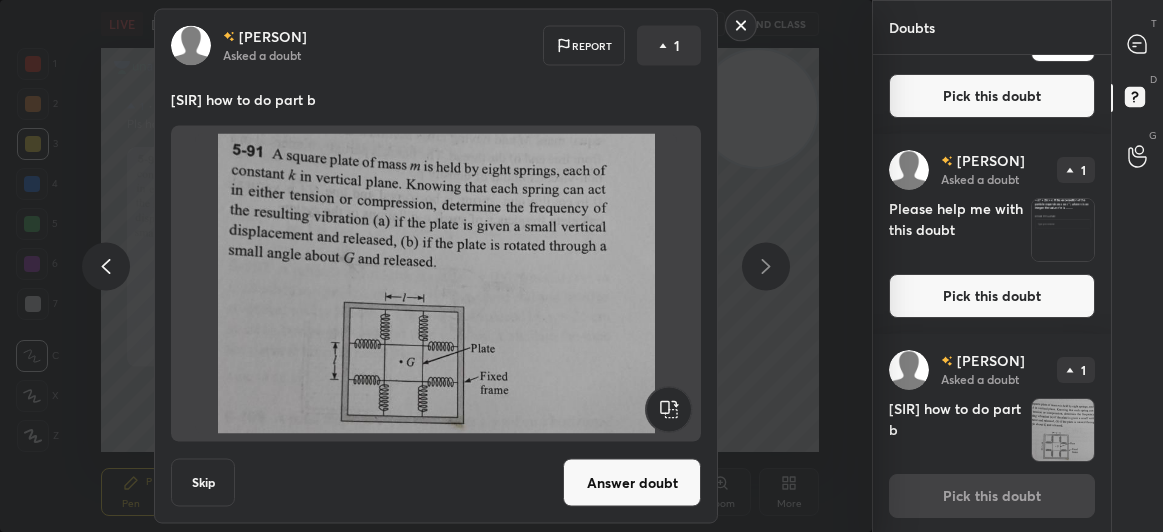 click 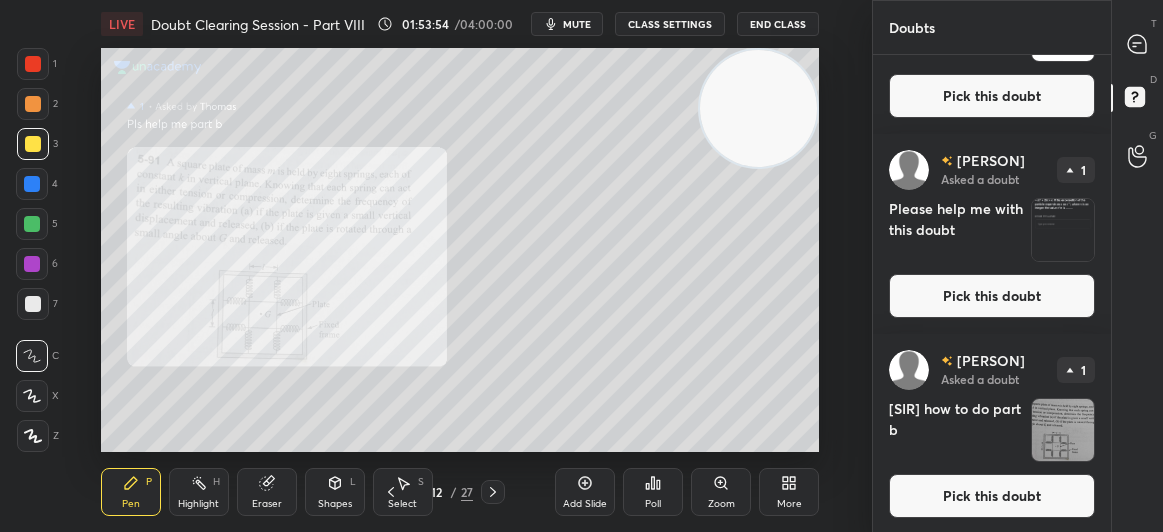 scroll, scrollTop: 0, scrollLeft: 0, axis: both 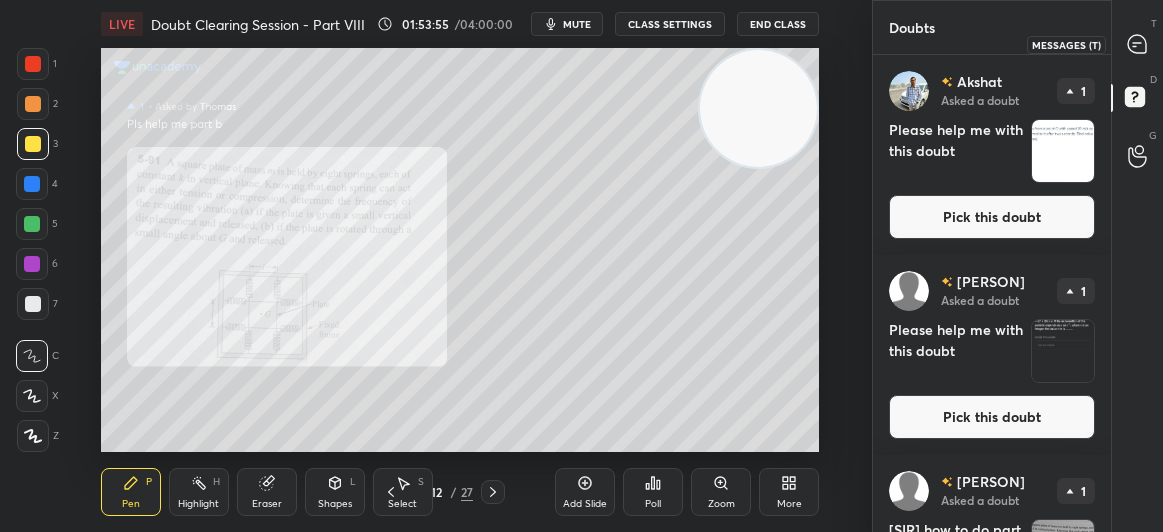 click 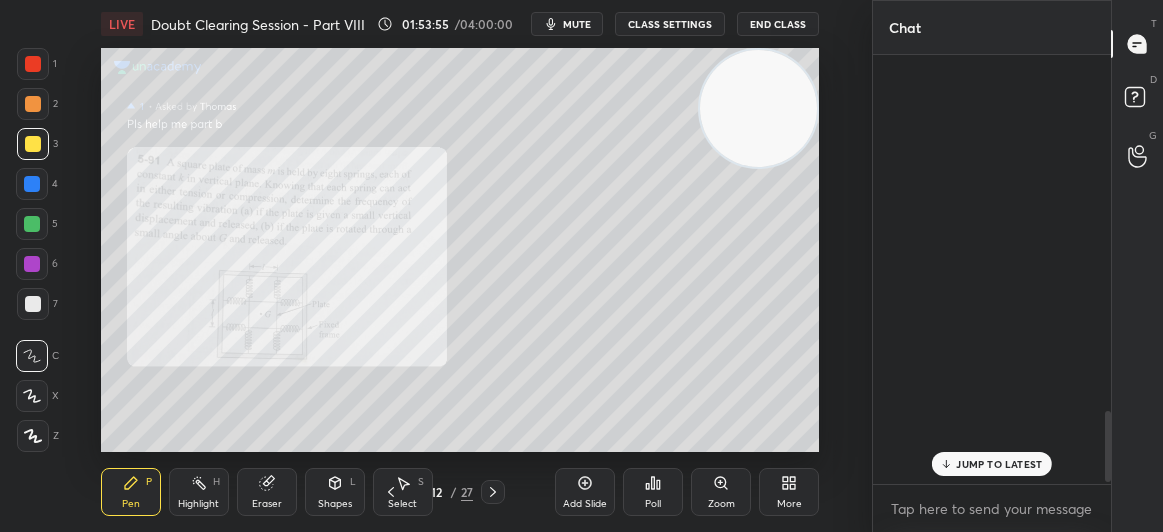 scroll, scrollTop: 2153, scrollLeft: 0, axis: vertical 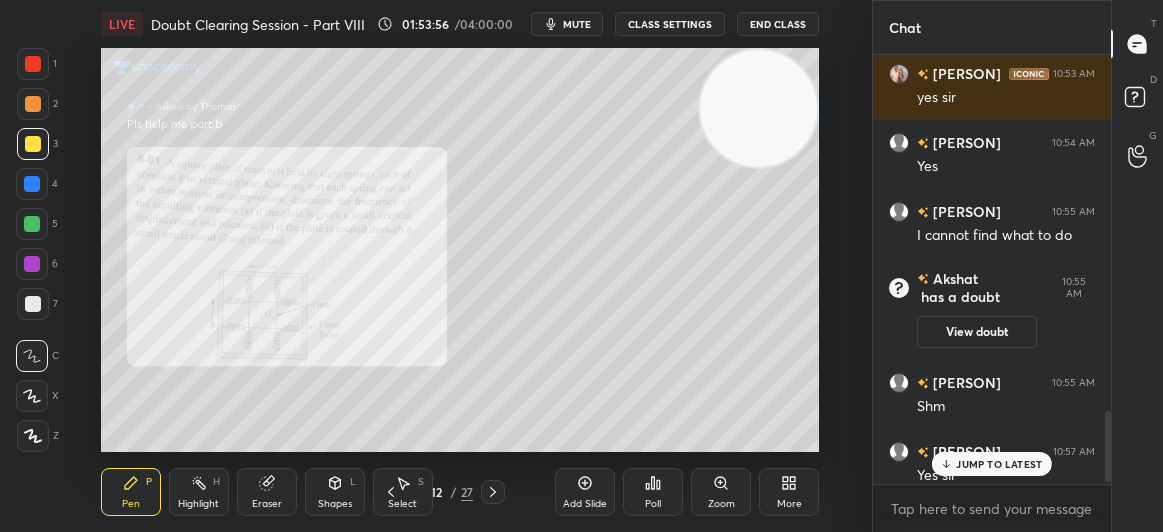 click 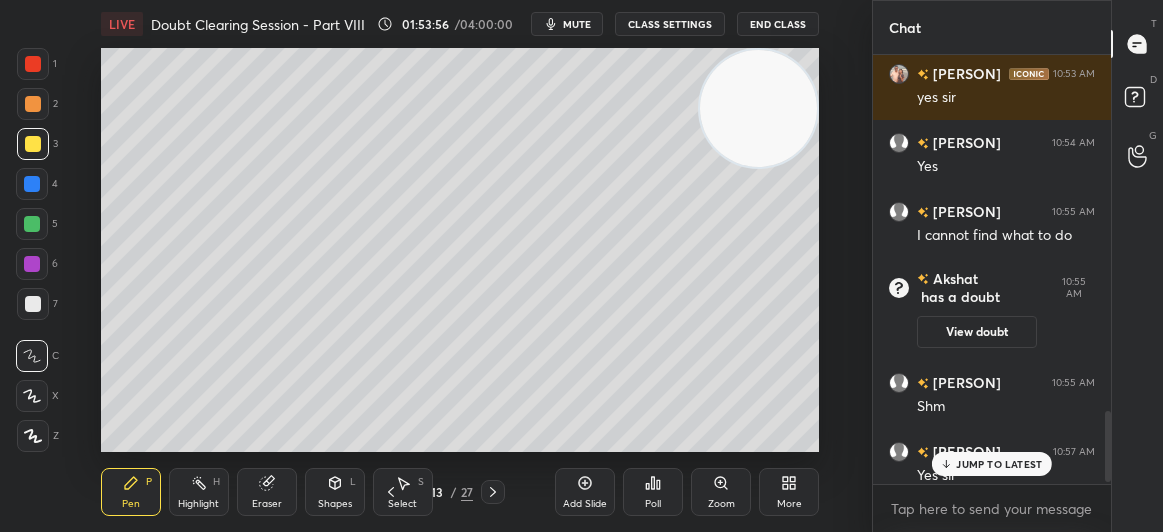 click 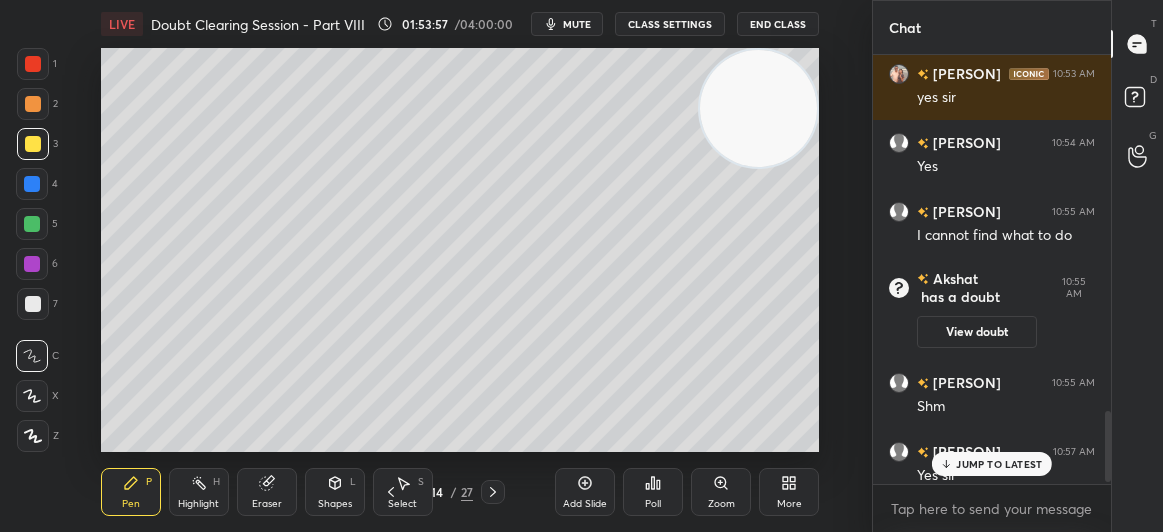 click 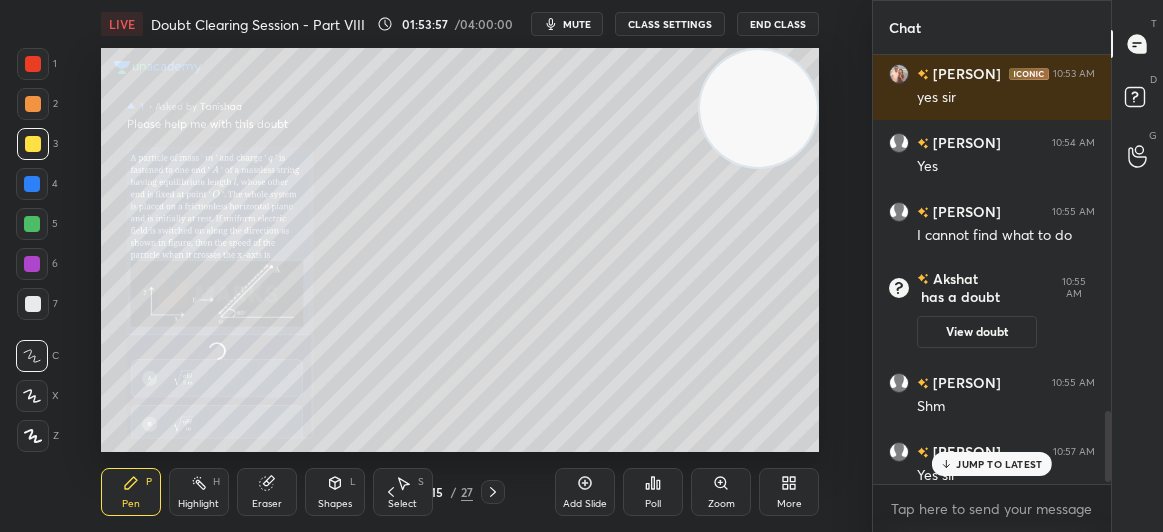 click 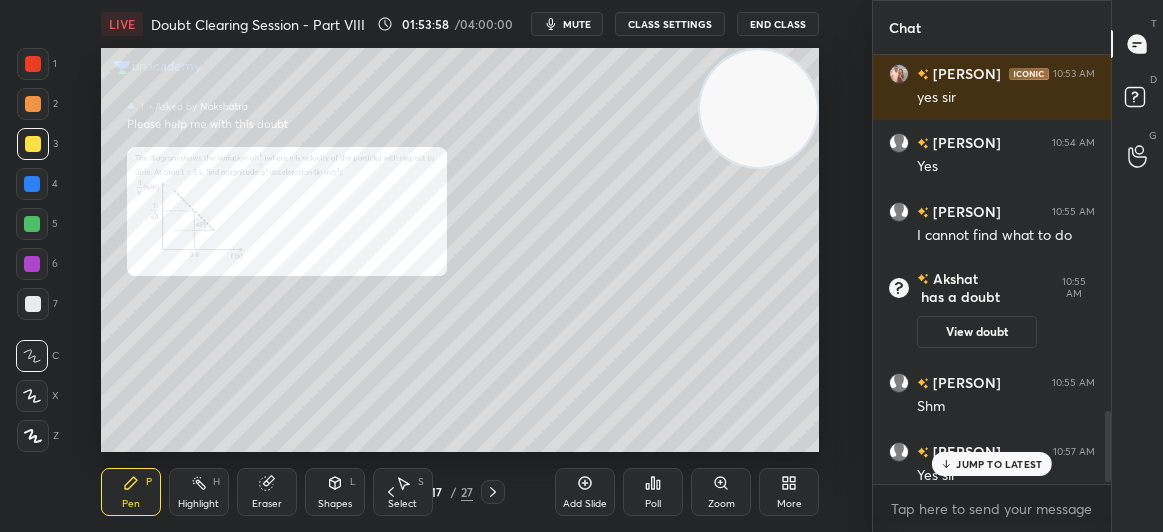 scroll, scrollTop: 2165, scrollLeft: 0, axis: vertical 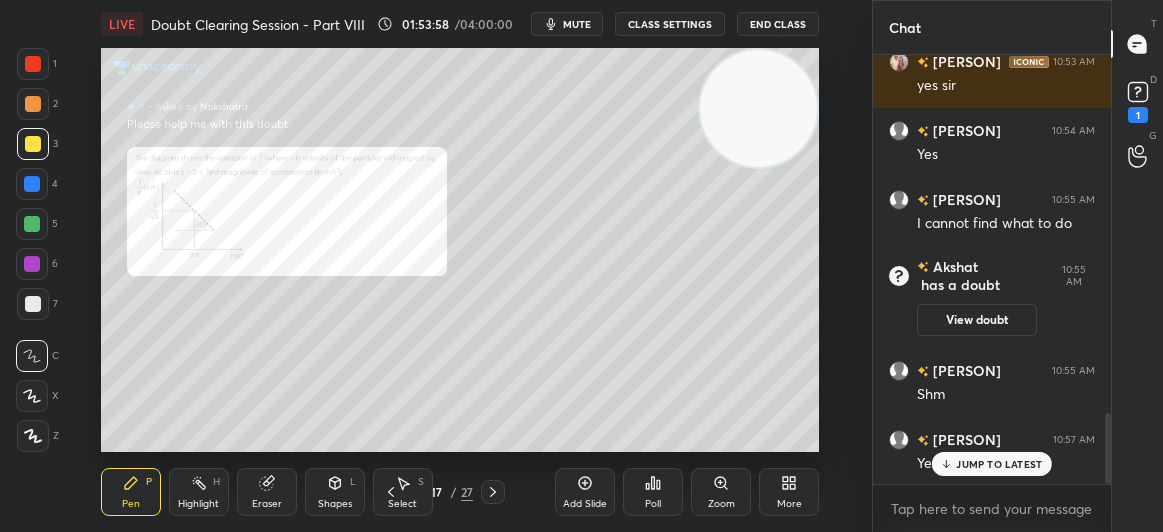 click 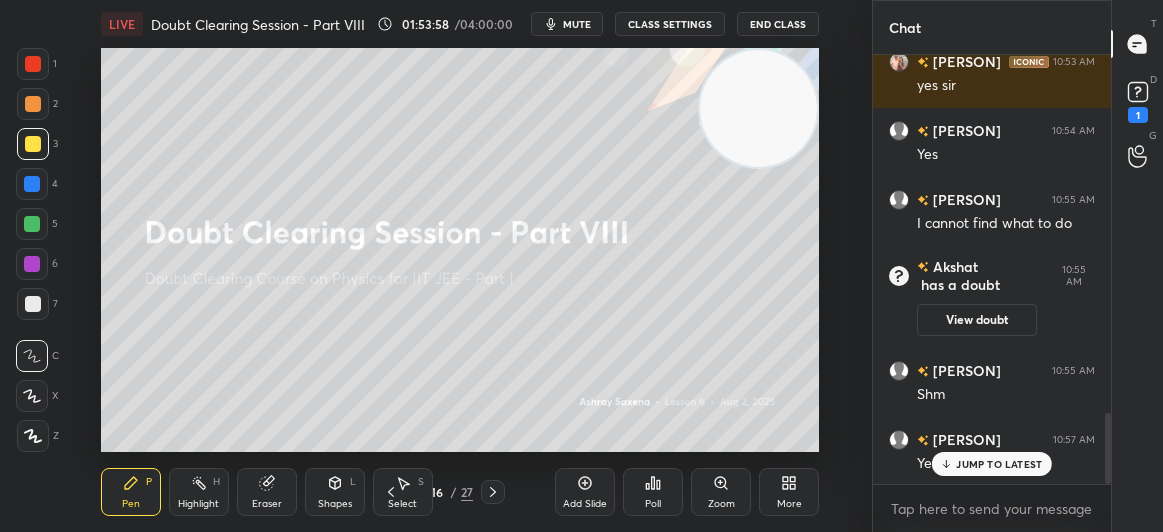 click 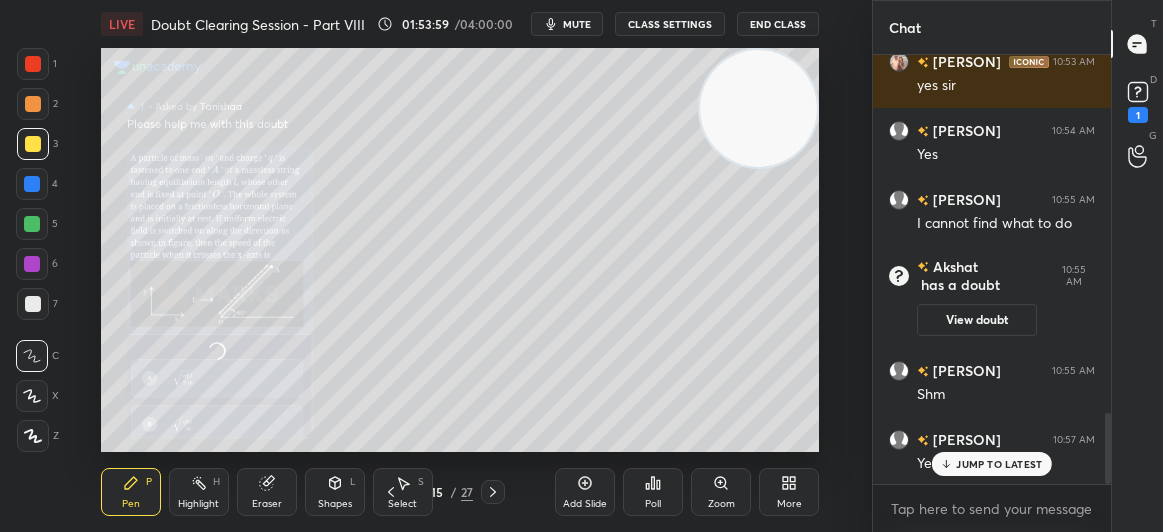 click on "JUMP TO LATEST" at bounding box center [999, 464] 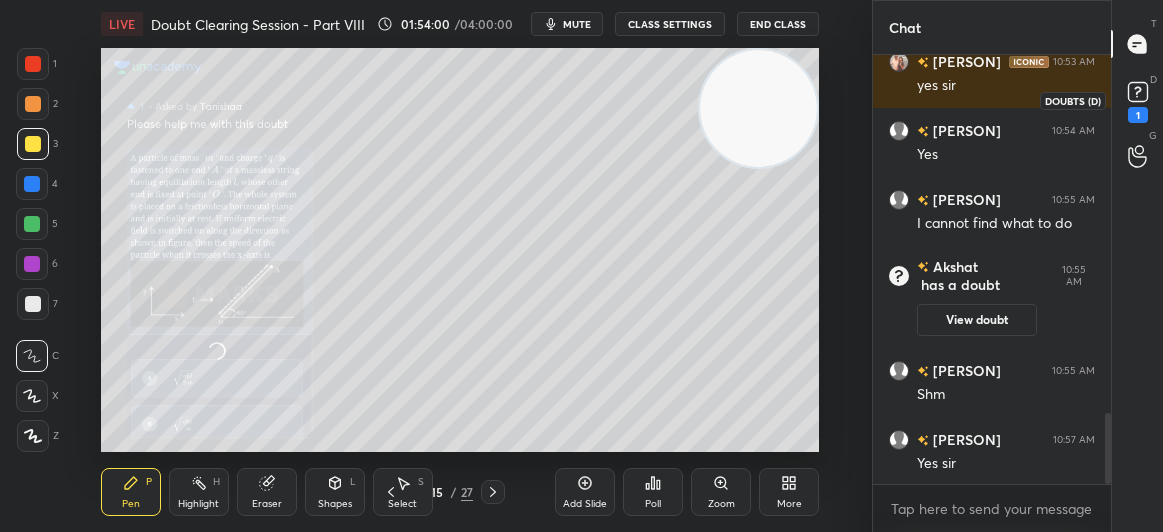 click 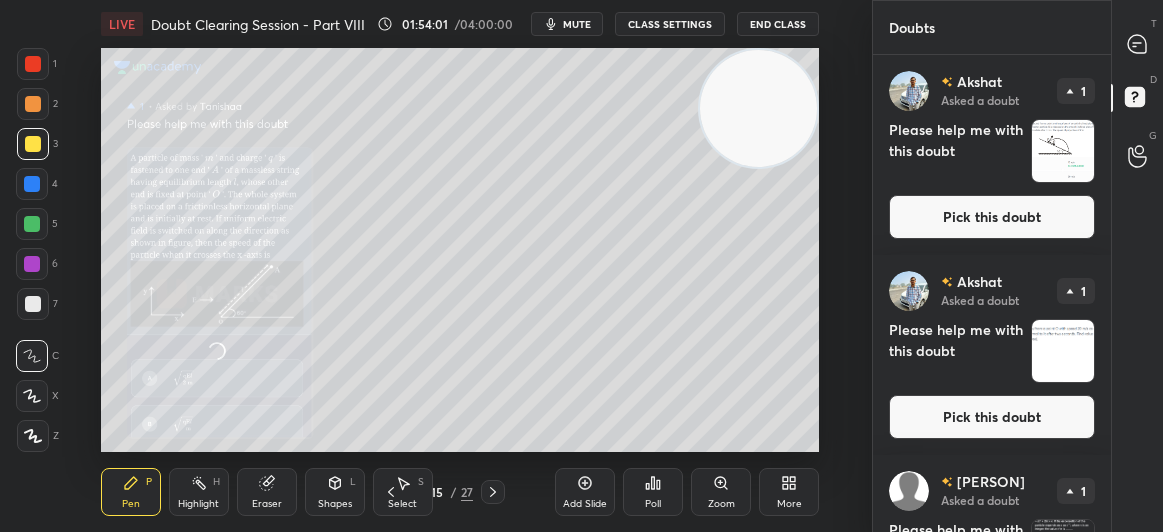 click on "Pick this doubt" at bounding box center [992, 217] 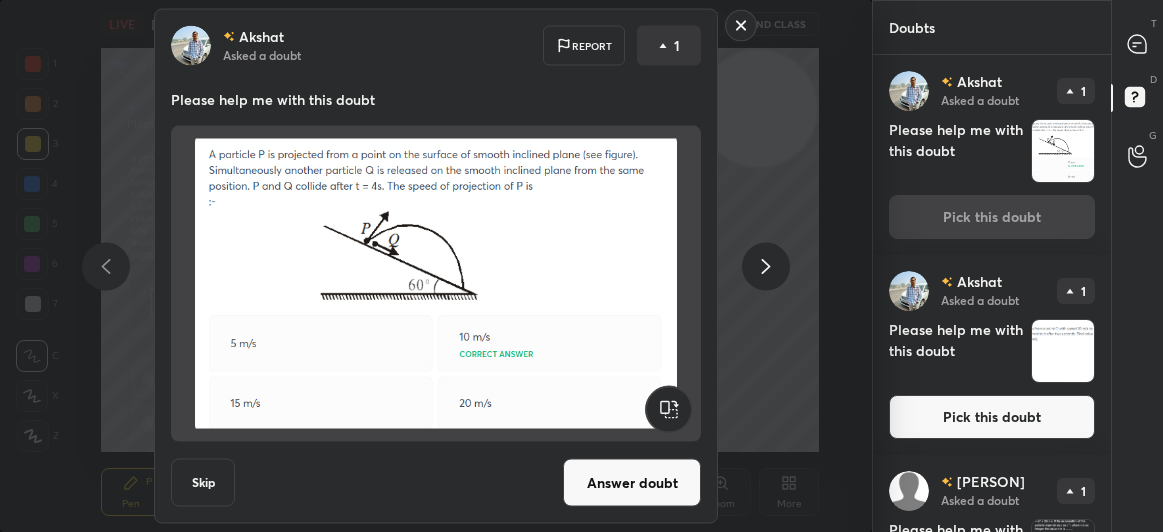 click 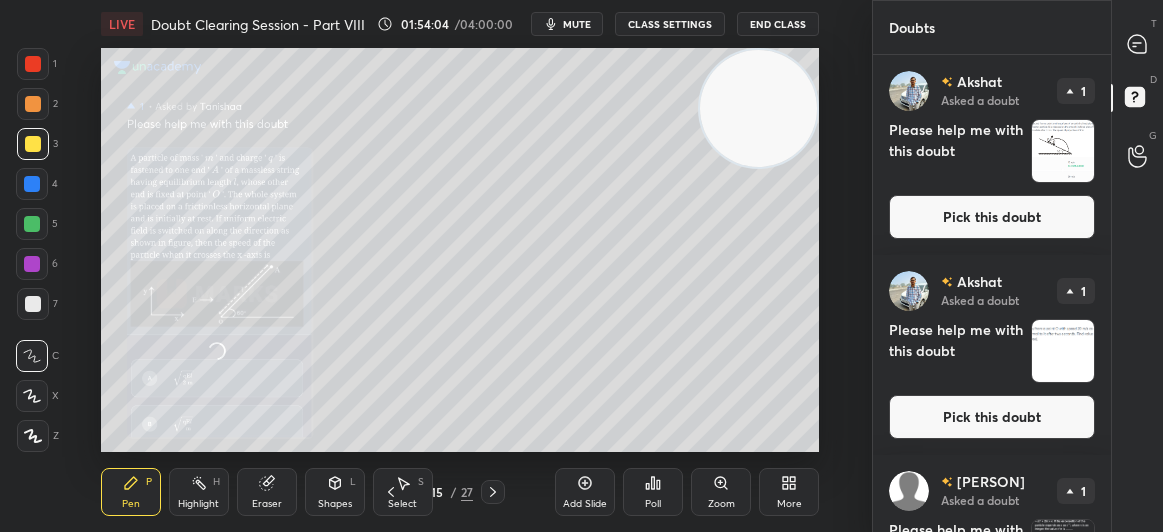 click at bounding box center (436, 266) 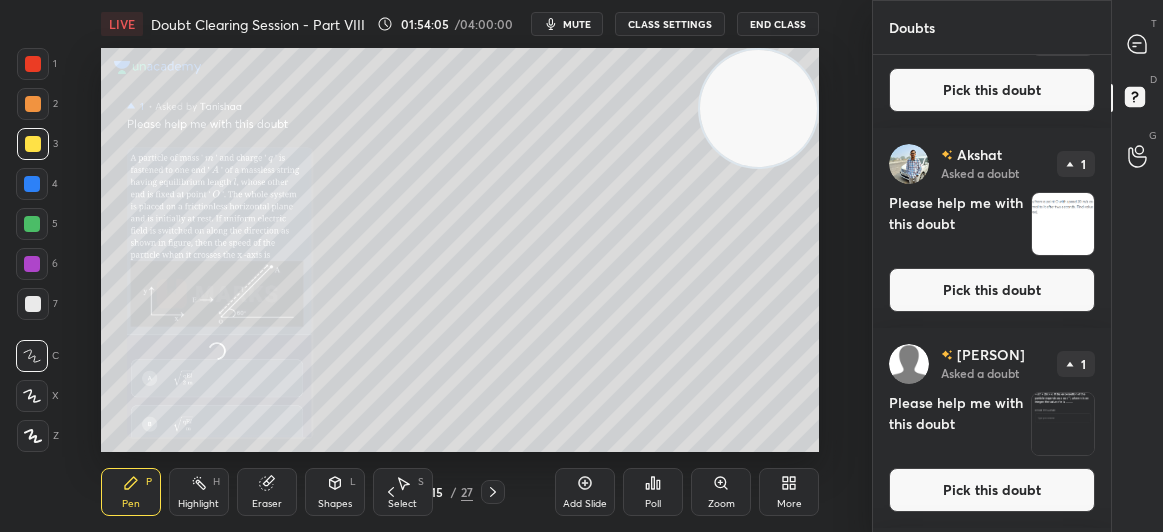 scroll, scrollTop: 321, scrollLeft: 0, axis: vertical 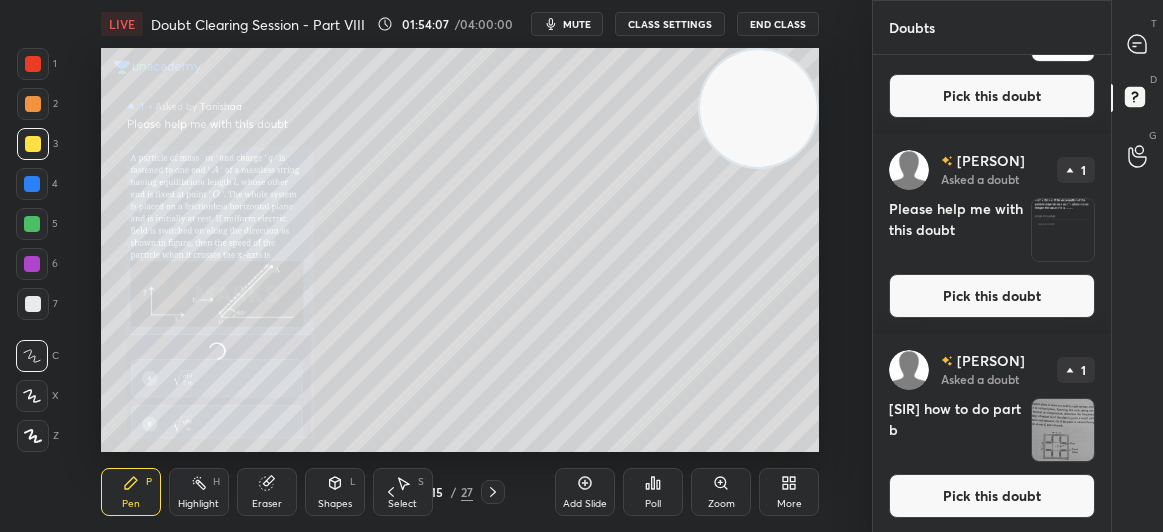 click on "Pick this doubt" at bounding box center [992, 296] 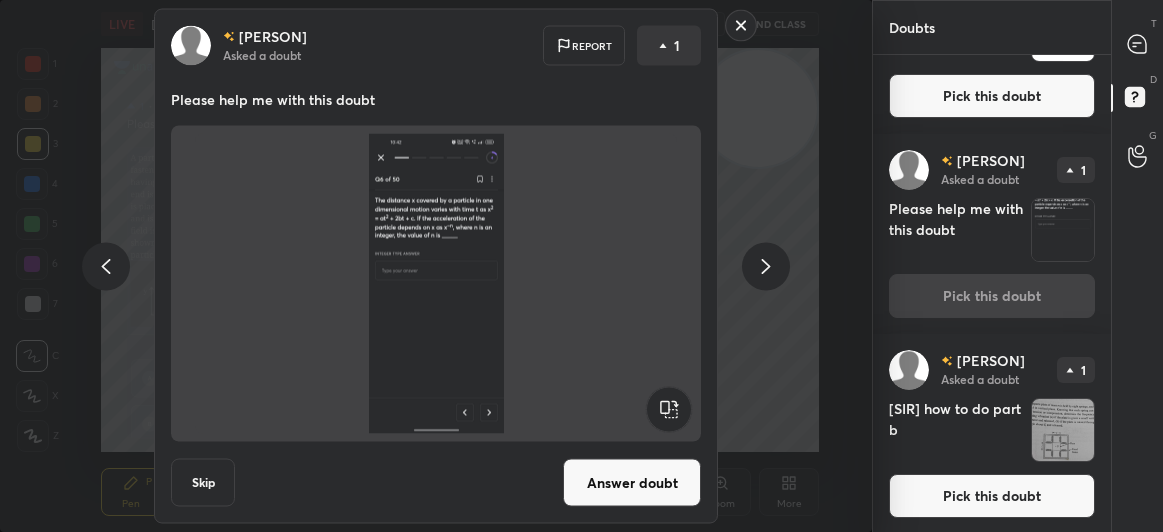 click on "Answer doubt" at bounding box center (632, 483) 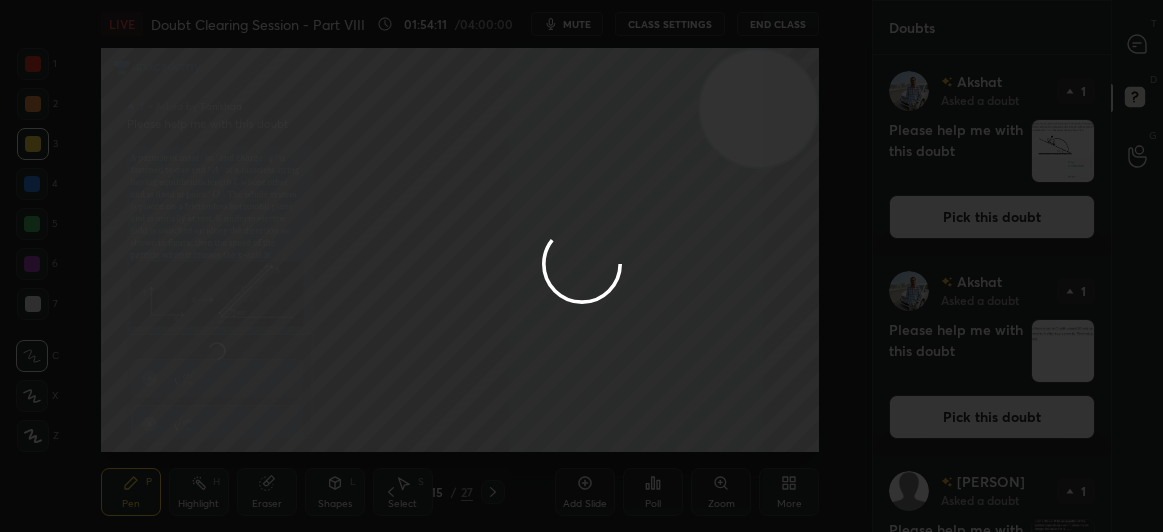 click 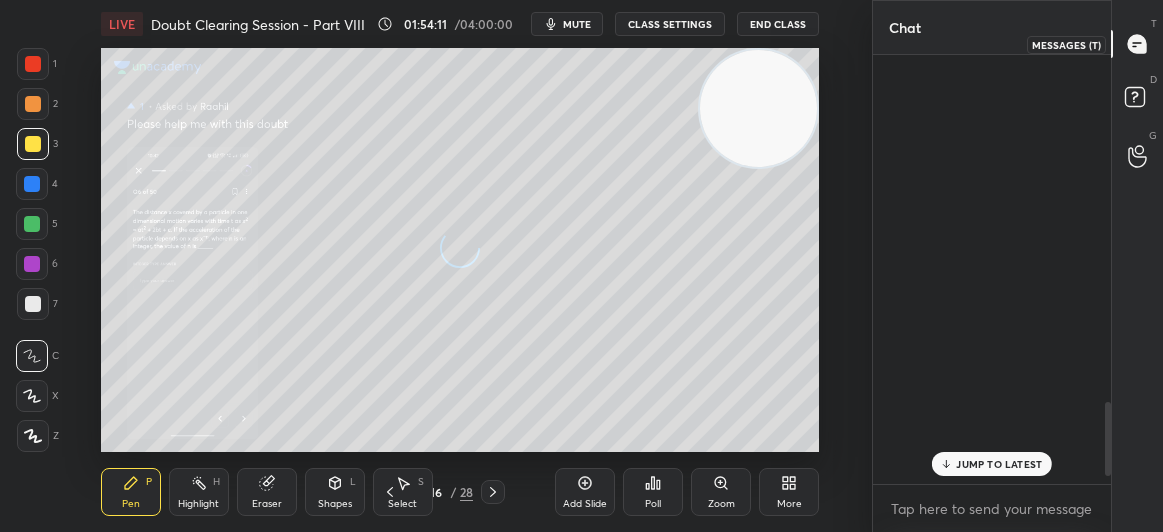 click 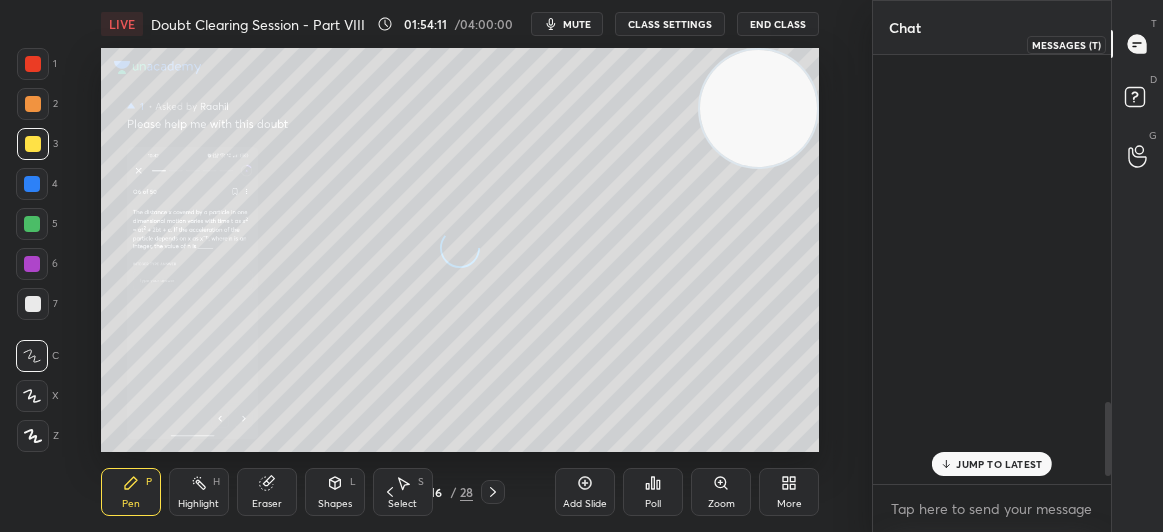 scroll, scrollTop: 2063, scrollLeft: 0, axis: vertical 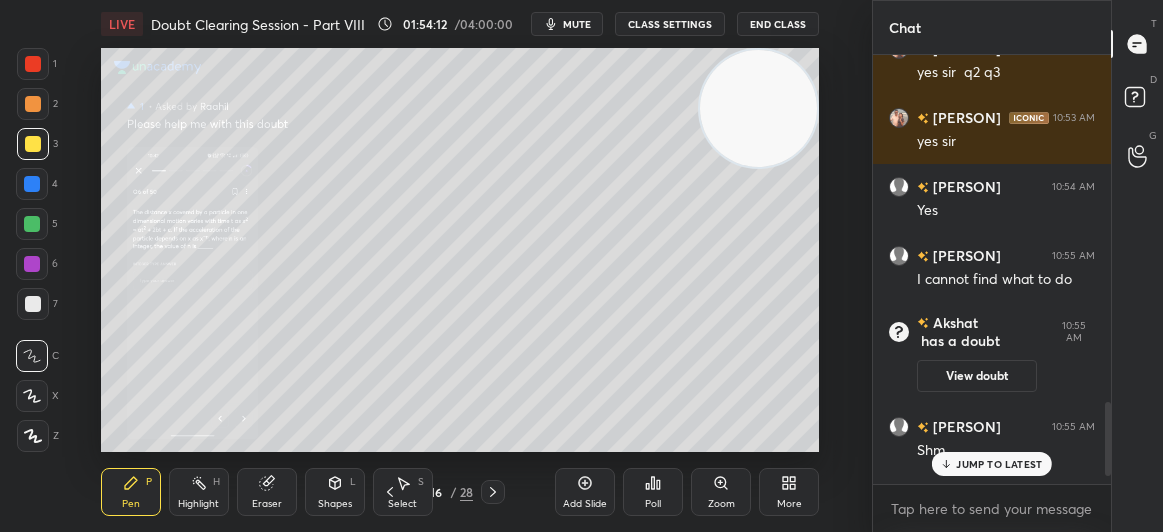 click on "JUMP TO LATEST" at bounding box center [992, 464] 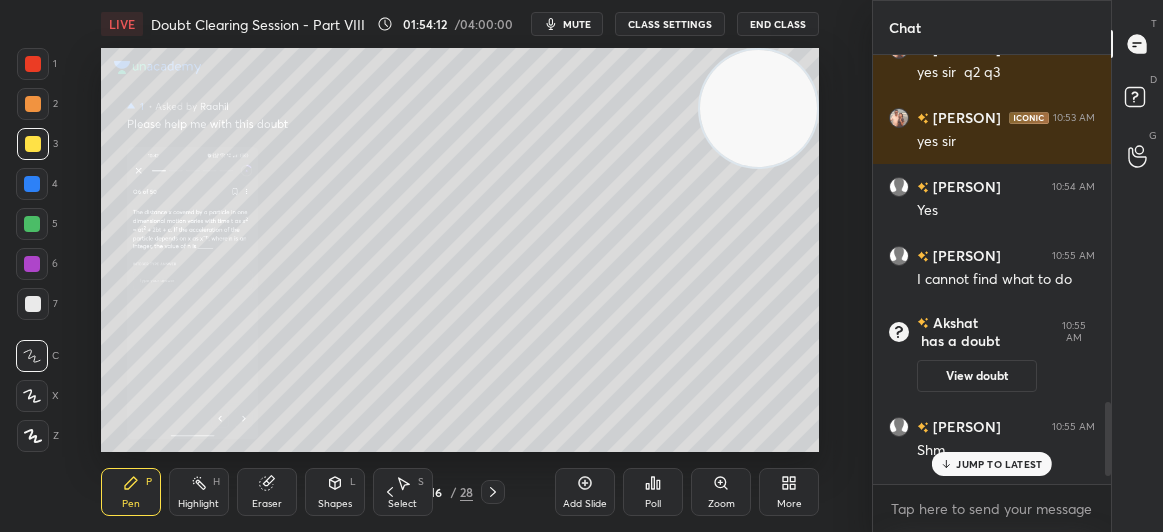 scroll, scrollTop: 2119, scrollLeft: 0, axis: vertical 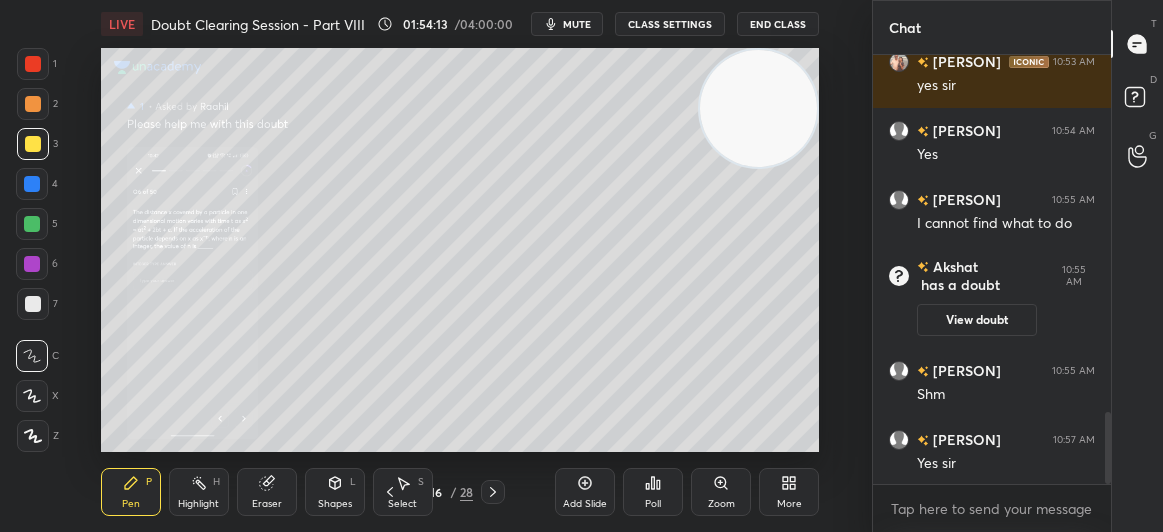 click 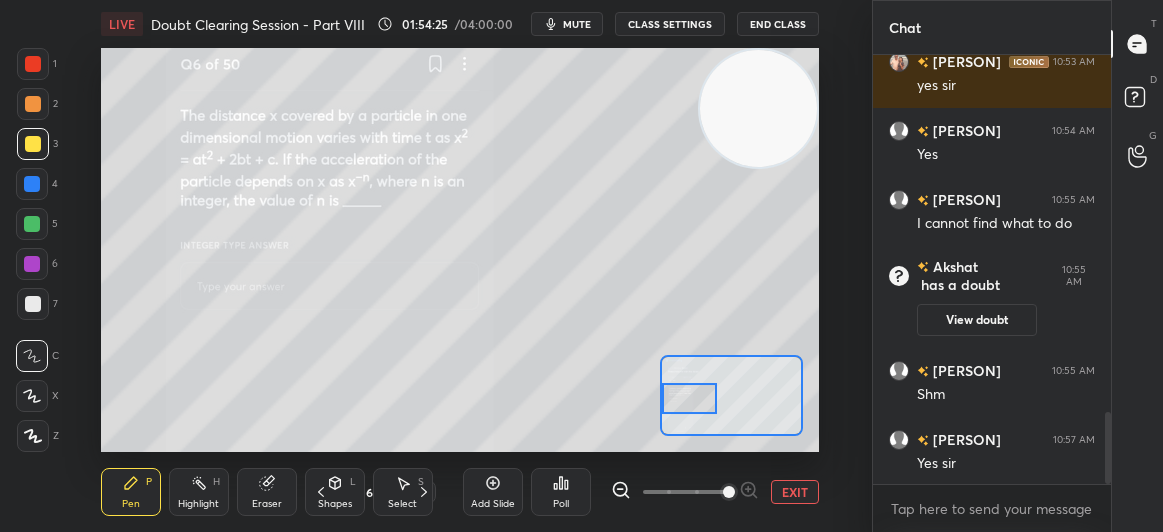 click at bounding box center (32, 264) 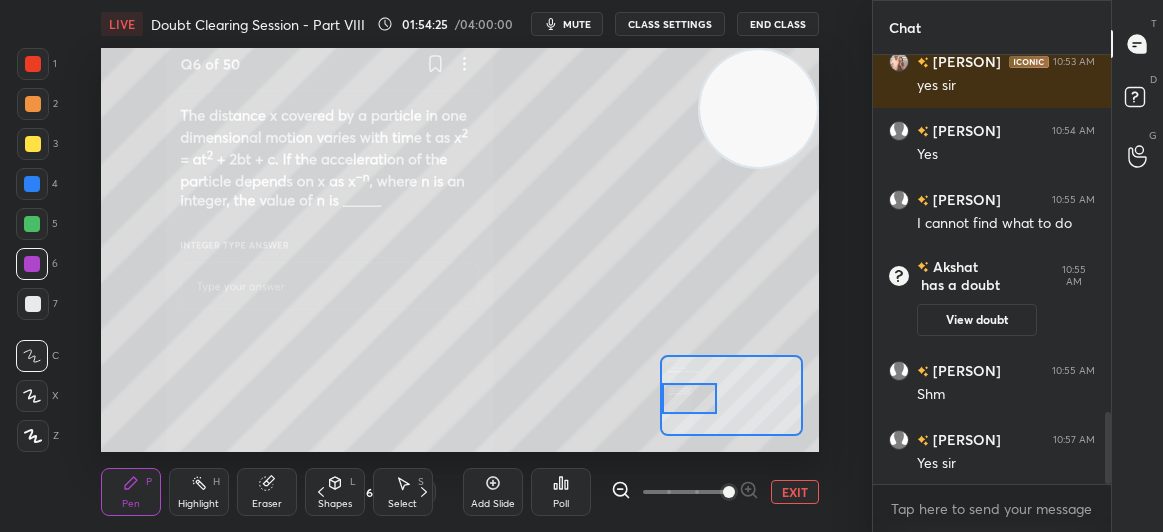 click at bounding box center [32, 224] 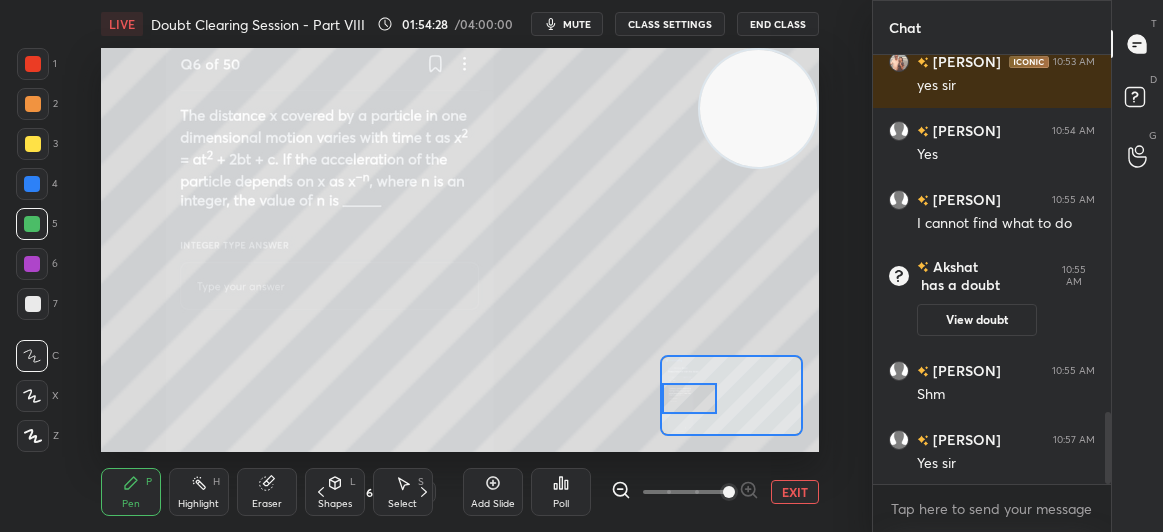 click at bounding box center (33, 64) 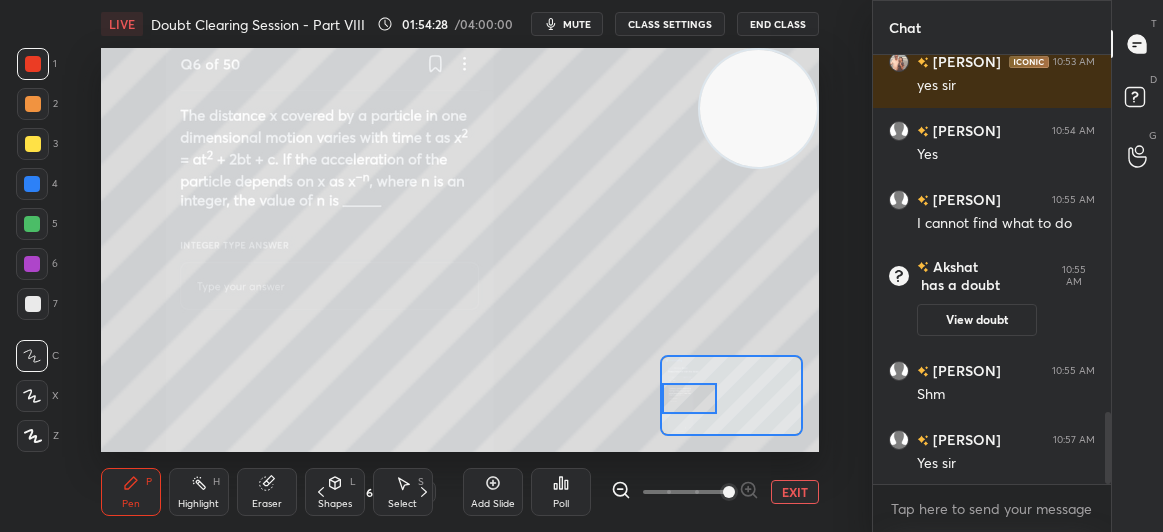 click at bounding box center (33, 64) 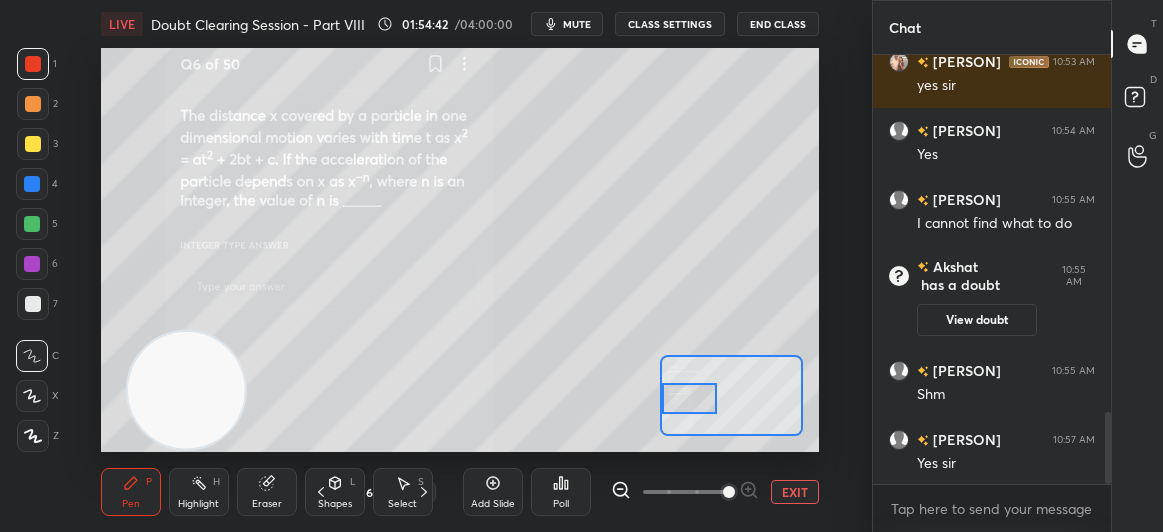 click at bounding box center [33, 144] 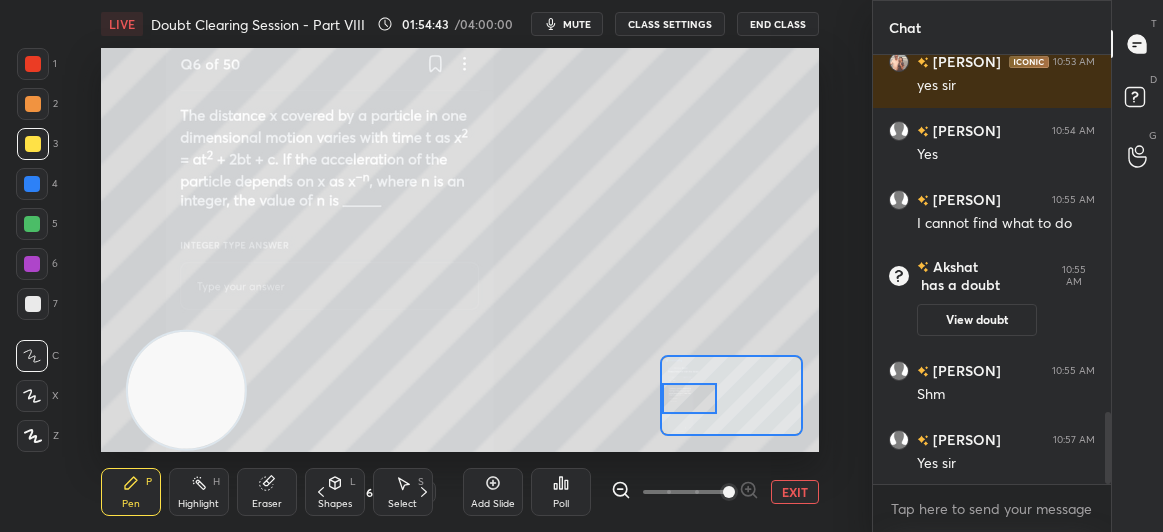 click at bounding box center [33, 144] 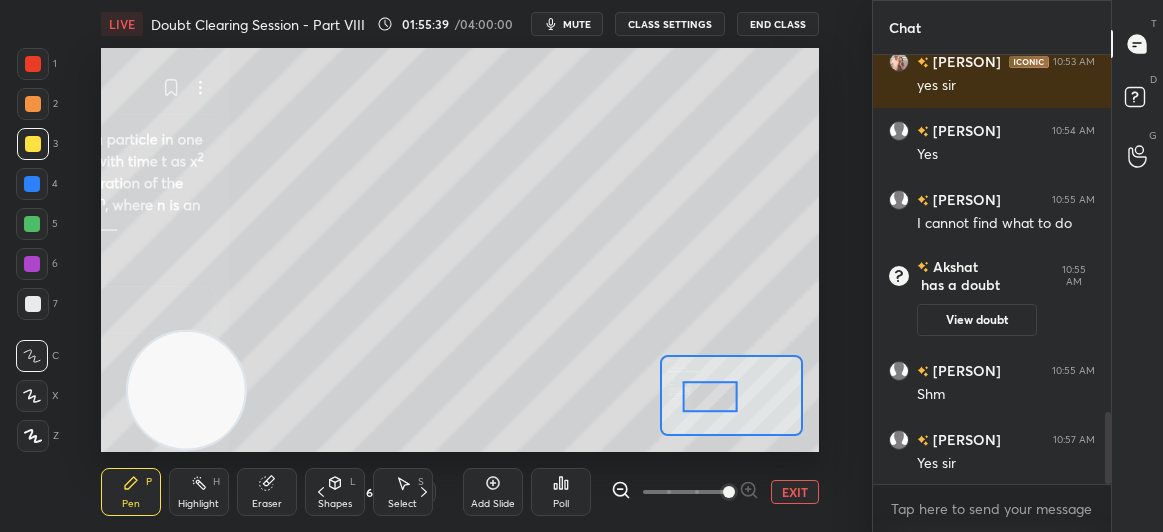 click on "1 2 3 4 5 6 7 C X Z C X Z E E Erase all   H H" at bounding box center (32, 250) 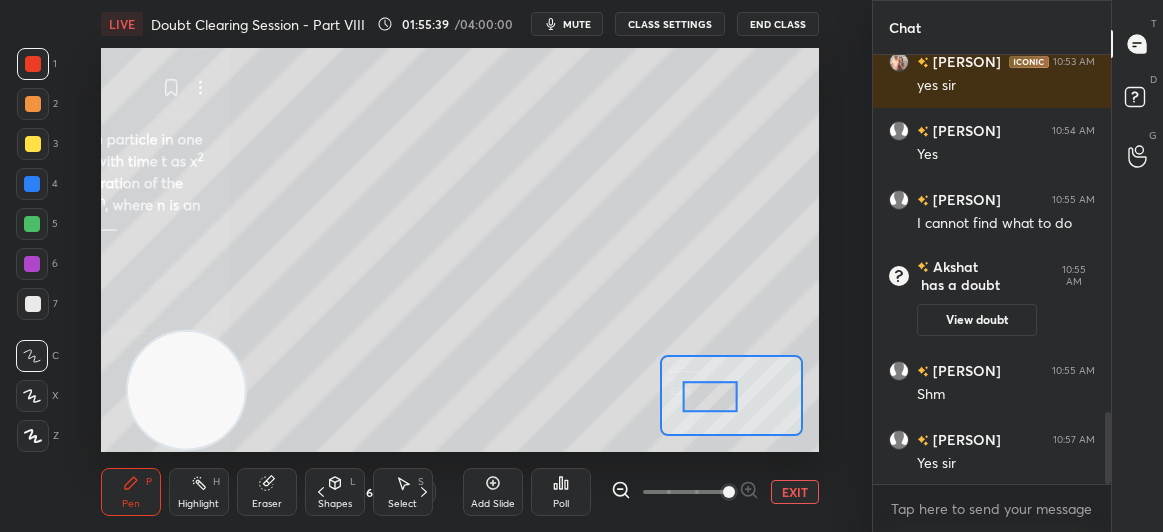click at bounding box center (33, 64) 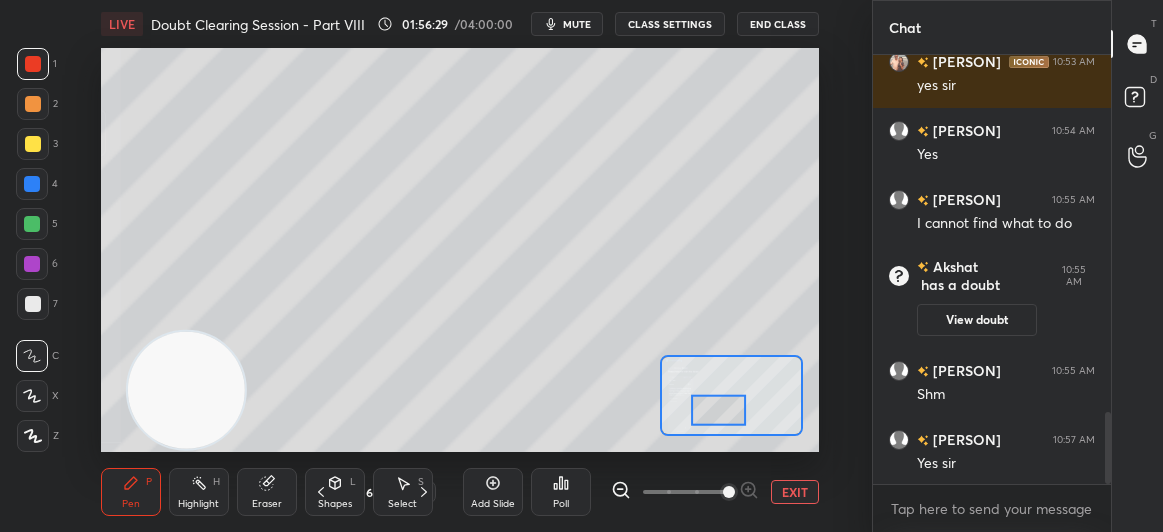 click on "EXIT" at bounding box center [795, 492] 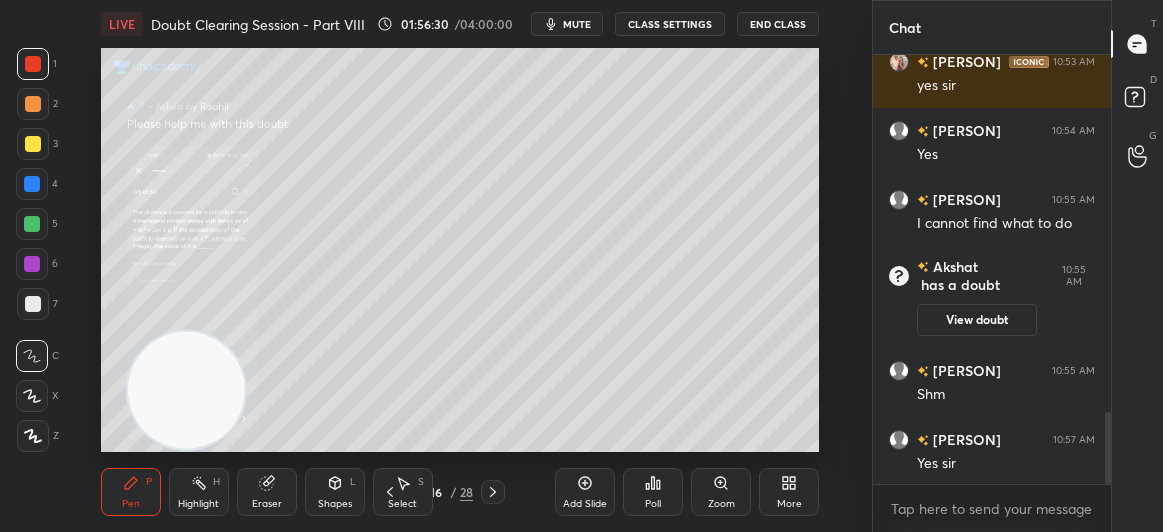 click on "Zoom" at bounding box center (721, 492) 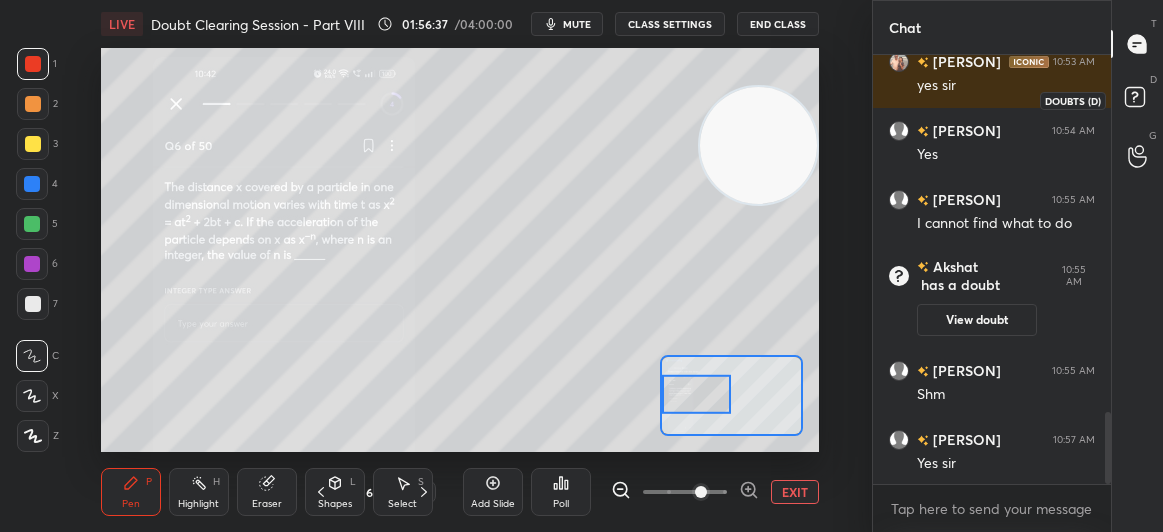 click 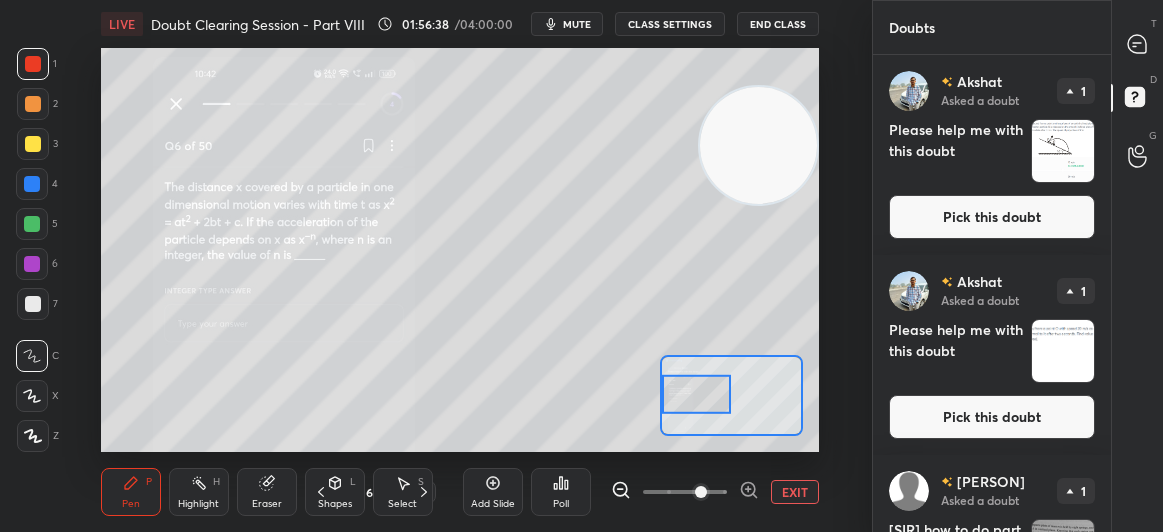 click on "Pick this doubt" at bounding box center [992, 217] 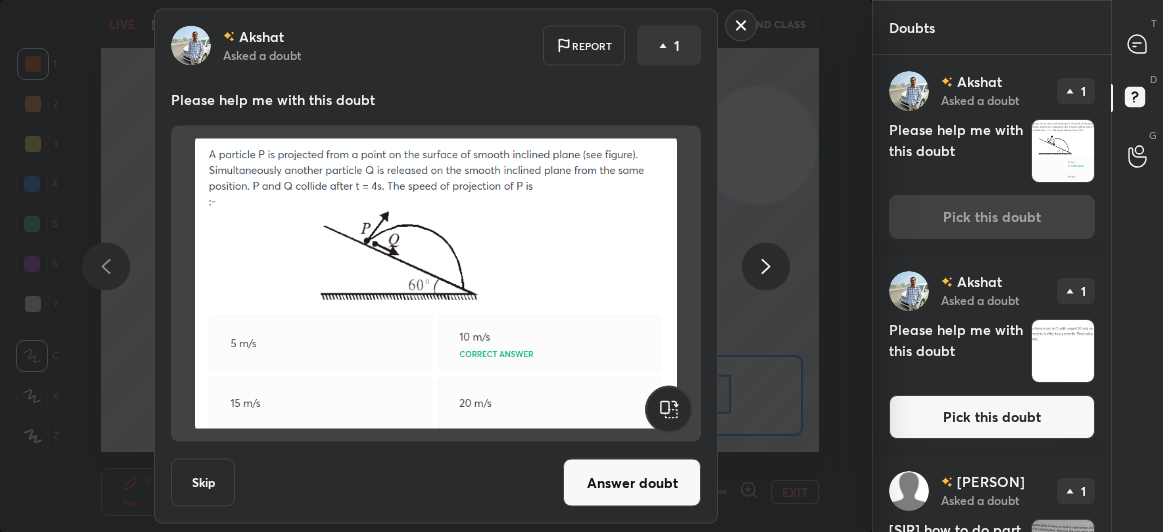 click on "Answer doubt" at bounding box center (632, 483) 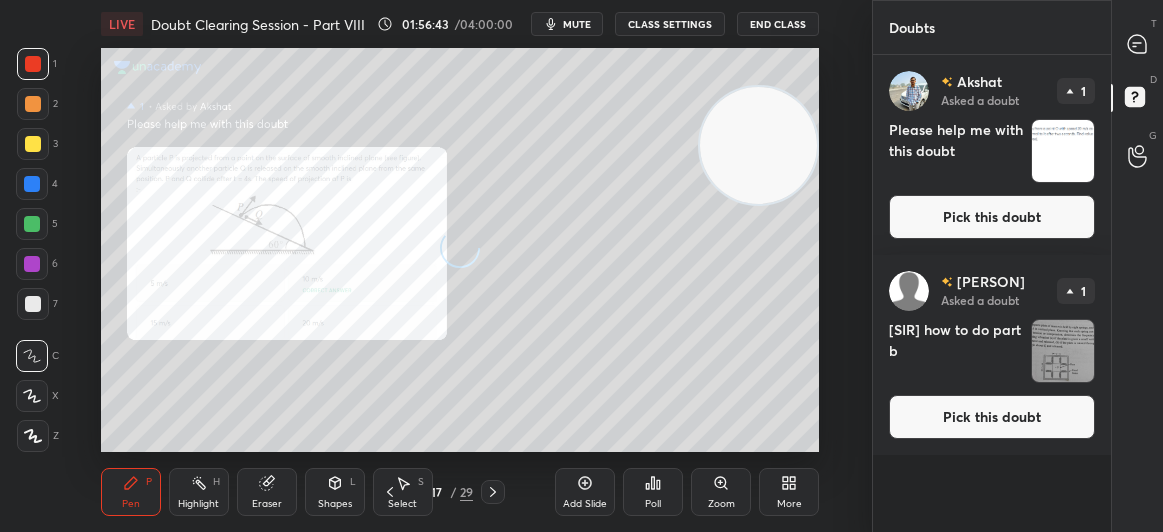 click on "Pick this doubt" at bounding box center [992, 417] 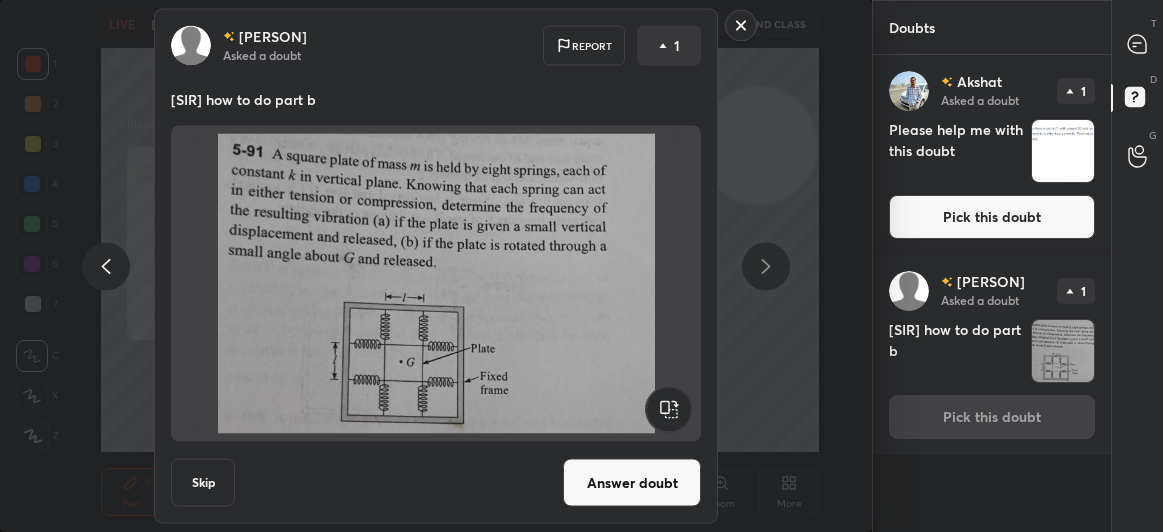 click 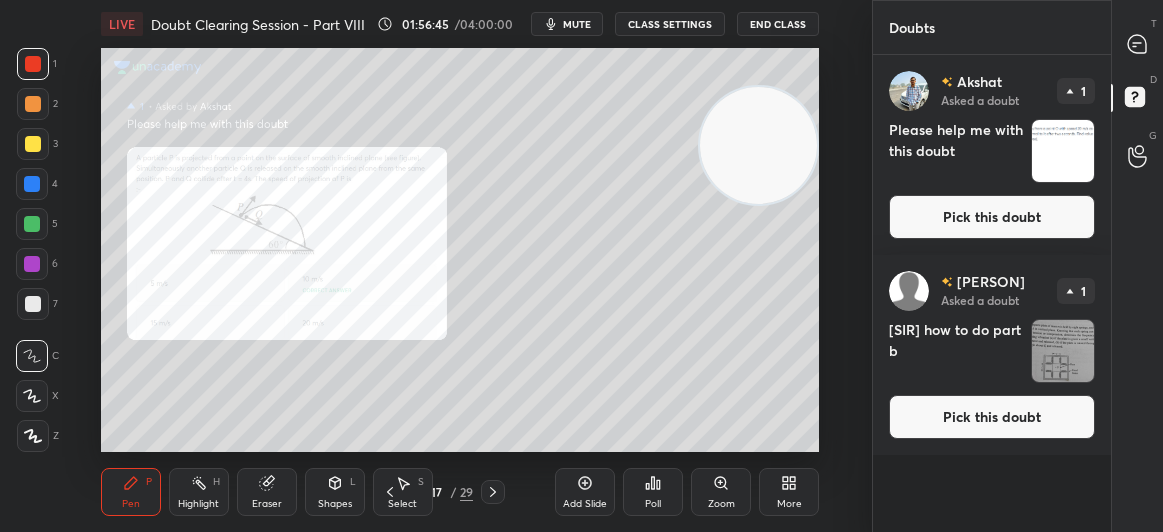 click on "Pick this doubt" at bounding box center [992, 217] 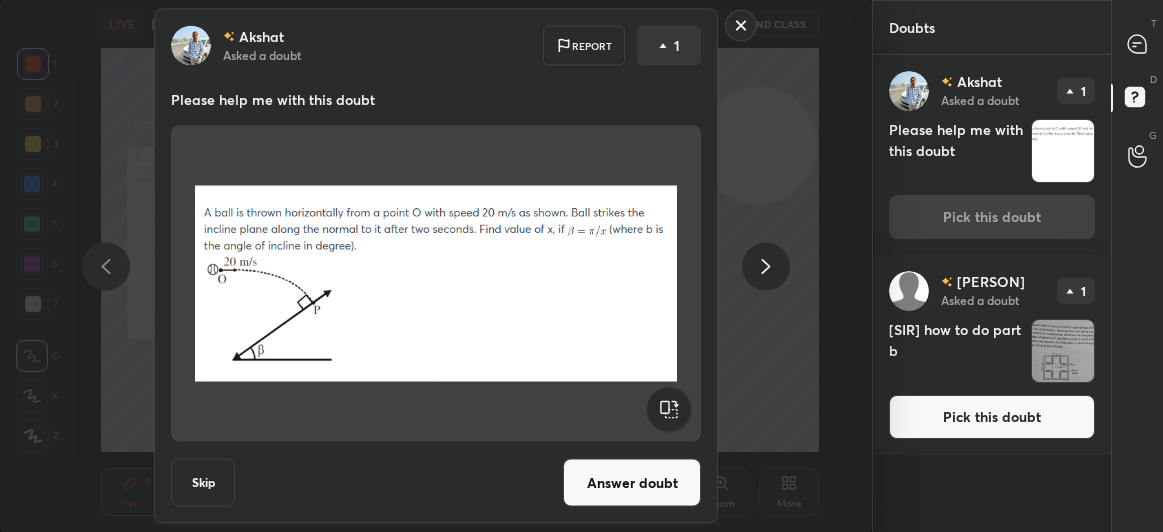 click on "Answer doubt" at bounding box center (632, 483) 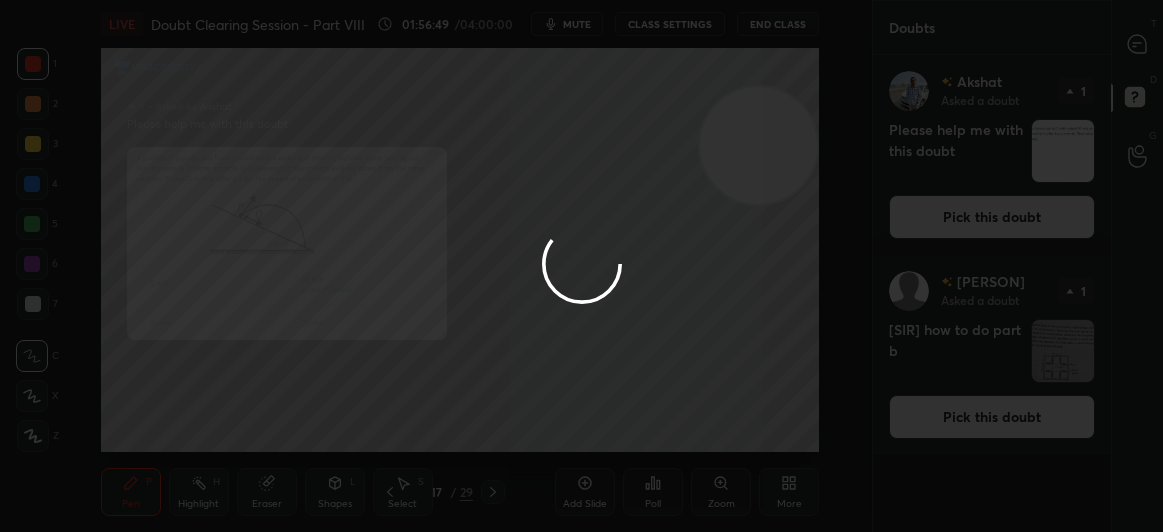 click on "[PERSON] Asked a doubt 1 Please help me with this doubt Pick this doubt" at bounding box center (992, 155) 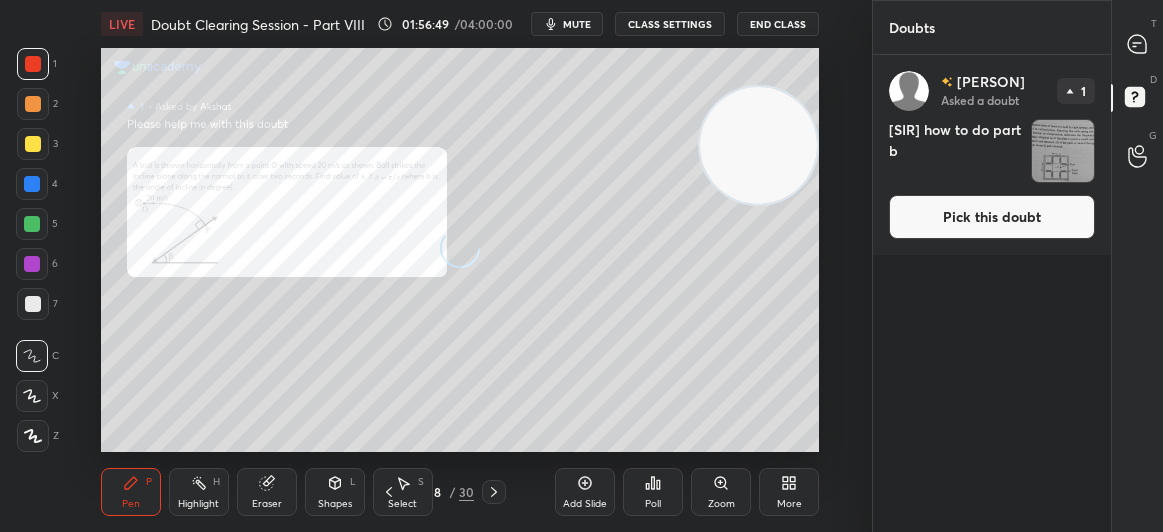 click 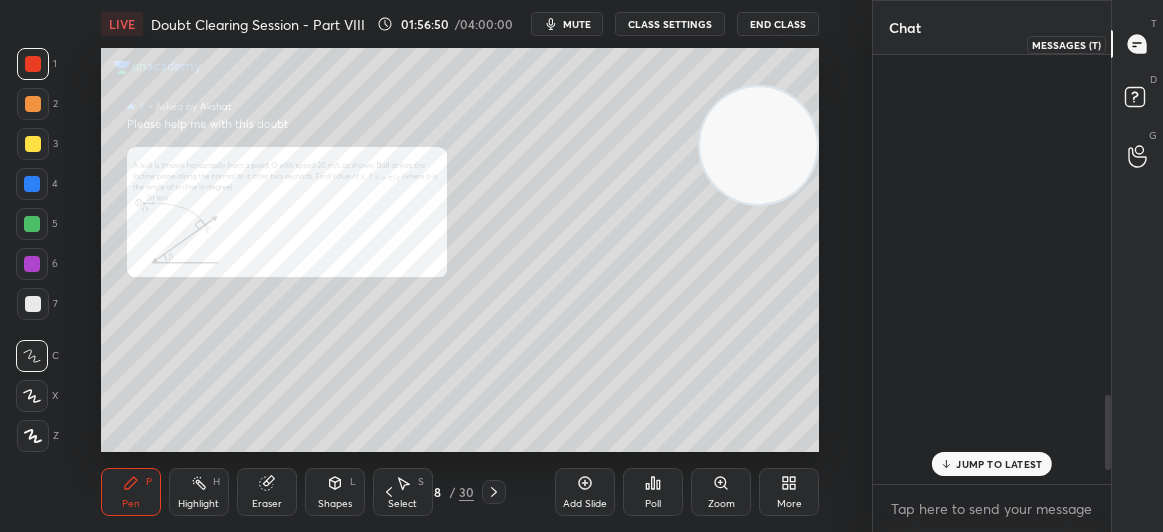 click 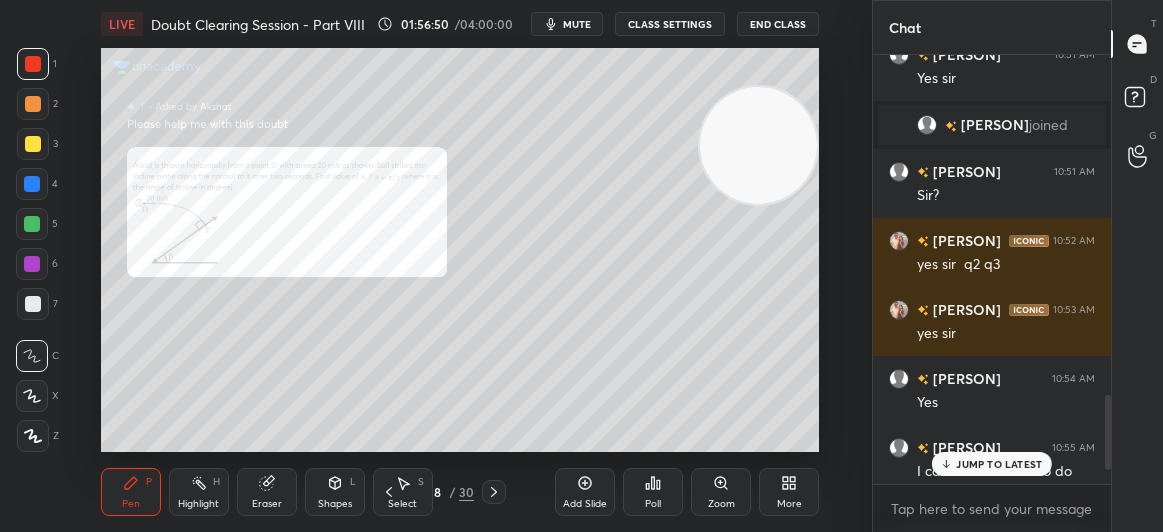 click on "JUMP TO LATEST" at bounding box center (999, 464) 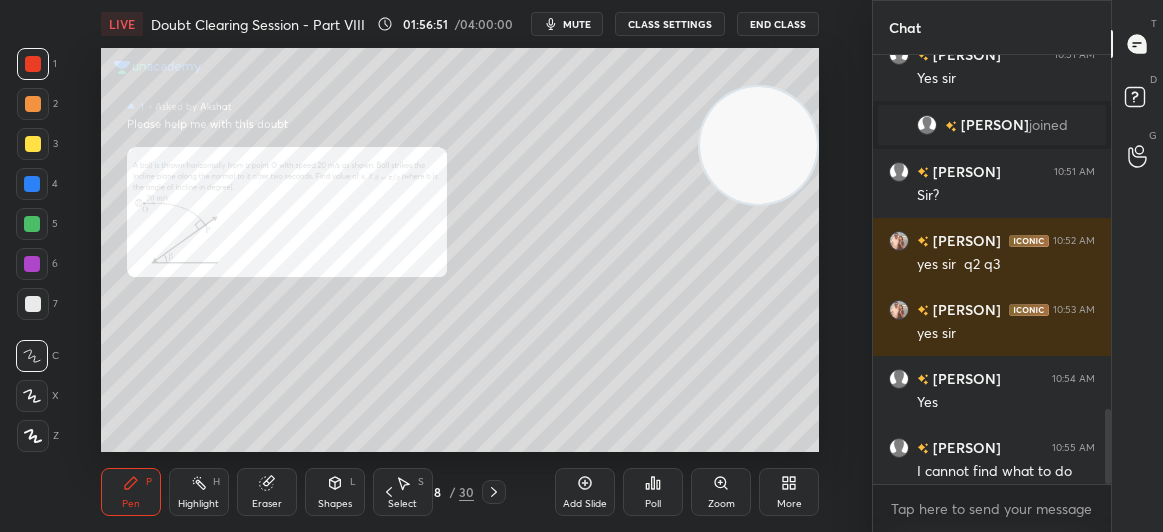 scroll, scrollTop: 2025, scrollLeft: 0, axis: vertical 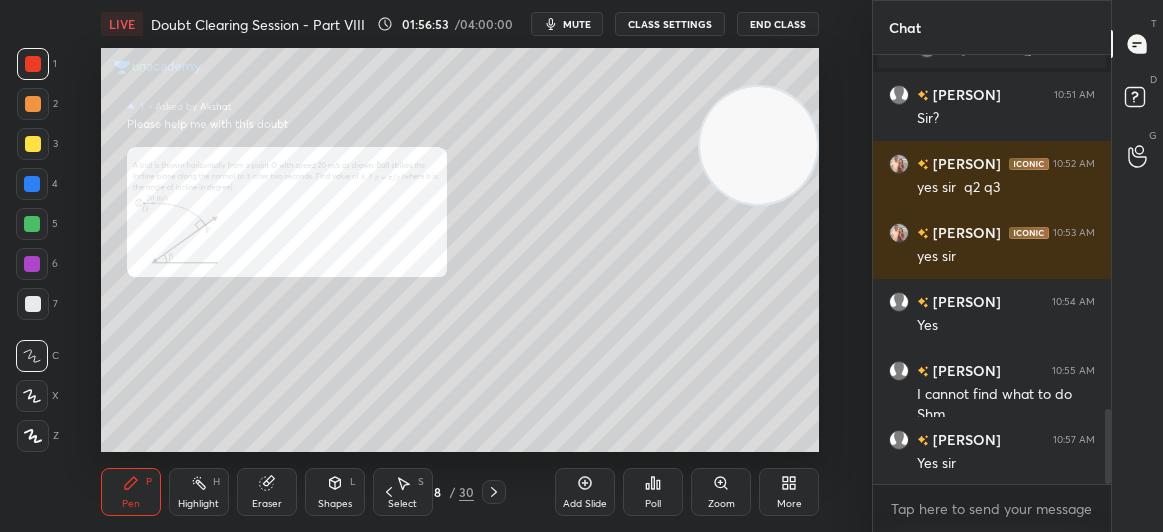 click on "2" at bounding box center [37, 104] 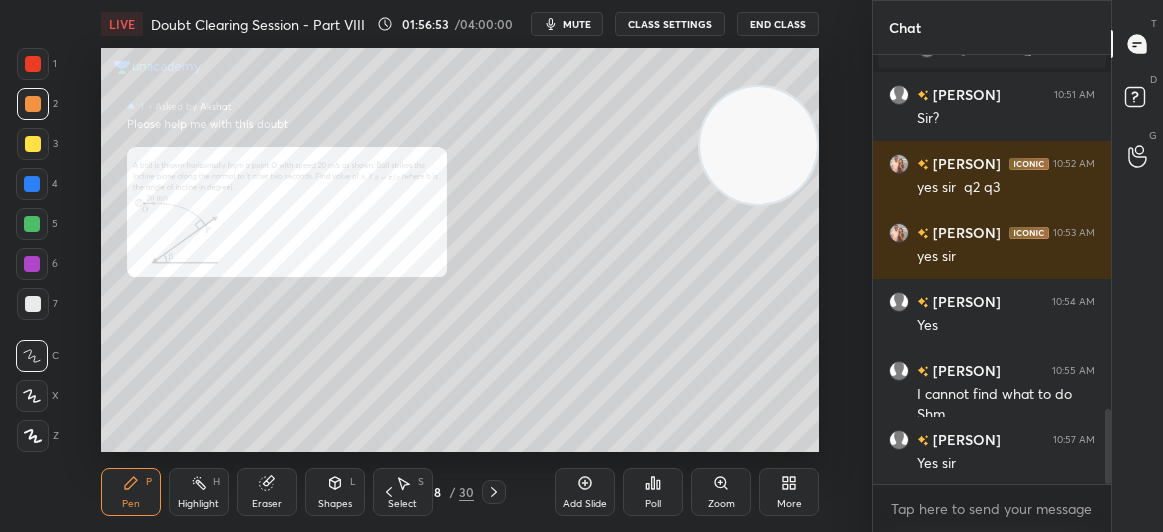 click at bounding box center [33, 144] 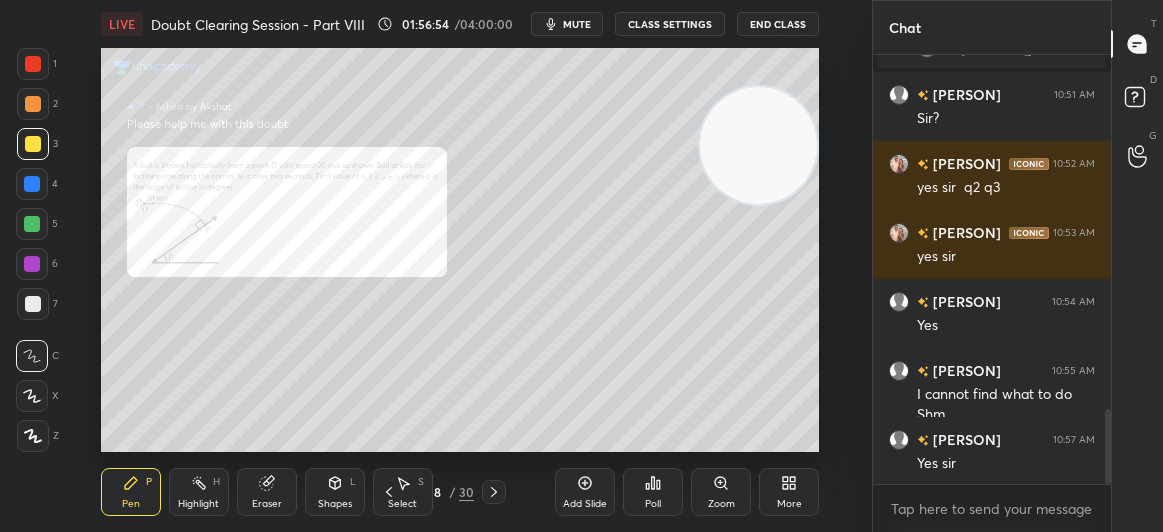 click at bounding box center (33, 144) 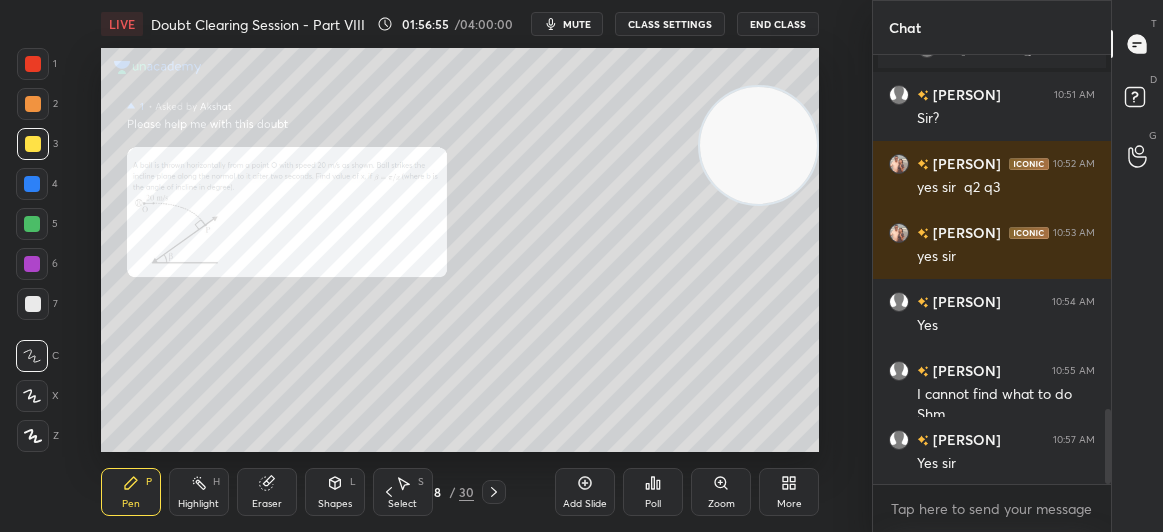 click on "1" at bounding box center (37, 64) 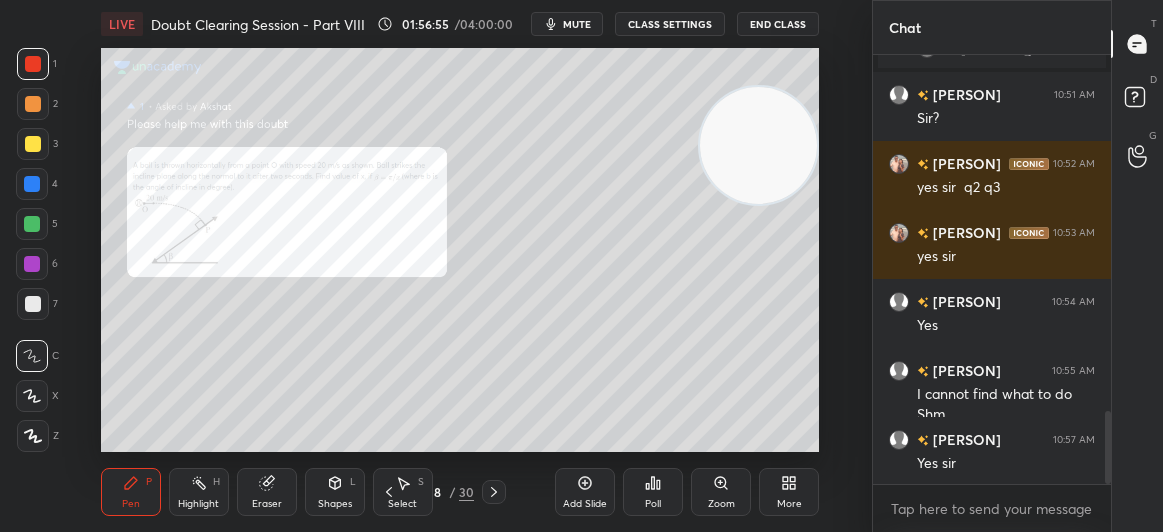 click at bounding box center (33, 64) 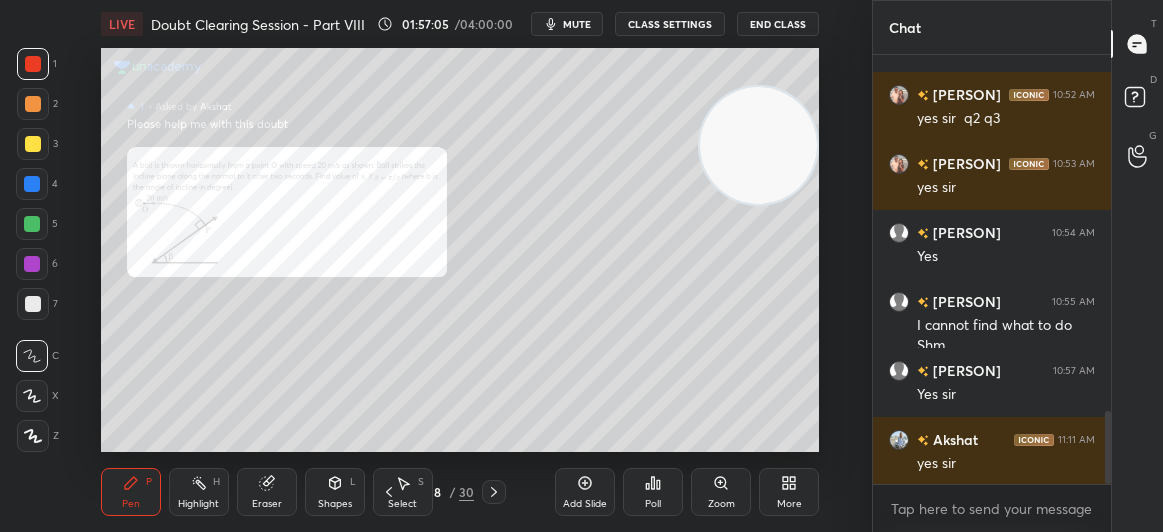 scroll, scrollTop: 2163, scrollLeft: 0, axis: vertical 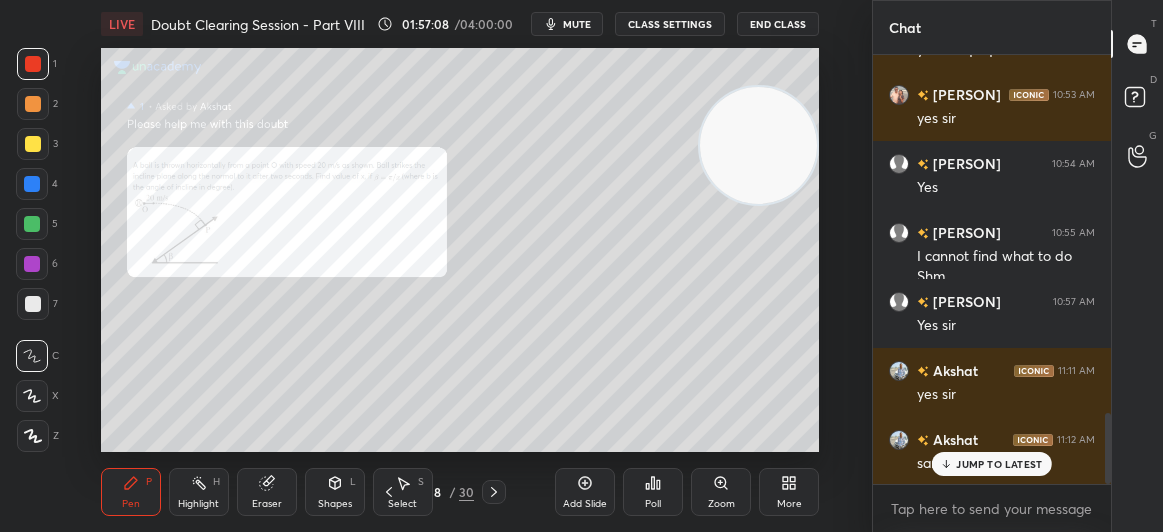click on "JUMP TO LATEST" at bounding box center [992, 464] 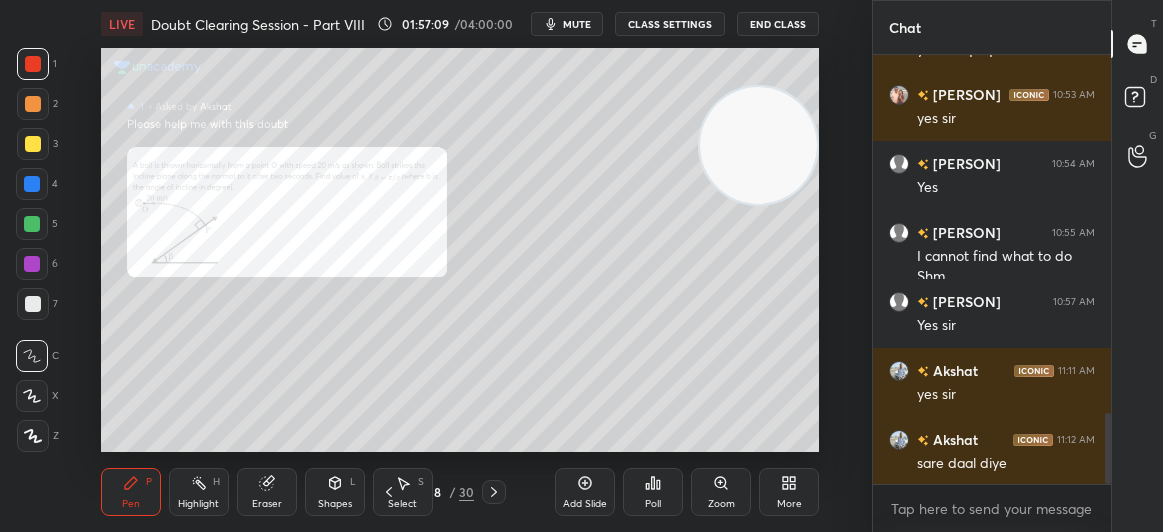 click on "1" at bounding box center (37, 64) 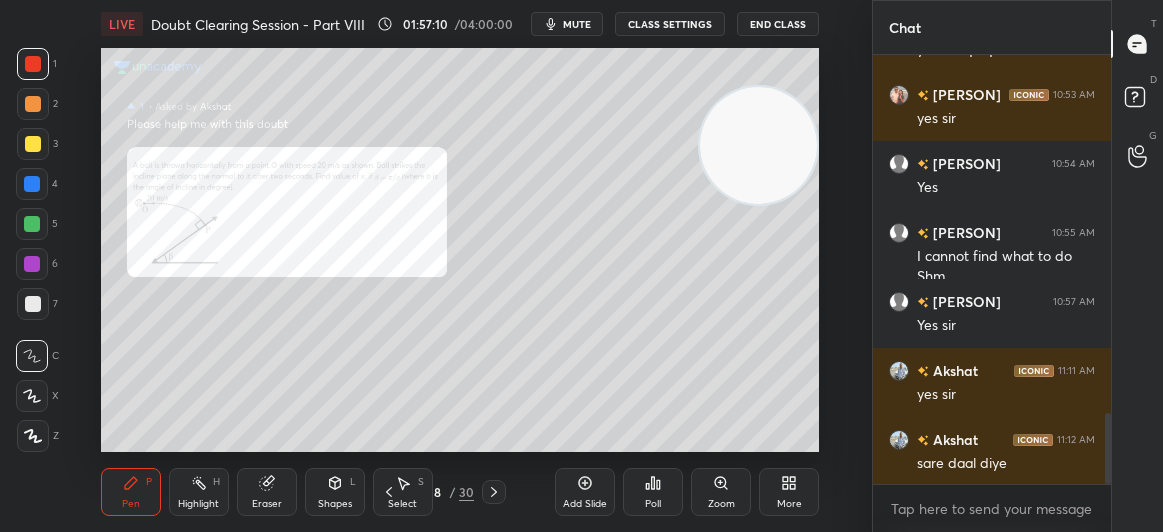 click on "1" at bounding box center (37, 64) 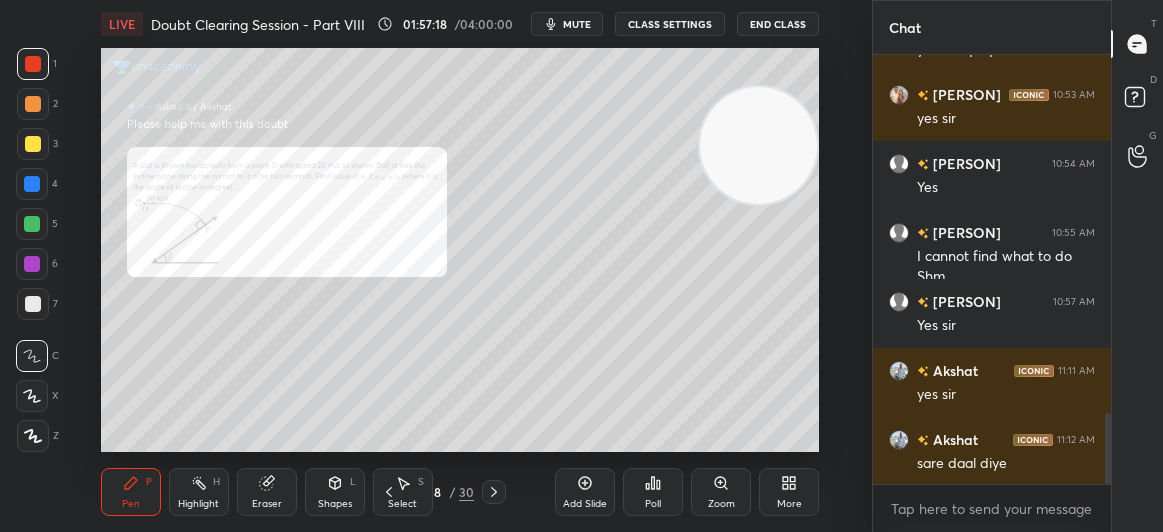 click 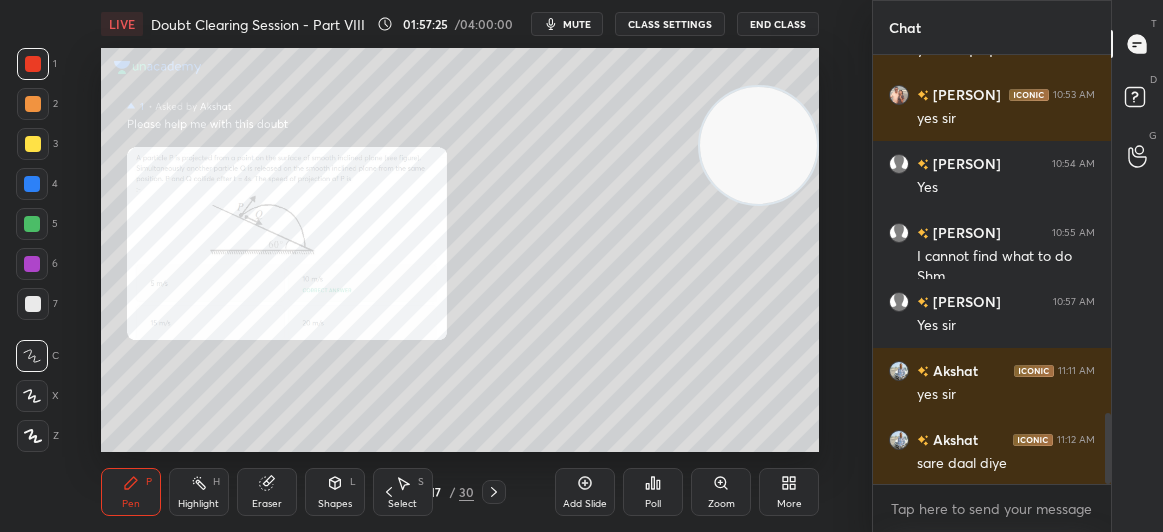 click 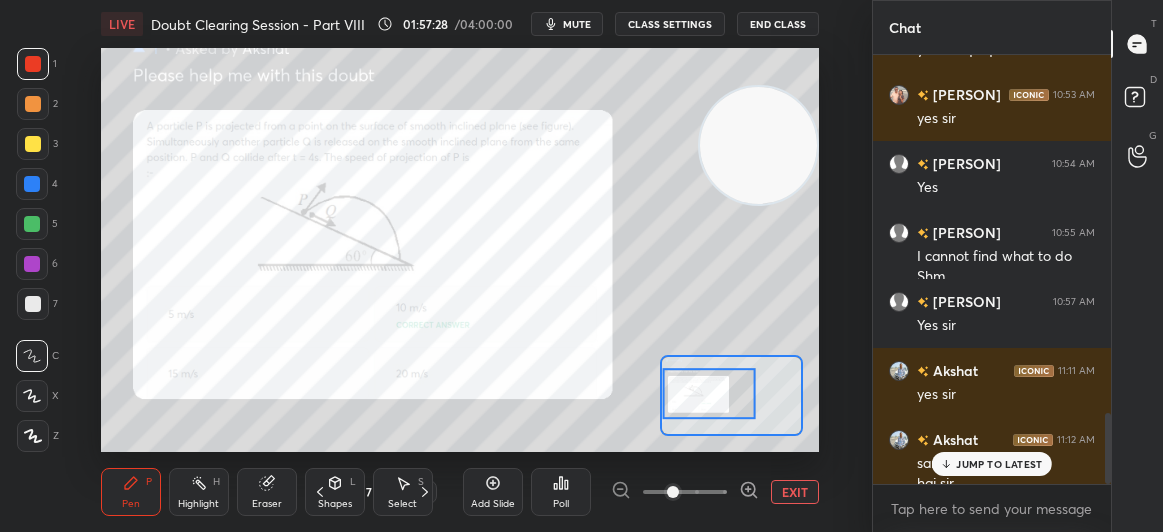 scroll, scrollTop: 2183, scrollLeft: 0, axis: vertical 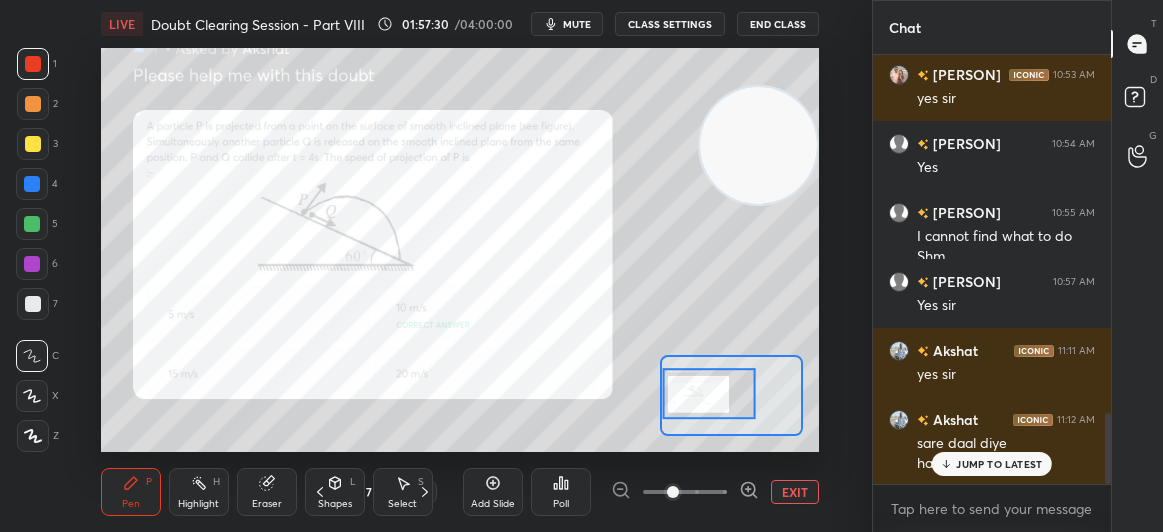 click on "JUMP TO LATEST" at bounding box center [999, 464] 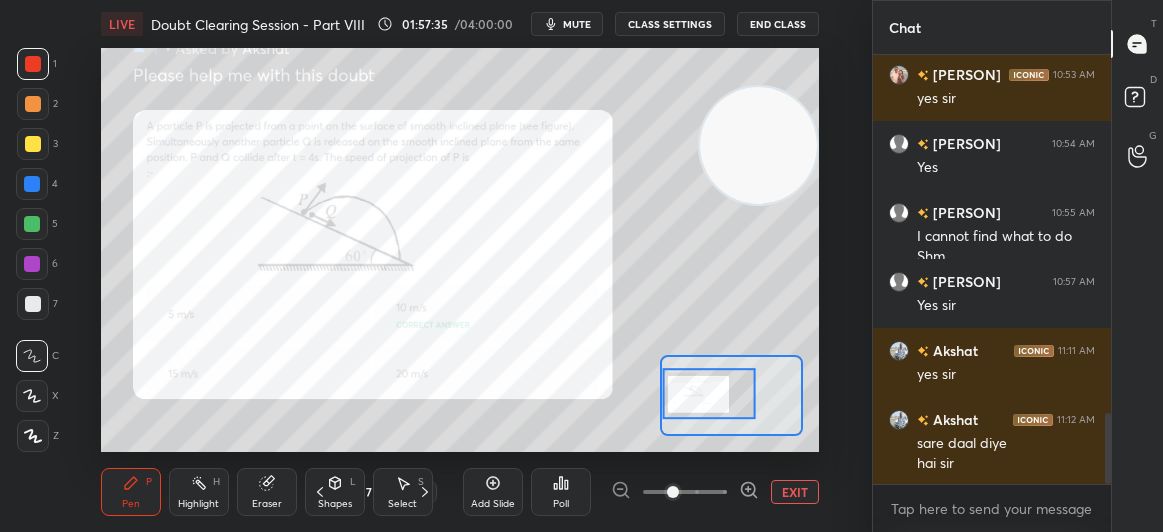 click on "EXIT" at bounding box center [795, 492] 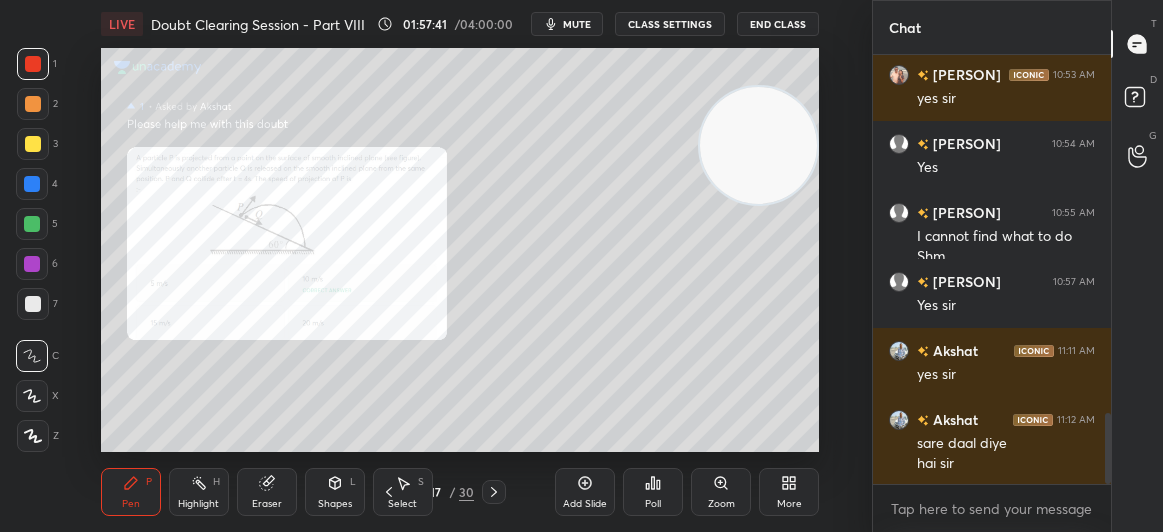 click on "2" at bounding box center (37, 108) 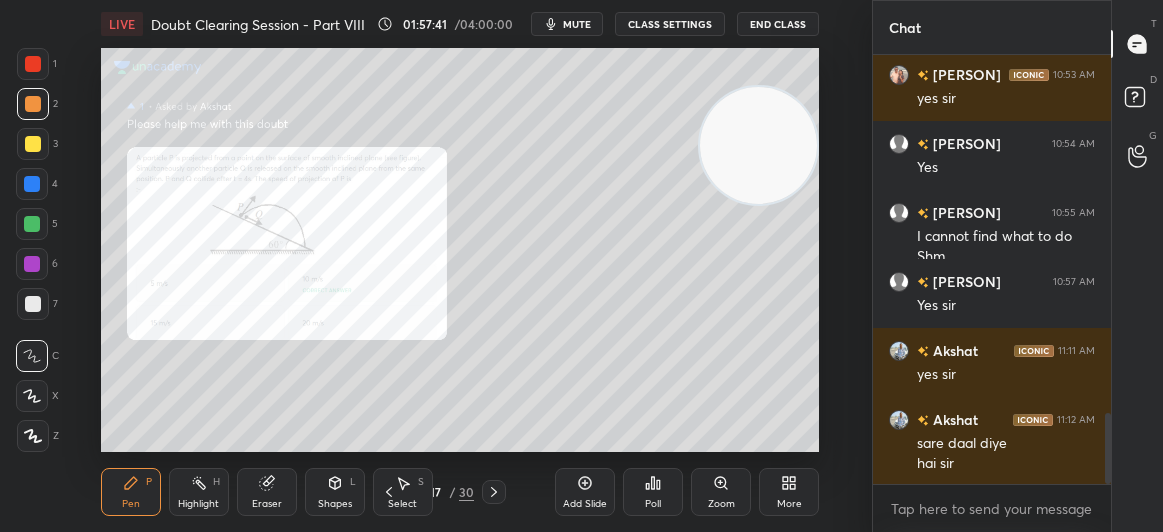 click at bounding box center [33, 144] 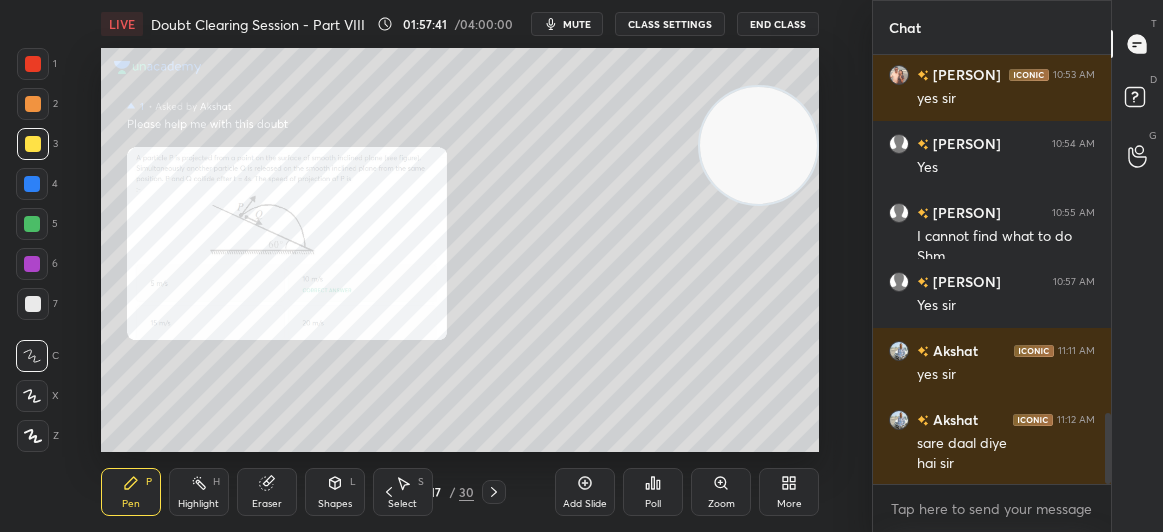click at bounding box center [33, 144] 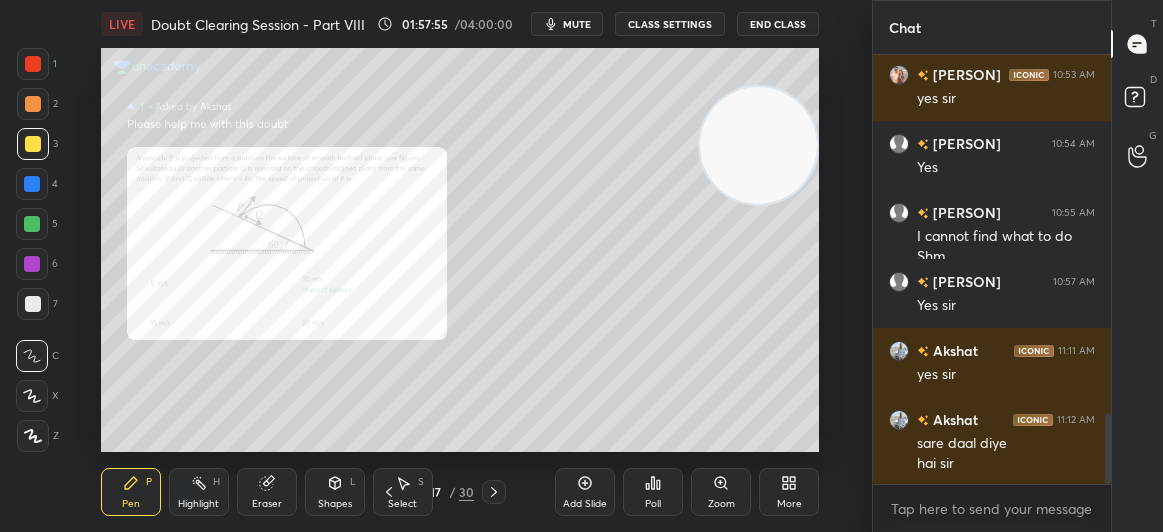 click on "1 2 3 4 5 6 7 C X Z C X Z E E Erase all   H H" at bounding box center [32, 250] 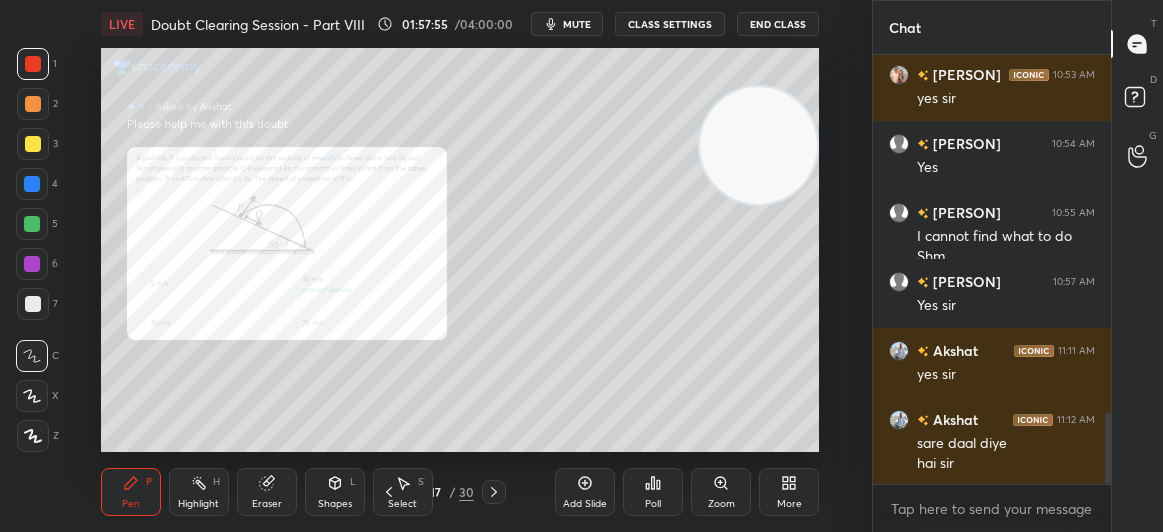 click at bounding box center (33, 104) 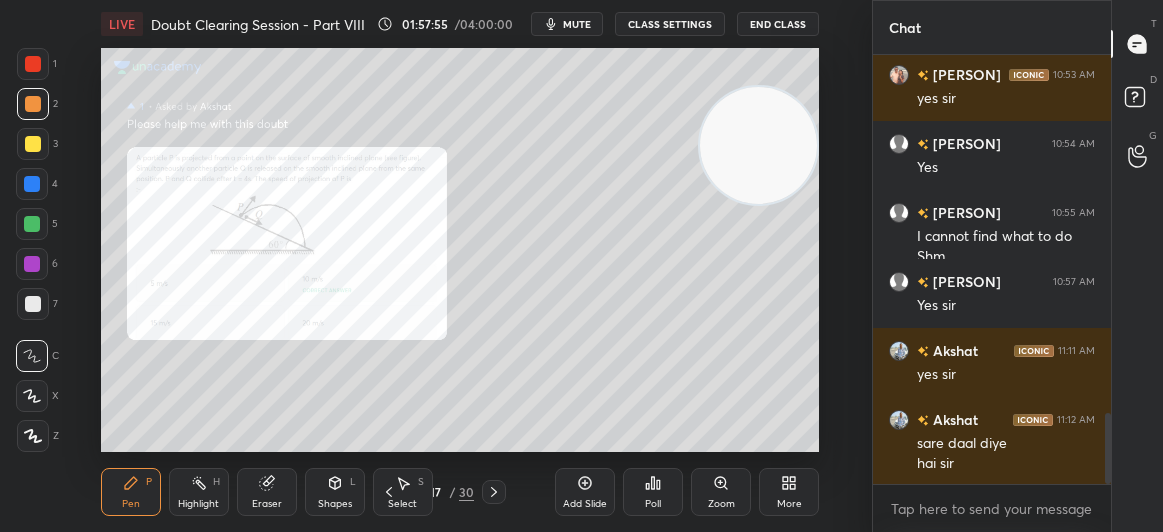 click at bounding box center [33, 104] 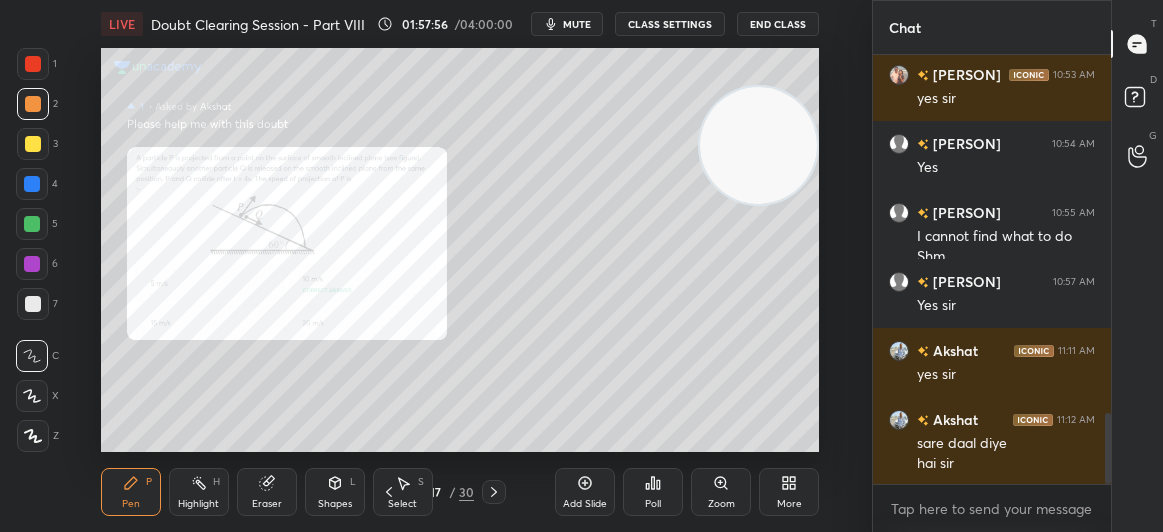 click on "3" at bounding box center (37, 144) 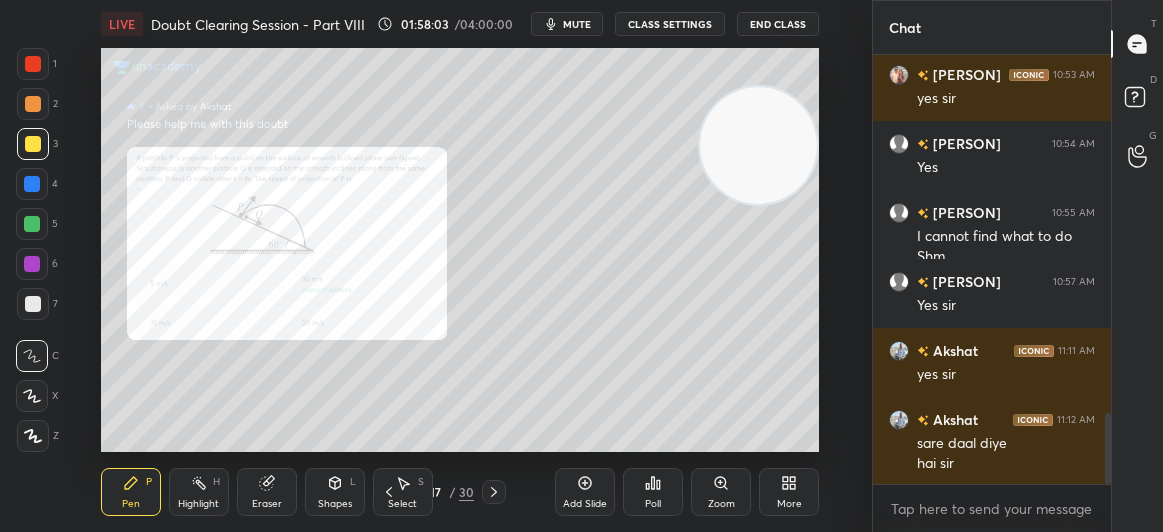 click at bounding box center [33, 64] 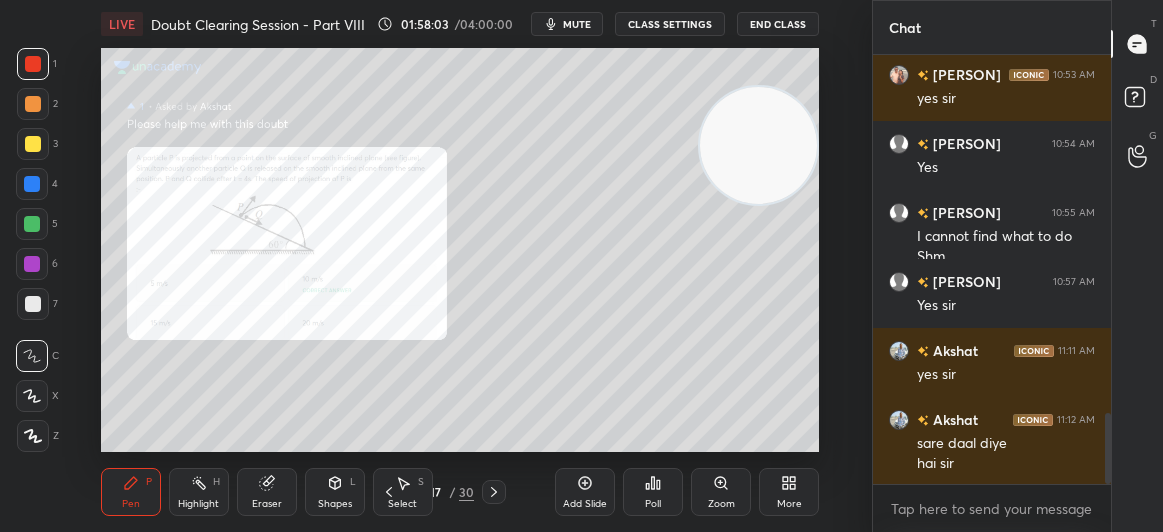 click at bounding box center (33, 64) 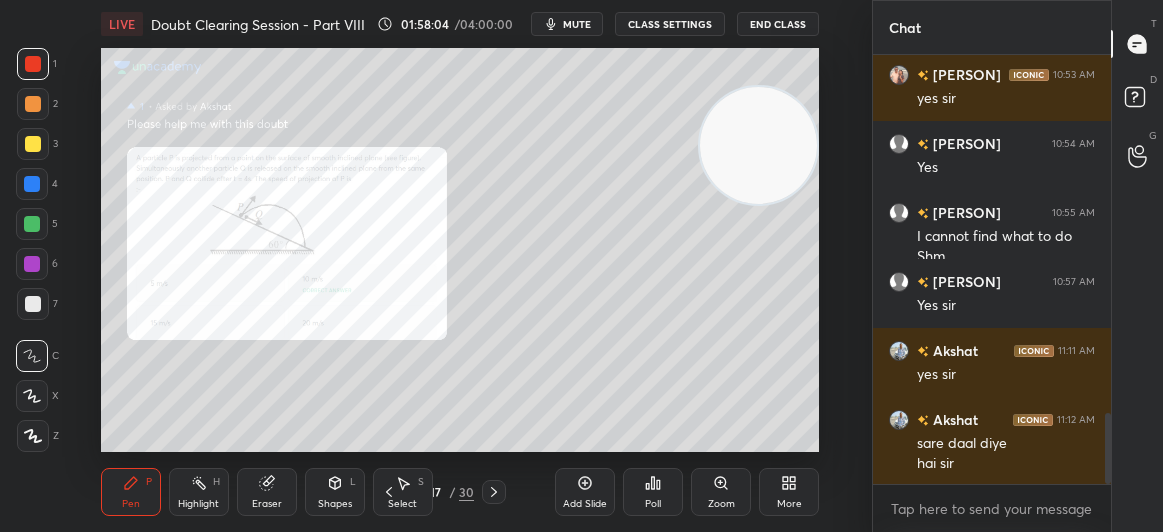 click on "Zoom" at bounding box center (721, 504) 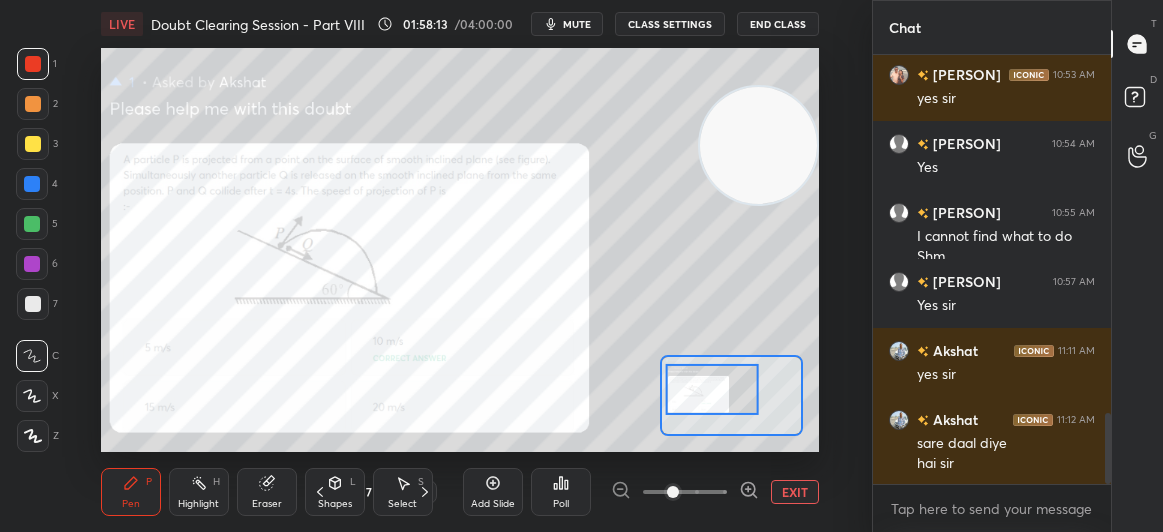 scroll, scrollTop: 2305, scrollLeft: 0, axis: vertical 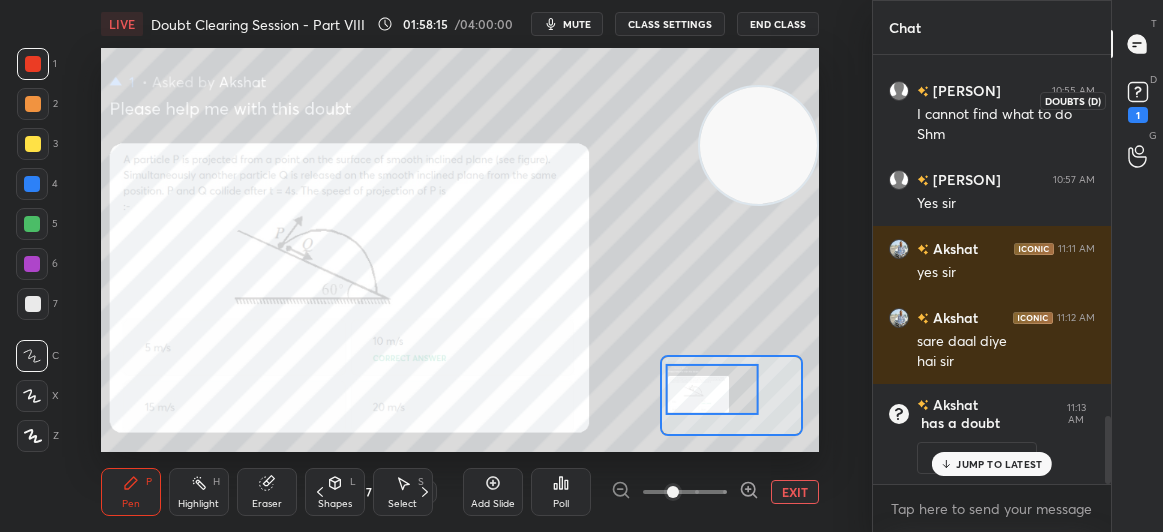 click 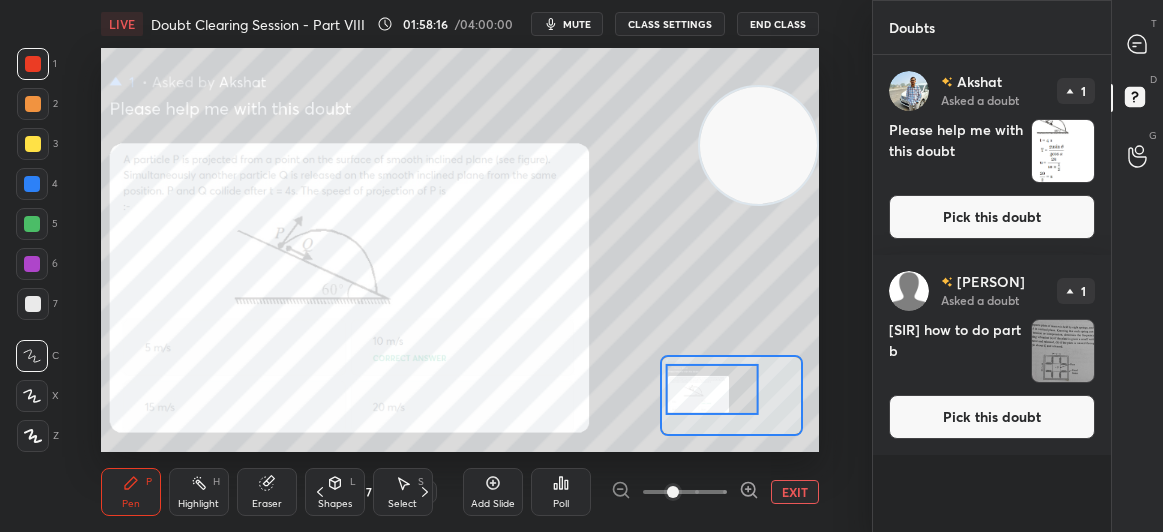 click on "Pick this doubt" at bounding box center (992, 217) 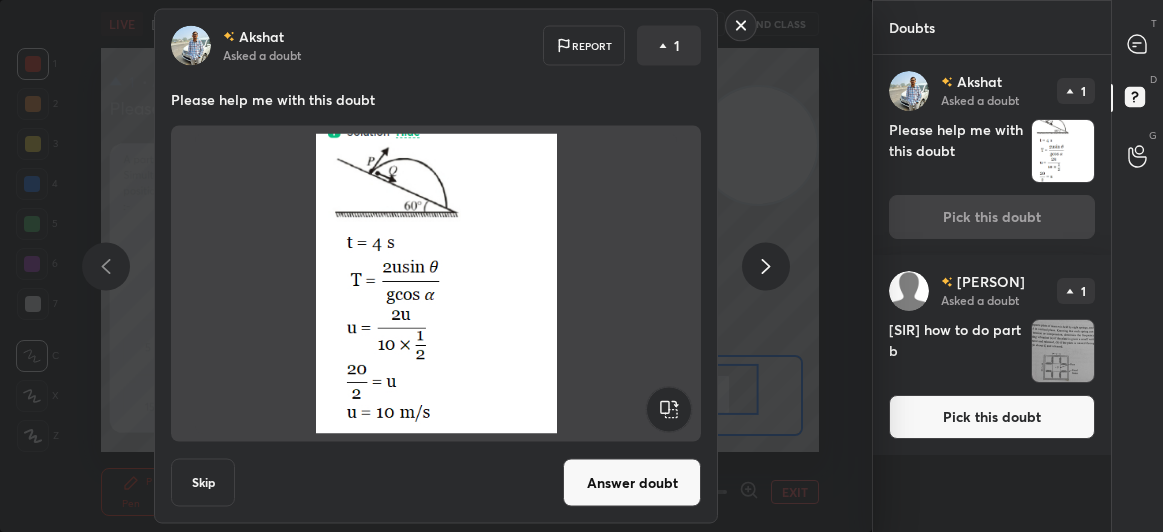click on "Answer doubt" at bounding box center (632, 483) 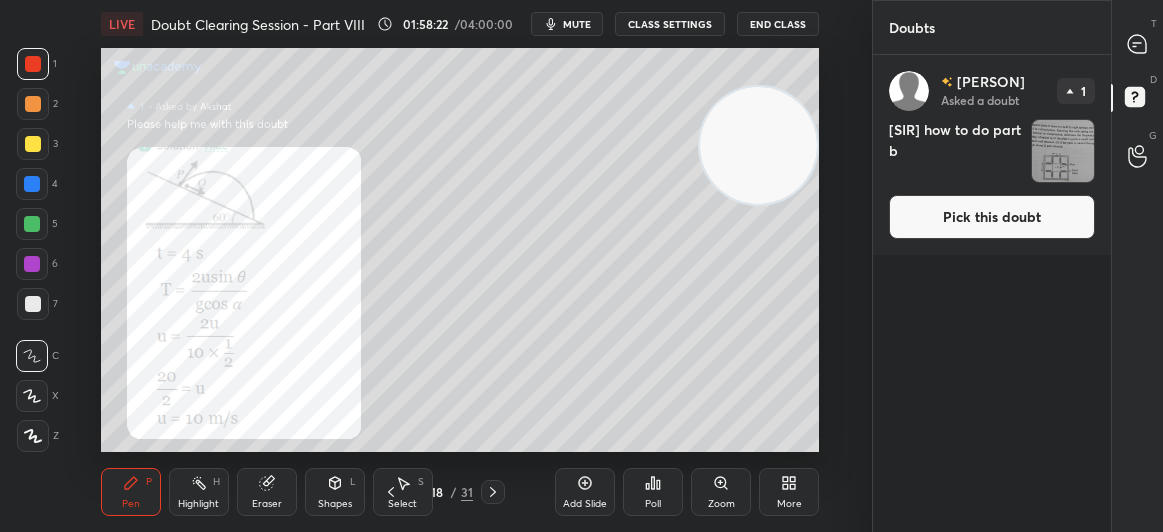 click 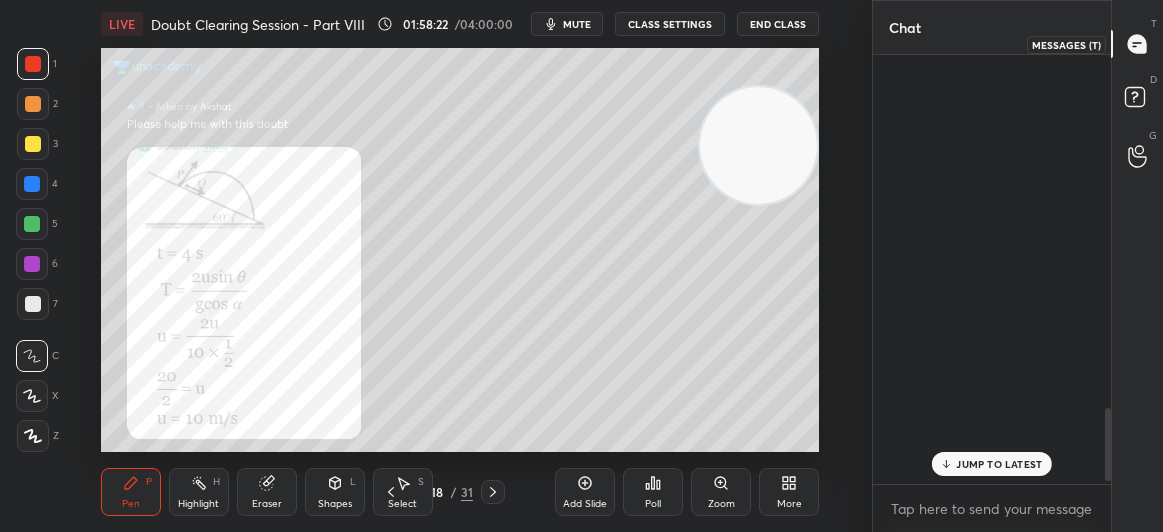 scroll, scrollTop: 2070, scrollLeft: 0, axis: vertical 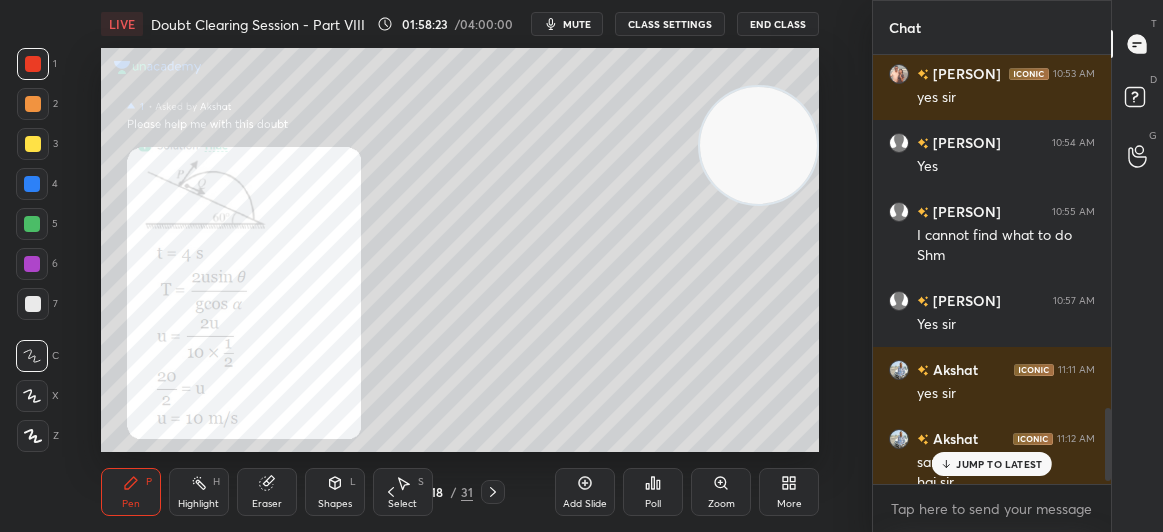click on "JUMP TO LATEST" at bounding box center [999, 464] 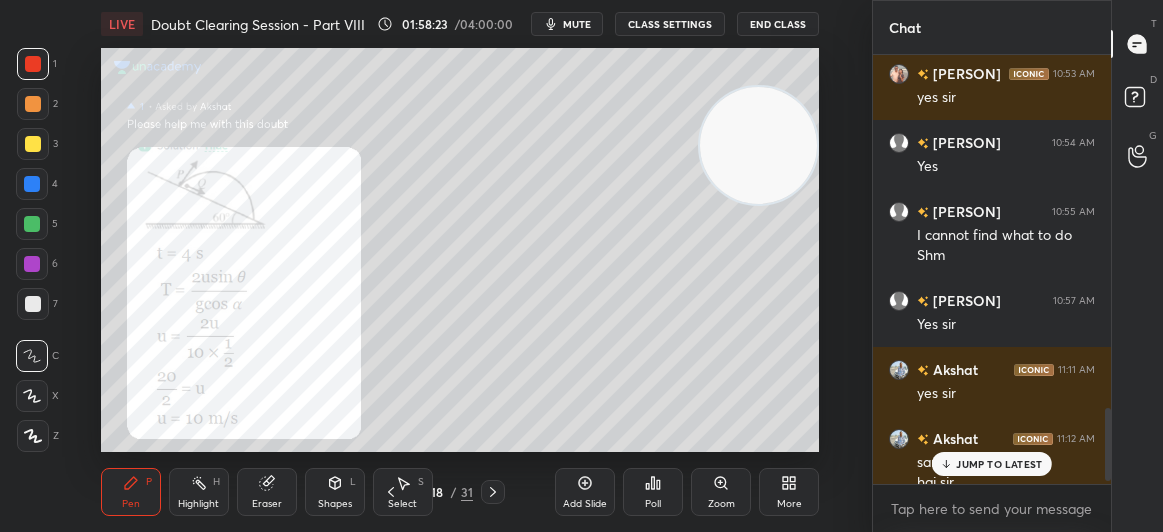 scroll, scrollTop: 2089, scrollLeft: 0, axis: vertical 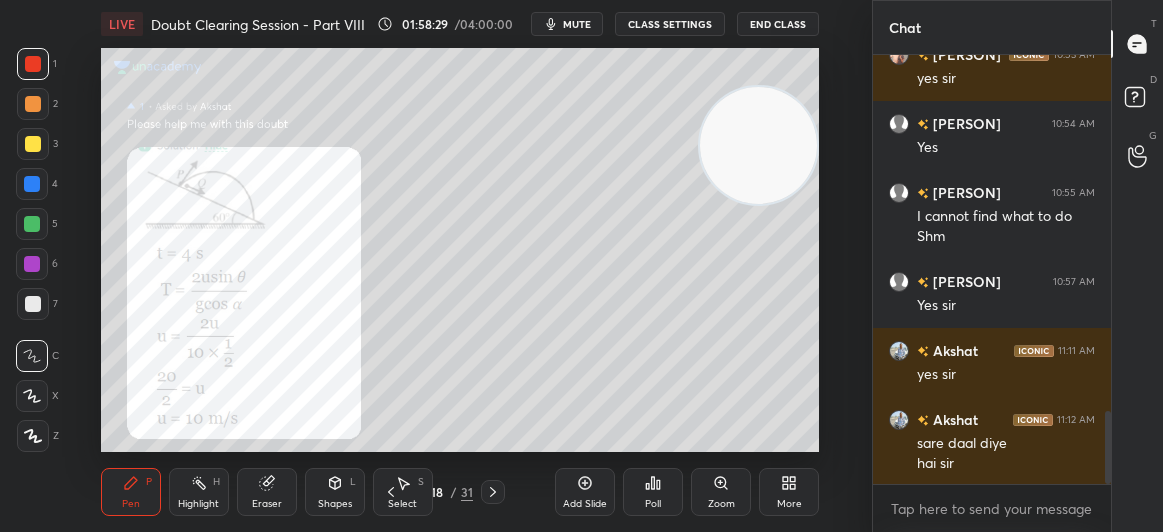 click at bounding box center [33, 144] 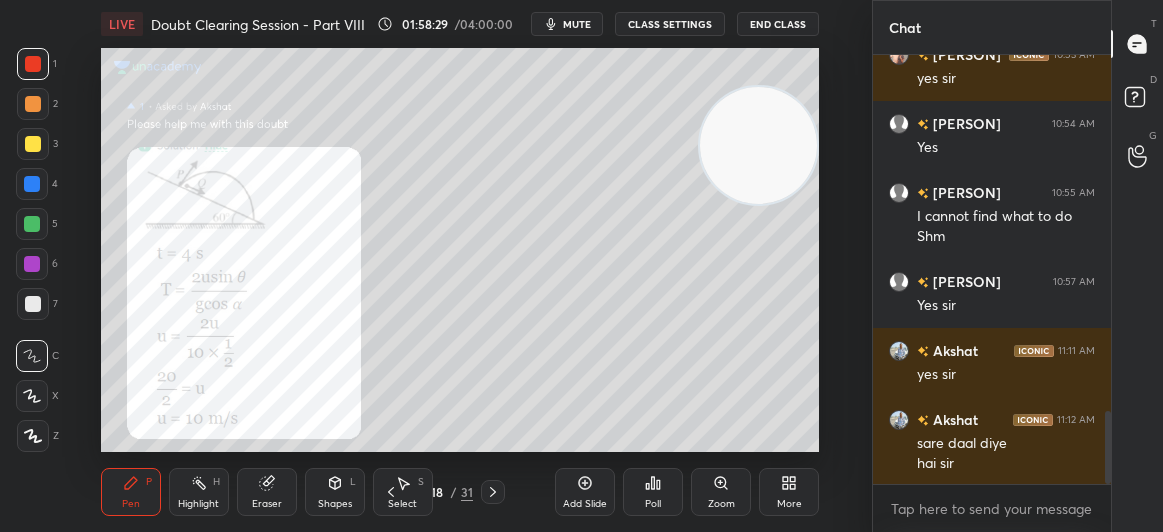 click at bounding box center (33, 144) 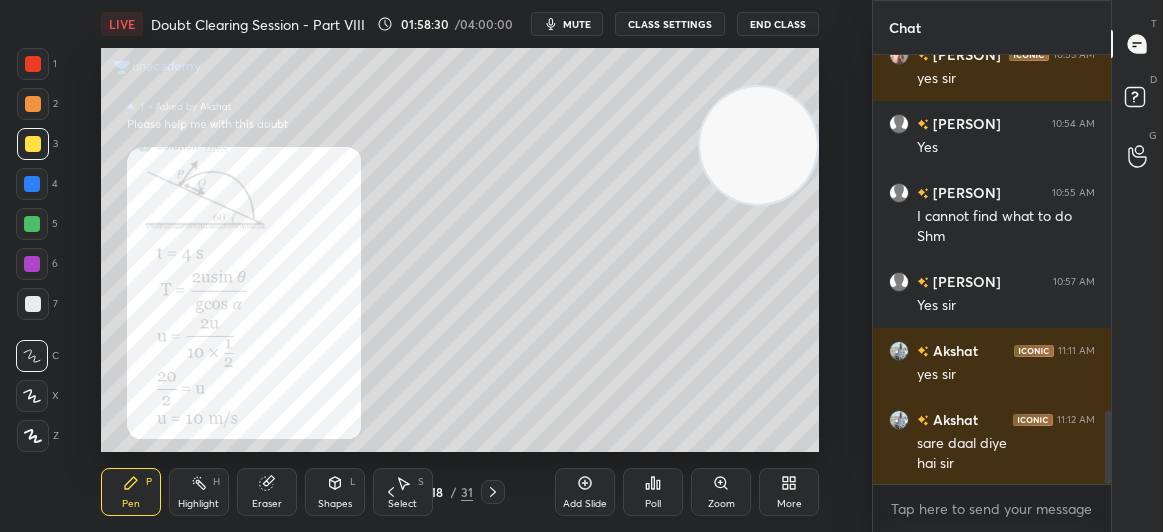 click at bounding box center [33, 64] 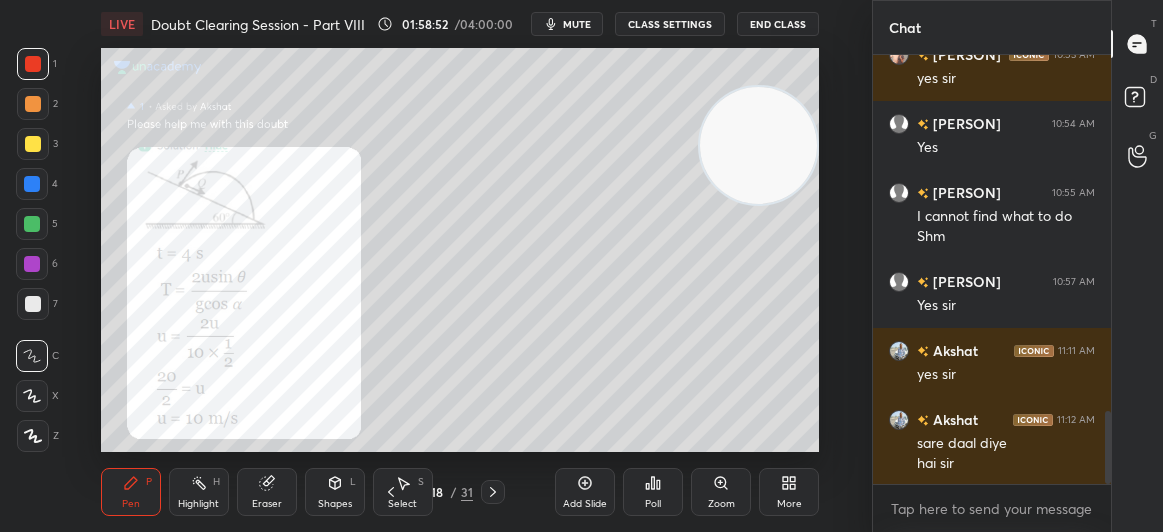 click on "Setting up your live class Poll for   secs No correct answer Start poll" at bounding box center (460, 250) 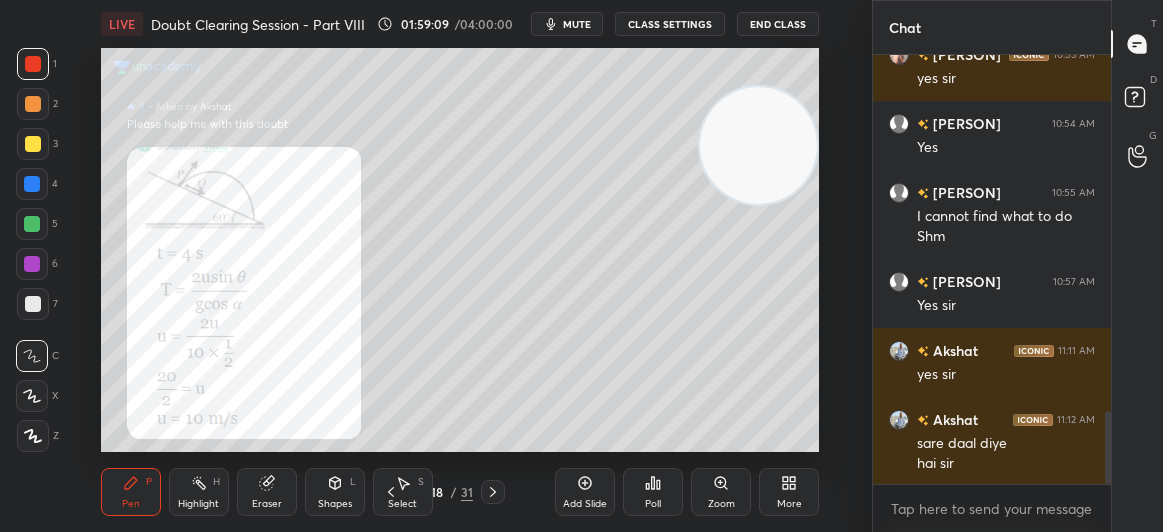 click 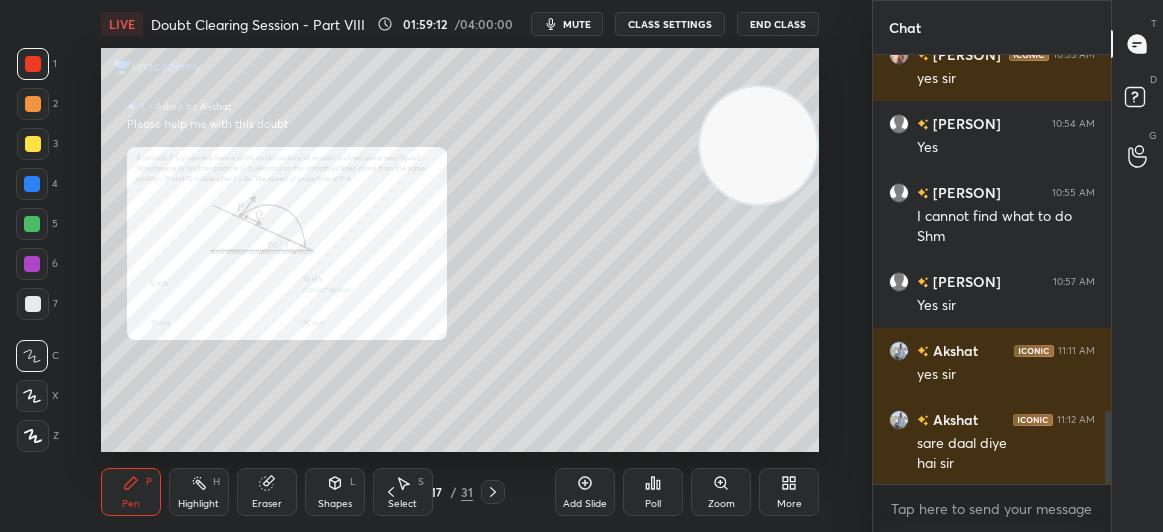 click 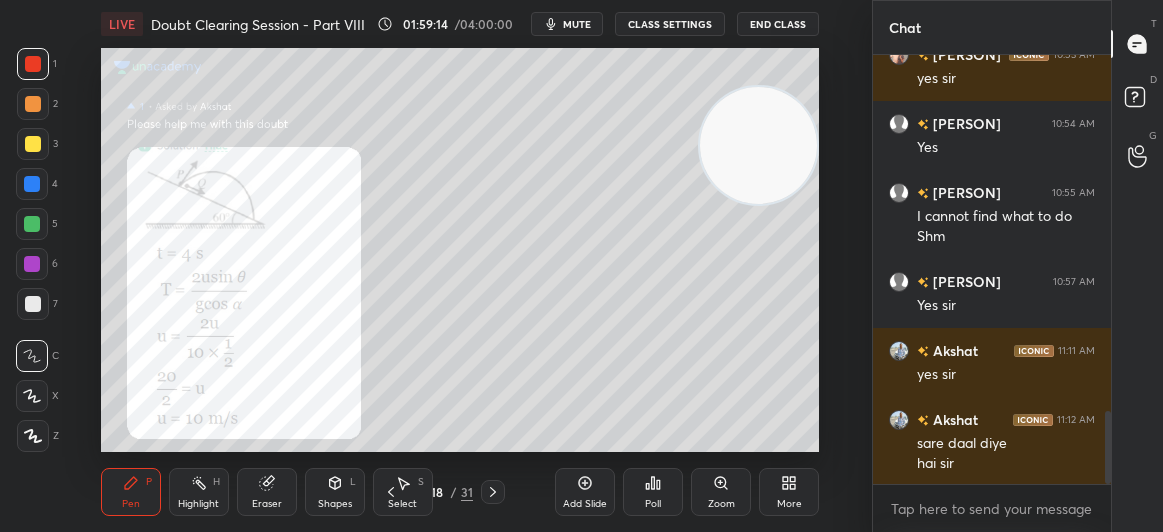 click 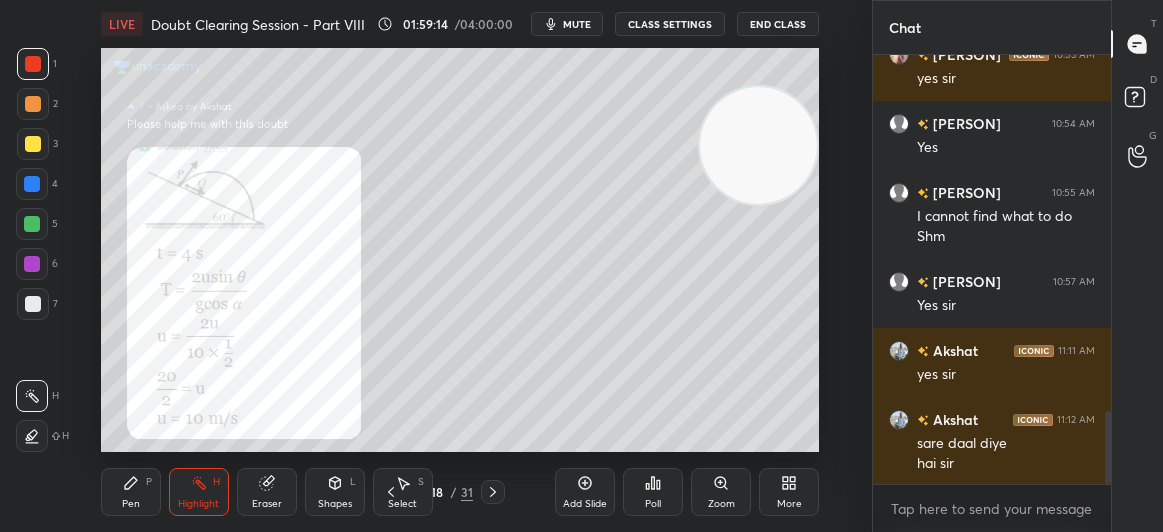 click at bounding box center [32, 436] 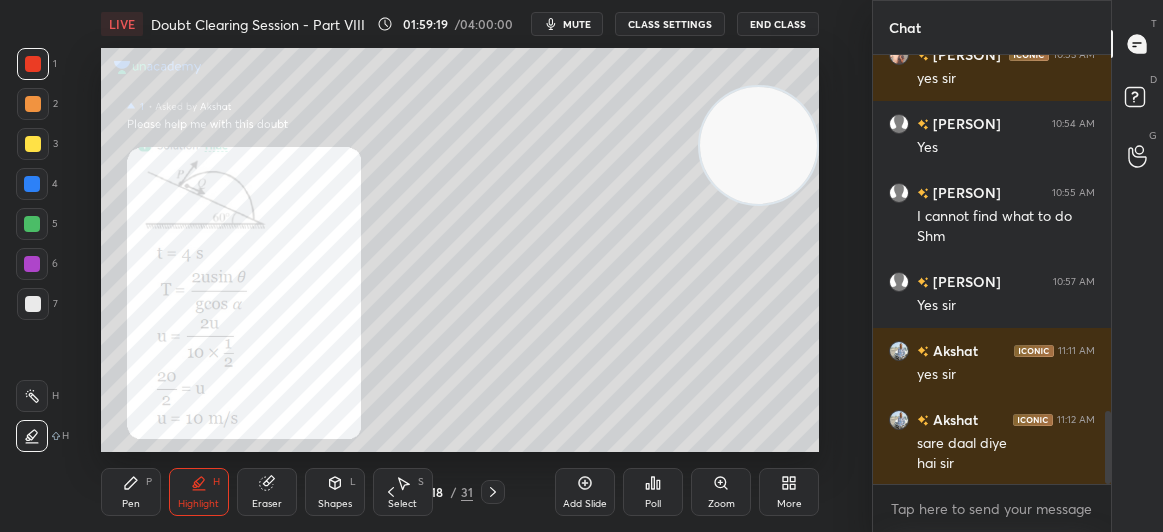 click at bounding box center (33, 144) 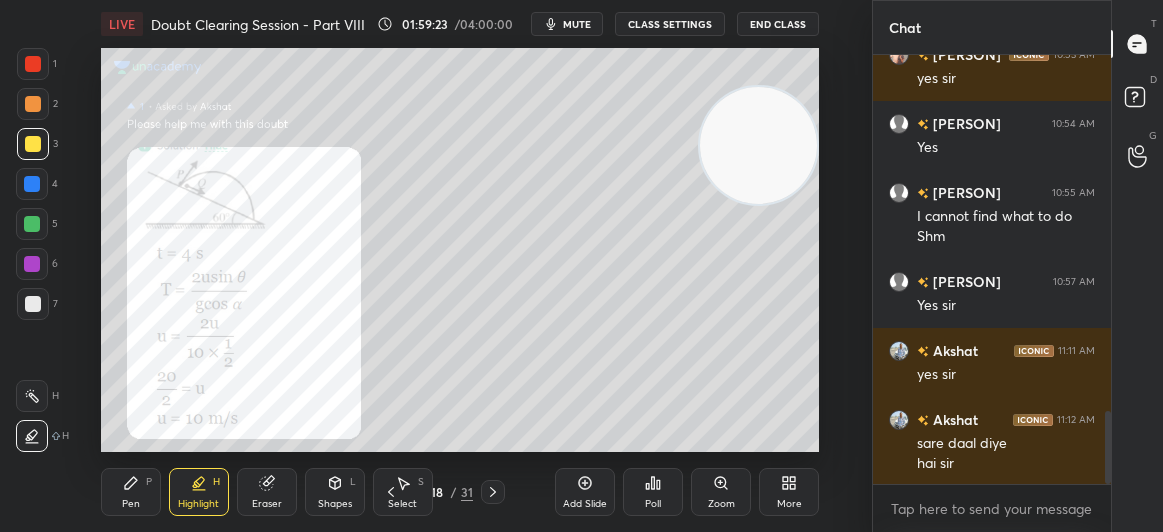 click on "Pen P" at bounding box center (131, 492) 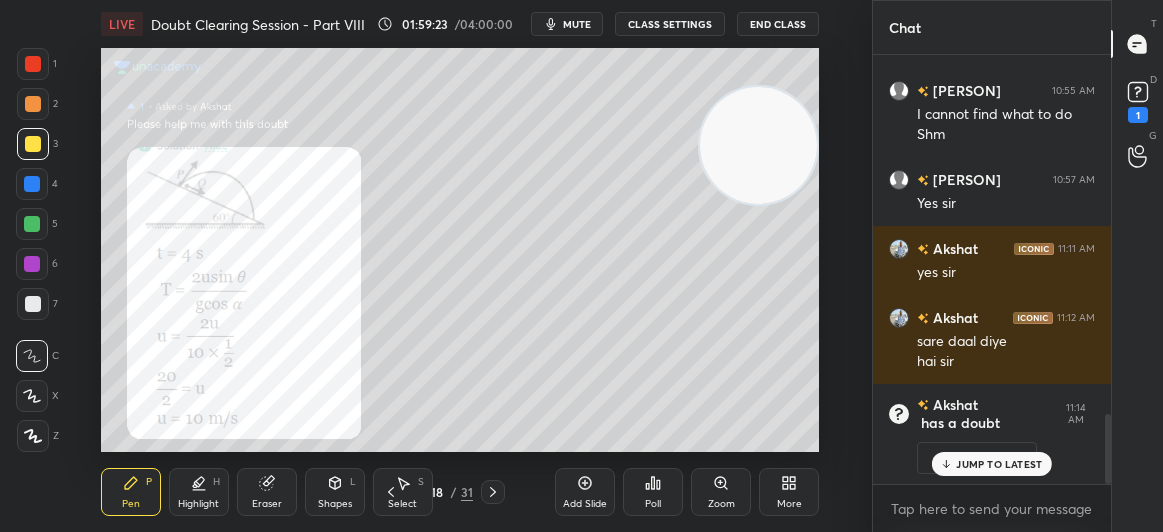 click 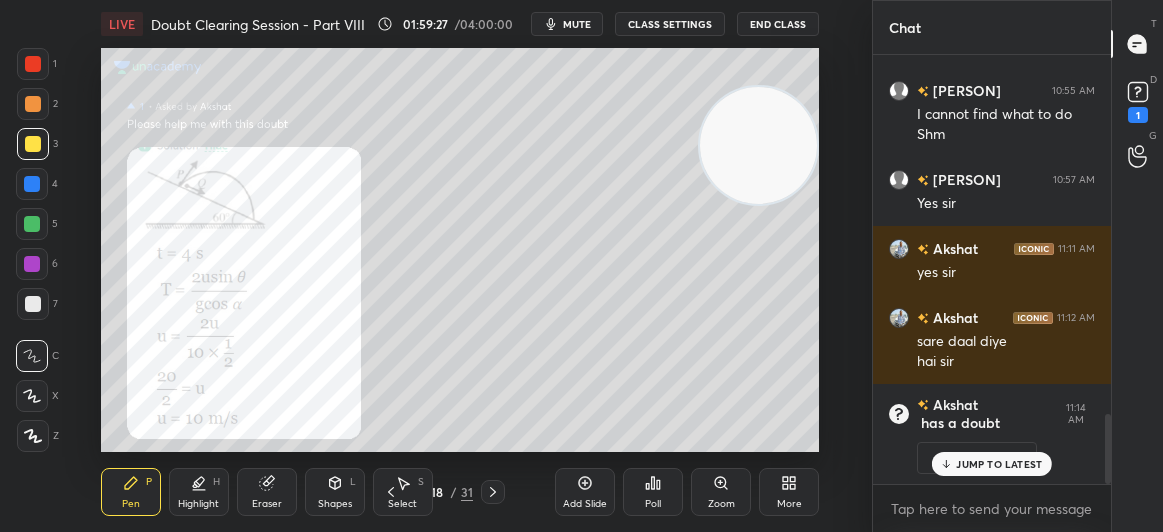 click on "JUMP TO LATEST" at bounding box center (999, 464) 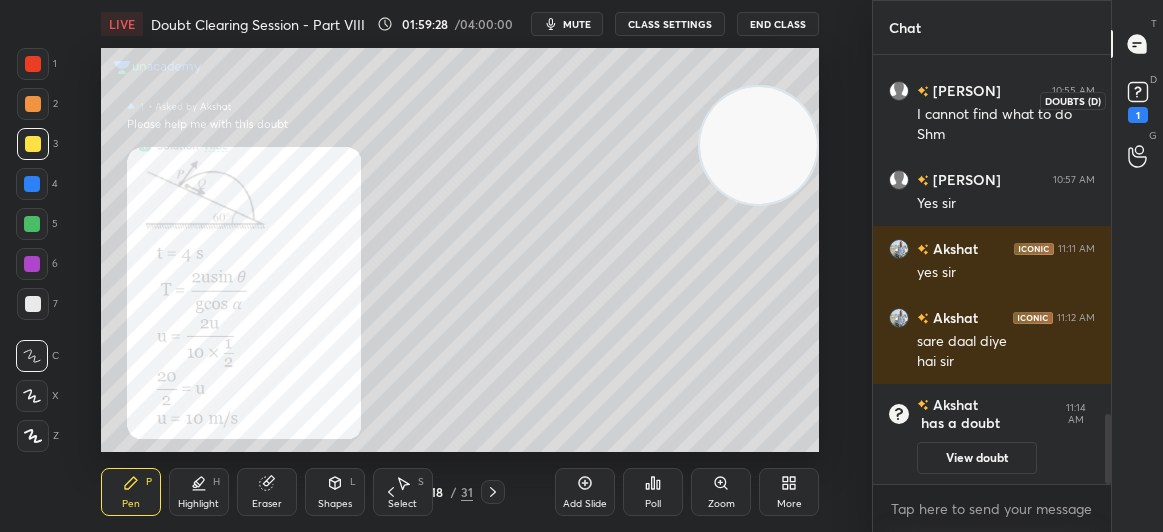 click 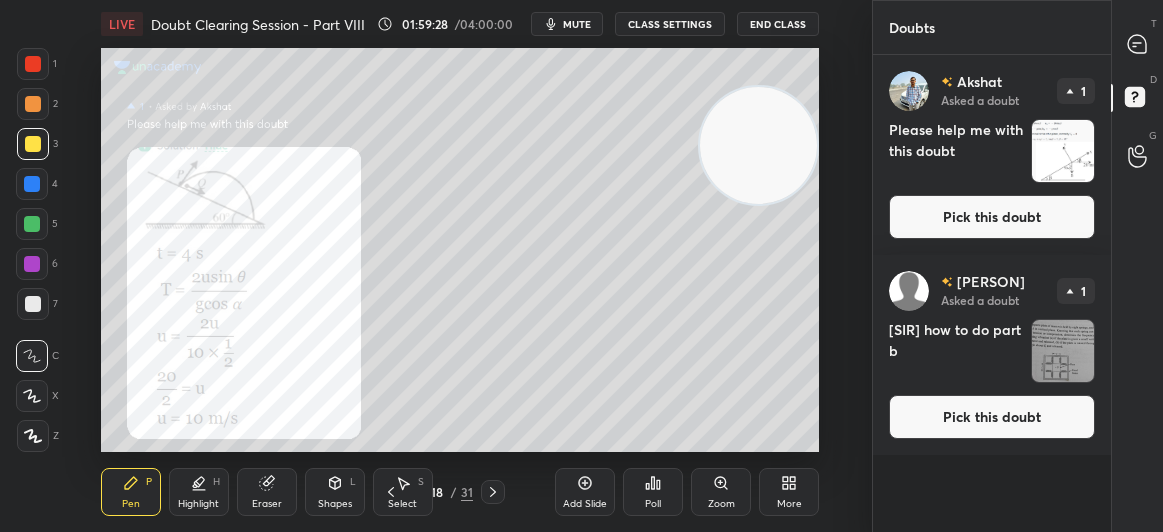 click on "Pick this doubt" at bounding box center (992, 217) 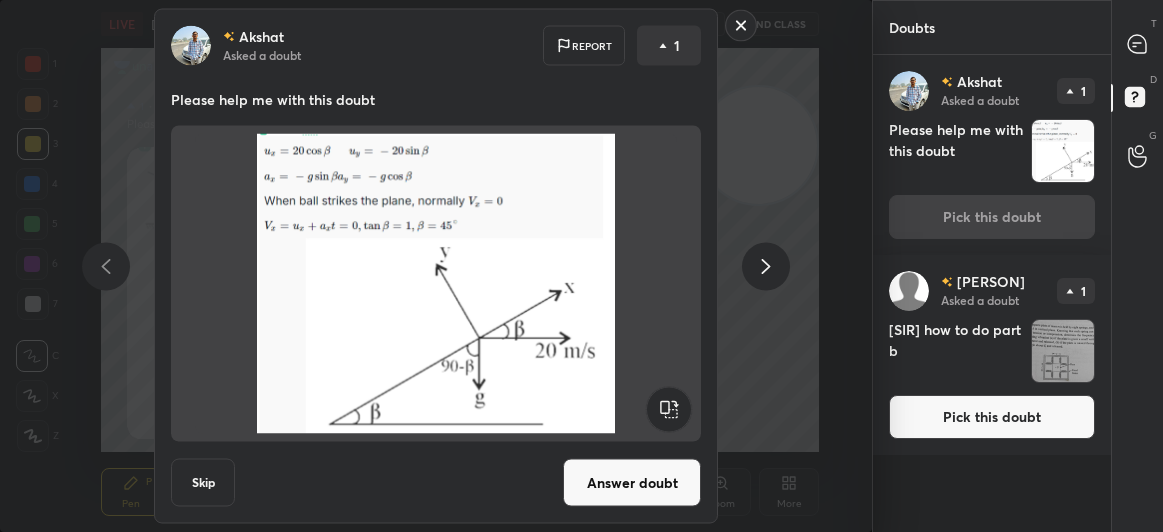 click 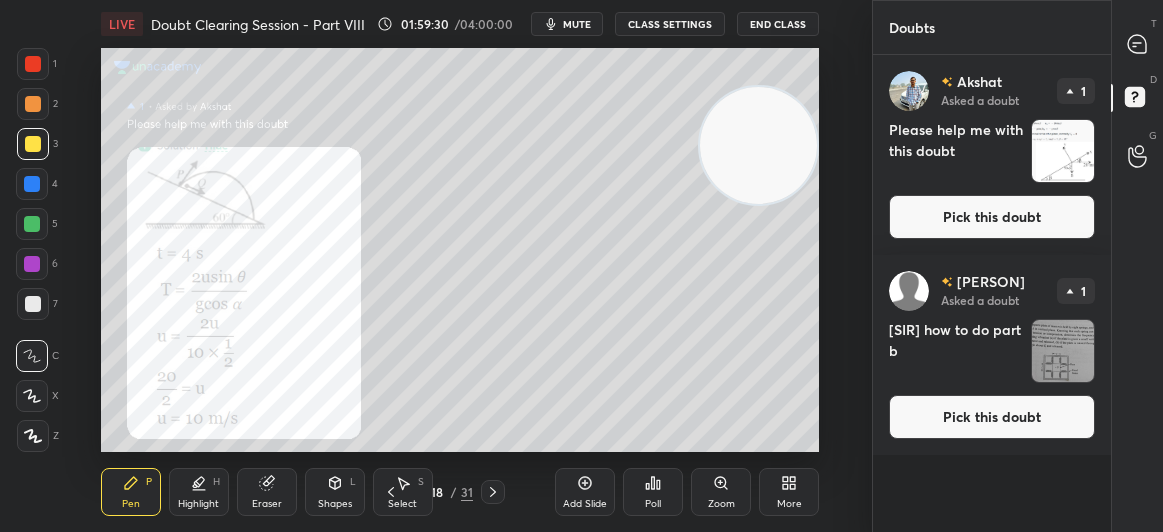 click 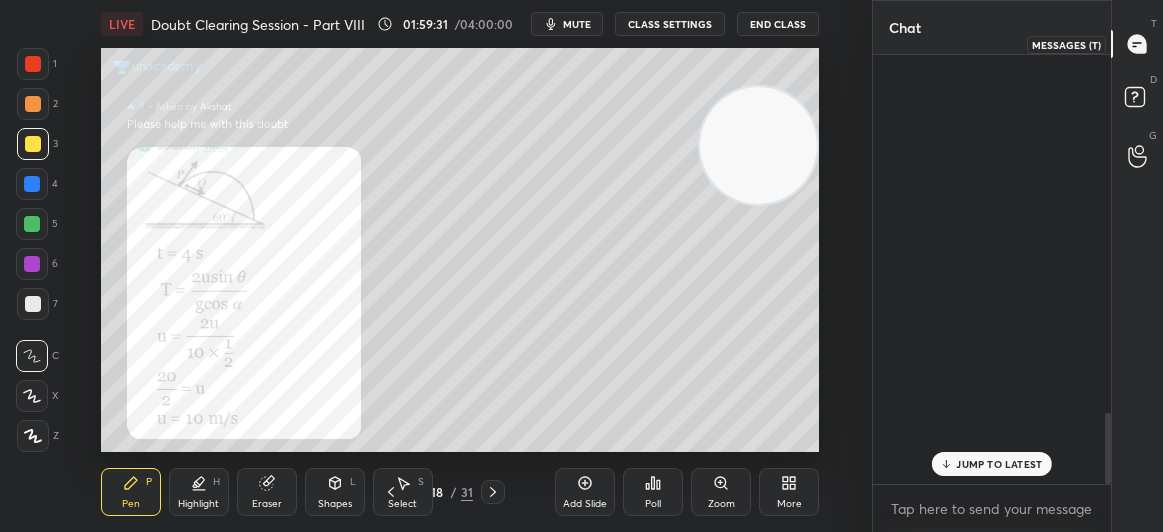 scroll, scrollTop: 2172, scrollLeft: 0, axis: vertical 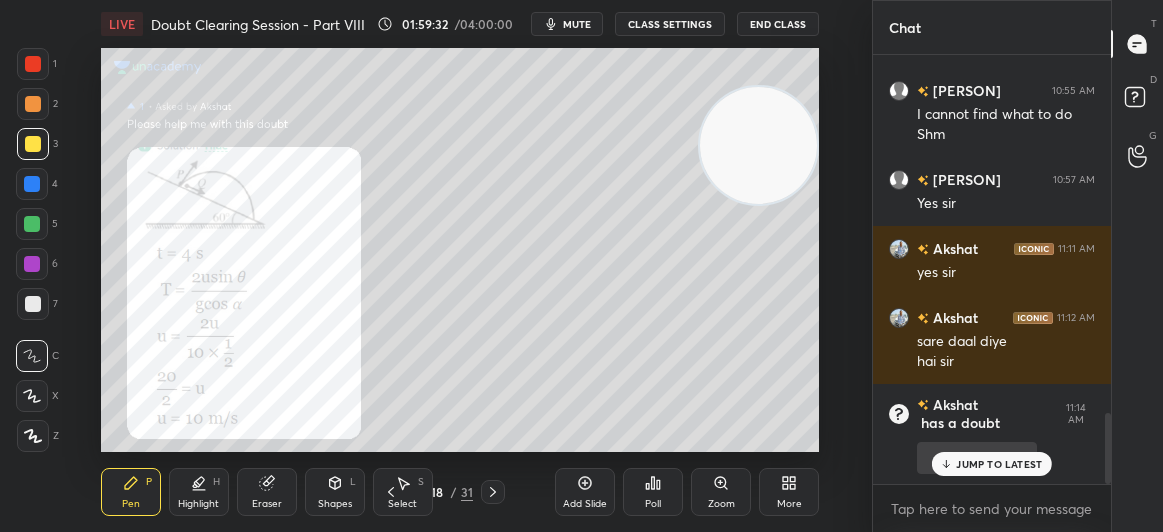 click on "JUMP TO LATEST" at bounding box center (999, 464) 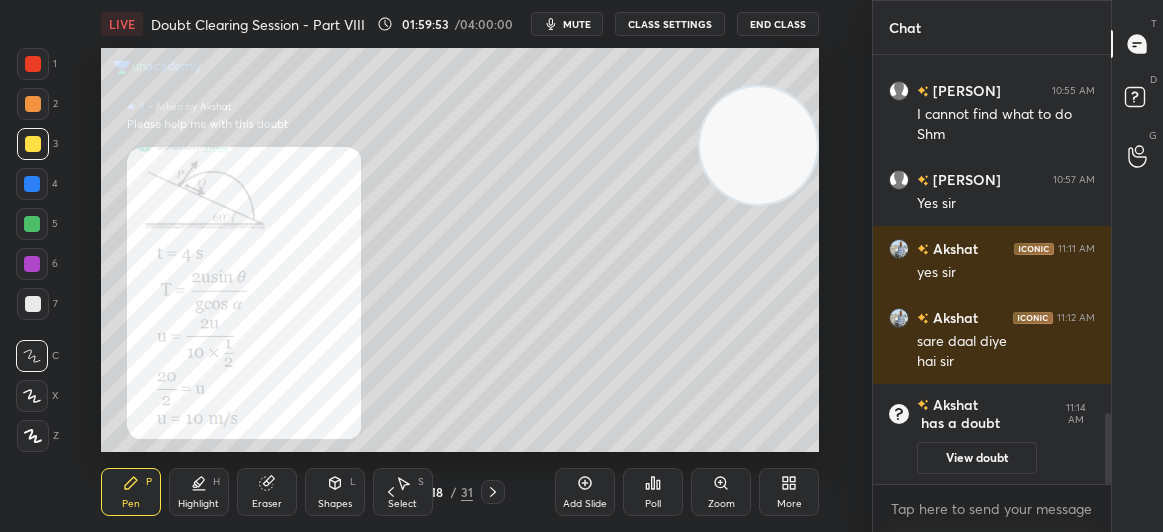click 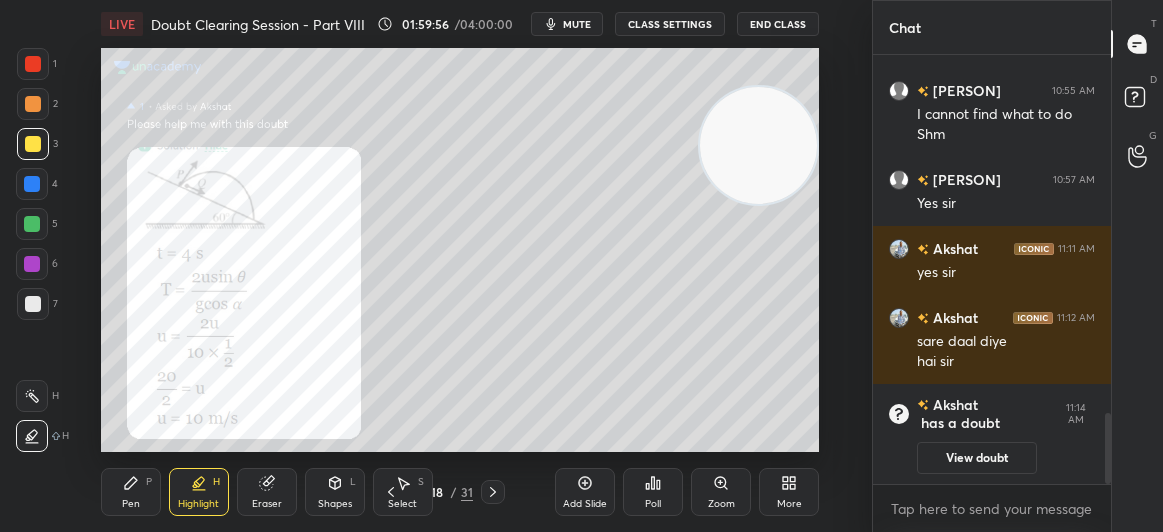 click on "mute" at bounding box center [567, 24] 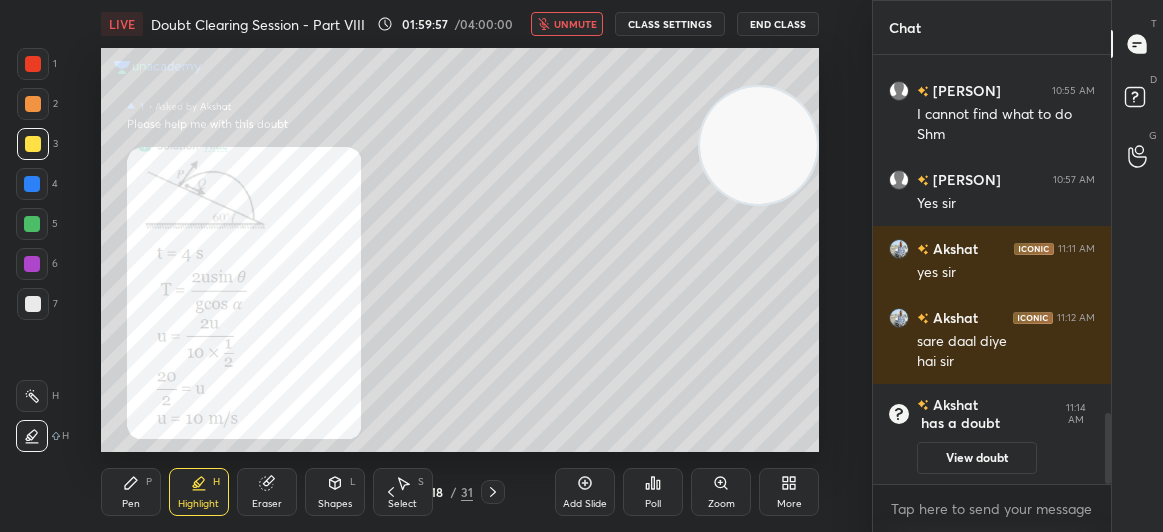 click on "End Class" at bounding box center (778, 24) 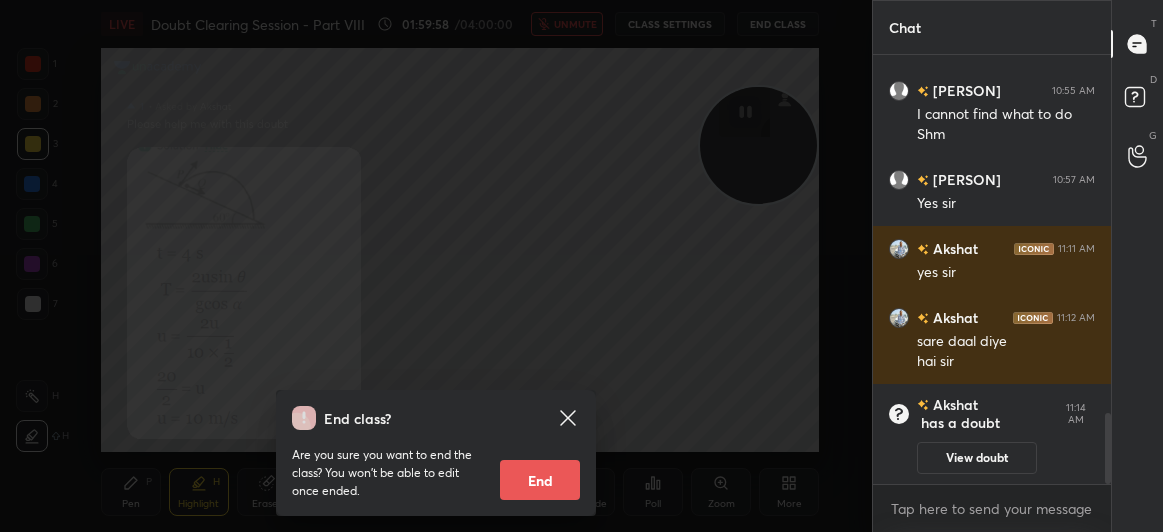 click 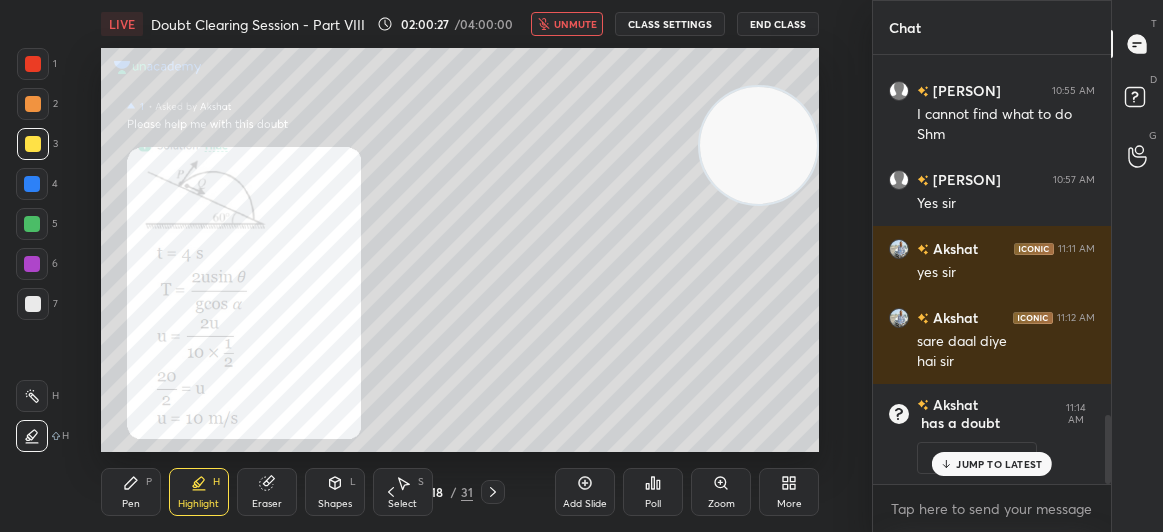 scroll, scrollTop: 2259, scrollLeft: 0, axis: vertical 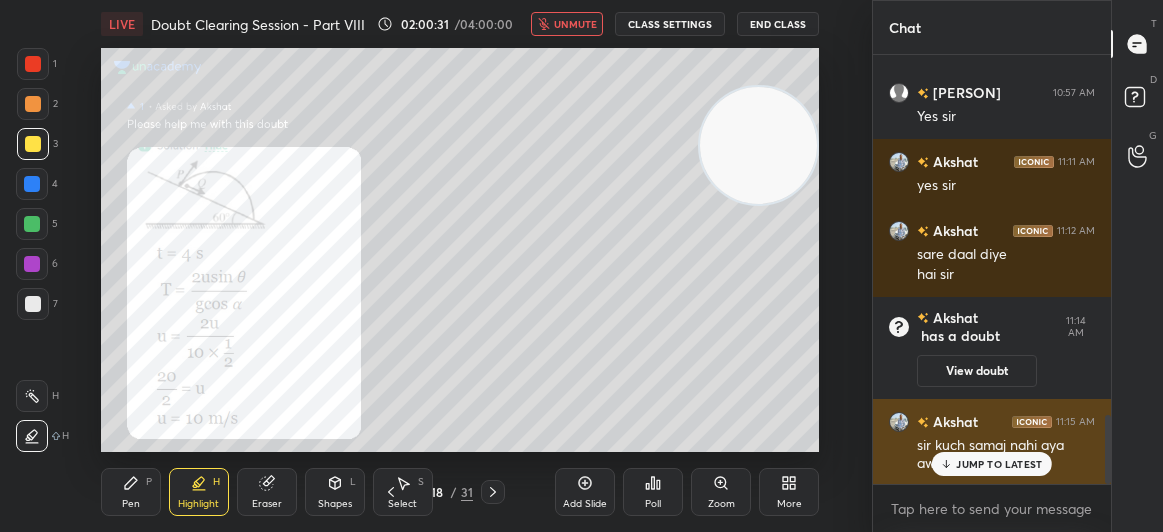 click 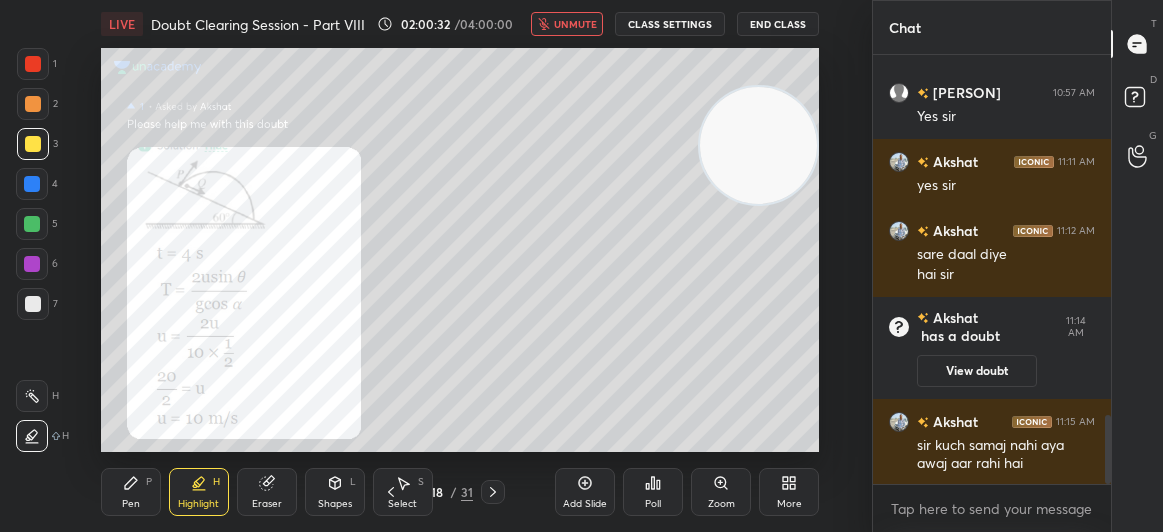 click on "unmute" at bounding box center (575, 24) 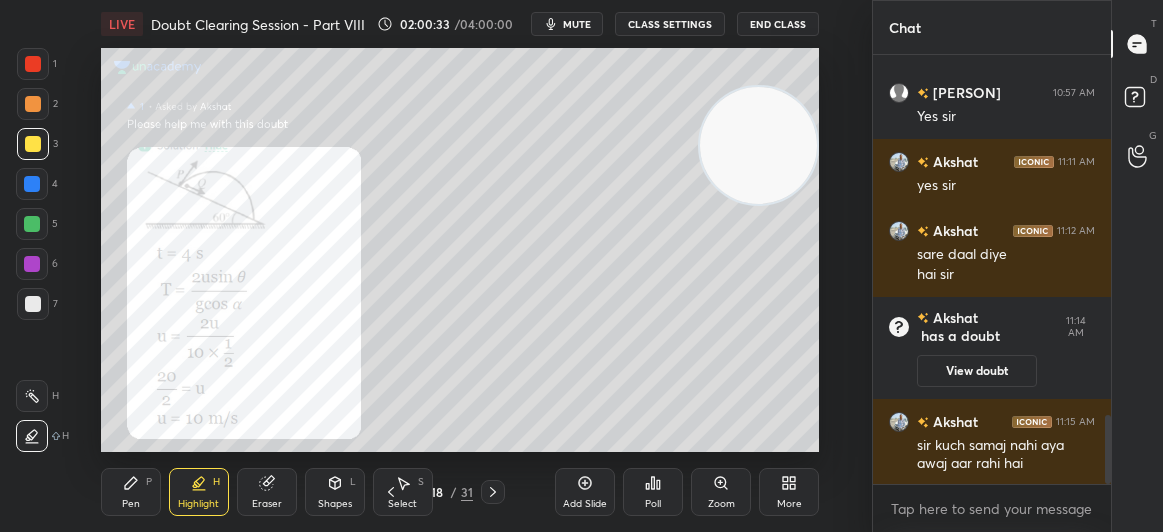 click on "Pen P" at bounding box center [131, 492] 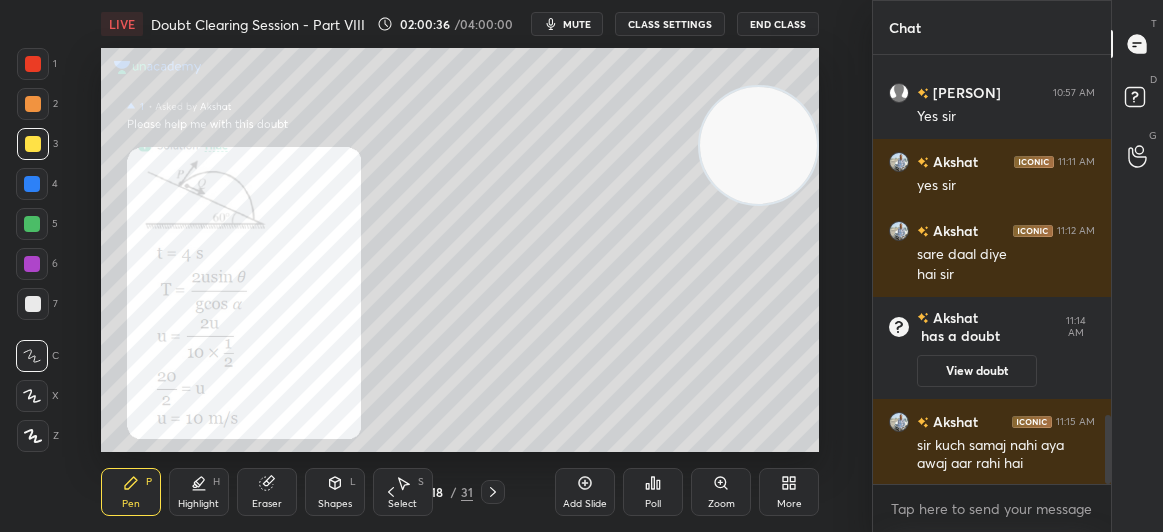 click on "mute" at bounding box center [577, 24] 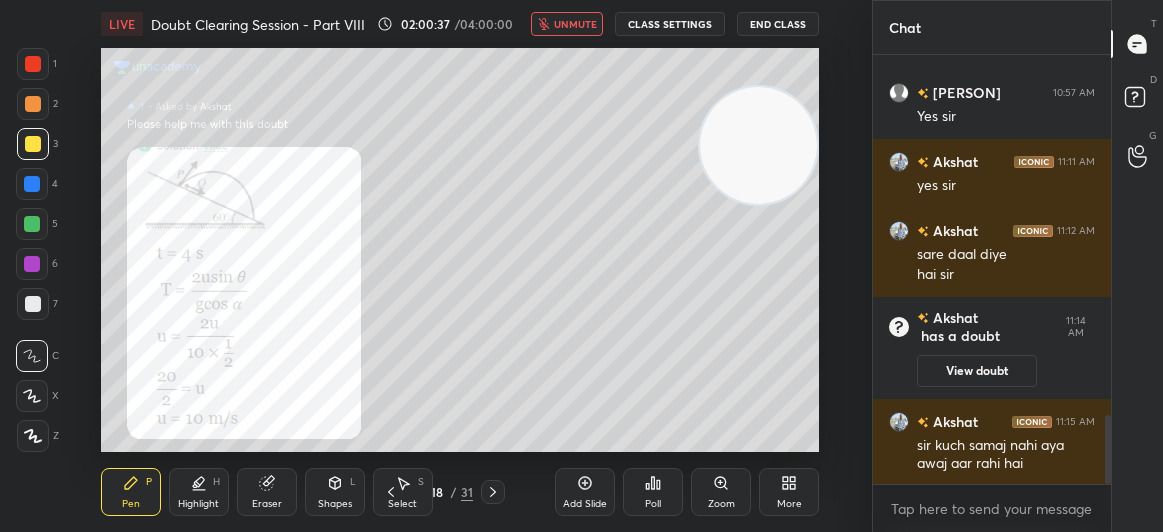click on "End Class" at bounding box center [778, 24] 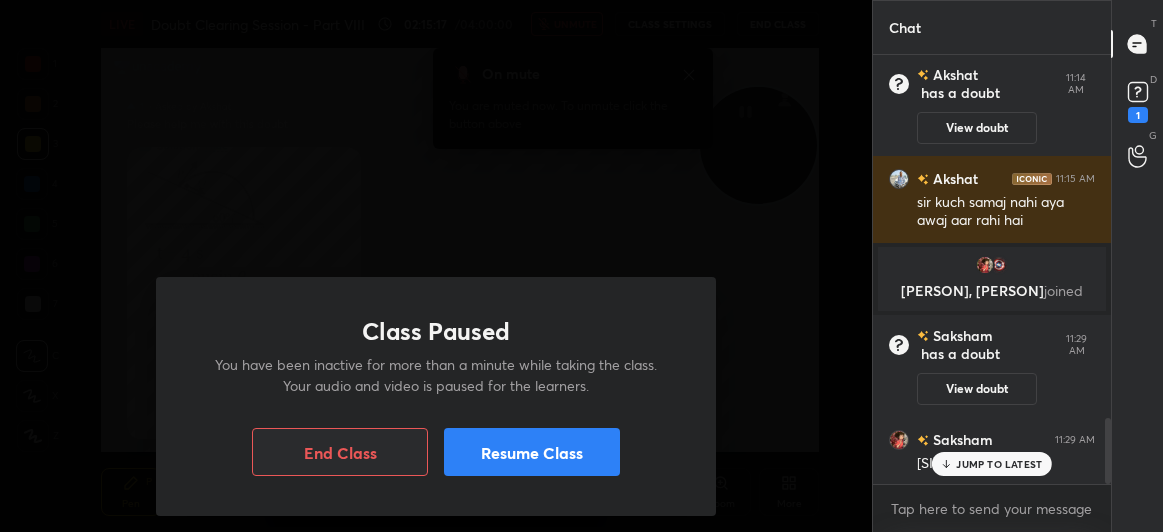 scroll, scrollTop: 2429, scrollLeft: 0, axis: vertical 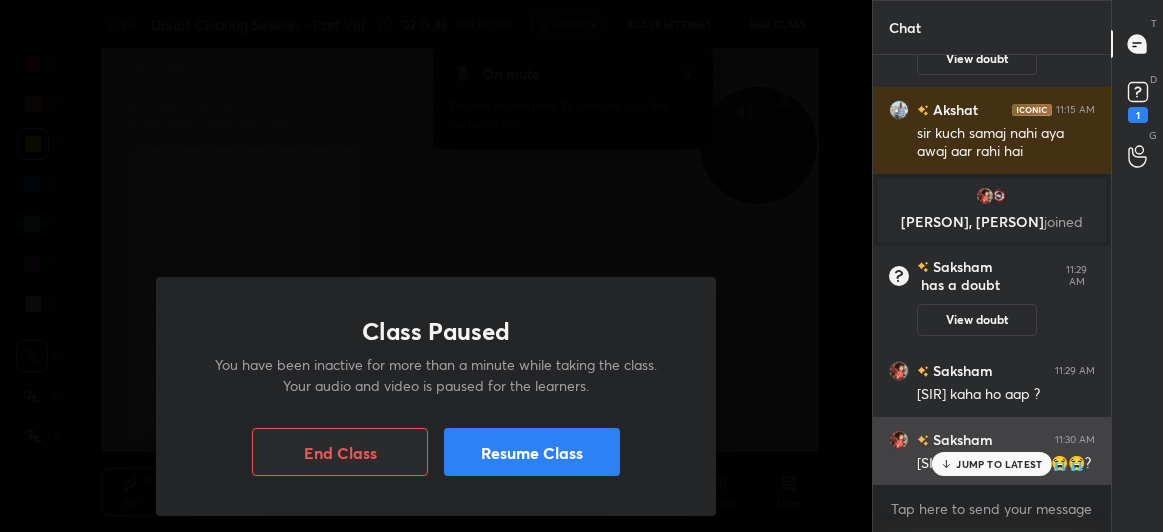 click on "JUMP TO LATEST" at bounding box center (999, 464) 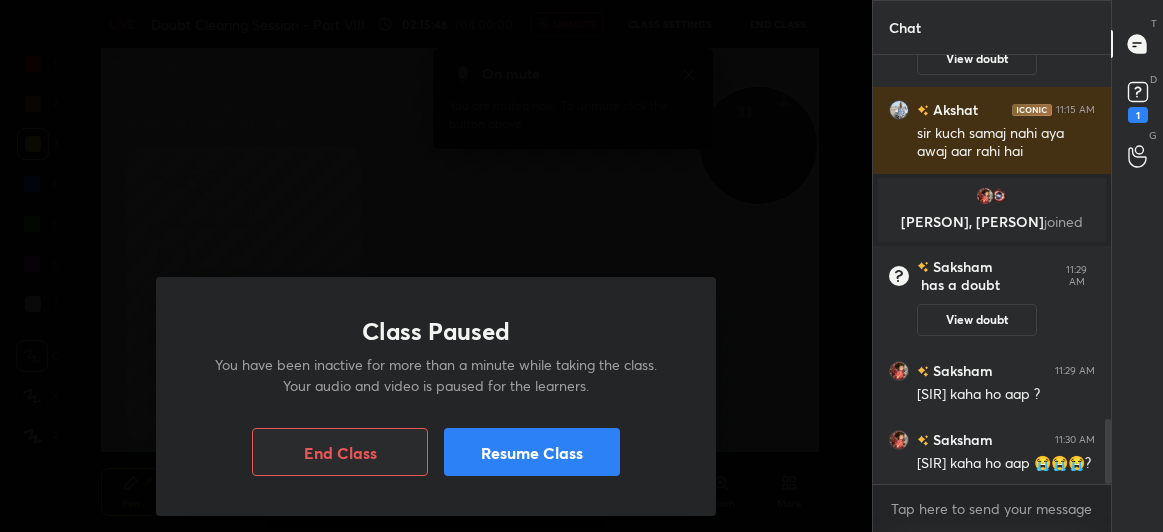 click on "Resume Class" at bounding box center [532, 452] 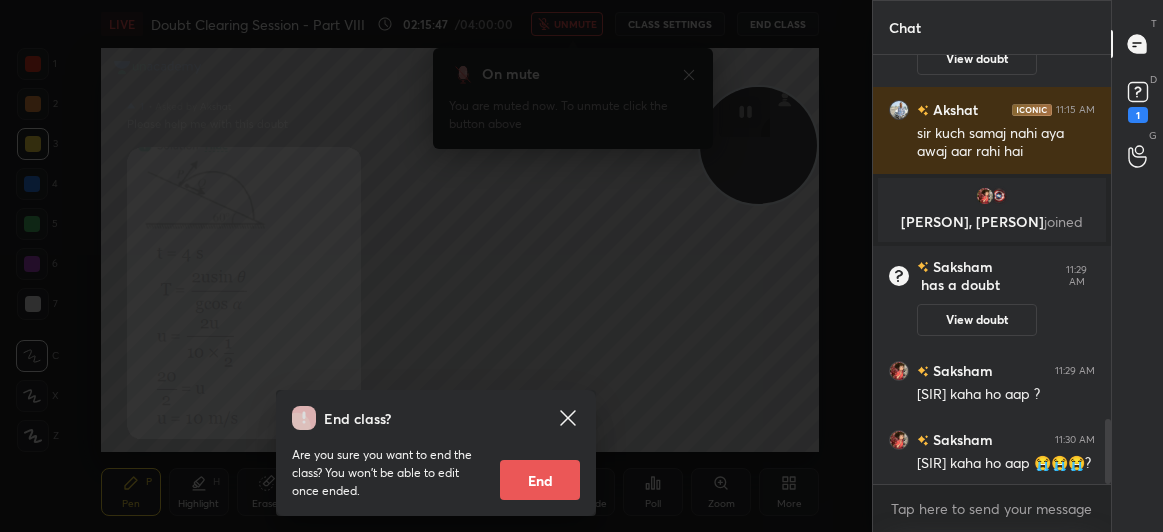 click 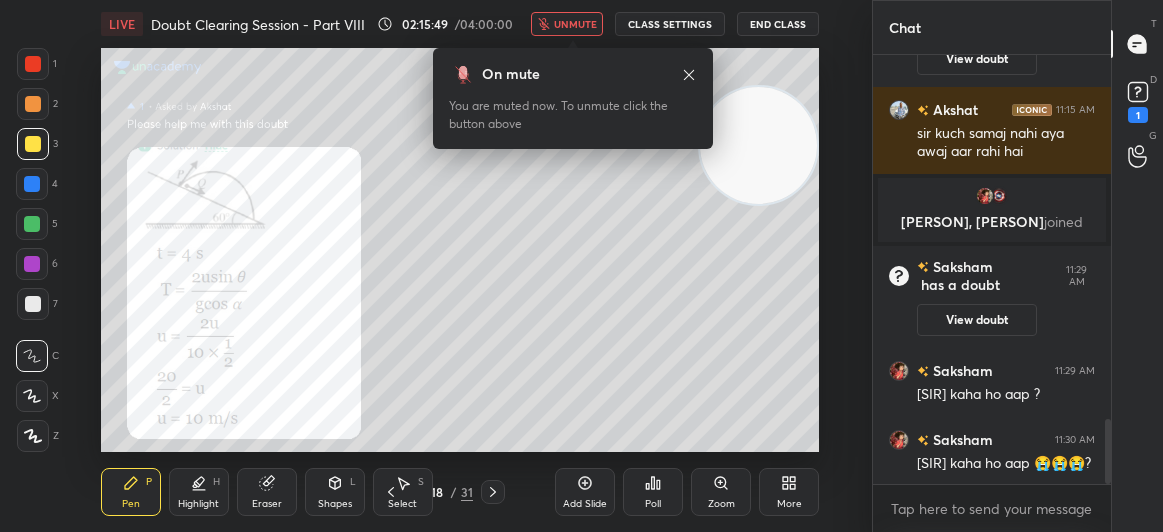 click on "unmute" at bounding box center [575, 24] 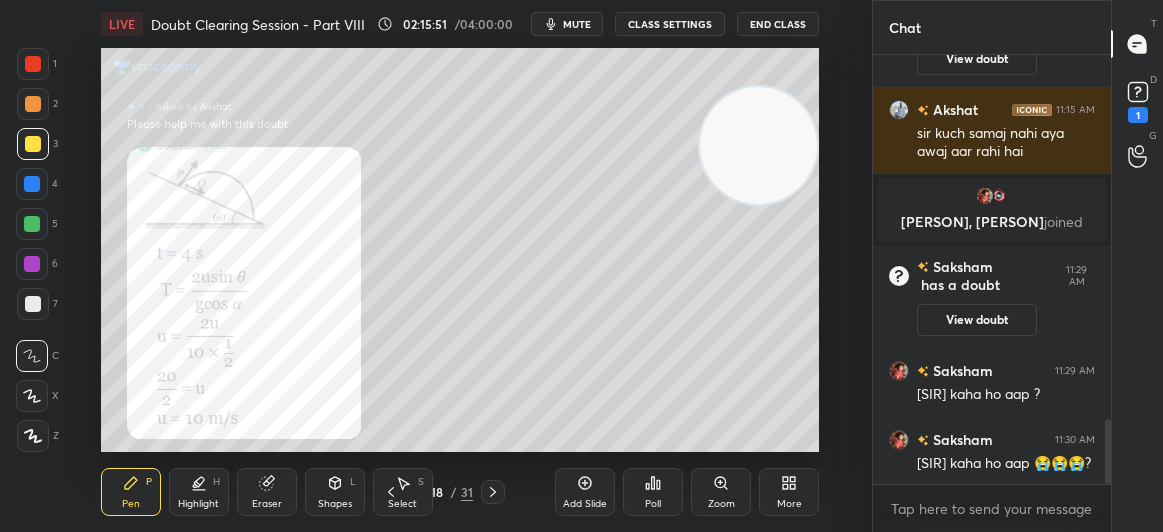 click at bounding box center [33, 64] 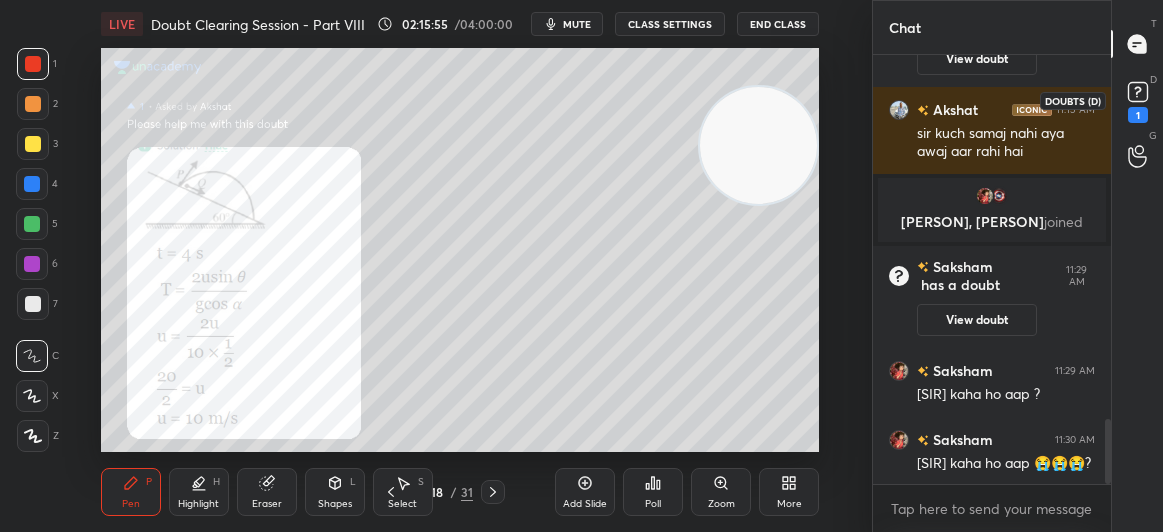 click 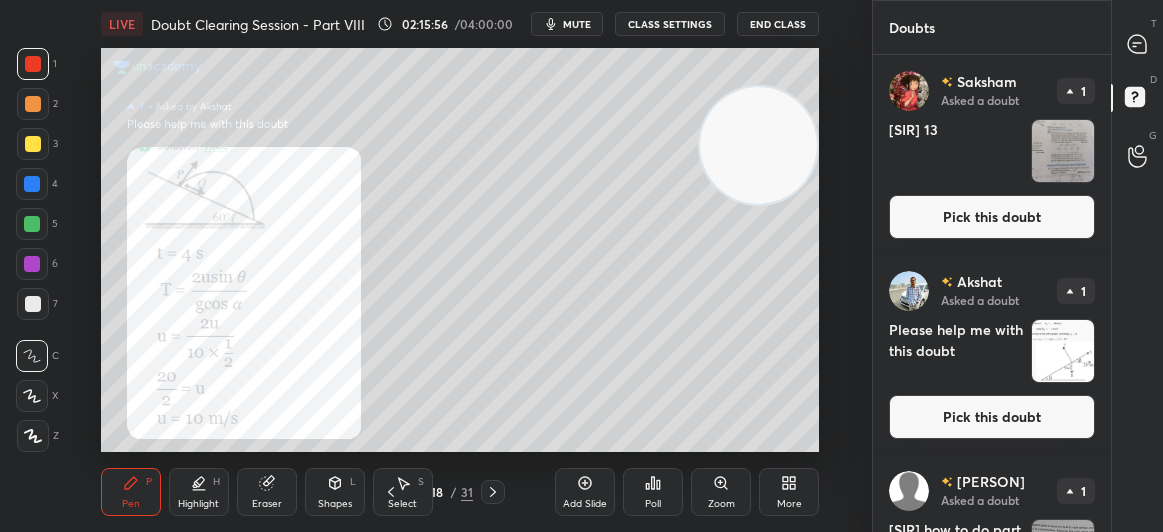 click on "Pick this doubt" at bounding box center [992, 217] 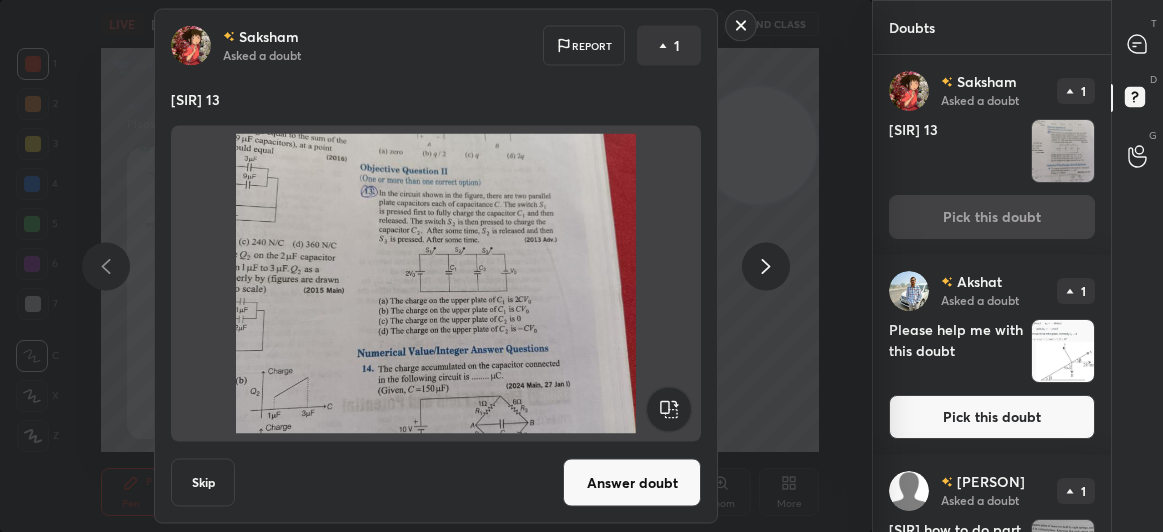 click 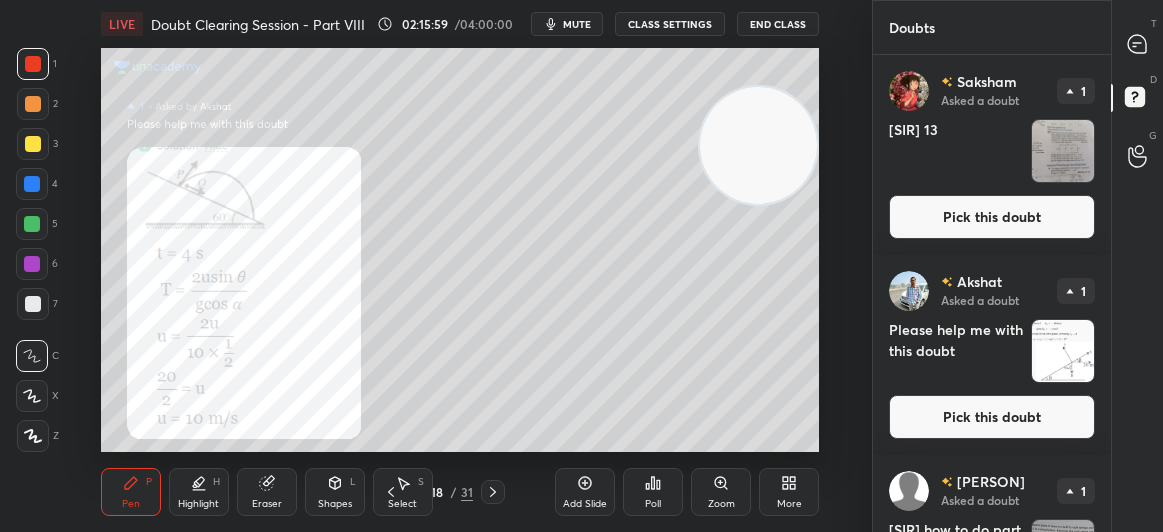 scroll, scrollTop: 121, scrollLeft: 0, axis: vertical 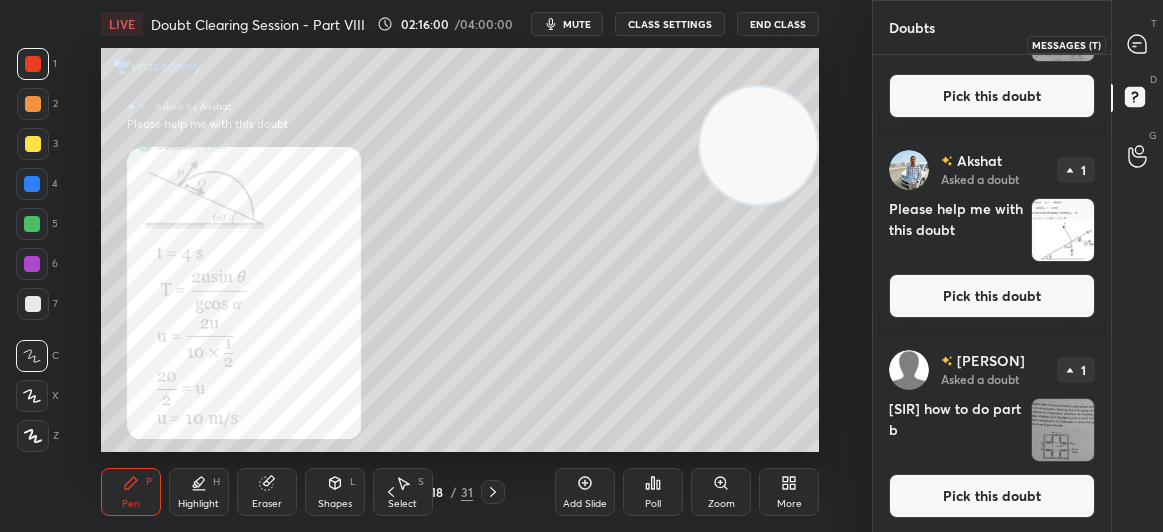 click 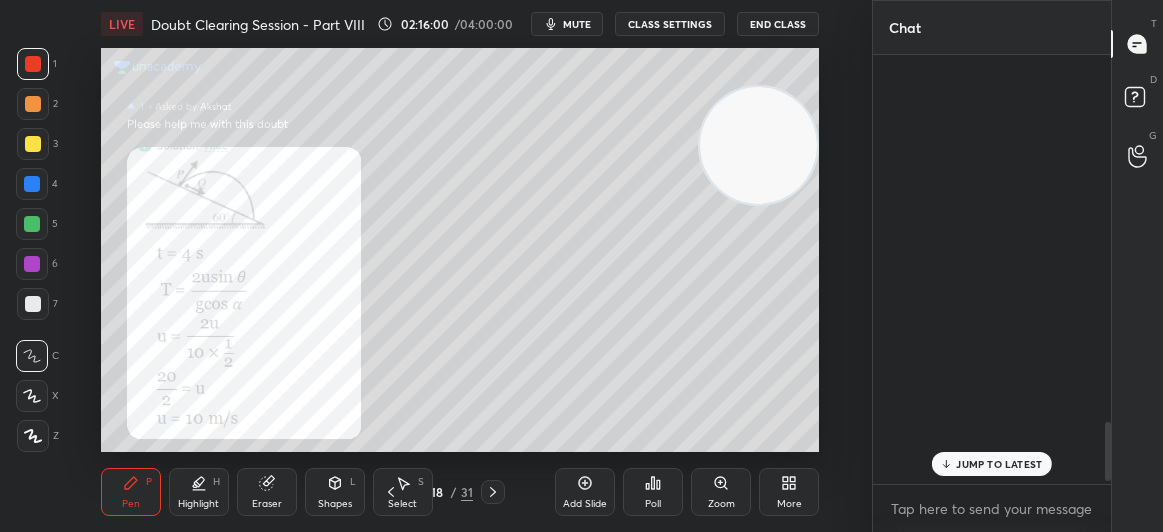 scroll, scrollTop: 2647, scrollLeft: 0, axis: vertical 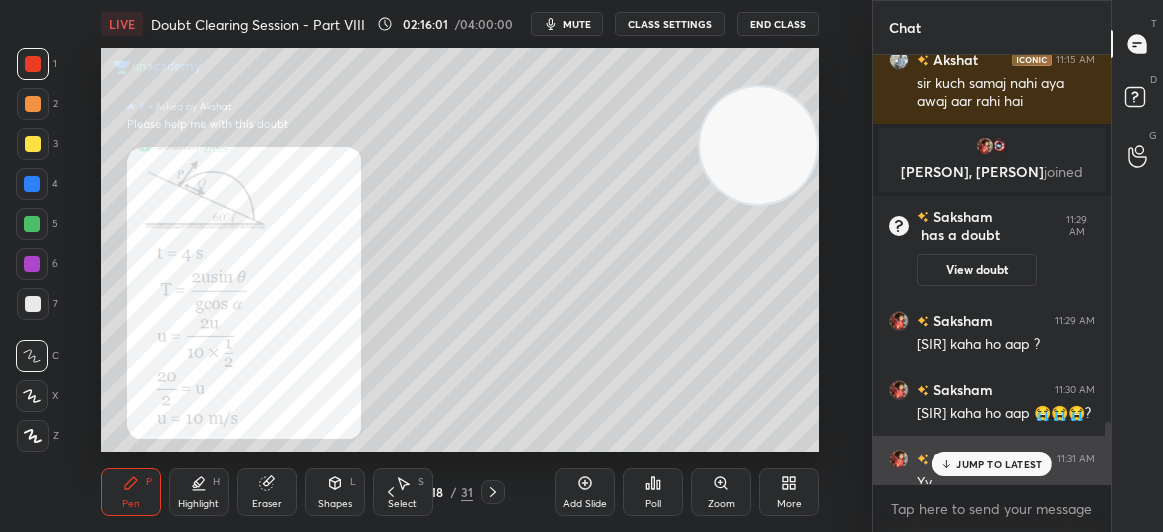 click on "JUMP TO LATEST" at bounding box center (999, 464) 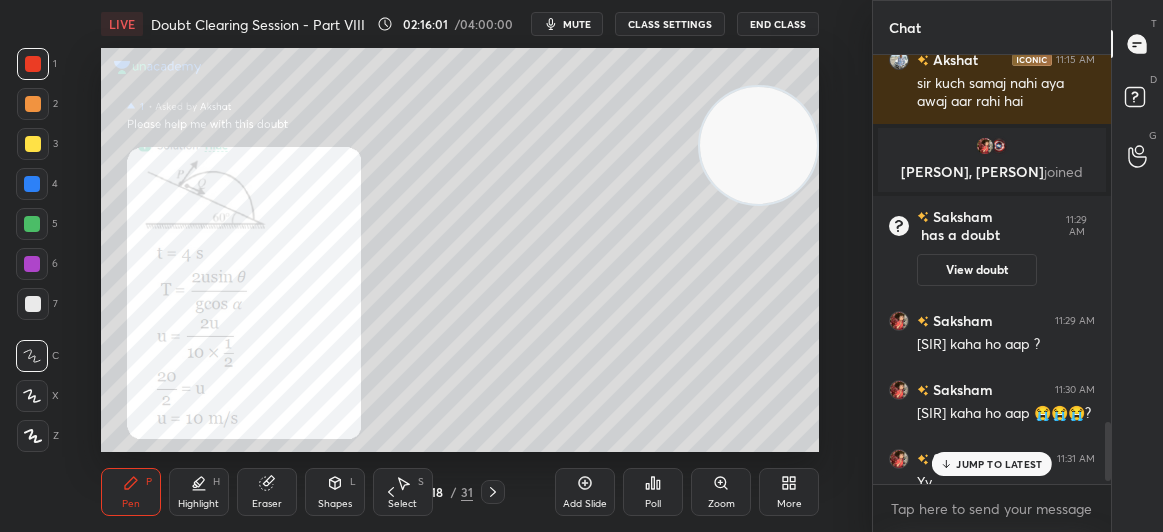 scroll, scrollTop: 2666, scrollLeft: 0, axis: vertical 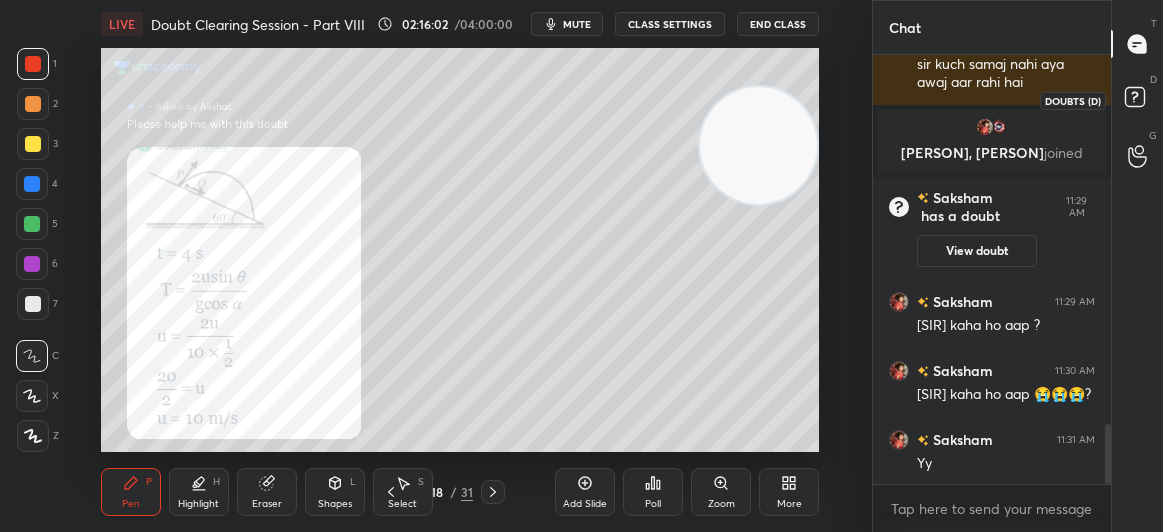 click 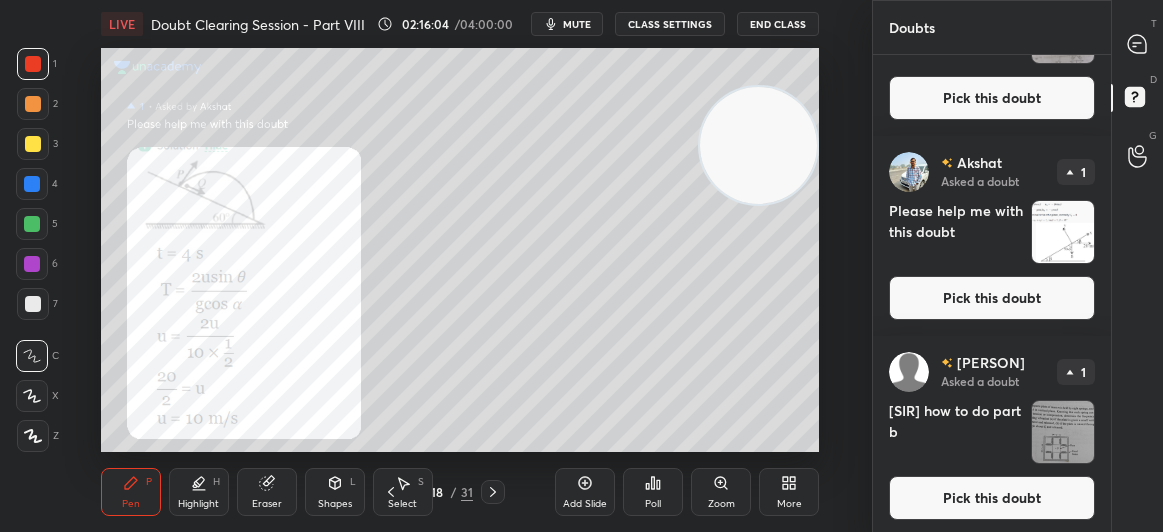 scroll, scrollTop: 121, scrollLeft: 0, axis: vertical 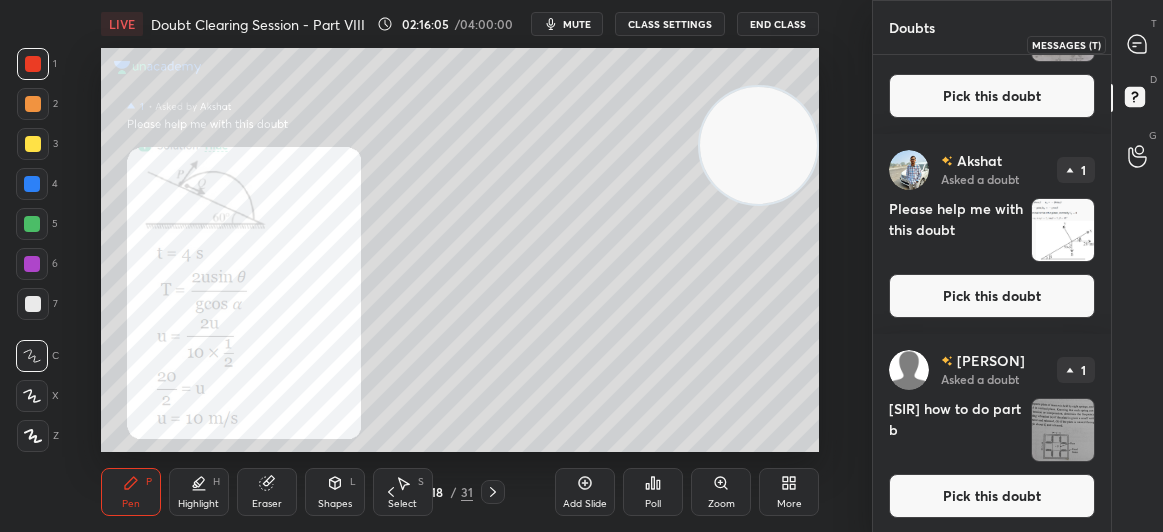 click 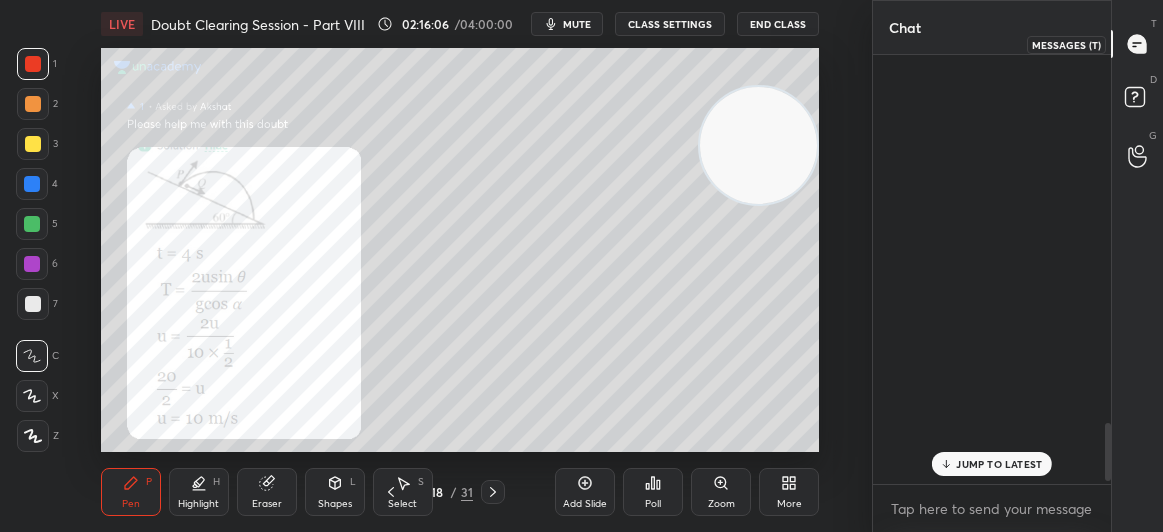 click at bounding box center (1138, 44) 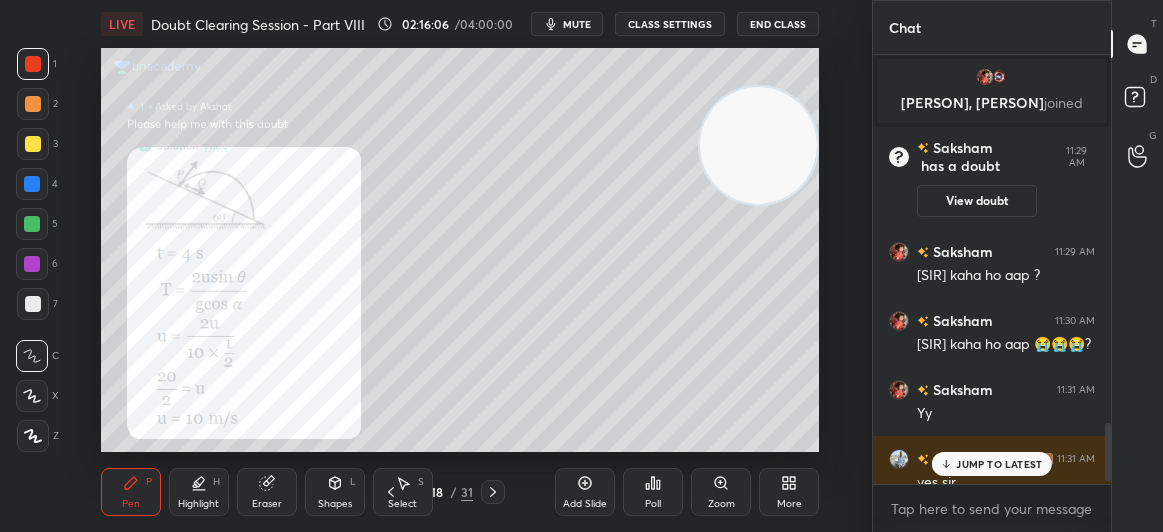 click on "JUMP TO LATEST" at bounding box center [999, 464] 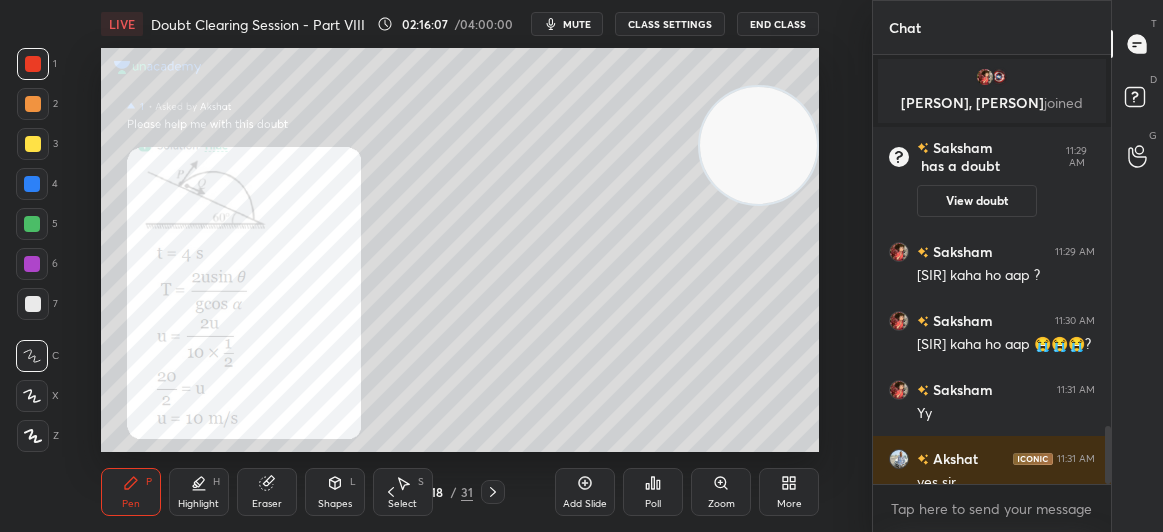 scroll, scrollTop: 2735, scrollLeft: 0, axis: vertical 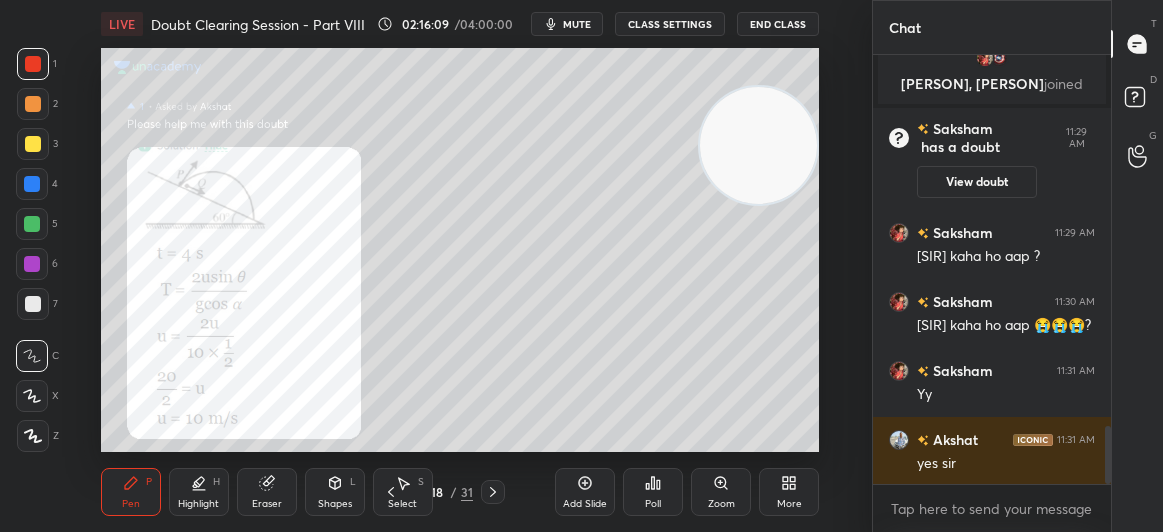 click at bounding box center (33, 144) 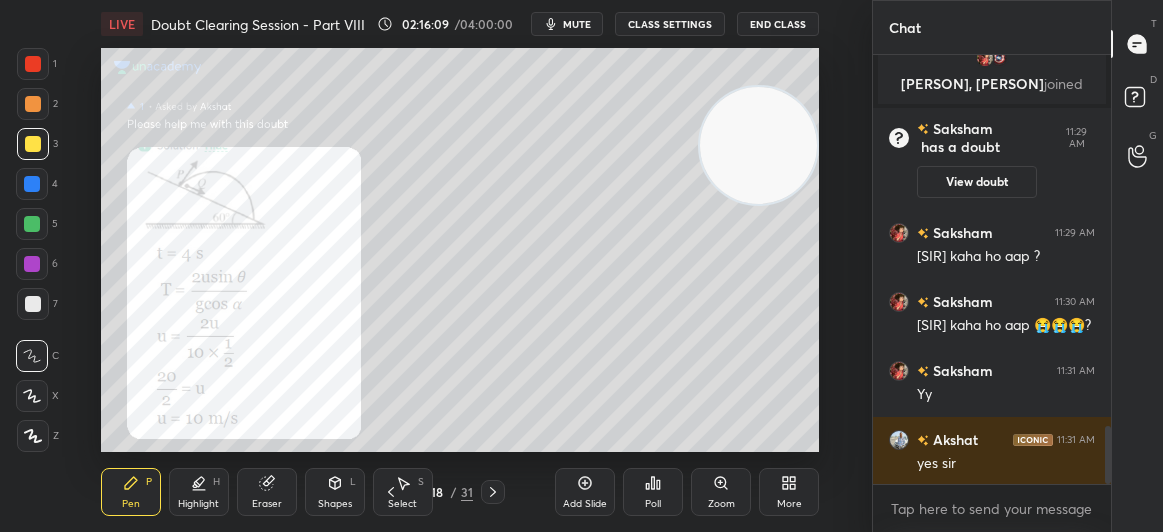 click on "3" at bounding box center [37, 148] 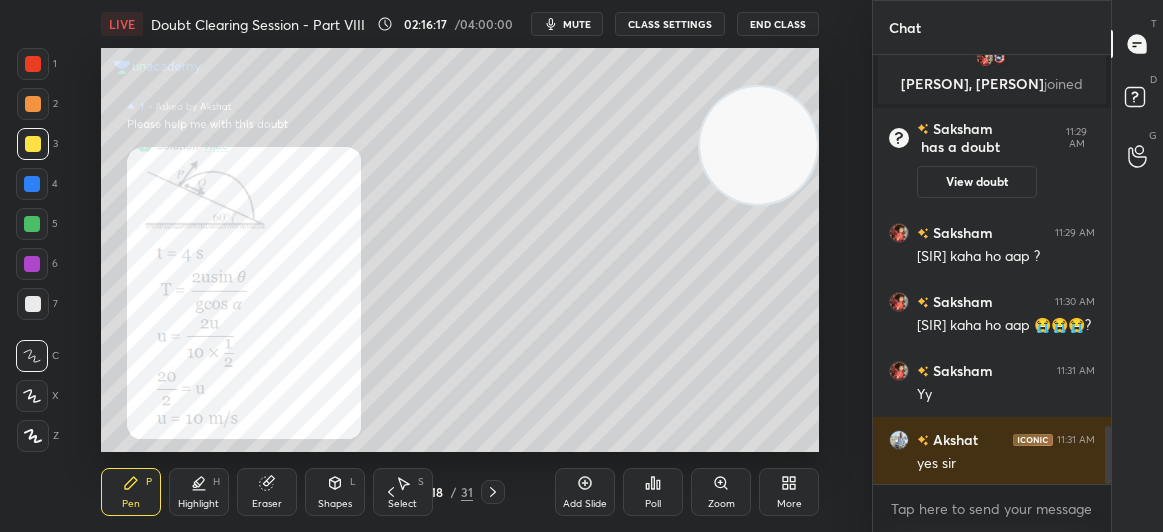 click 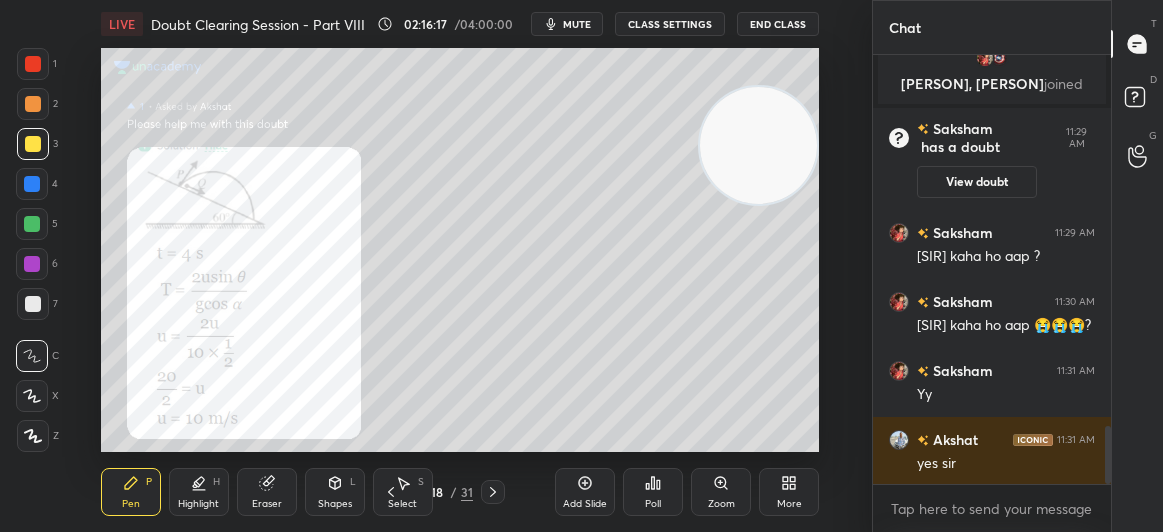 click 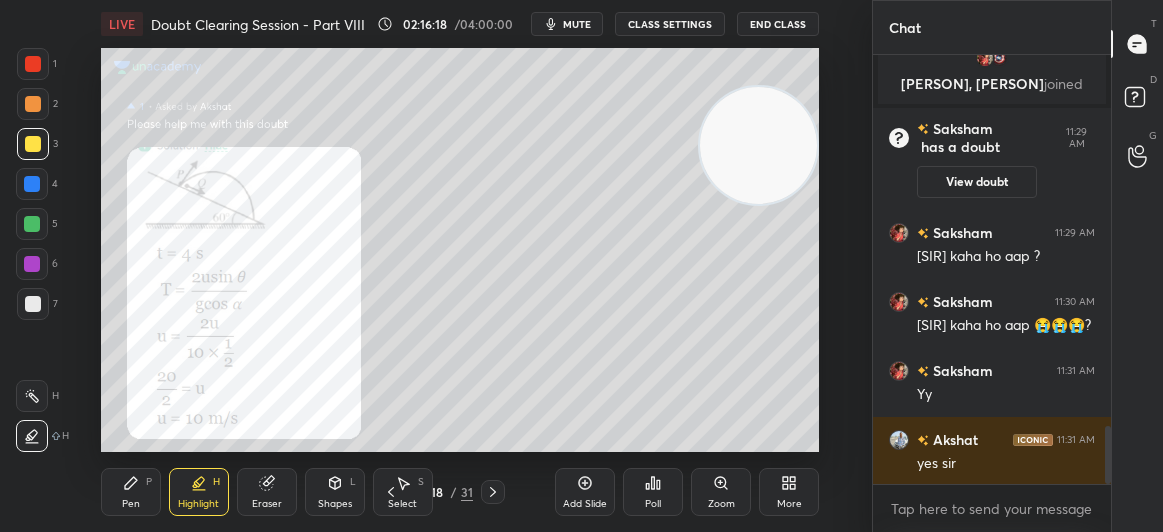 click 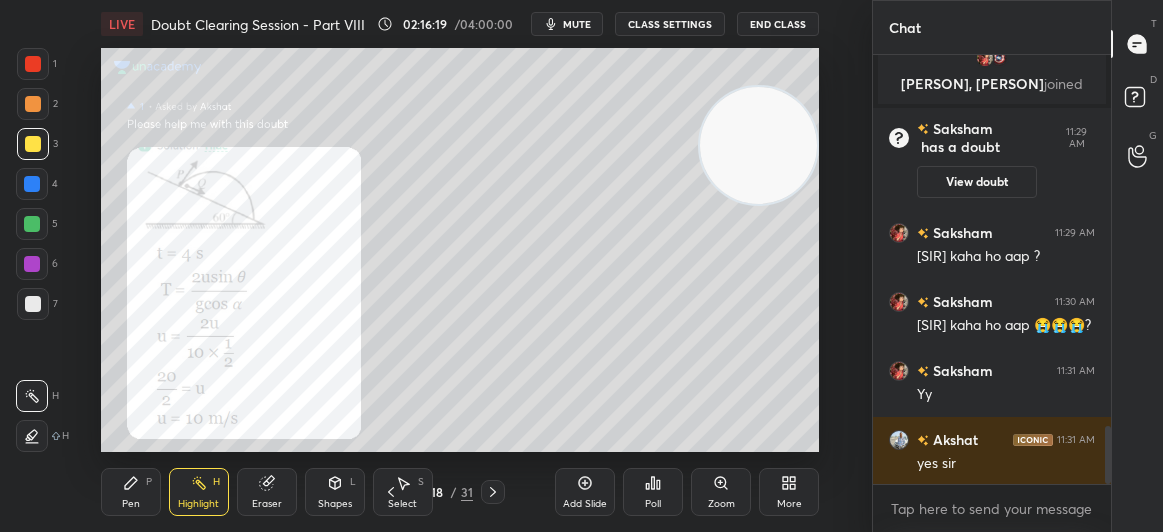 click on "Pen" at bounding box center (131, 504) 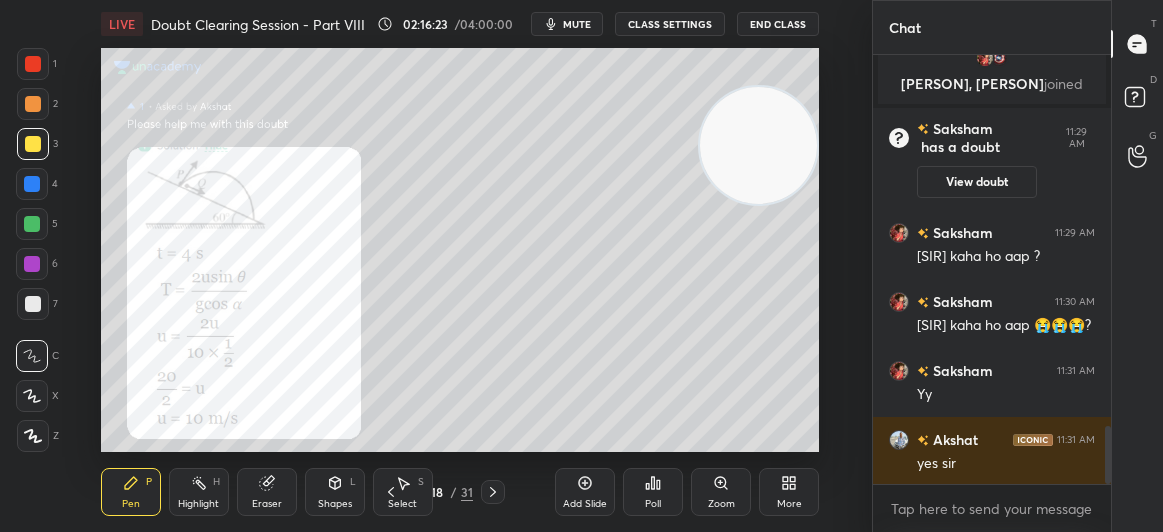 click at bounding box center [33, 304] 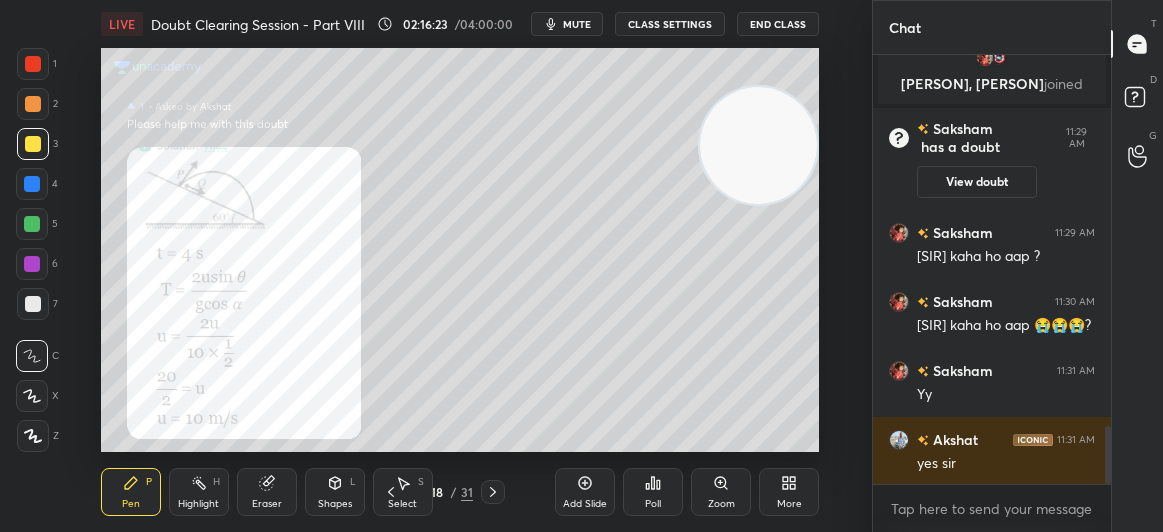 click at bounding box center [33, 304] 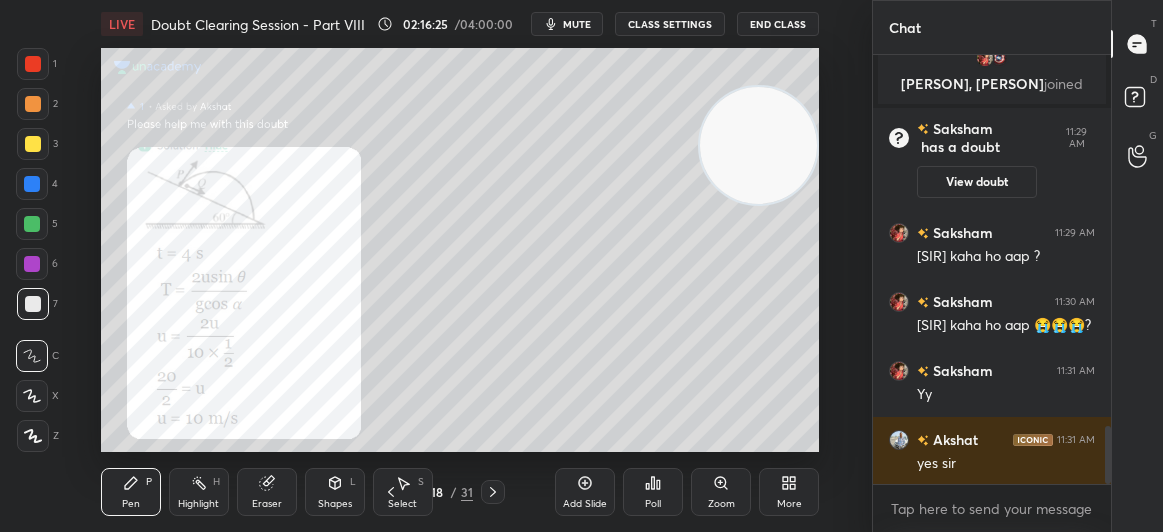 click at bounding box center [33, 64] 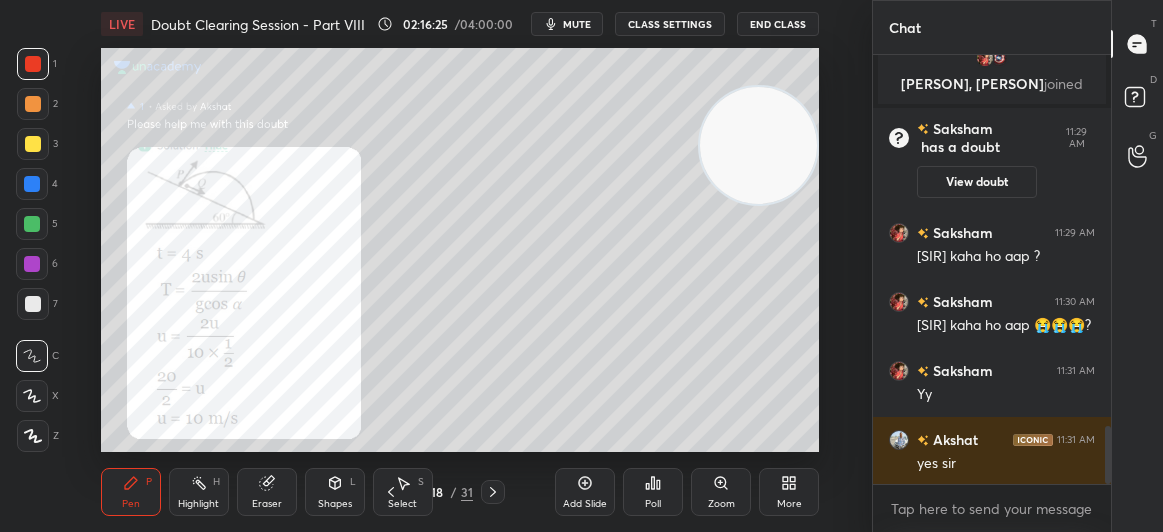 click at bounding box center [33, 64] 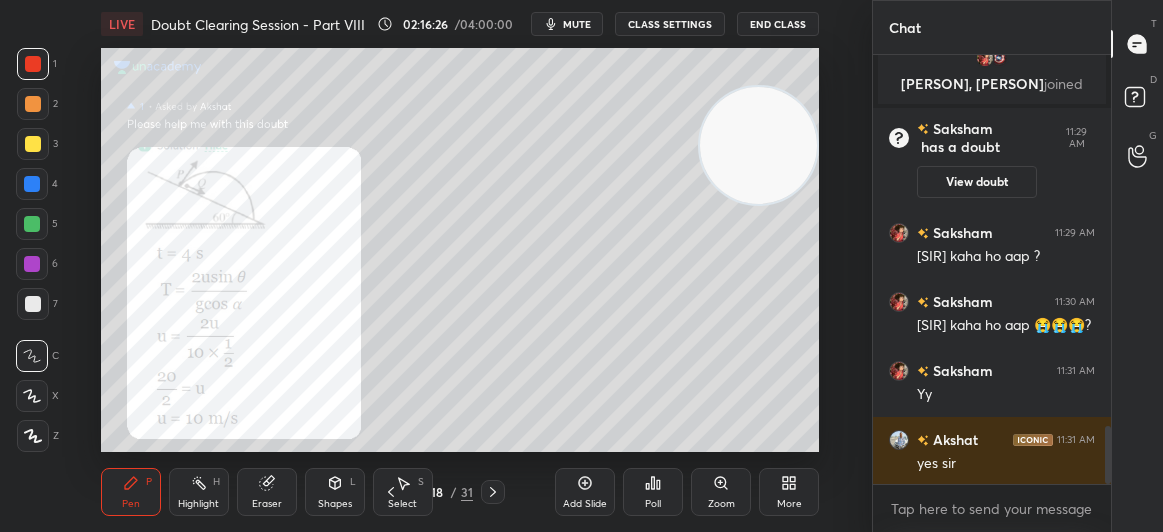 click 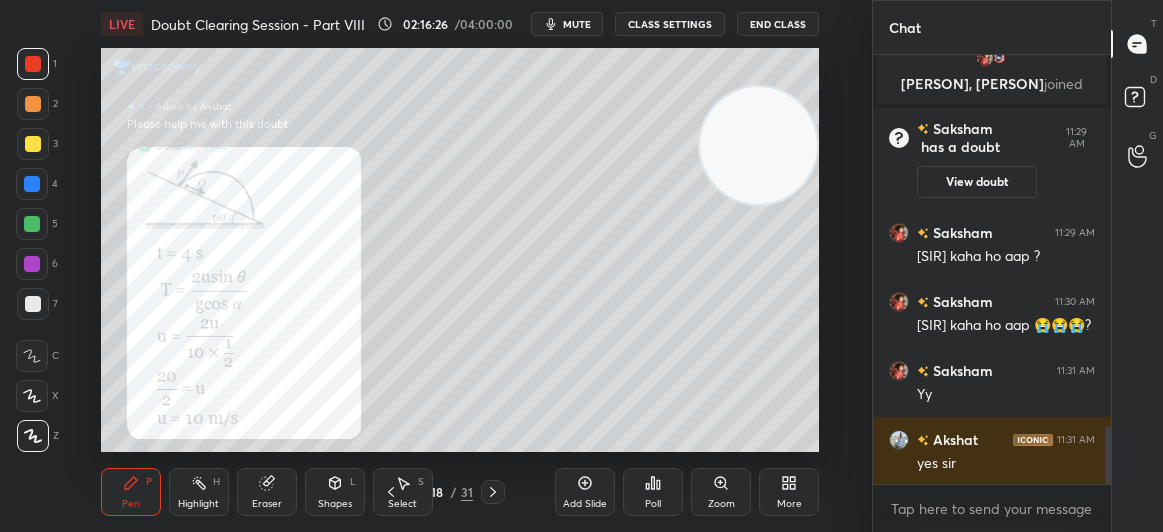 click on "7" at bounding box center (37, 308) 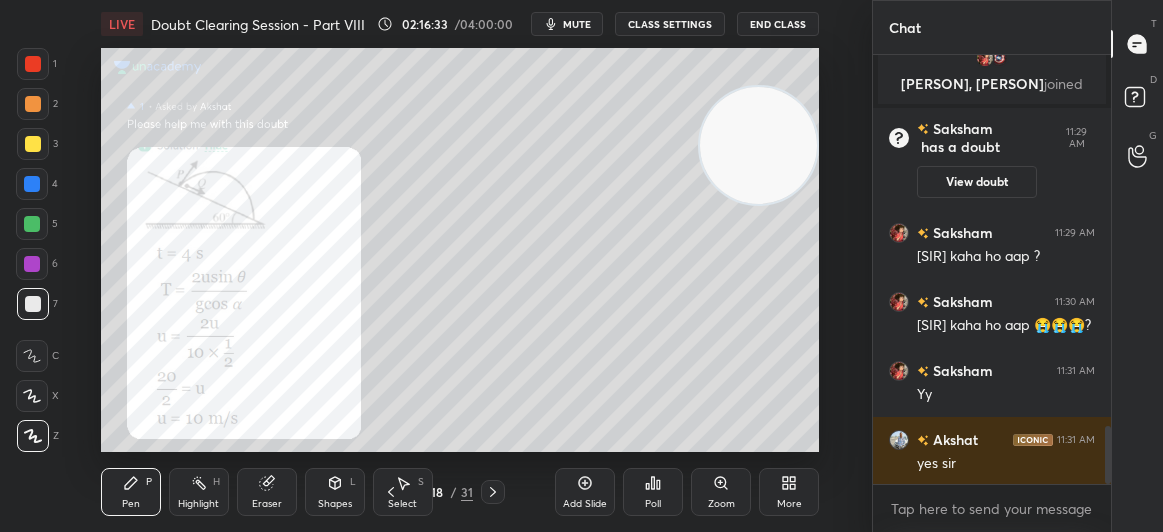 click on "1" at bounding box center (37, 64) 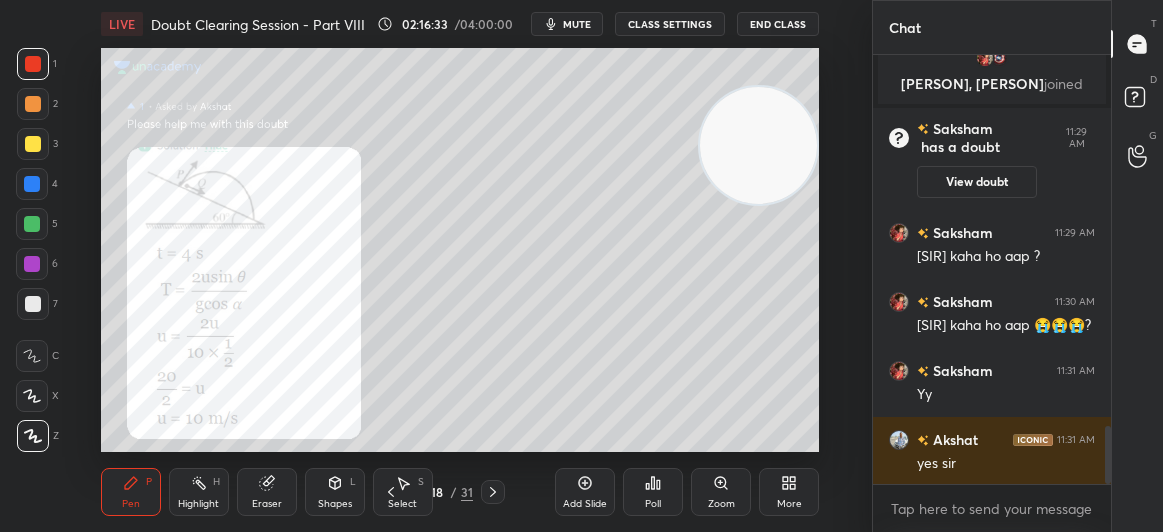 click at bounding box center (33, 64) 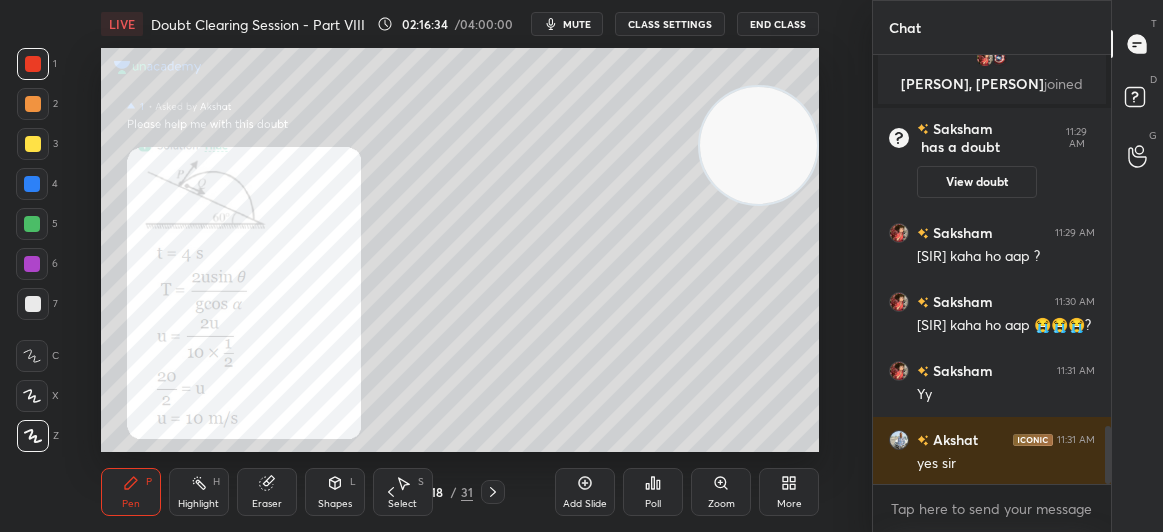 click at bounding box center (33, 144) 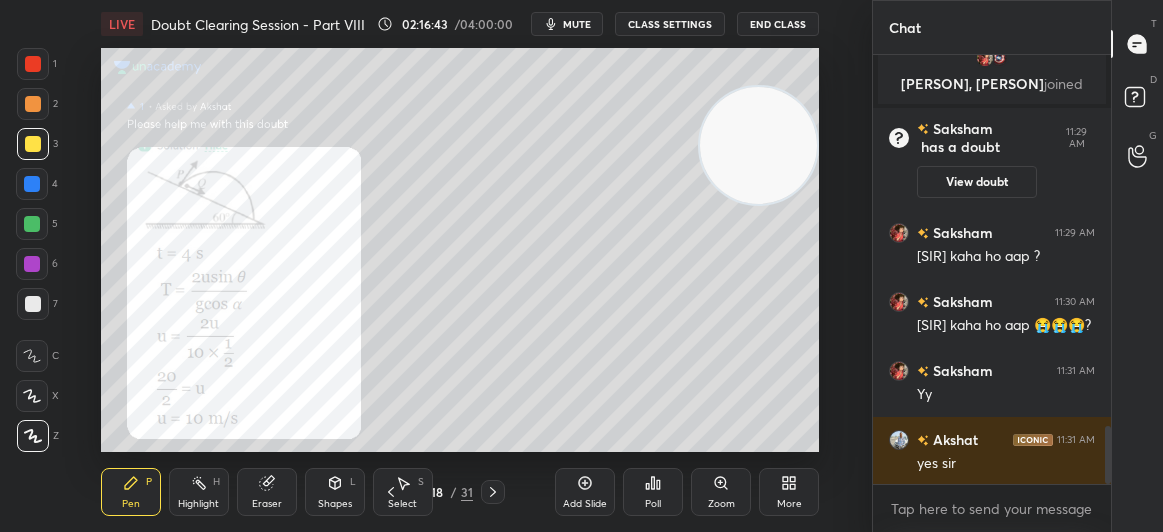 click on "Select" at bounding box center (402, 504) 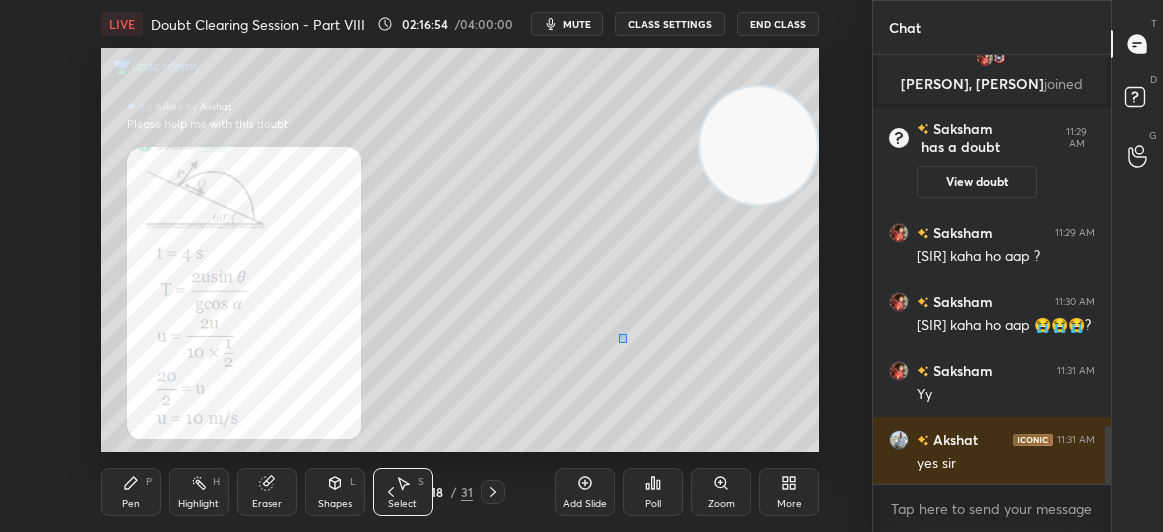 click on "0 ° Undo Copy Duplicate Duplicate to new slide Delete" at bounding box center [460, 250] 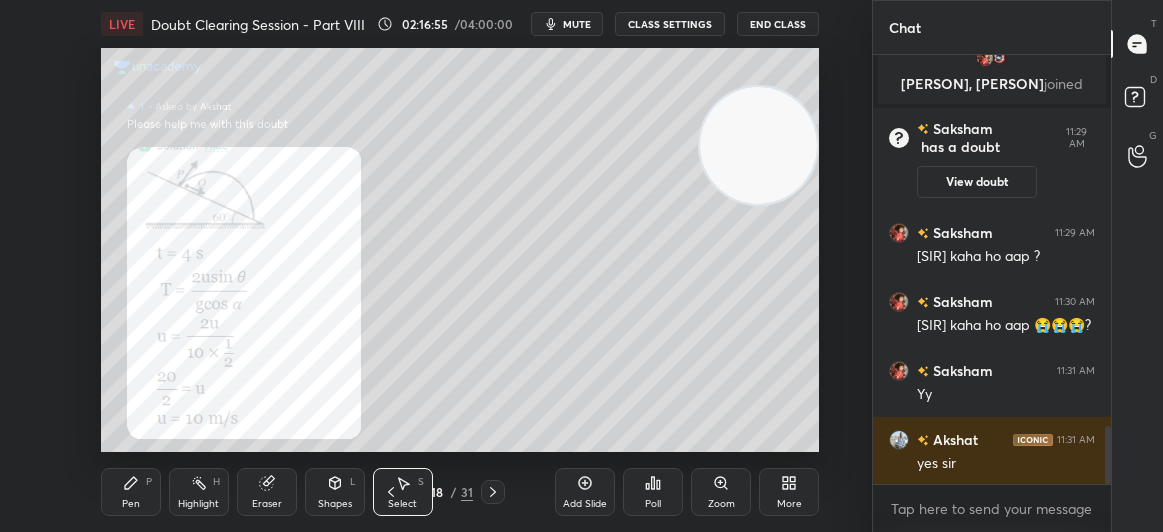click on "Pen P" at bounding box center [131, 492] 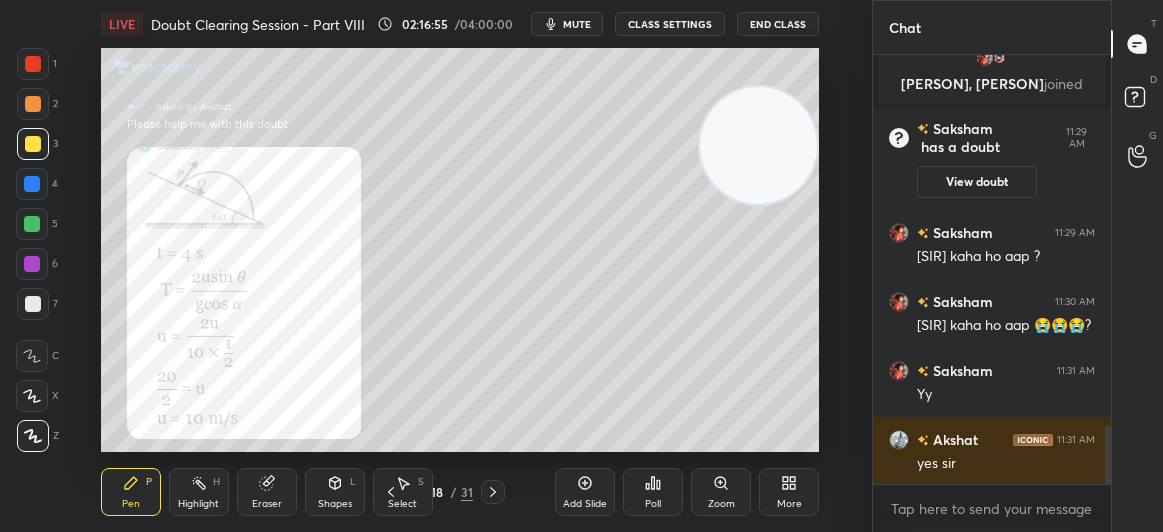 click on "Pen P" at bounding box center (131, 492) 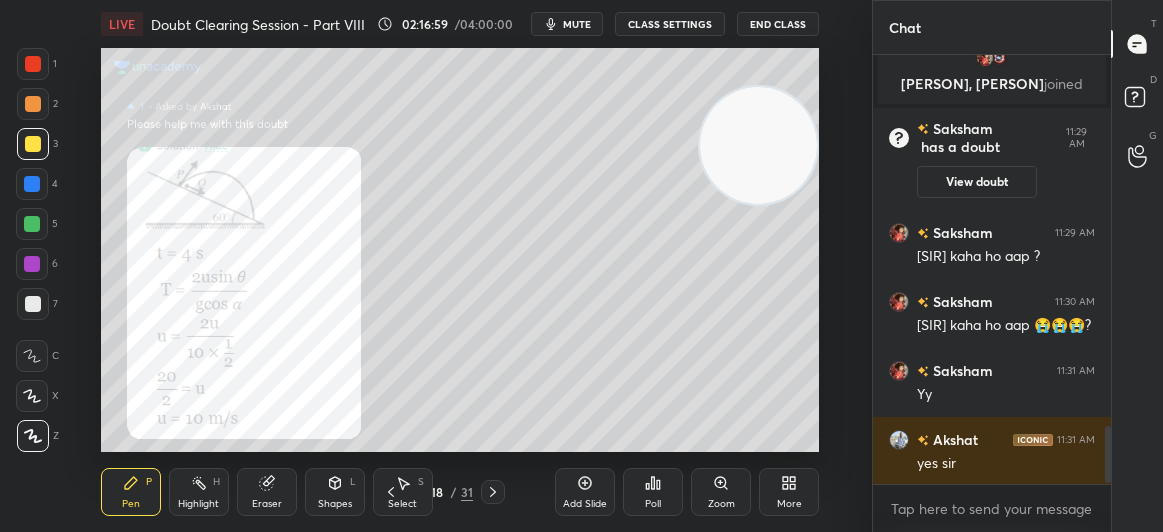 scroll, scrollTop: 2804, scrollLeft: 0, axis: vertical 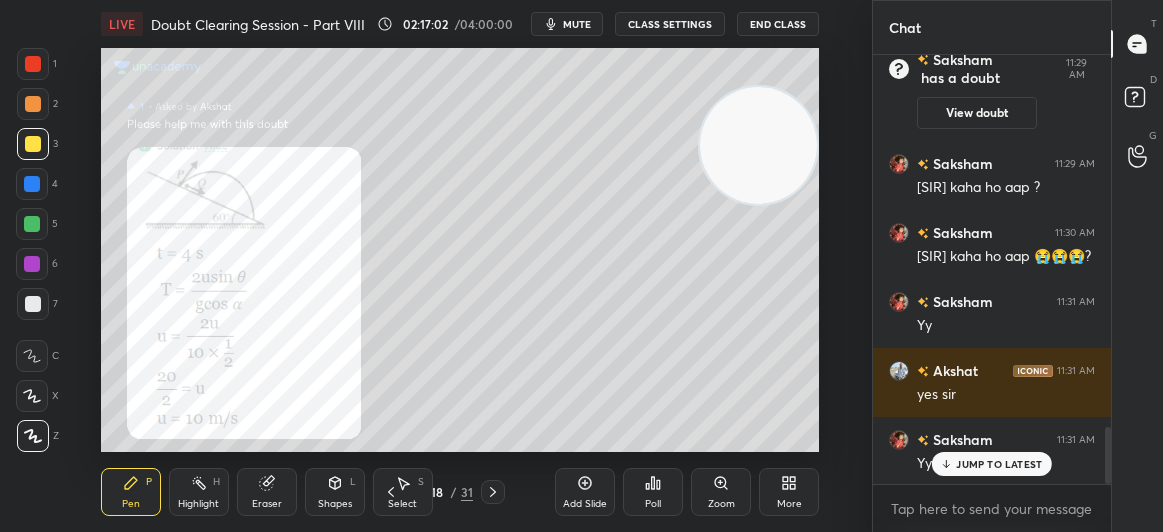 click at bounding box center [33, 64] 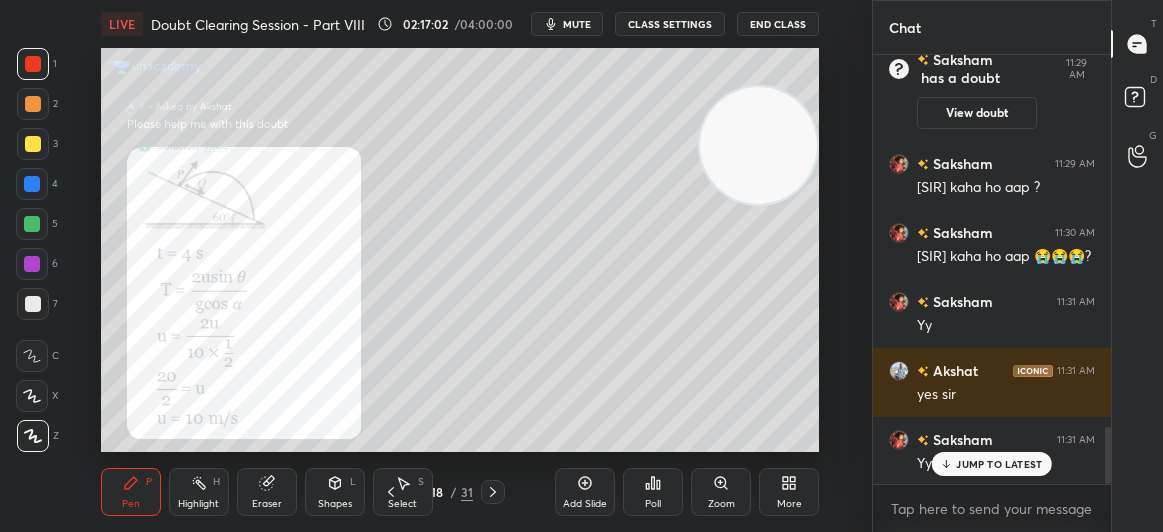 click at bounding box center [33, 64] 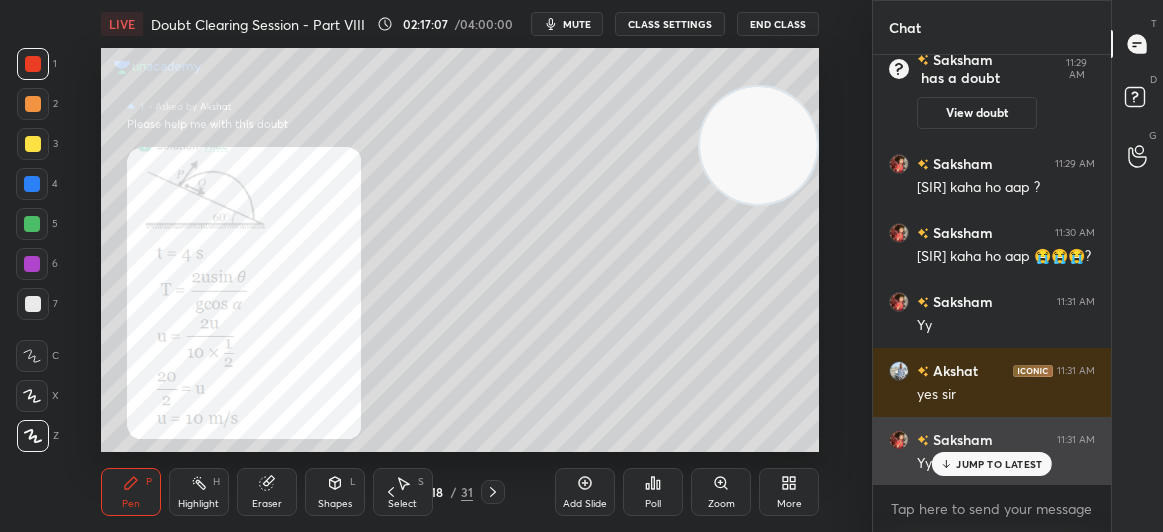 click on "JUMP TO LATEST" at bounding box center (999, 464) 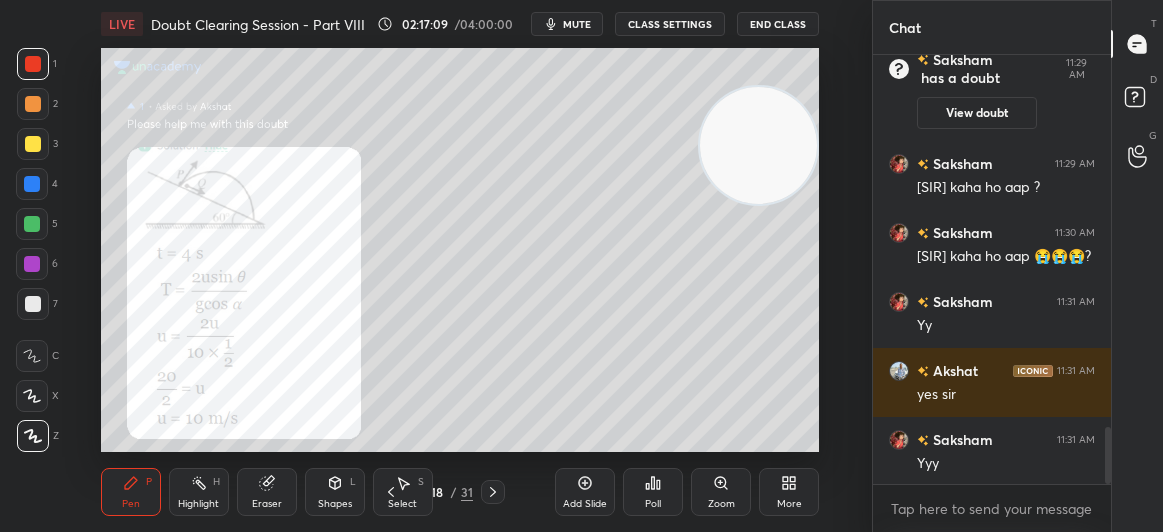 click at bounding box center (33, 64) 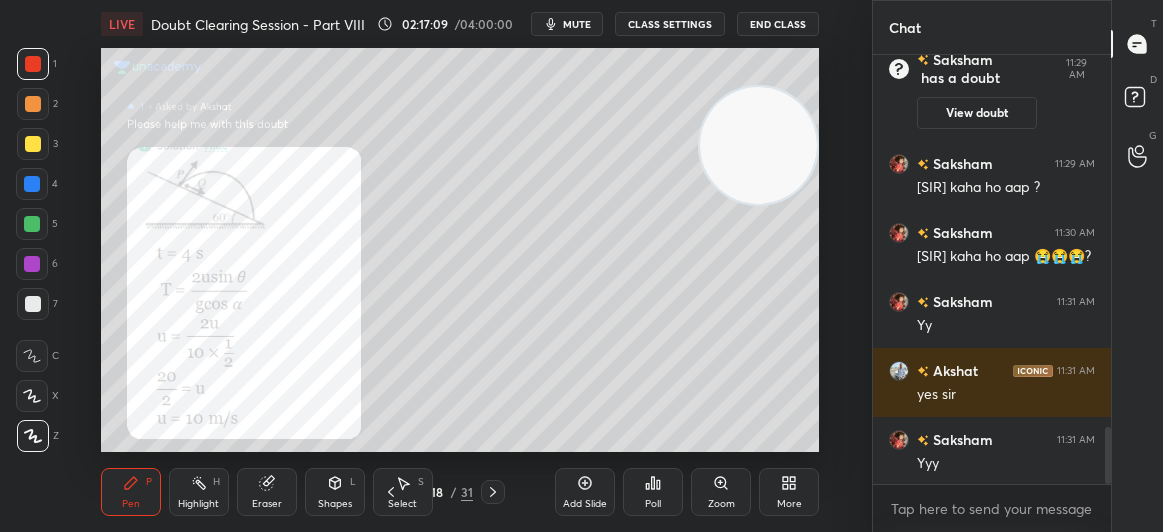 click at bounding box center (33, 64) 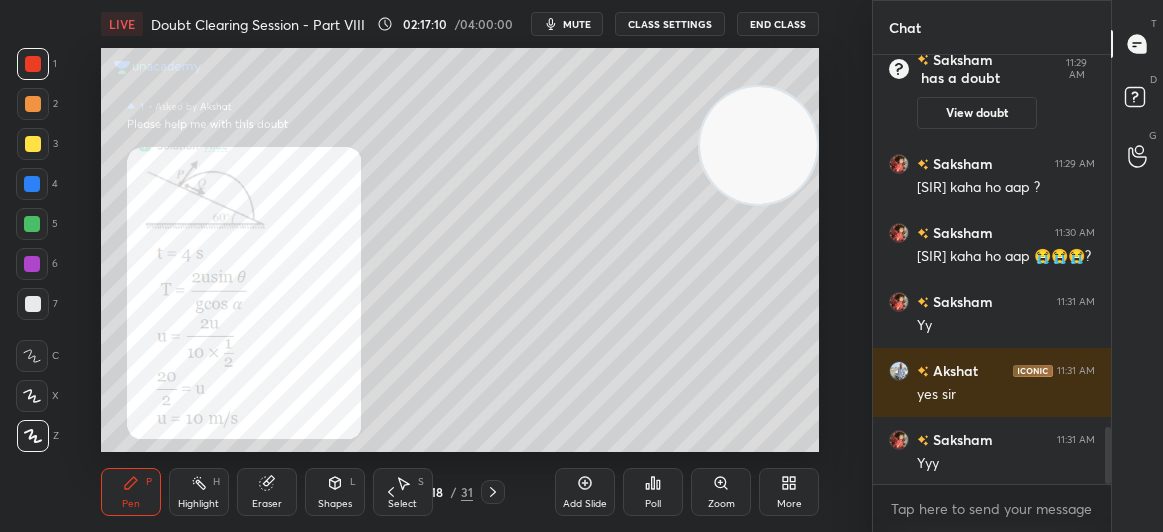 click at bounding box center (32, 184) 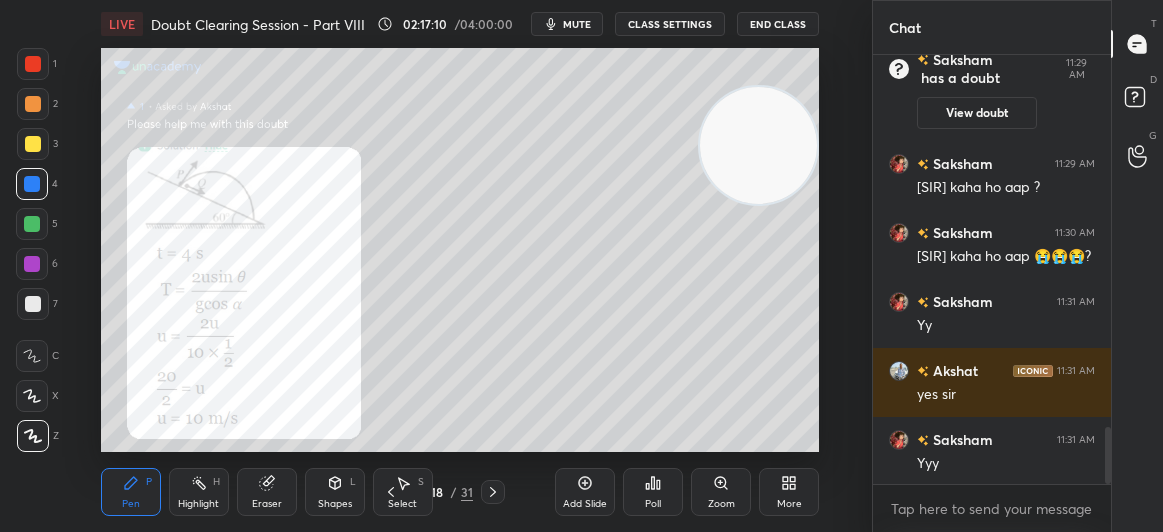 click at bounding box center (32, 184) 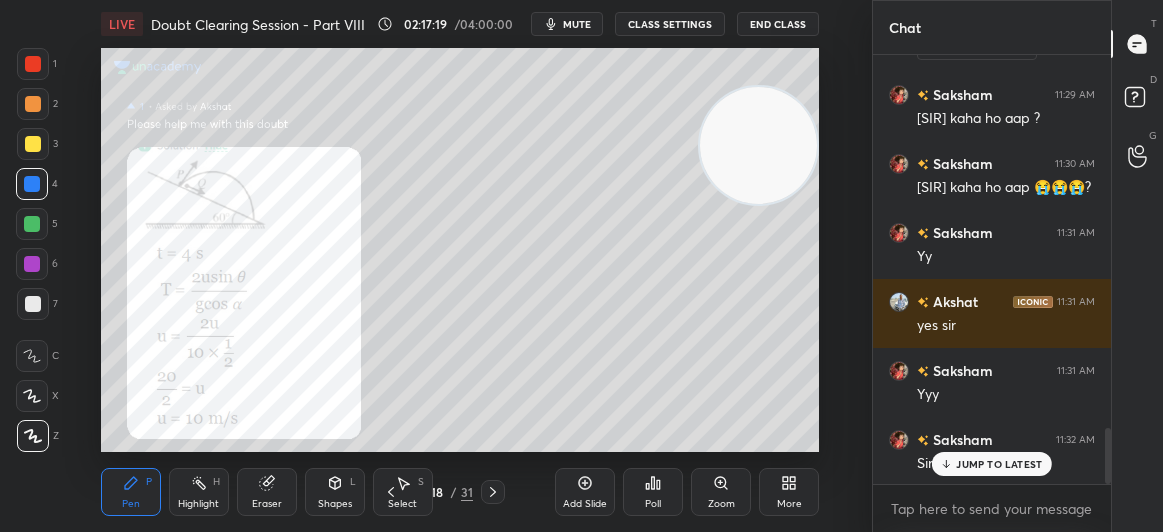 scroll, scrollTop: 2942, scrollLeft: 0, axis: vertical 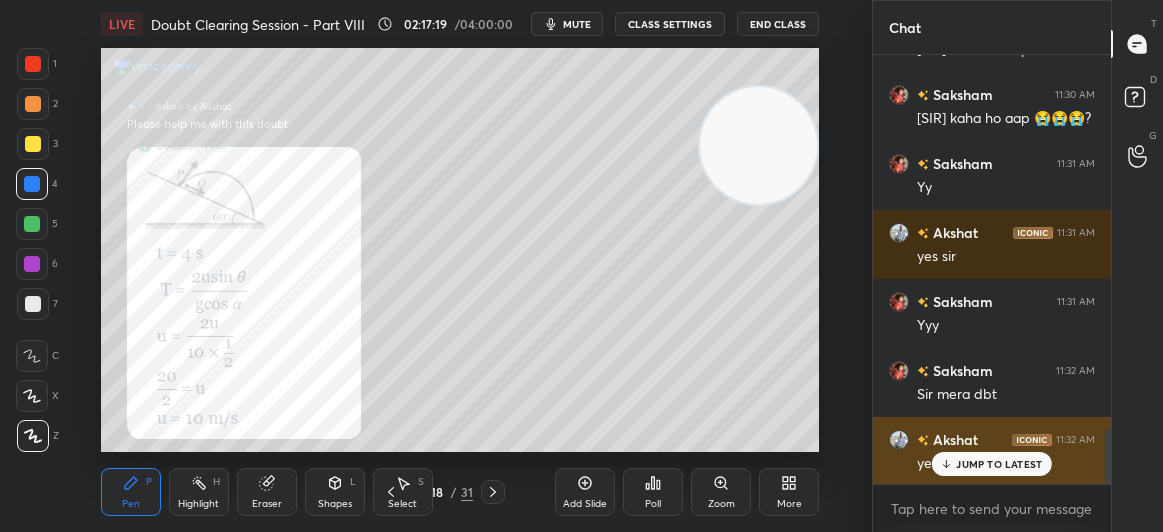 click on "JUMP TO LATEST" at bounding box center [999, 464] 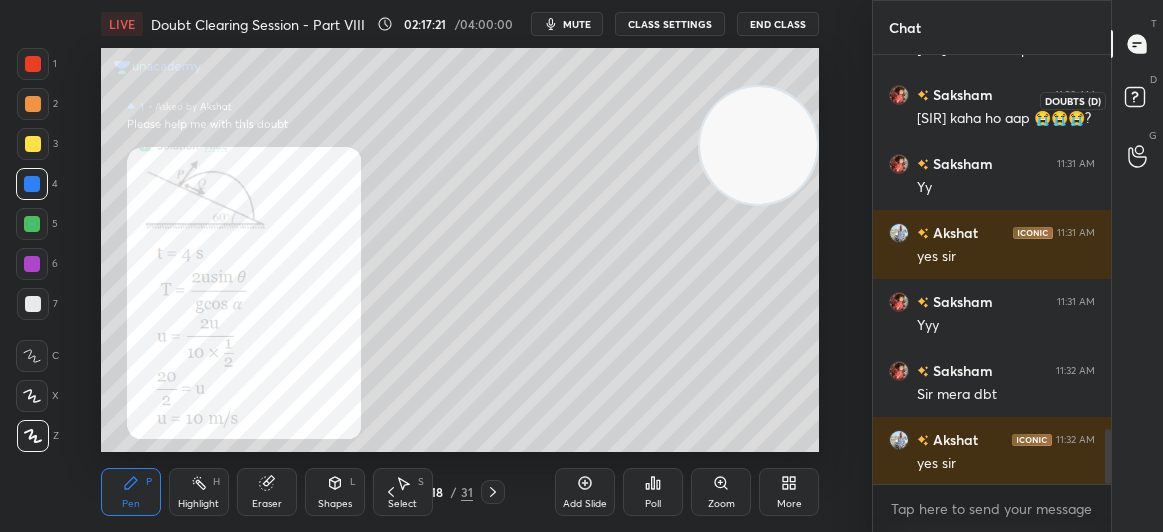 click at bounding box center (1138, 100) 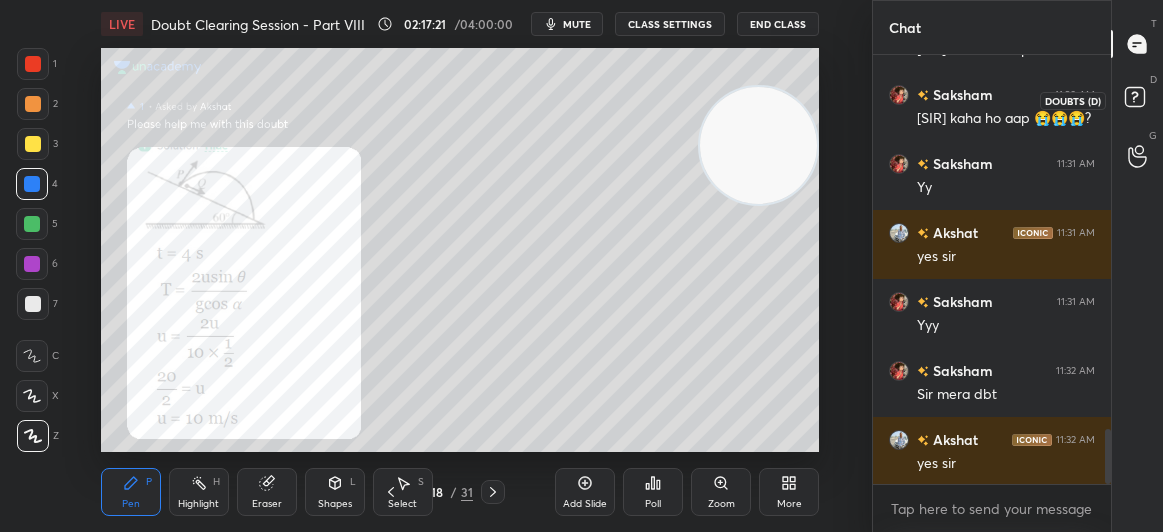 scroll, scrollTop: 0, scrollLeft: 0, axis: both 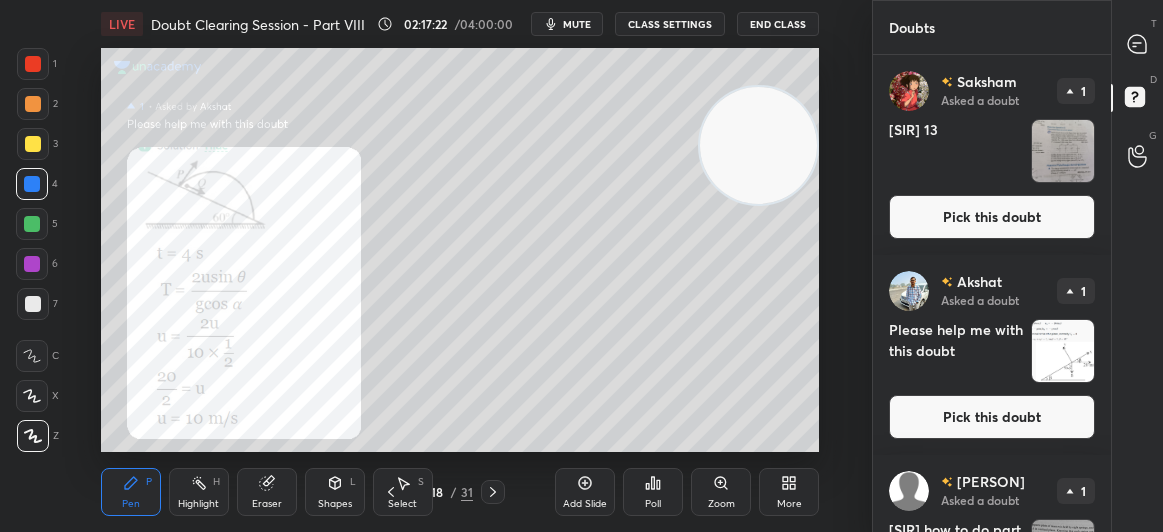 click on "Pick this doubt" at bounding box center [992, 217] 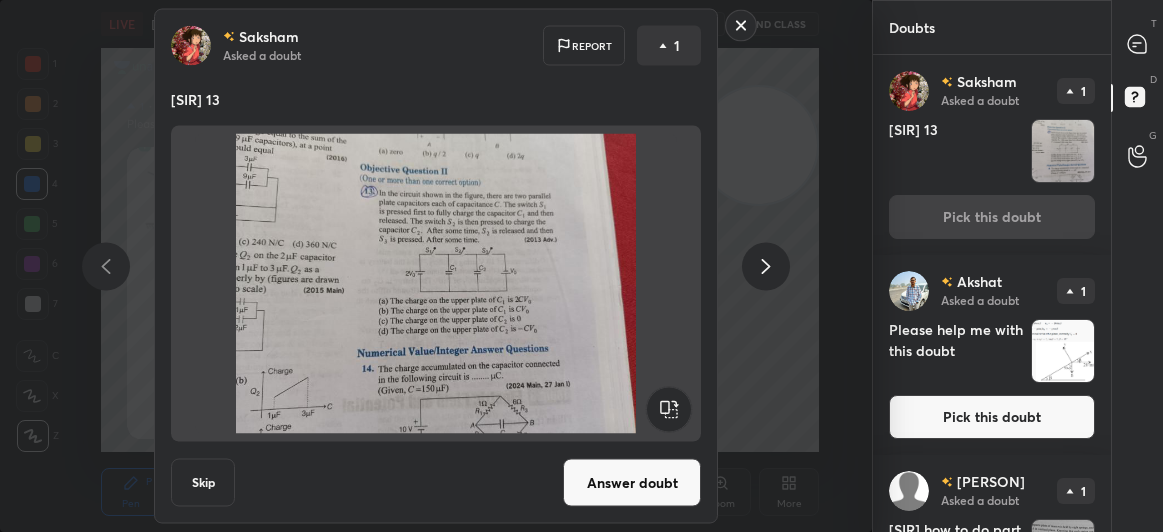 click on "Answer doubt" at bounding box center [632, 483] 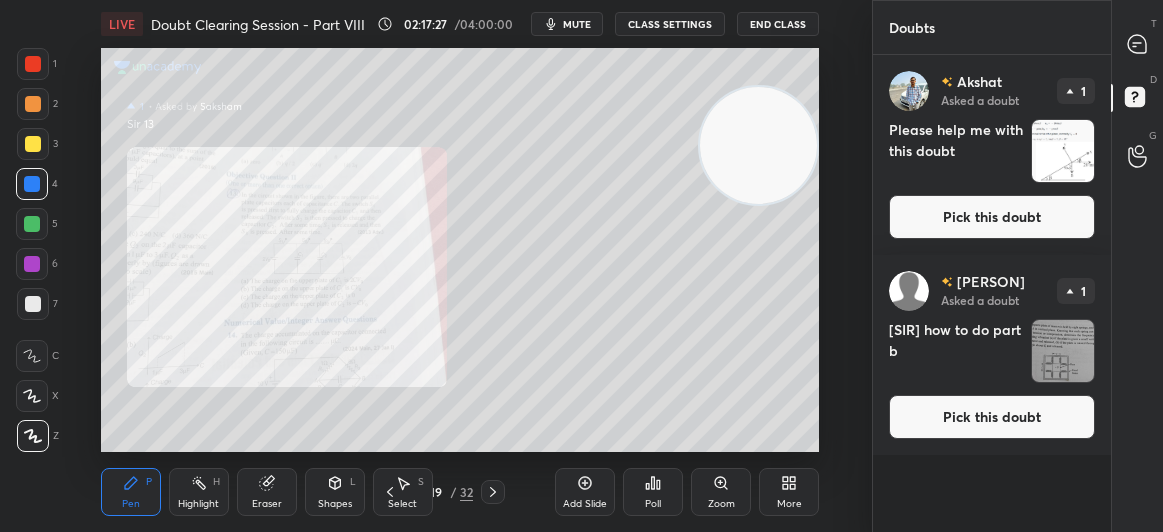 click at bounding box center [1138, 44] 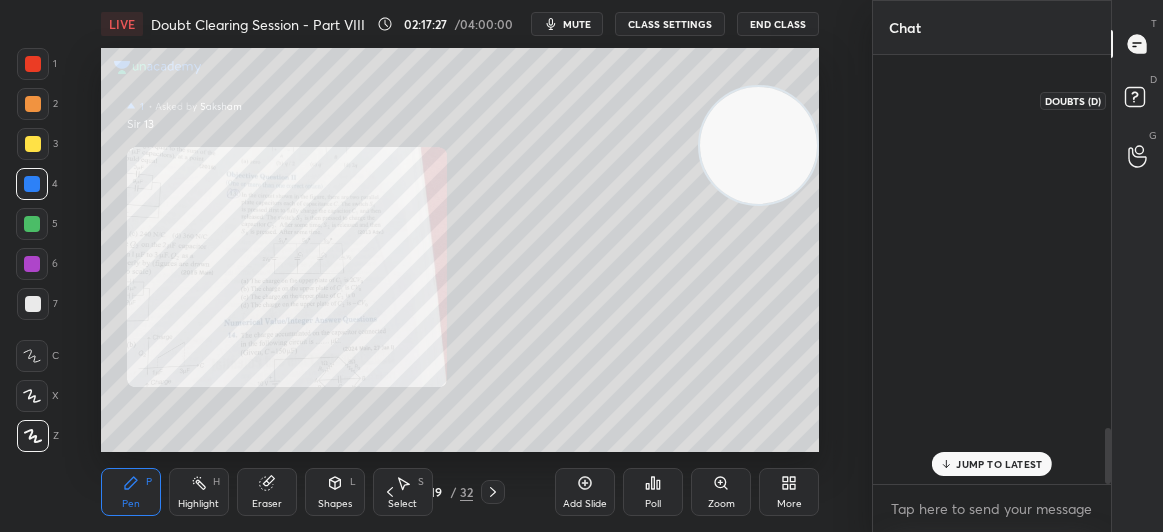 scroll, scrollTop: 2840, scrollLeft: 0, axis: vertical 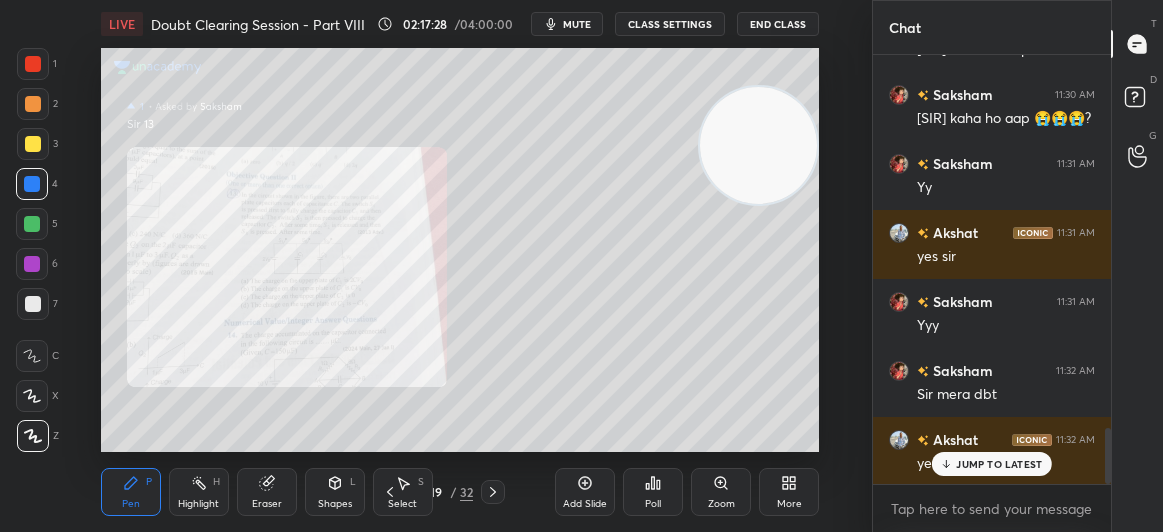 click on "JUMP TO LATEST" at bounding box center [992, 464] 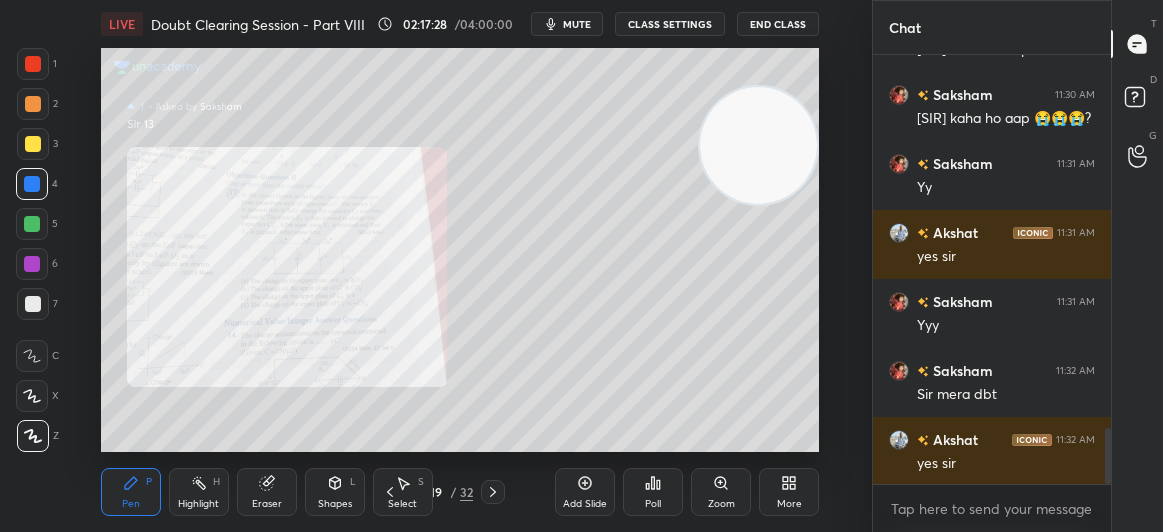 click on "Zoom" at bounding box center (721, 492) 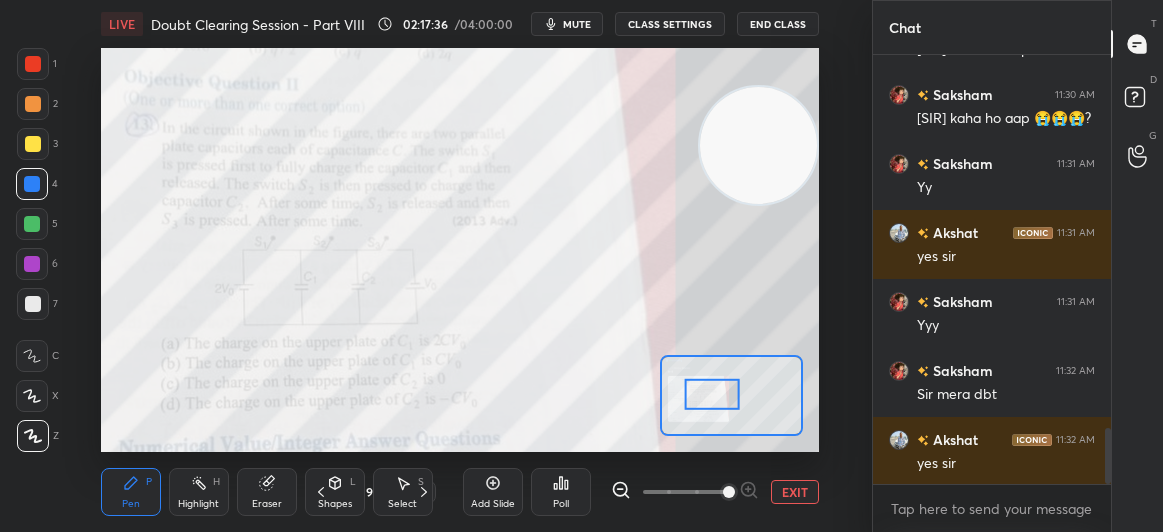 click at bounding box center [33, 64] 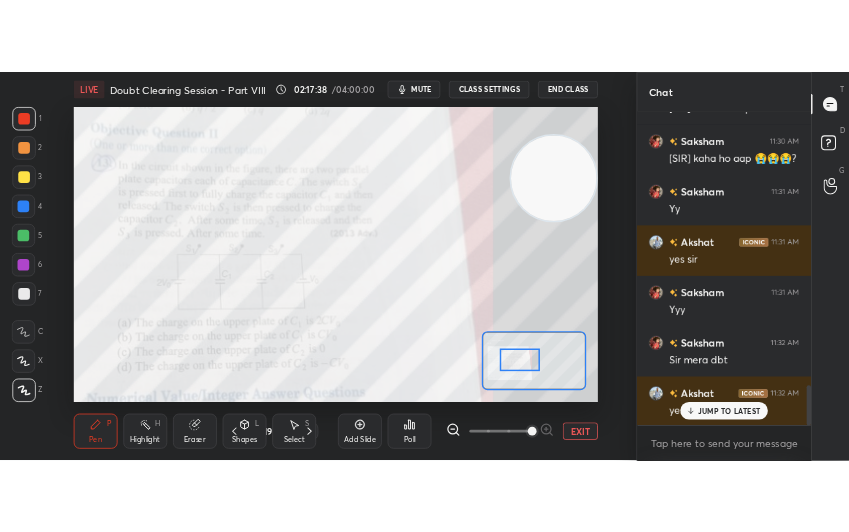 scroll, scrollTop: 2909, scrollLeft: 0, axis: vertical 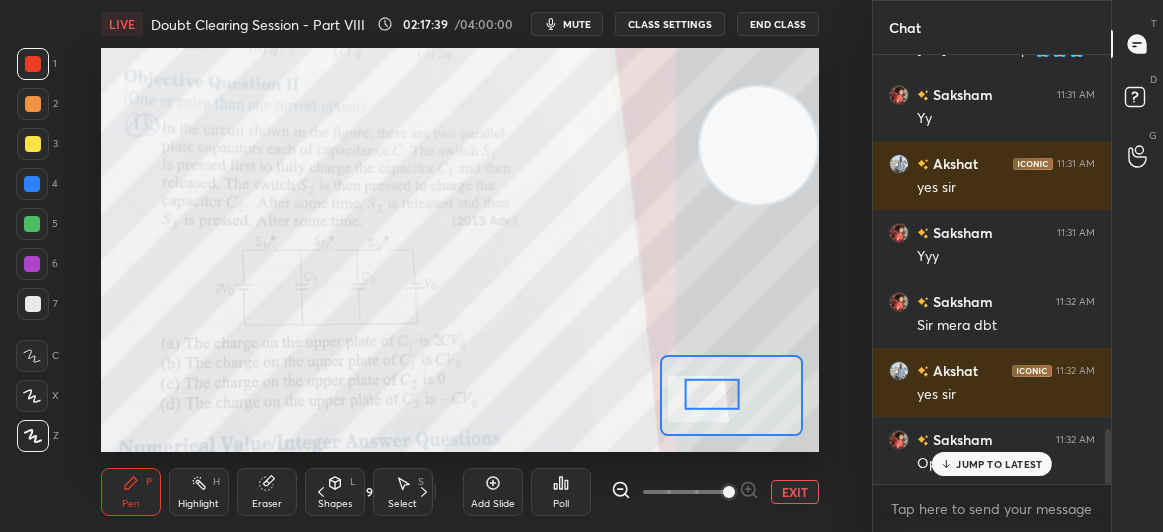 click on "JUMP TO LATEST" at bounding box center [999, 464] 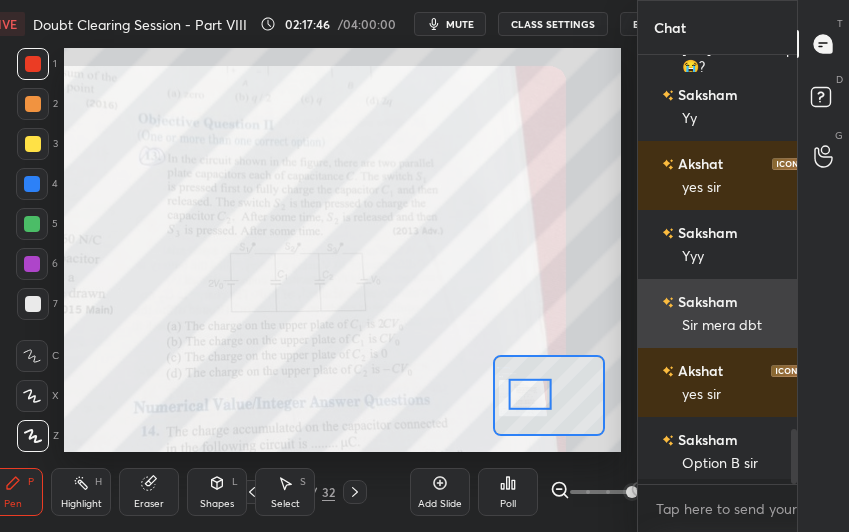 scroll, scrollTop: 404, scrollLeft: 541, axis: both 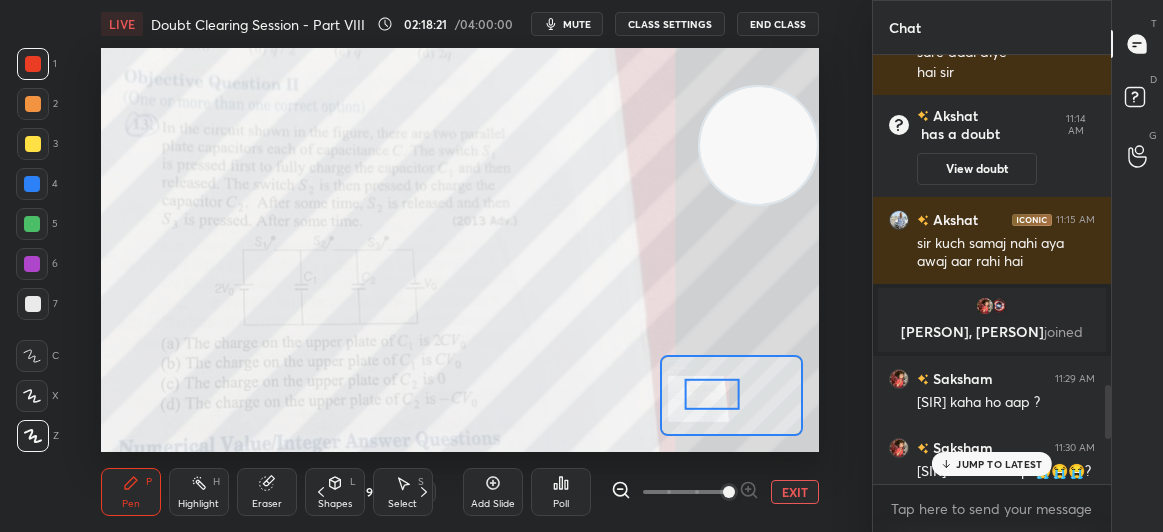 click 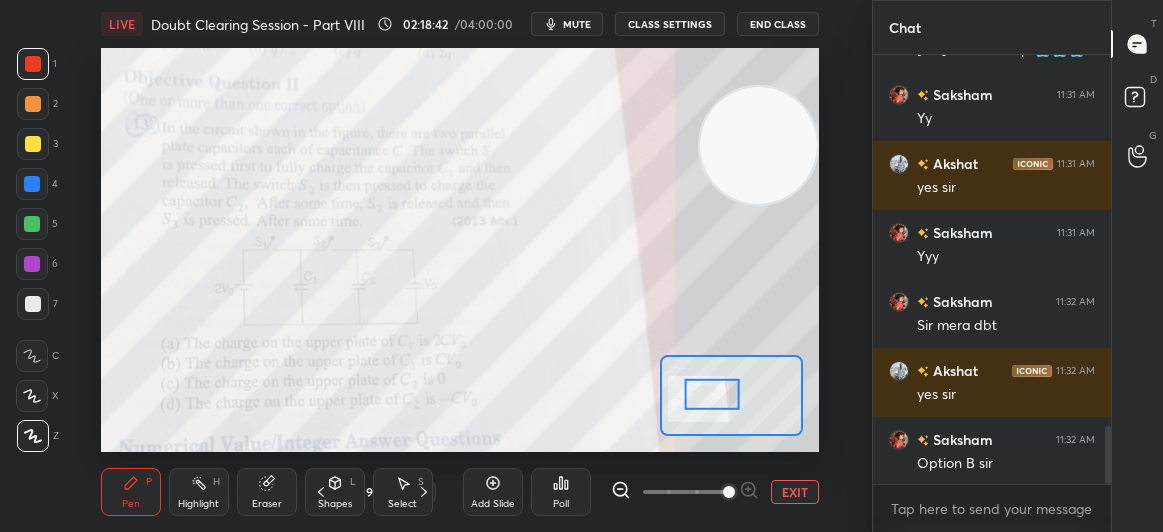scroll, scrollTop: 2810, scrollLeft: 0, axis: vertical 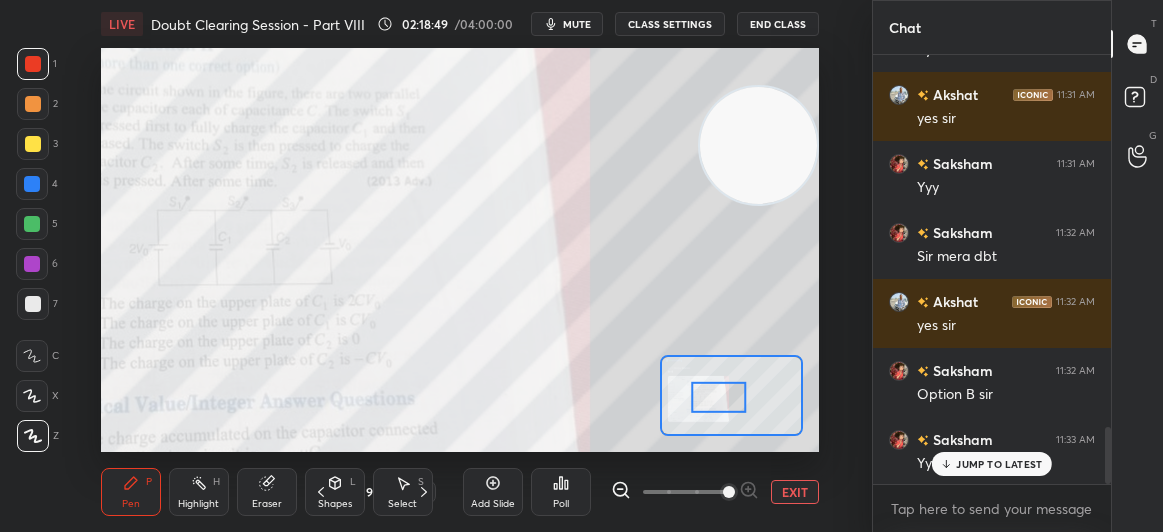 click at bounding box center [32, 356] 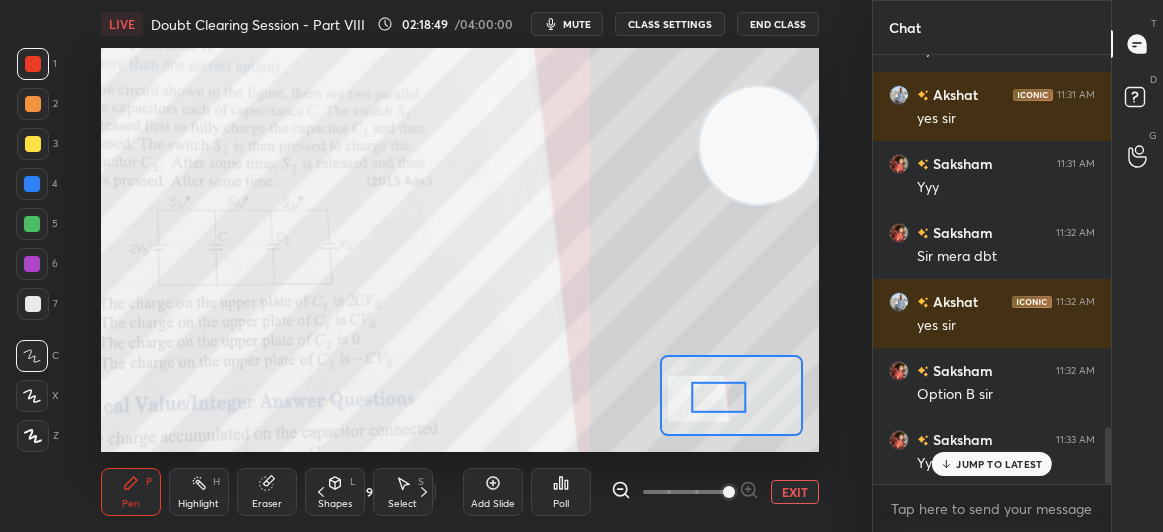 click at bounding box center (32, 356) 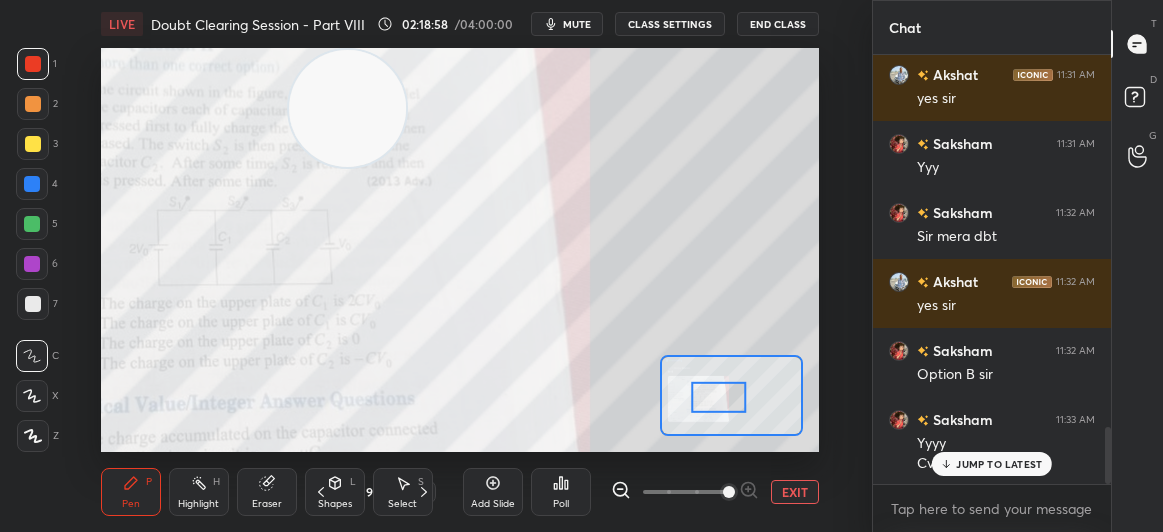 scroll, scrollTop: 2850, scrollLeft: 0, axis: vertical 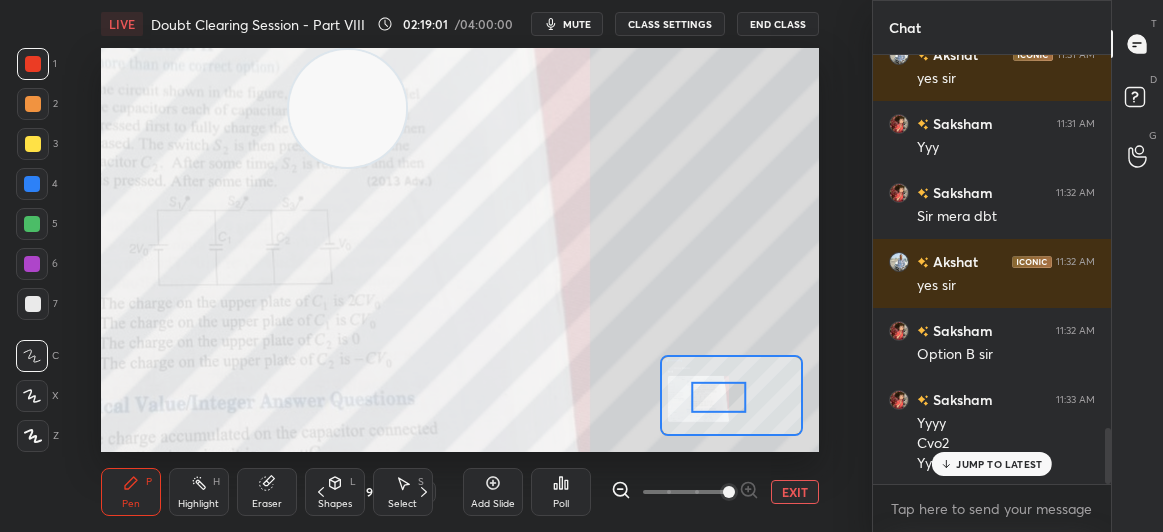 click at bounding box center [33, 144] 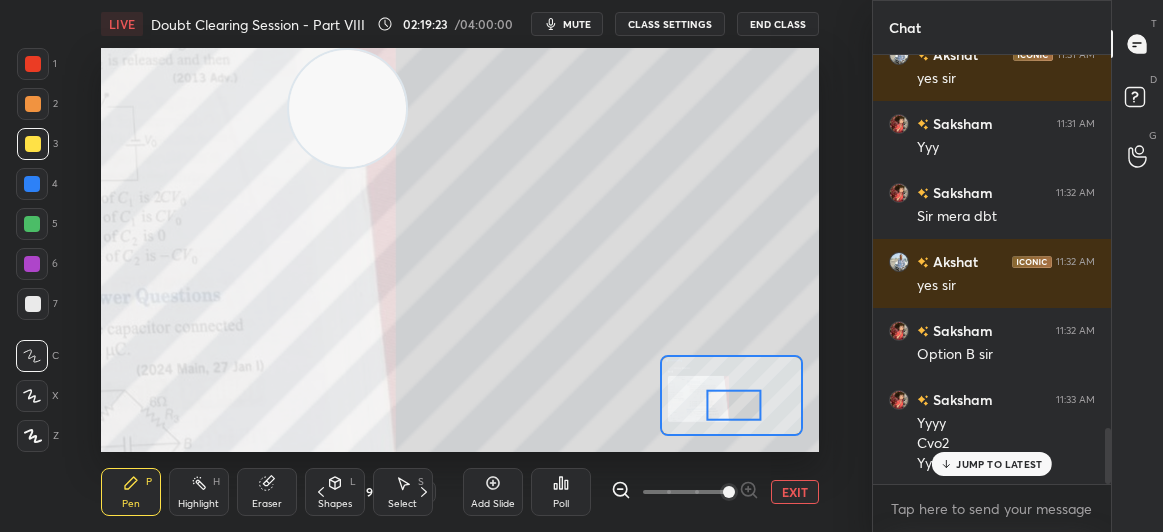 click at bounding box center [33, 304] 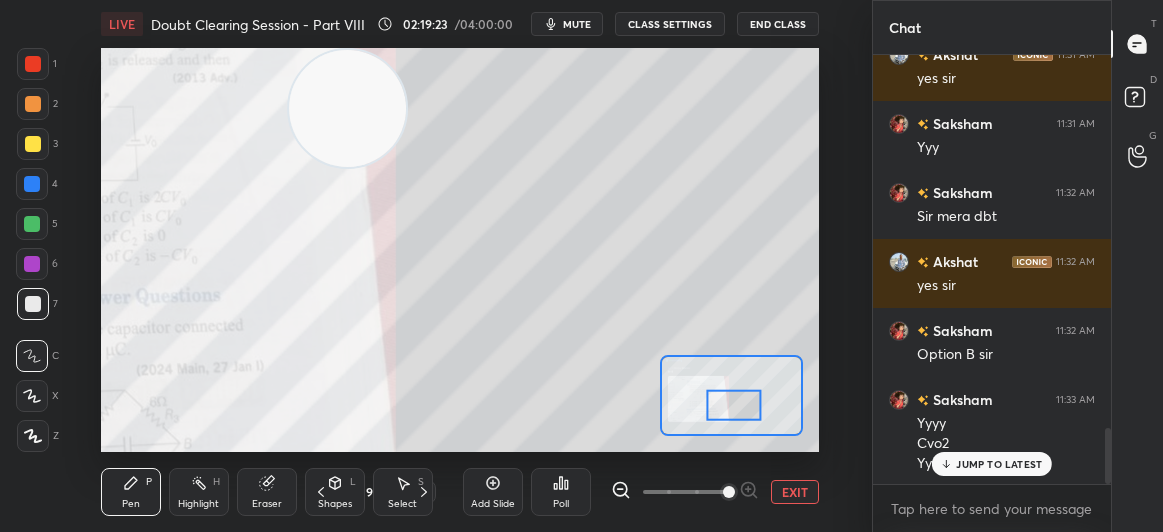click at bounding box center (33, 304) 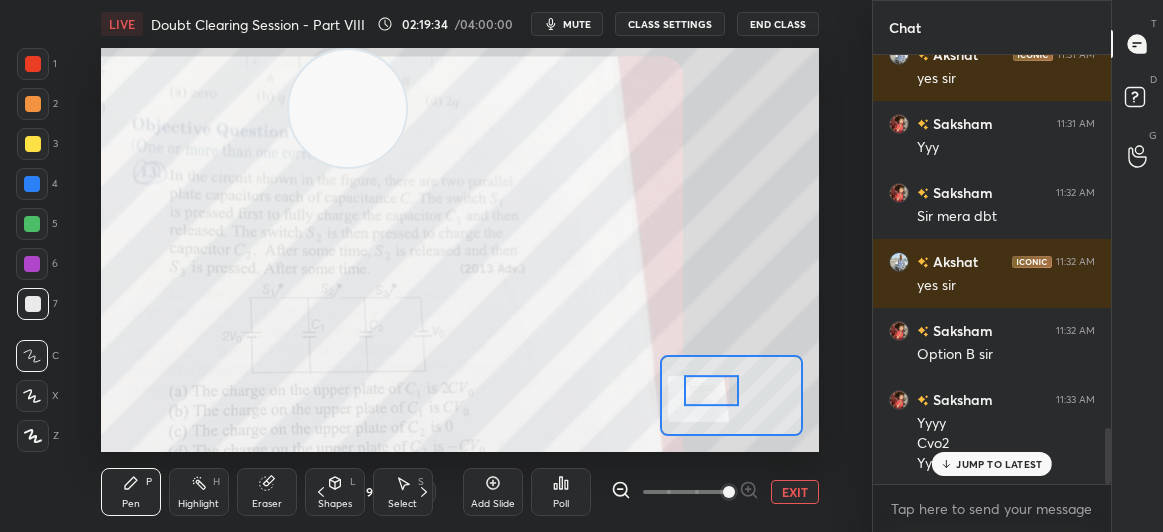 scroll, scrollTop: 2919, scrollLeft: 0, axis: vertical 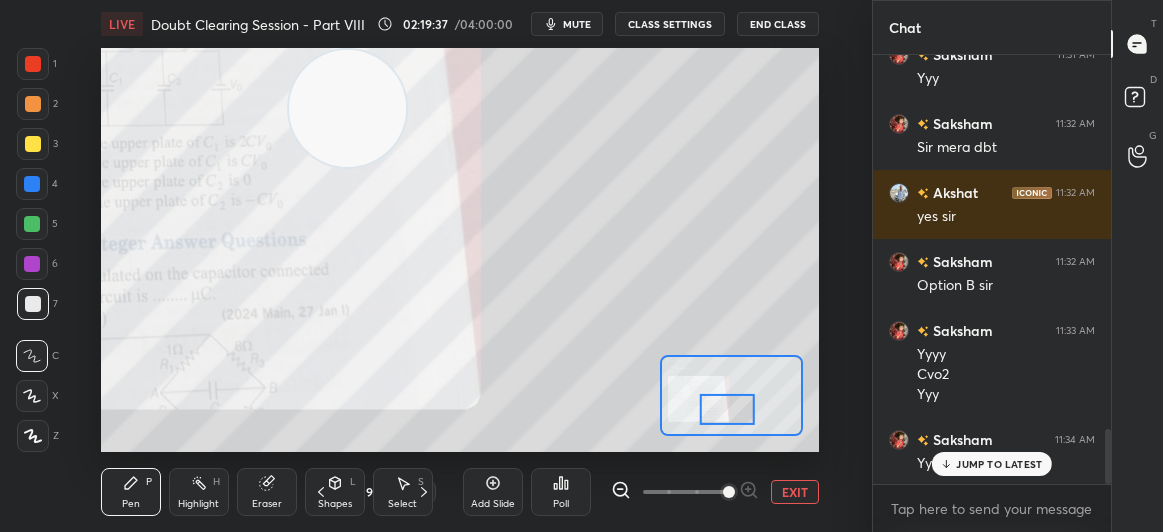 click at bounding box center [33, 64] 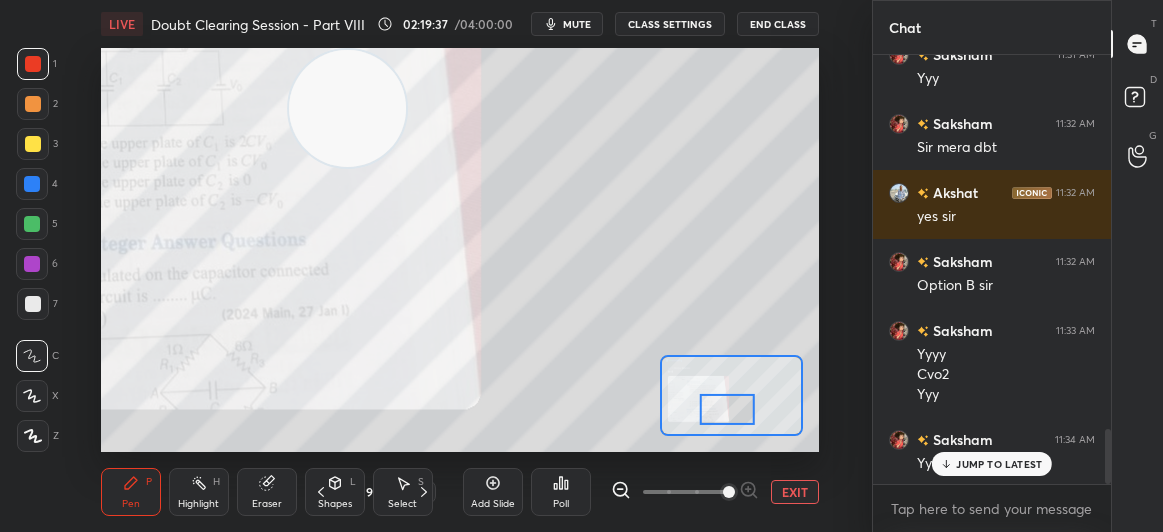 click at bounding box center [33, 64] 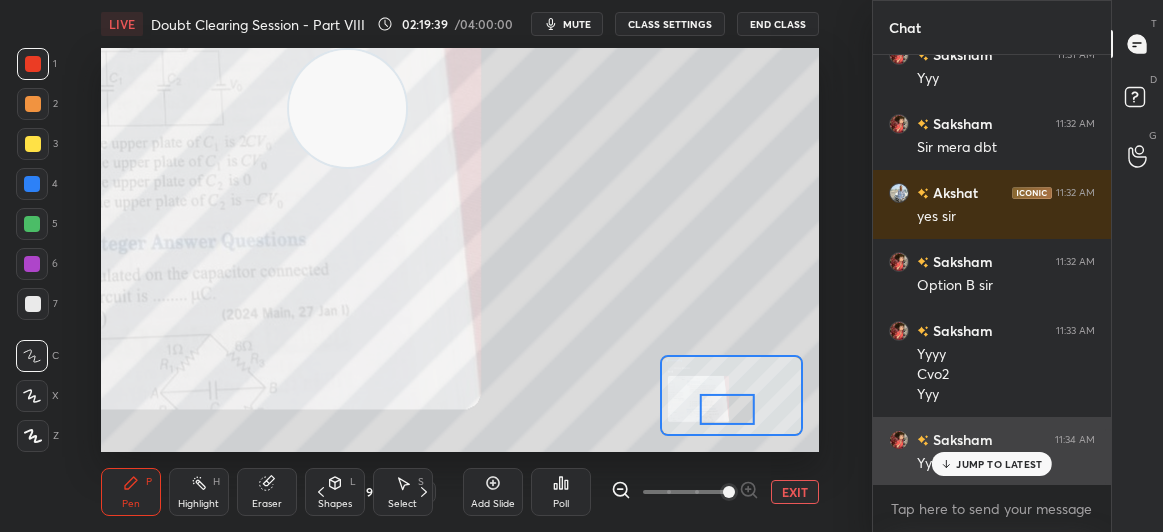 click on "JUMP TO LATEST" at bounding box center [999, 464] 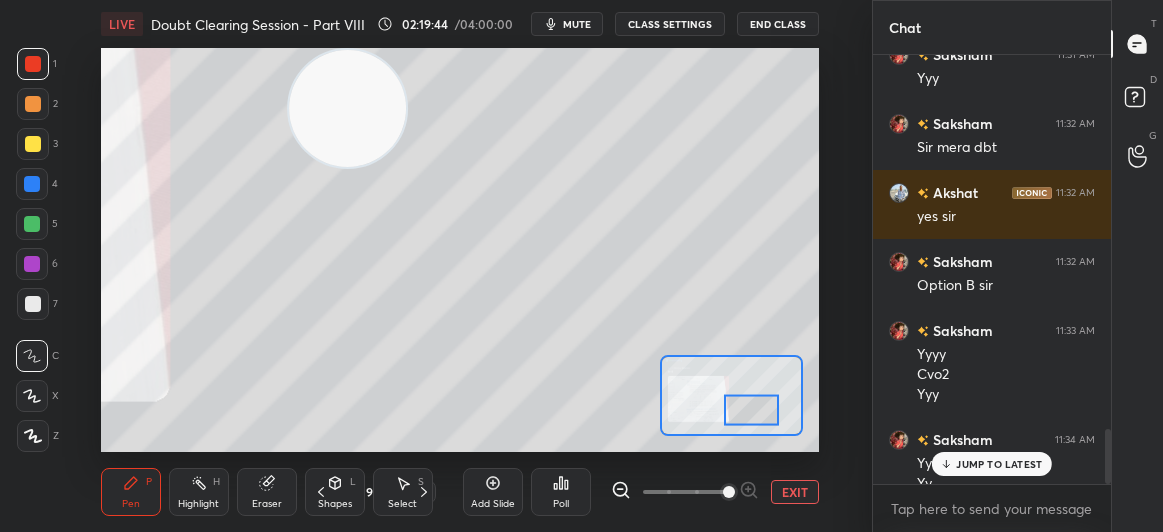 scroll, scrollTop: 2939, scrollLeft: 0, axis: vertical 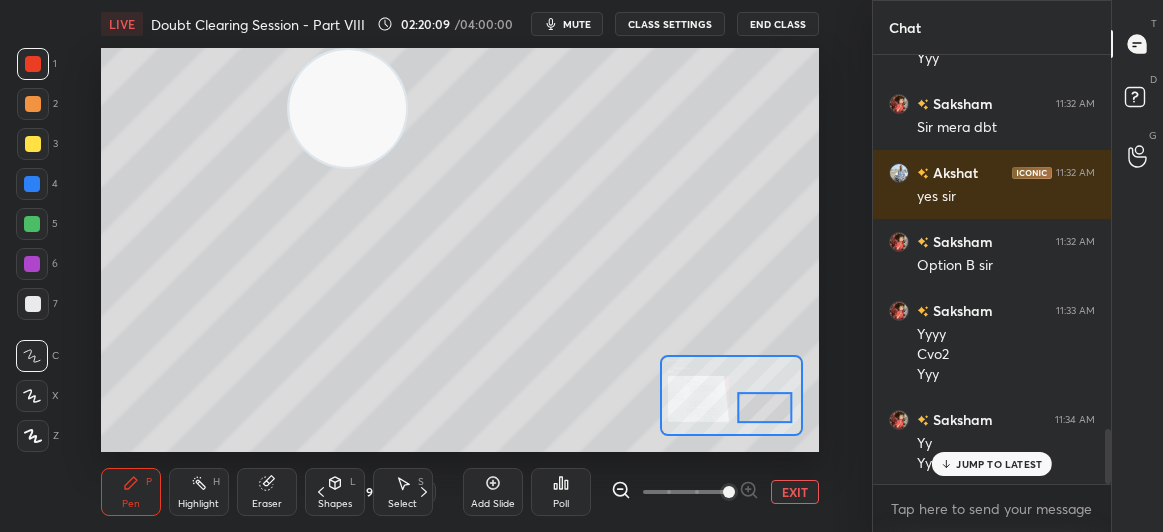 click at bounding box center (765, 407) 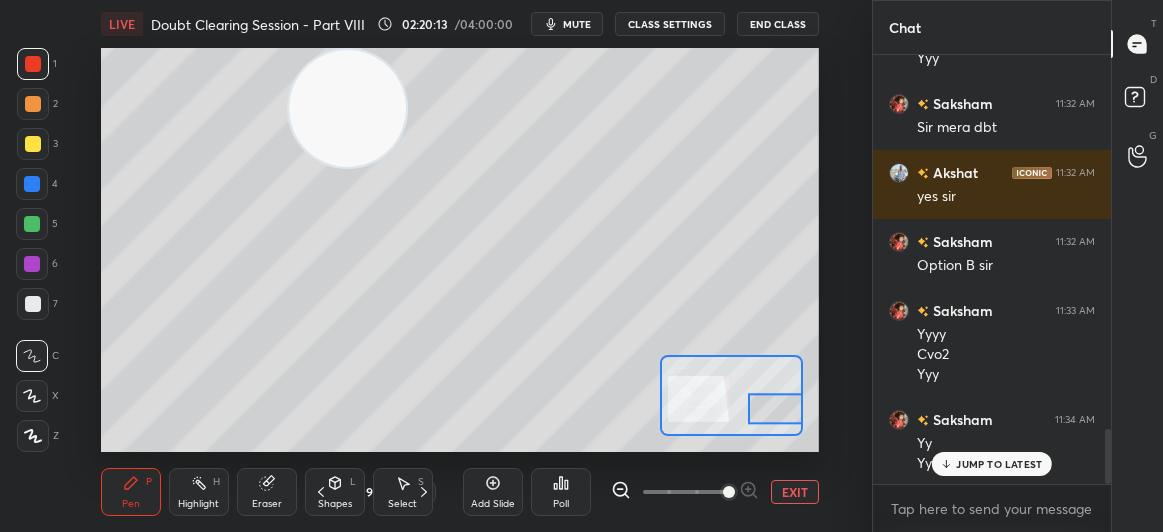click at bounding box center [33, 144] 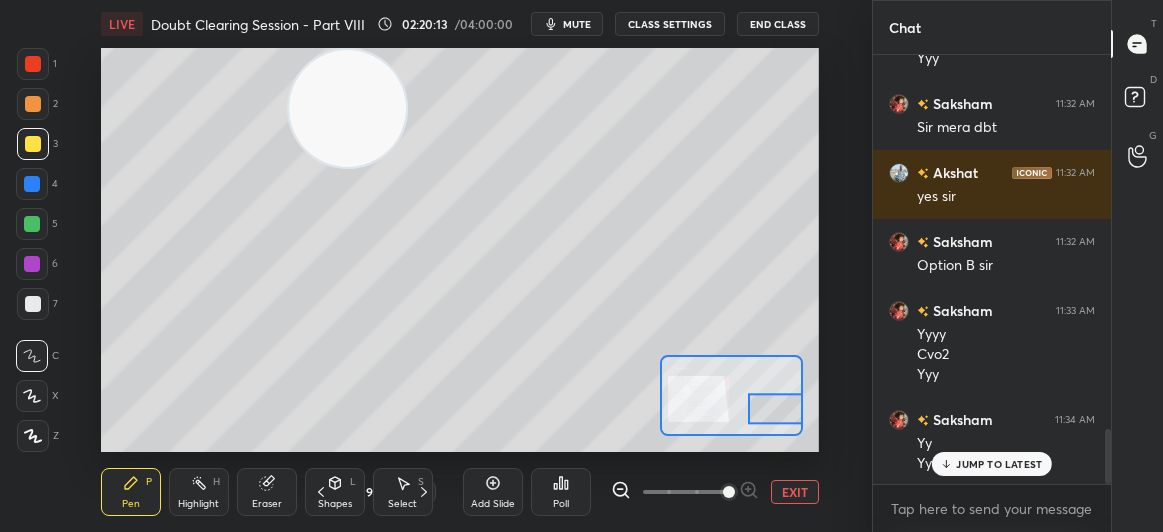 click at bounding box center [33, 144] 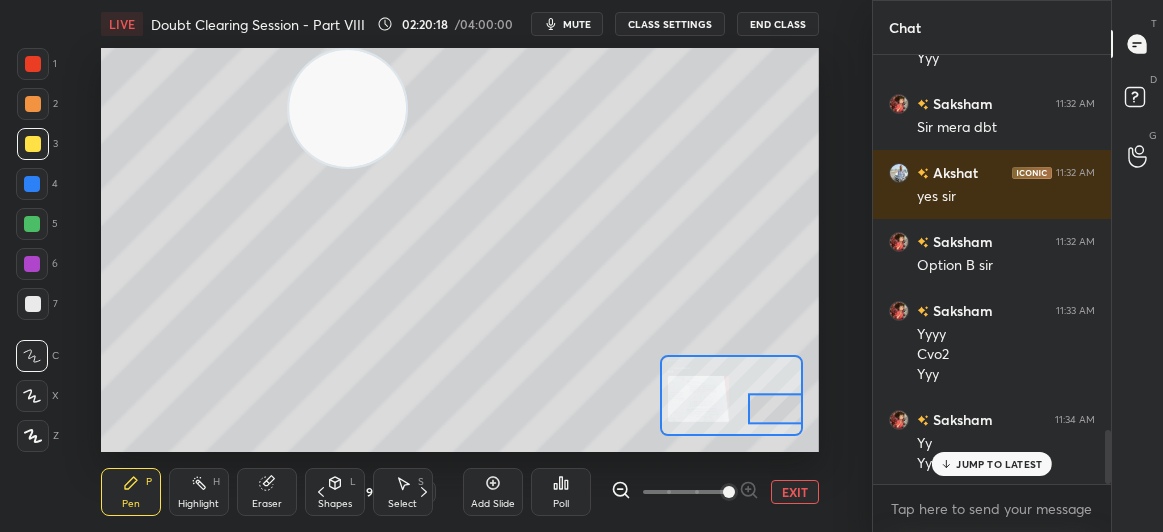 scroll, scrollTop: 3008, scrollLeft: 0, axis: vertical 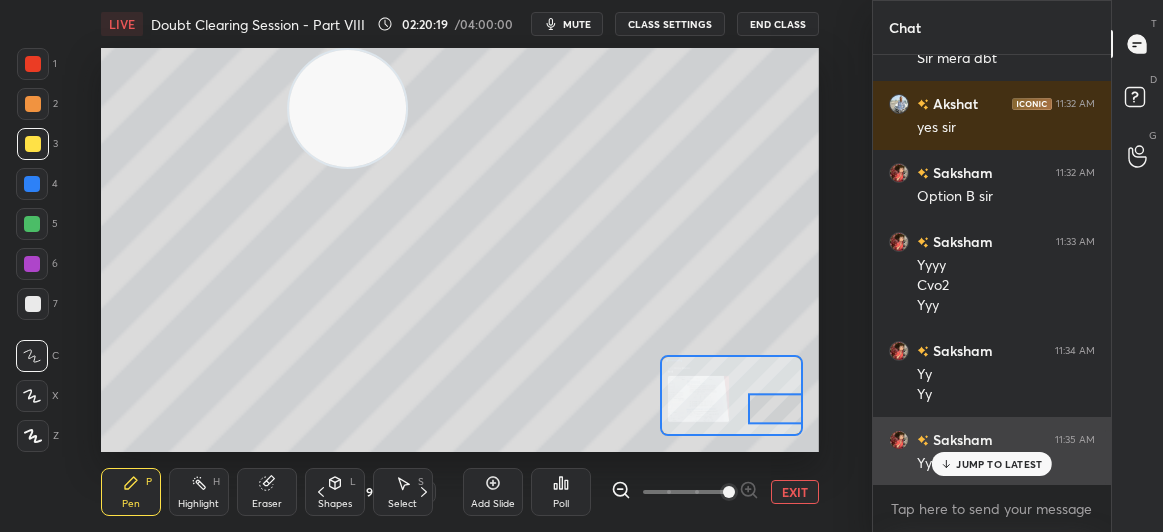 click on "JUMP TO LATEST" at bounding box center [999, 464] 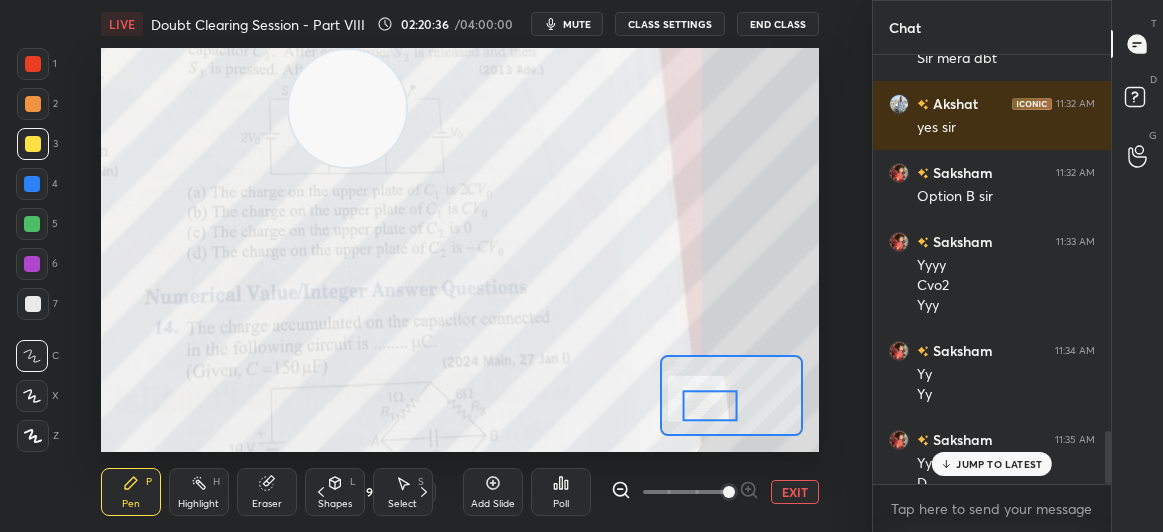 scroll, scrollTop: 3028, scrollLeft: 0, axis: vertical 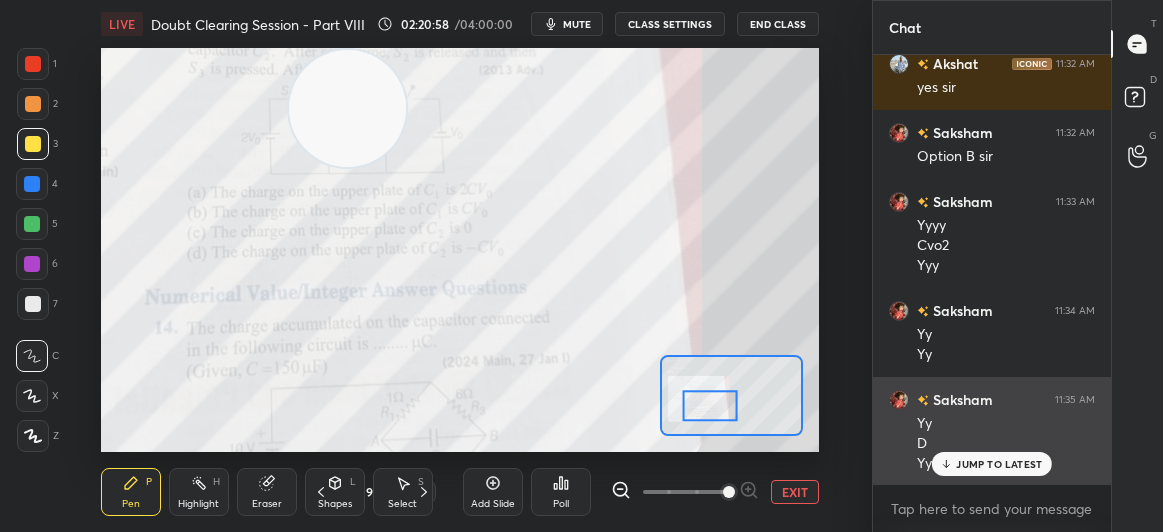 click on "JUMP TO LATEST" at bounding box center [999, 464] 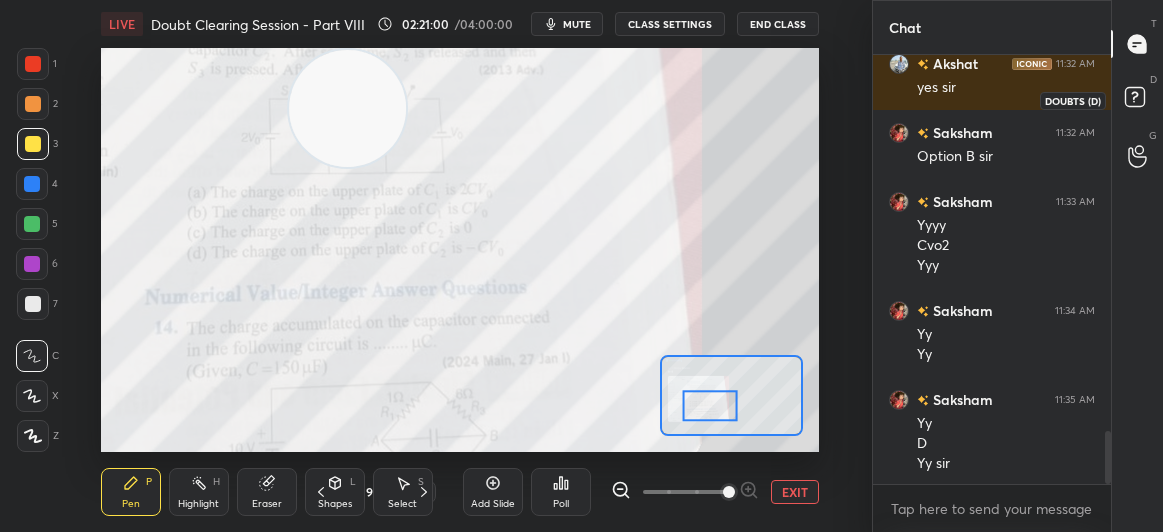 click 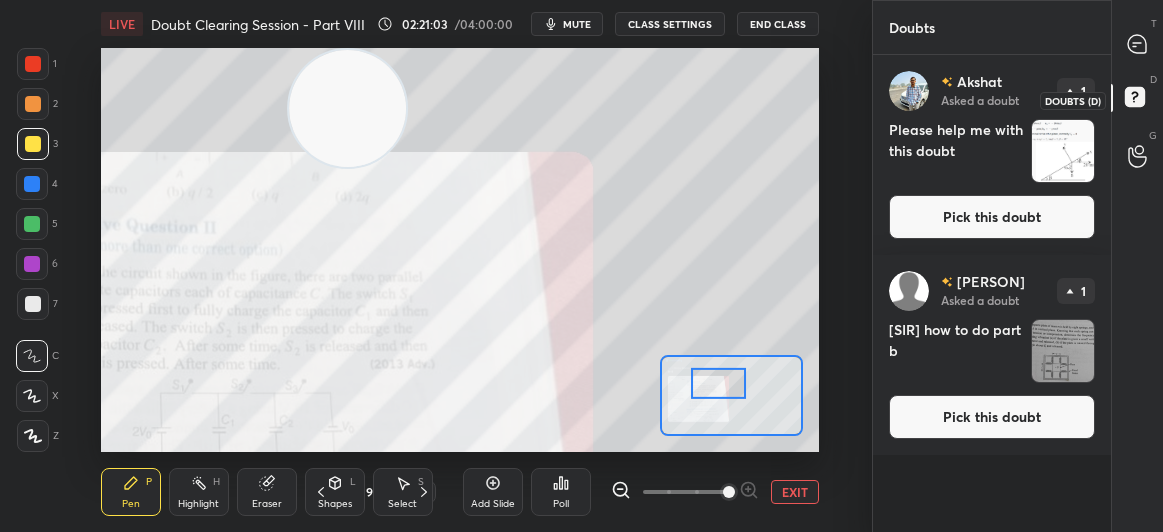 click at bounding box center (1138, 44) 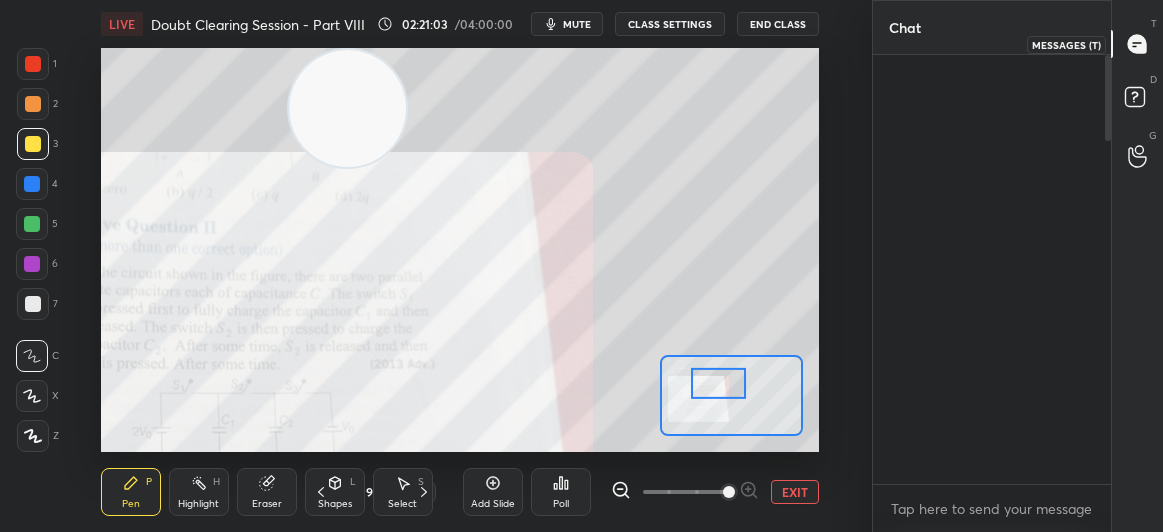 scroll, scrollTop: 3267, scrollLeft: 0, axis: vertical 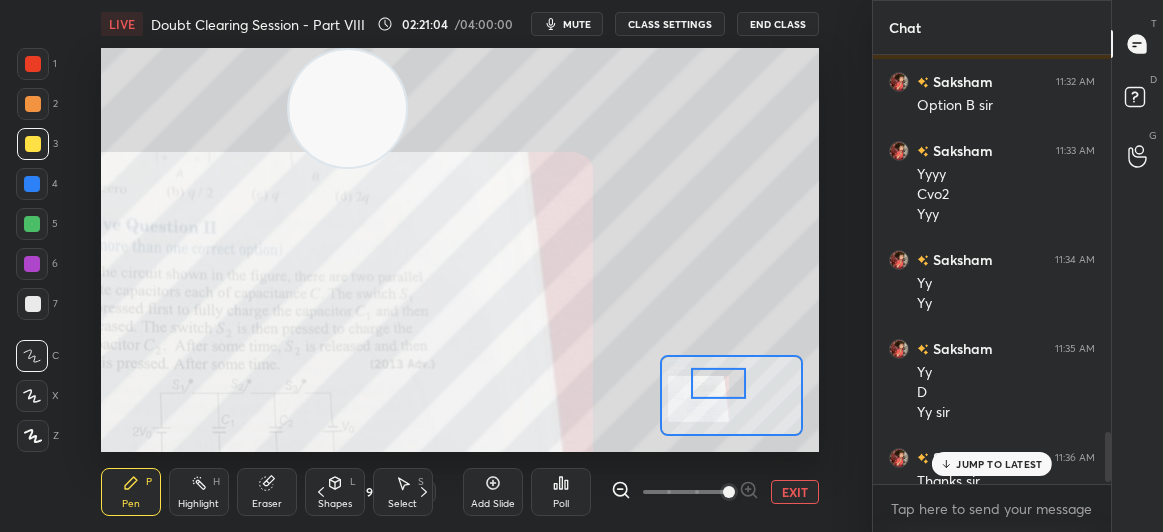 click on "JUMP TO LATEST" at bounding box center [999, 464] 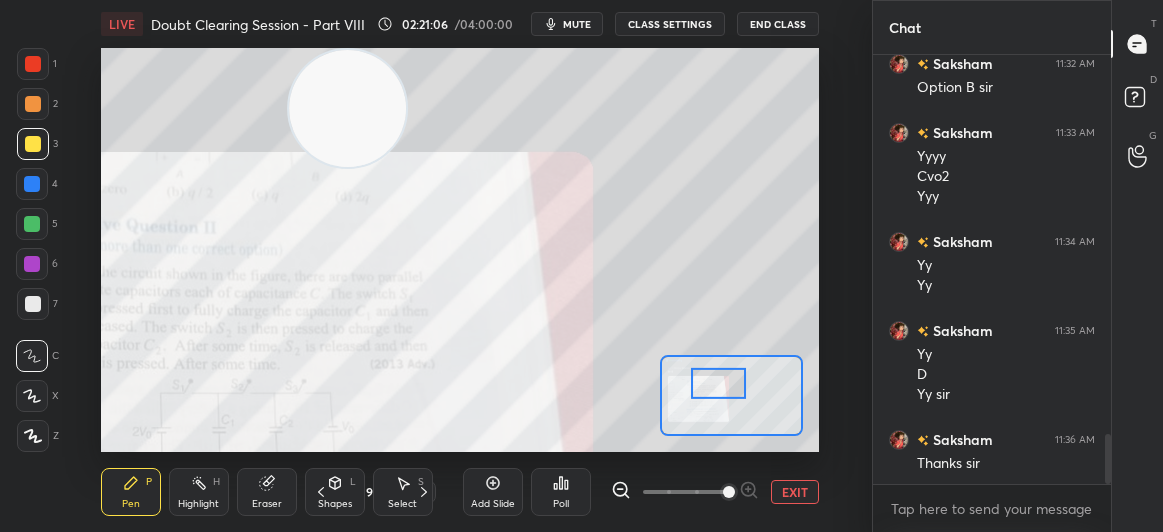 click 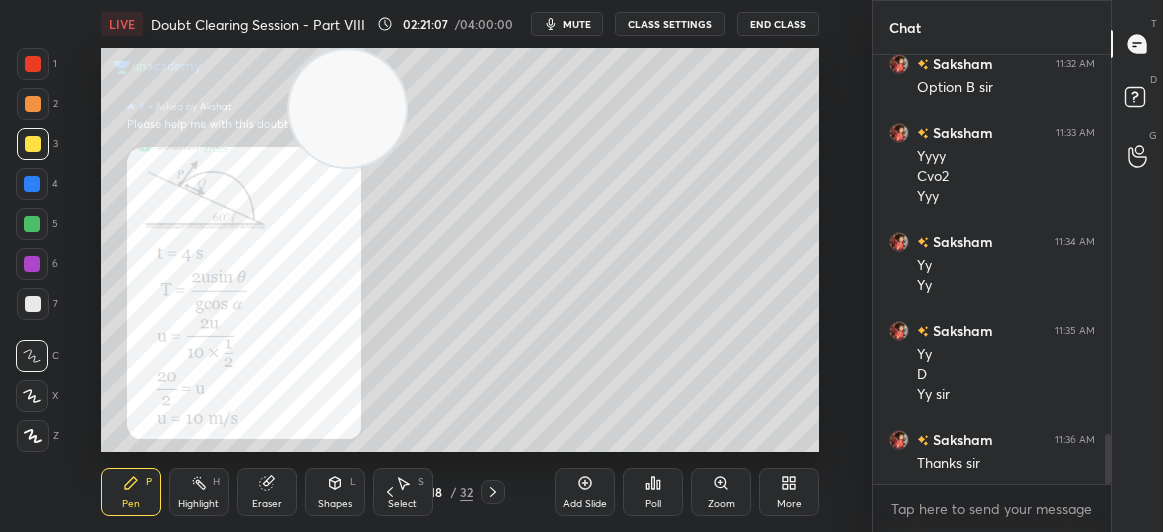 click 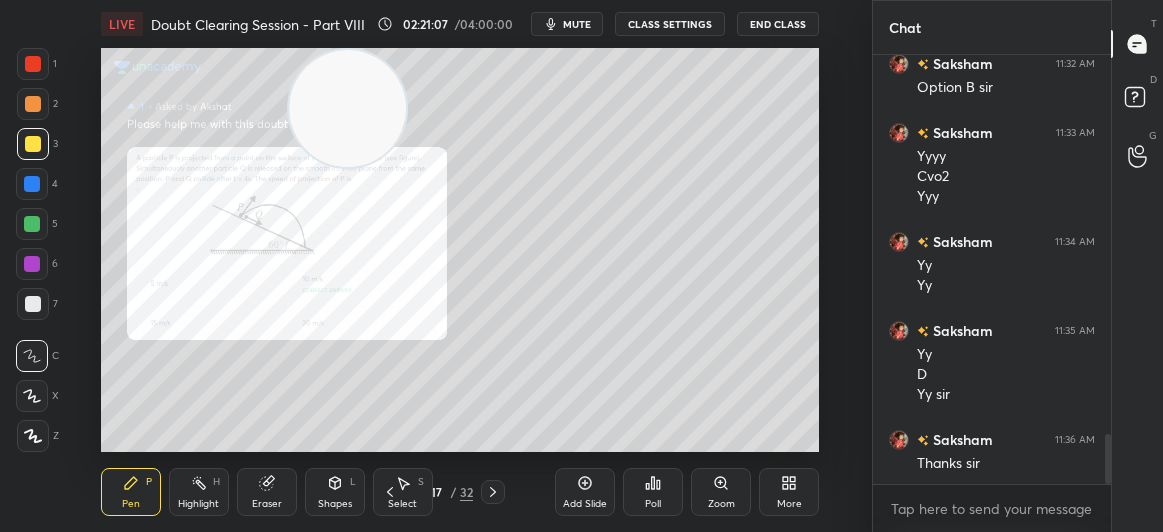 scroll, scrollTop: 3305, scrollLeft: 0, axis: vertical 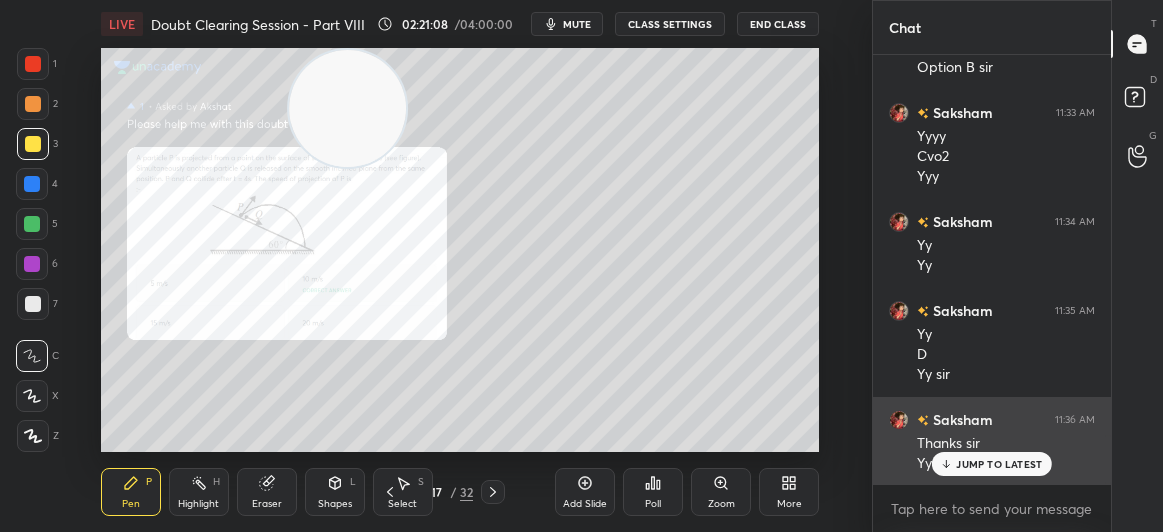 click on "JUMP TO LATEST" at bounding box center (999, 464) 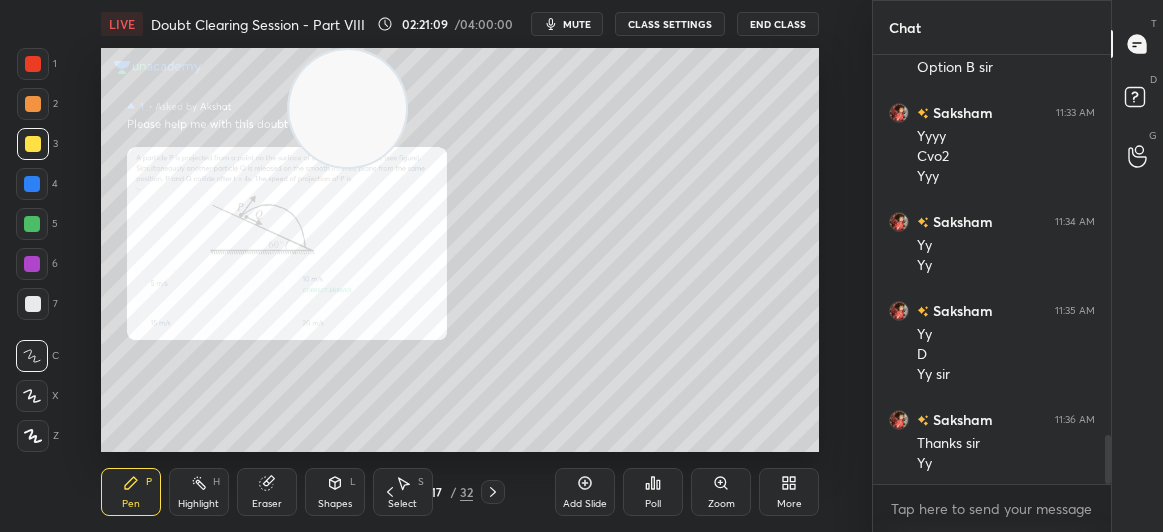 click 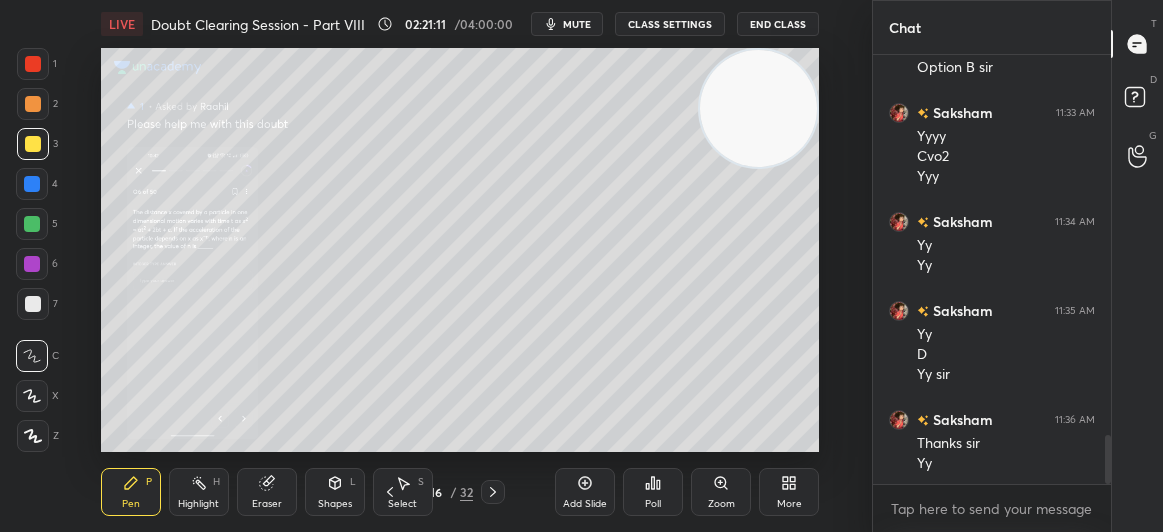 click 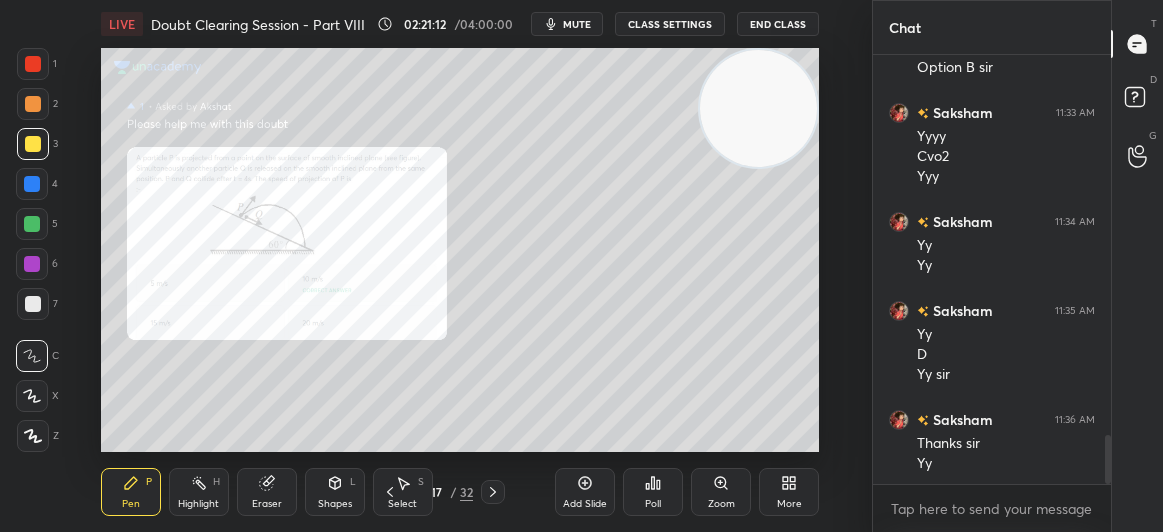 click 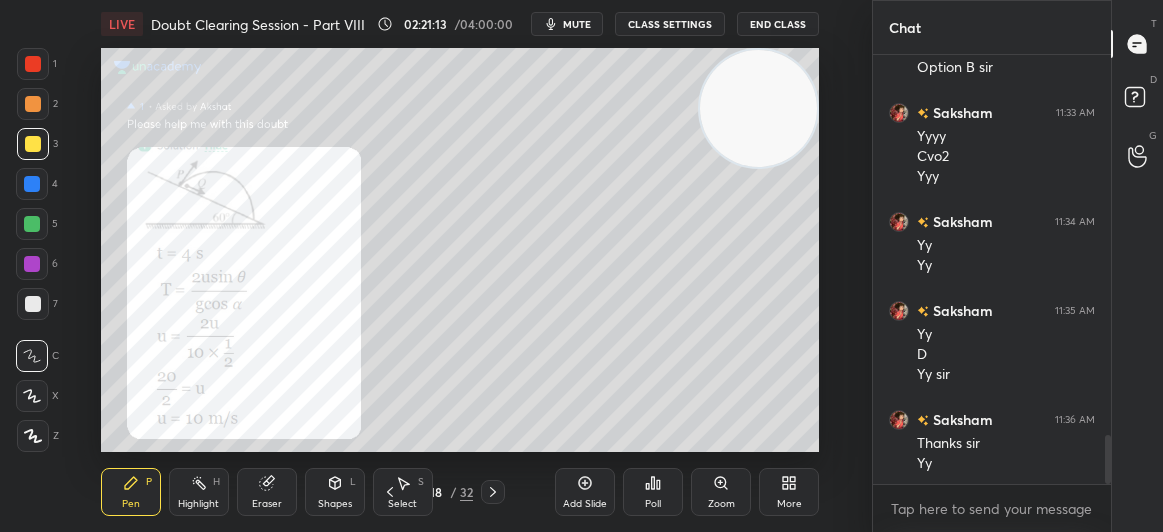 click 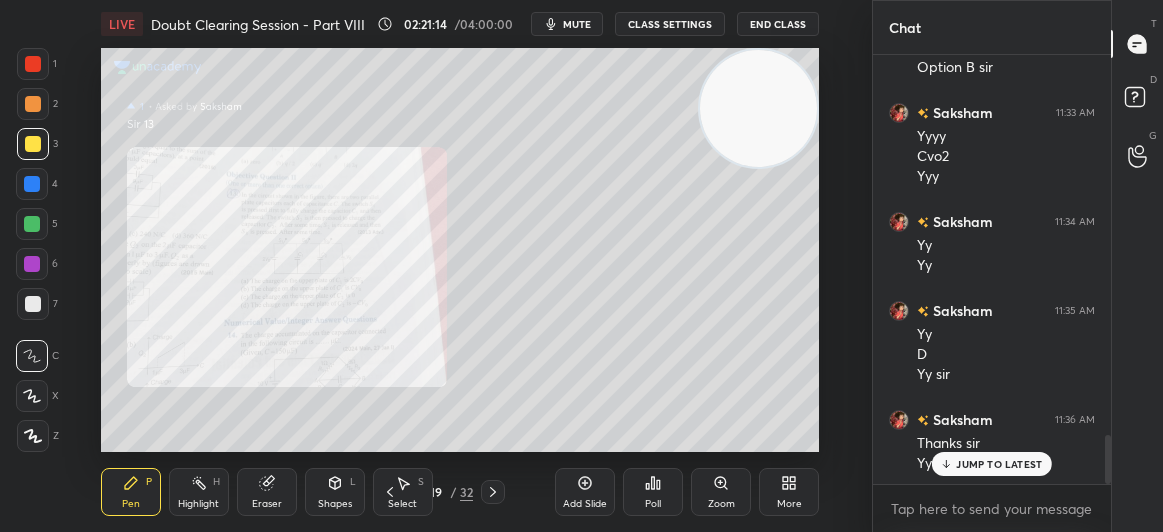 scroll, scrollTop: 3374, scrollLeft: 0, axis: vertical 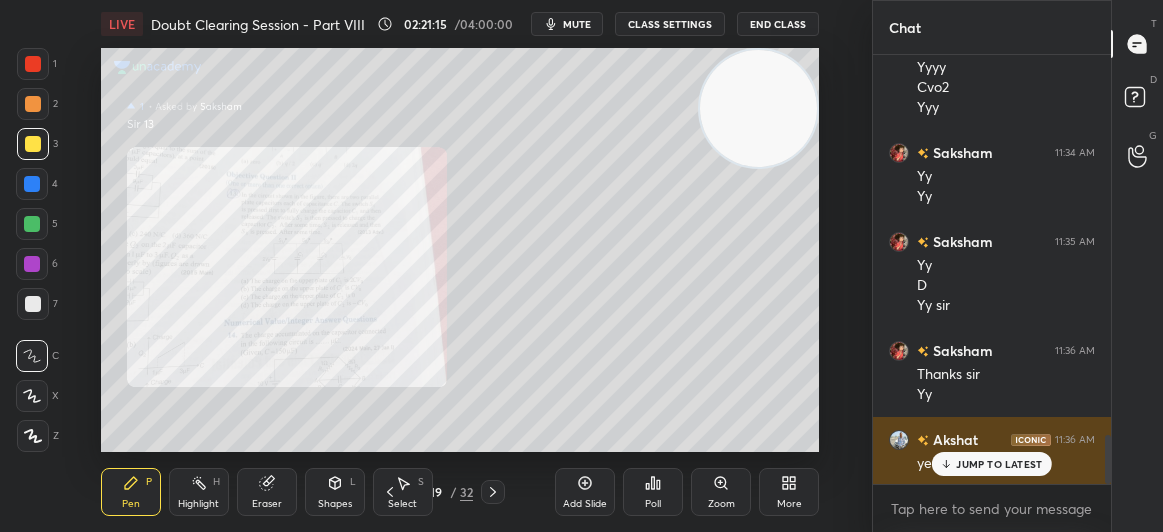 click on "JUMP TO LATEST" at bounding box center (999, 464) 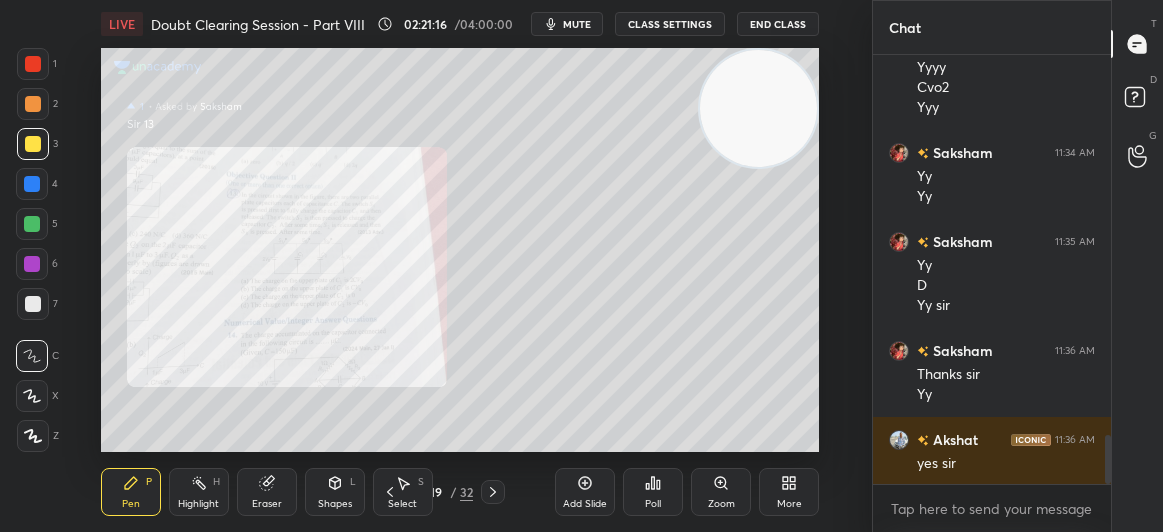 click 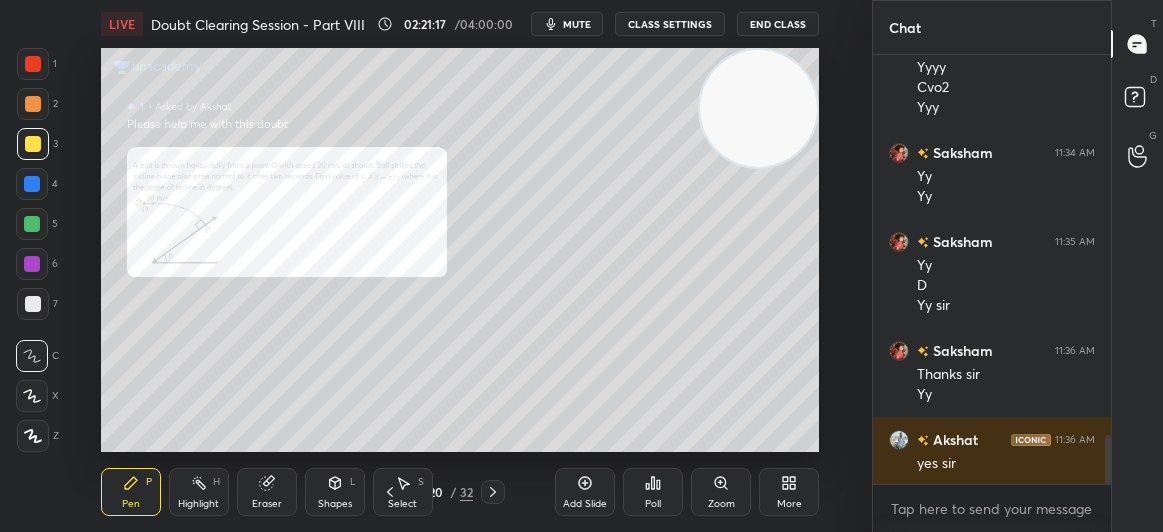 click on "Eraser" at bounding box center (267, 504) 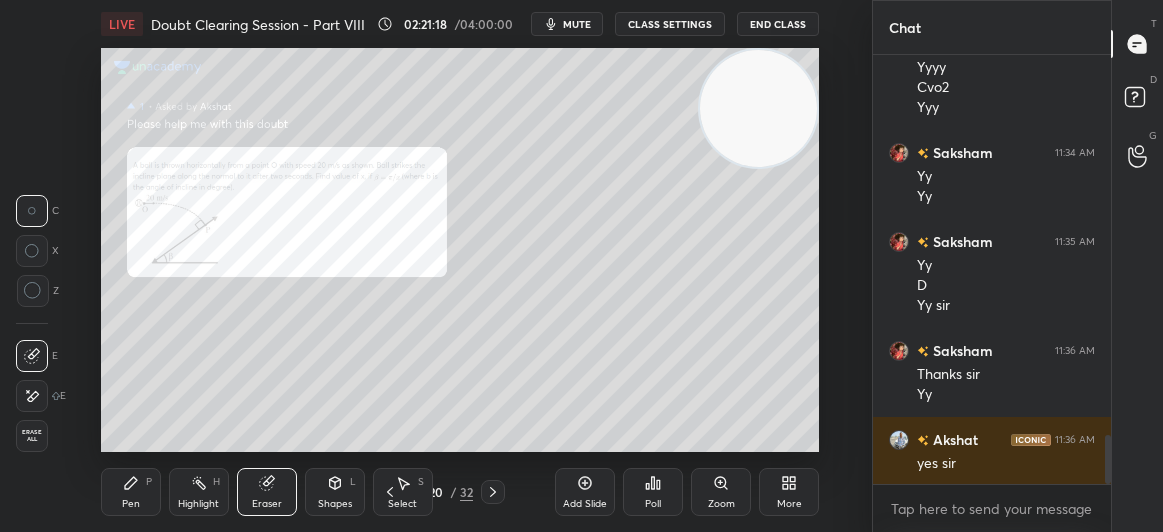 click on "Erase all" at bounding box center [32, 436] 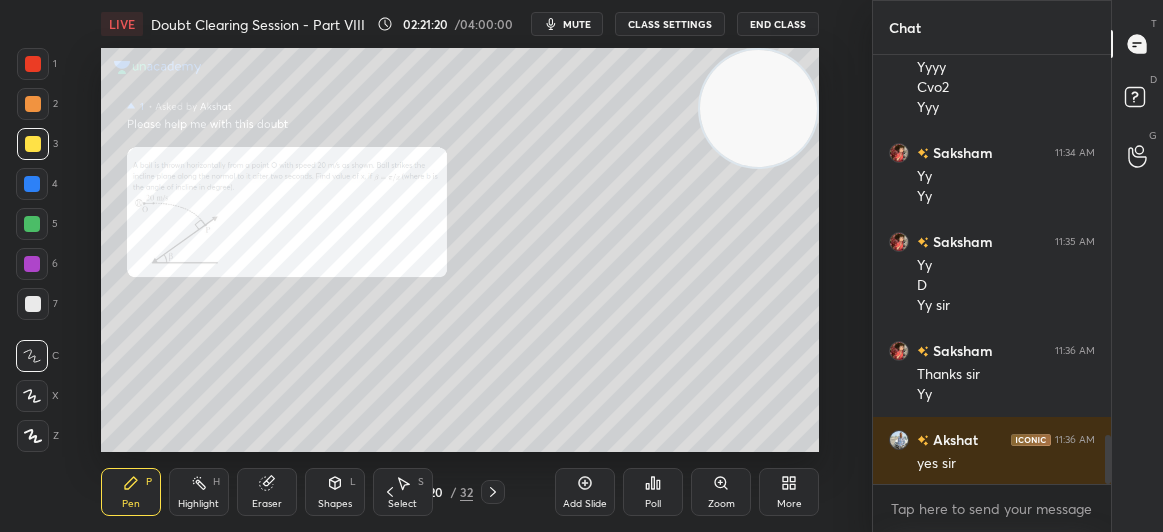 click on "Zoom" at bounding box center (721, 504) 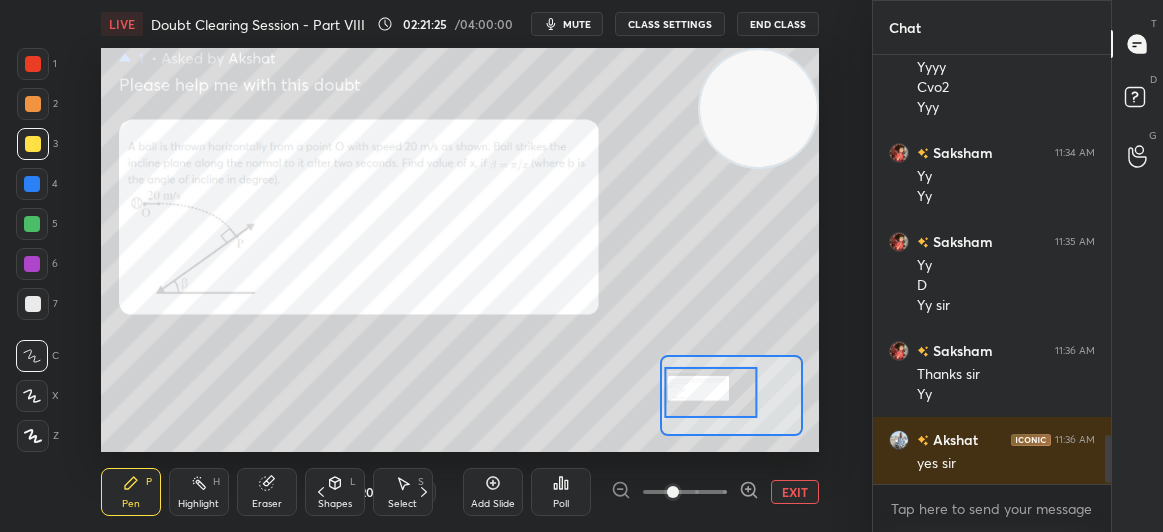 scroll, scrollTop: 3443, scrollLeft: 0, axis: vertical 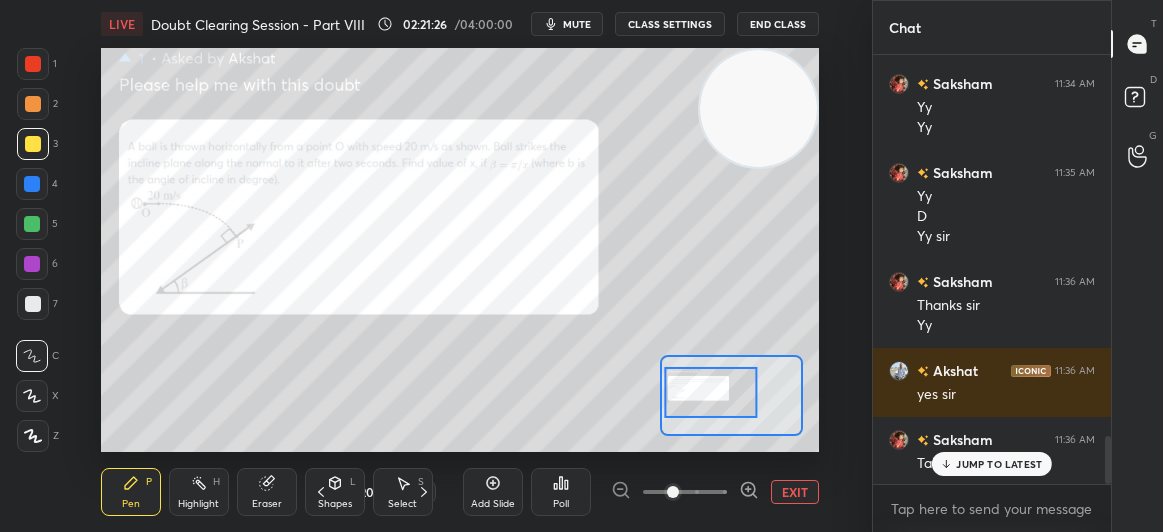 click at bounding box center [33, 64] 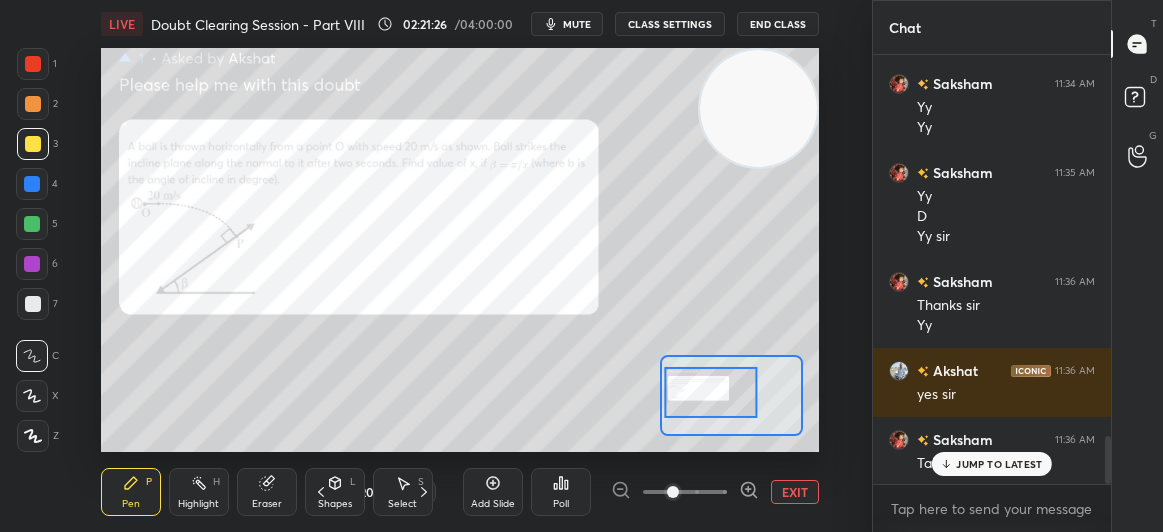 click at bounding box center (33, 64) 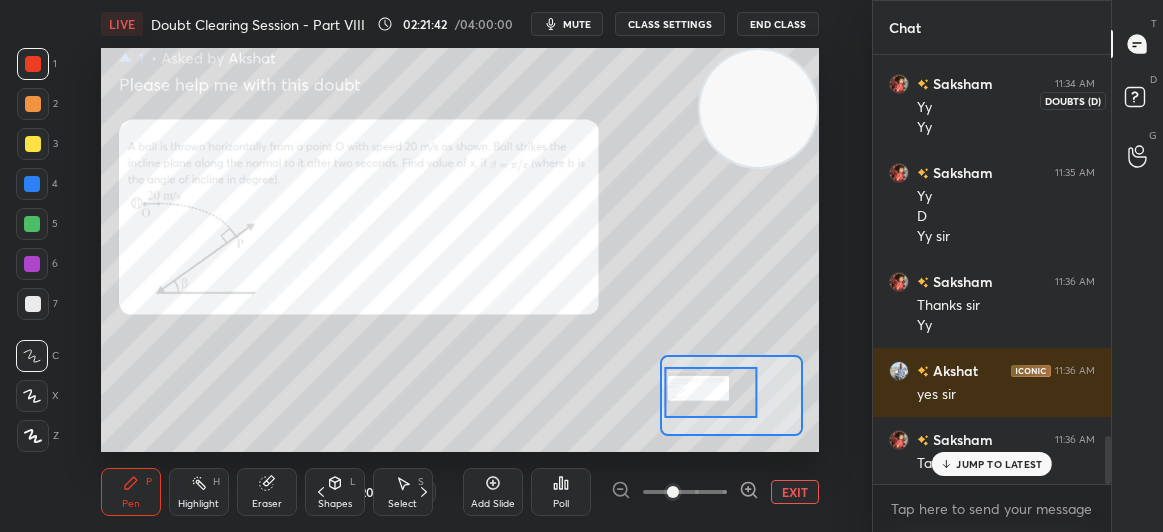 click on "D Doubts (D)" at bounding box center [1137, 100] 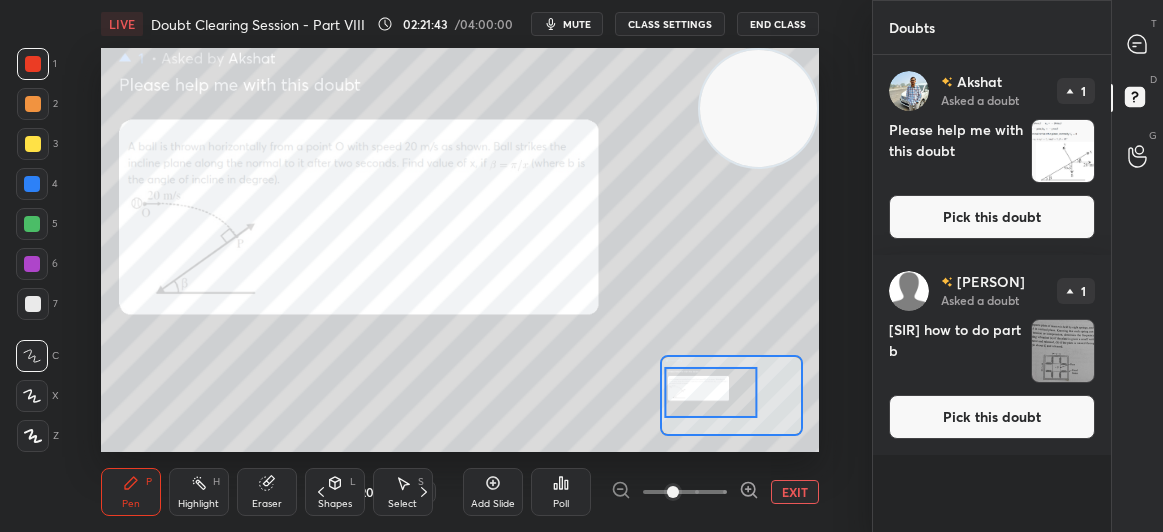 click on "Pick this doubt" at bounding box center [992, 217] 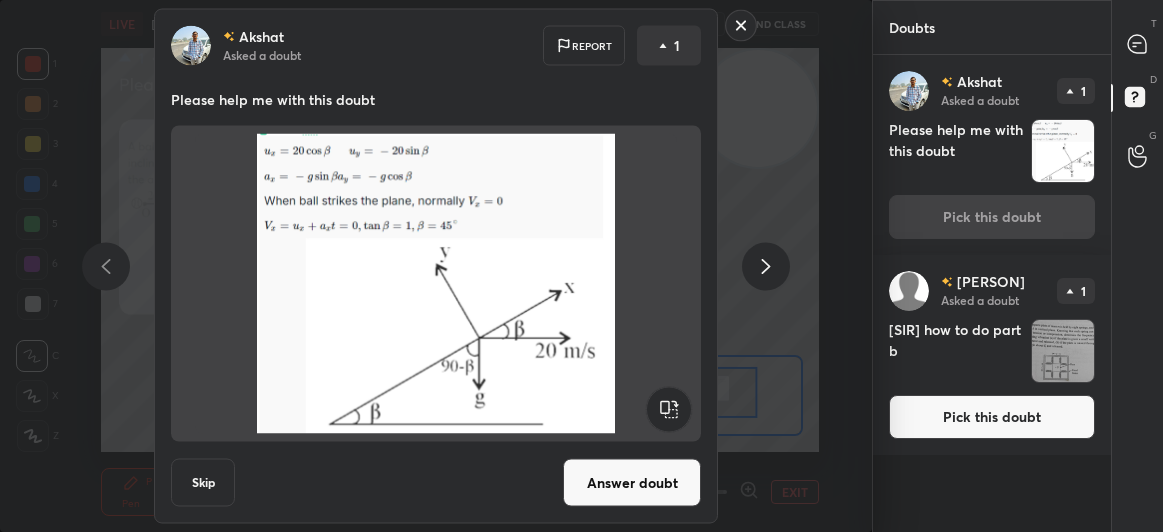 click on "Answer doubt" at bounding box center [632, 483] 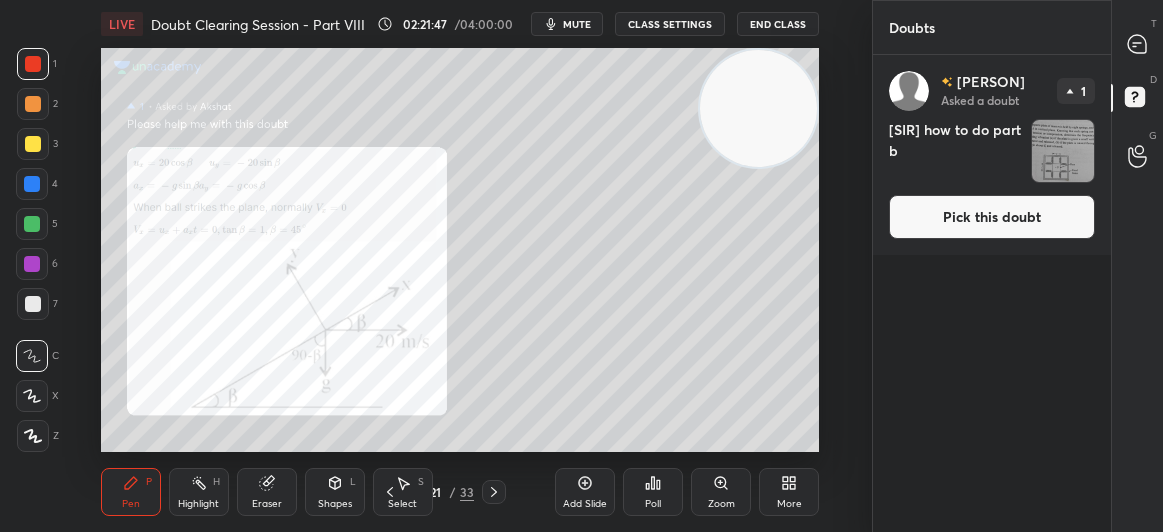 click on "Select S" at bounding box center [403, 492] 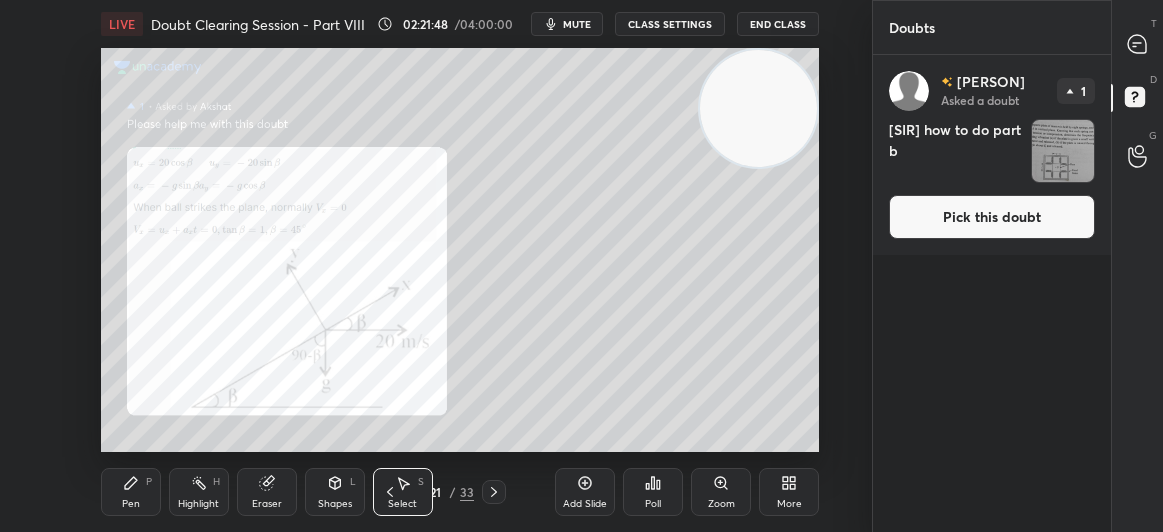click 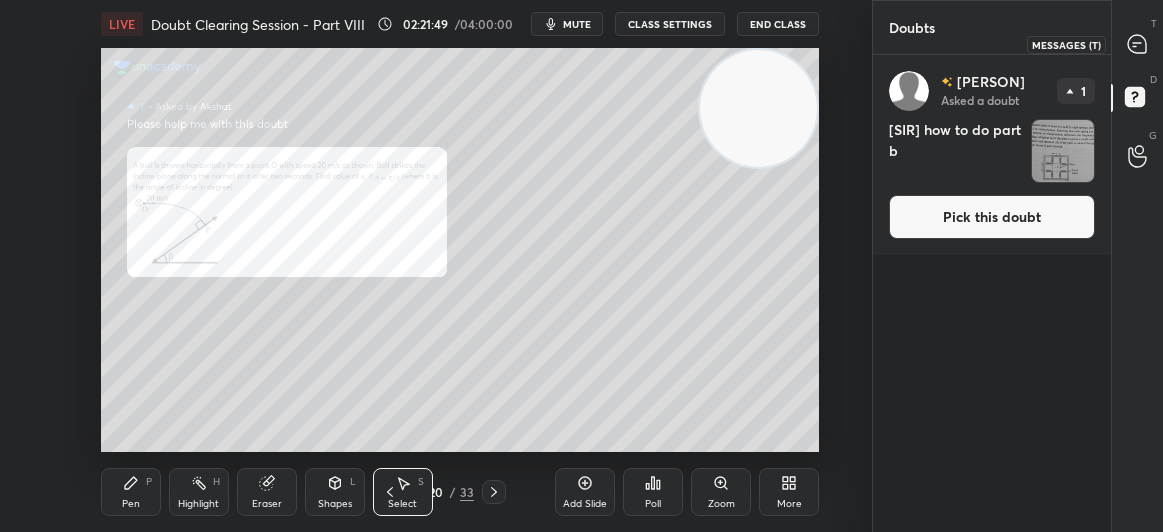 click 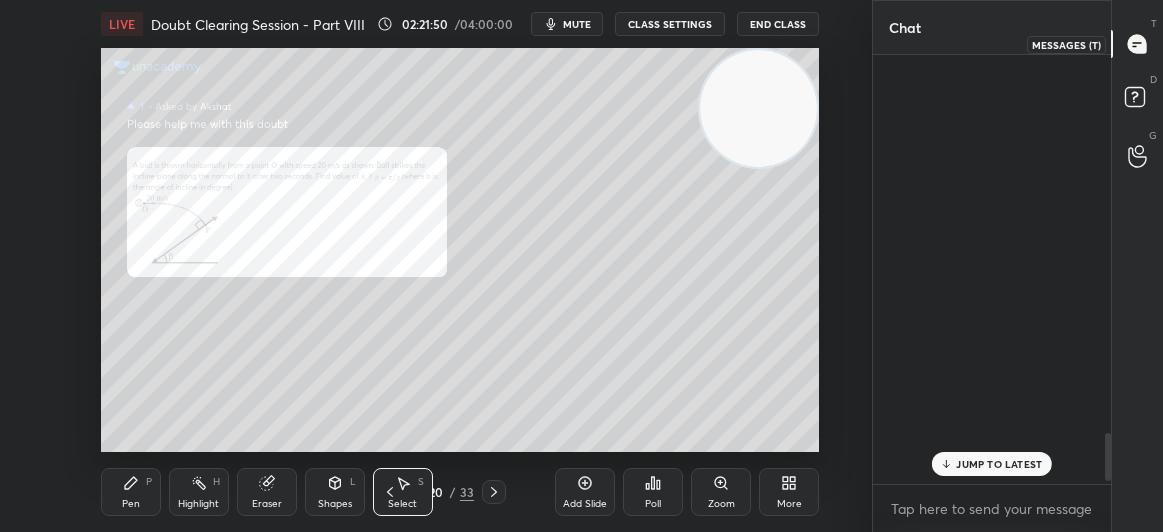 scroll, scrollTop: 3319, scrollLeft: 0, axis: vertical 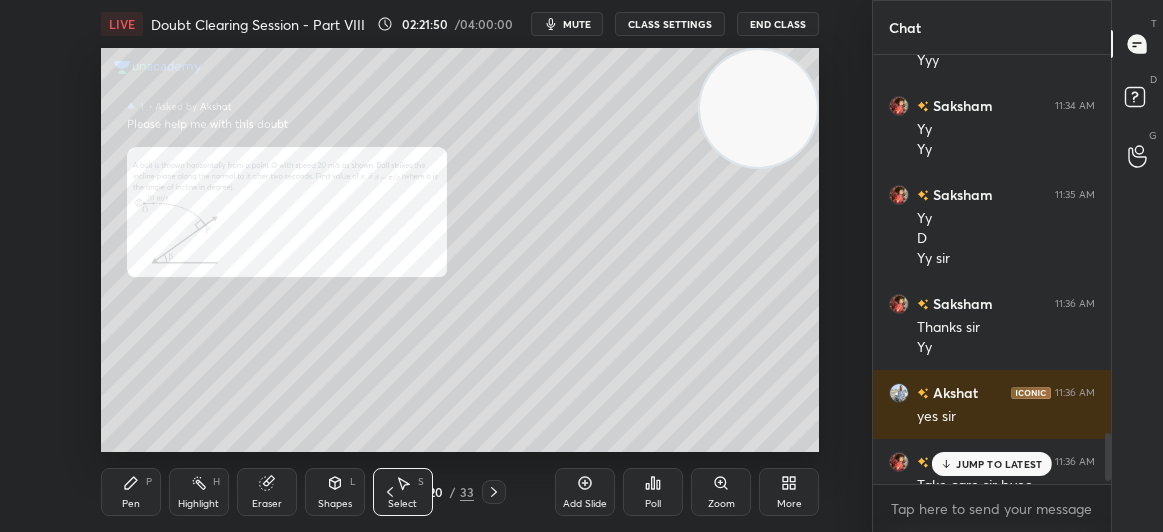 click on "Zoom" at bounding box center [721, 504] 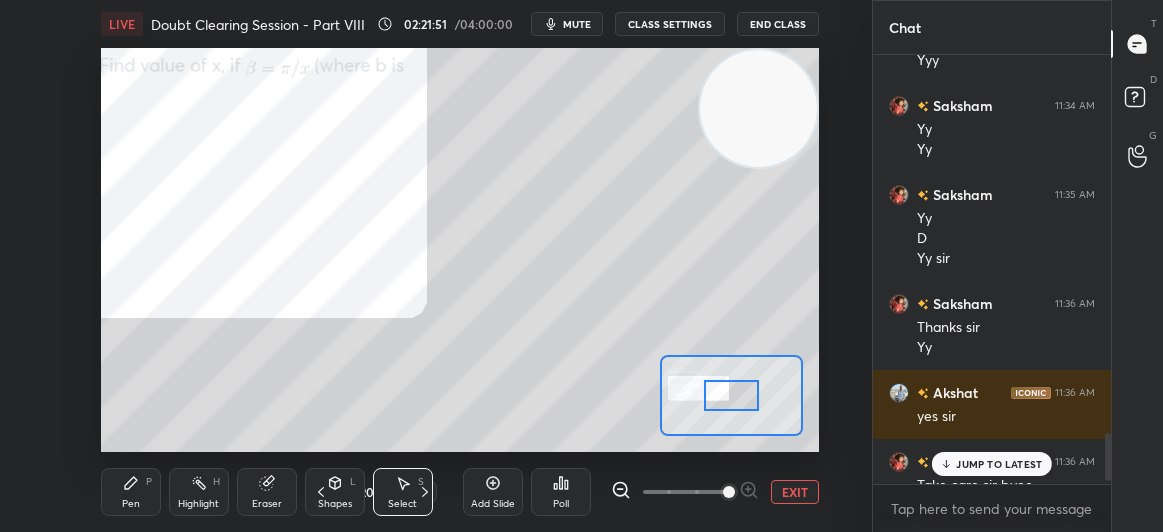 click on "JUMP TO LATEST" at bounding box center (999, 464) 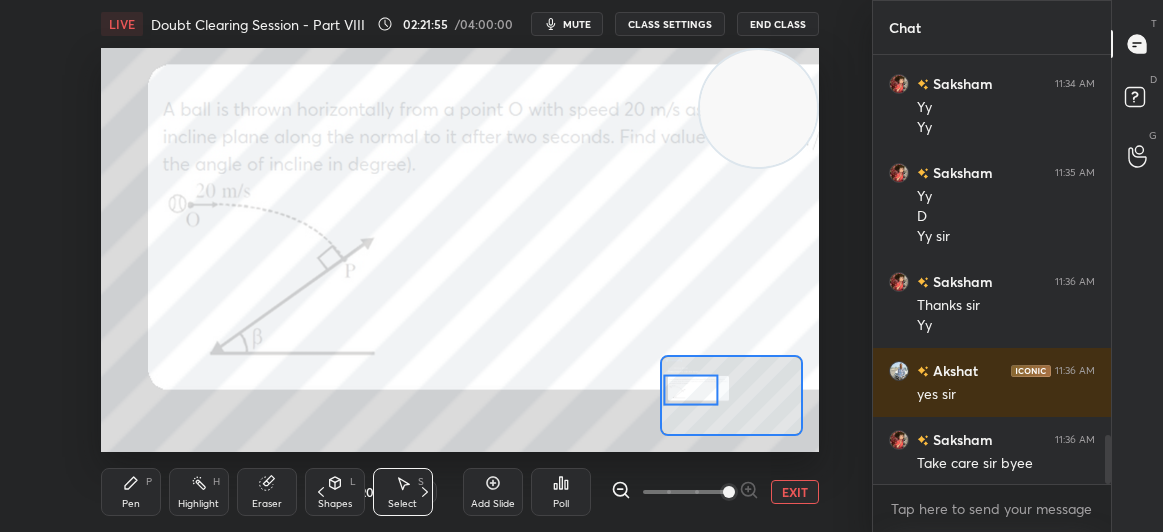 click 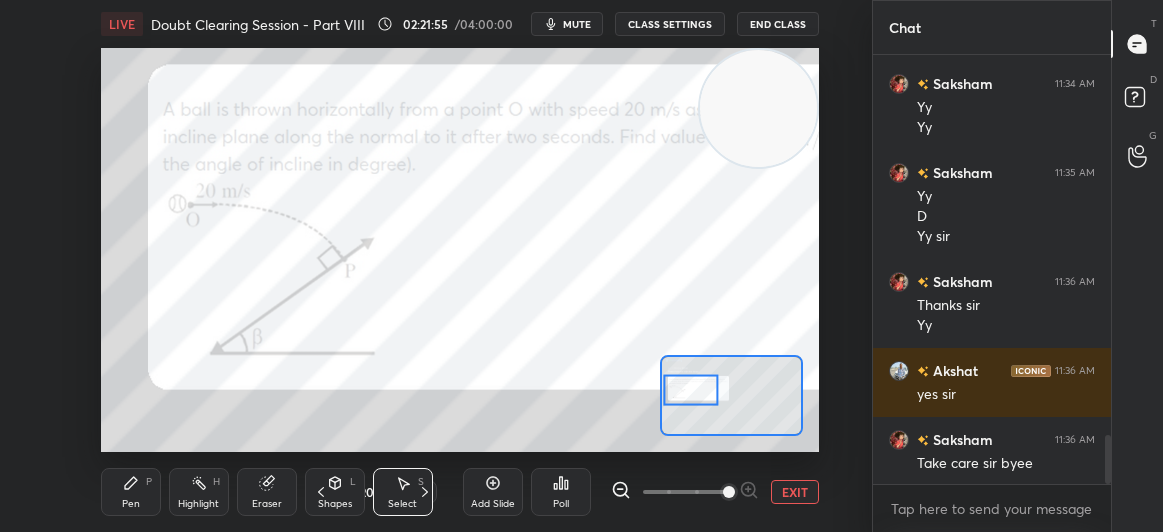 click 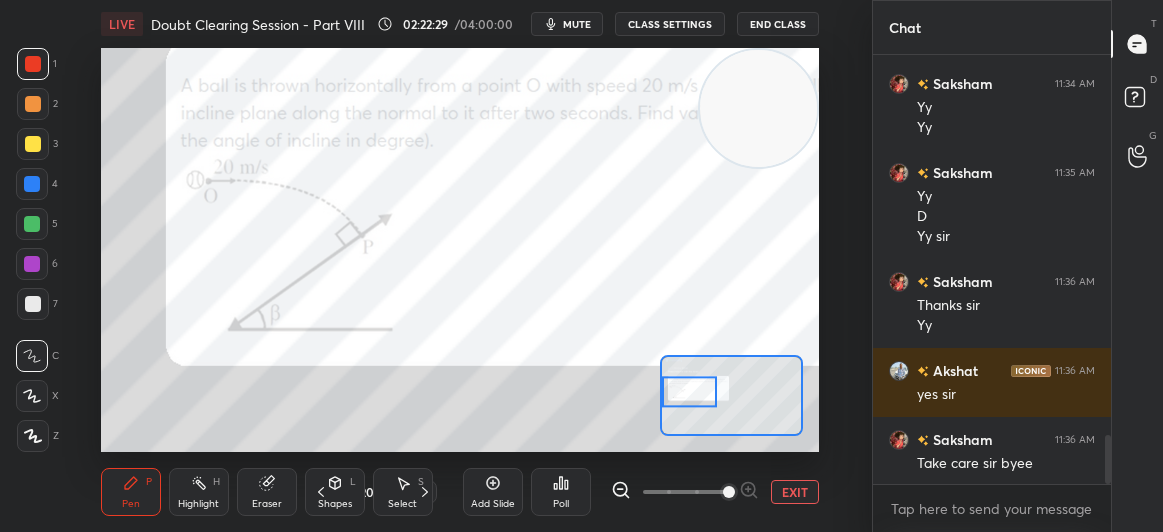 click 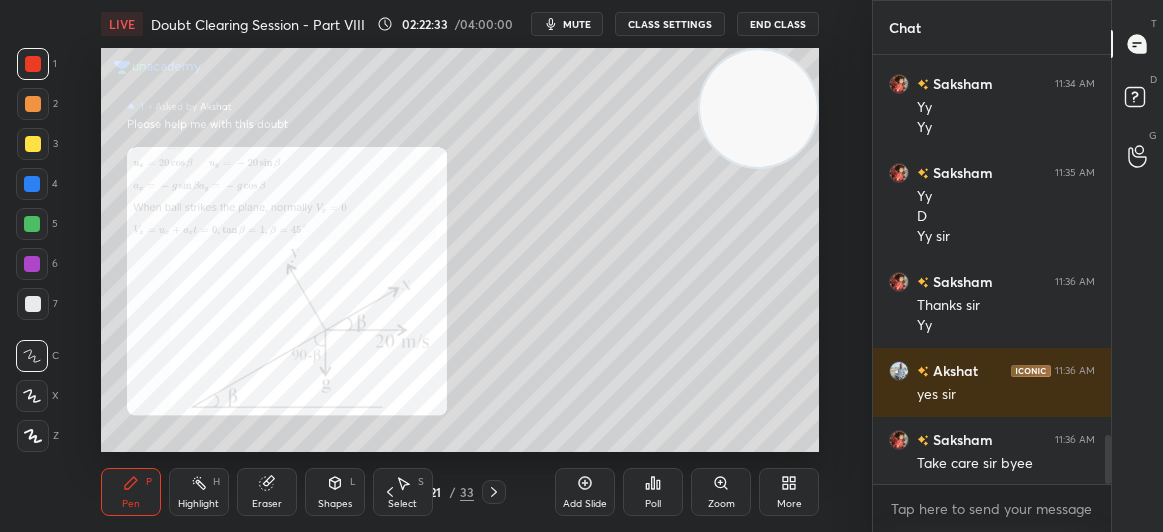 click 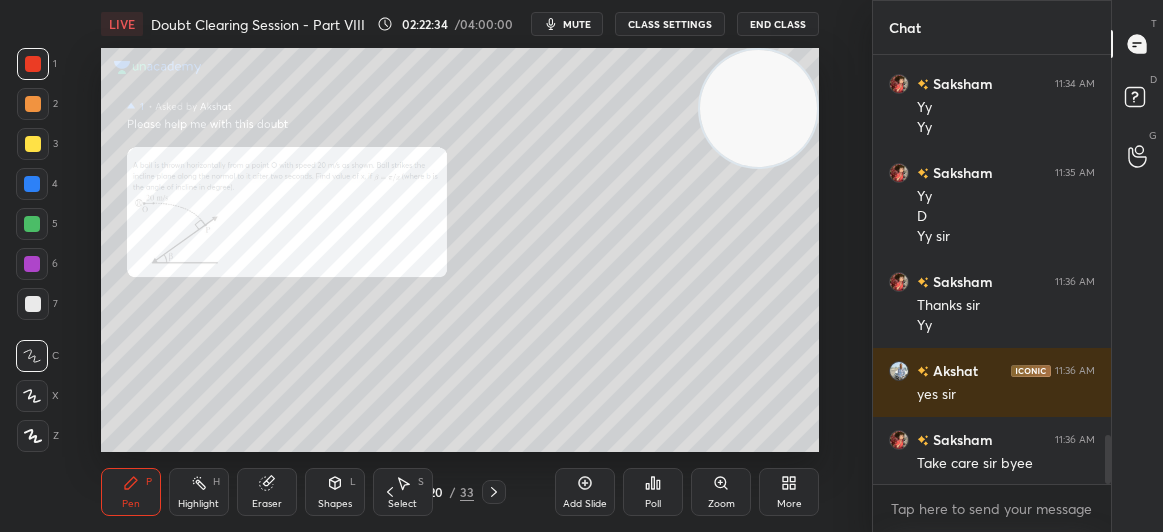 click on "Zoom" at bounding box center (721, 492) 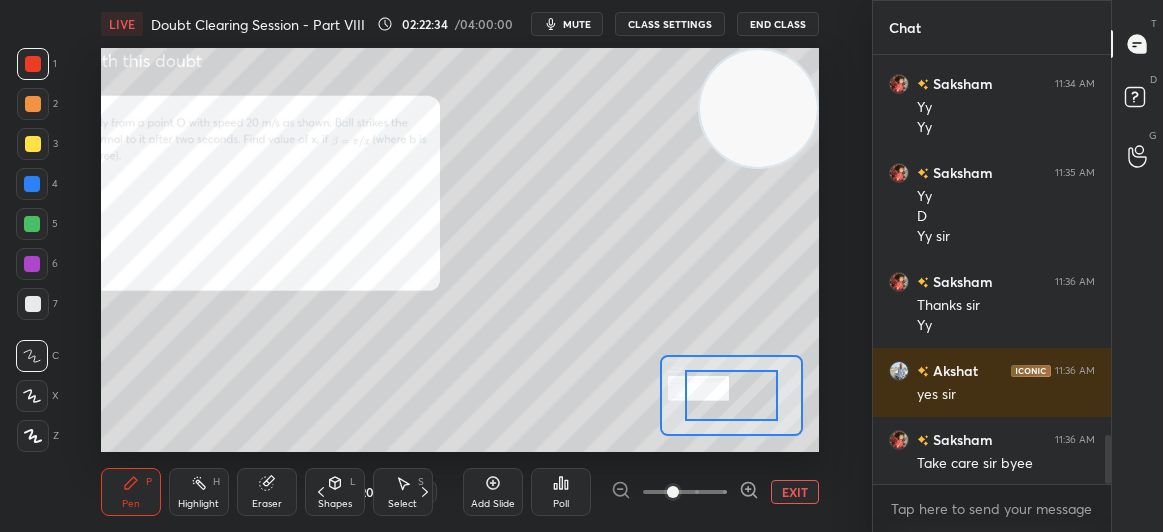 click at bounding box center (673, 492) 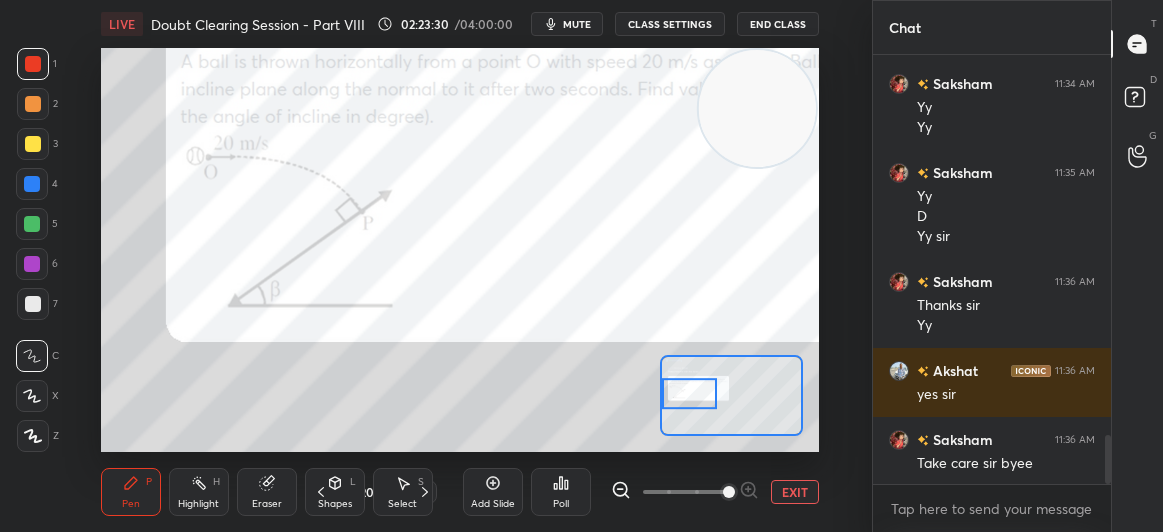 click at bounding box center [32, 264] 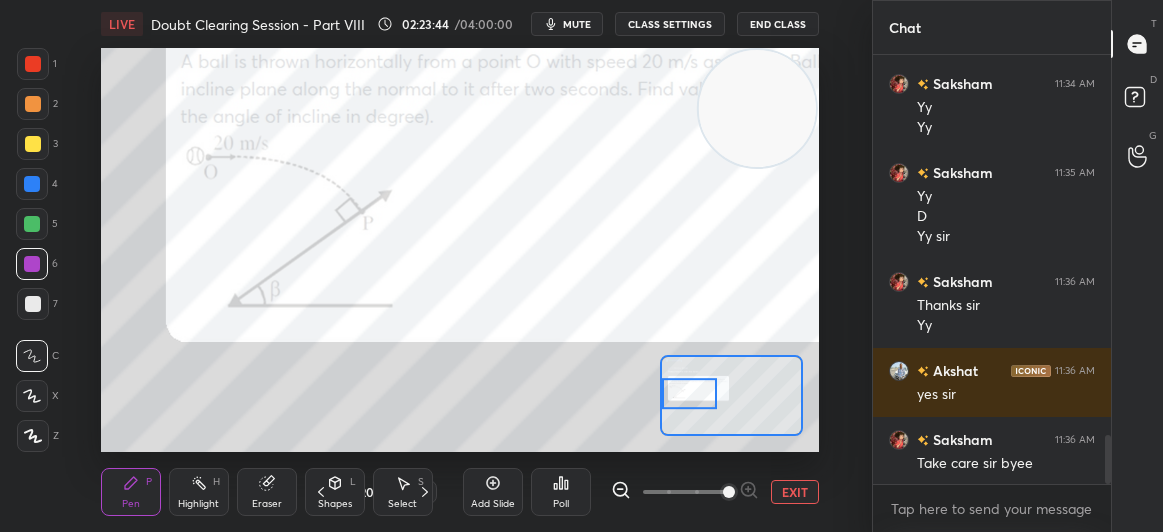 click at bounding box center (33, 64) 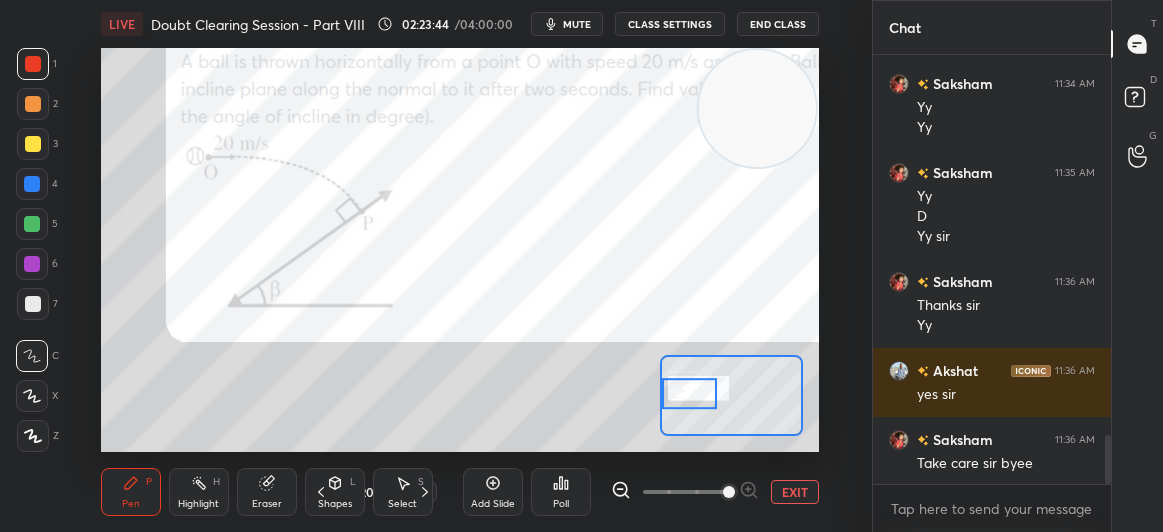 click at bounding box center (33, 104) 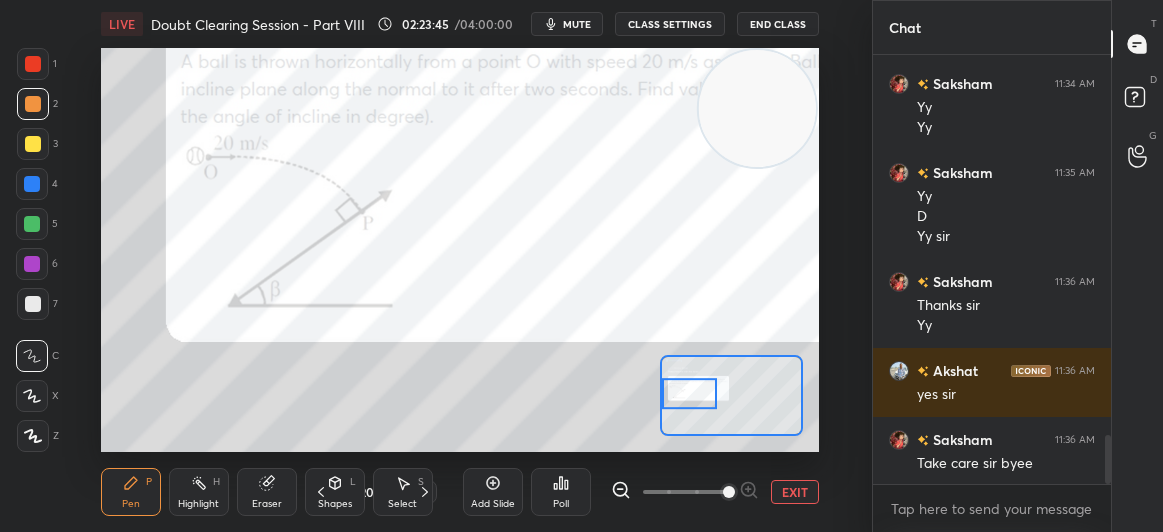 click at bounding box center [33, 144] 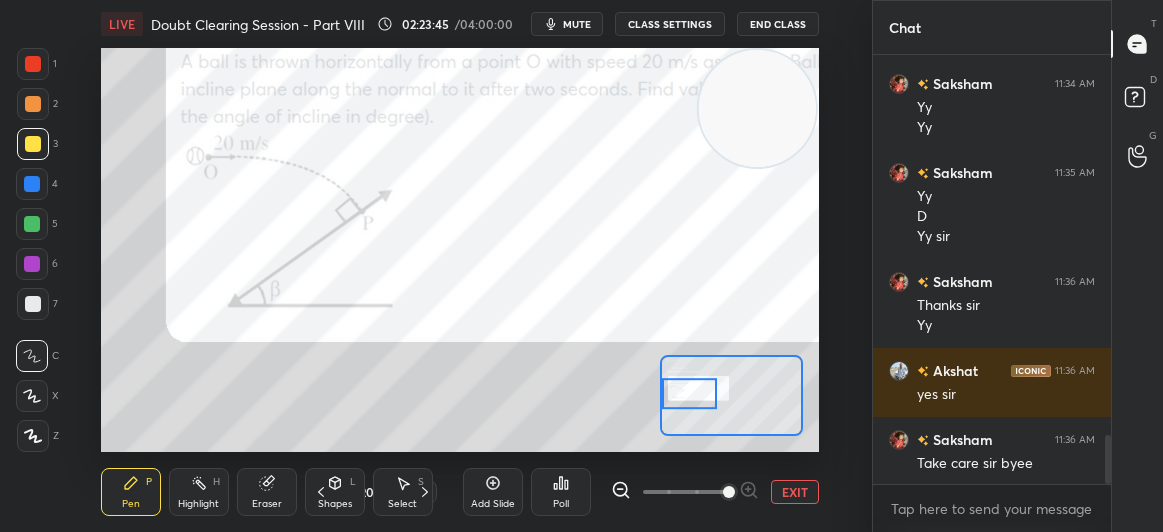click at bounding box center (33, 64) 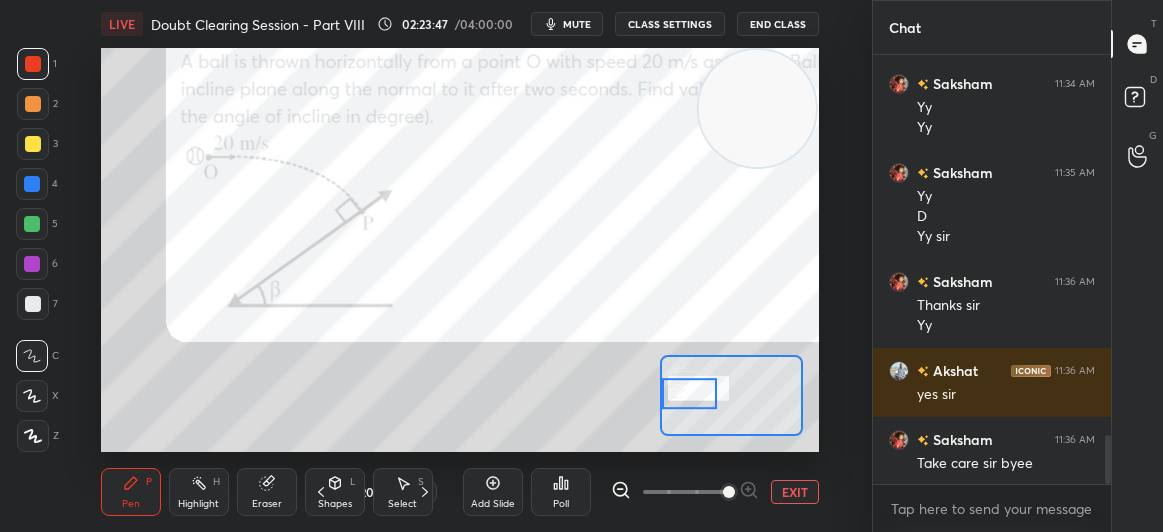 scroll, scrollTop: 3410, scrollLeft: 0, axis: vertical 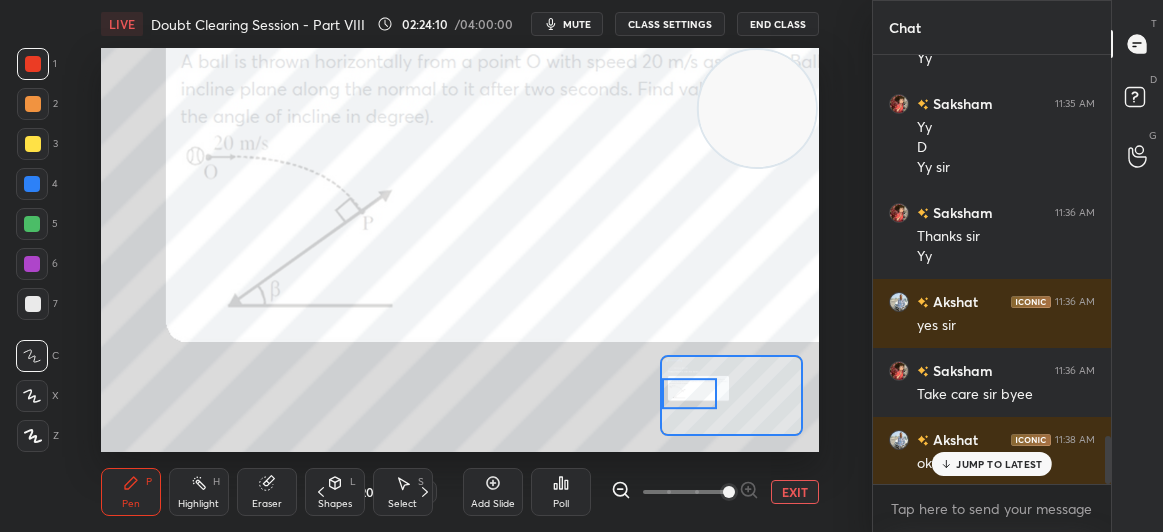 click on "JUMP TO LATEST" at bounding box center [999, 464] 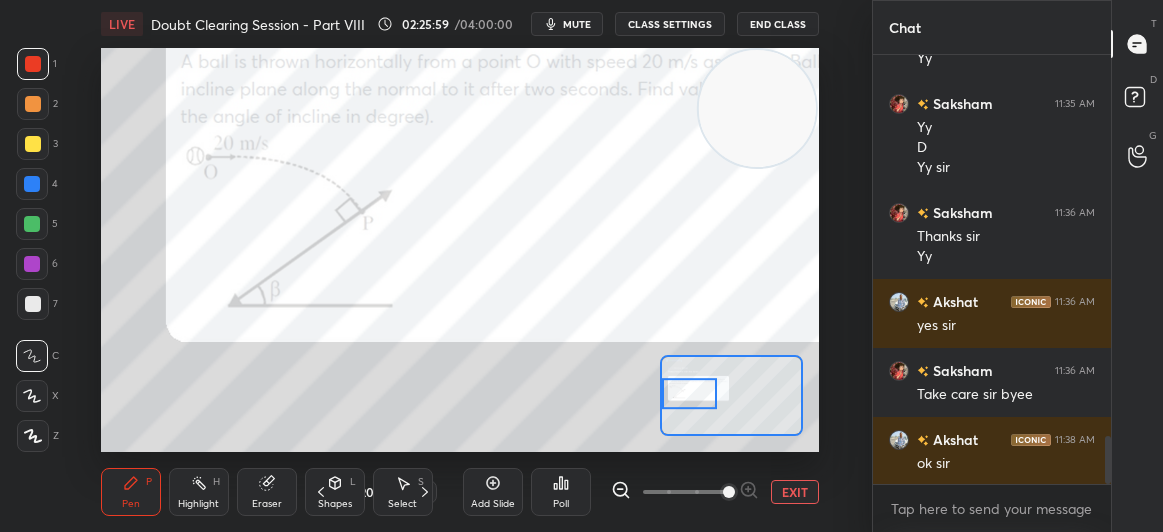 click on "mute" at bounding box center [577, 24] 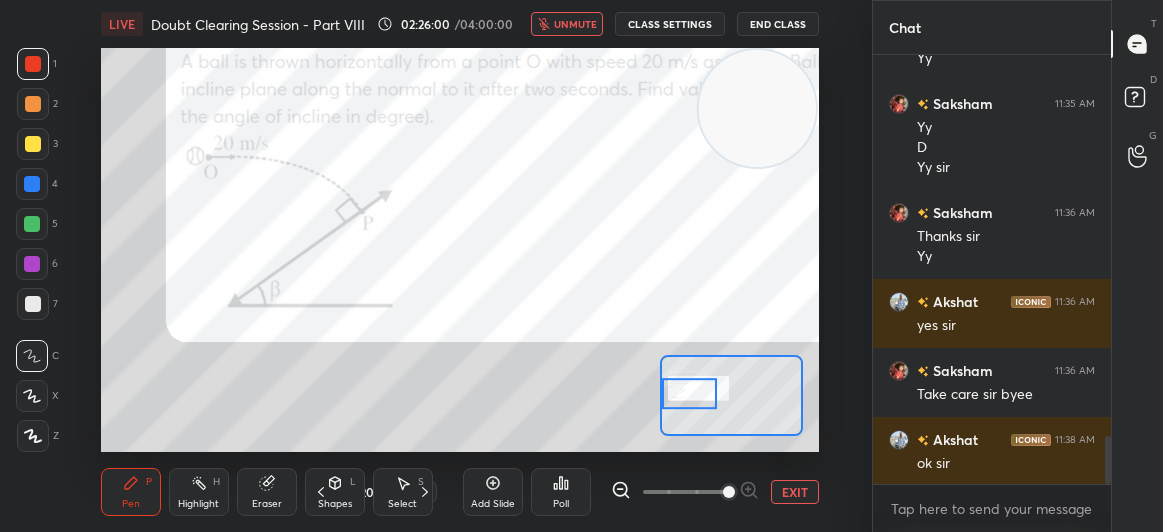 click on "End Class" at bounding box center [778, 24] 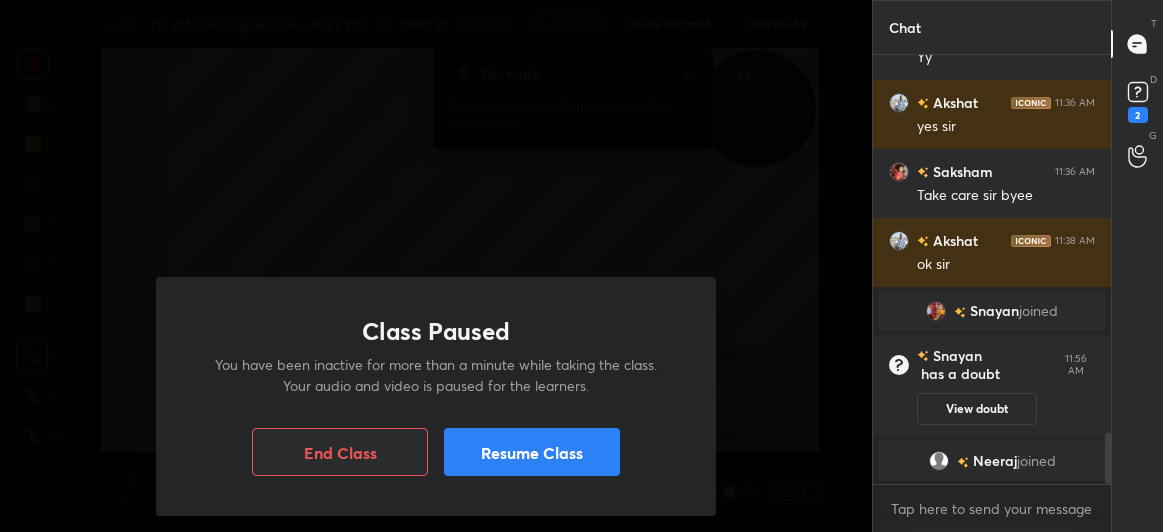 scroll, scrollTop: 3203, scrollLeft: 0, axis: vertical 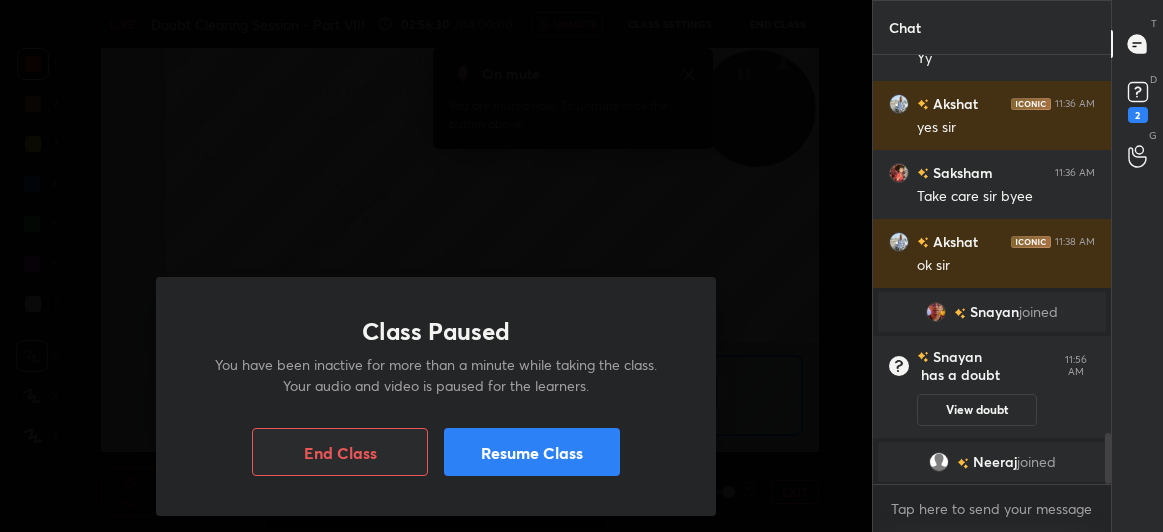 click on "Resume Class" at bounding box center [532, 452] 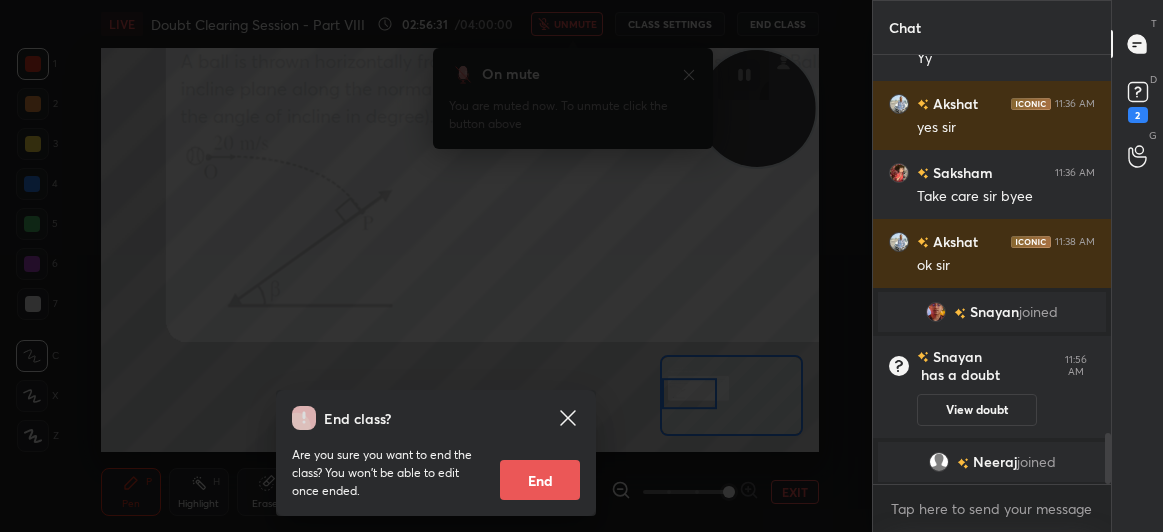 click 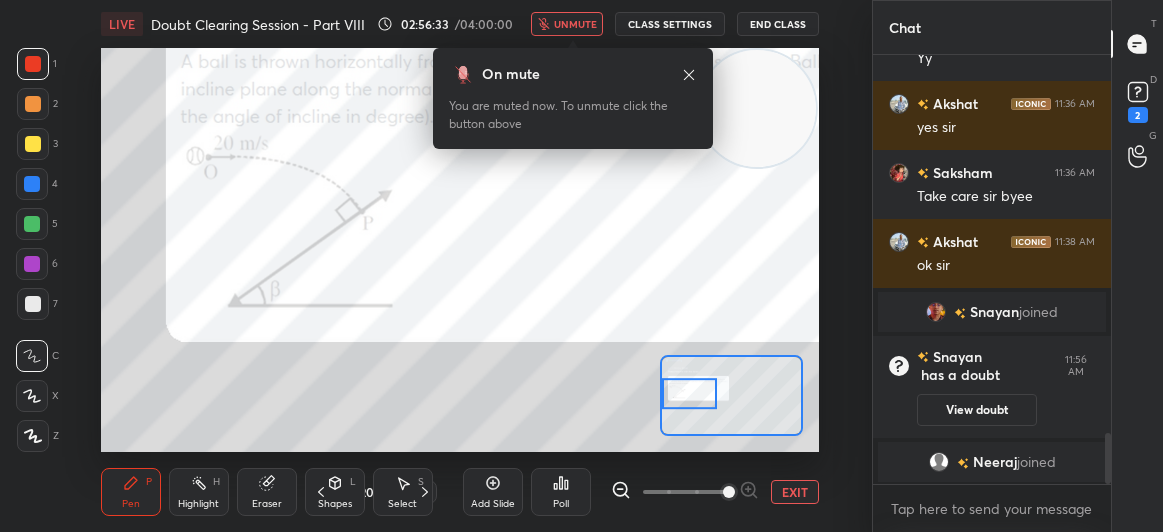 click on "unmute" at bounding box center (567, 24) 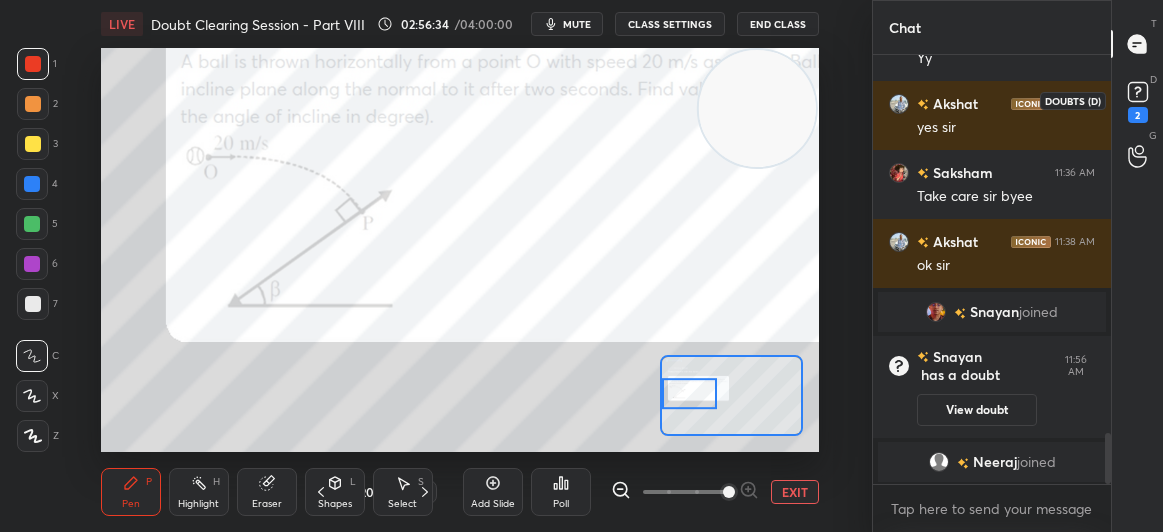 click on "D Doubts (D) 2" at bounding box center [1137, 100] 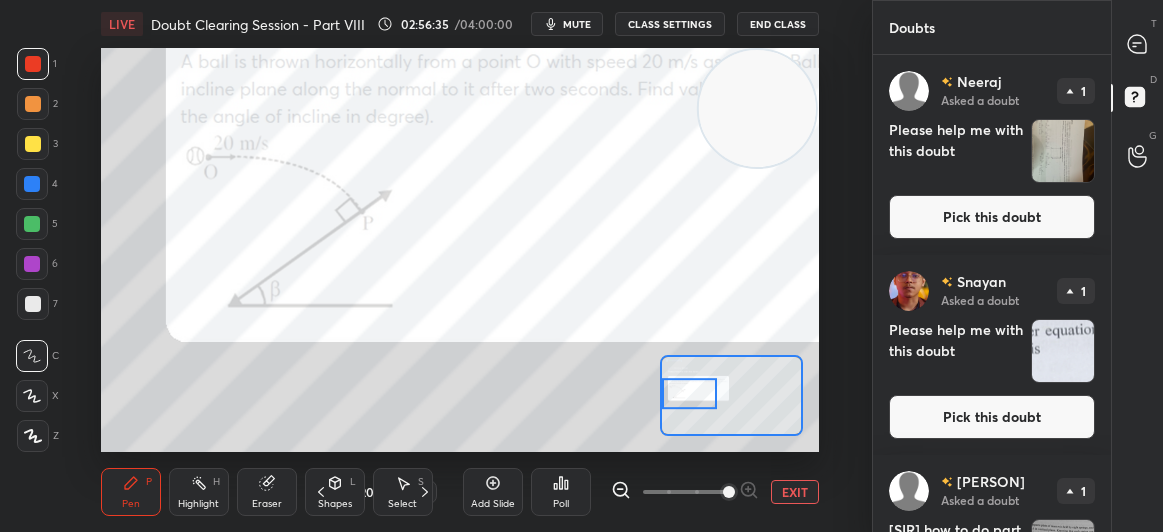 click on "Pick this doubt" at bounding box center [992, 217] 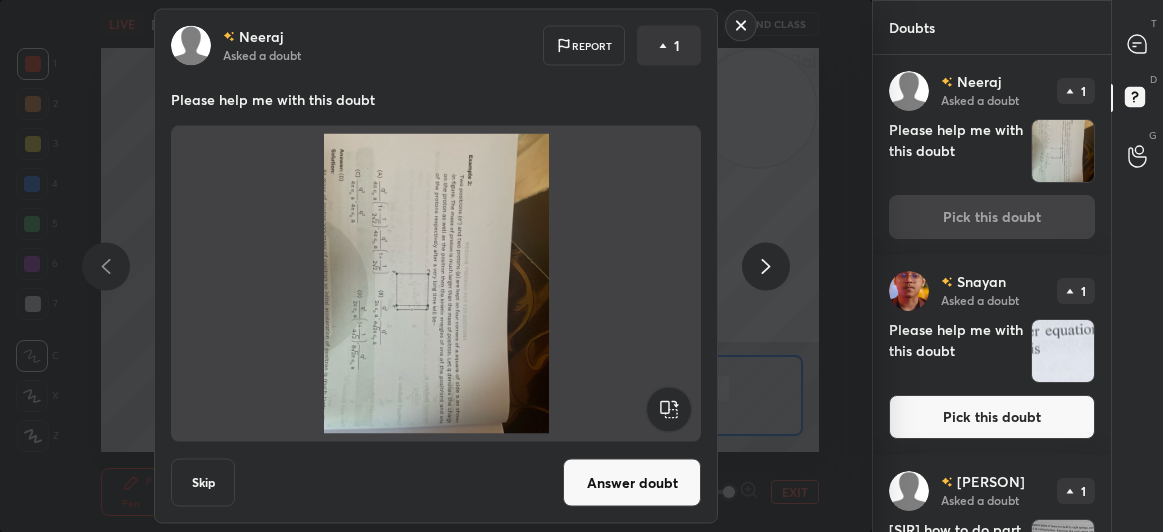 click 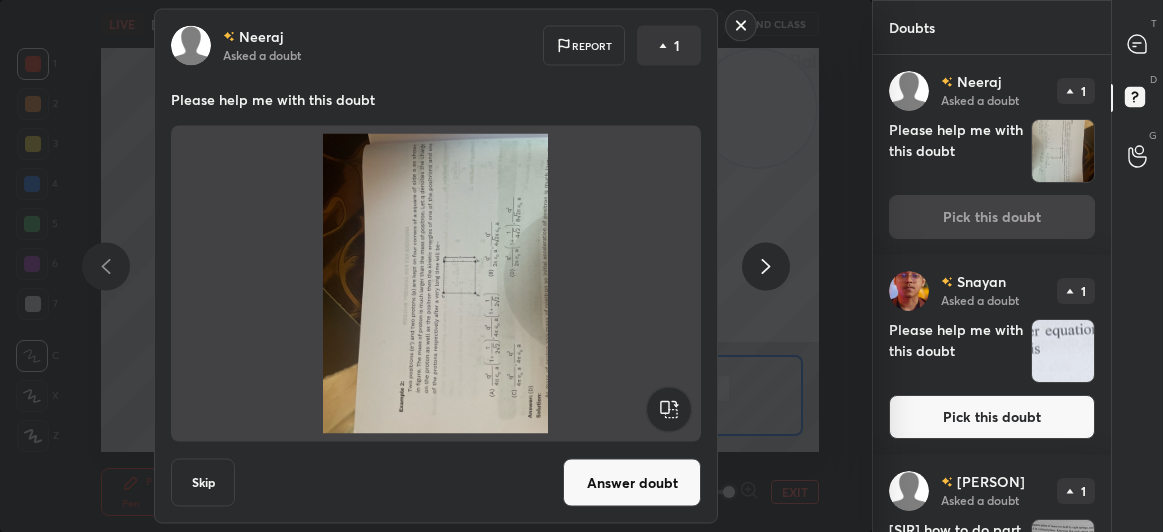 click 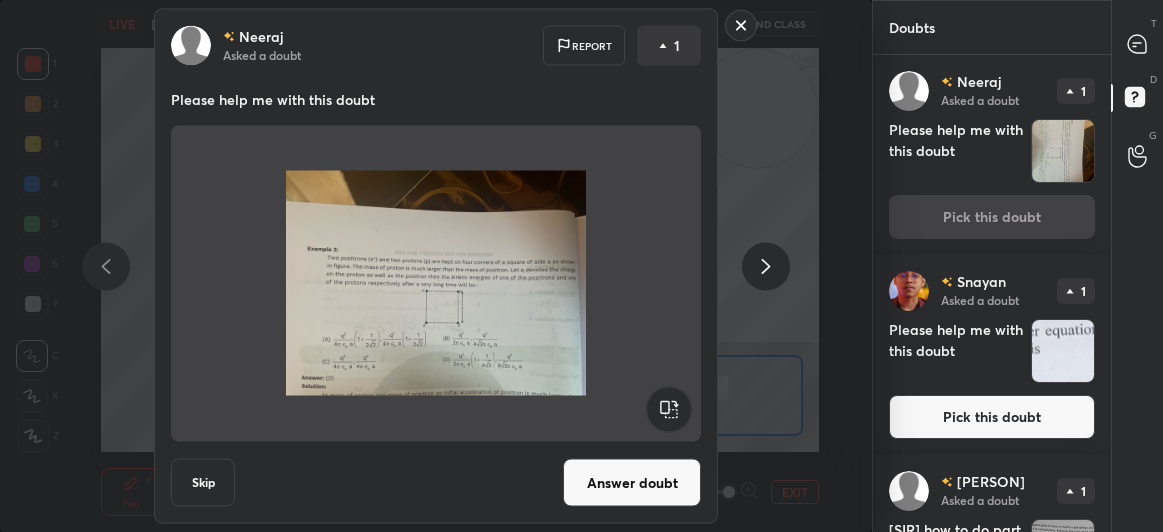 click on "Answer doubt" at bounding box center [632, 483] 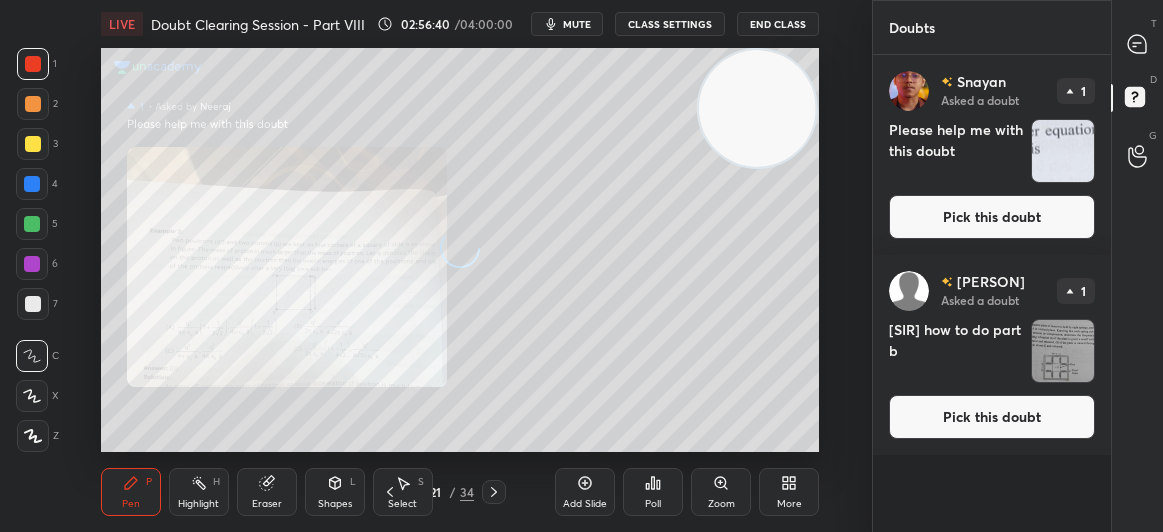 click on "Pick this doubt" at bounding box center (992, 217) 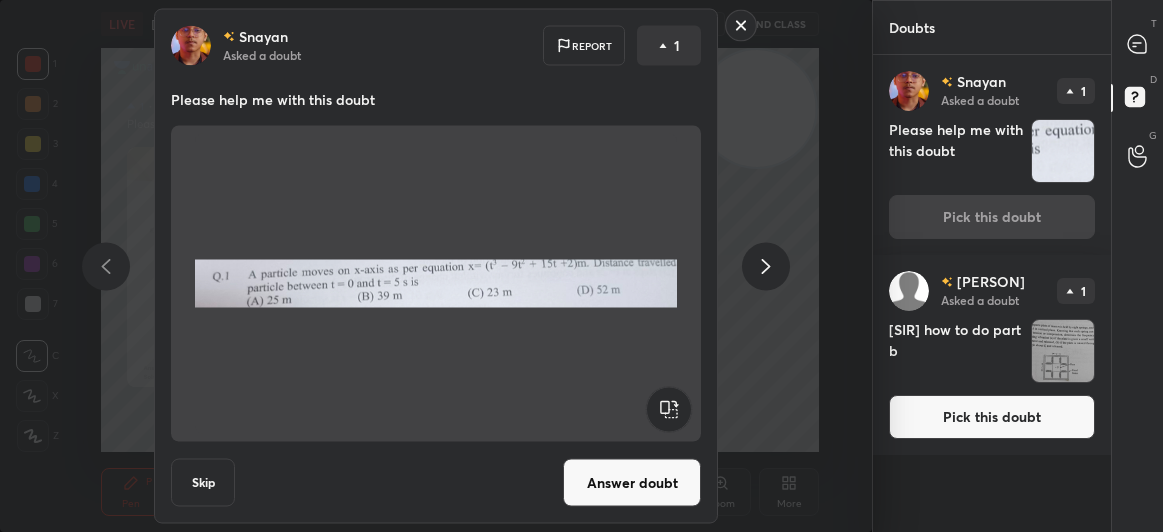 click on "Answer doubt" at bounding box center [632, 483] 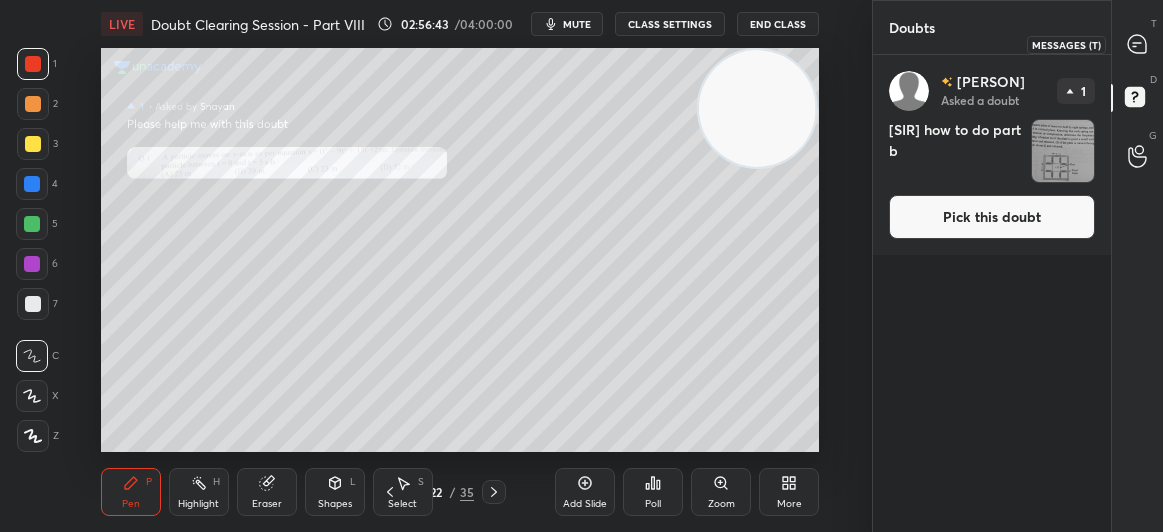 click on "T Messages (T)" at bounding box center (1137, 44) 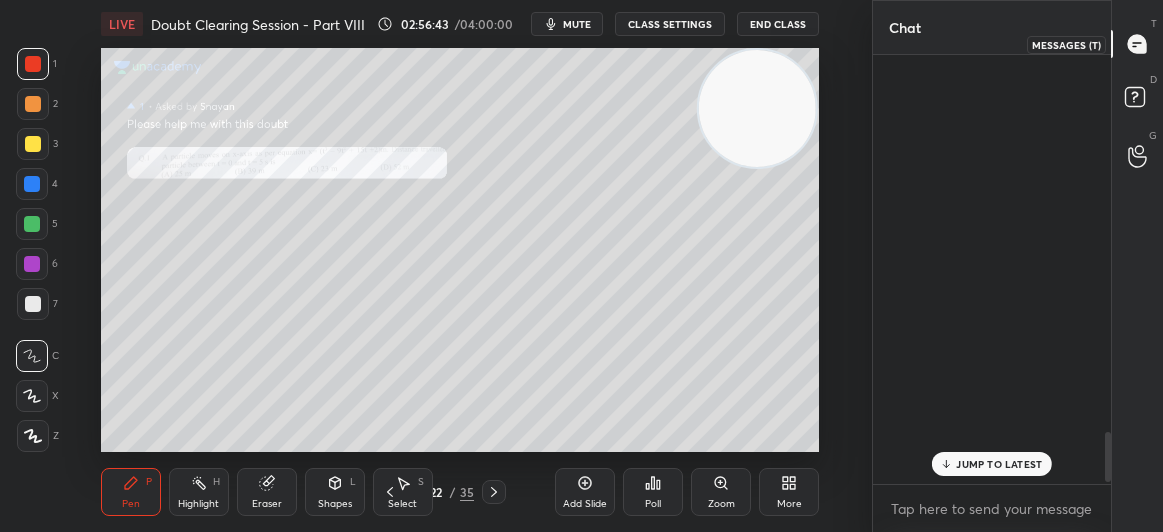 scroll, scrollTop: 3221, scrollLeft: 0, axis: vertical 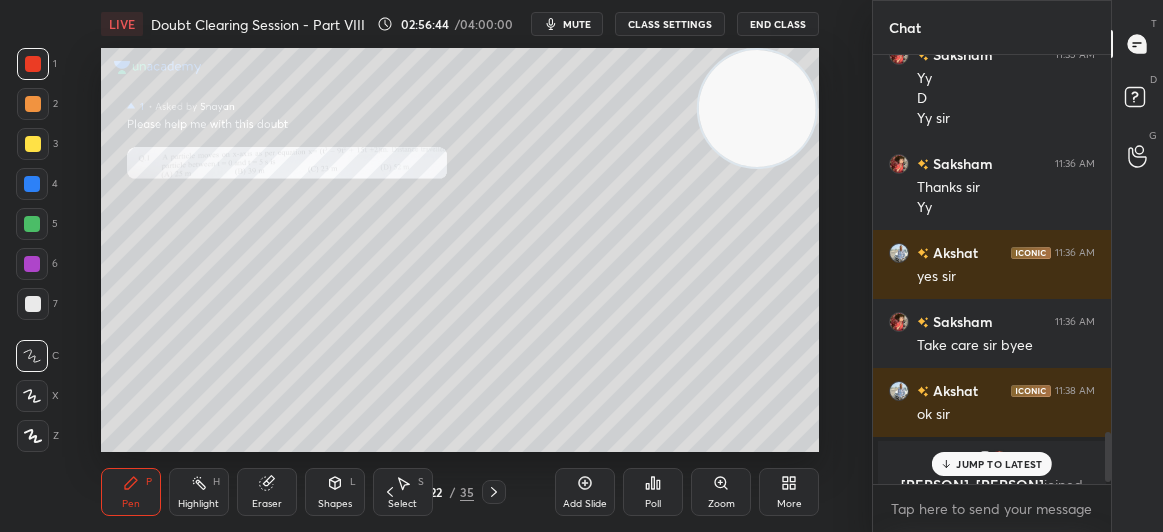 click on "JUMP TO LATEST" at bounding box center (999, 464) 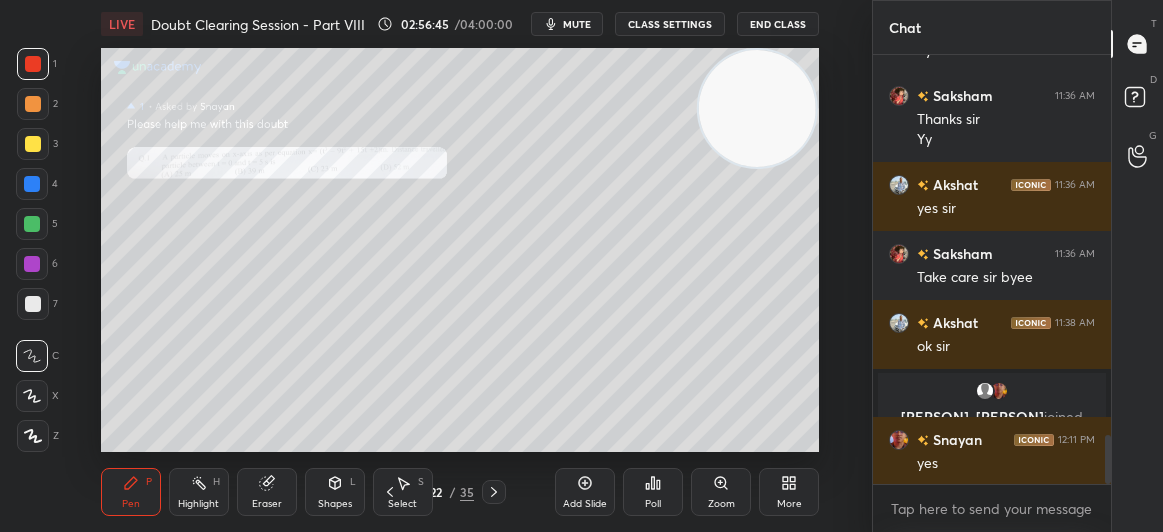 click on "Zoom" at bounding box center [721, 504] 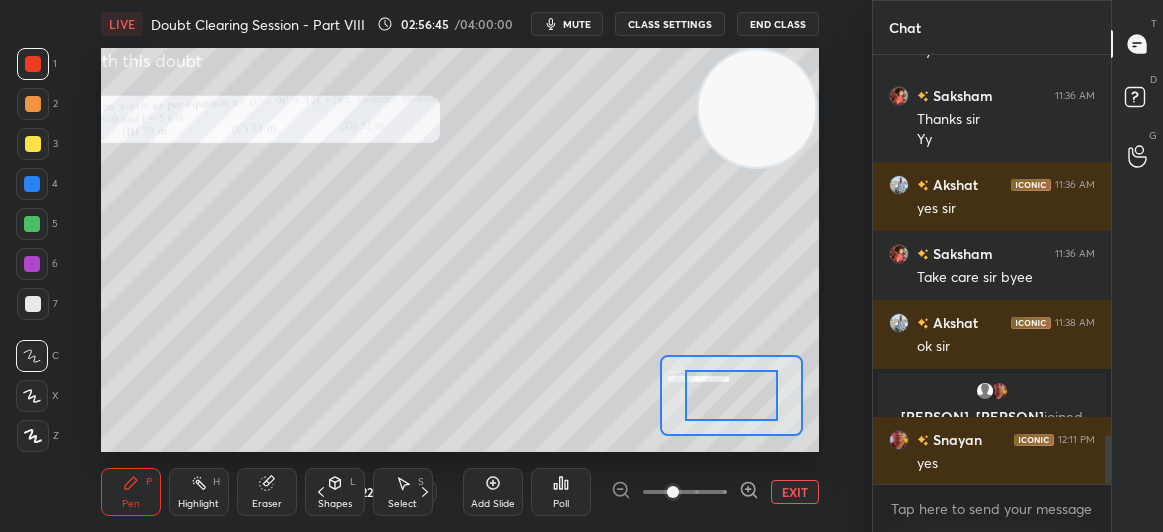 click at bounding box center (673, 492) 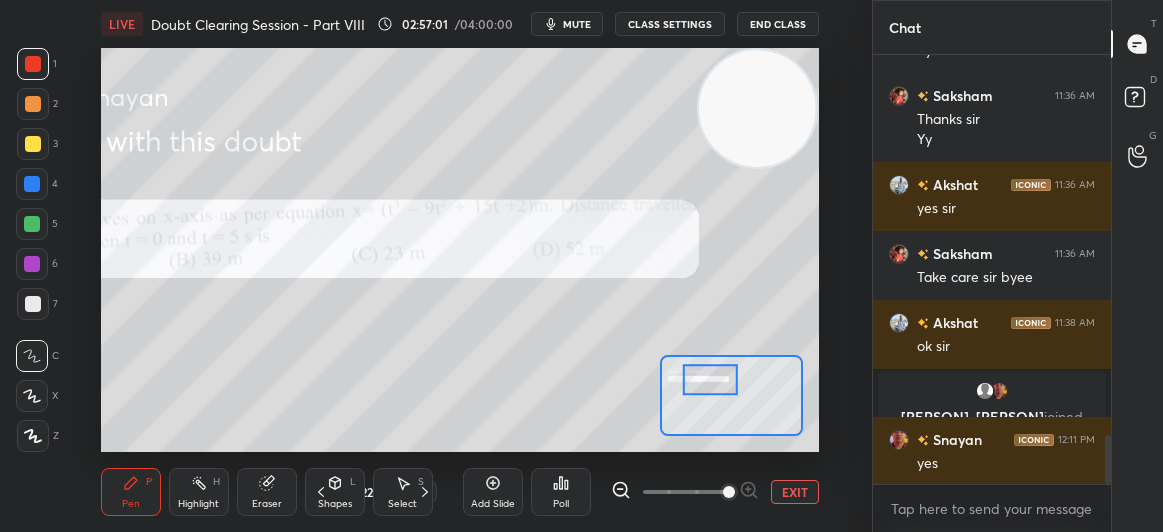 click at bounding box center (33, 144) 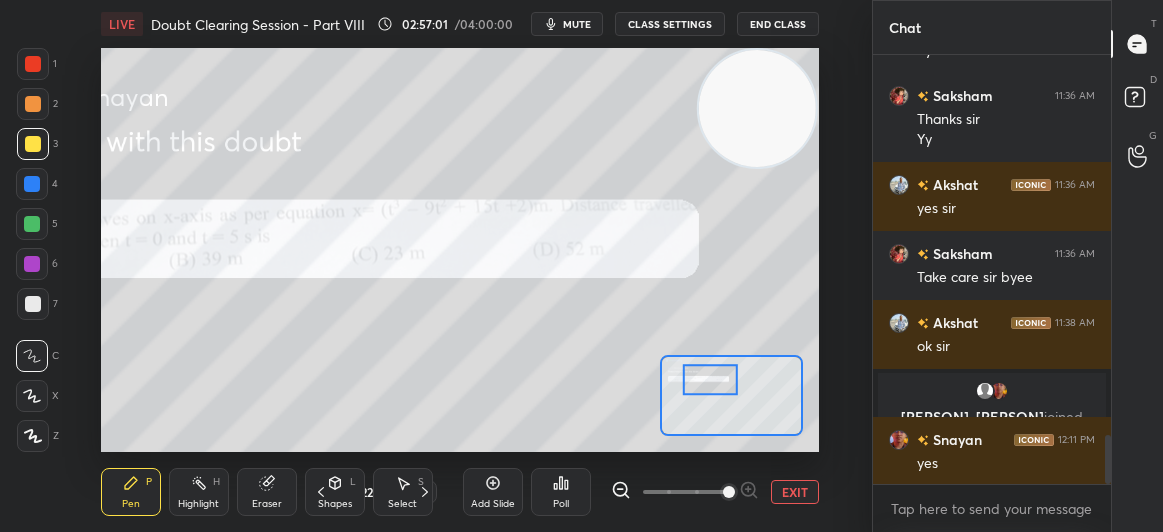 click at bounding box center [33, 144] 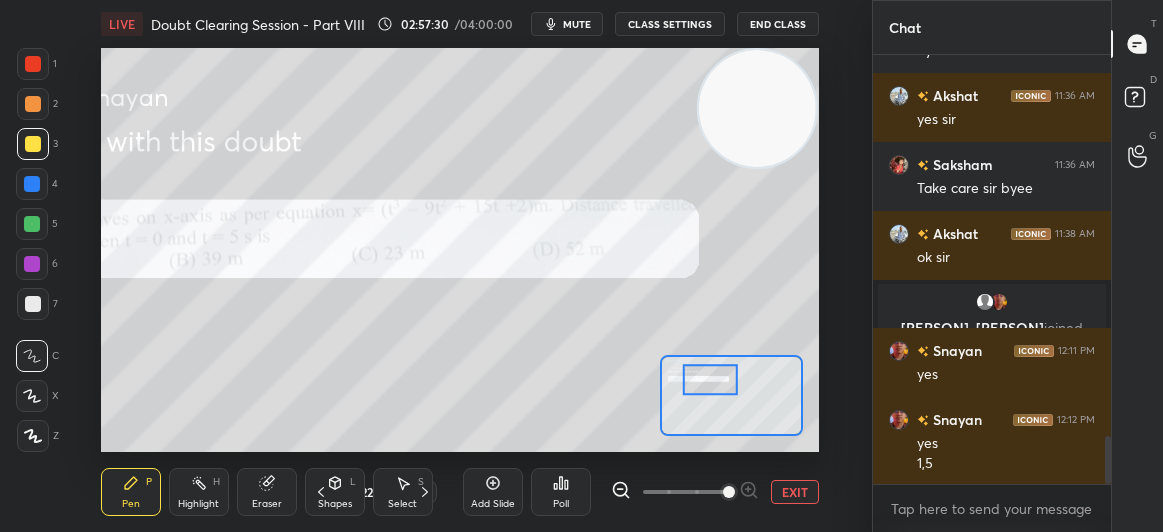scroll, scrollTop: 3418, scrollLeft: 0, axis: vertical 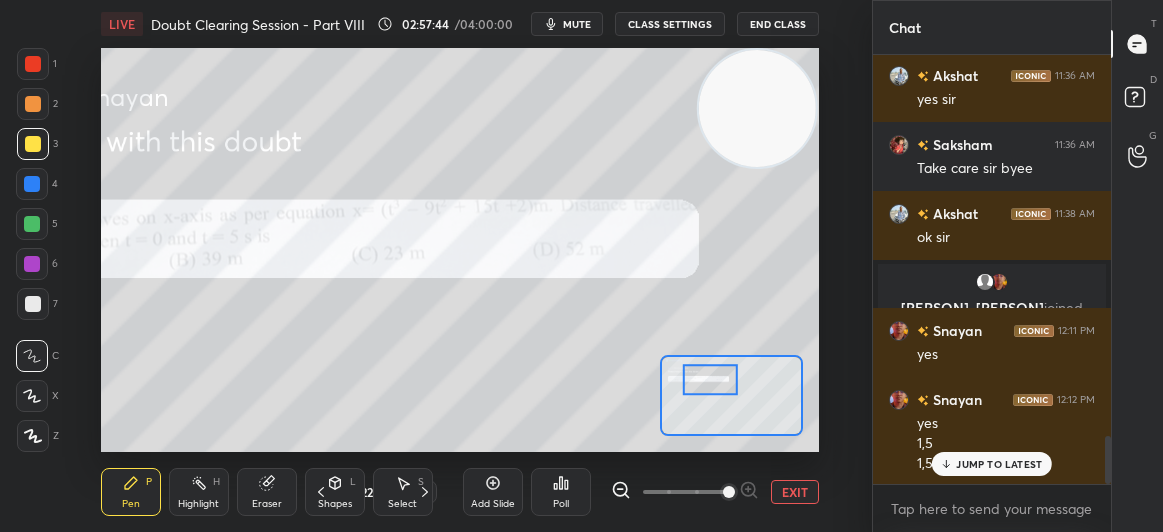 click 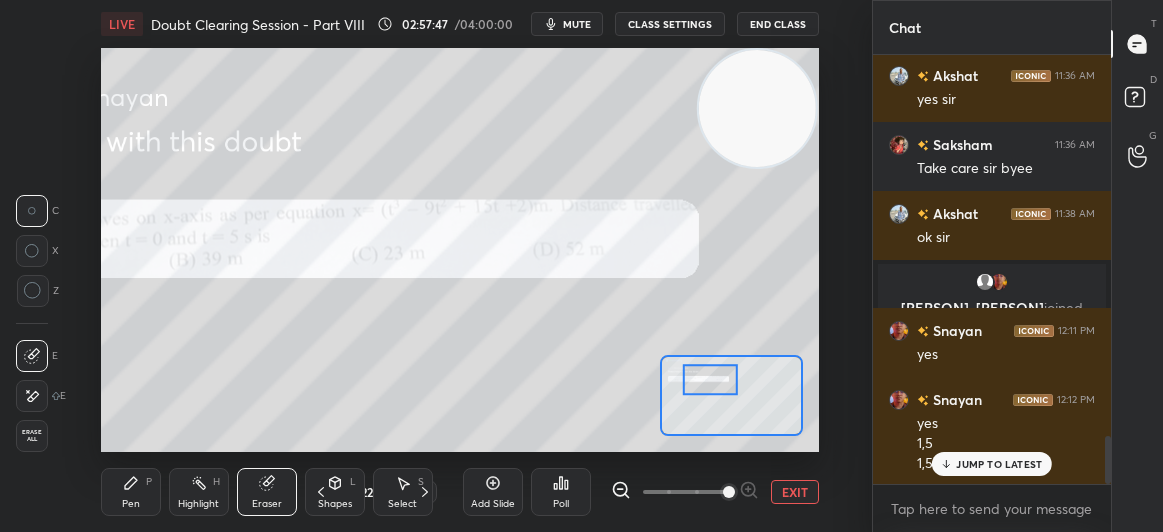 click on "Pen P" at bounding box center (131, 492) 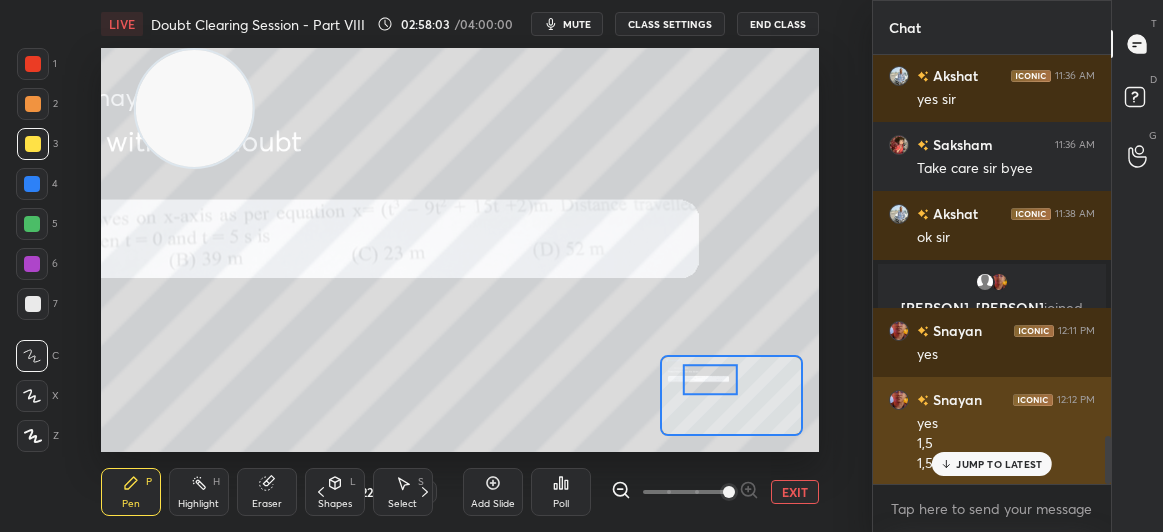 click on "JUMP TO LATEST" at bounding box center [992, 464] 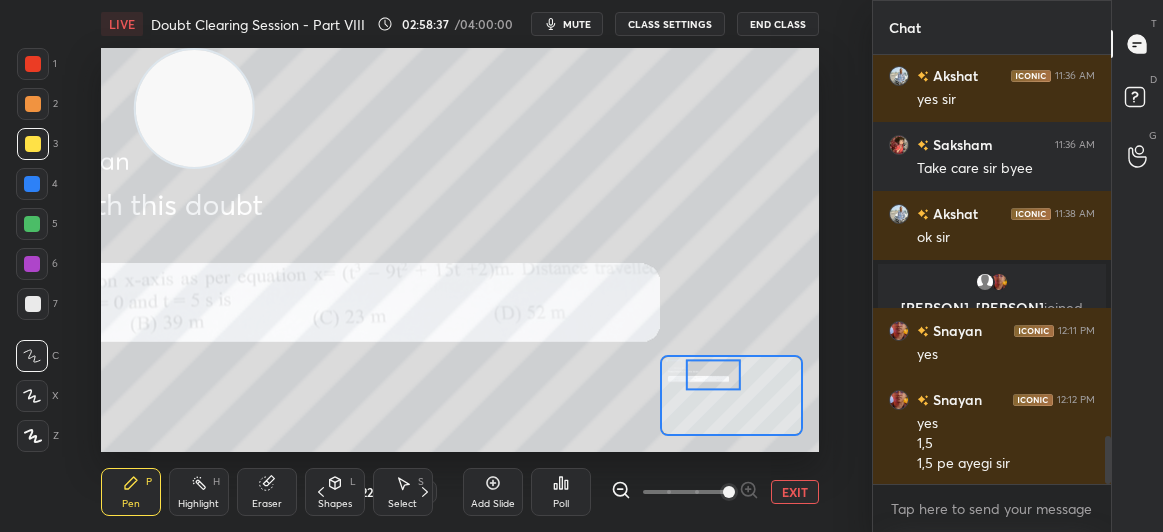 click on "EXIT" at bounding box center [795, 492] 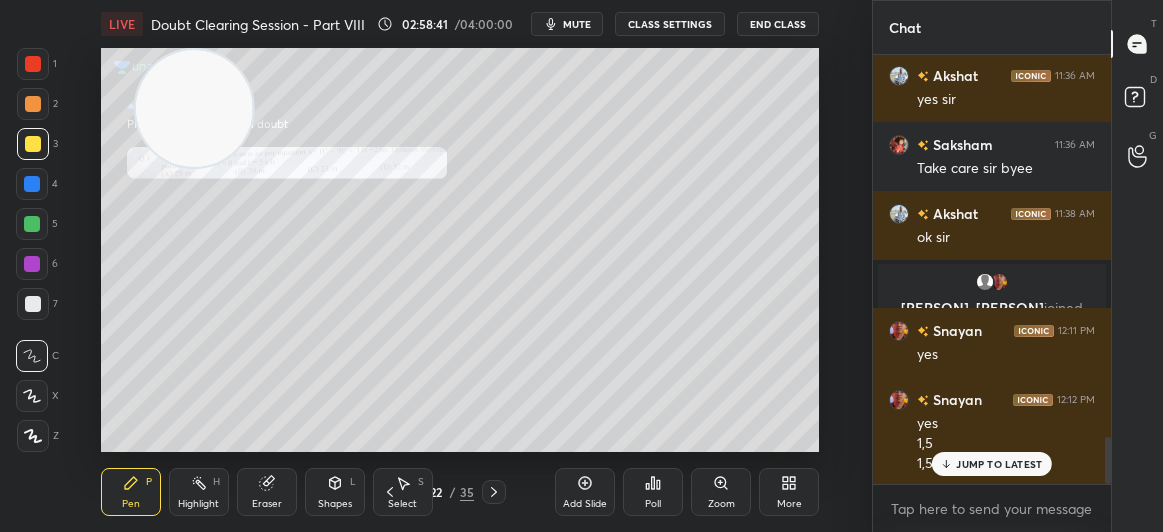 scroll, scrollTop: 3505, scrollLeft: 0, axis: vertical 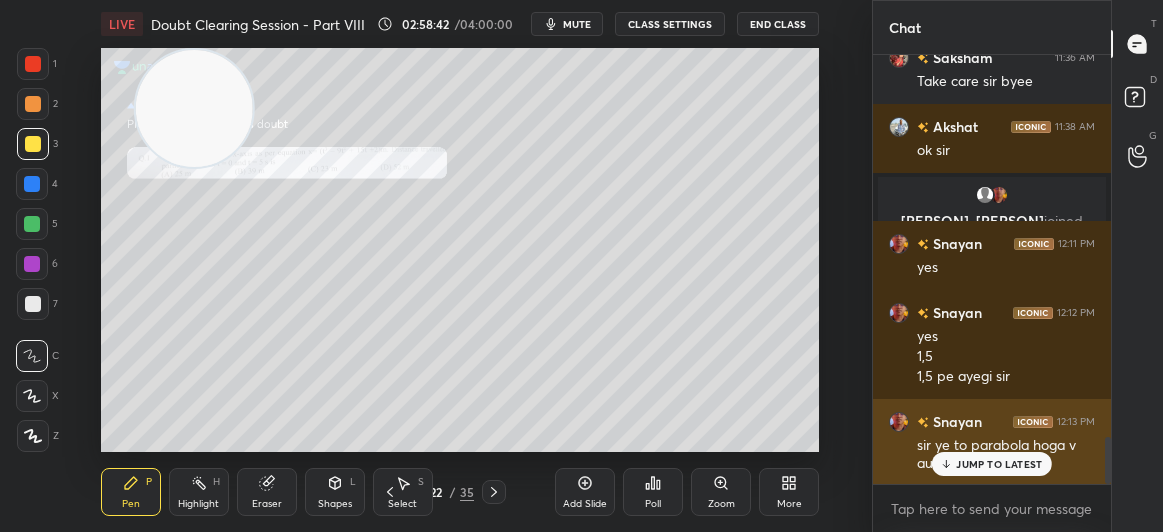 click on "JUMP TO LATEST" at bounding box center [992, 464] 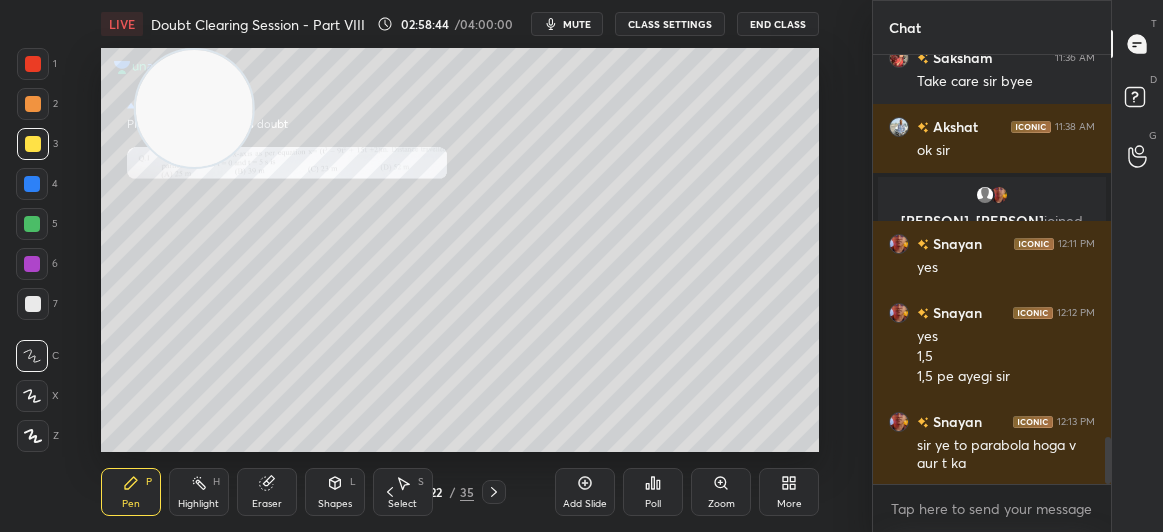 click at bounding box center (33, 64) 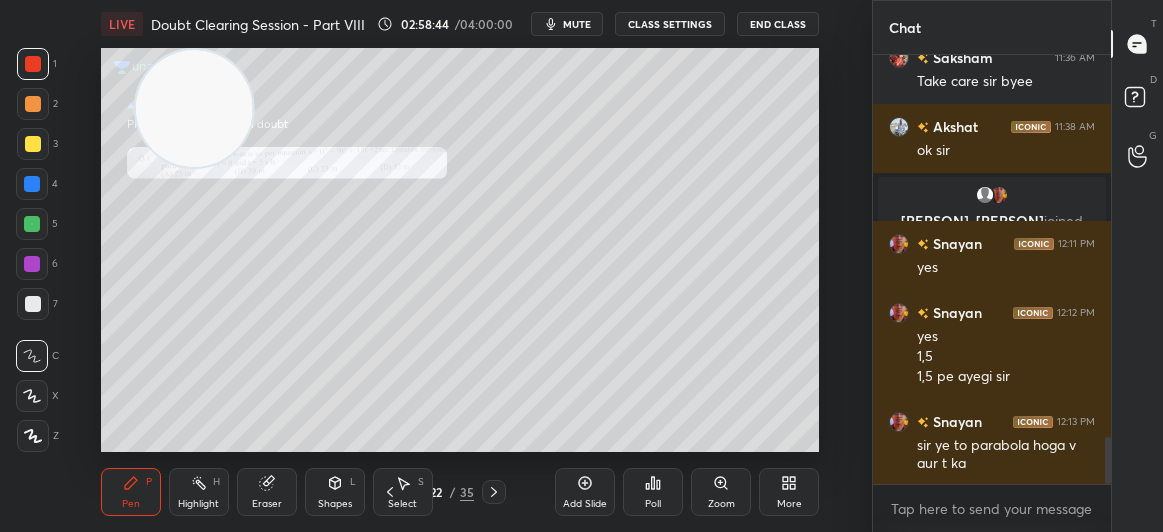 click at bounding box center [33, 64] 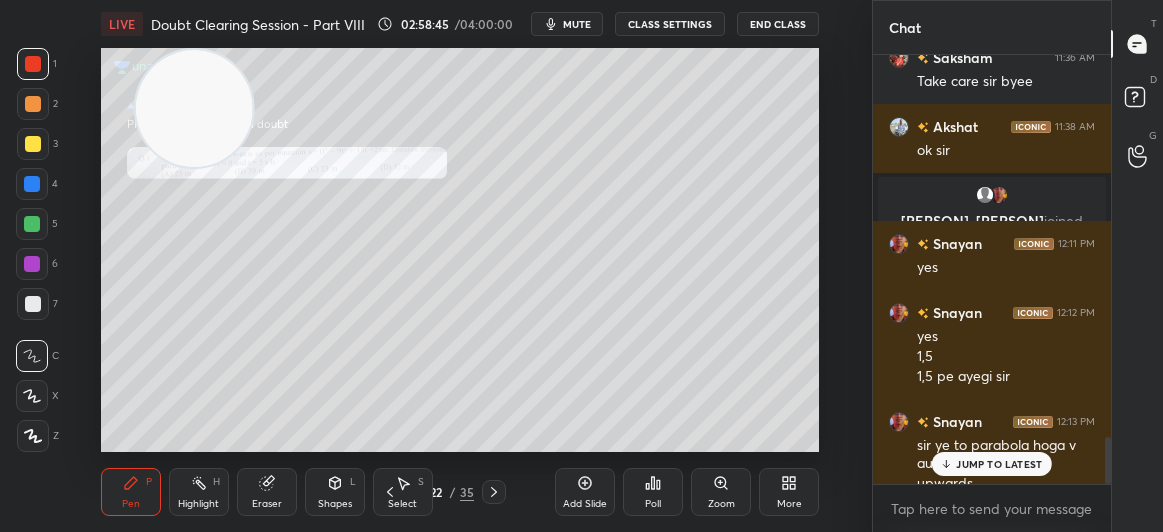 scroll, scrollTop: 3525, scrollLeft: 0, axis: vertical 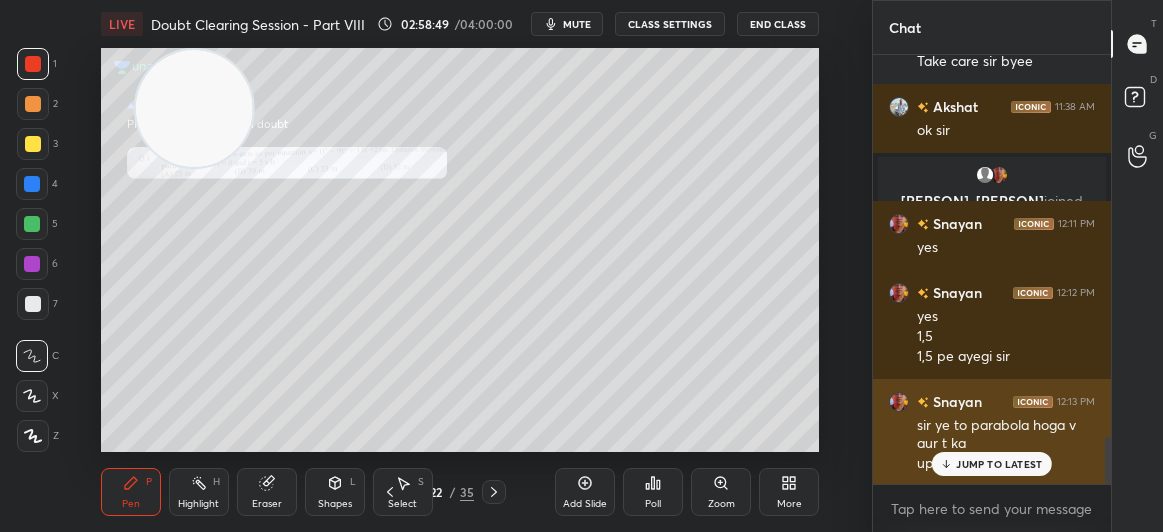click on "JUMP TO LATEST" at bounding box center (999, 464) 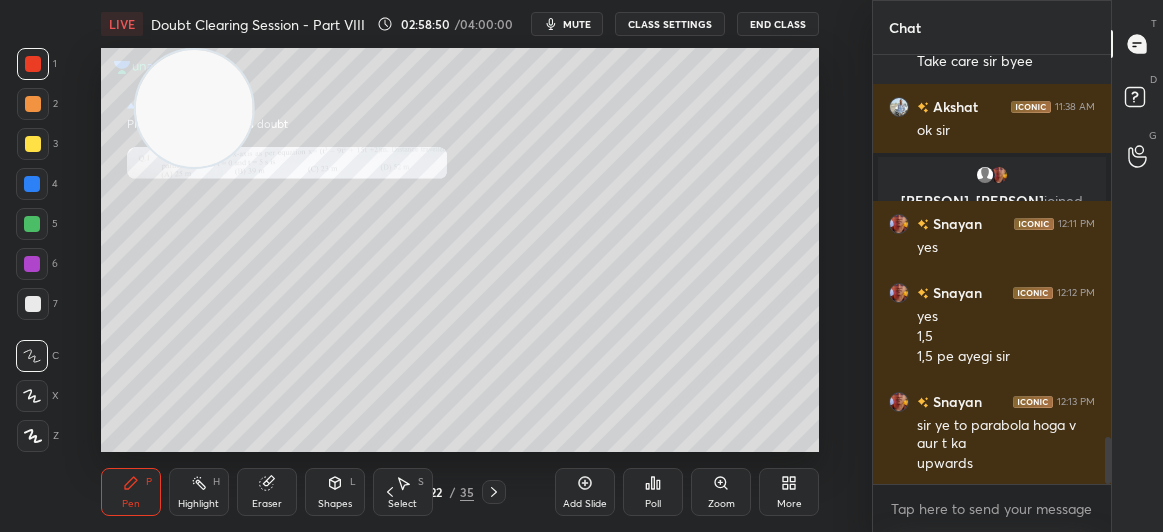 click at bounding box center (33, 144) 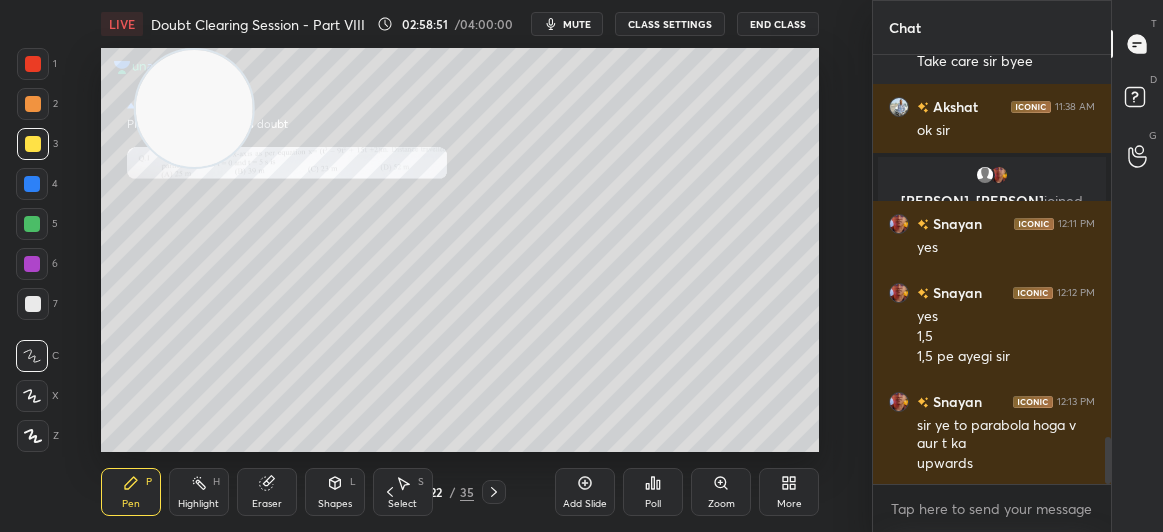 click at bounding box center (33, 144) 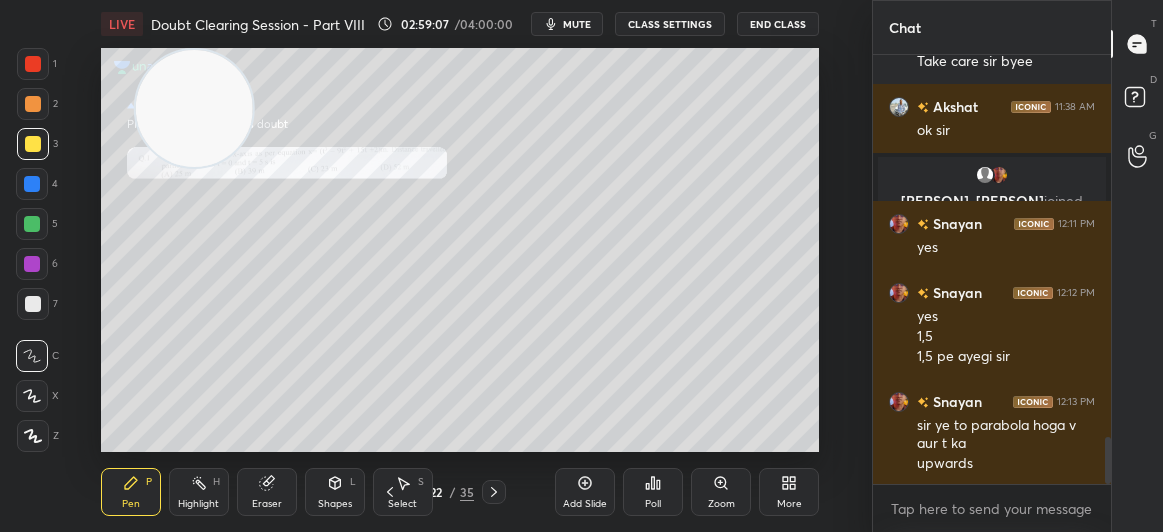 click at bounding box center (33, 64) 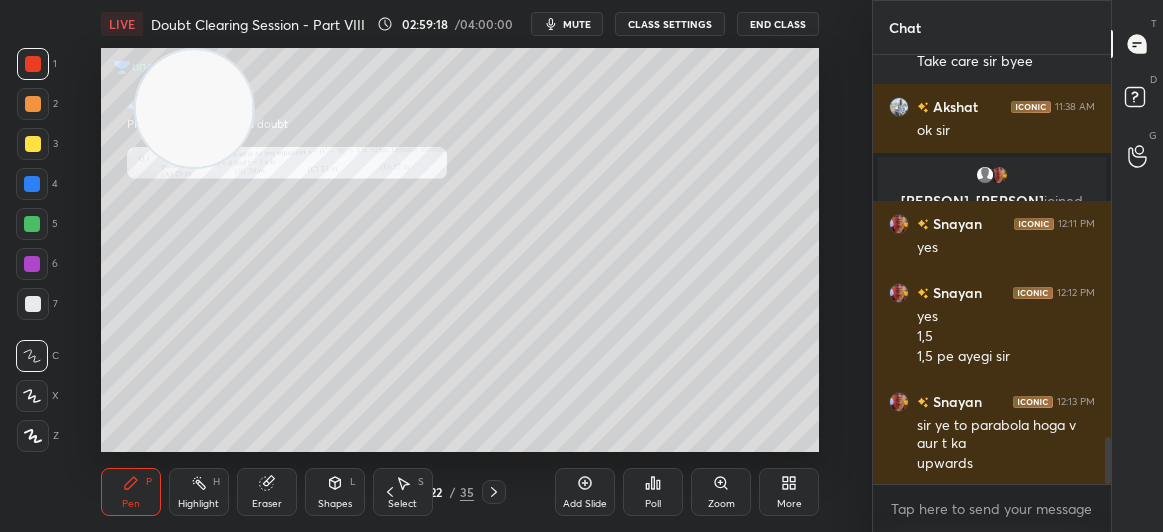 click at bounding box center [33, 144] 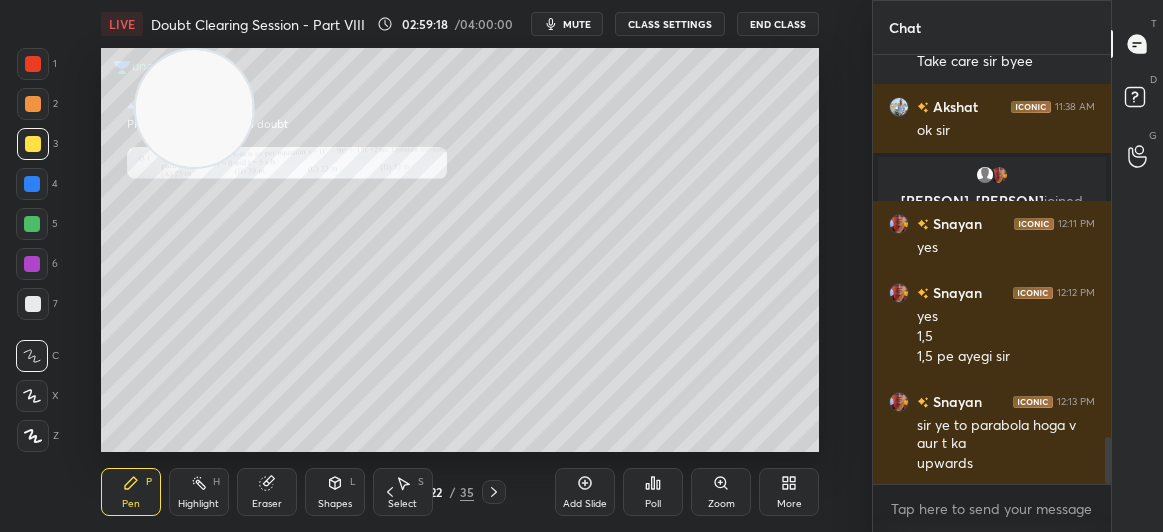 click at bounding box center [33, 144] 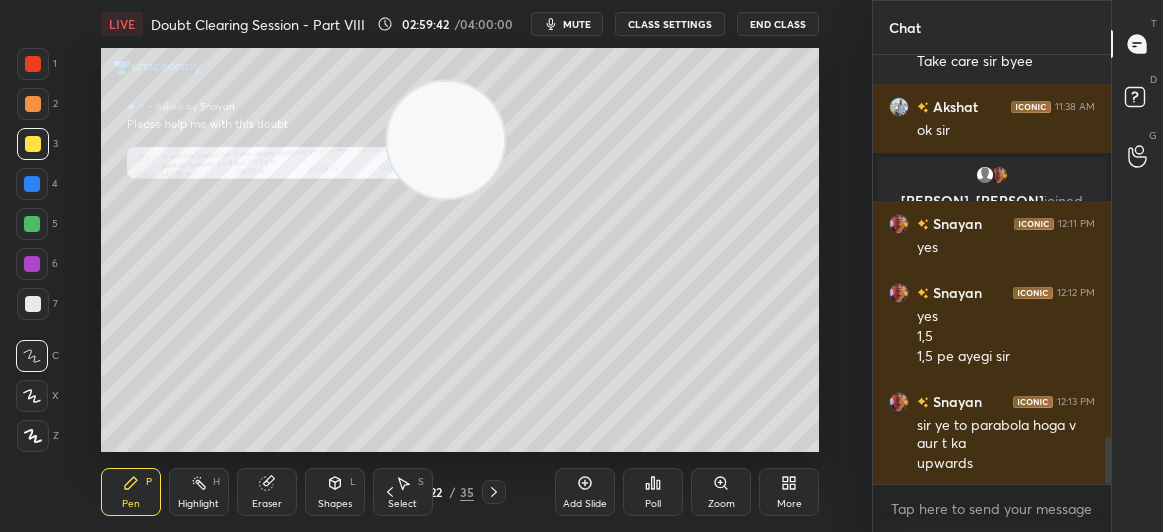 click at bounding box center [33, 304] 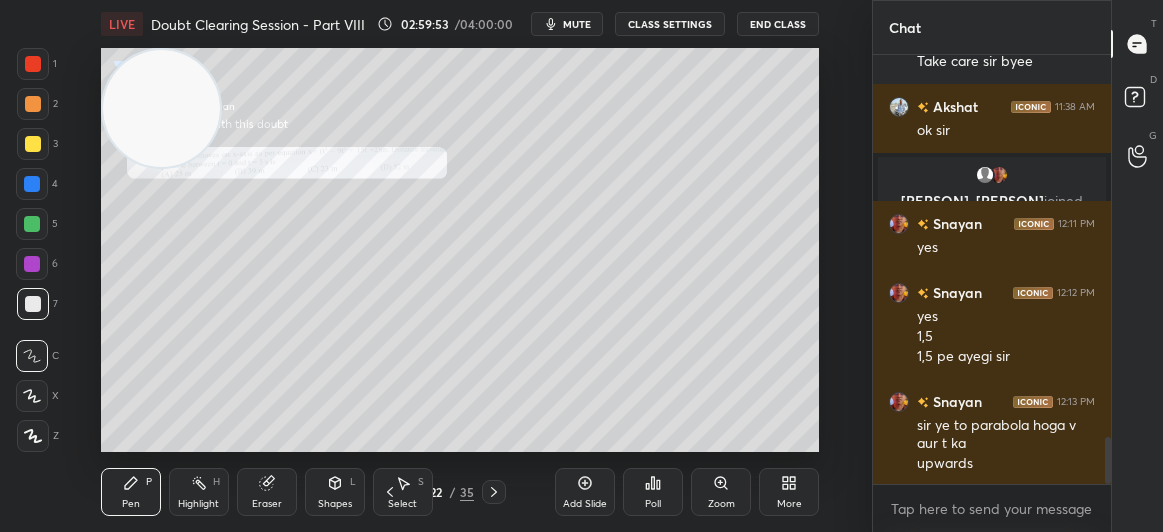 click at bounding box center (33, 144) 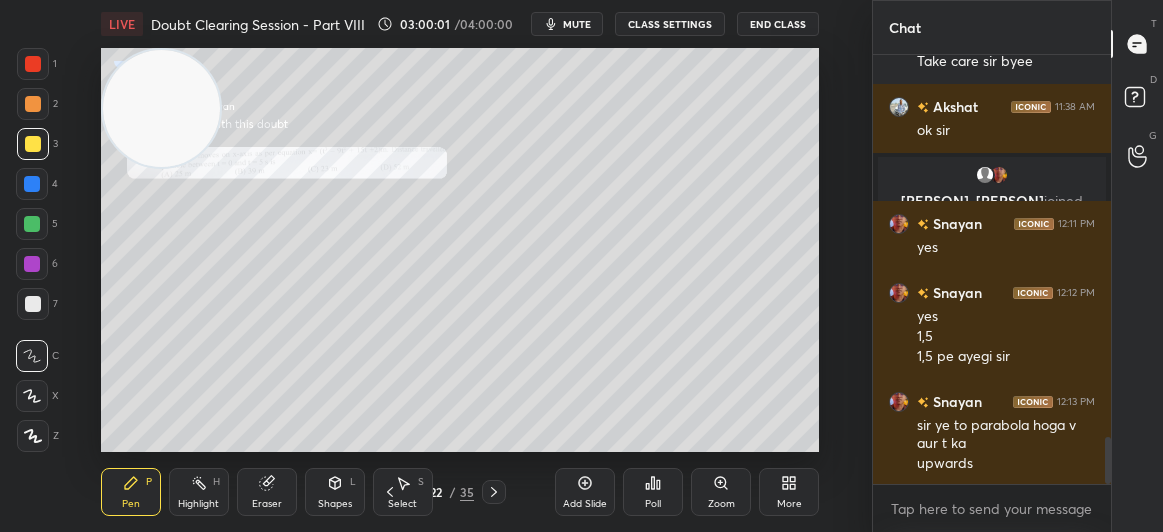 click at bounding box center (33, 304) 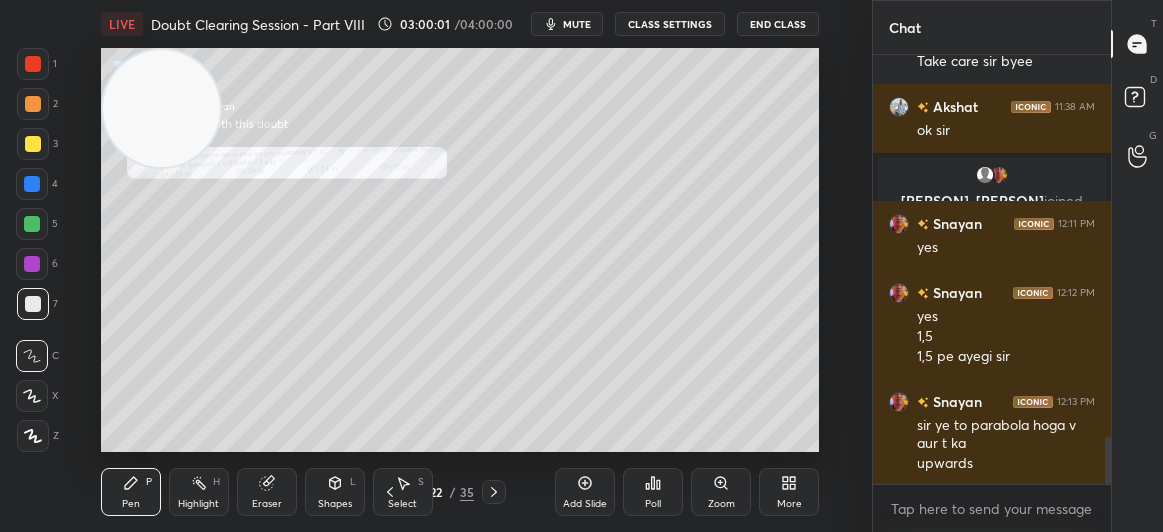 click at bounding box center [33, 304] 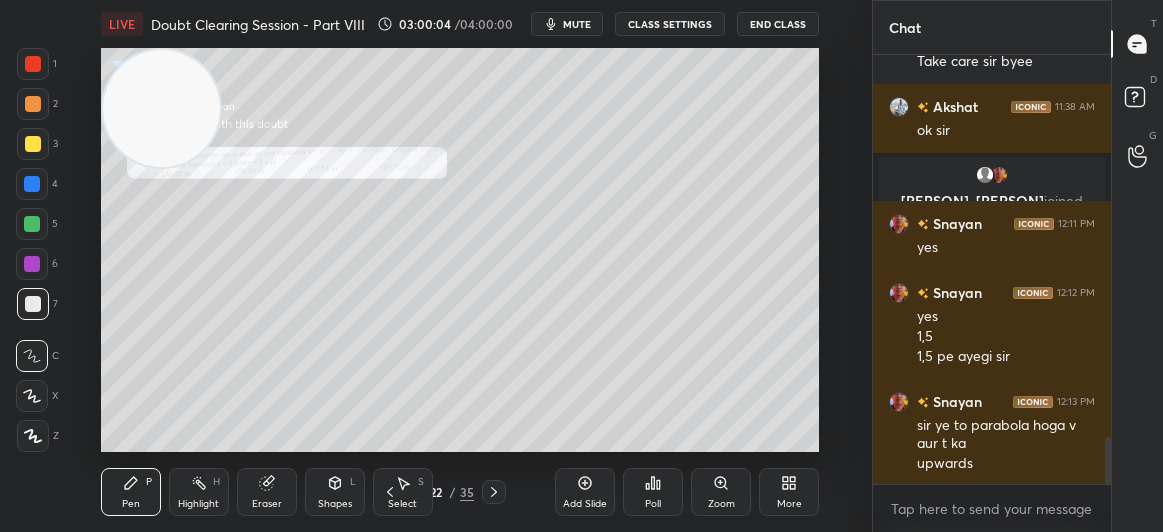 click on "Eraser" at bounding box center (267, 492) 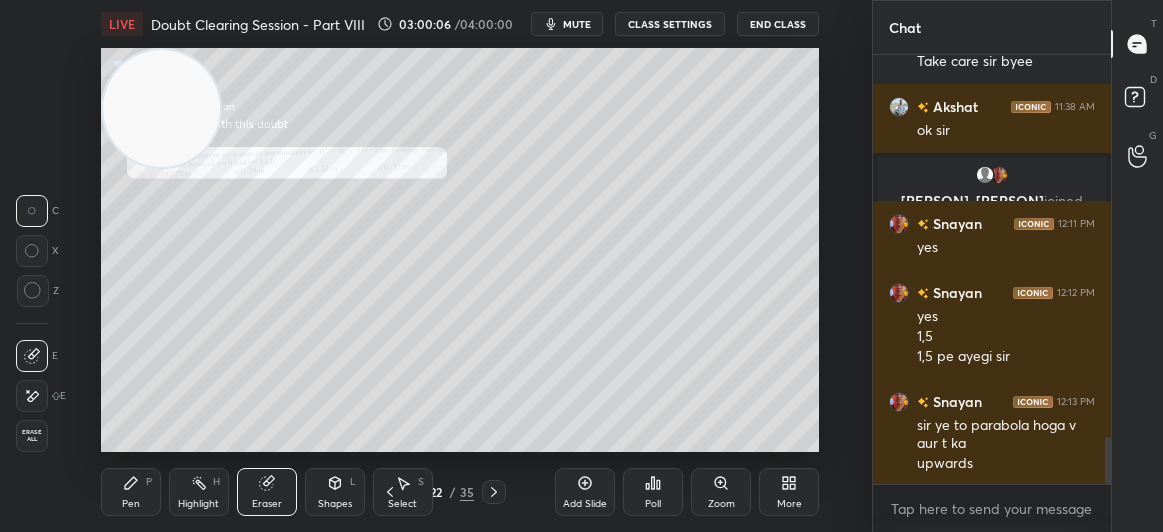 click 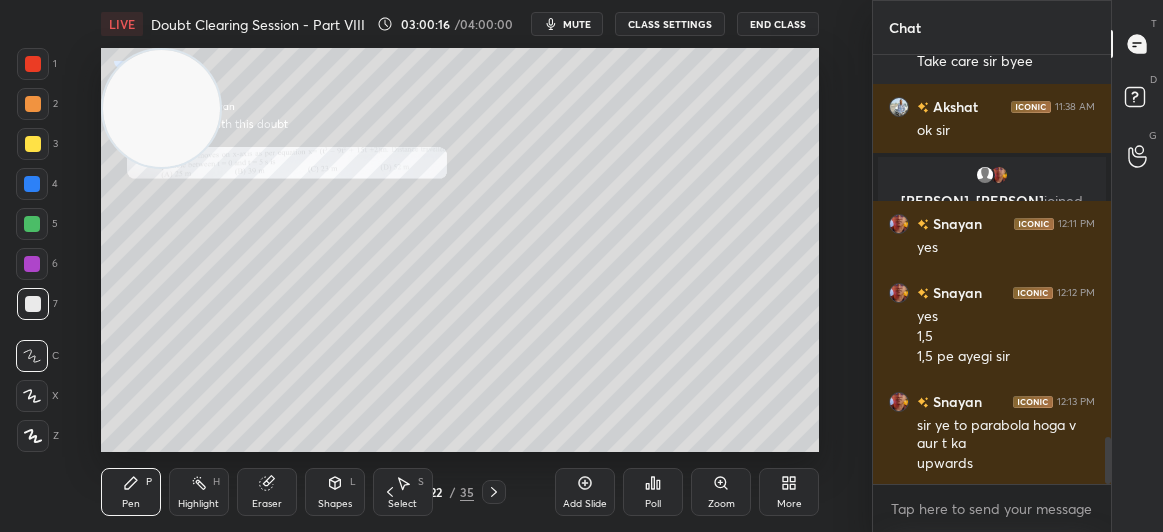 click at bounding box center (32, 264) 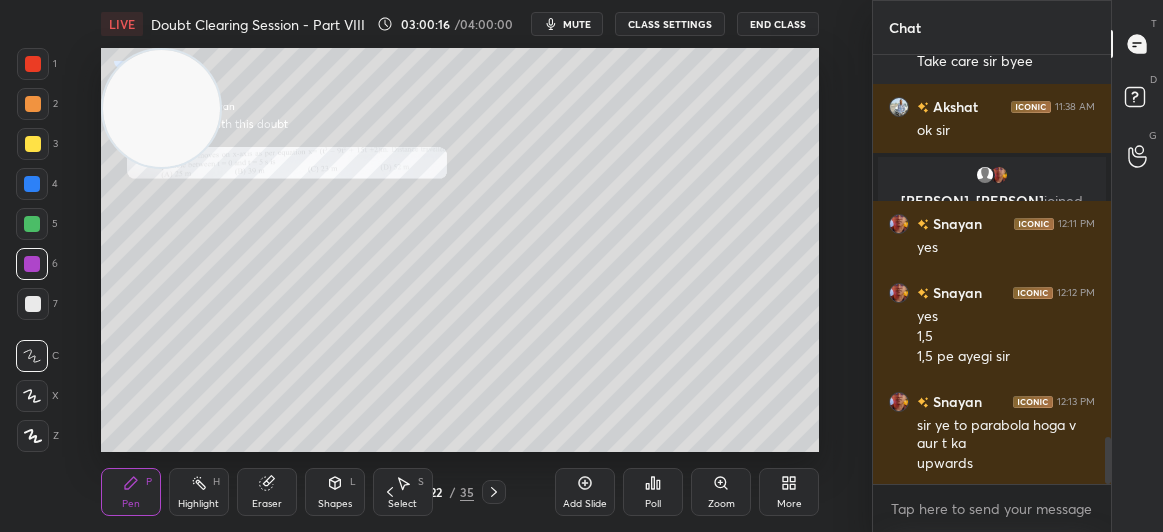 click at bounding box center [32, 224] 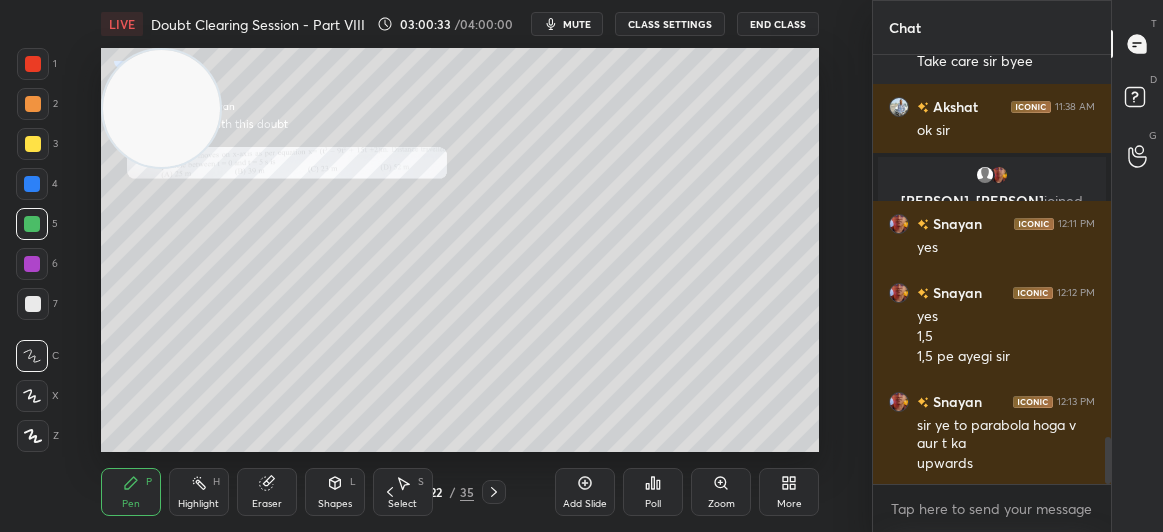 click at bounding box center [33, 64] 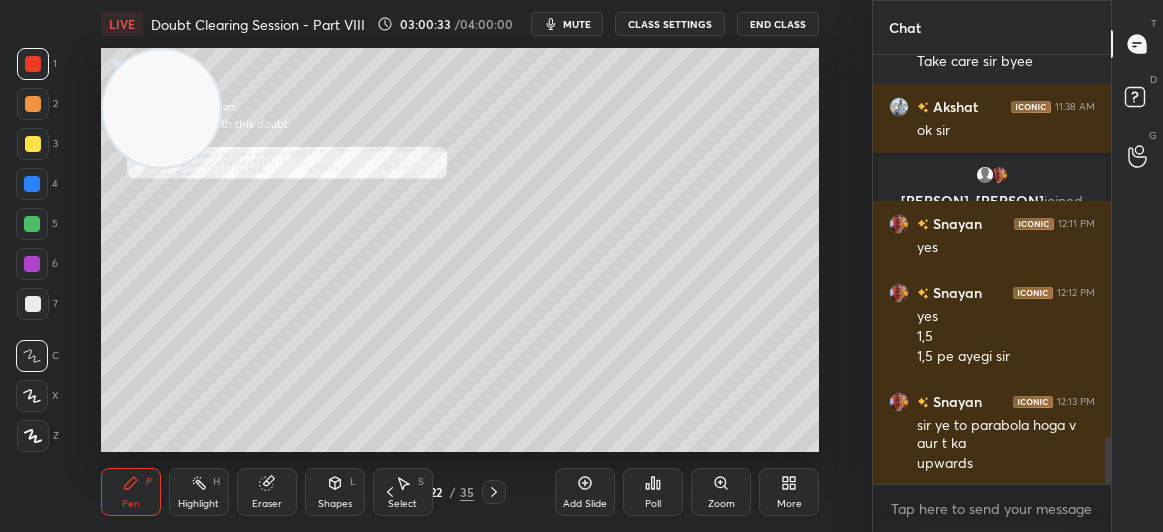 click at bounding box center [33, 64] 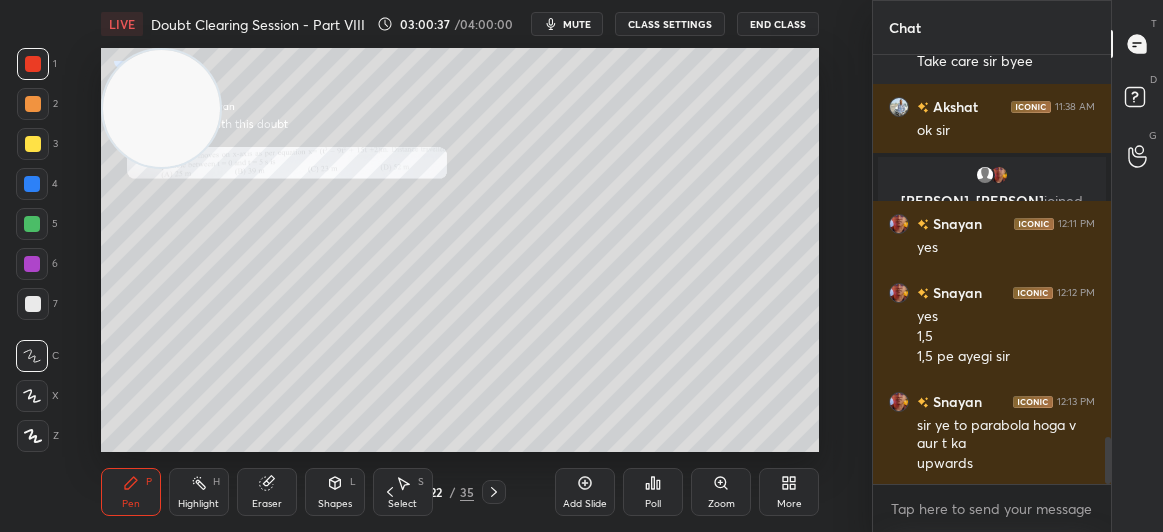click on "Zoom" at bounding box center [721, 504] 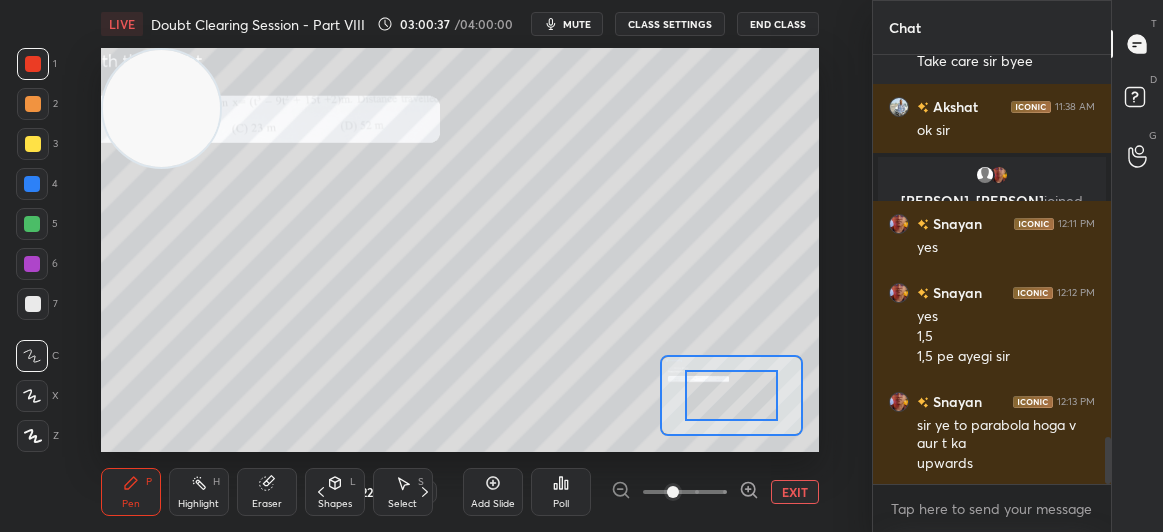 click at bounding box center (673, 492) 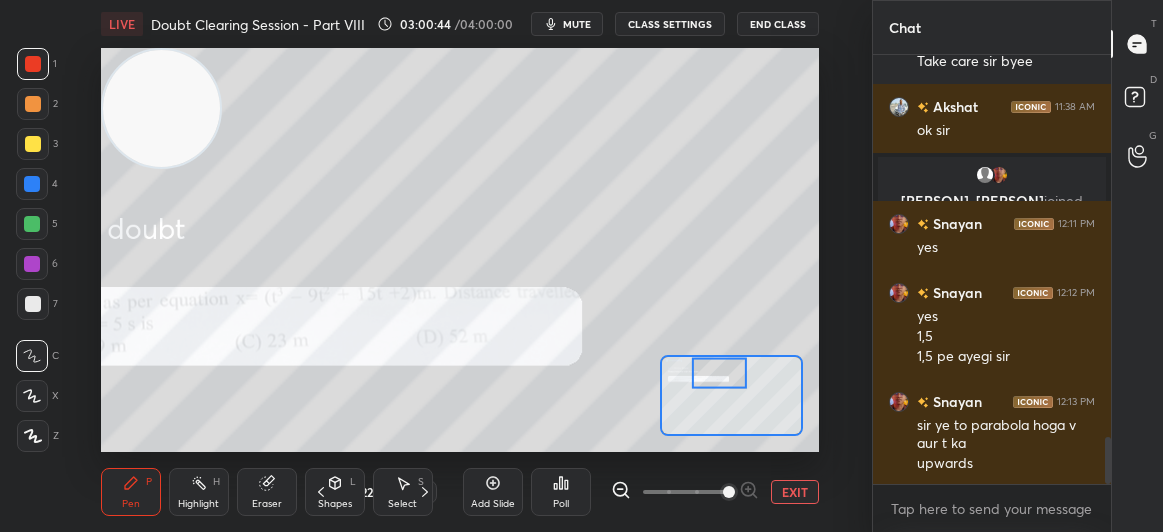 click on "EXIT" at bounding box center [795, 492] 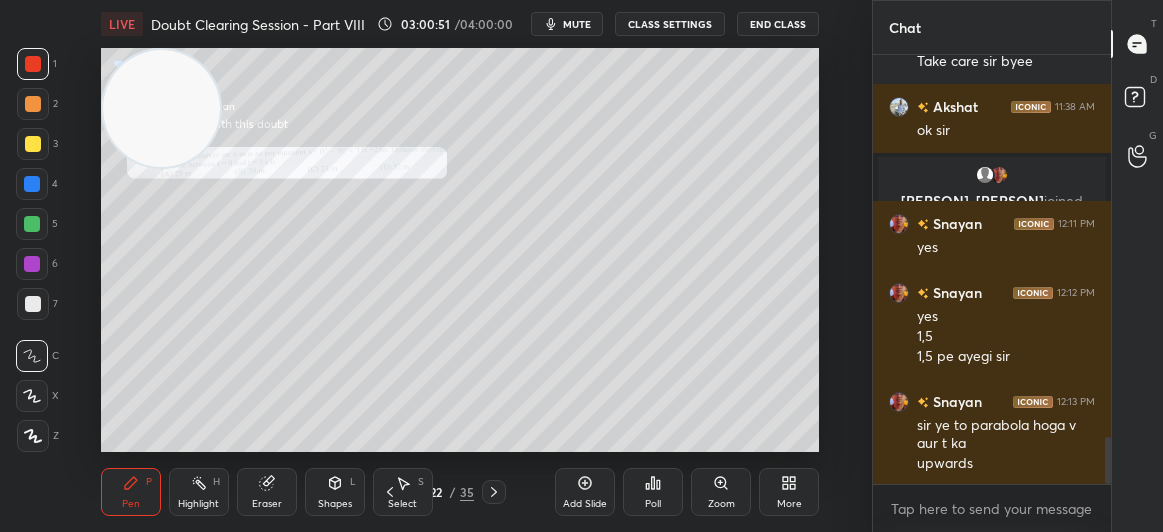 click at bounding box center (33, 144) 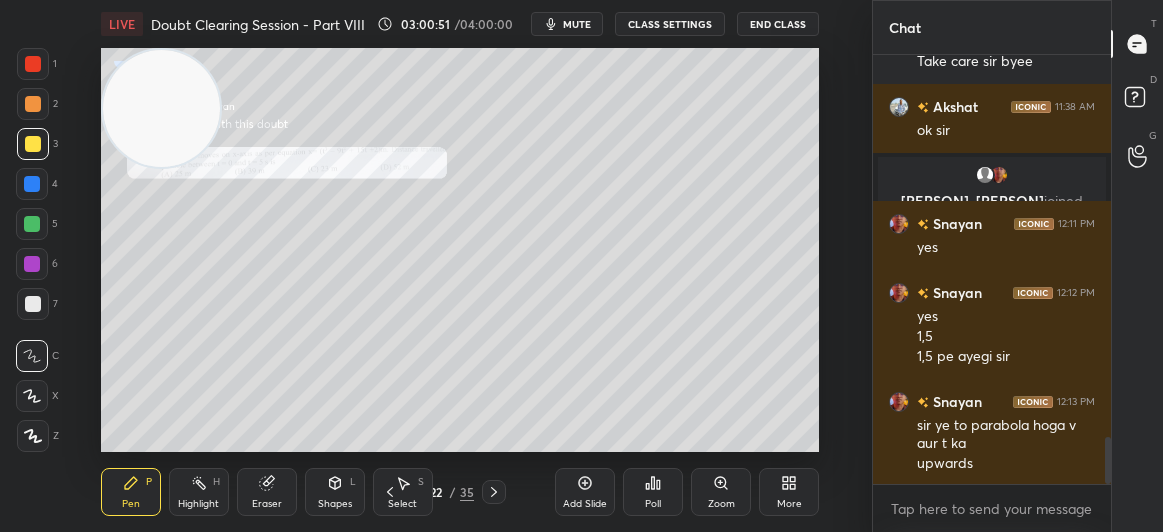 click at bounding box center [33, 144] 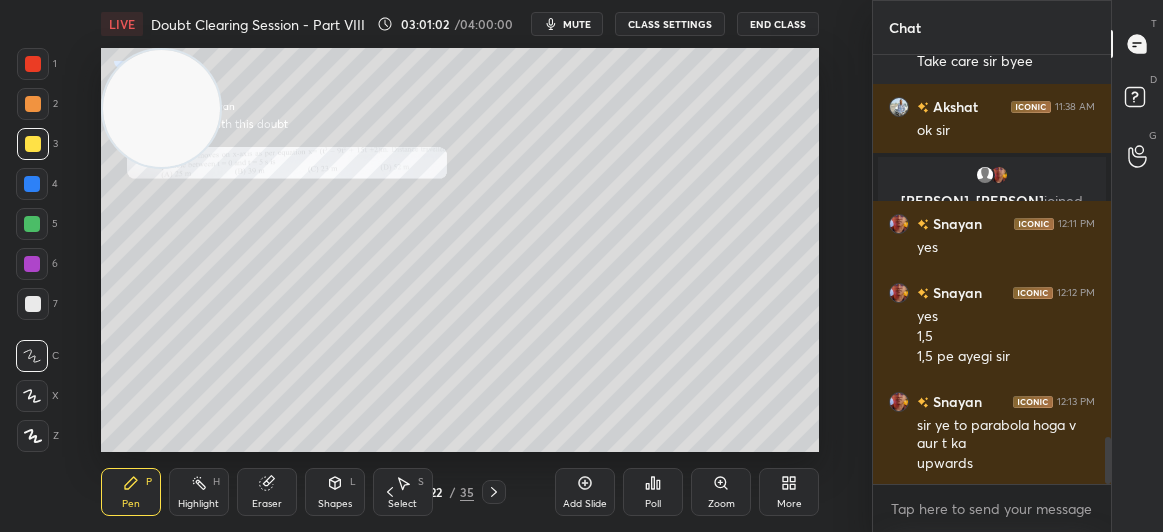 click at bounding box center [33, 64] 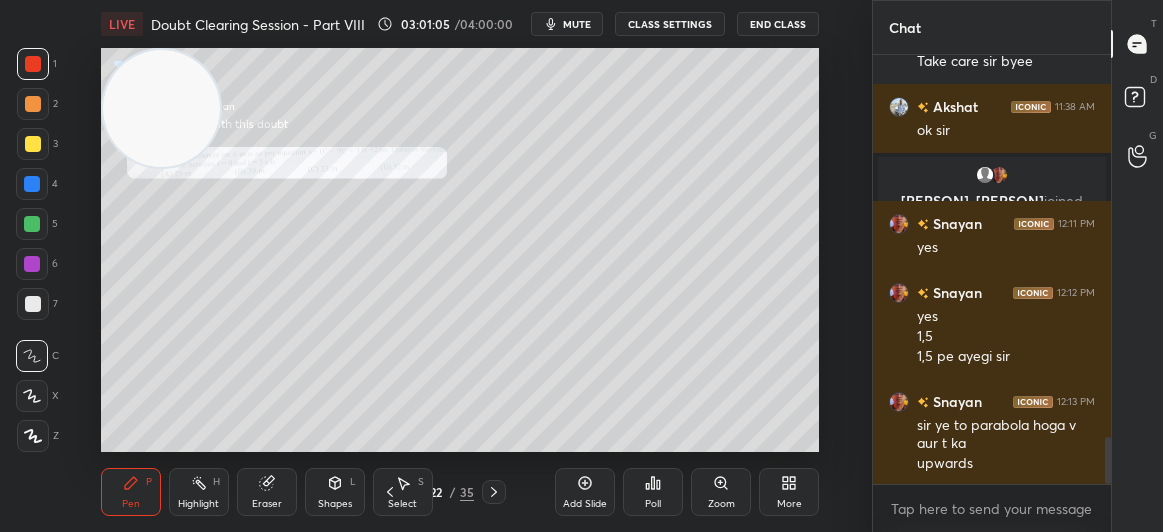 click 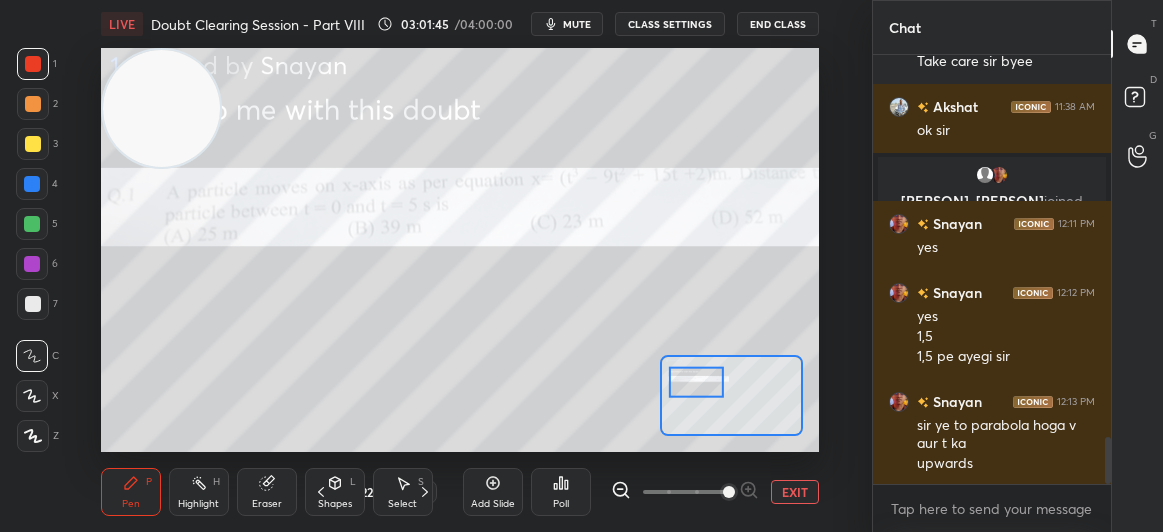 click on "EXIT" at bounding box center (795, 492) 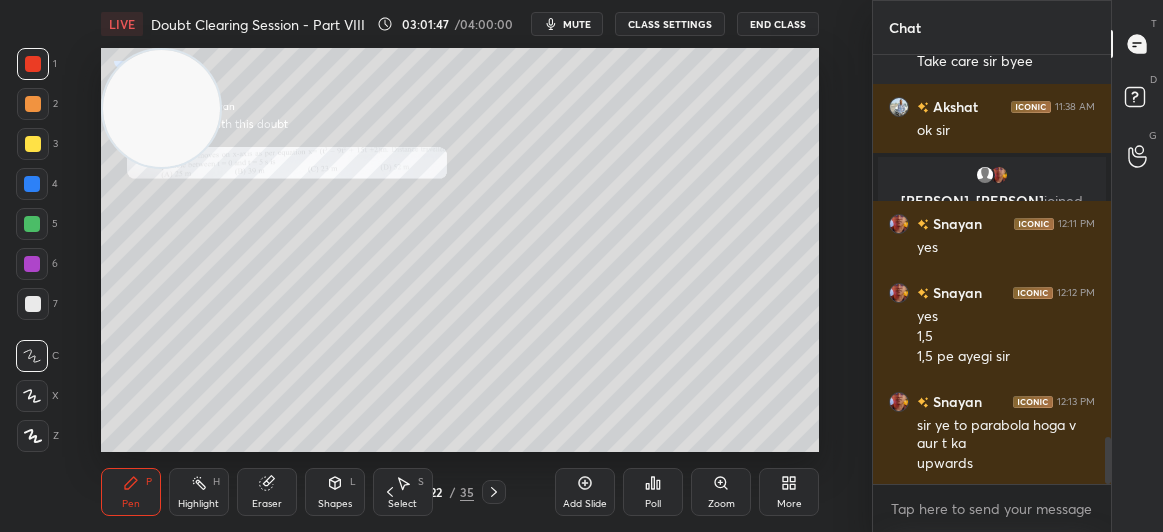 click at bounding box center (33, 144) 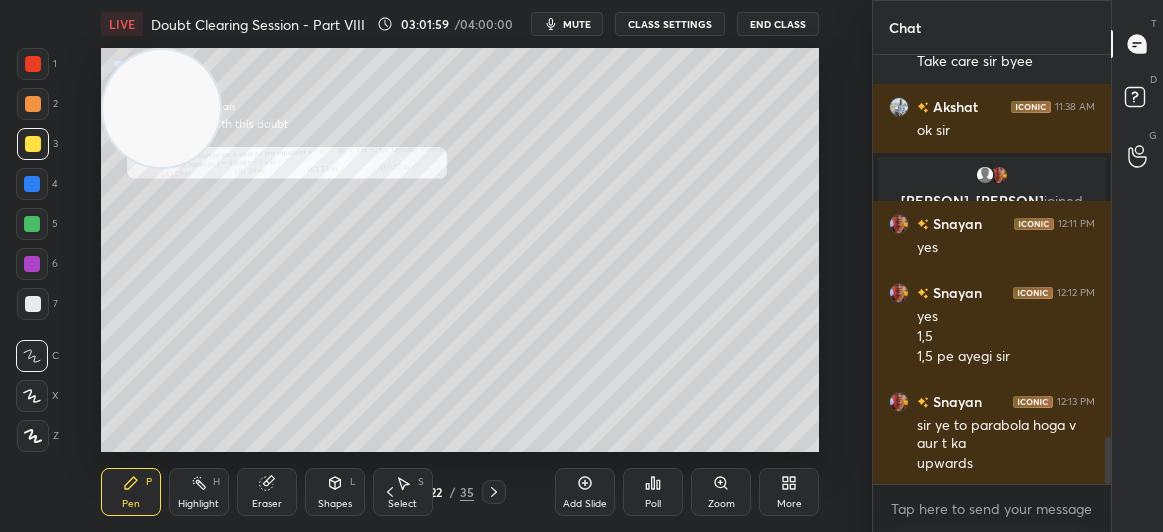 click at bounding box center (33, 64) 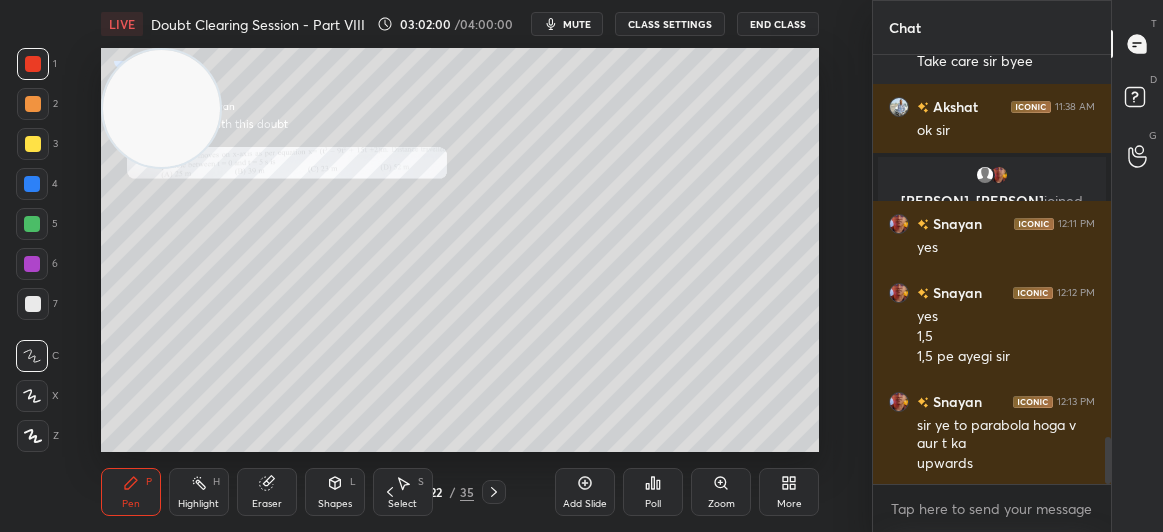 click at bounding box center [33, 64] 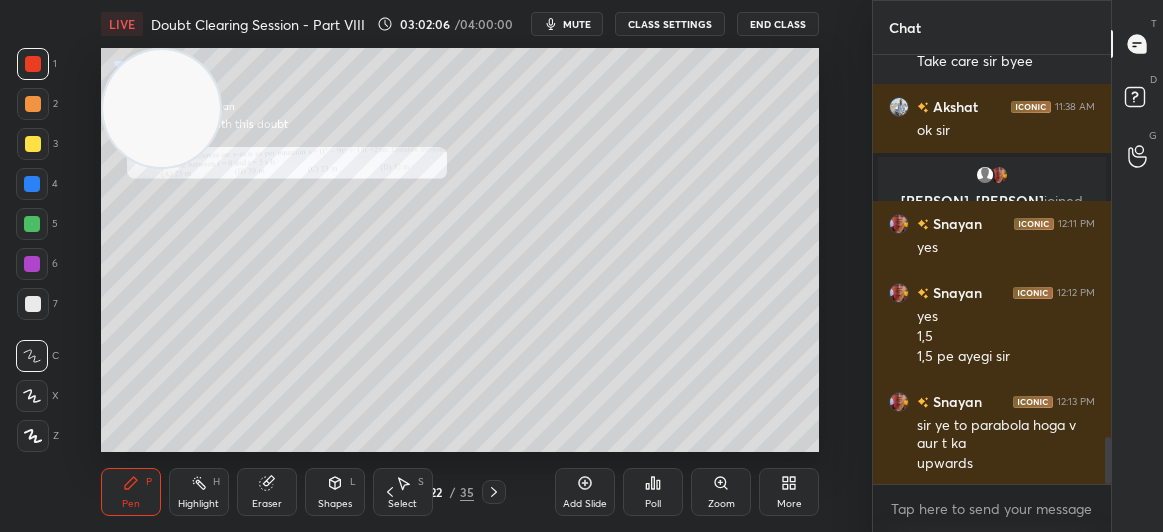click on "Eraser" at bounding box center [267, 492] 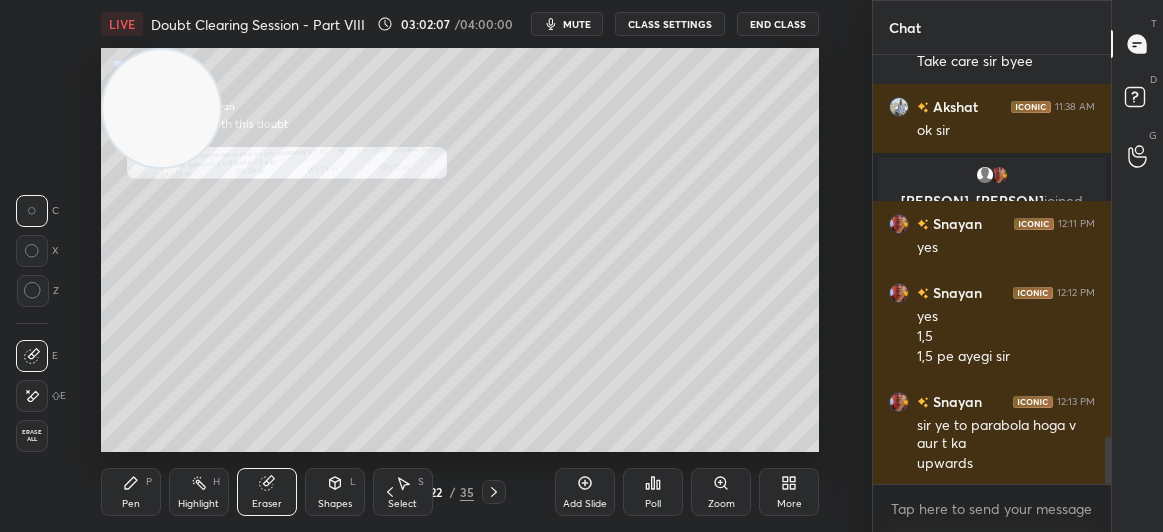 click on "Eraser" at bounding box center (267, 492) 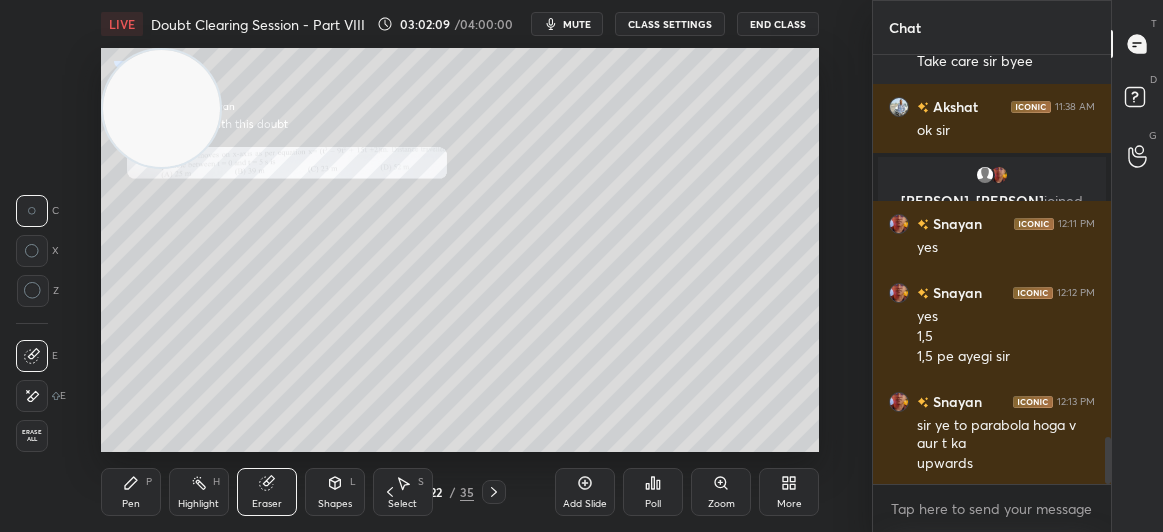 click on "Pen" at bounding box center (131, 504) 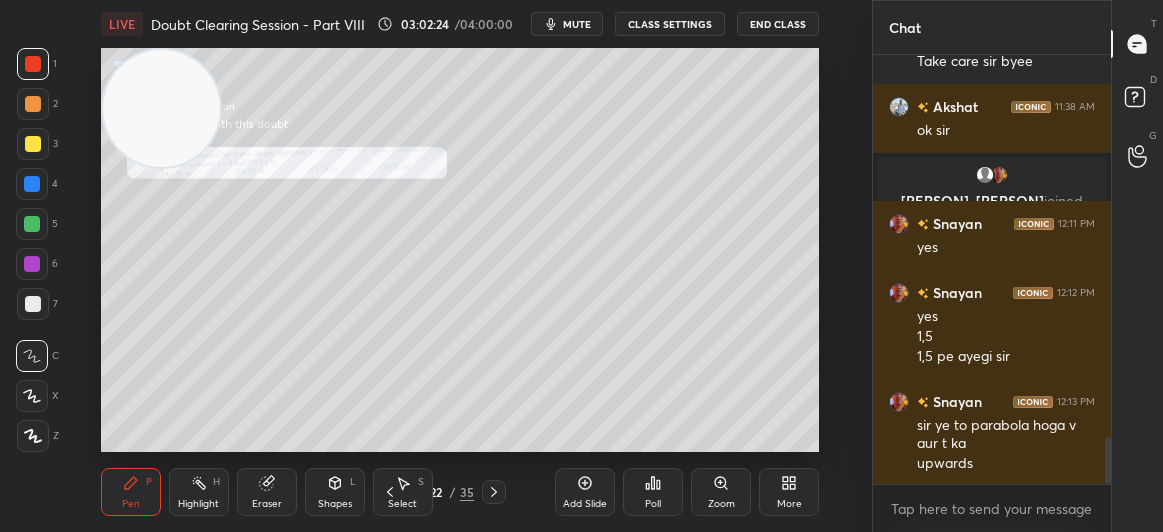 click on "Zoom" at bounding box center (721, 492) 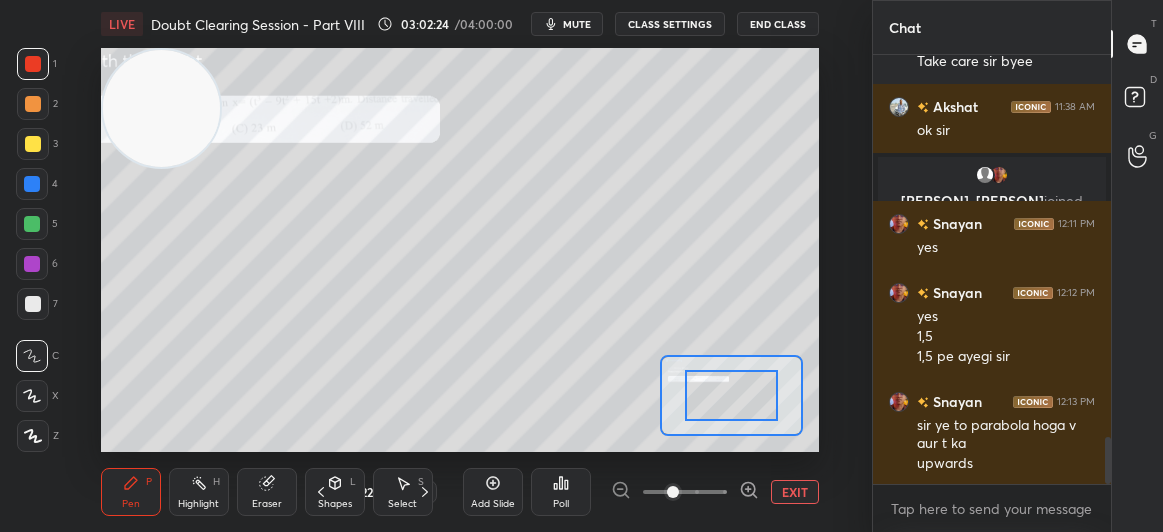 click at bounding box center (685, 492) 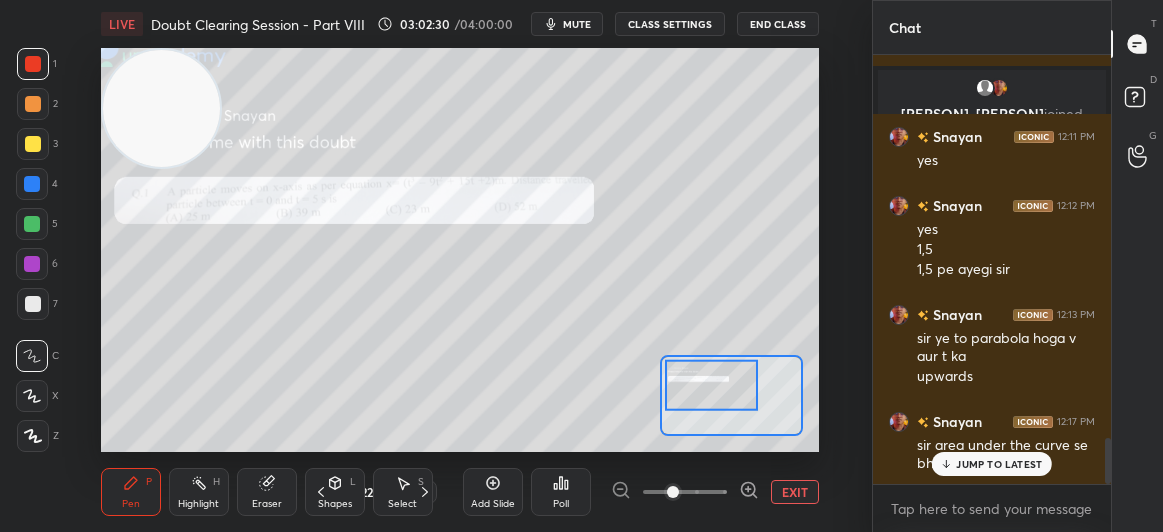 scroll, scrollTop: 3681, scrollLeft: 0, axis: vertical 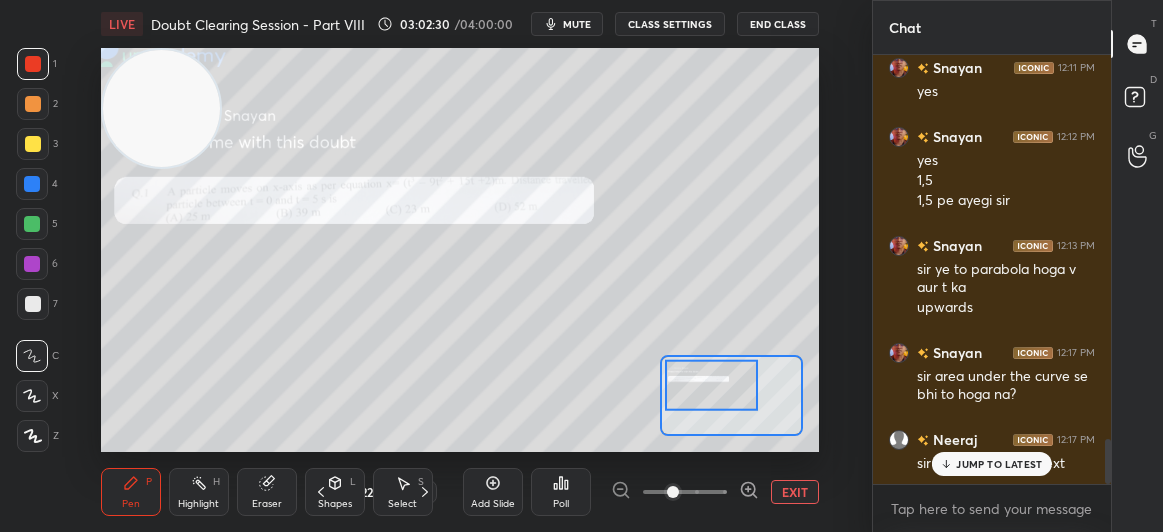 click on "JUMP TO LATEST" at bounding box center (999, 464) 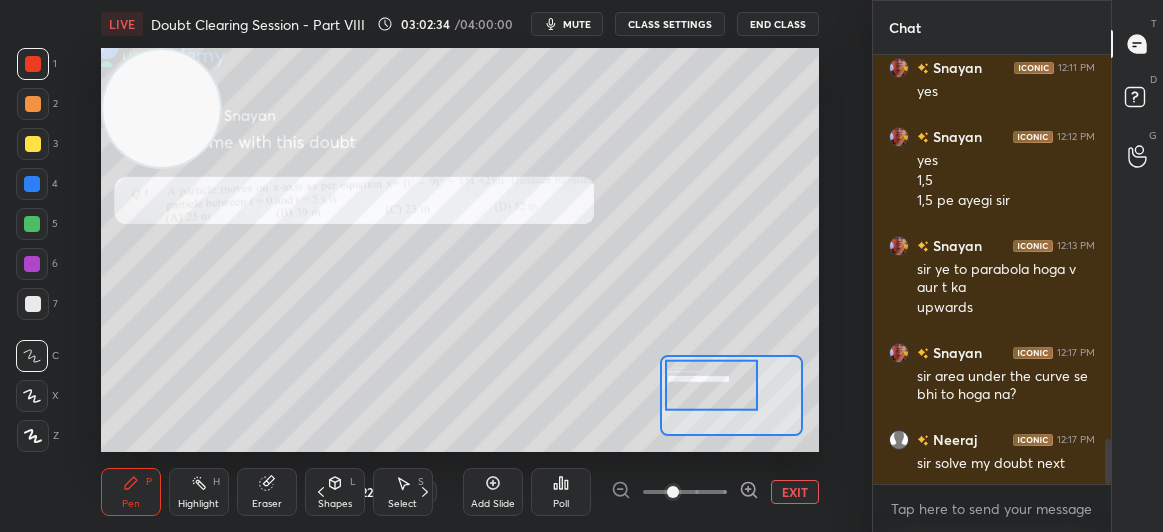 click at bounding box center (33, 144) 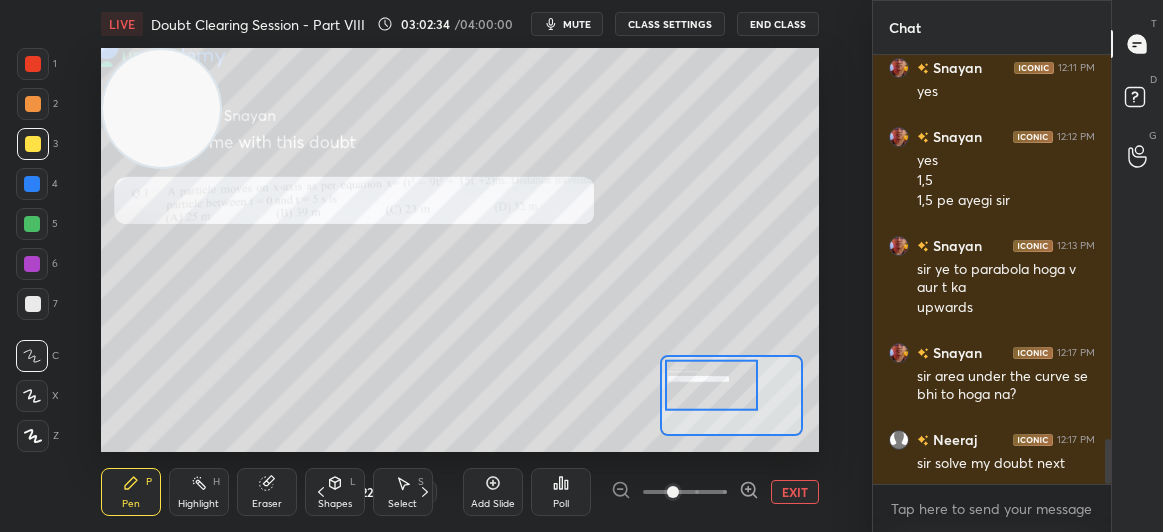 click at bounding box center [33, 144] 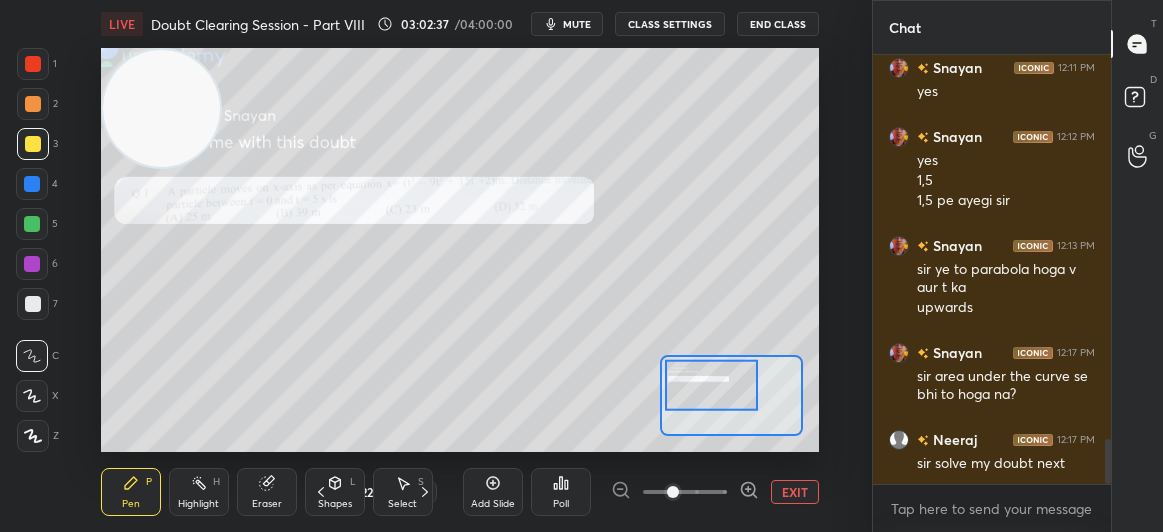 click on "D Doubts (D)" at bounding box center [1137, 100] 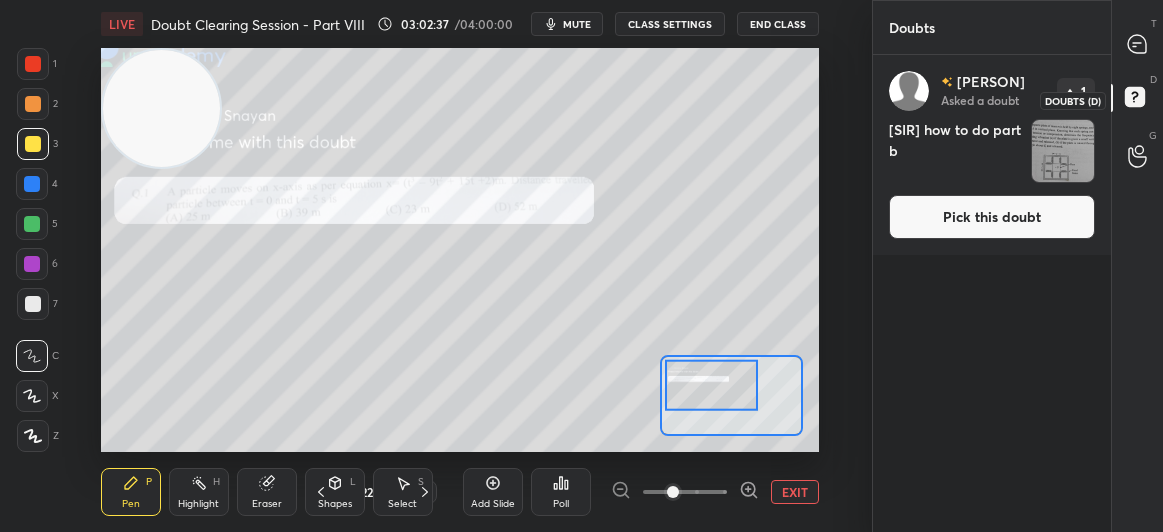click 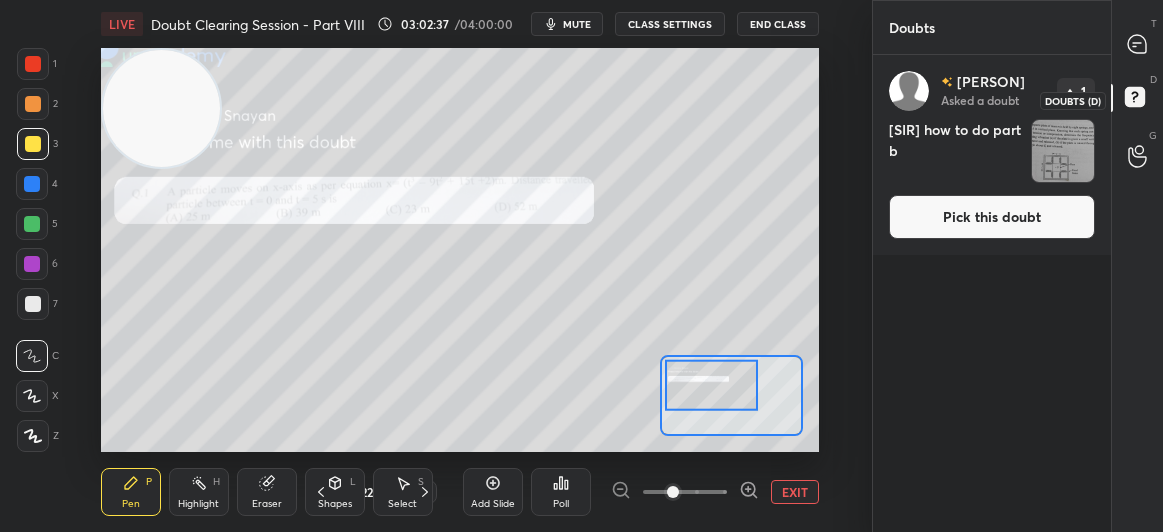 click 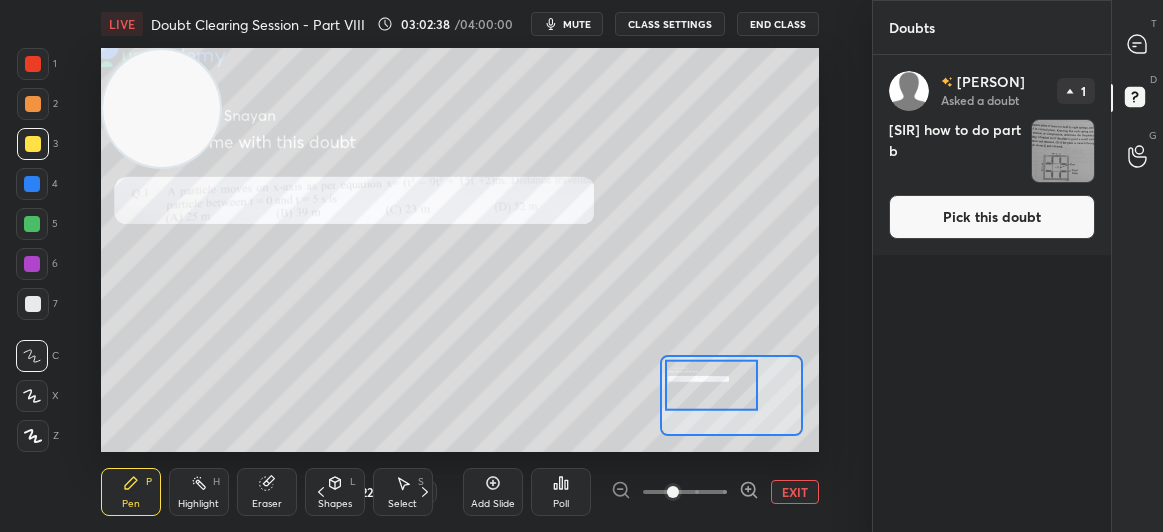 click on "T Messages (T)" at bounding box center (1137, 44) 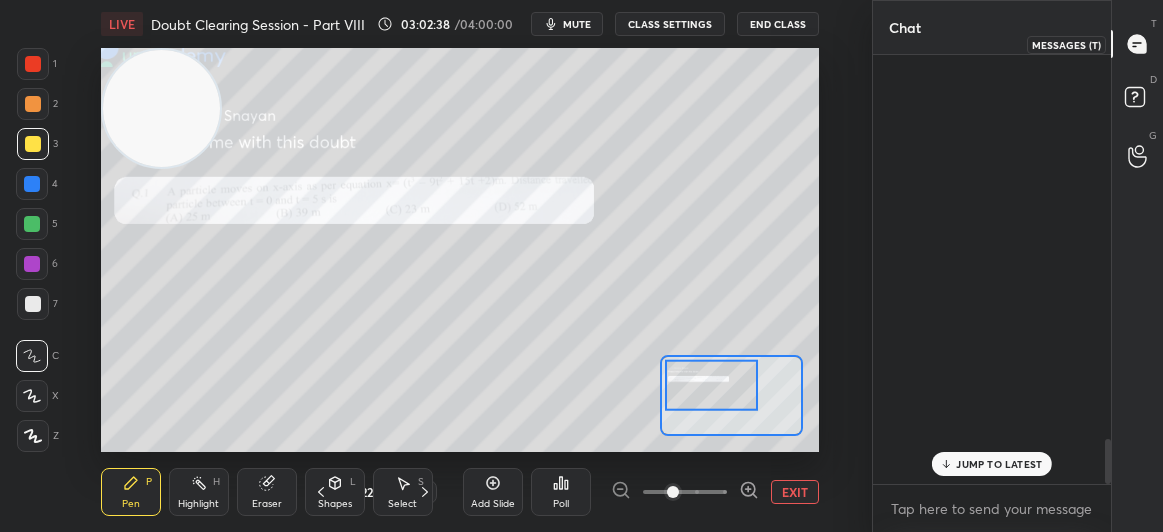 scroll, scrollTop: 3681, scrollLeft: 0, axis: vertical 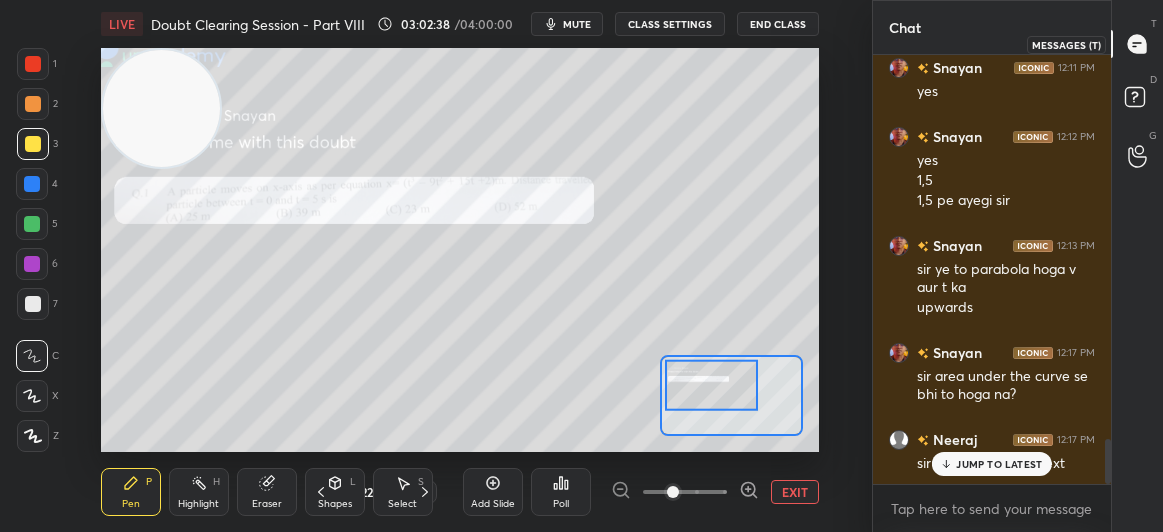 click 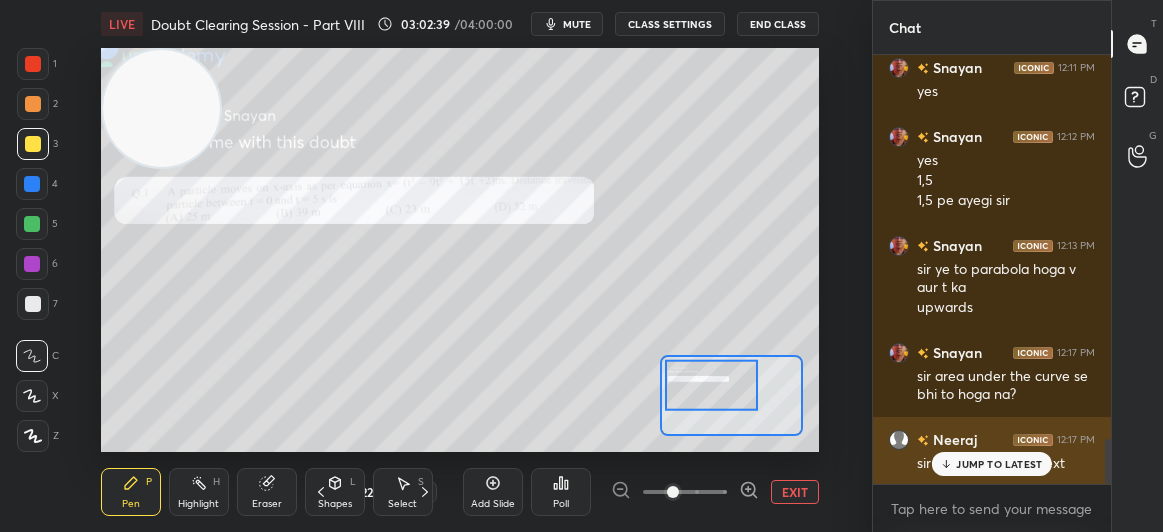 click on "JUMP TO LATEST" at bounding box center (999, 464) 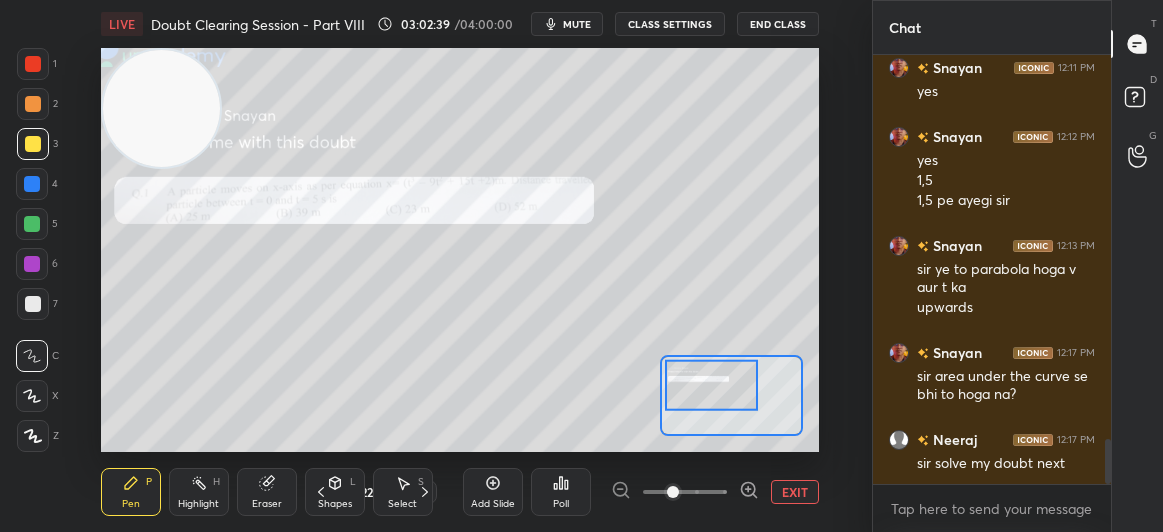 click 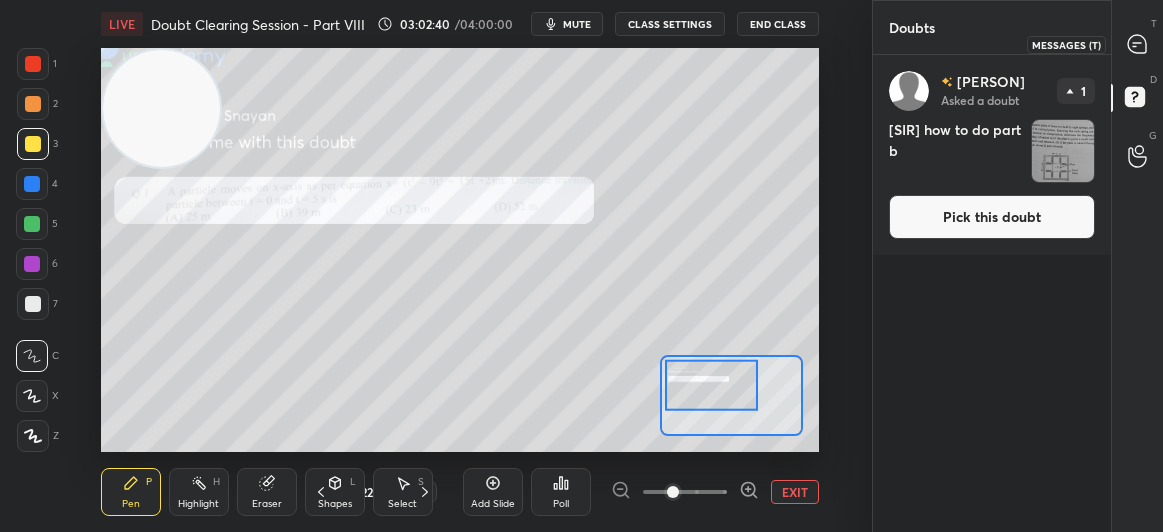 click 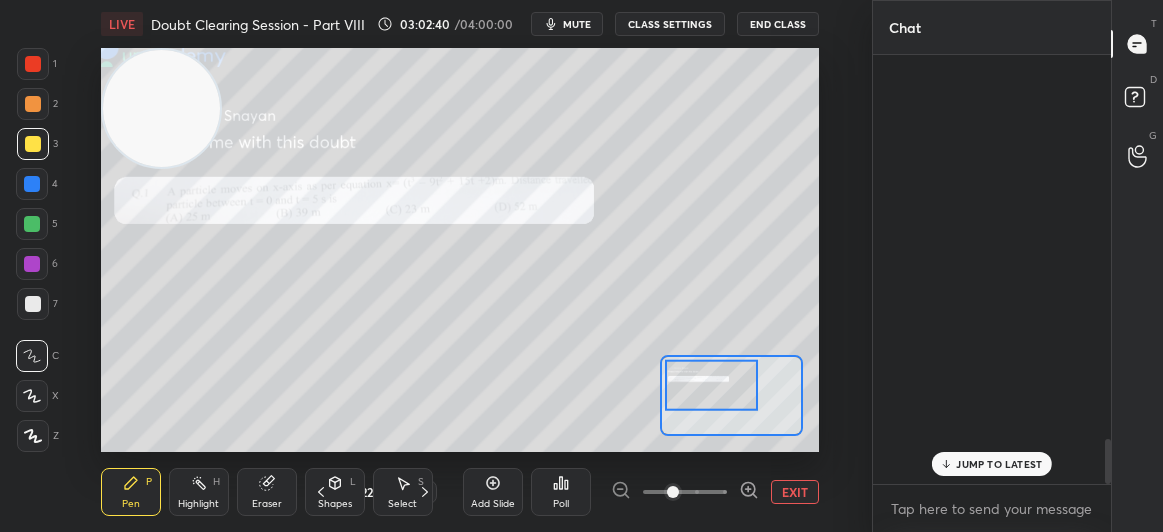 scroll, scrollTop: 3681, scrollLeft: 0, axis: vertical 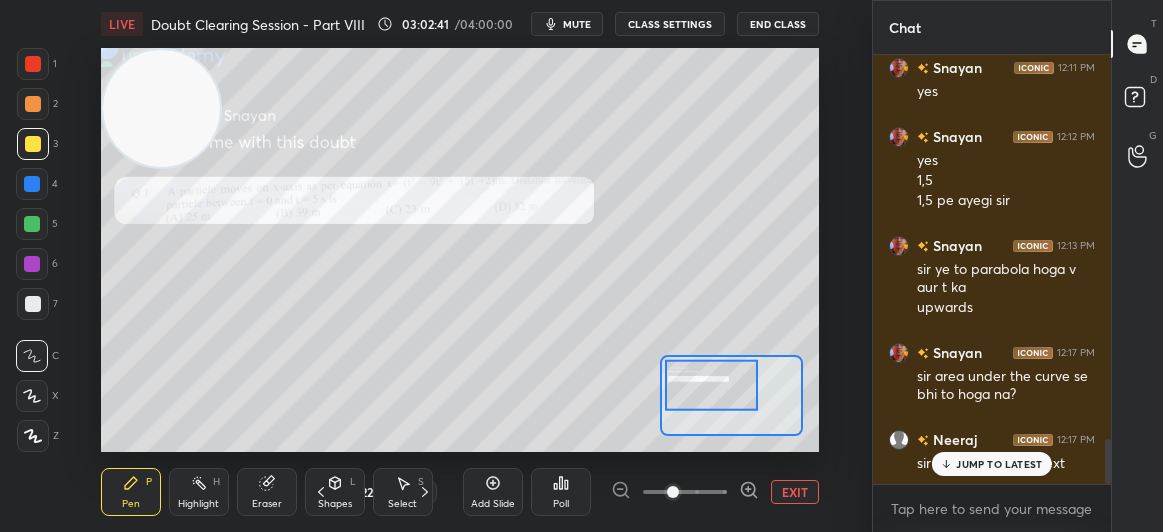 click 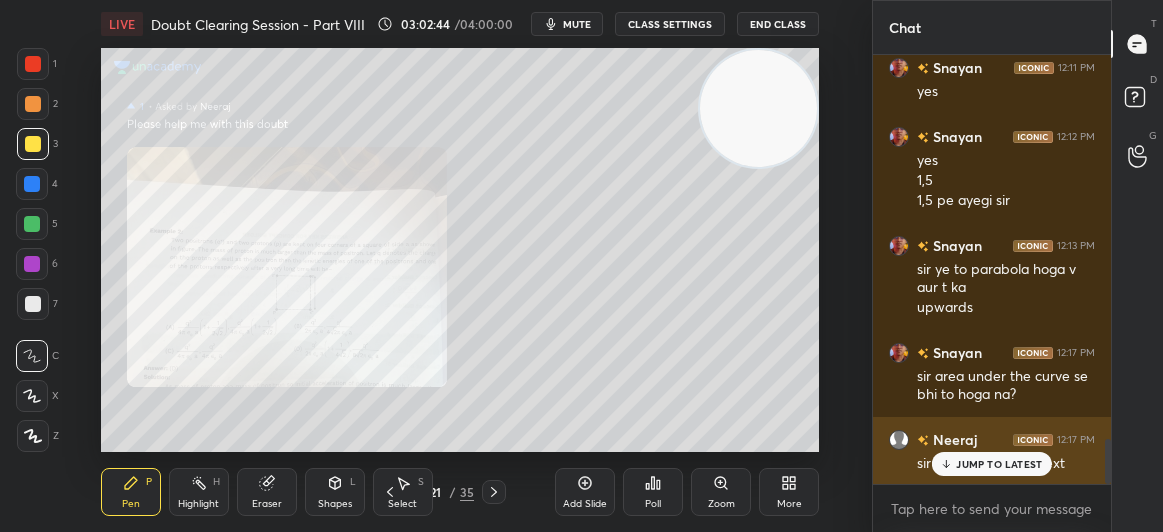 click on "JUMP TO LATEST" at bounding box center (992, 464) 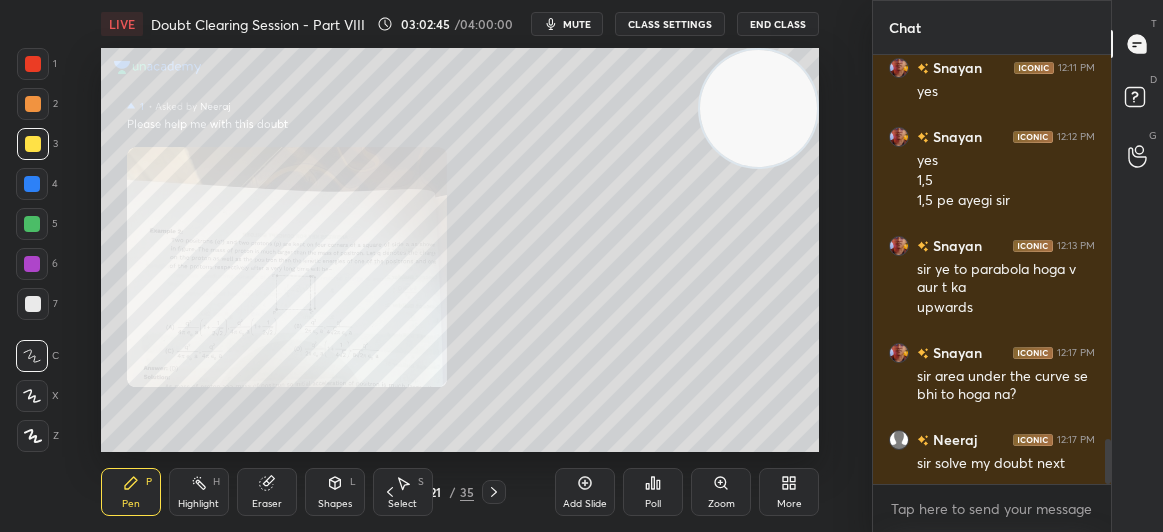 click 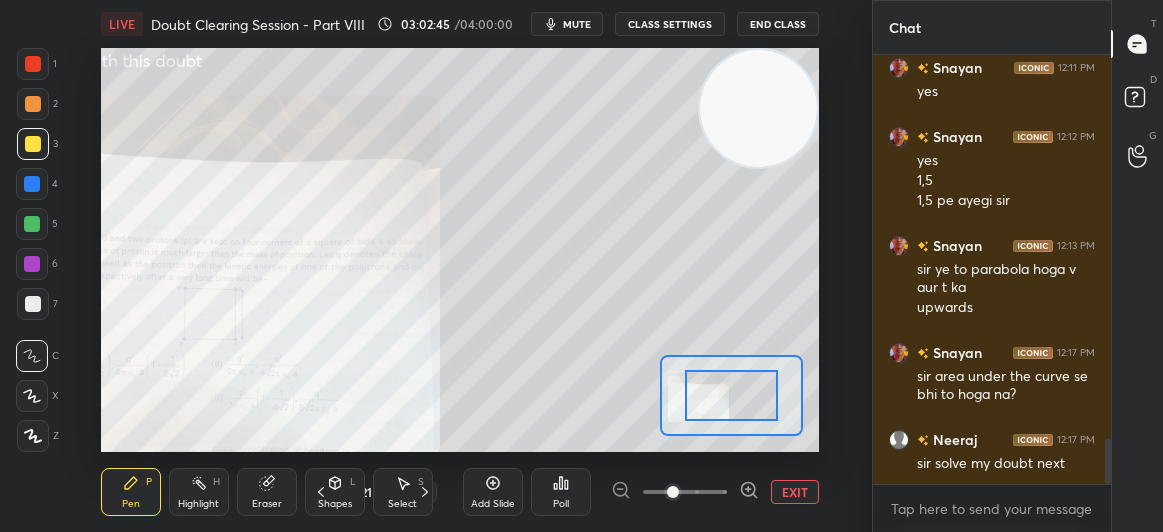 click at bounding box center [673, 492] 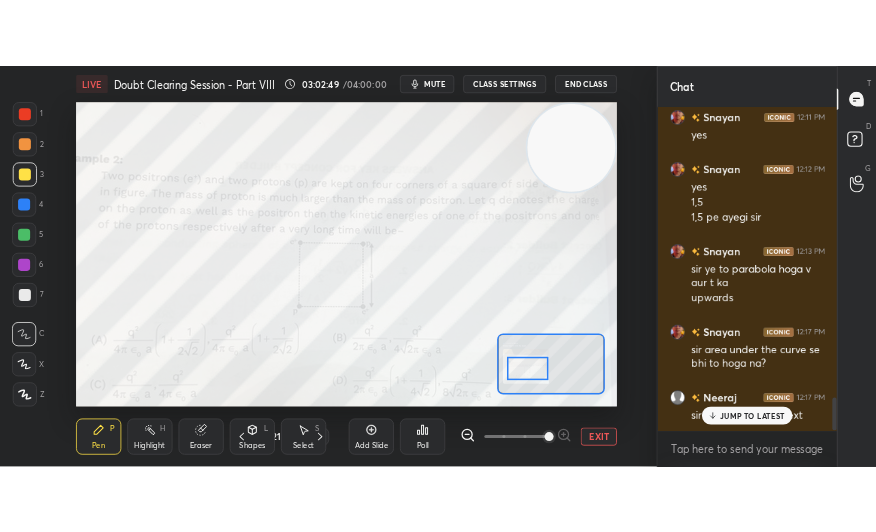 scroll, scrollTop: 3750, scrollLeft: 0, axis: vertical 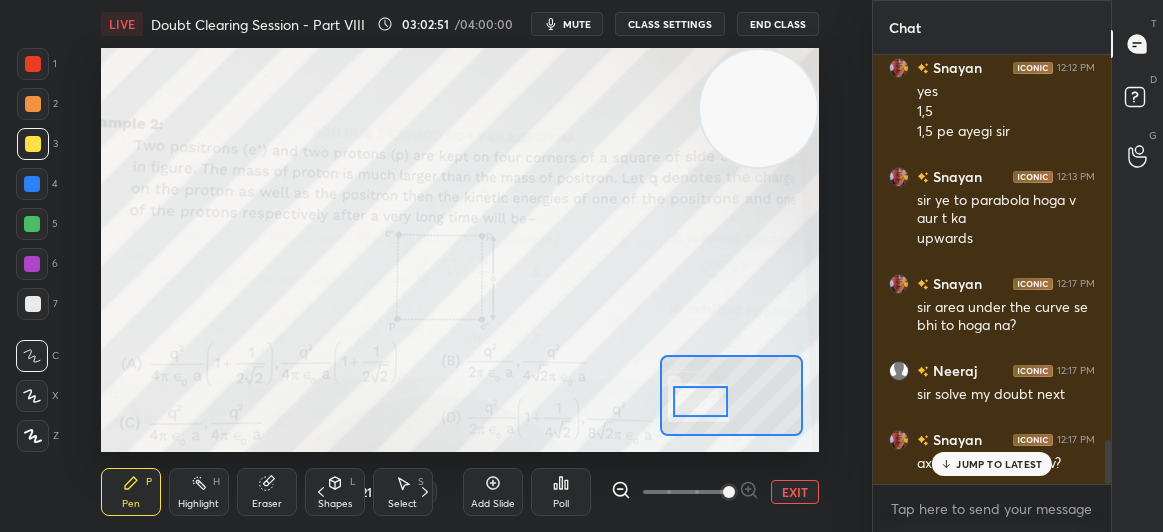 click at bounding box center (33, 64) 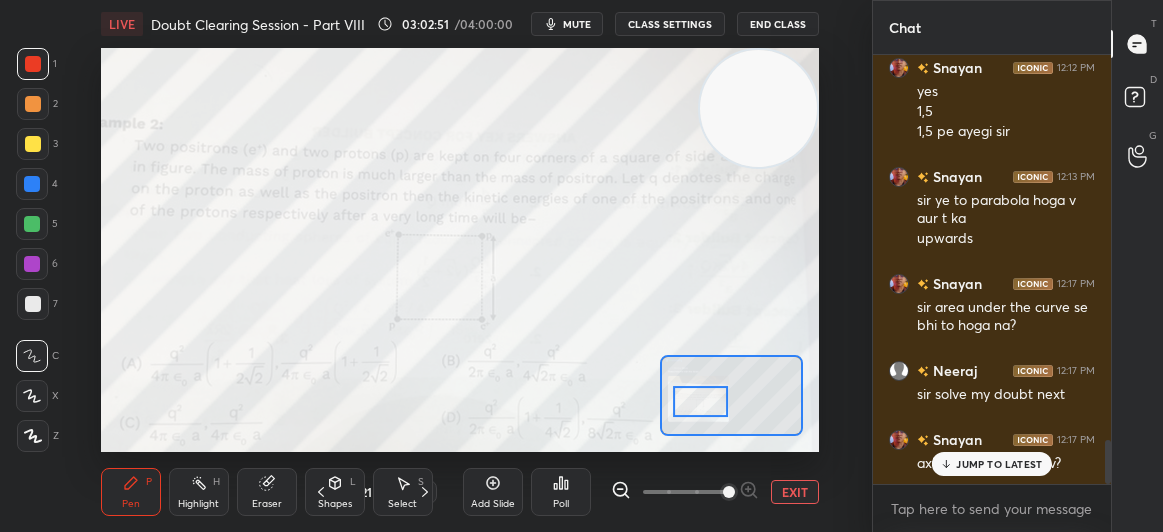 click at bounding box center (33, 64) 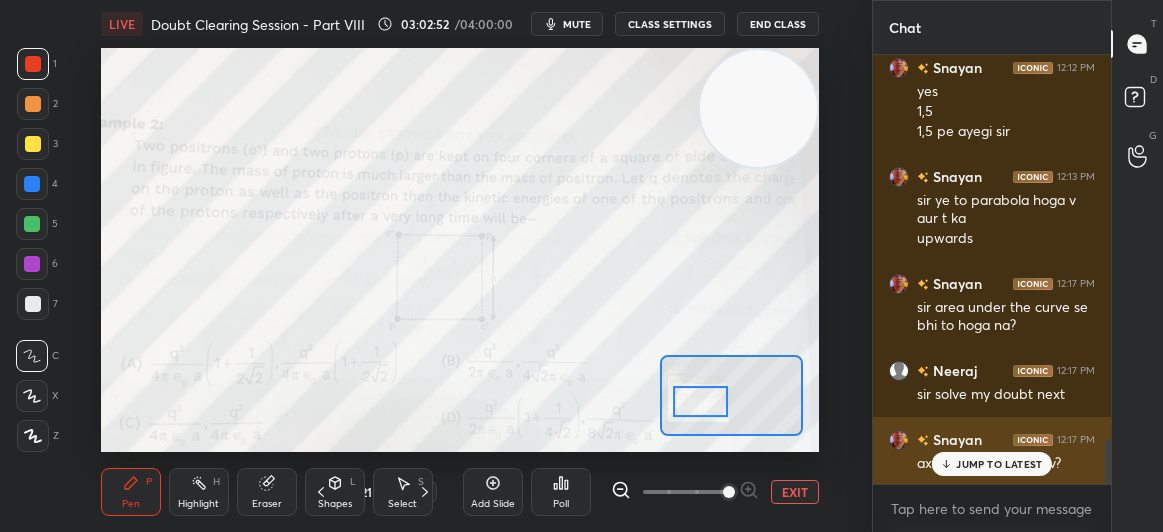 click on "JUMP TO LATEST" at bounding box center [999, 464] 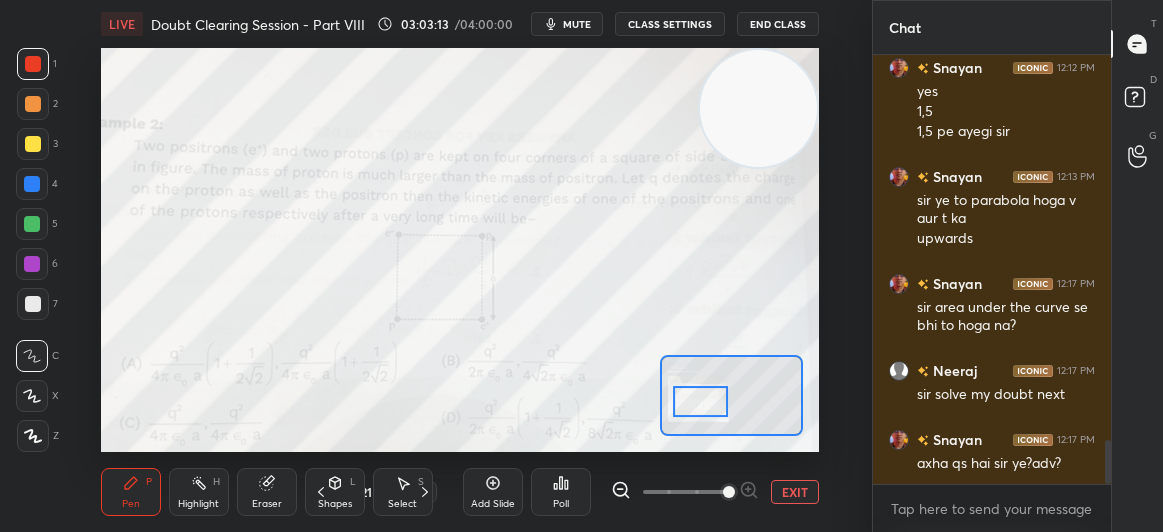 click on "Setting up your live class Poll for   secs No correct answer Start poll" at bounding box center [460, 250] 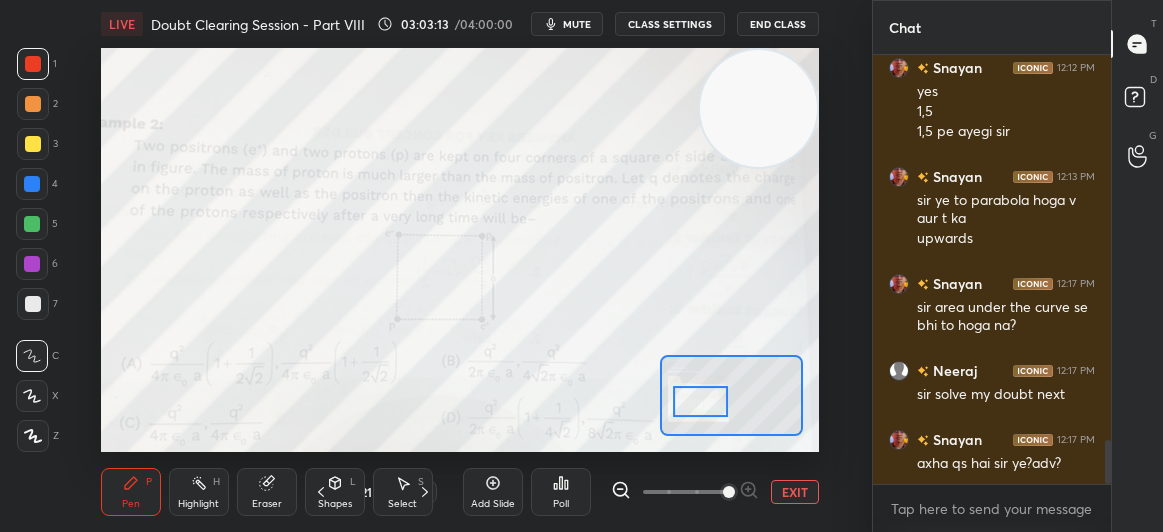 click on "1 2 3 4 5 6 7 C X Z C X Z E E Erase all   H H" at bounding box center (32, 250) 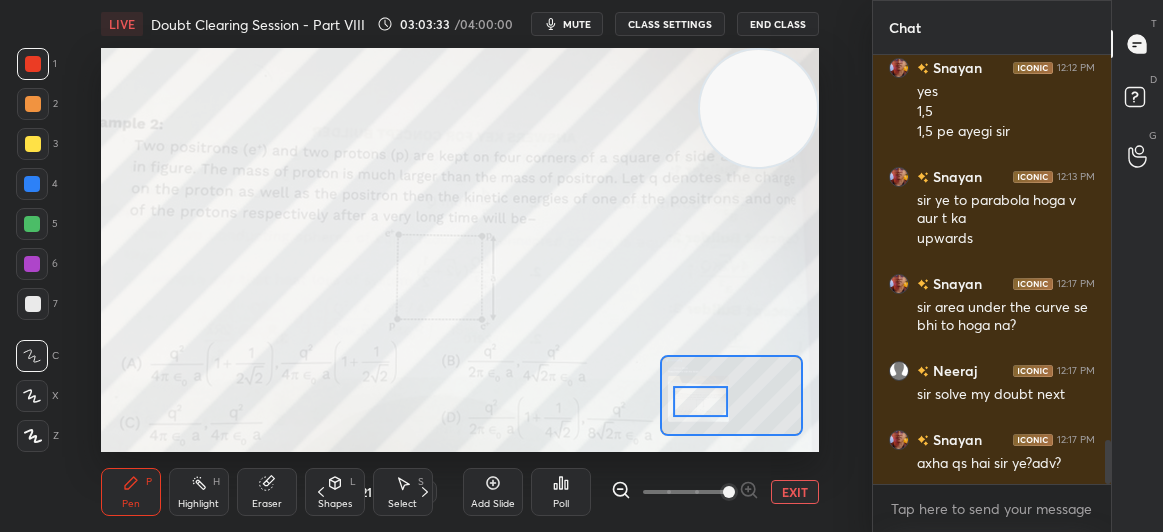 click at bounding box center [33, 144] 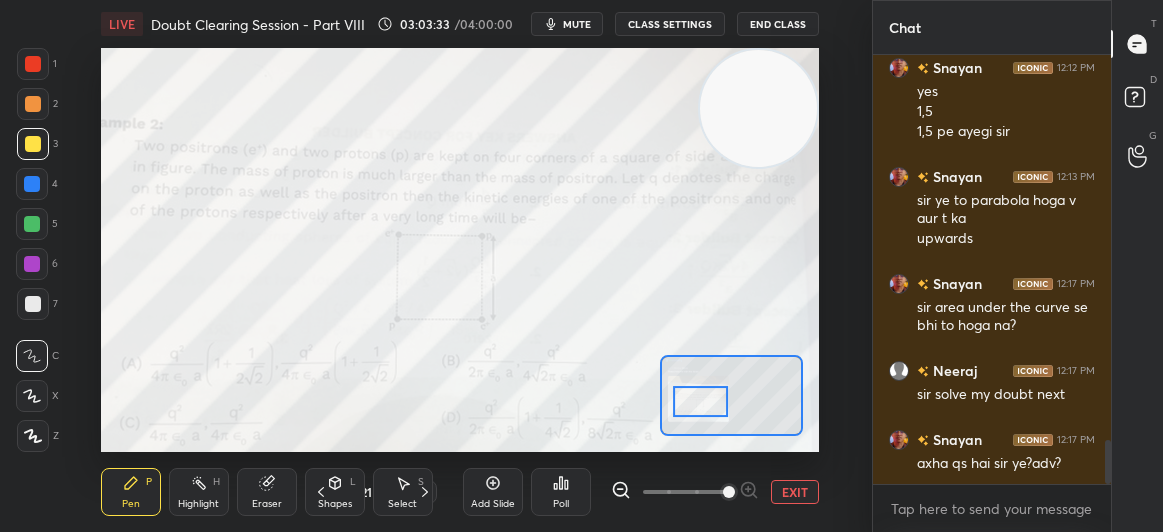 click at bounding box center [32, 184] 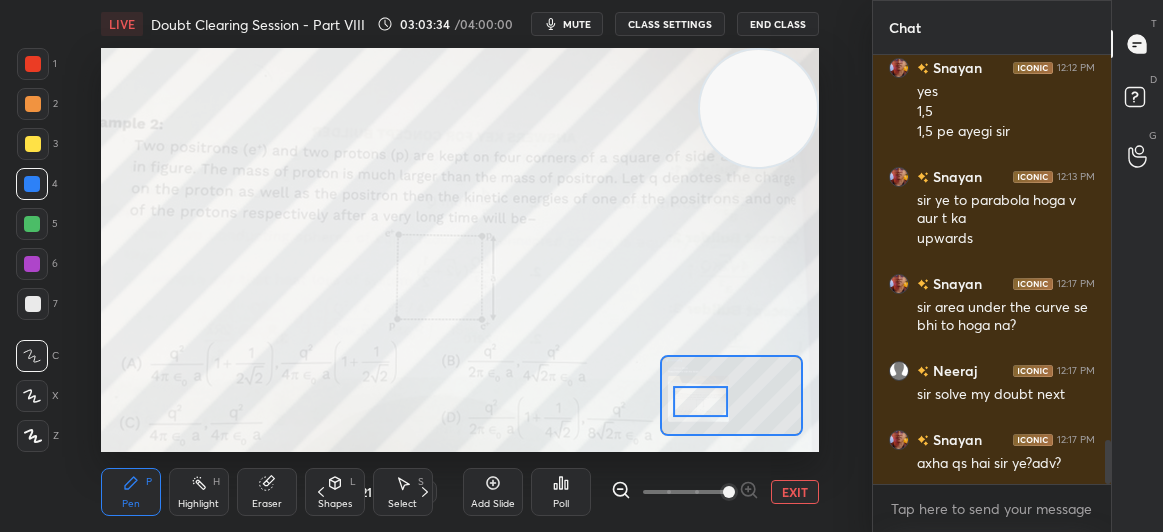 click on "1" at bounding box center [37, 68] 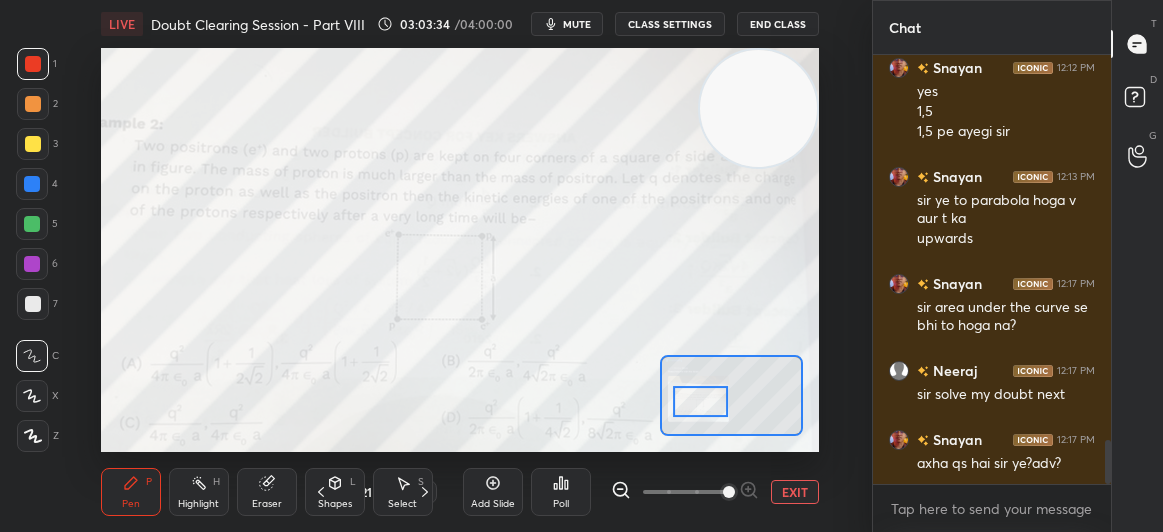 click at bounding box center (33, 64) 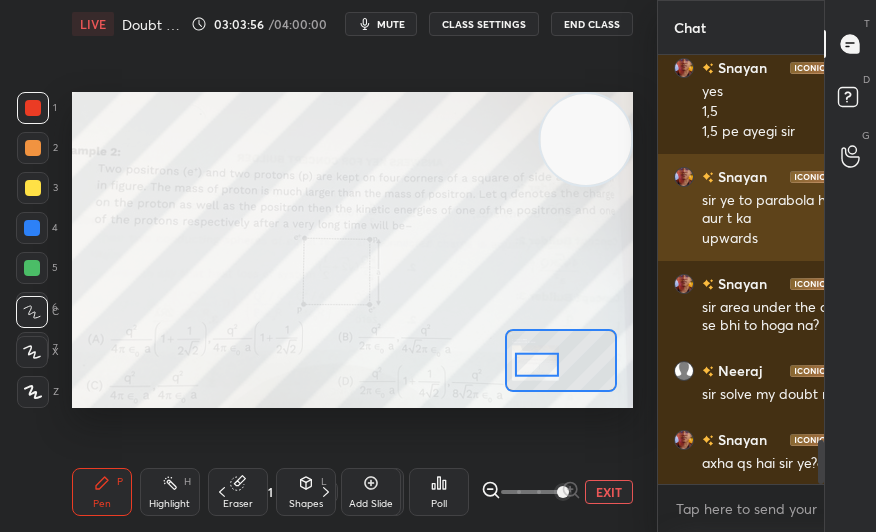 scroll, scrollTop: 404, scrollLeft: 534, axis: both 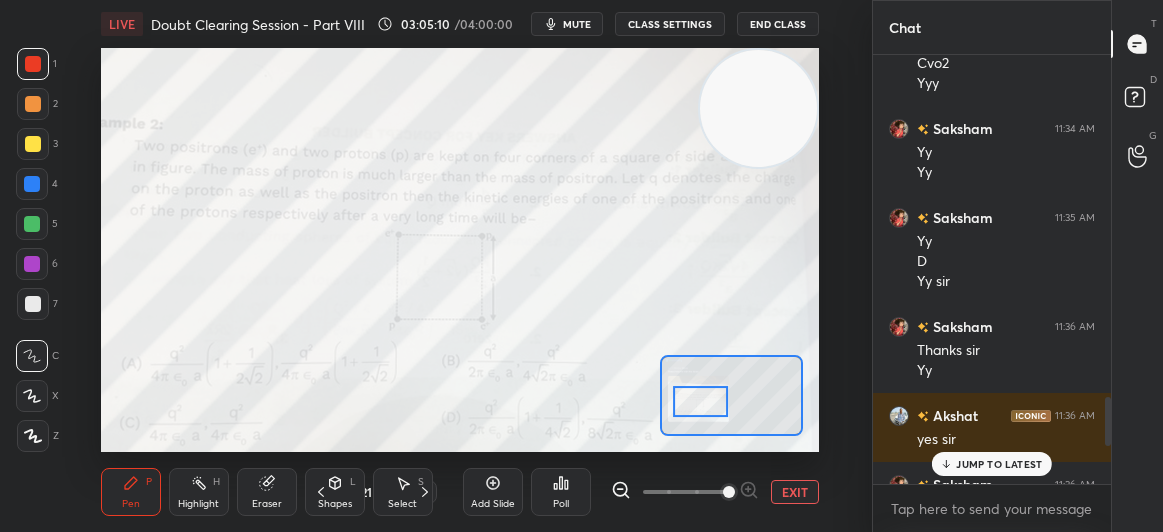 click on "JUMP TO LATEST" at bounding box center (992, 464) 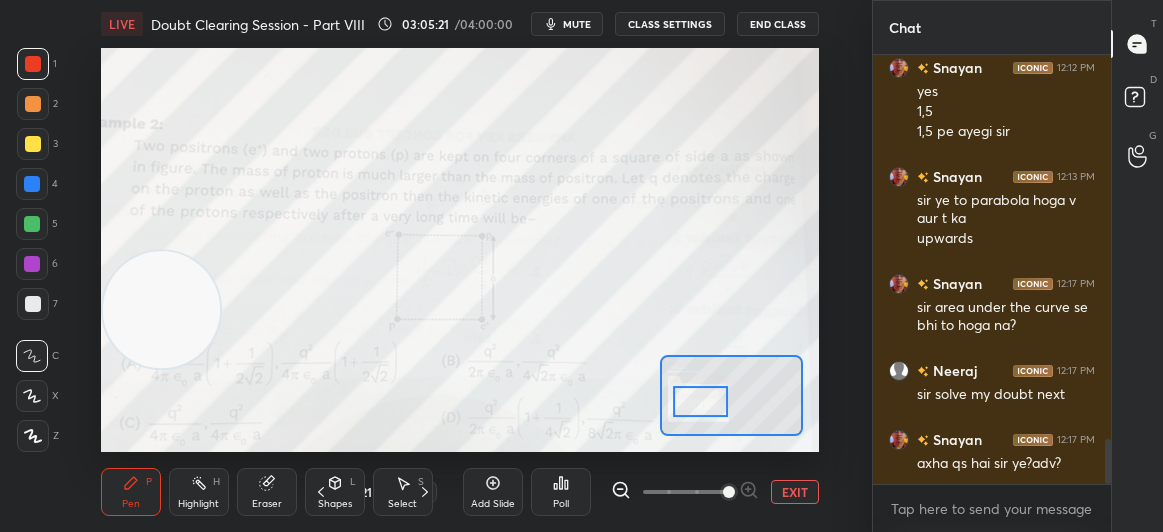 click at bounding box center [33, 144] 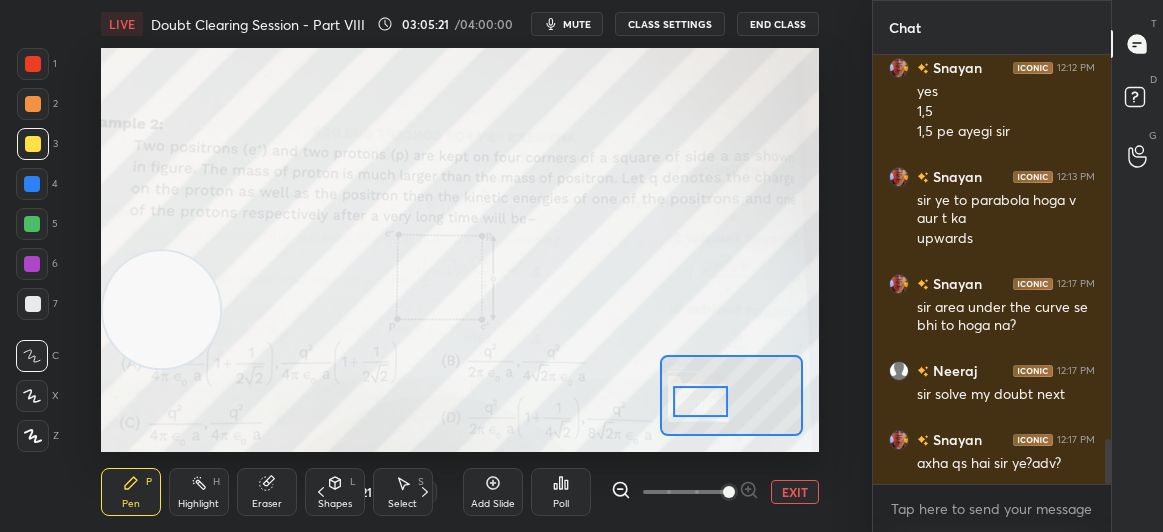click on "2" at bounding box center [37, 108] 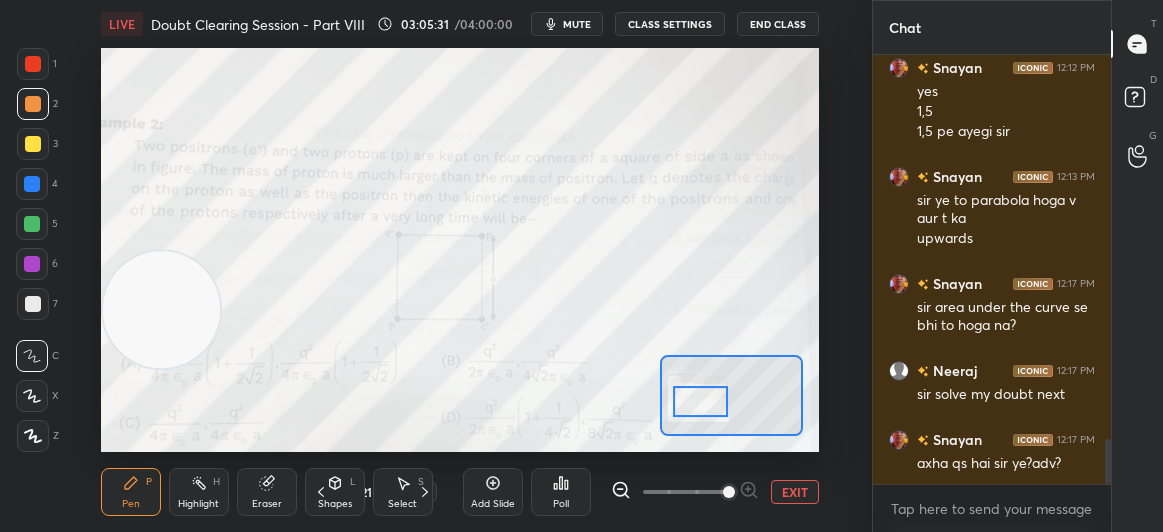 click at bounding box center [33, 64] 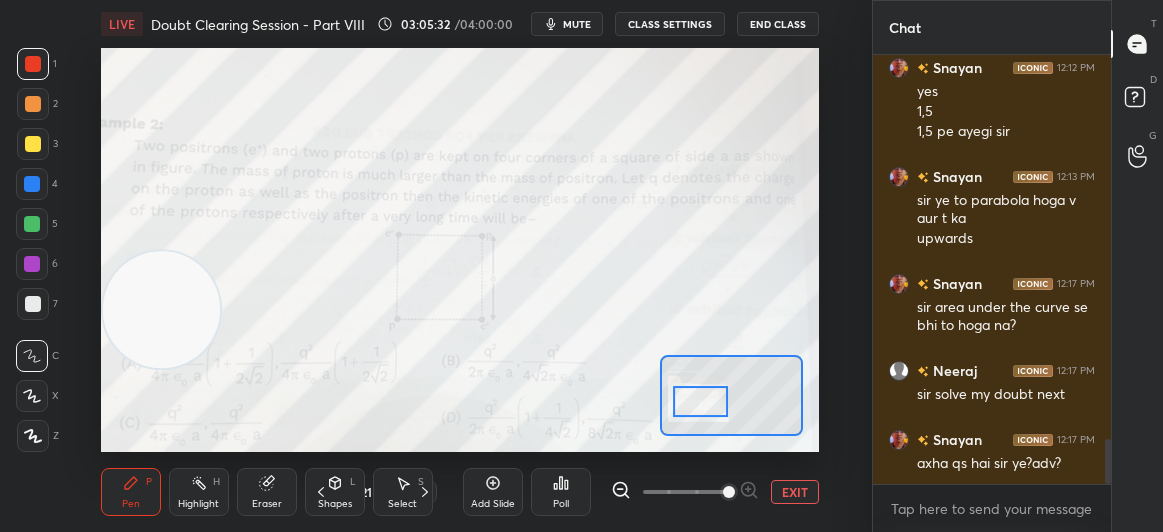 click at bounding box center [33, 64] 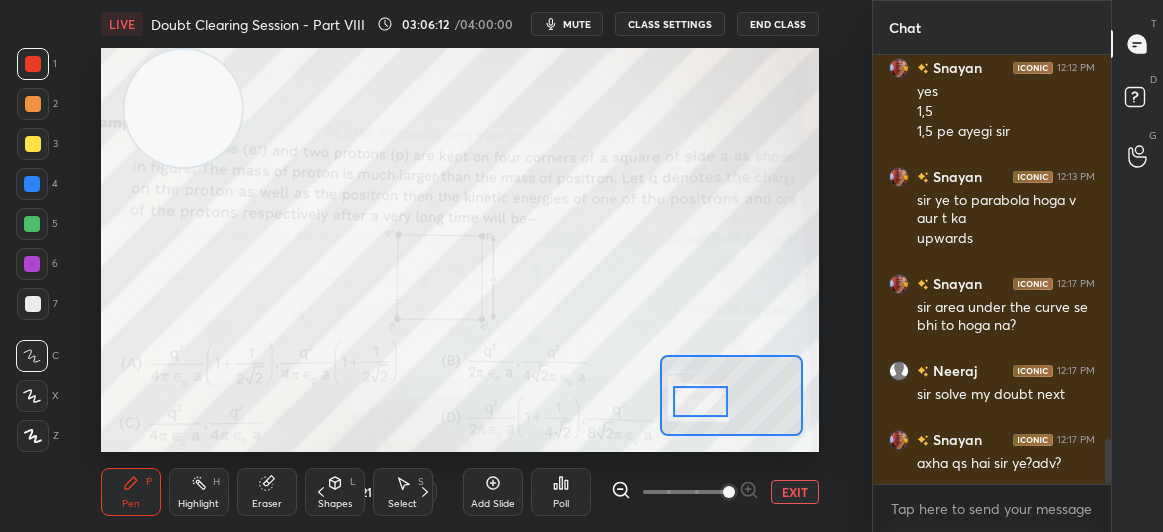 click on "EXIT" at bounding box center (795, 492) 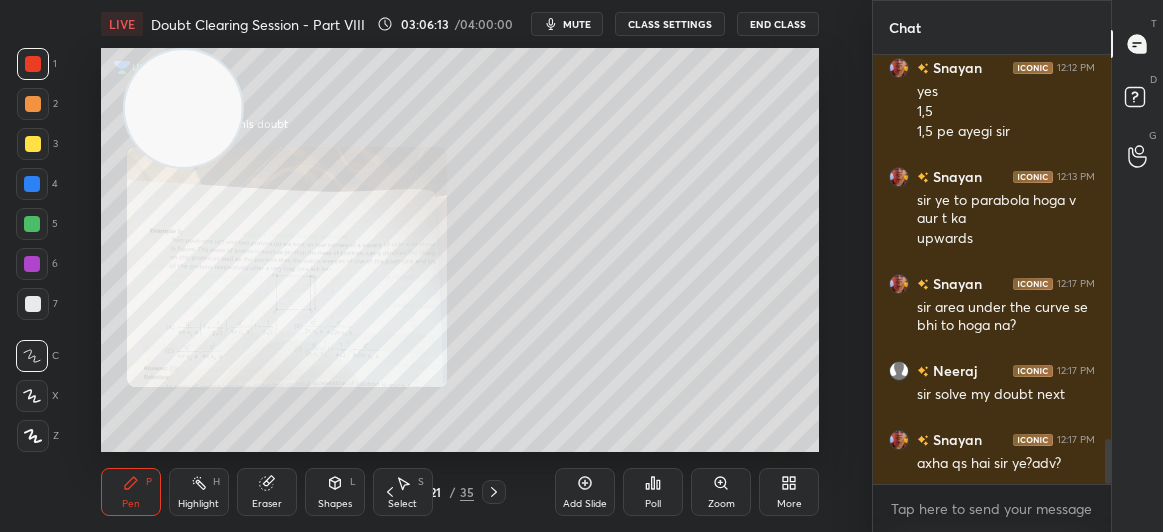click on "Shapes L" at bounding box center [335, 492] 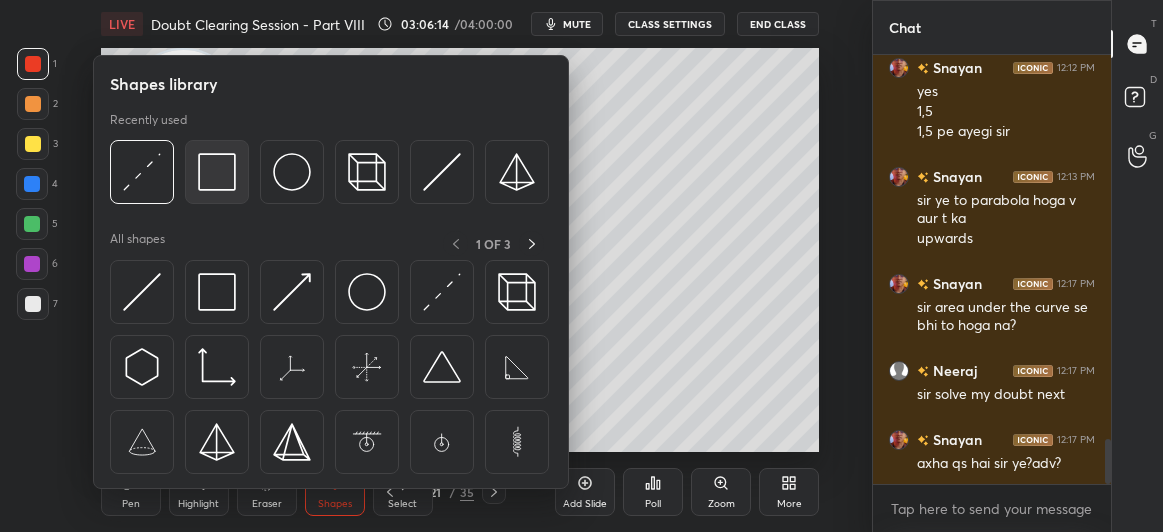 click at bounding box center [217, 172] 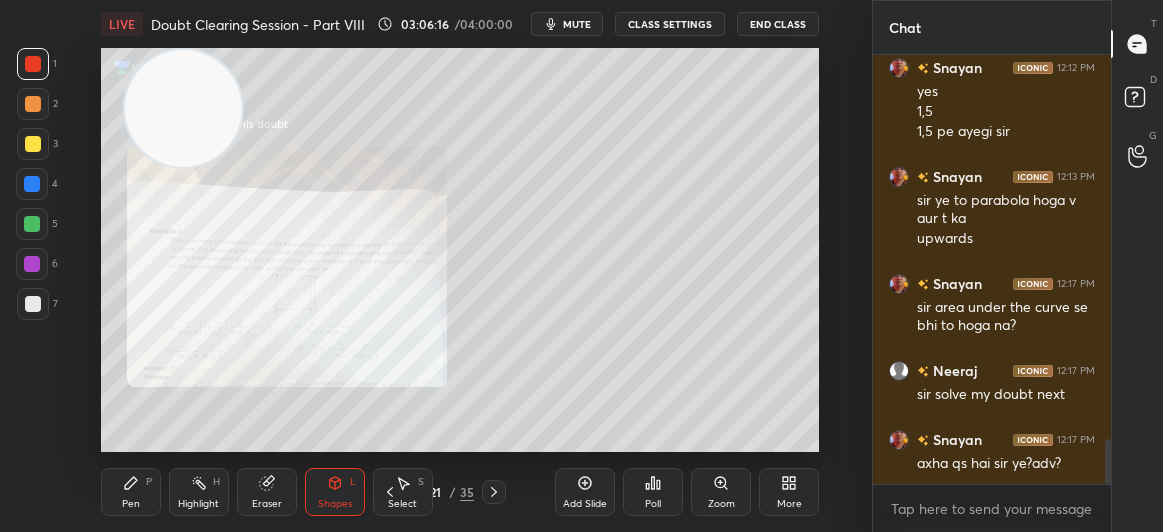 click on "Pen" at bounding box center (131, 504) 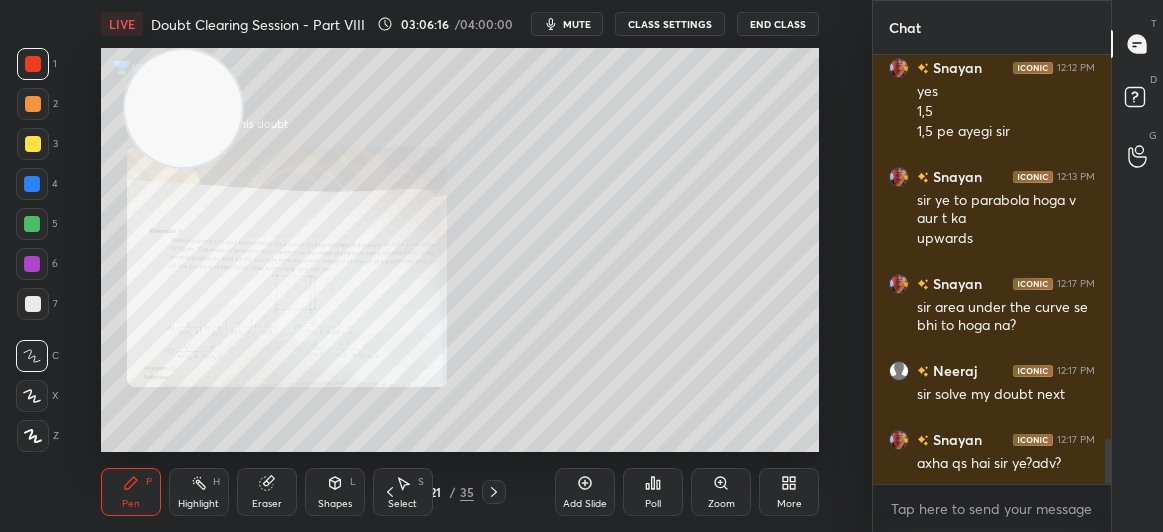click 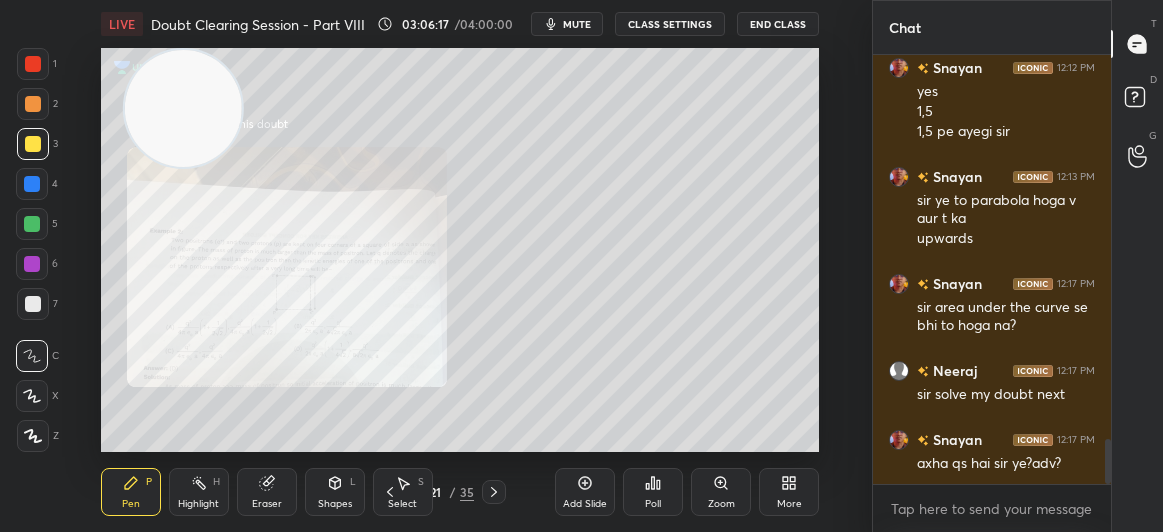 click on "2" at bounding box center [37, 108] 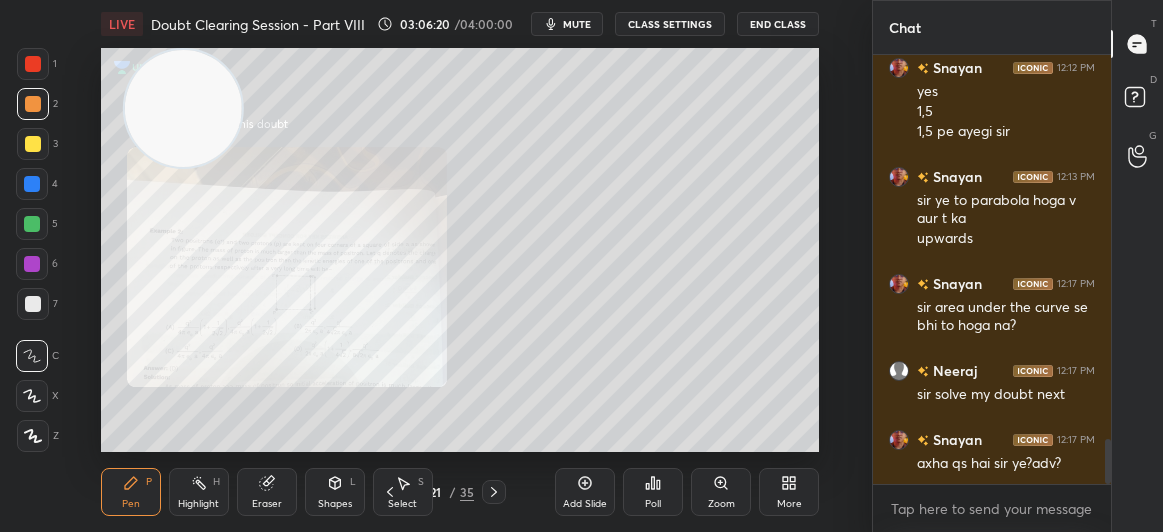 click at bounding box center [33, 144] 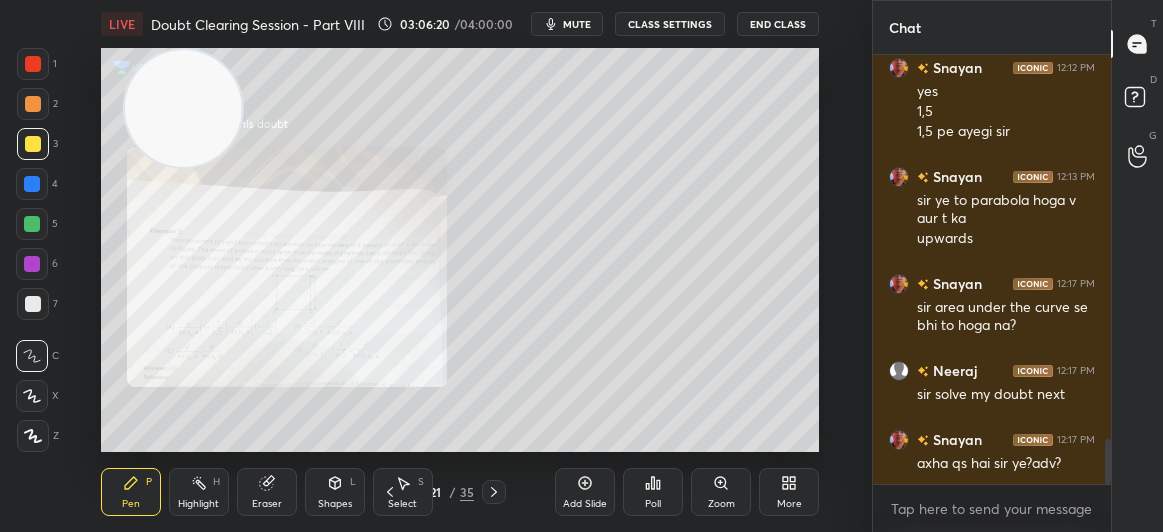 click at bounding box center [33, 144] 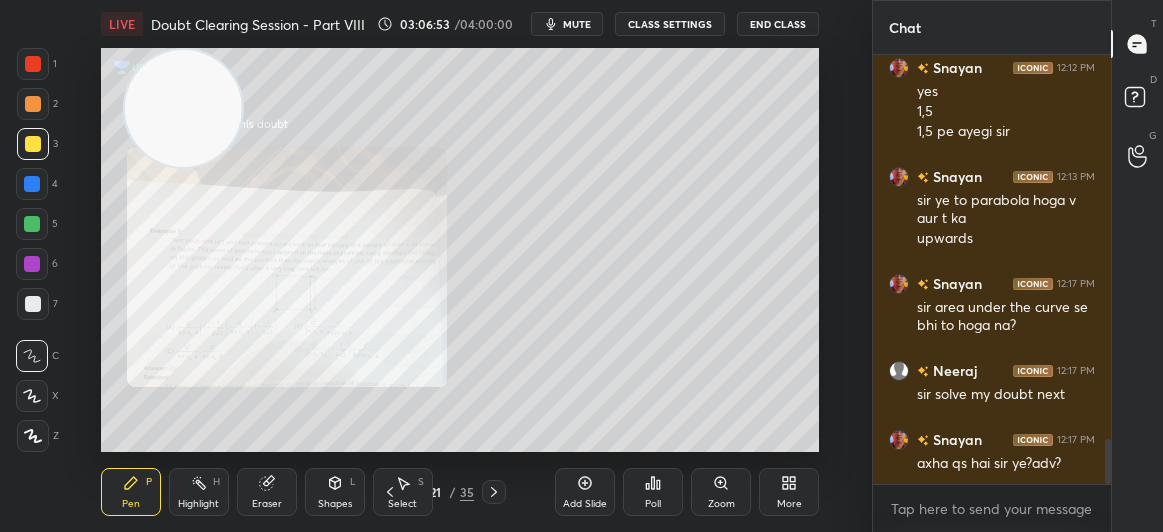click at bounding box center [33, 144] 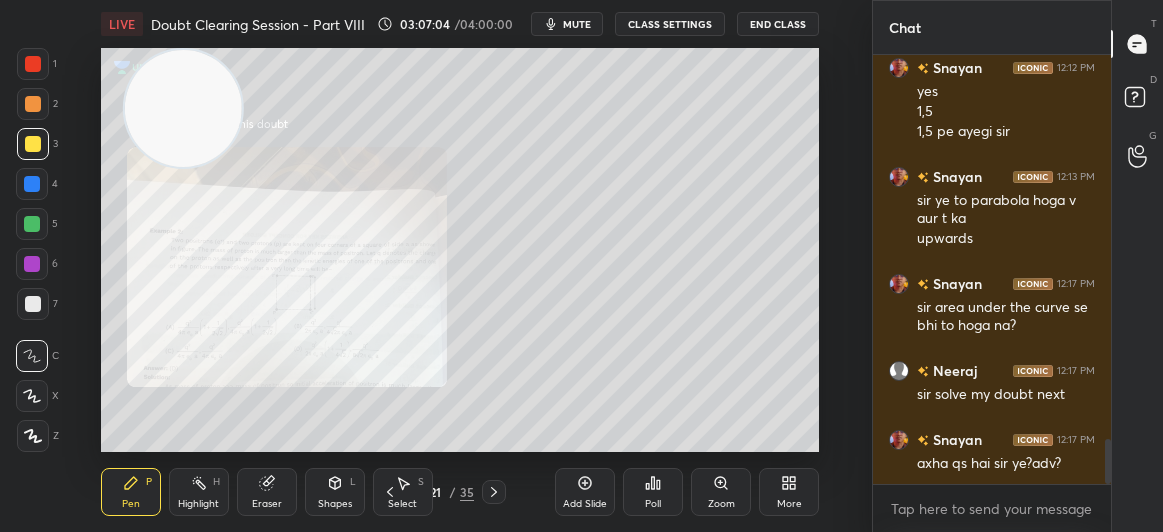 click at bounding box center (33, 64) 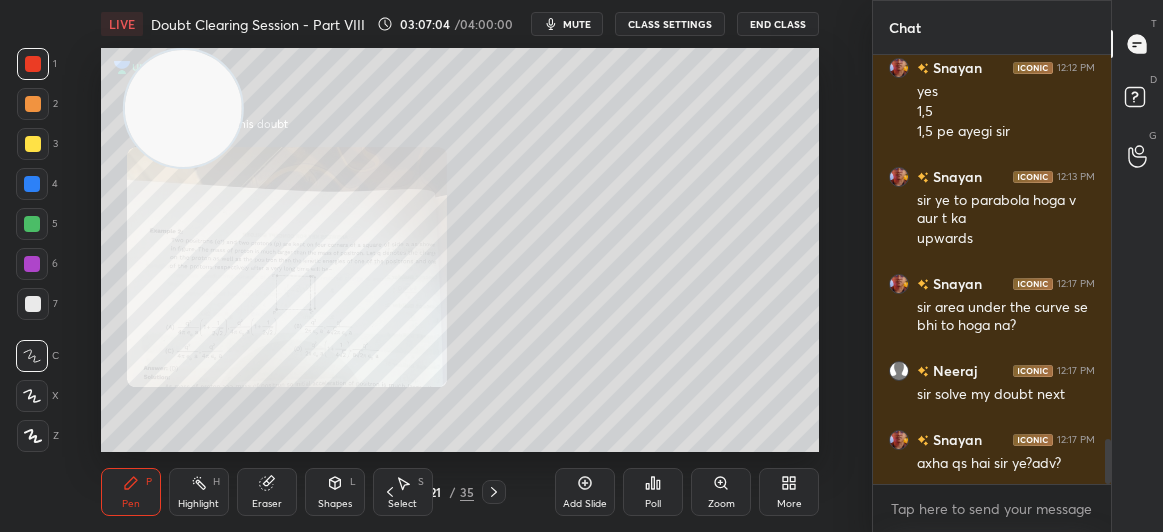 click at bounding box center [33, 64] 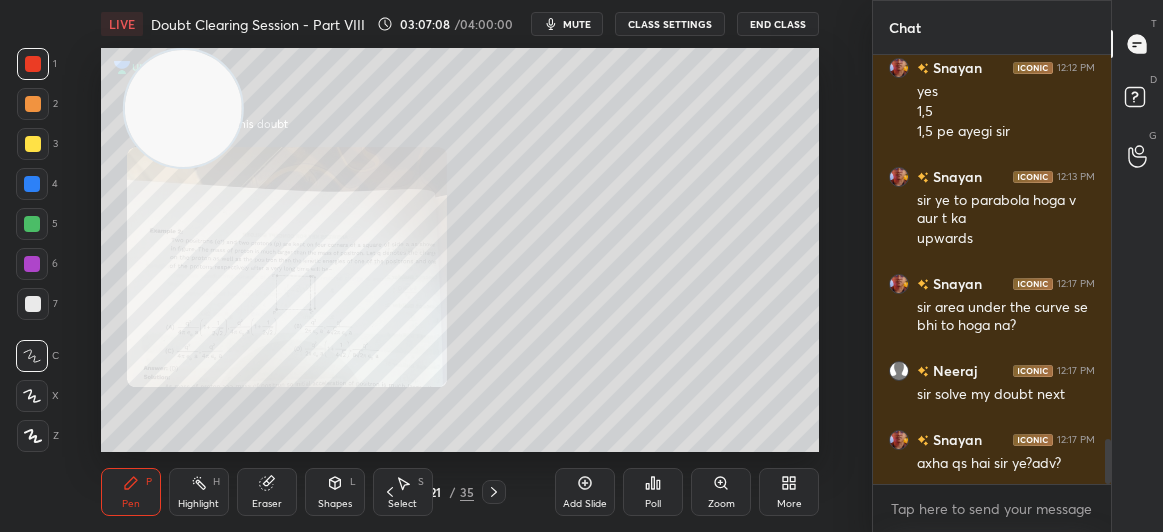 scroll, scrollTop: 3734, scrollLeft: 0, axis: vertical 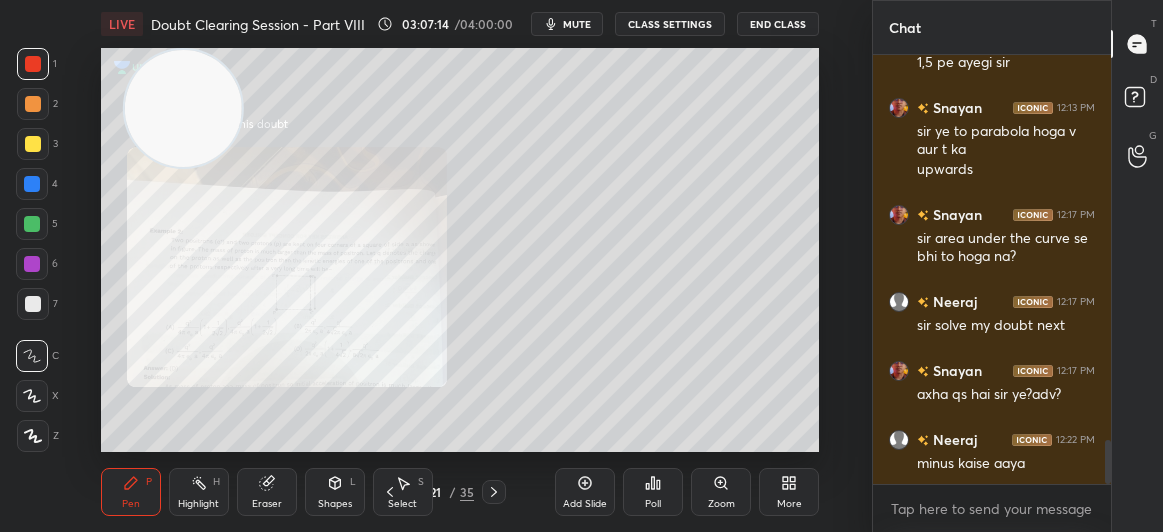 click on "Eraser" at bounding box center [267, 504] 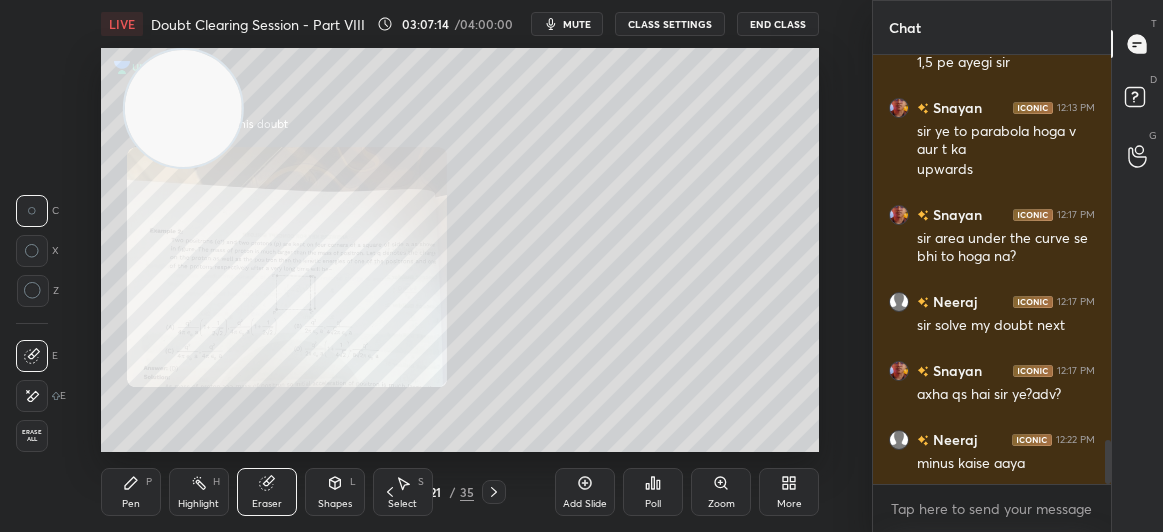 click on "Eraser" at bounding box center [267, 492] 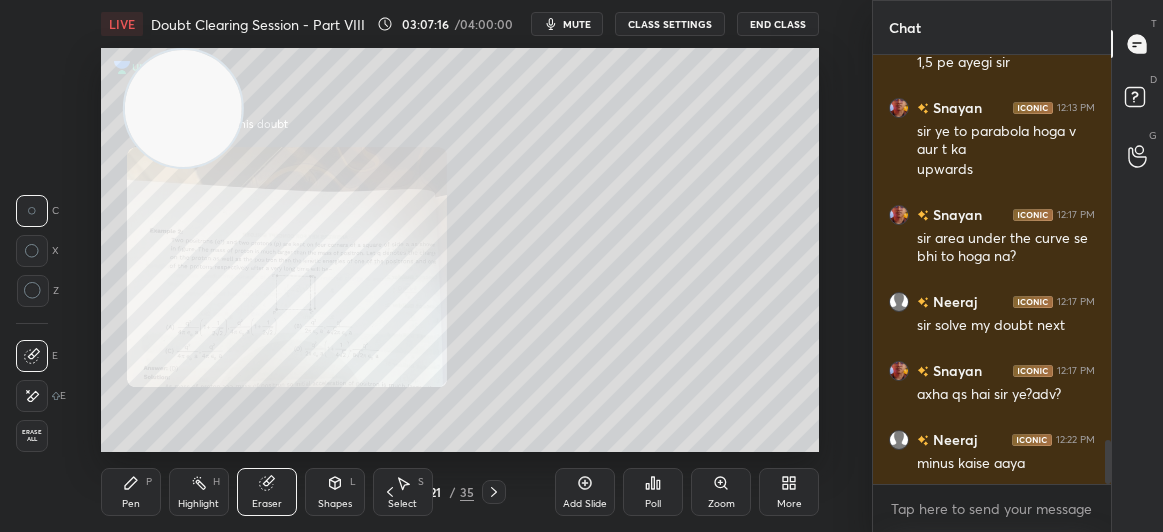 click on "Pen P" at bounding box center [131, 492] 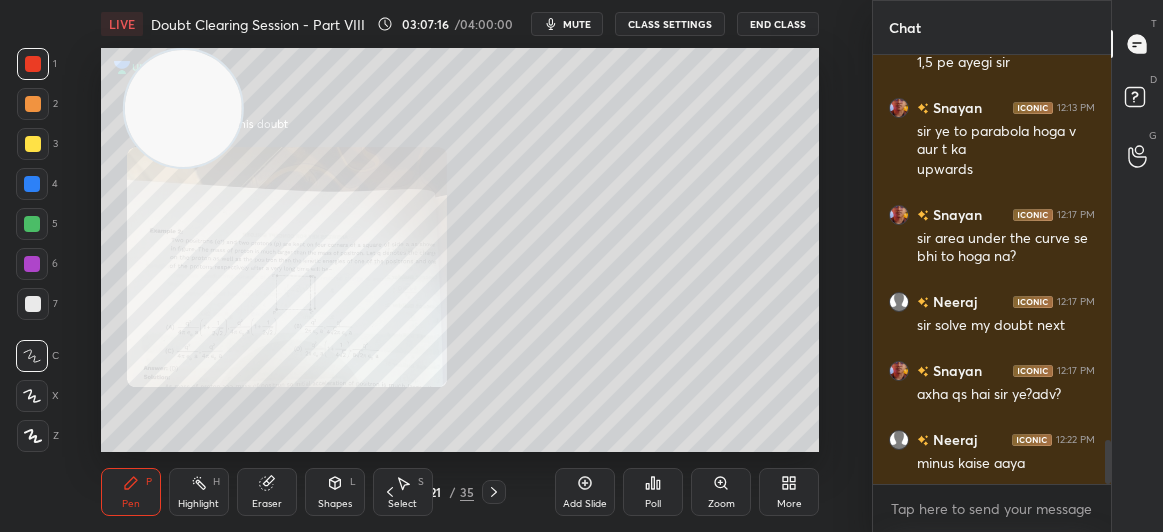 click 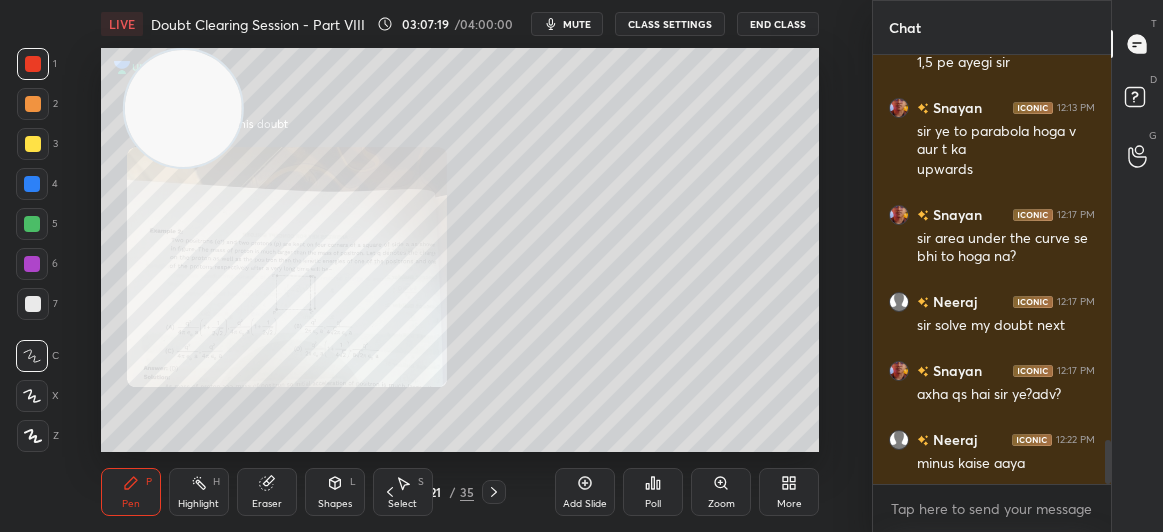 click 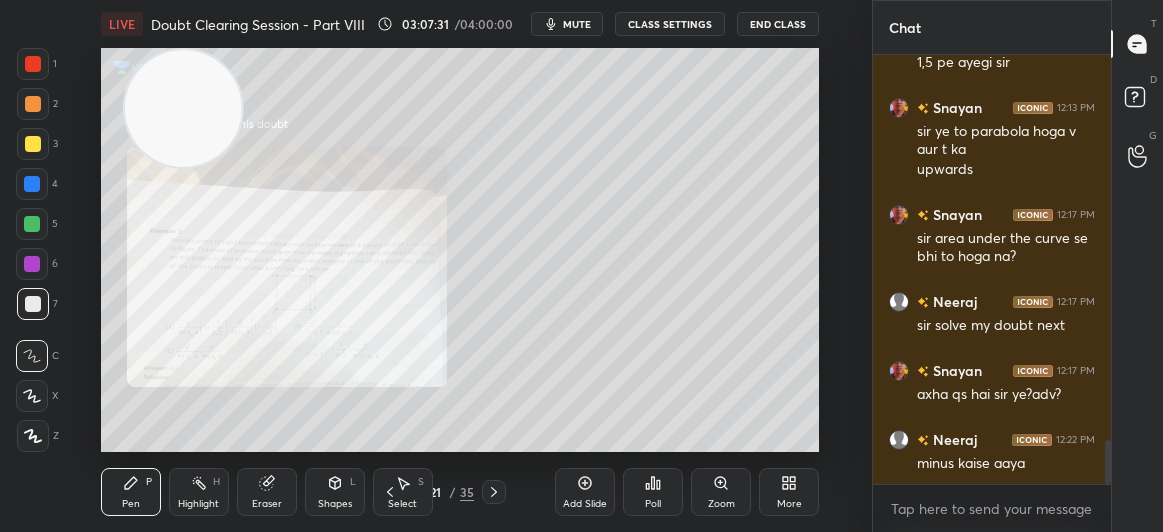 click on "1 2 3 4 5 6 7 C X Z C X Z E E Erase all   H H" at bounding box center (32, 250) 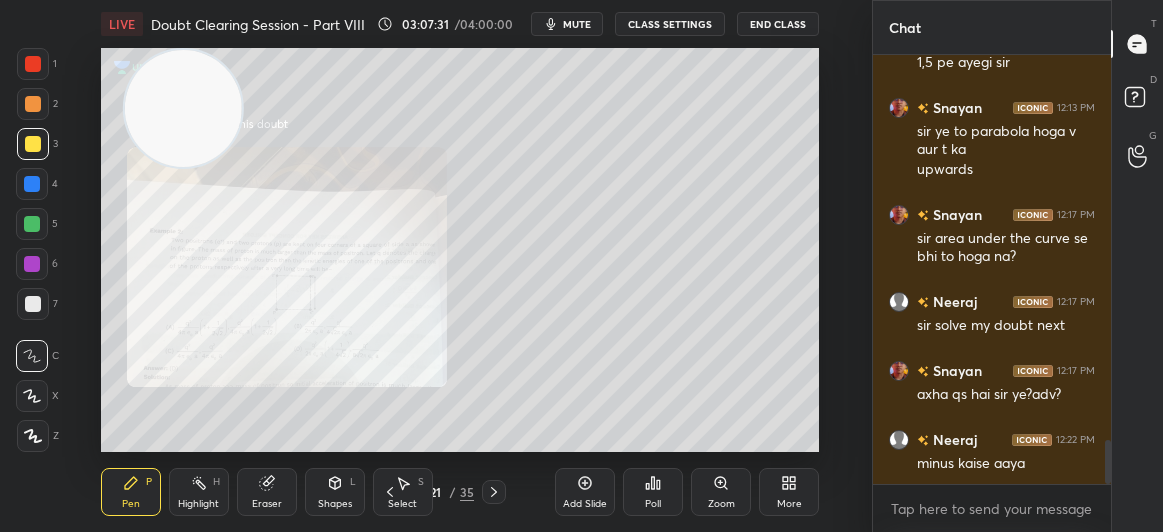 click at bounding box center [33, 144] 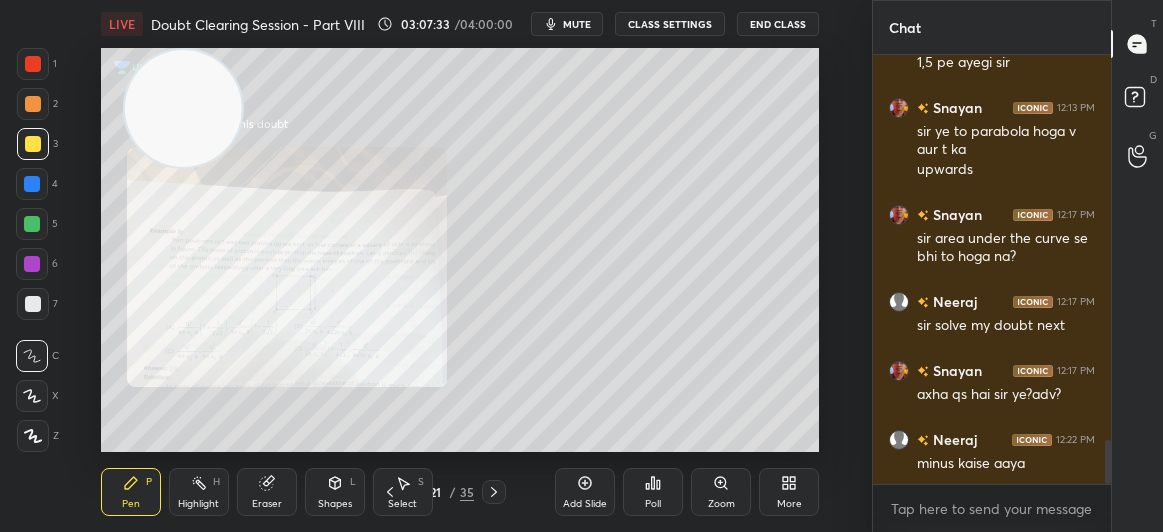 click at bounding box center [33, 64] 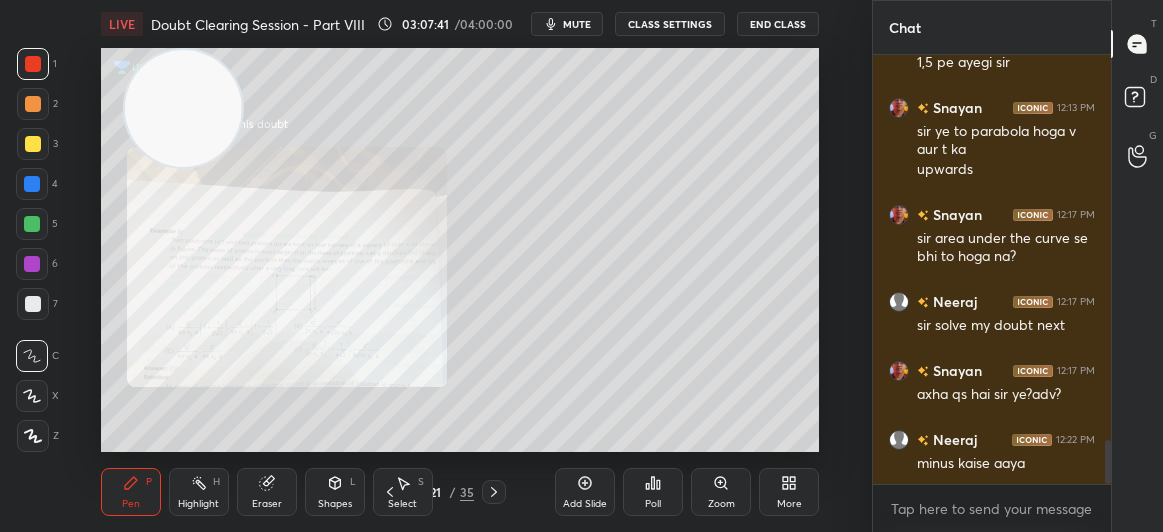 scroll, scrollTop: 3754, scrollLeft: 0, axis: vertical 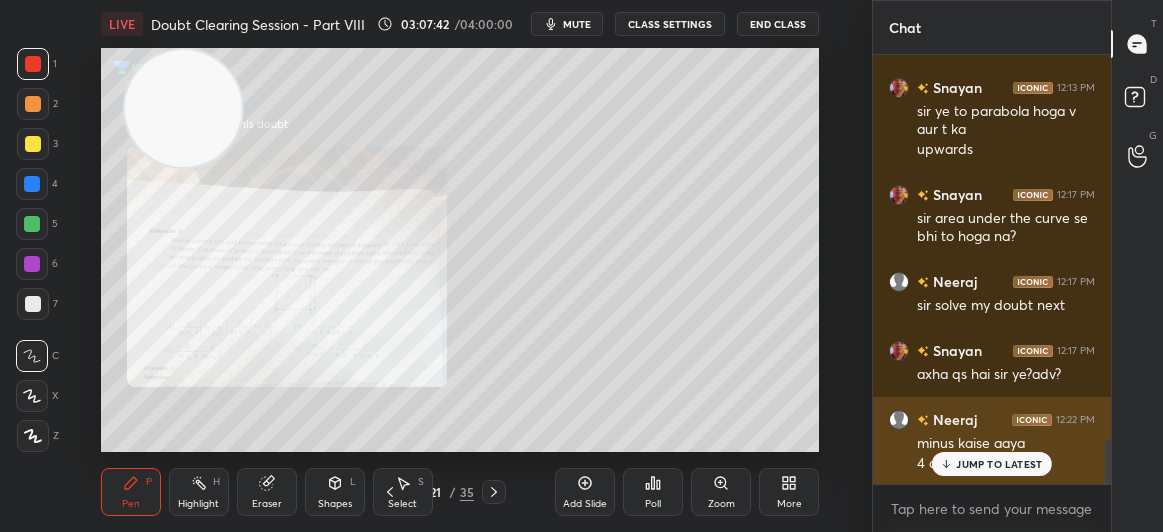 click on "JUMP TO LATEST" at bounding box center (999, 464) 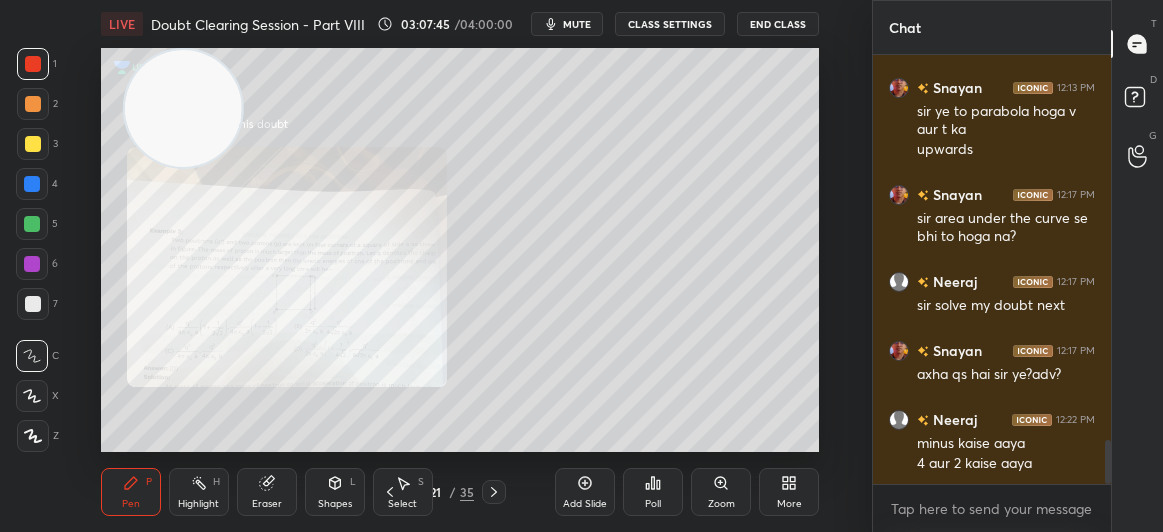 click at bounding box center (33, 304) 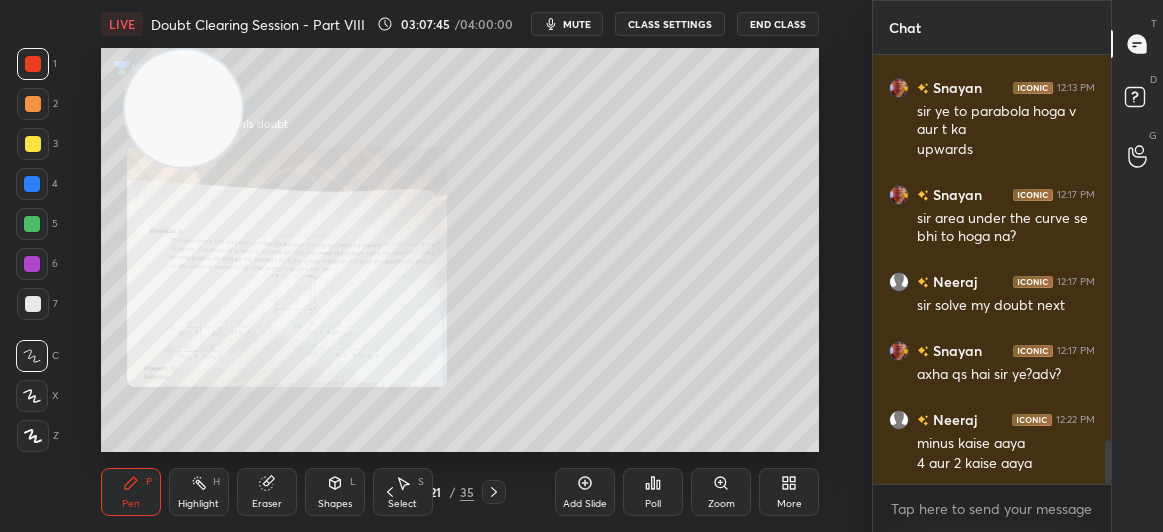 click at bounding box center (33, 304) 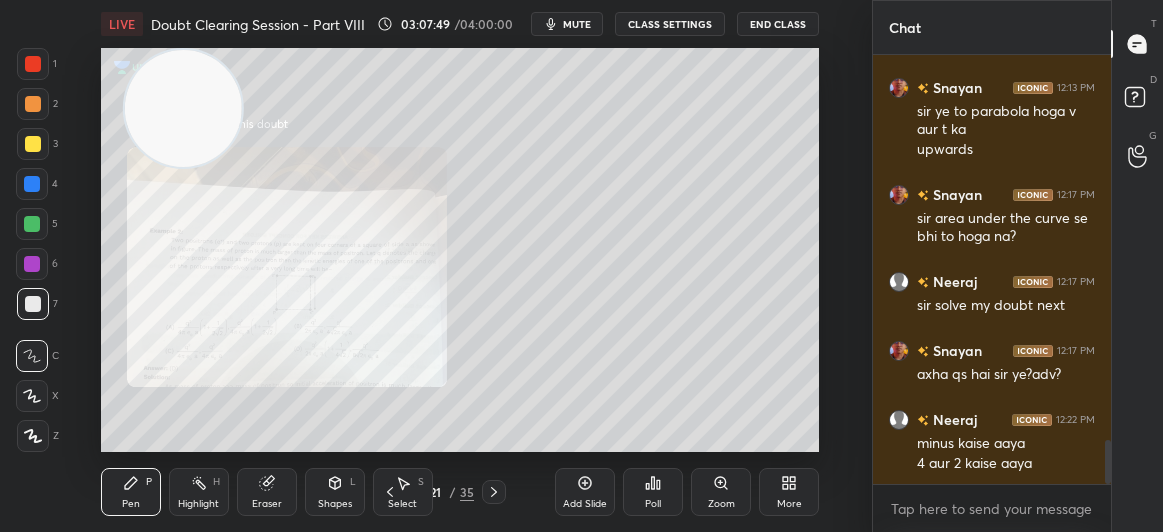 click on "Highlight" at bounding box center (198, 504) 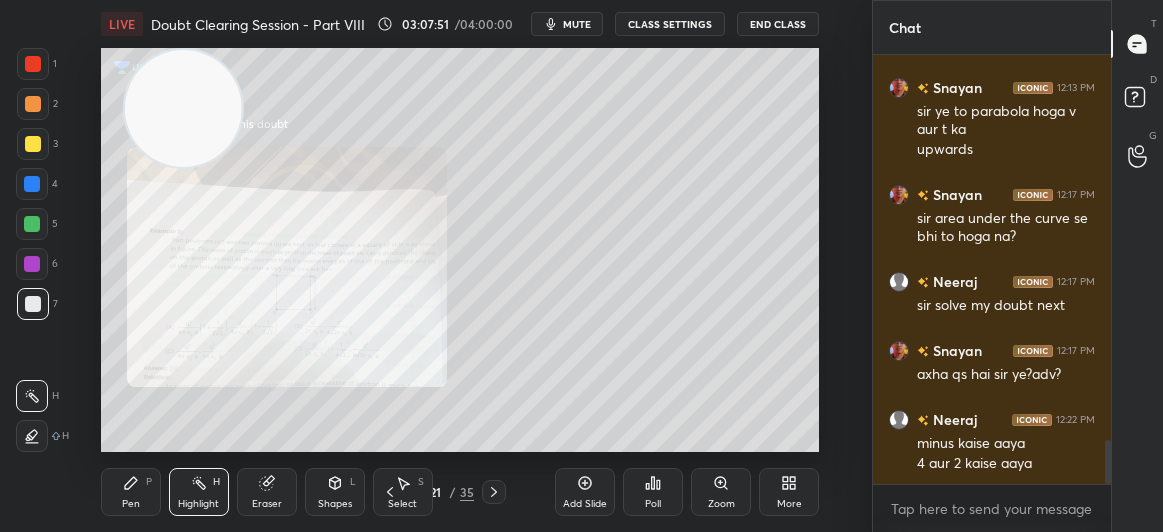 click 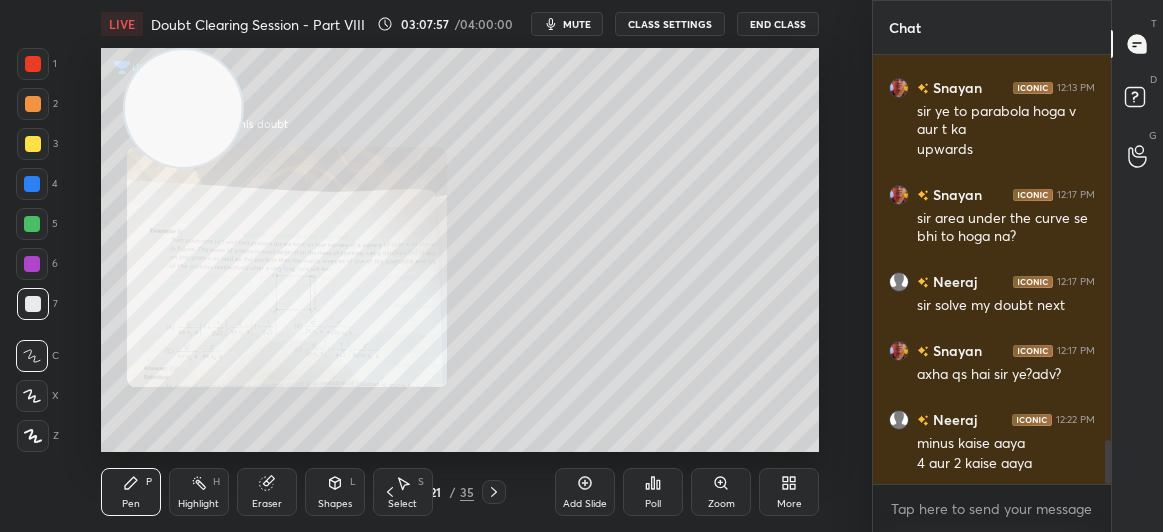 scroll, scrollTop: 3774, scrollLeft: 0, axis: vertical 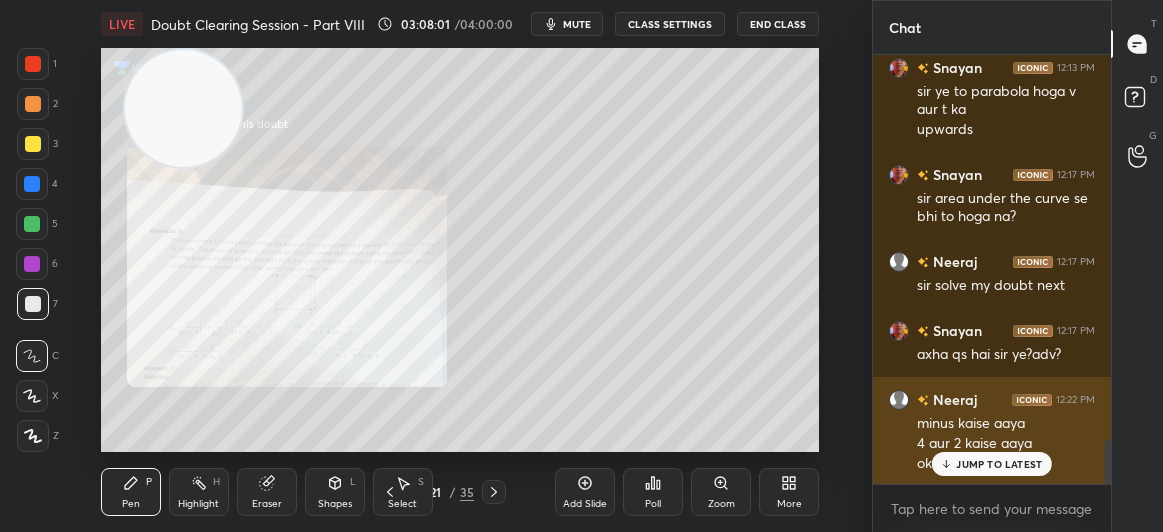 click on "JUMP TO LATEST" at bounding box center [992, 464] 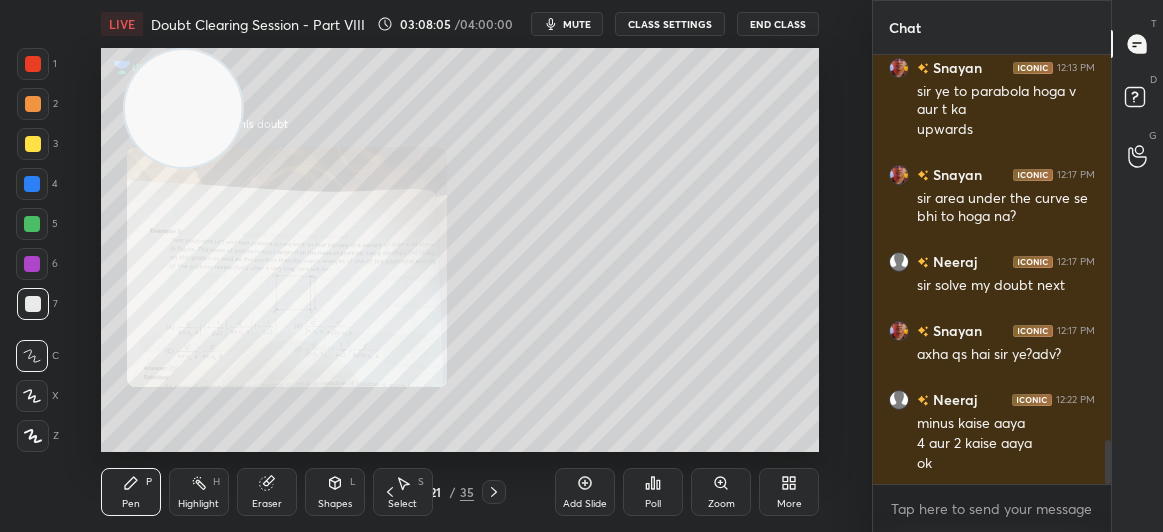 click at bounding box center [33, 144] 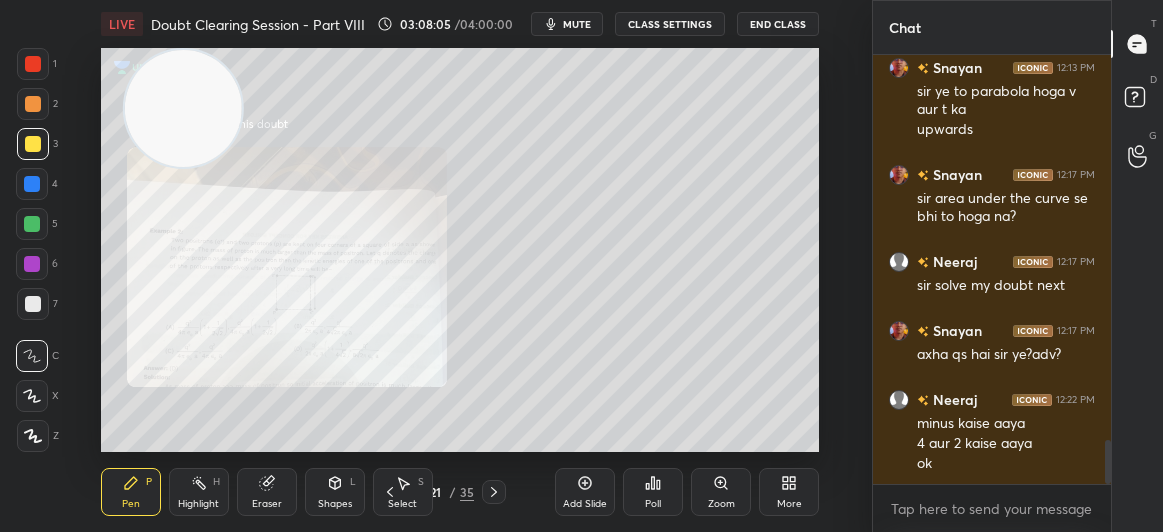 click on "3" at bounding box center [37, 144] 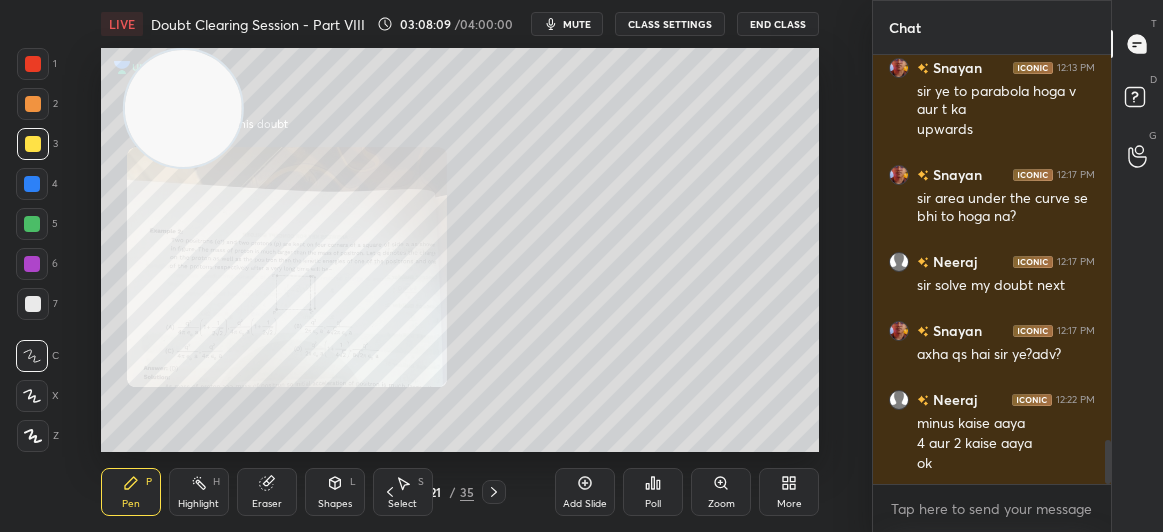 click at bounding box center [32, 184] 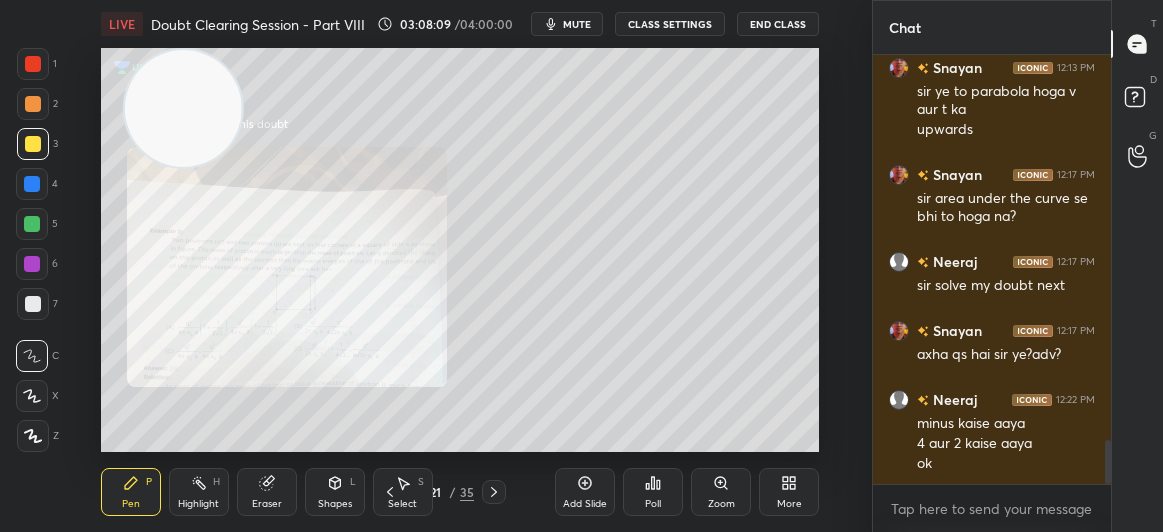 click at bounding box center [32, 184] 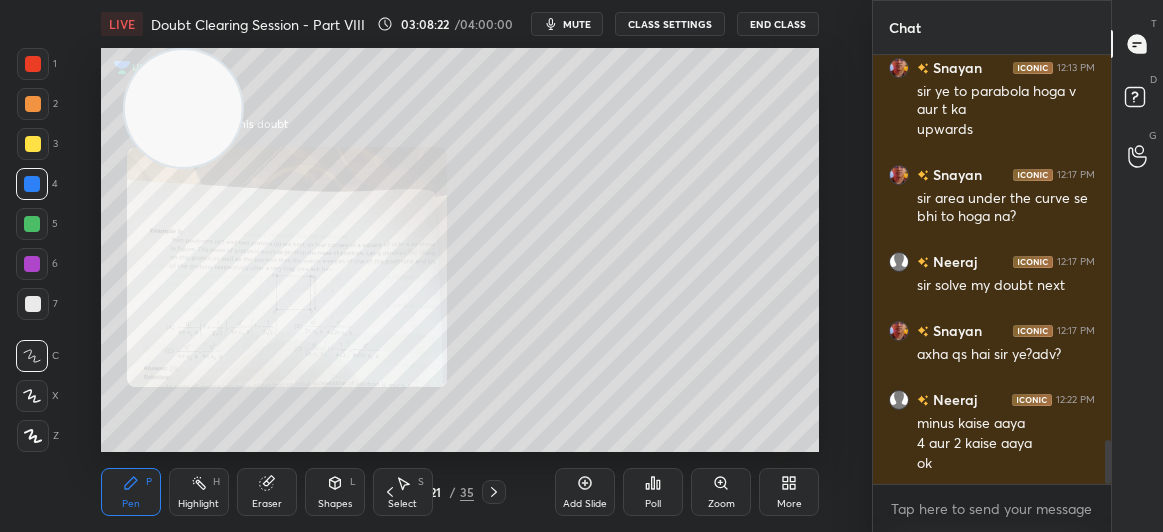 click at bounding box center [33, 144] 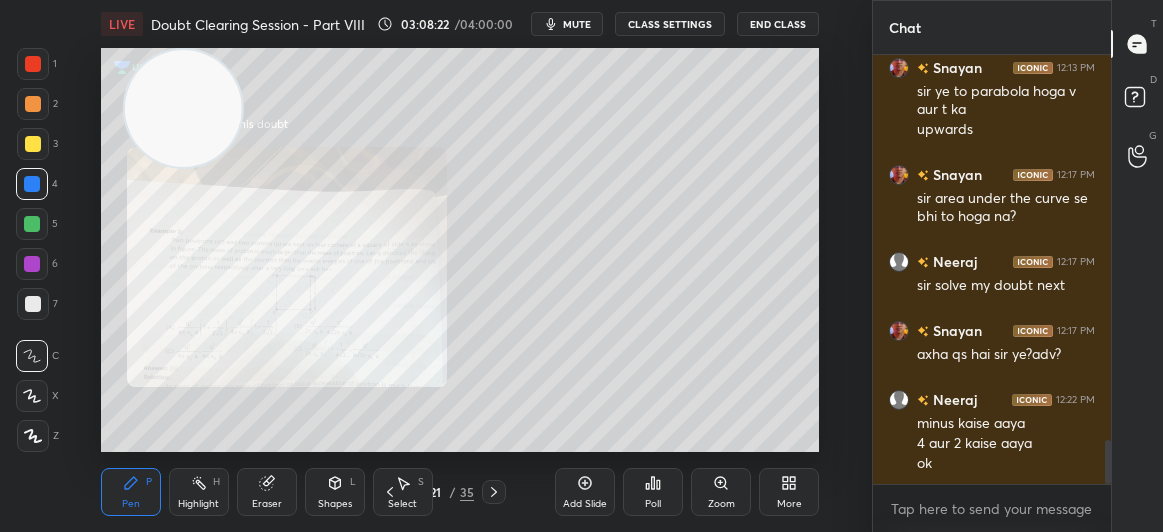 click at bounding box center (33, 144) 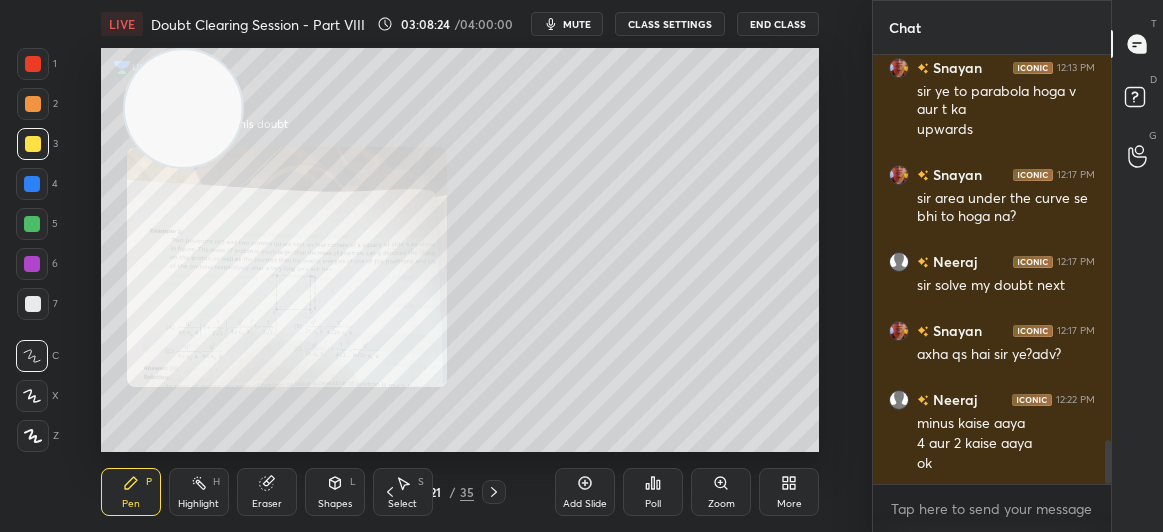 click on "Zoom" at bounding box center [721, 504] 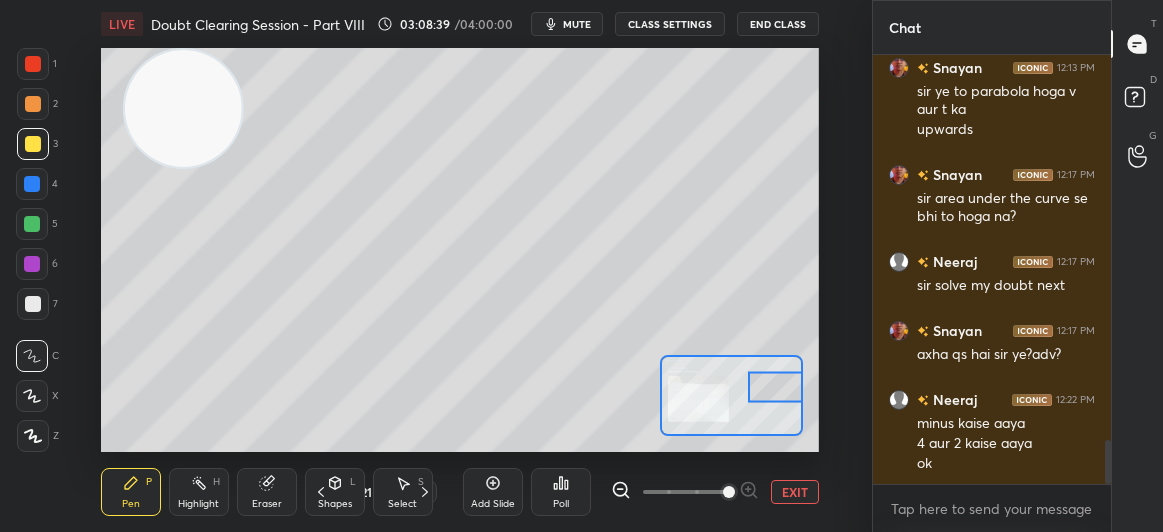click on "EXIT" at bounding box center (795, 492) 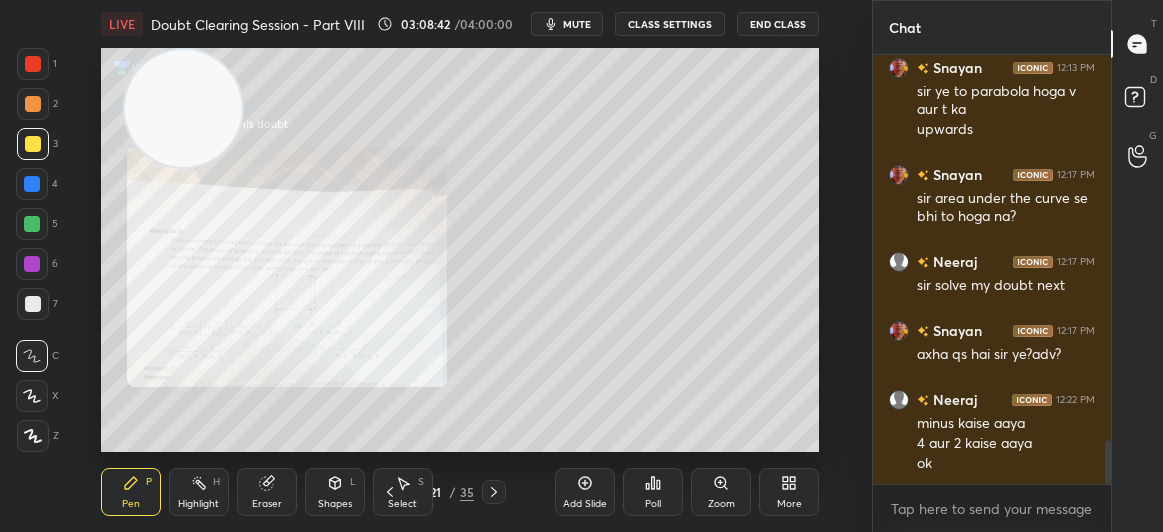 click at bounding box center [33, 304] 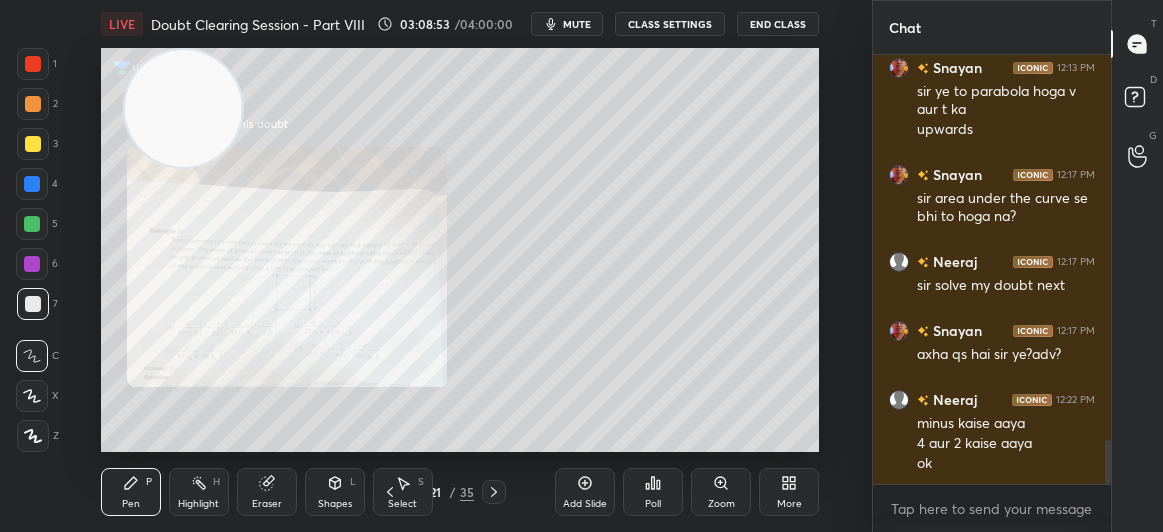 scroll, scrollTop: 3879, scrollLeft: 0, axis: vertical 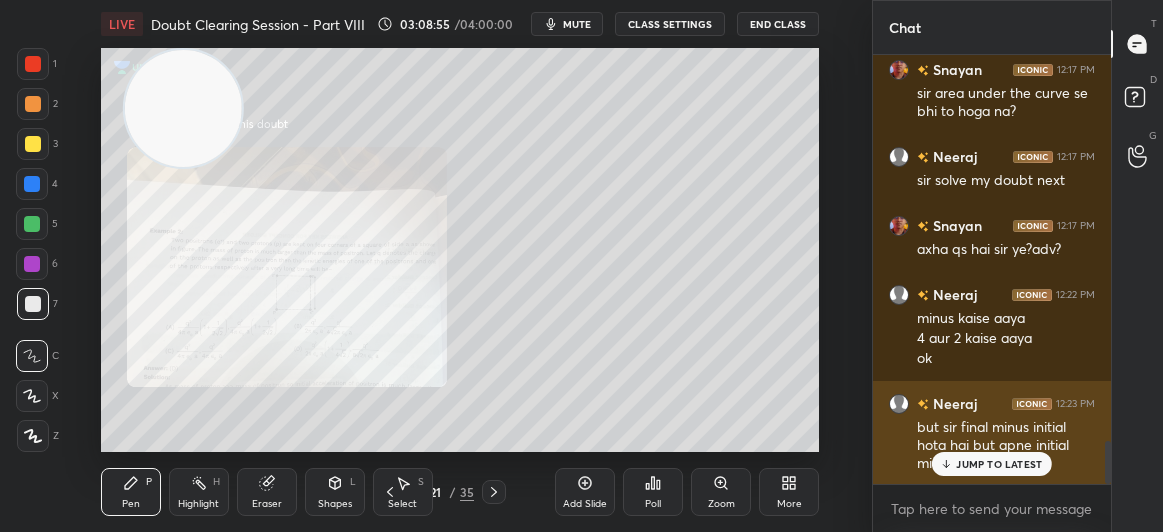 click on "JUMP TO LATEST" at bounding box center (992, 464) 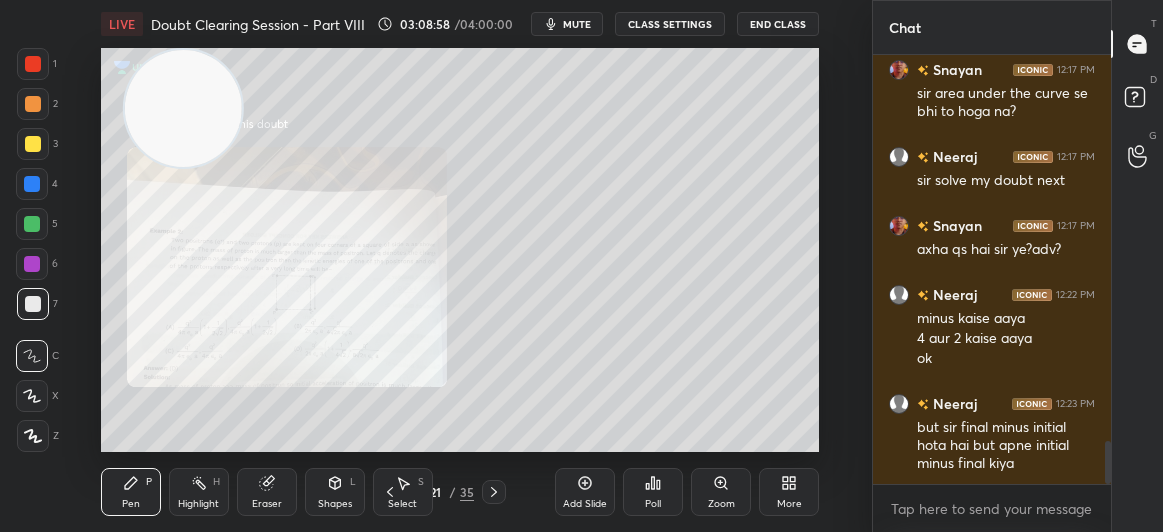 click at bounding box center (33, 144) 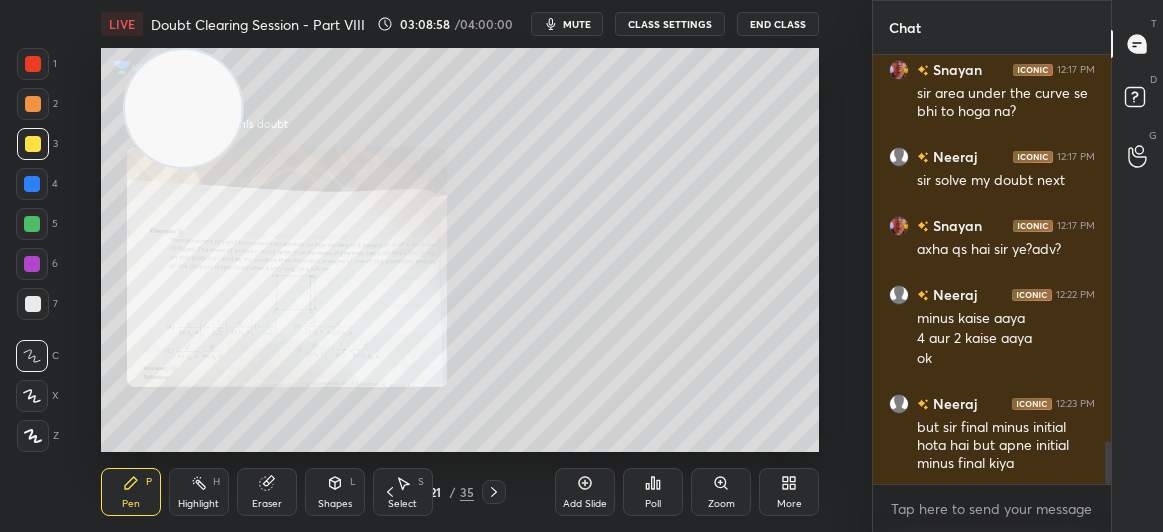 click at bounding box center [33, 144] 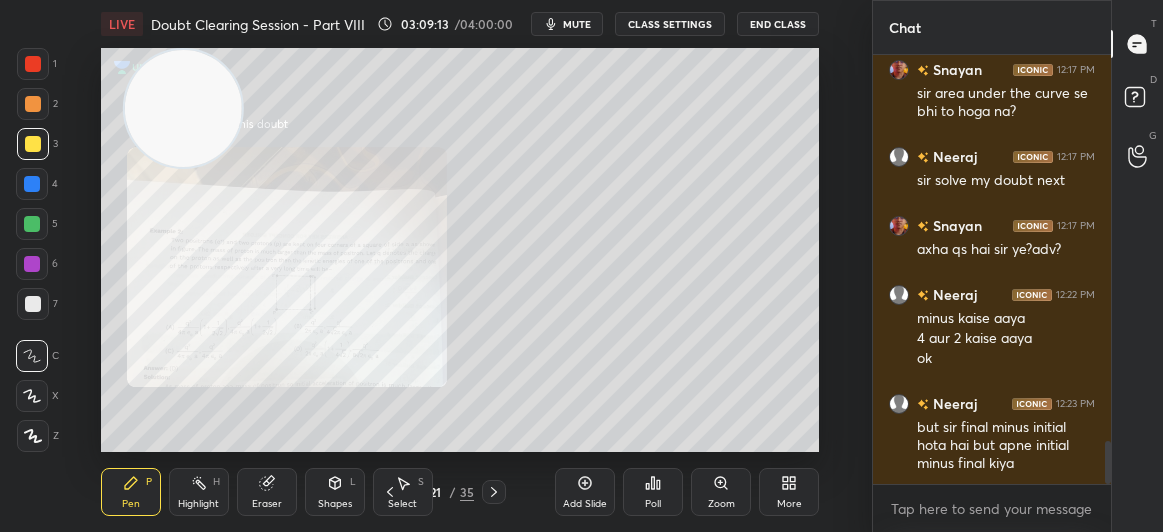 click on "Add Slide" at bounding box center [585, 504] 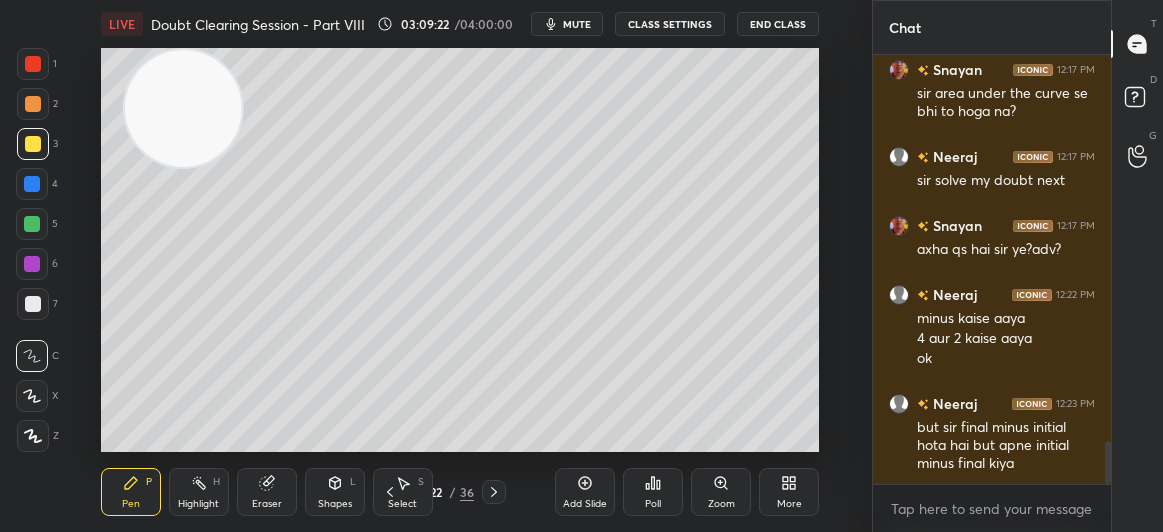 click at bounding box center [33, 64] 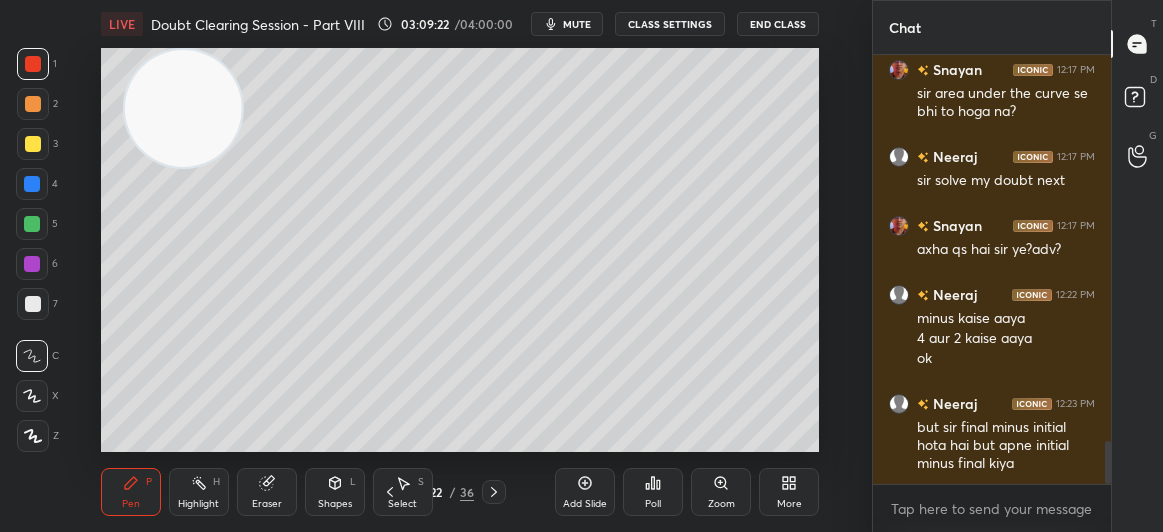 click at bounding box center [33, 64] 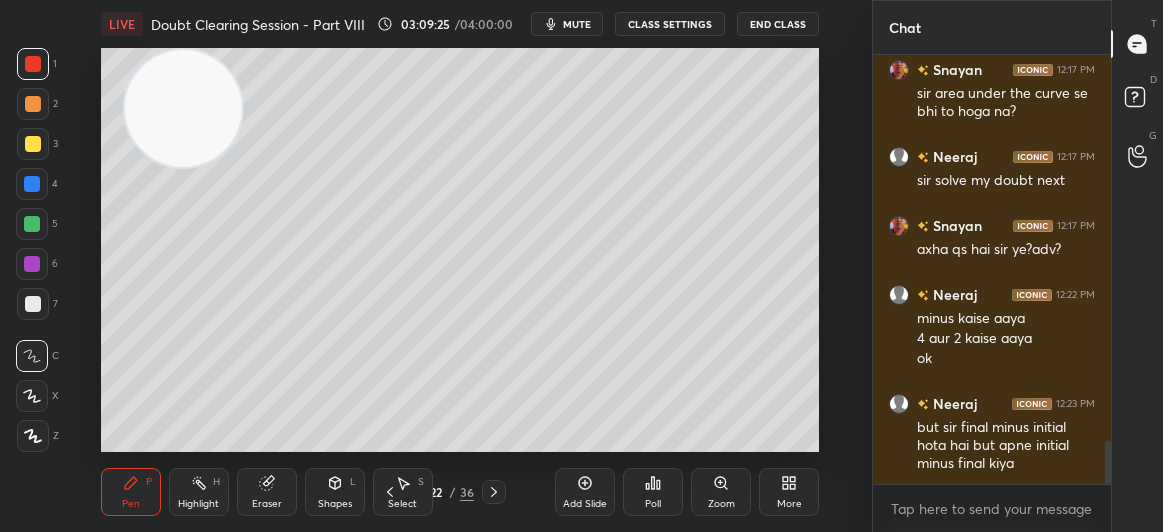 click 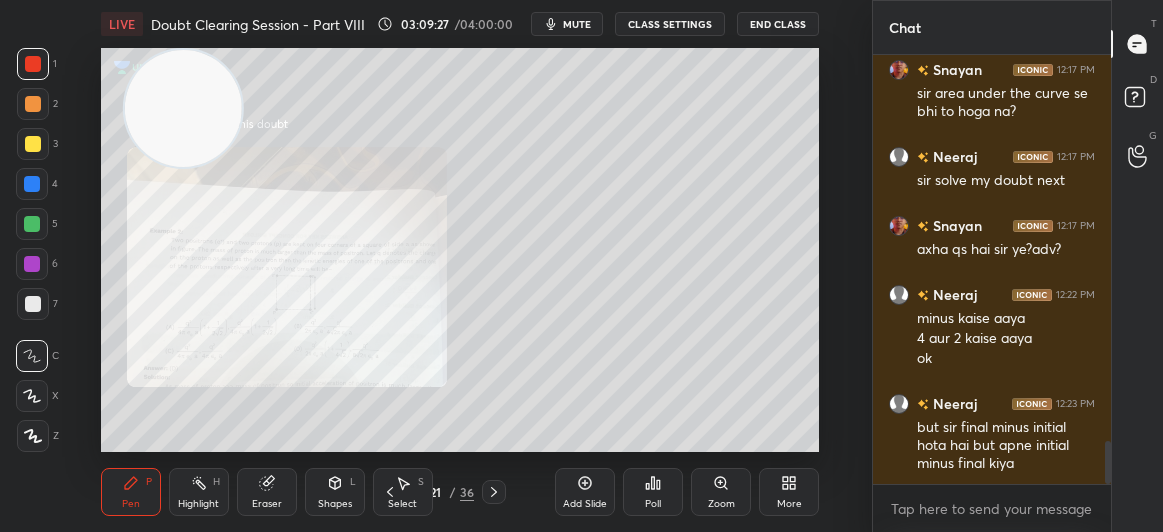 click on "Select S" at bounding box center (403, 492) 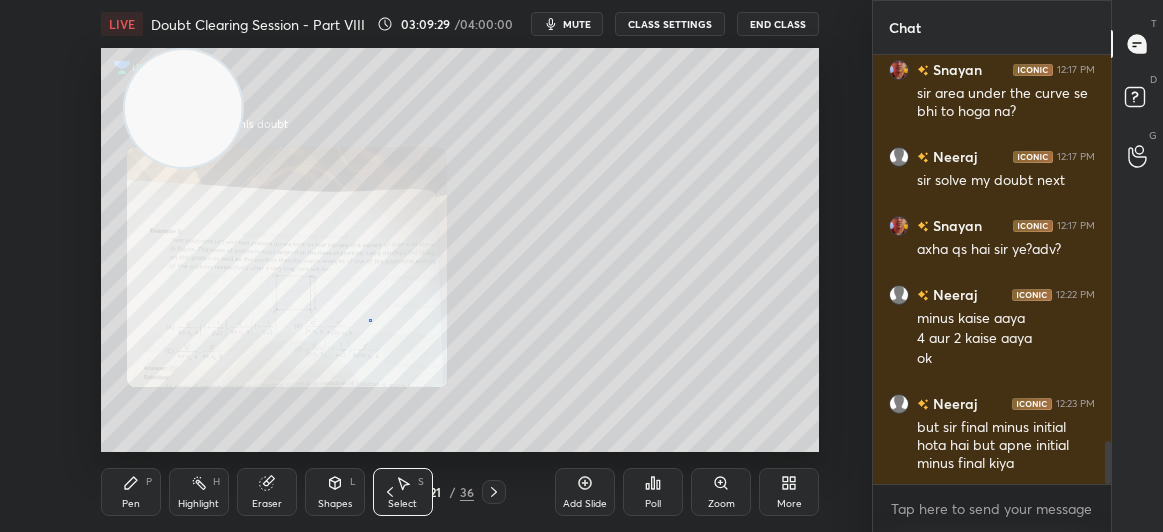 click on "0 ° Undo Copy Duplicate Duplicate to new slide Delete" at bounding box center (460, 250) 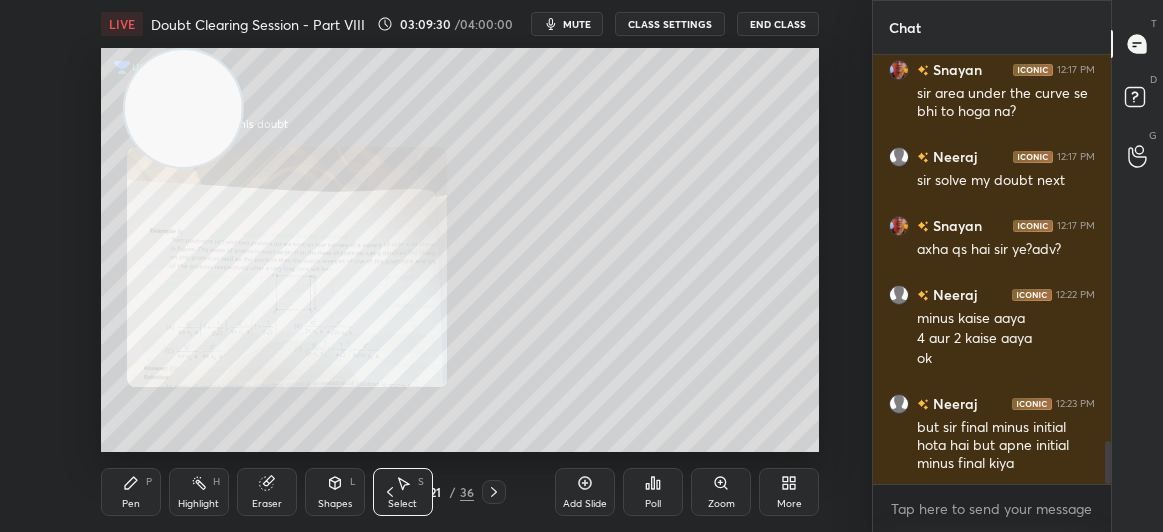 click 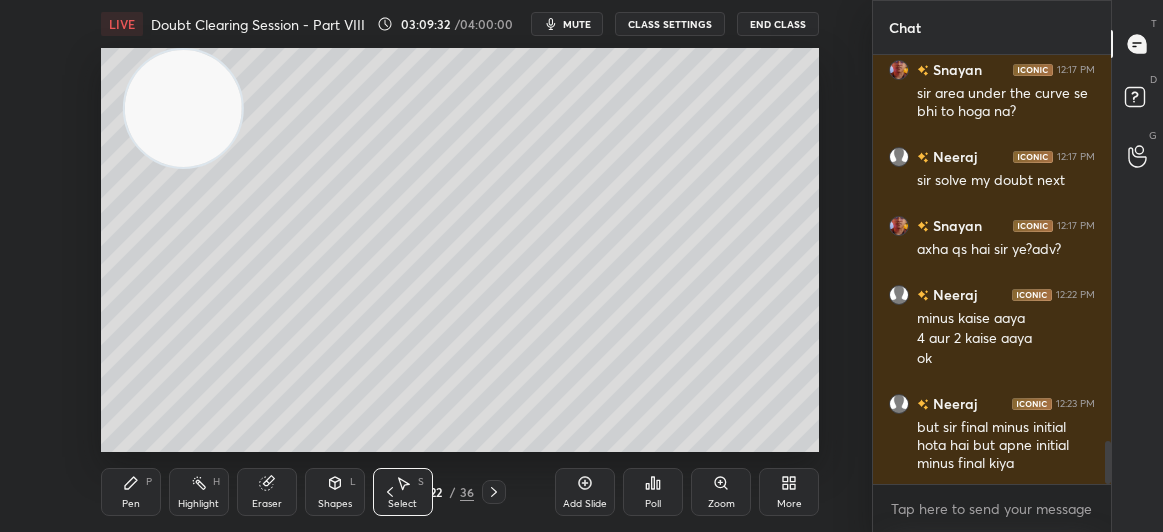 click 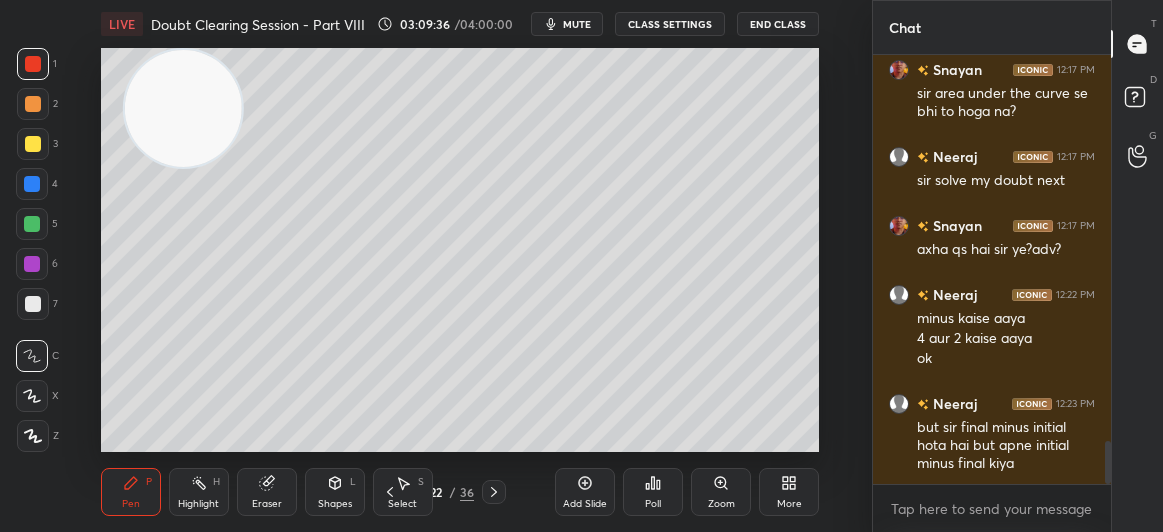 click 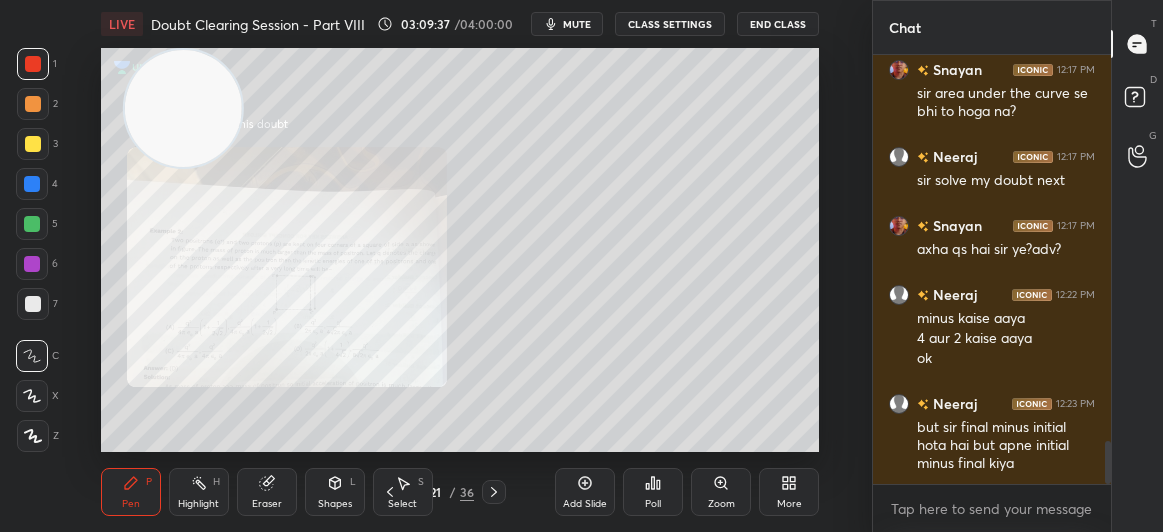 click 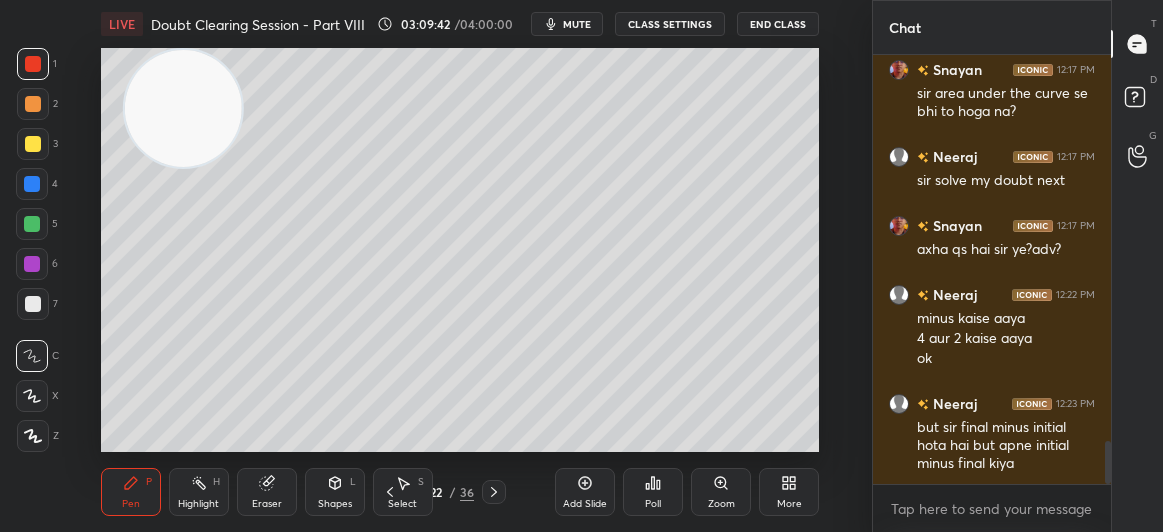 click at bounding box center [33, 144] 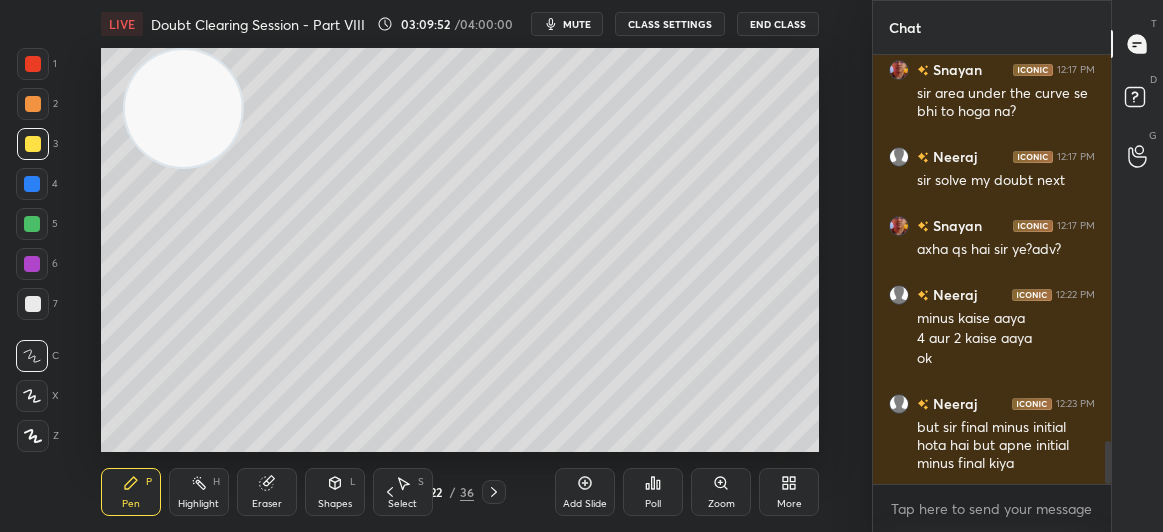 click on "Select" at bounding box center [402, 504] 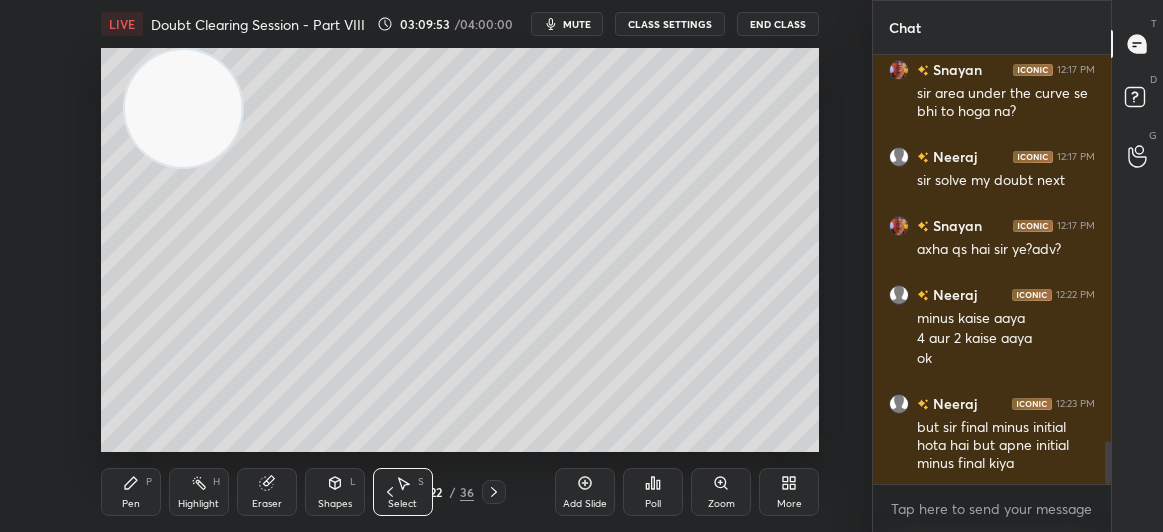 click 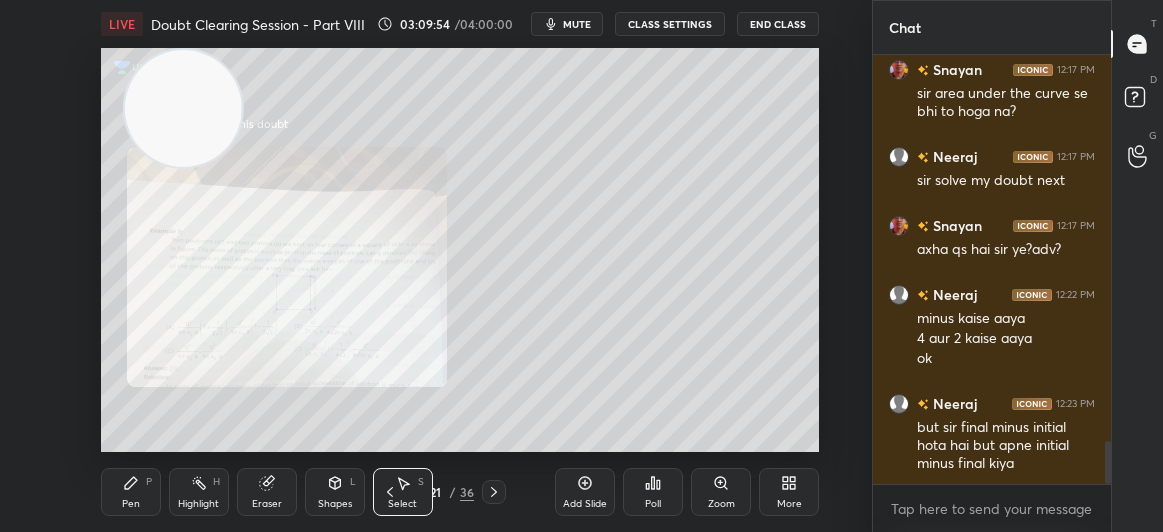 click 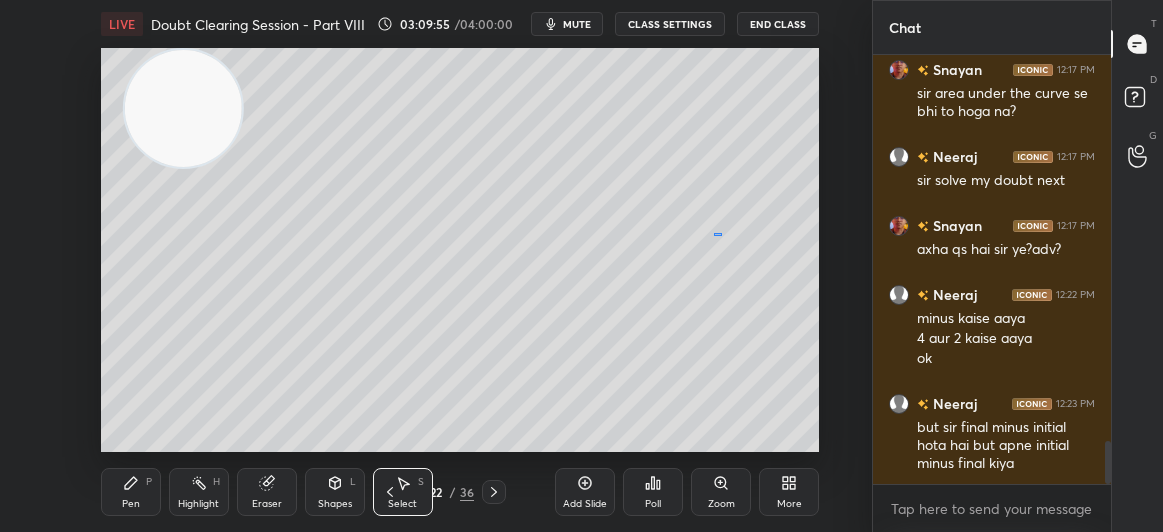 click on "0 ° Undo Copy Duplicate Duplicate to new slide Delete" at bounding box center [460, 250] 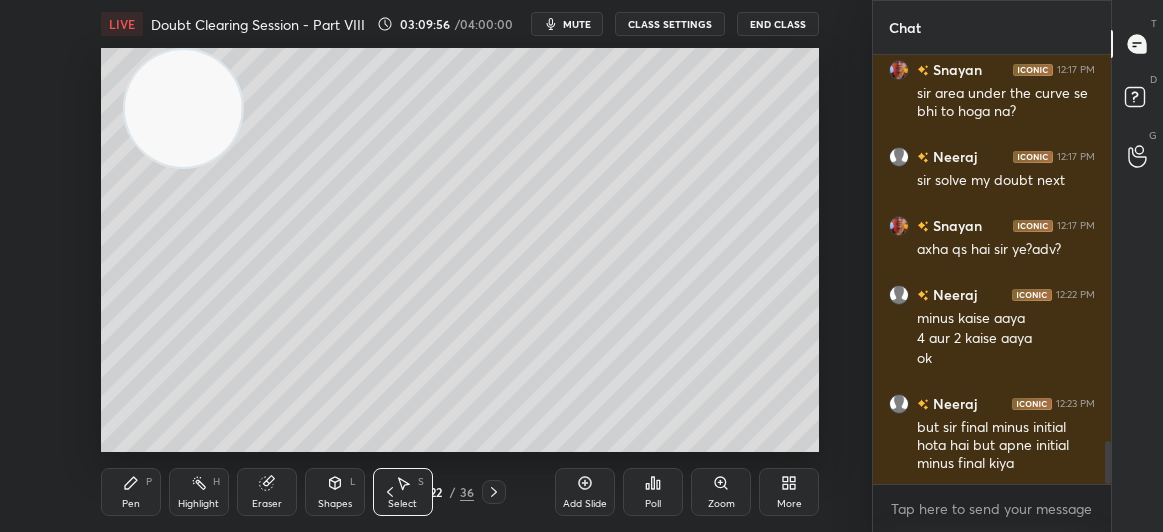 click on "Pen" at bounding box center (131, 504) 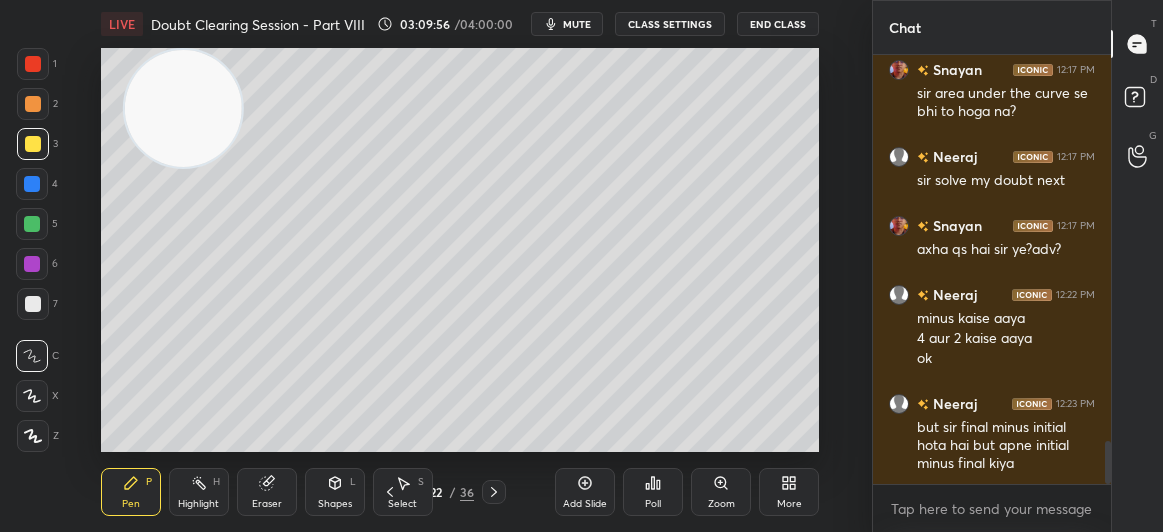 click on "Pen P" at bounding box center (131, 492) 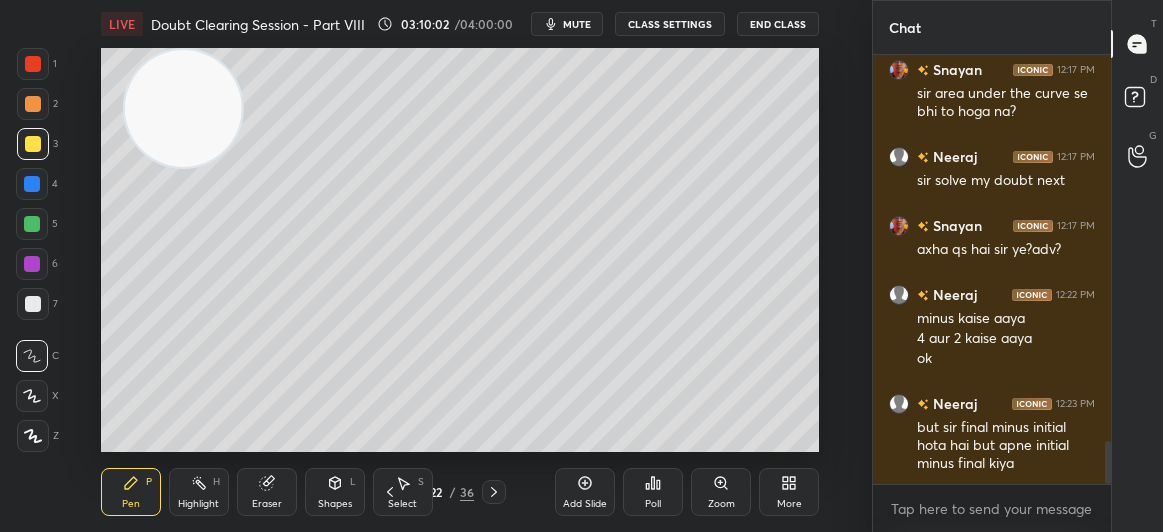 click at bounding box center (32, 224) 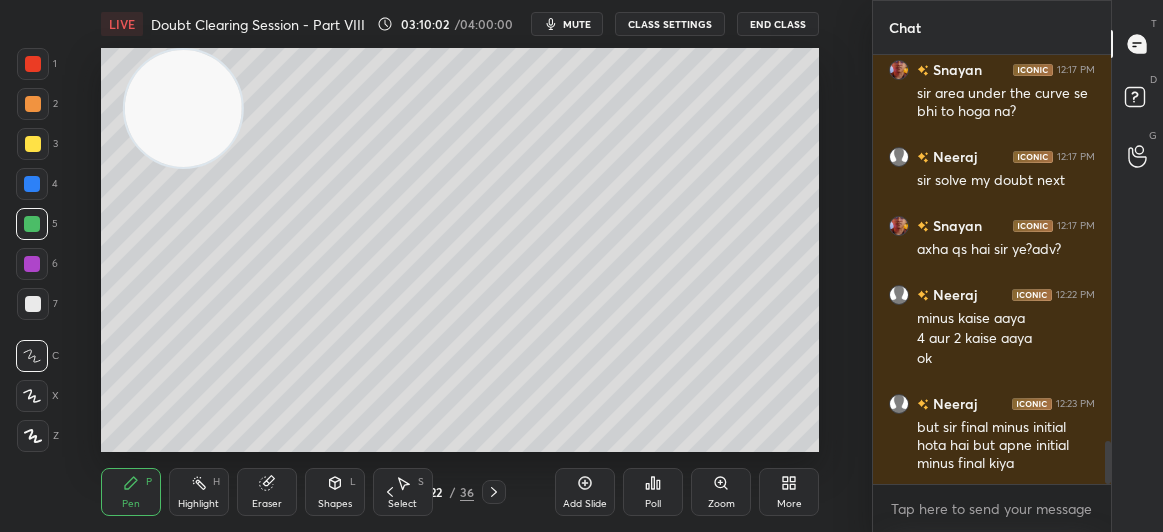 click at bounding box center [32, 224] 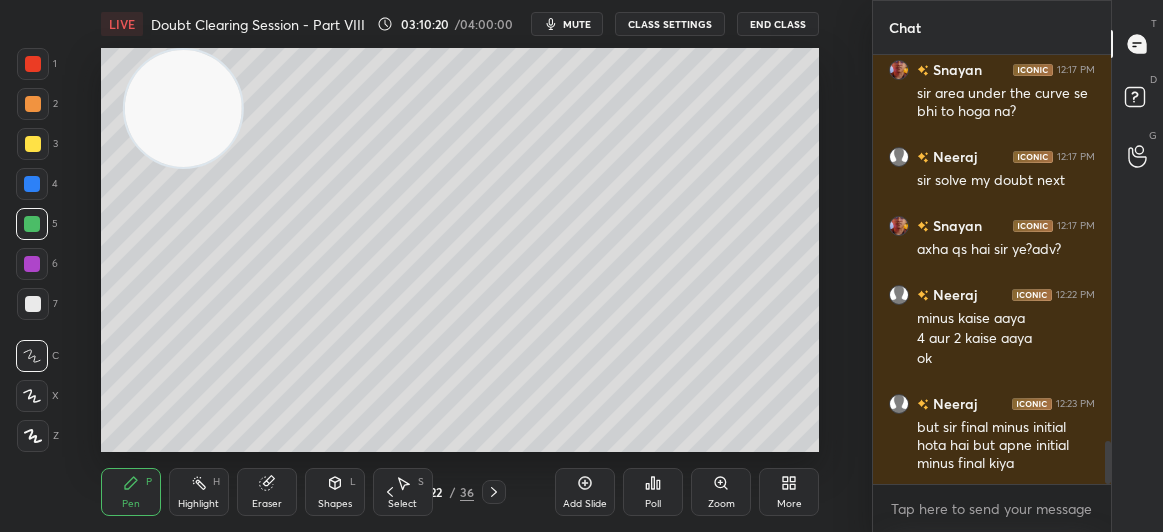 scroll, scrollTop: 3948, scrollLeft: 0, axis: vertical 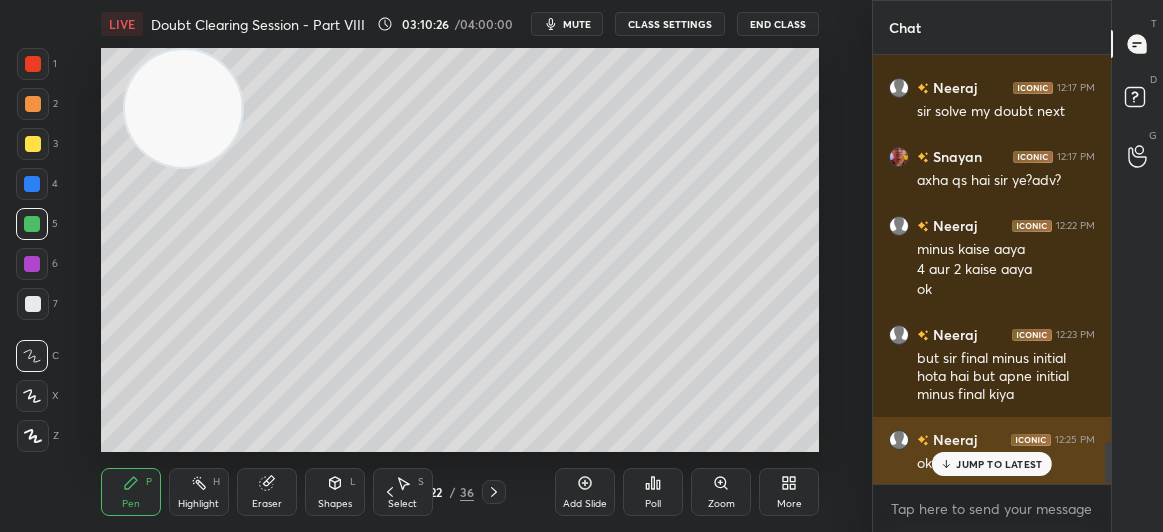 click on "JUMP TO LATEST" at bounding box center [999, 464] 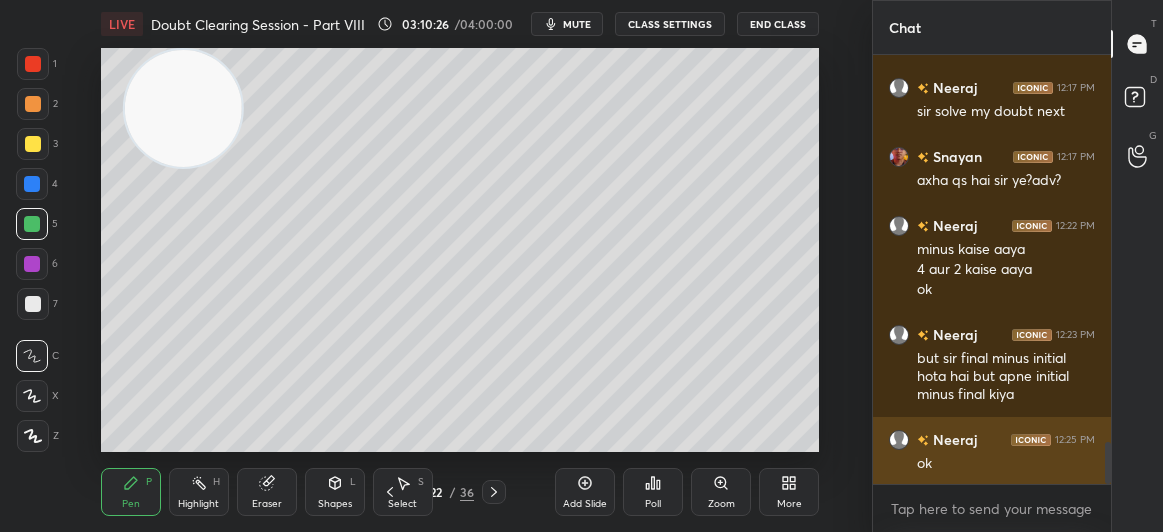 scroll, scrollTop: 3968, scrollLeft: 0, axis: vertical 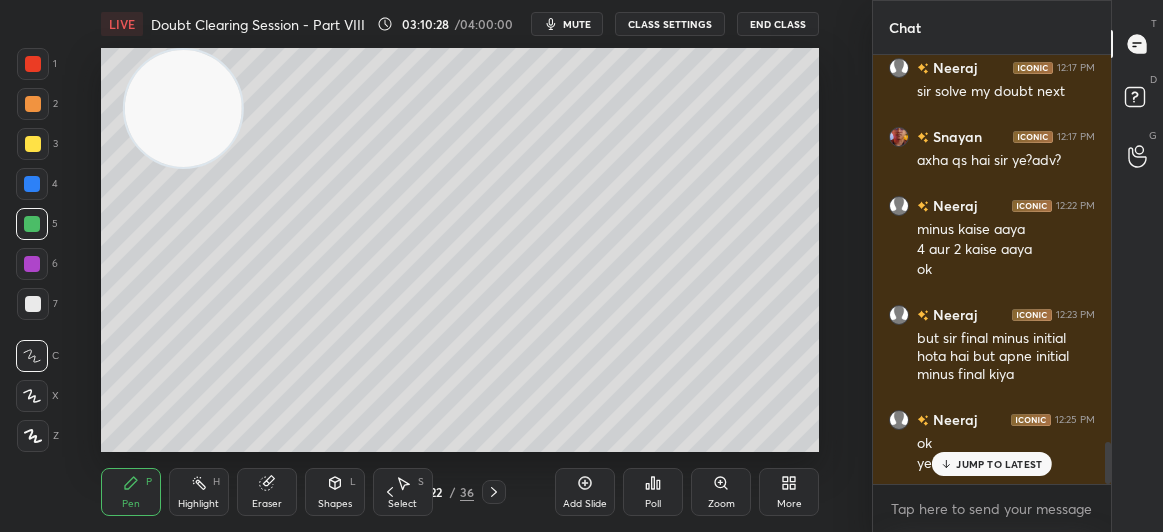 click on "1 2 3 4 5 6 7 C X Z C X Z E E Erase all   H H" at bounding box center [32, 250] 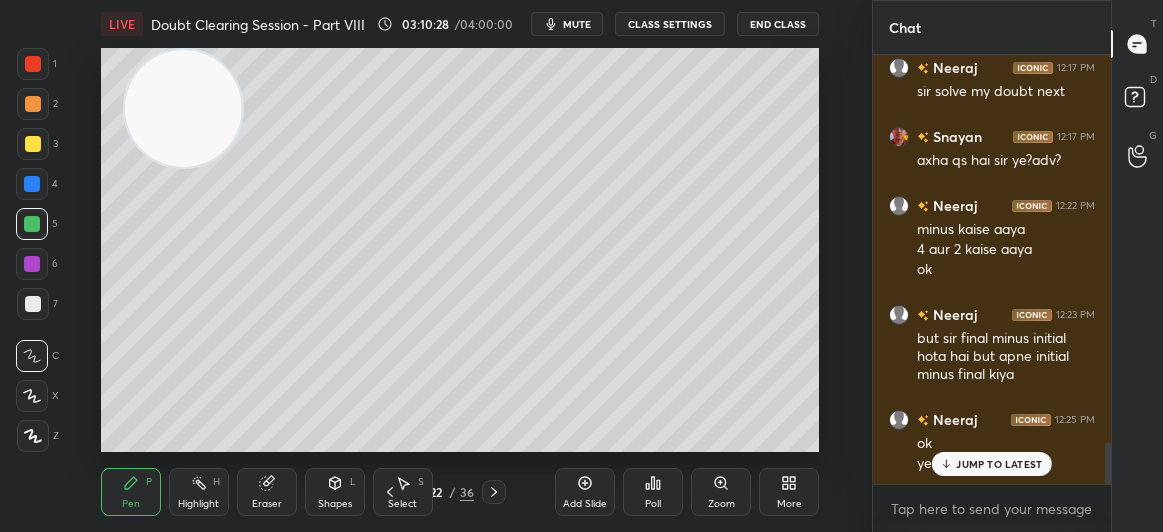 click at bounding box center (33, 144) 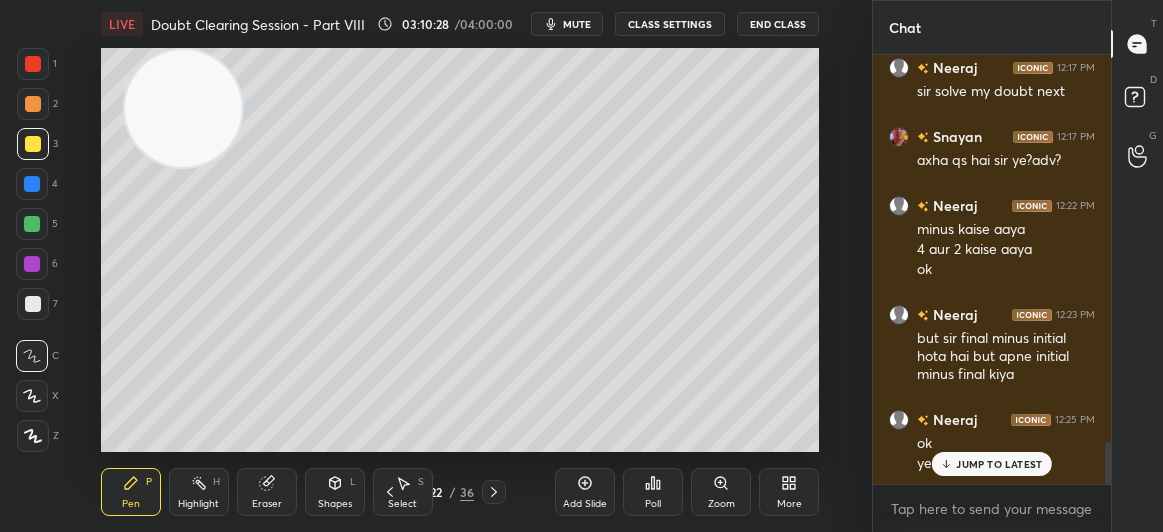 click at bounding box center [33, 144] 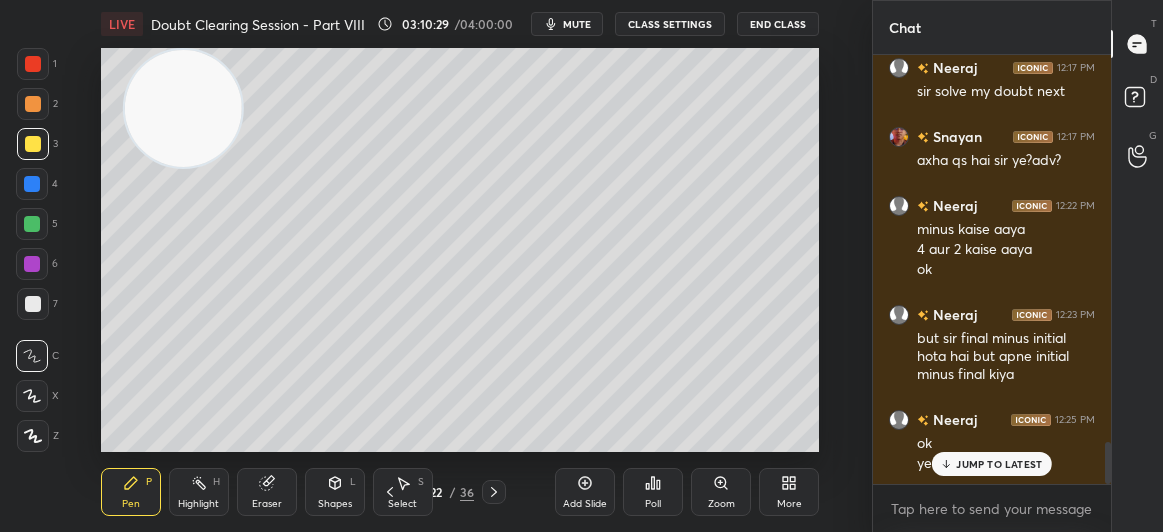 click at bounding box center [33, 144] 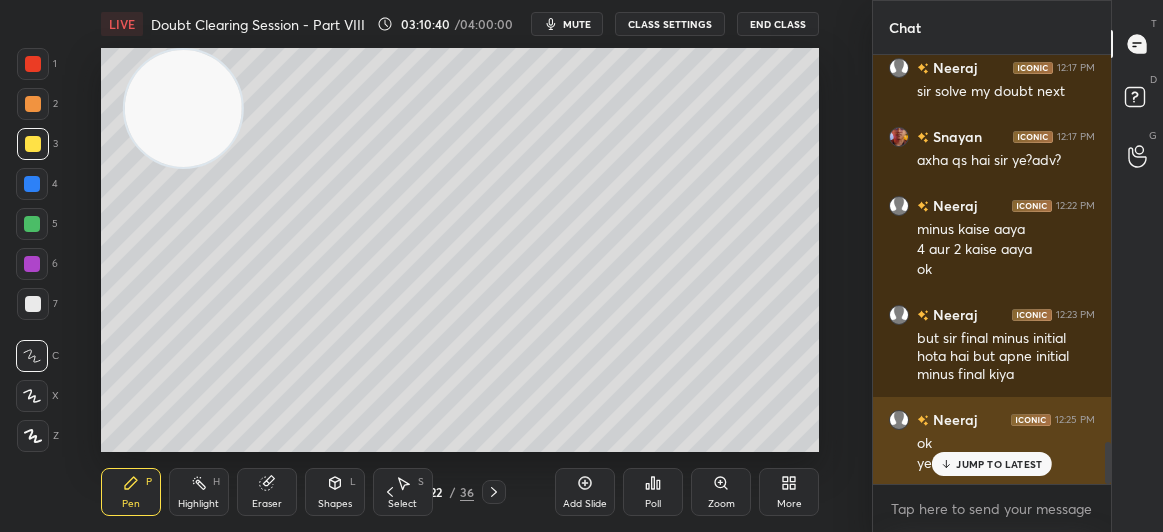 click on "JUMP TO LATEST" at bounding box center (992, 464) 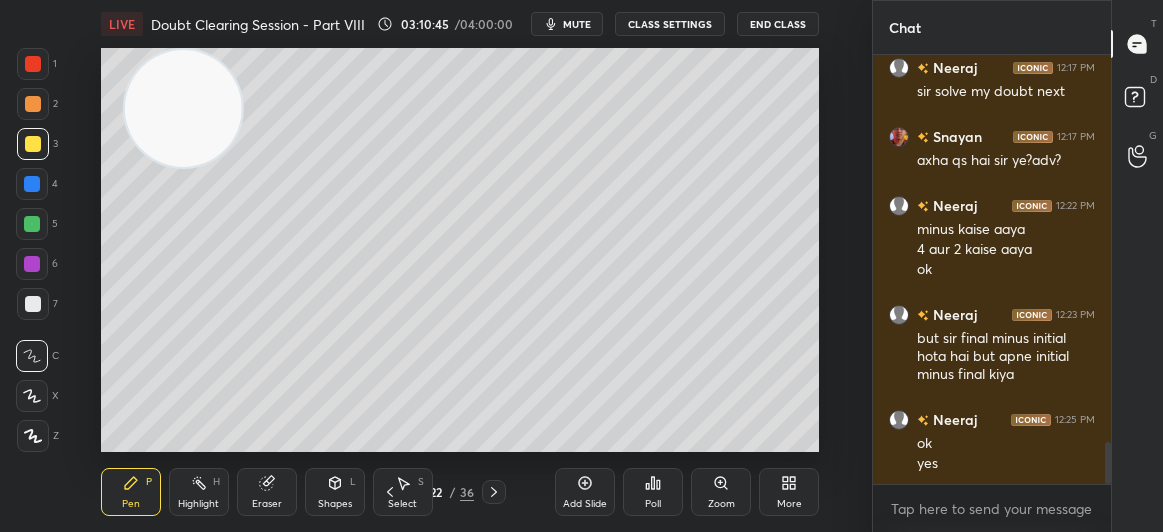 click 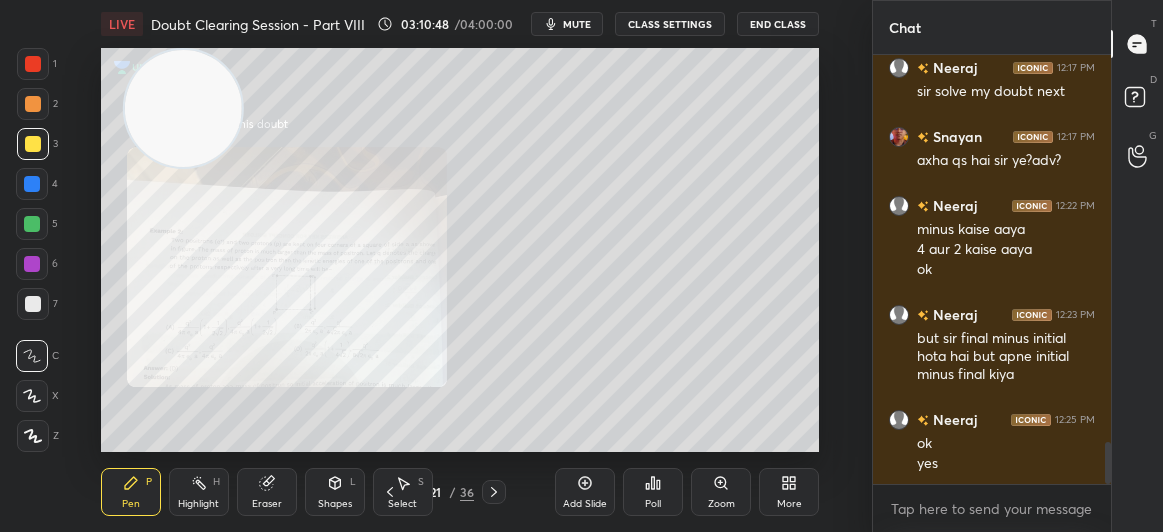 click at bounding box center [33, 64] 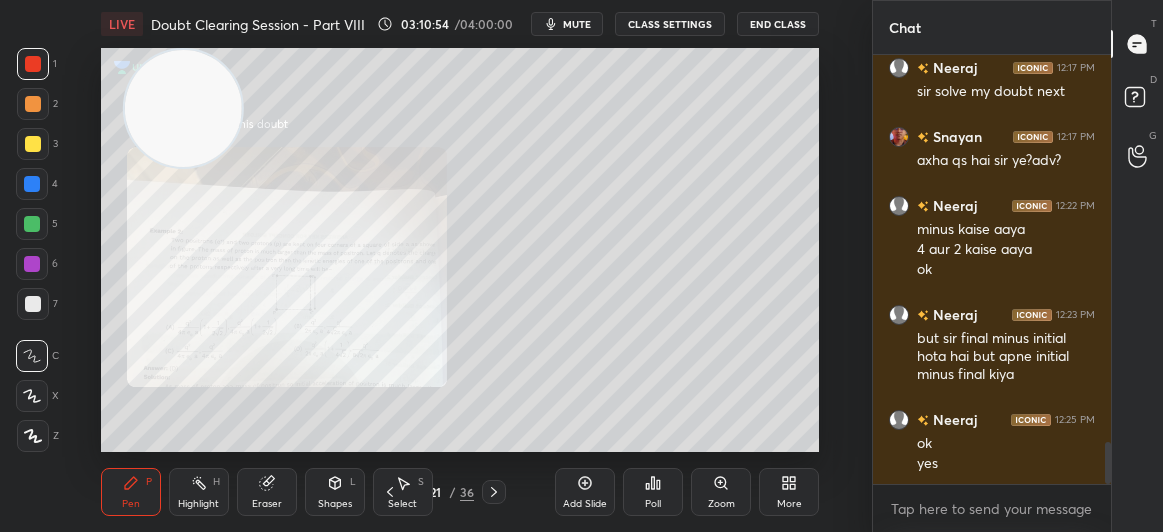 click at bounding box center (33, 304) 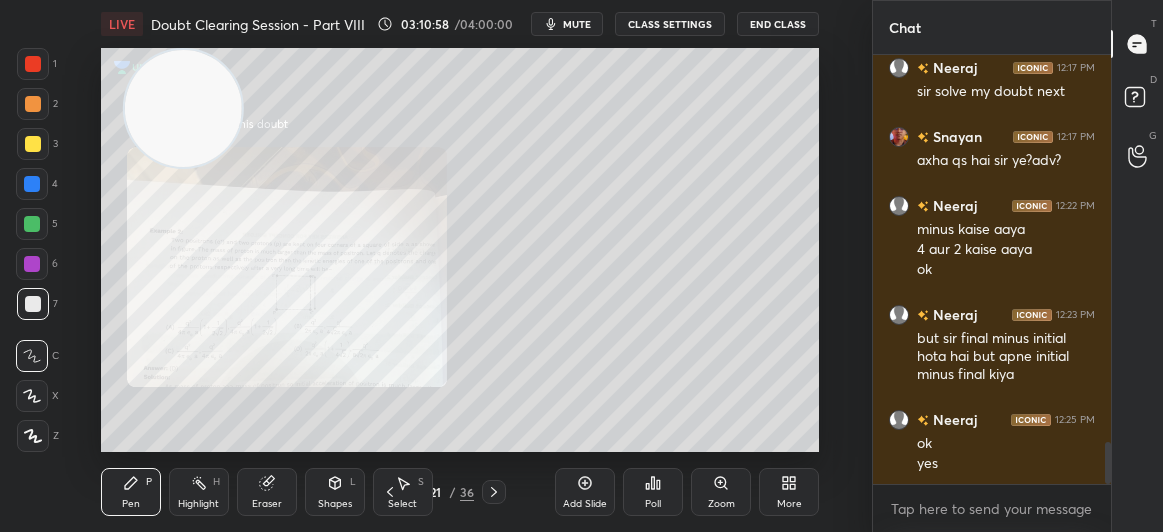 click on "1 2 3 4 5 6 7" at bounding box center [37, 188] 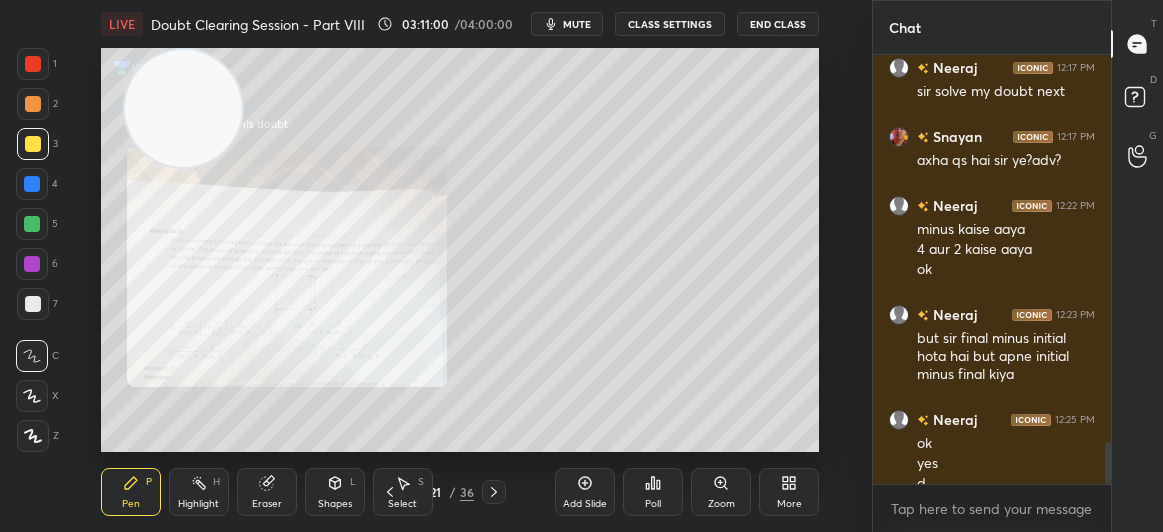 scroll, scrollTop: 3988, scrollLeft: 0, axis: vertical 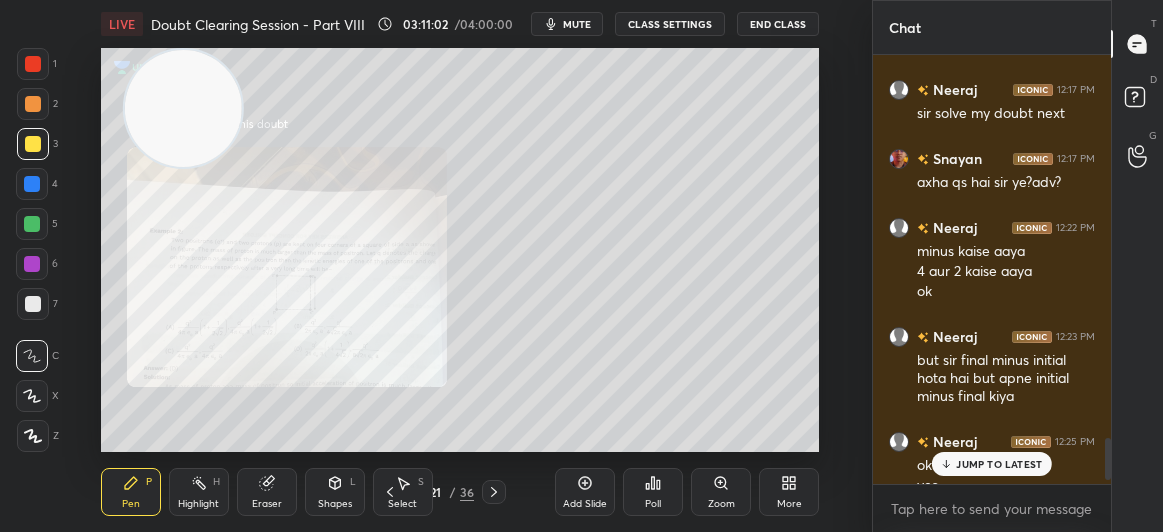 click on "JUMP TO LATEST" at bounding box center (999, 464) 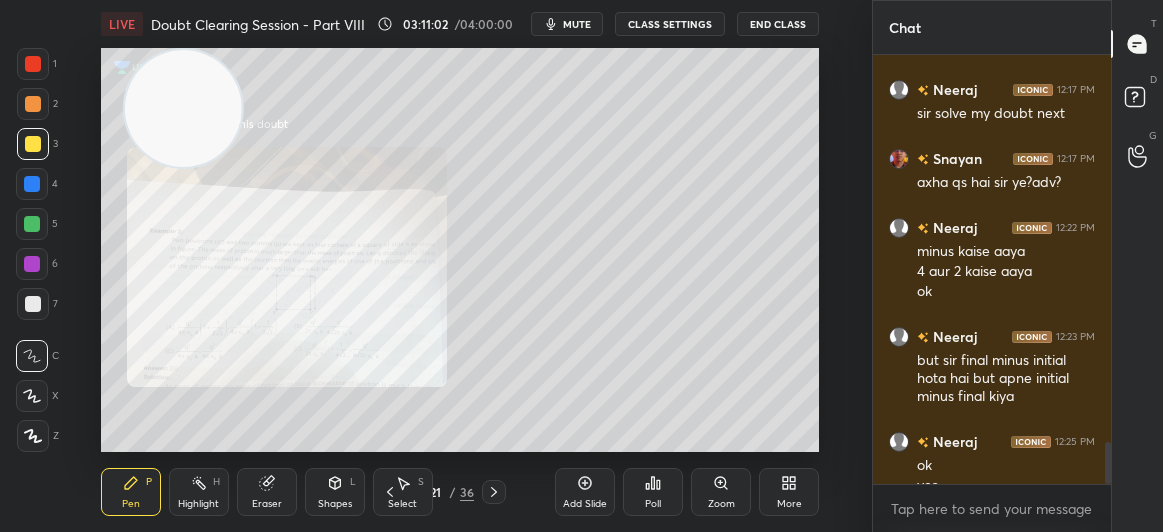 scroll, scrollTop: 3988, scrollLeft: 0, axis: vertical 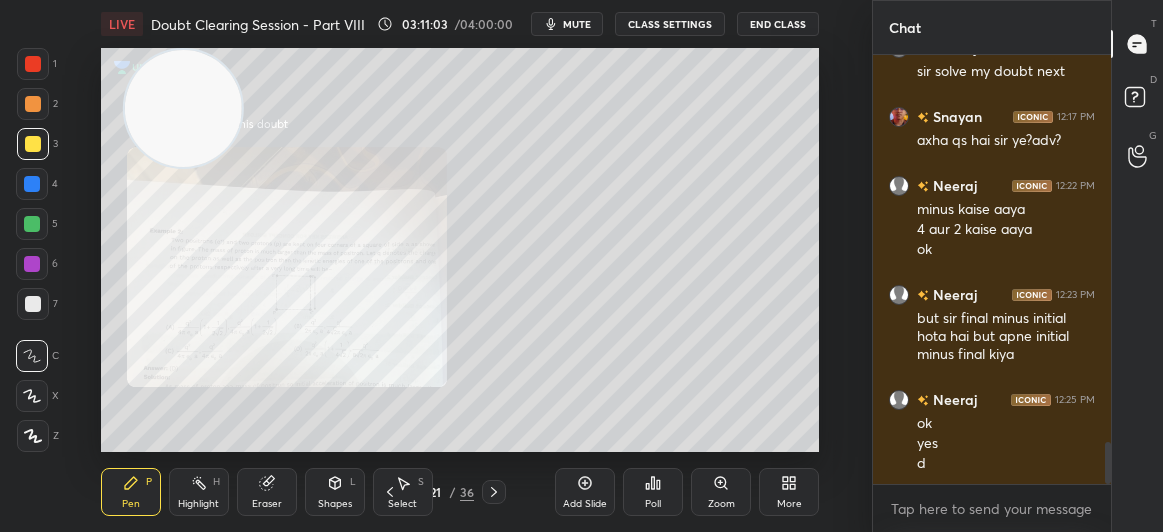 click on "Eraser" at bounding box center [267, 492] 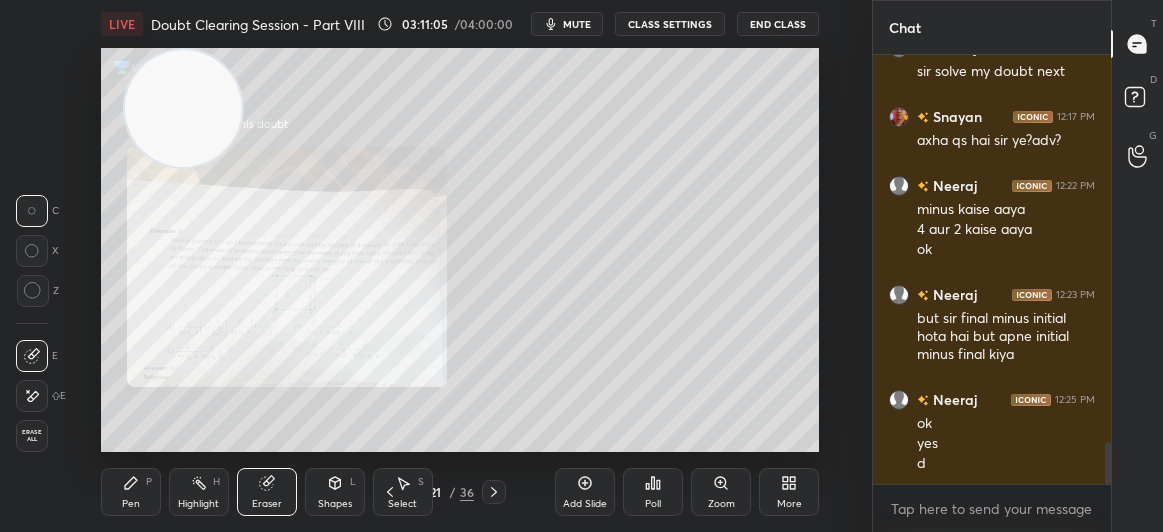 click on "Pen P" at bounding box center [131, 492] 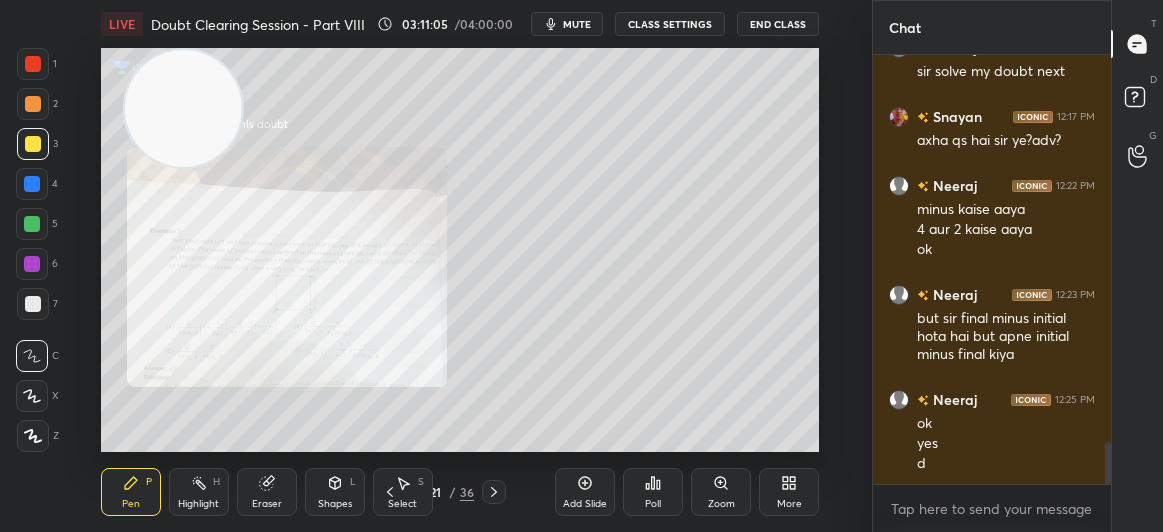 click on "Pen" at bounding box center [131, 504] 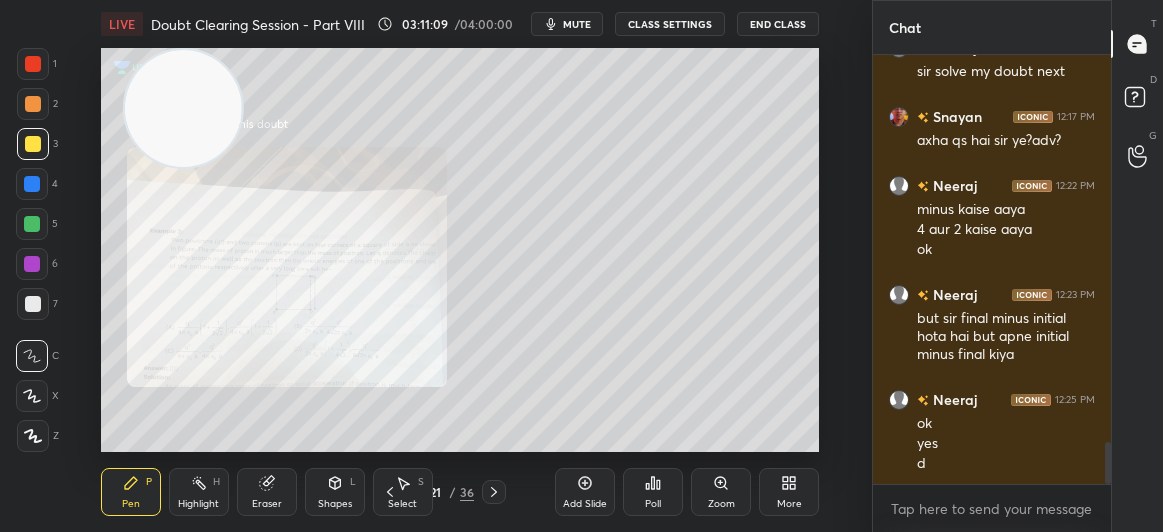 click on "1" at bounding box center (37, 68) 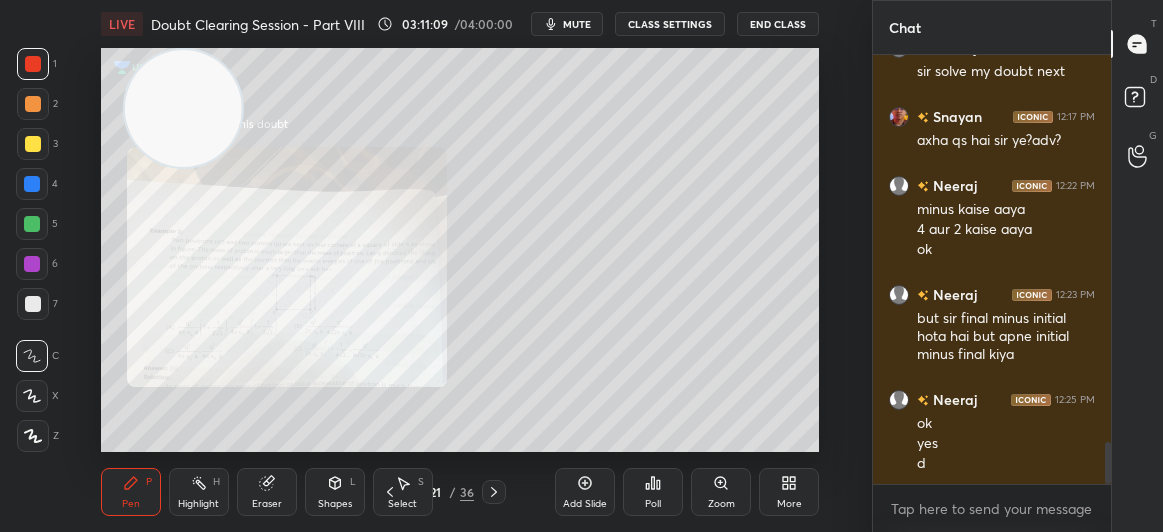 click at bounding box center (33, 64) 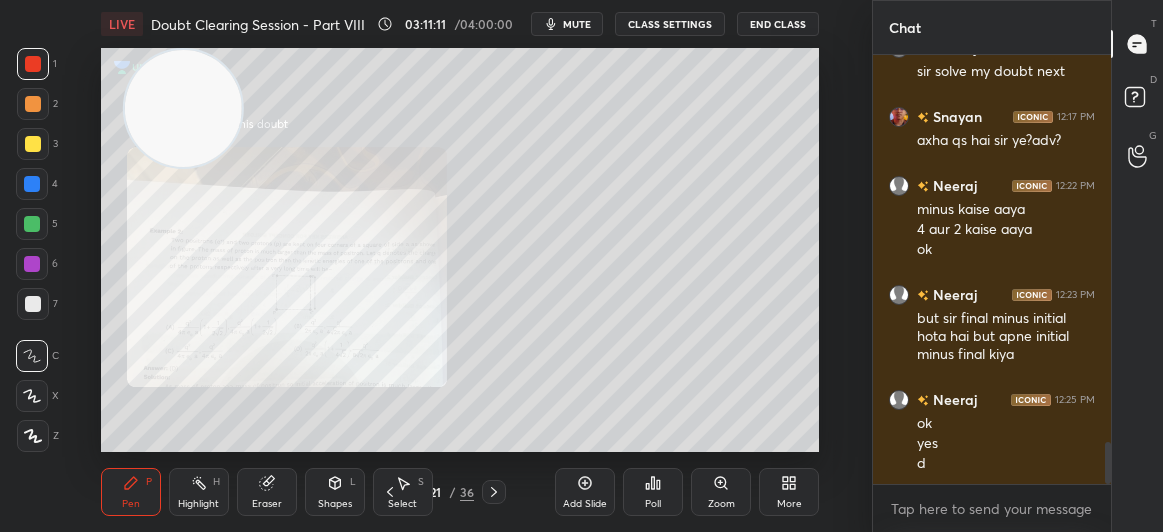 click on "Select S" at bounding box center [403, 492] 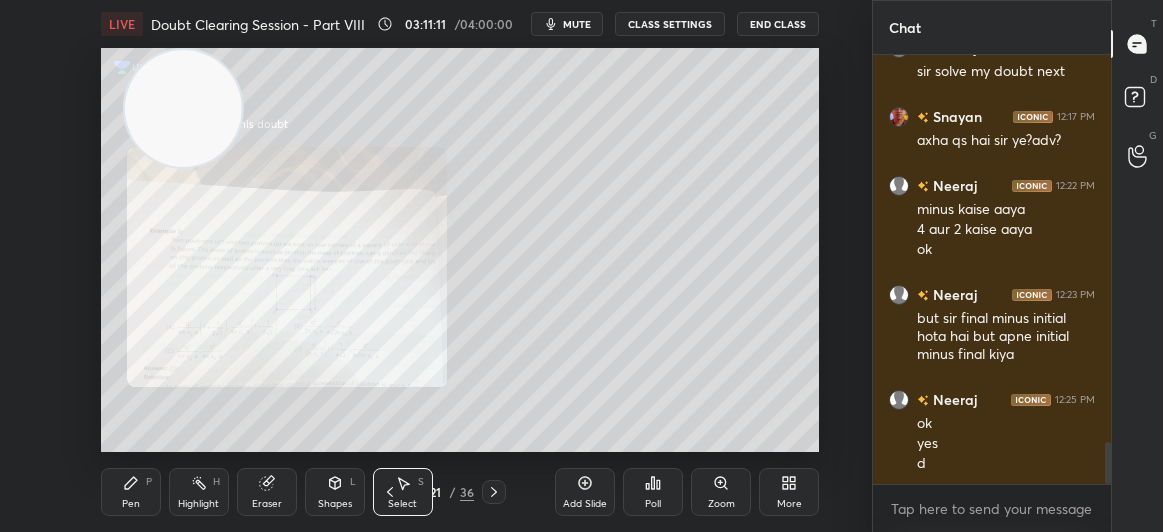 click 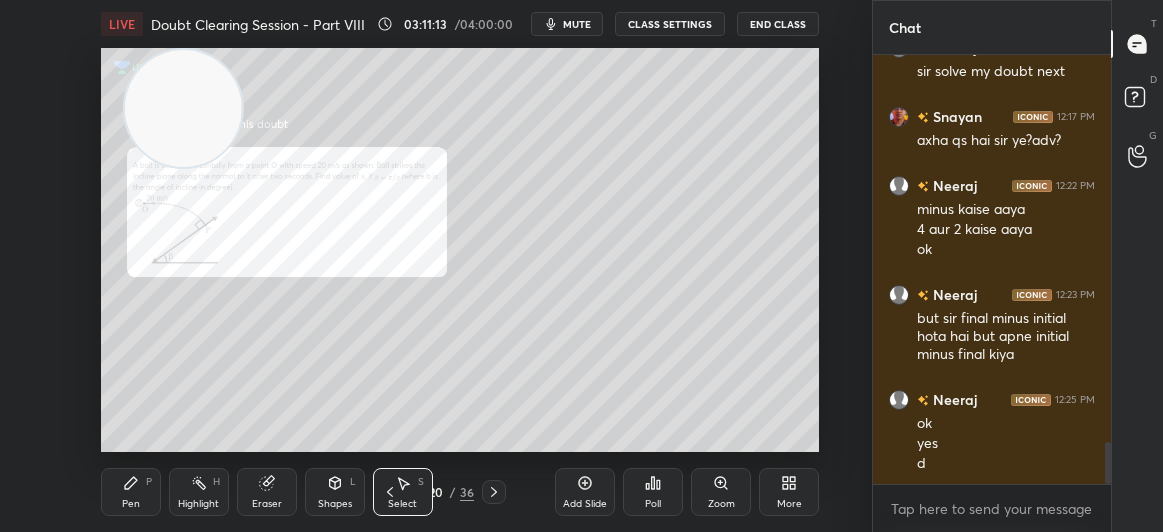 click 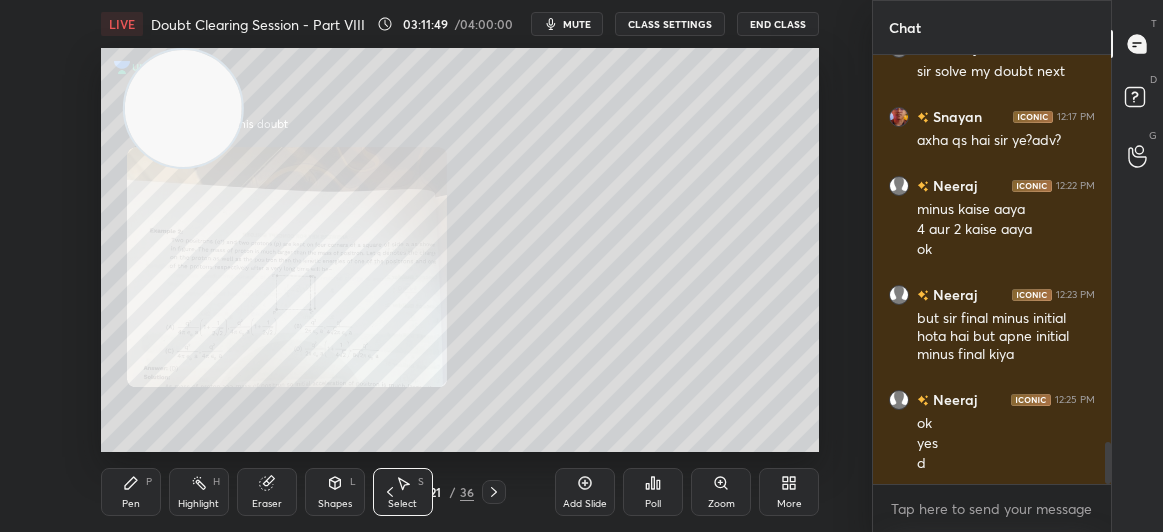 scroll, scrollTop: 4075, scrollLeft: 0, axis: vertical 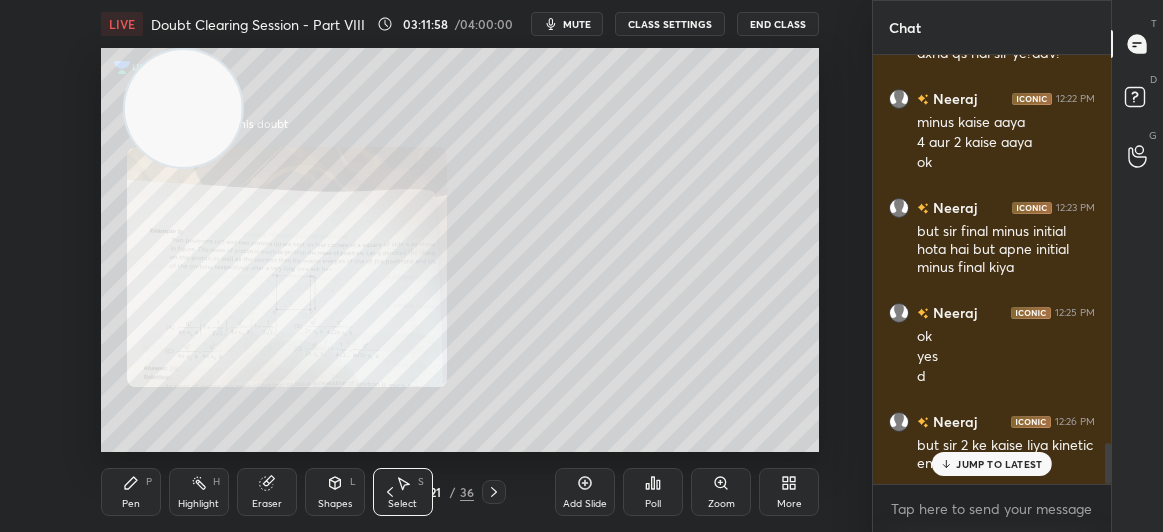 click on "JUMP TO LATEST" at bounding box center [999, 464] 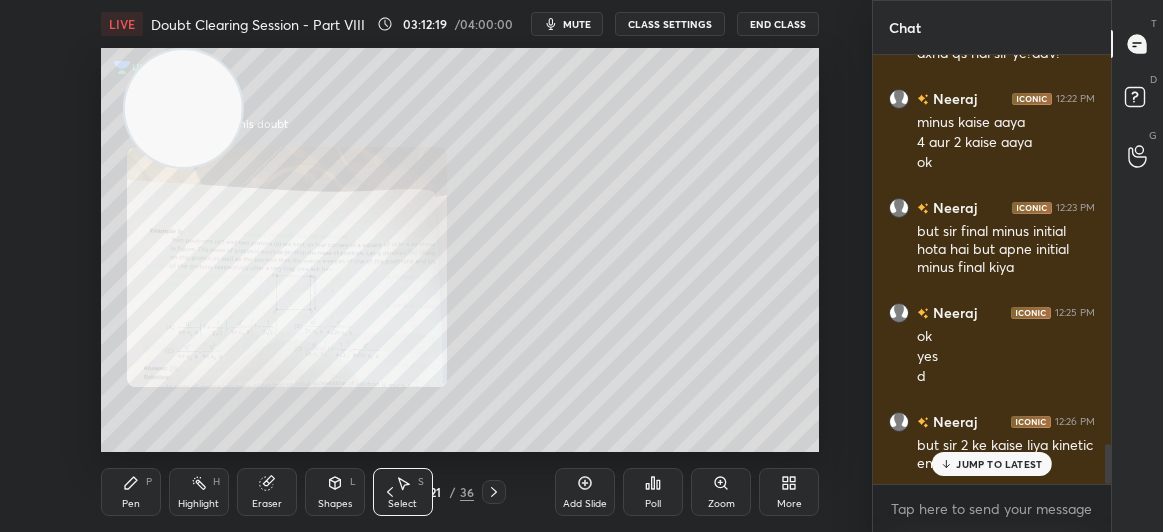 scroll, scrollTop: 4162, scrollLeft: 0, axis: vertical 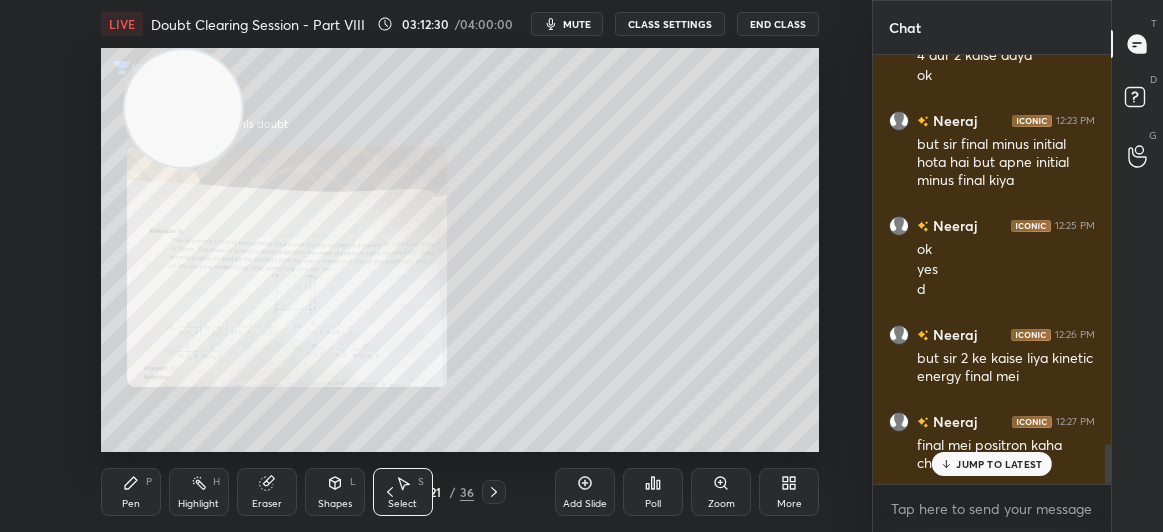 click on "JUMP TO LATEST" at bounding box center (999, 464) 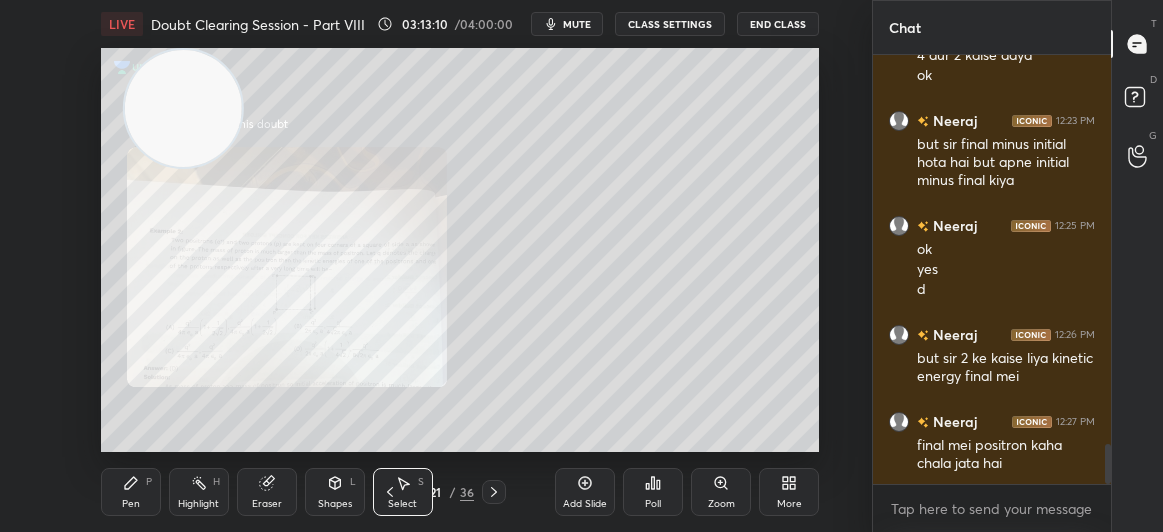 scroll, scrollTop: 4231, scrollLeft: 0, axis: vertical 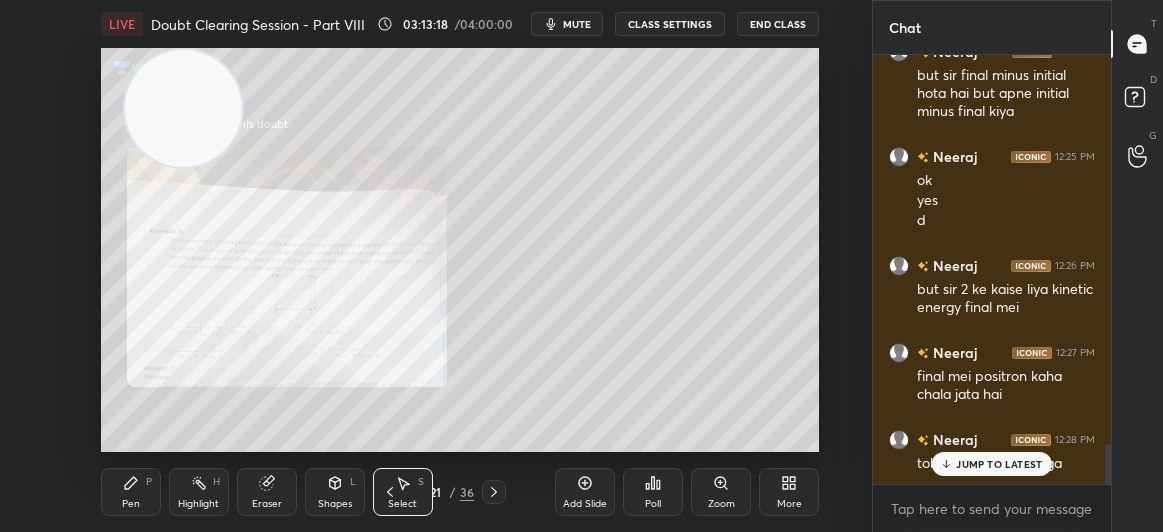click on "JUMP TO LATEST" at bounding box center [992, 464] 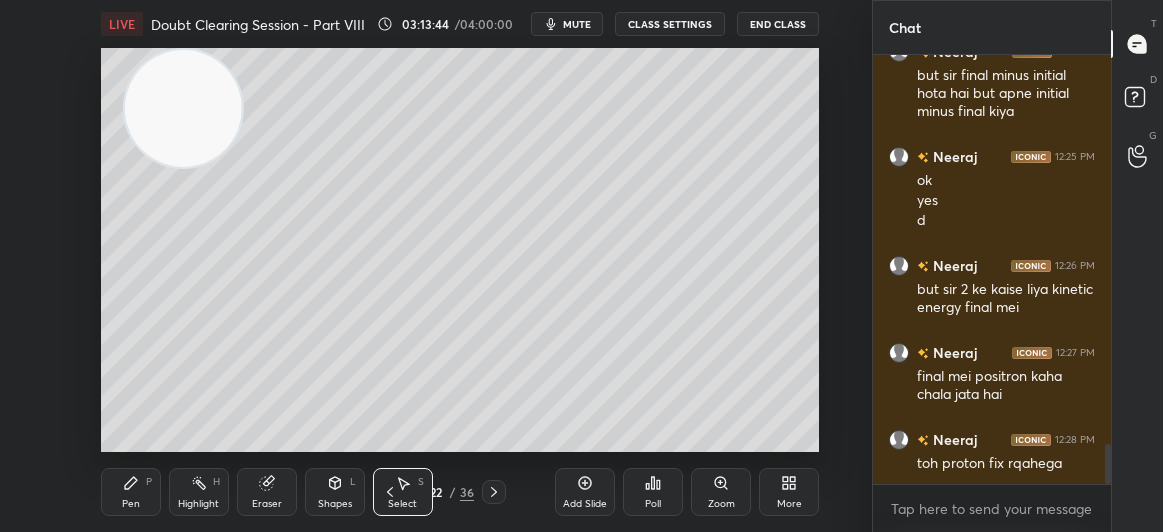 click 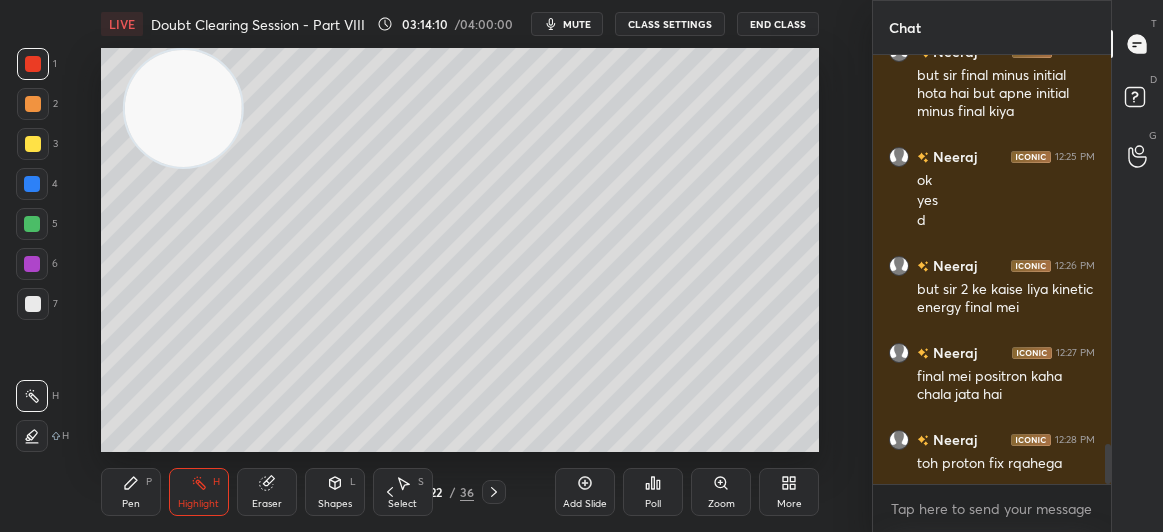scroll, scrollTop: 4300, scrollLeft: 0, axis: vertical 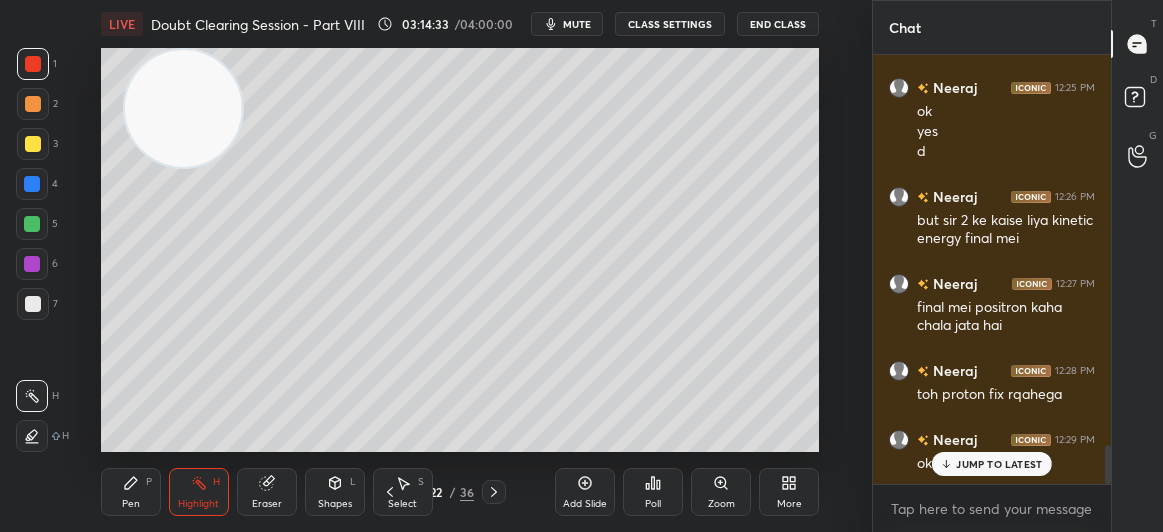 click on "Pen P" at bounding box center [131, 492] 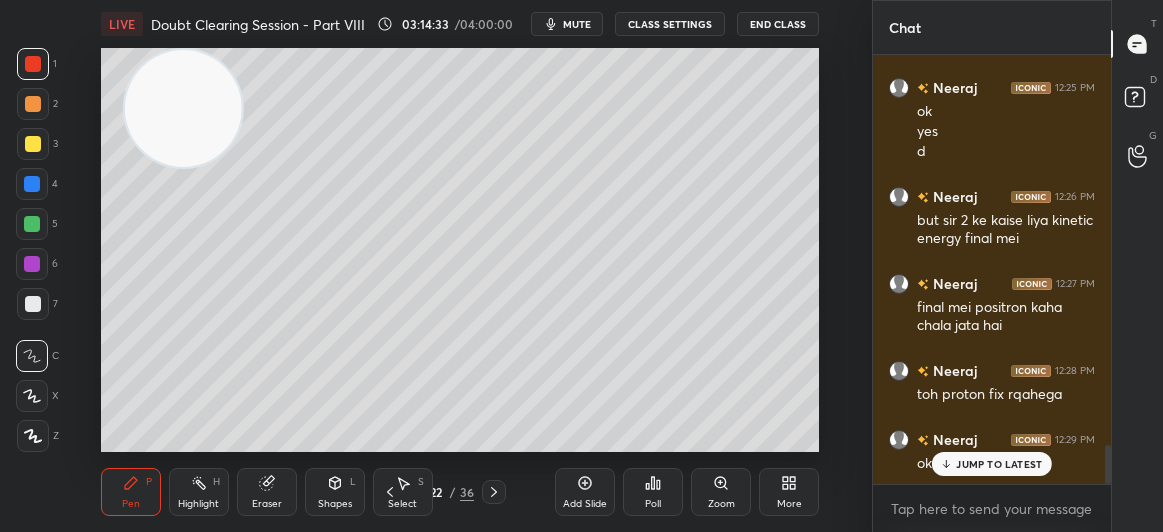 click 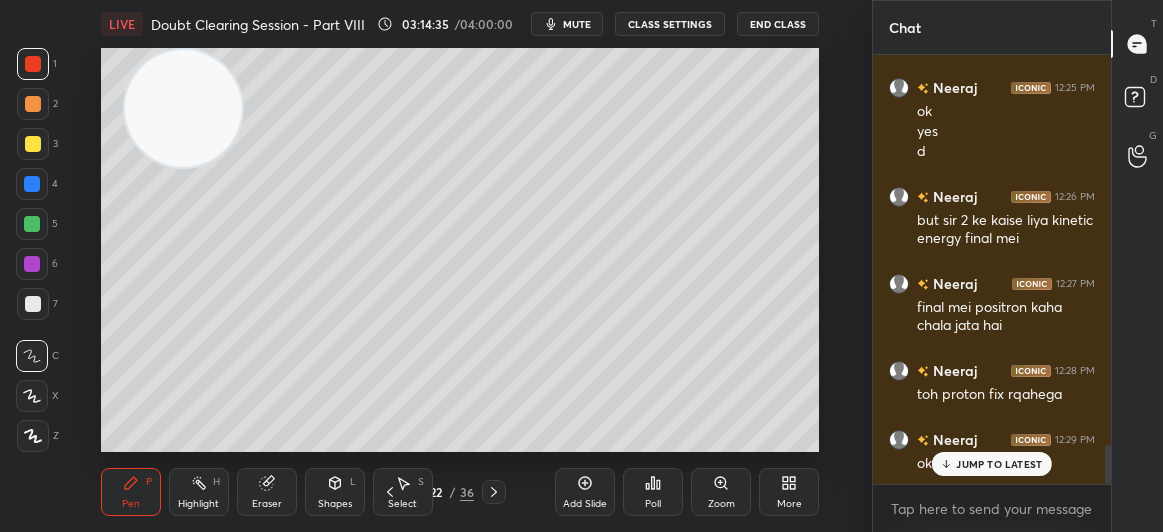 click on "[PERSON] 12:29 PM ok sir samaj gaya" at bounding box center [992, 451] 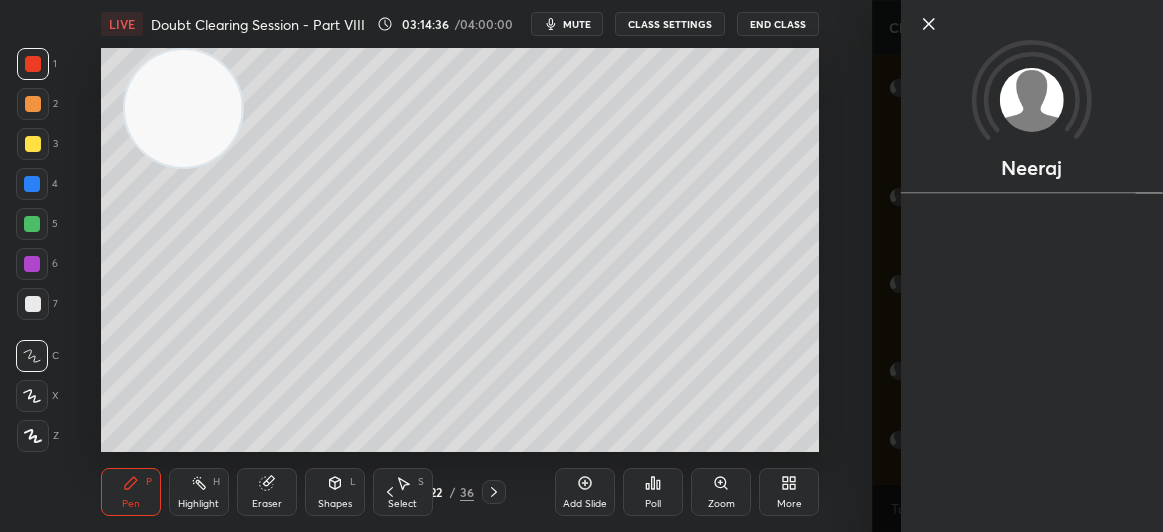 click 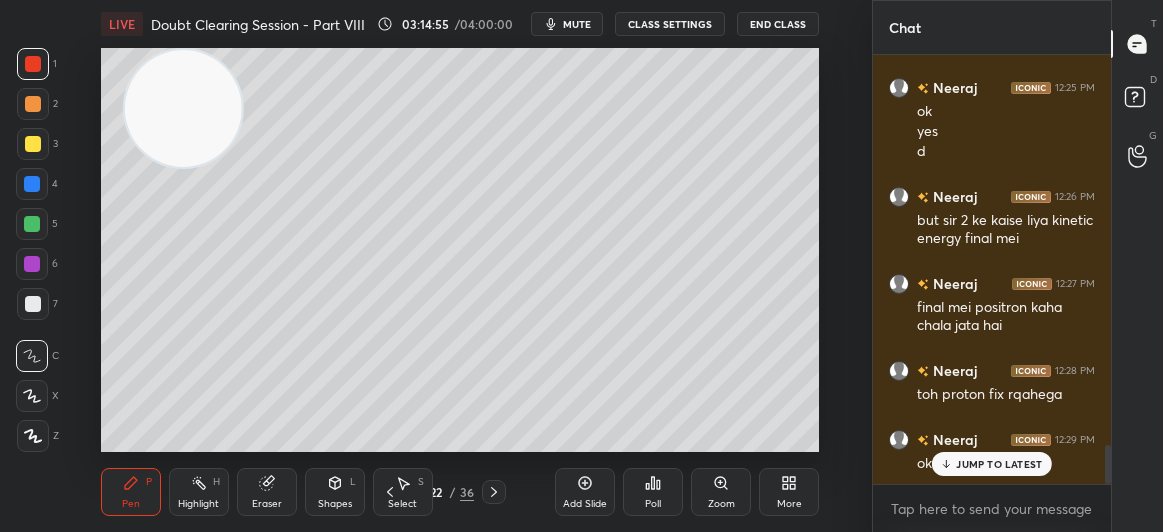 click on "mute" at bounding box center [567, 24] 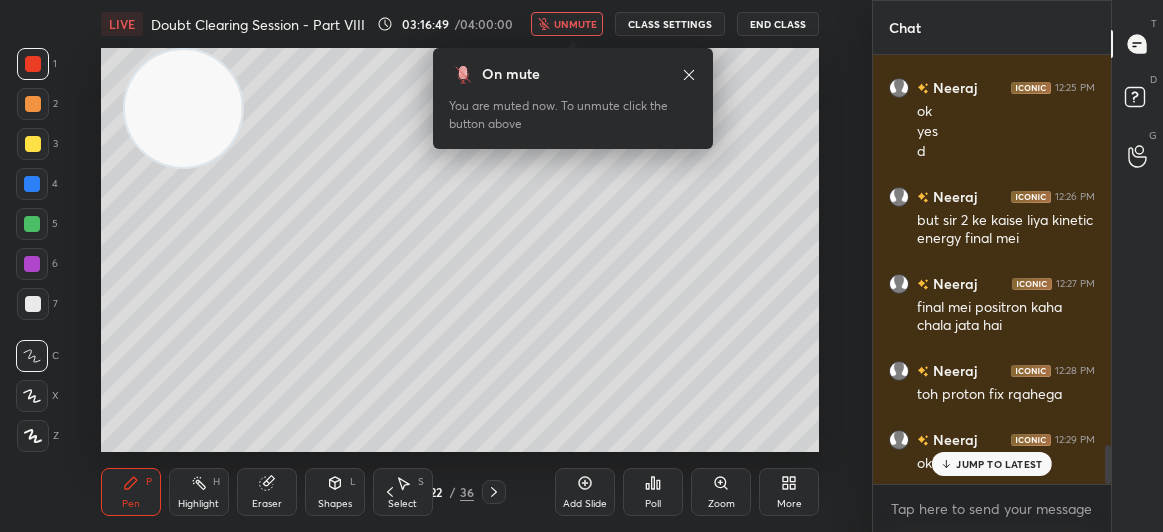 click on "End Class" at bounding box center [778, 24] 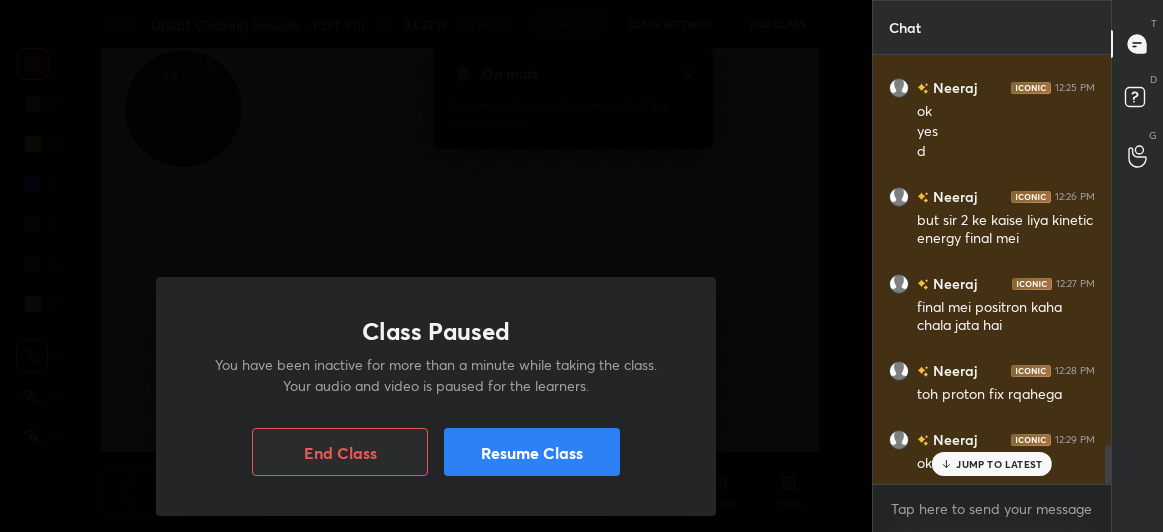 click on "Resume Class" at bounding box center [532, 452] 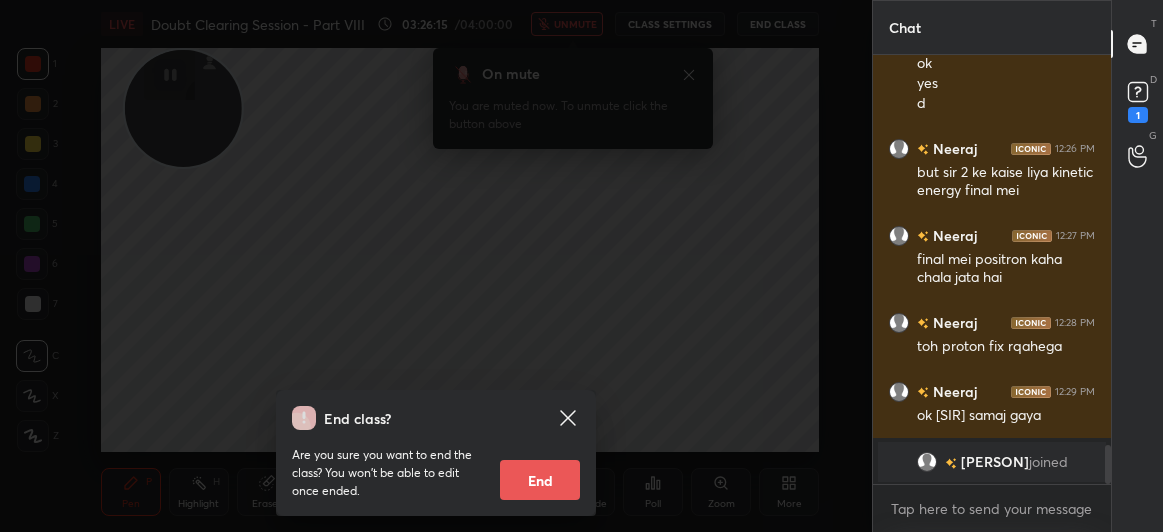 scroll, scrollTop: 4349, scrollLeft: 0, axis: vertical 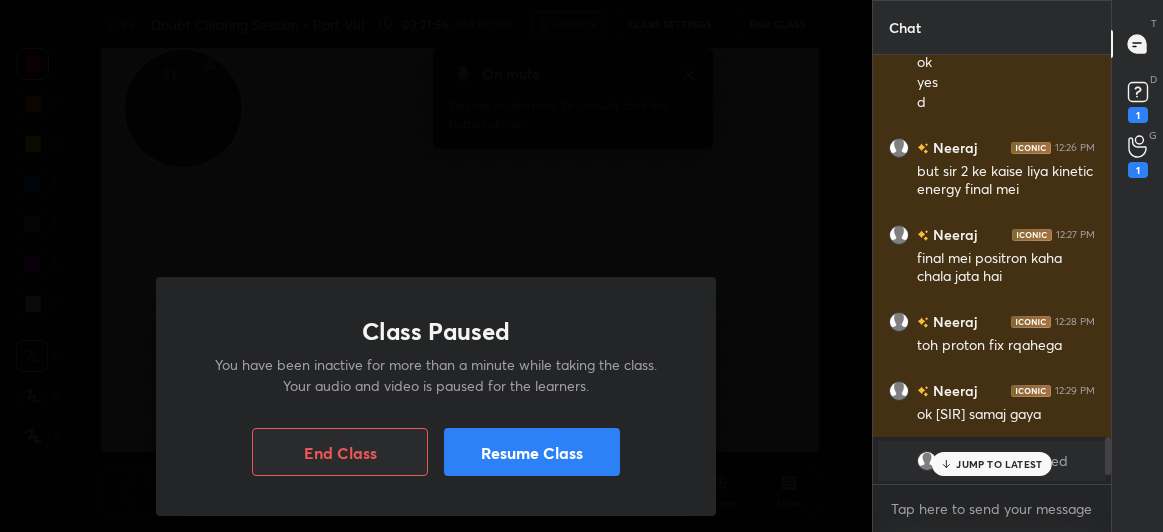 click on "Resume Class" at bounding box center [532, 452] 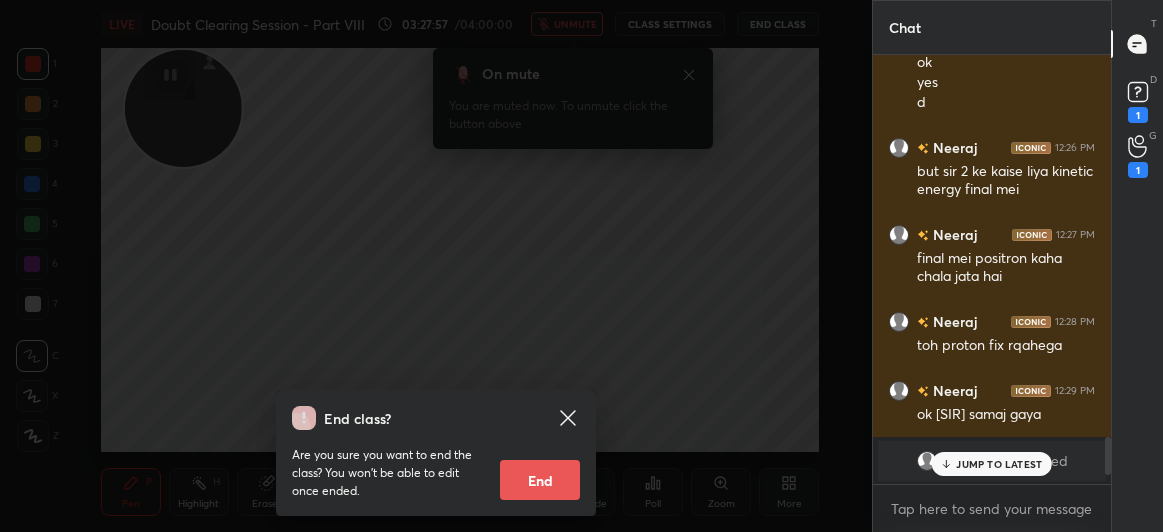 click 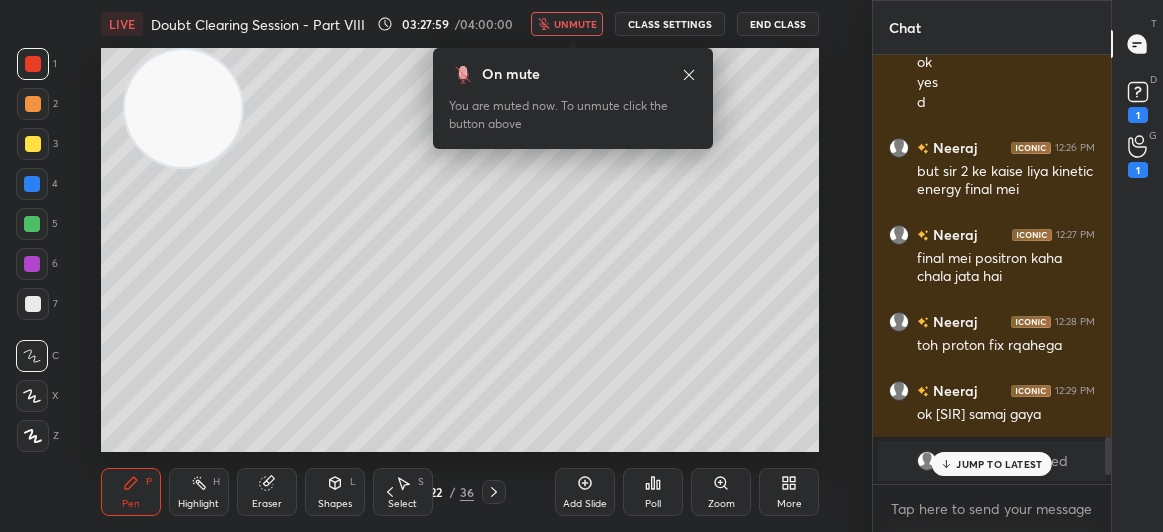click on "unmute" at bounding box center [575, 24] 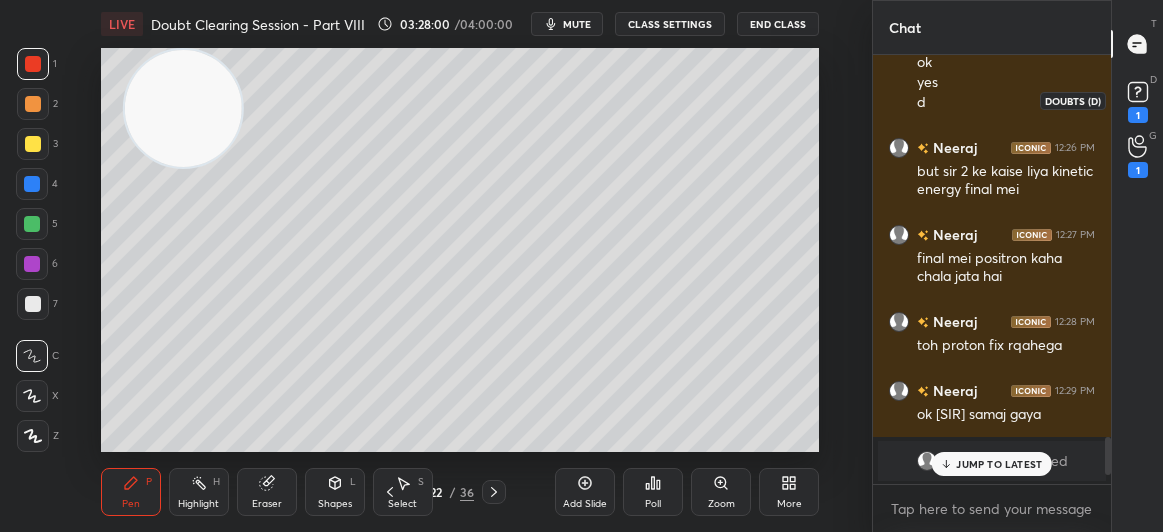 click on "1" at bounding box center [1138, 115] 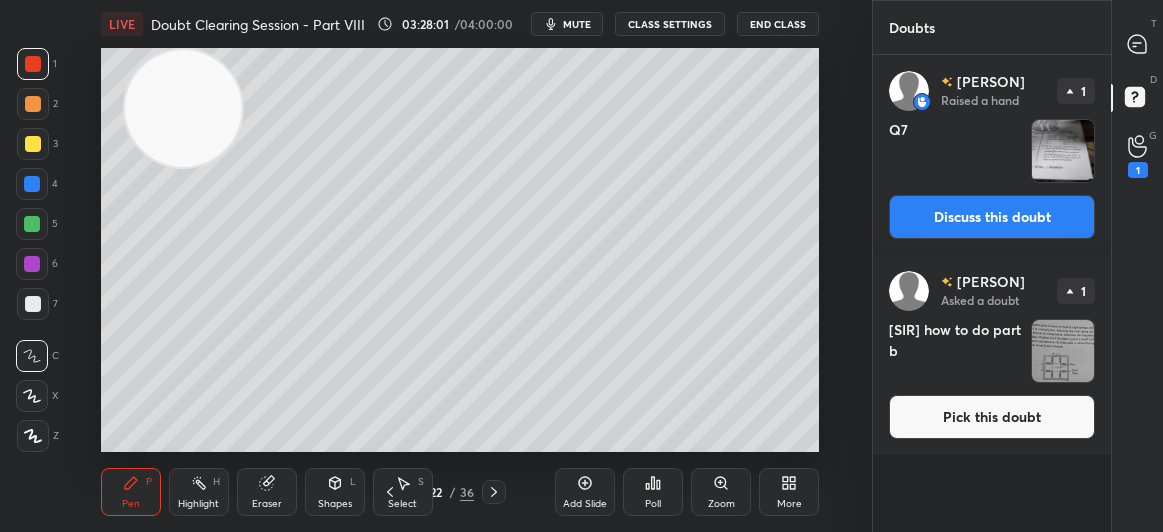 click on "Discuss this doubt" at bounding box center (992, 217) 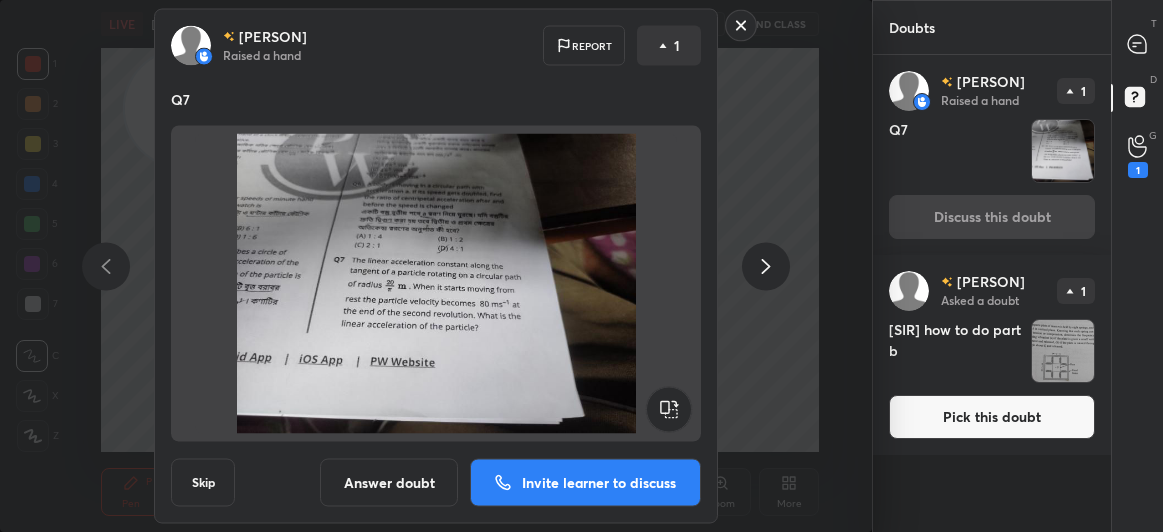 click on "Invite learner to discuss" at bounding box center [599, 483] 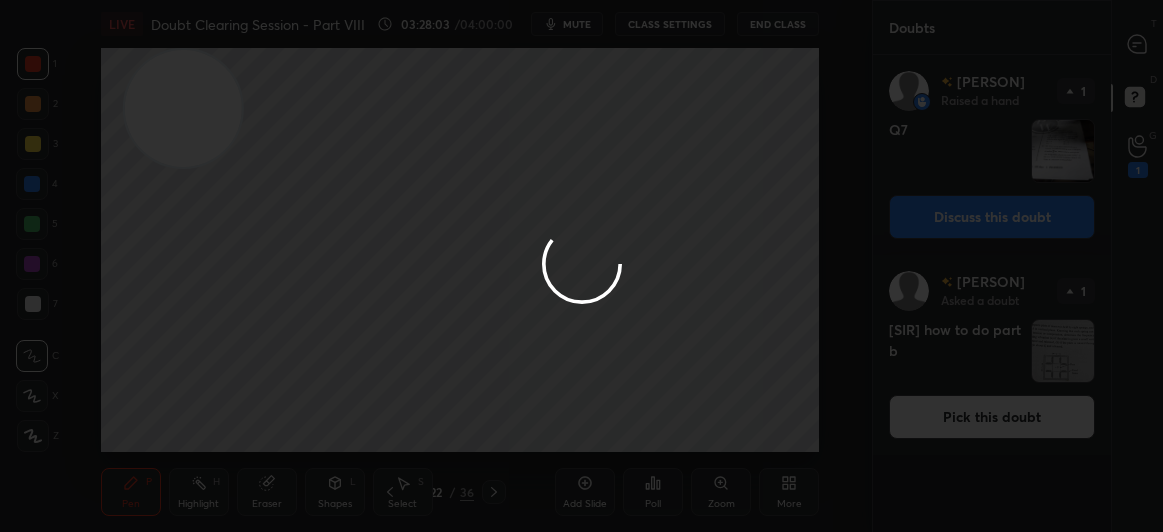 scroll, scrollTop: 6, scrollLeft: 6, axis: both 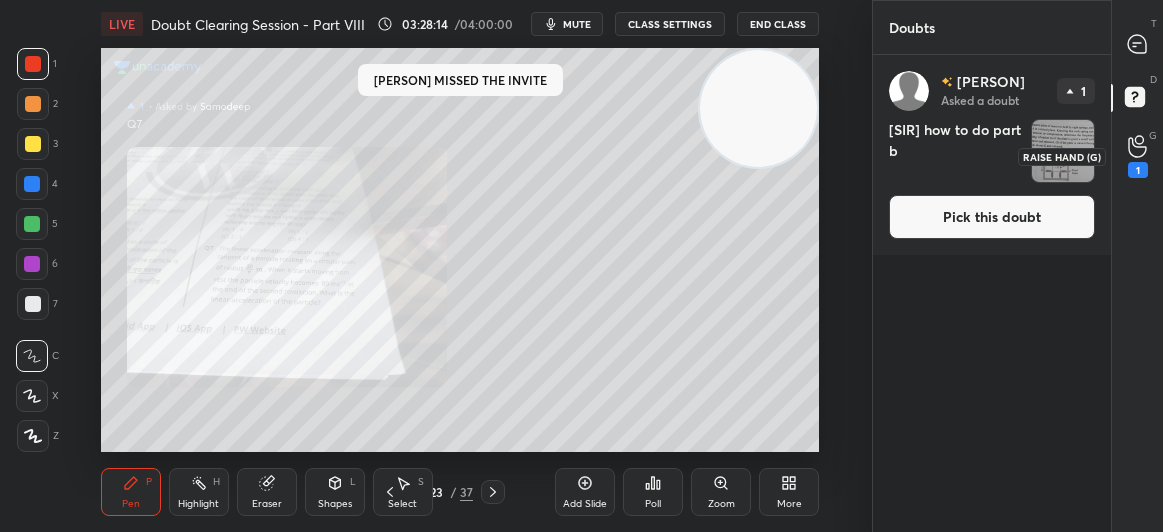 click 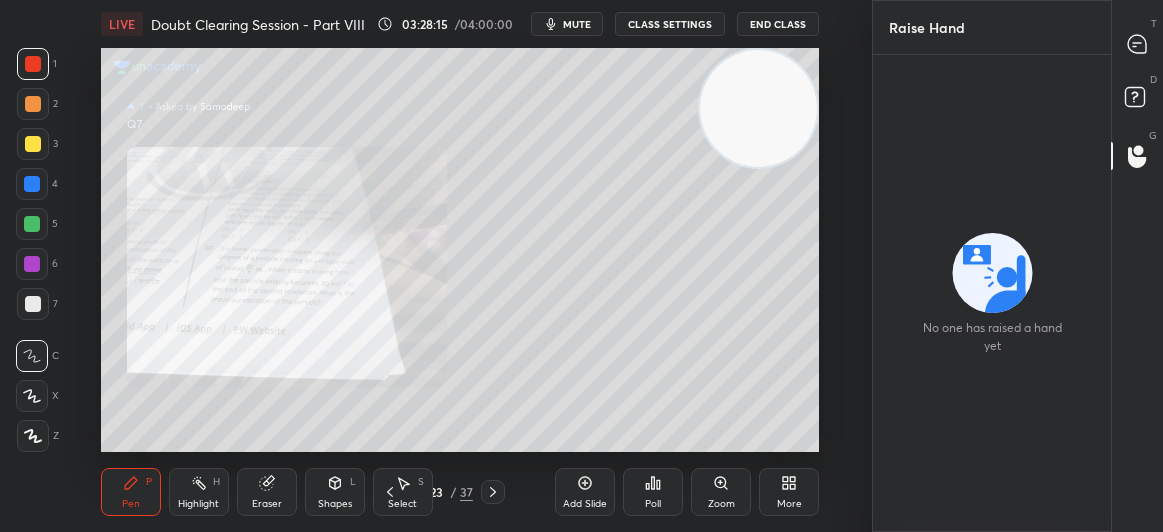 click 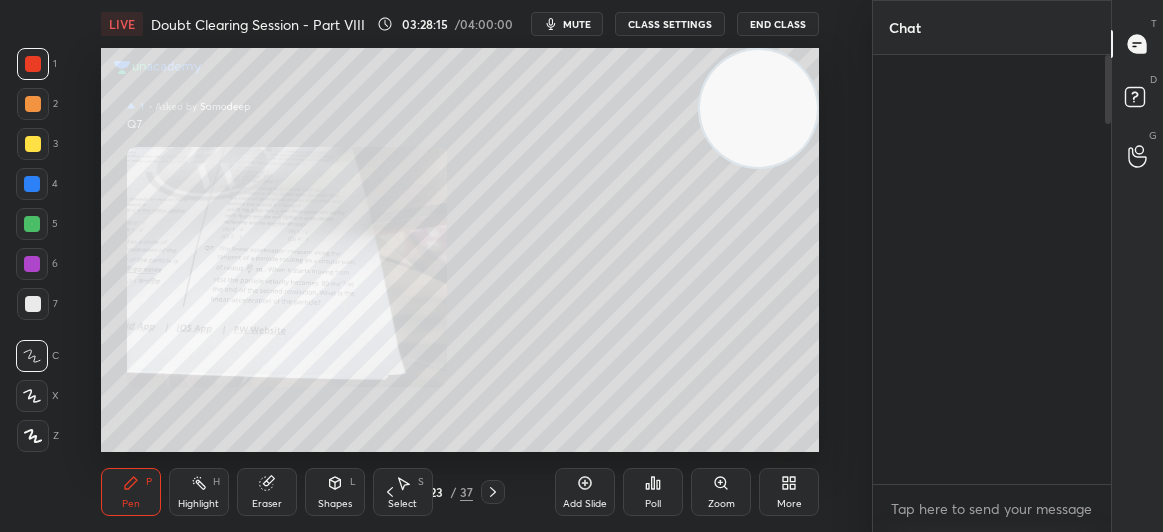 scroll, scrollTop: 3761, scrollLeft: 0, axis: vertical 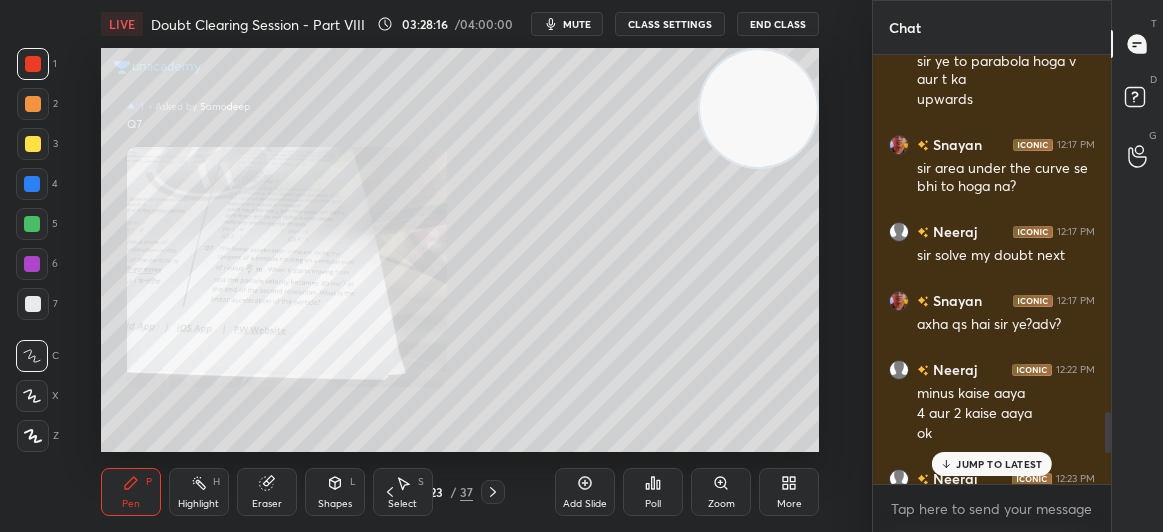 click on "JUMP TO LATEST" at bounding box center [992, 464] 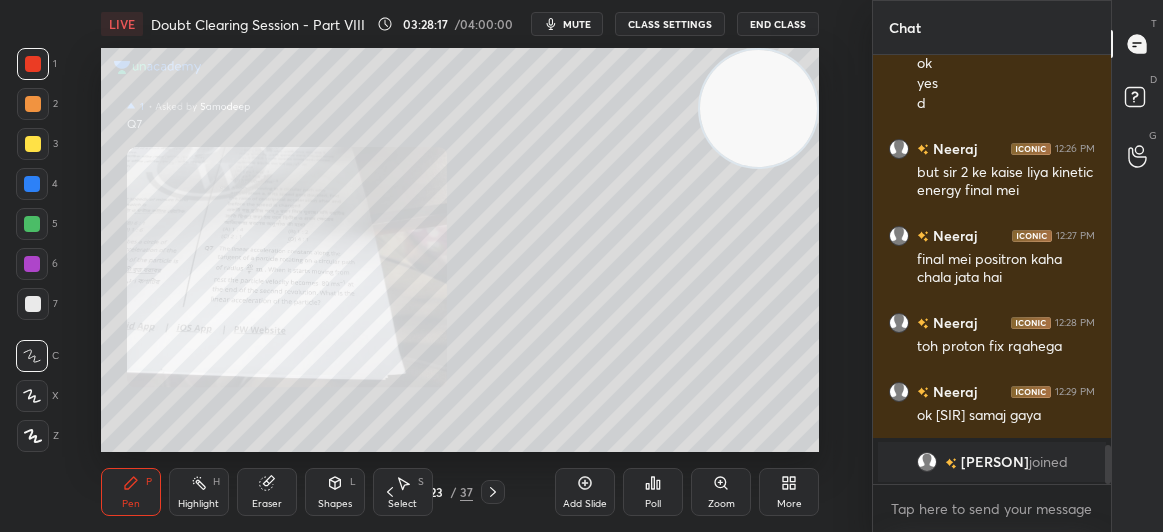 click 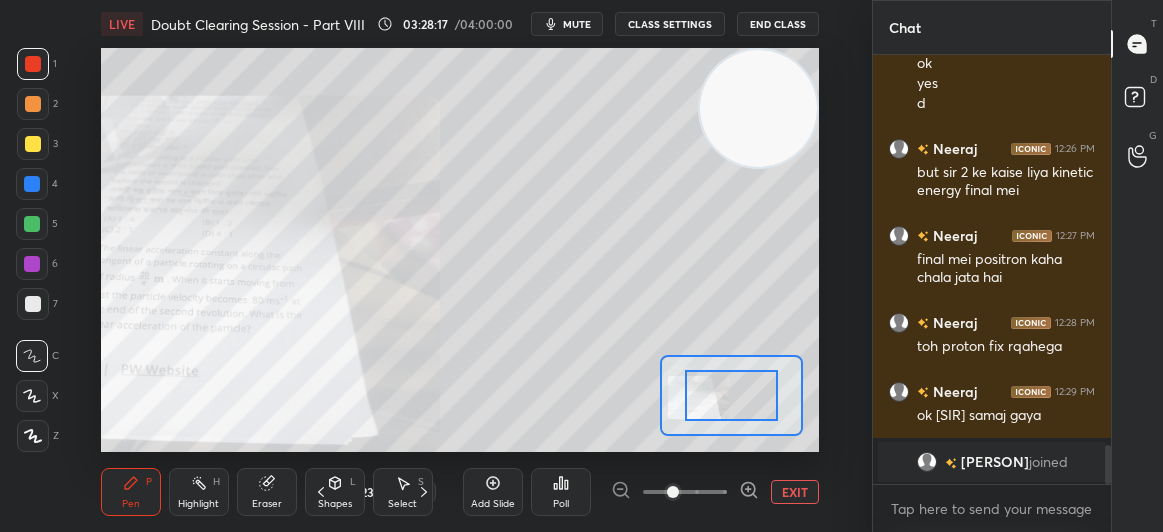 click at bounding box center (673, 492) 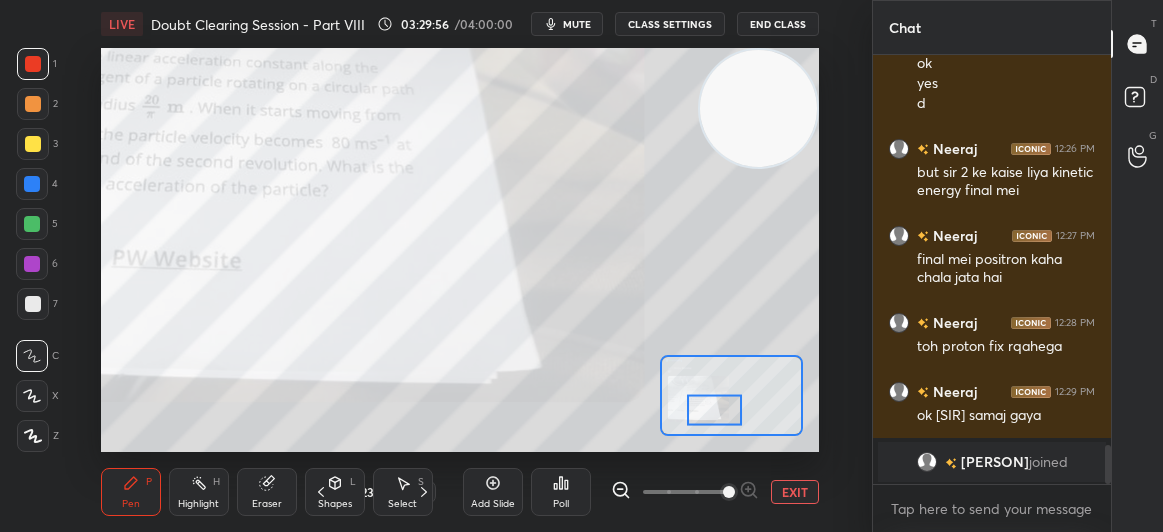 click on "1 2 3 4 5 6 7 C X Z C X Z E E Erase all   H H" at bounding box center [32, 250] 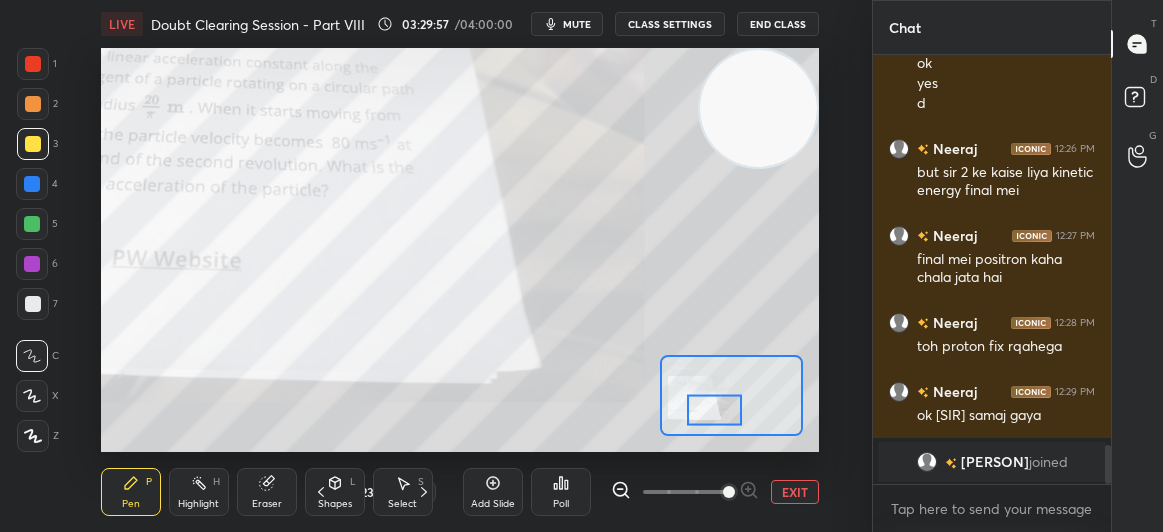 click at bounding box center [33, 144] 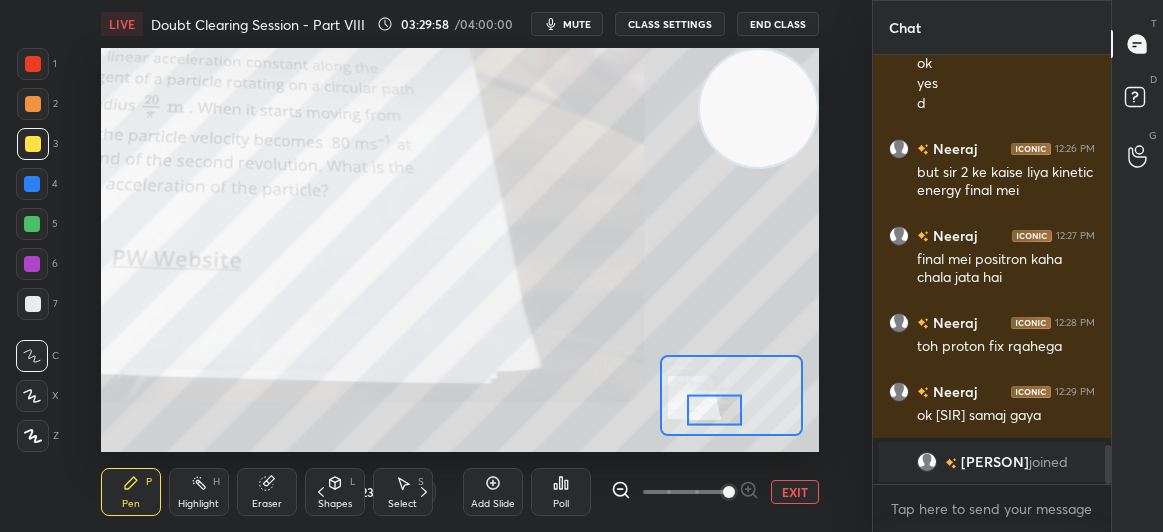 click 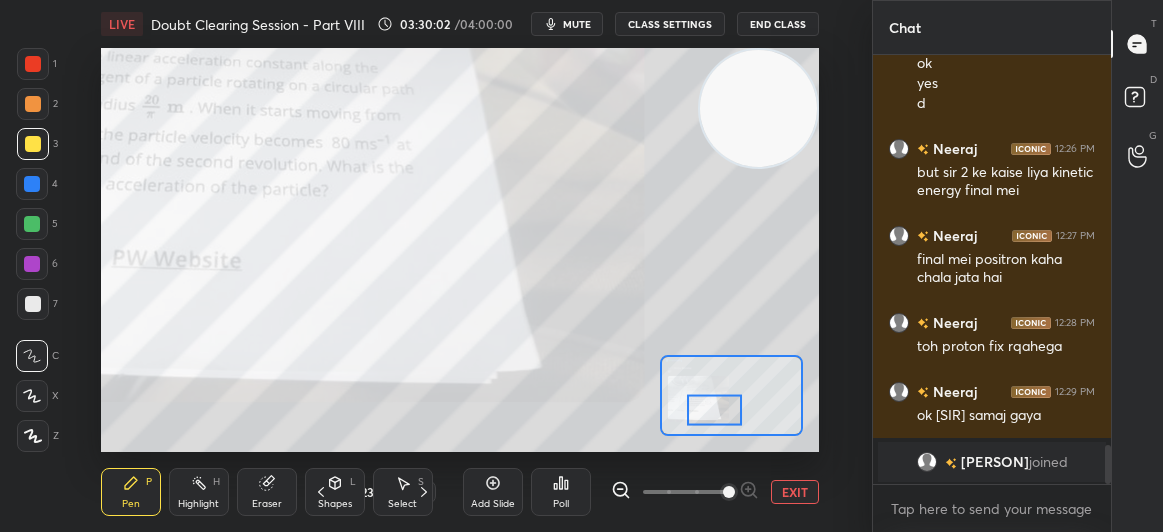 click 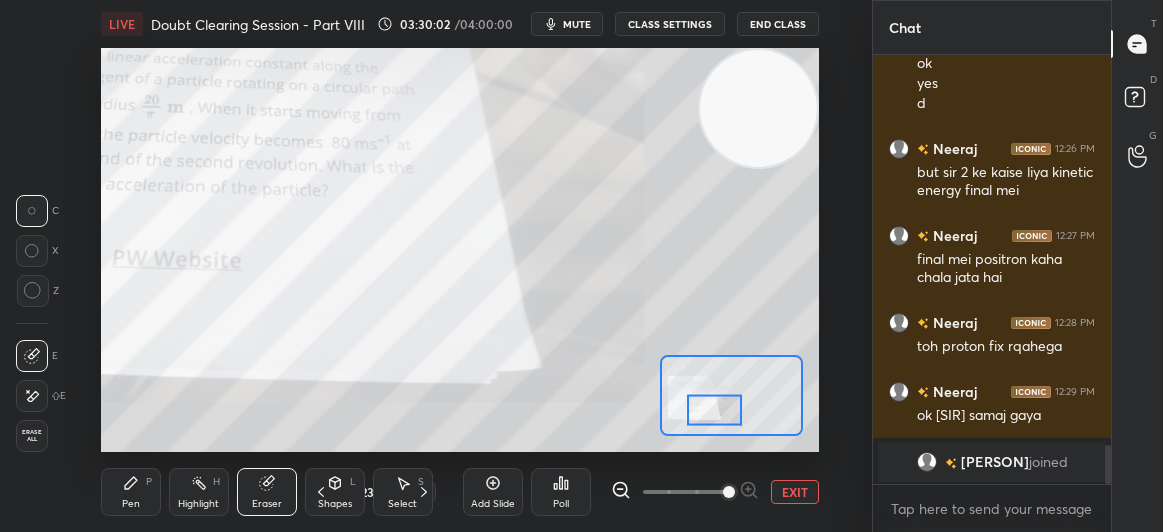 click 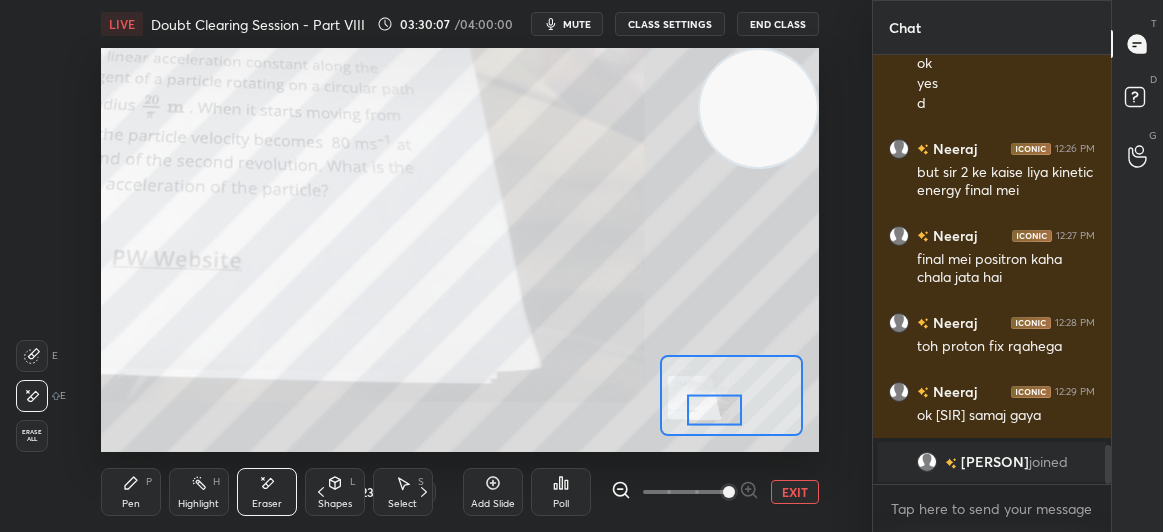 click 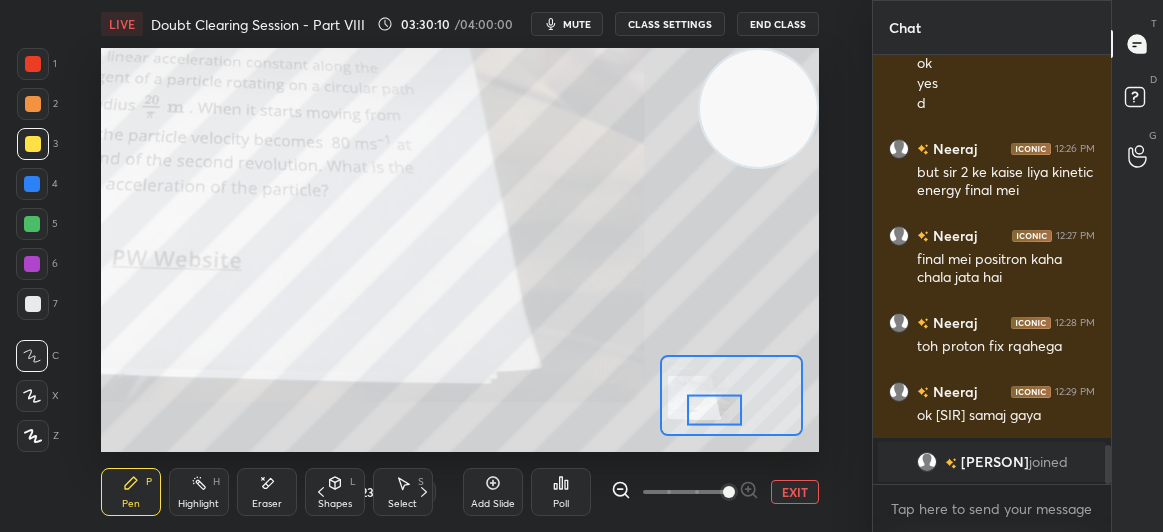 click at bounding box center [33, 64] 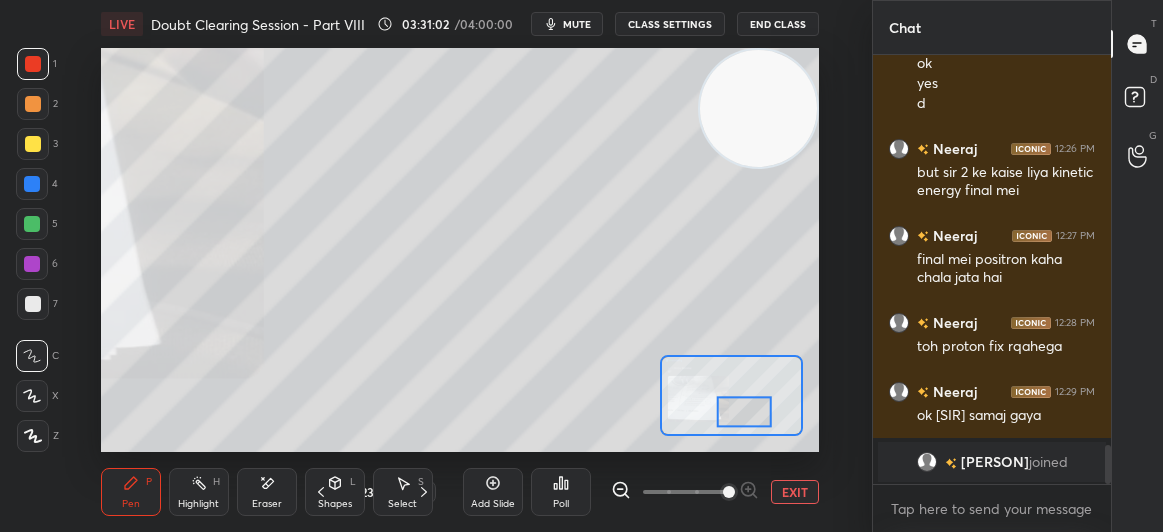 click on "EXIT" at bounding box center (795, 492) 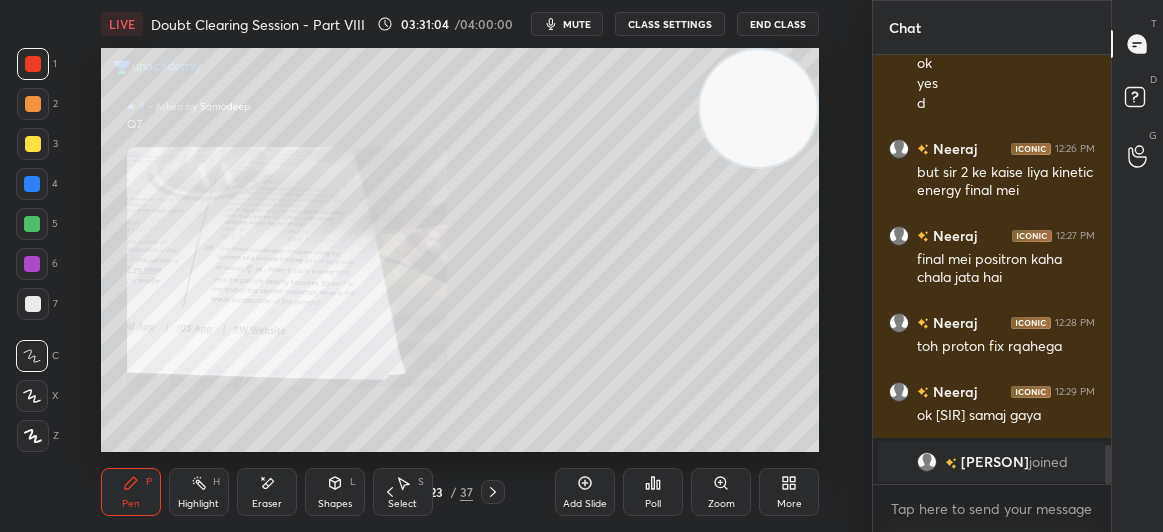 click 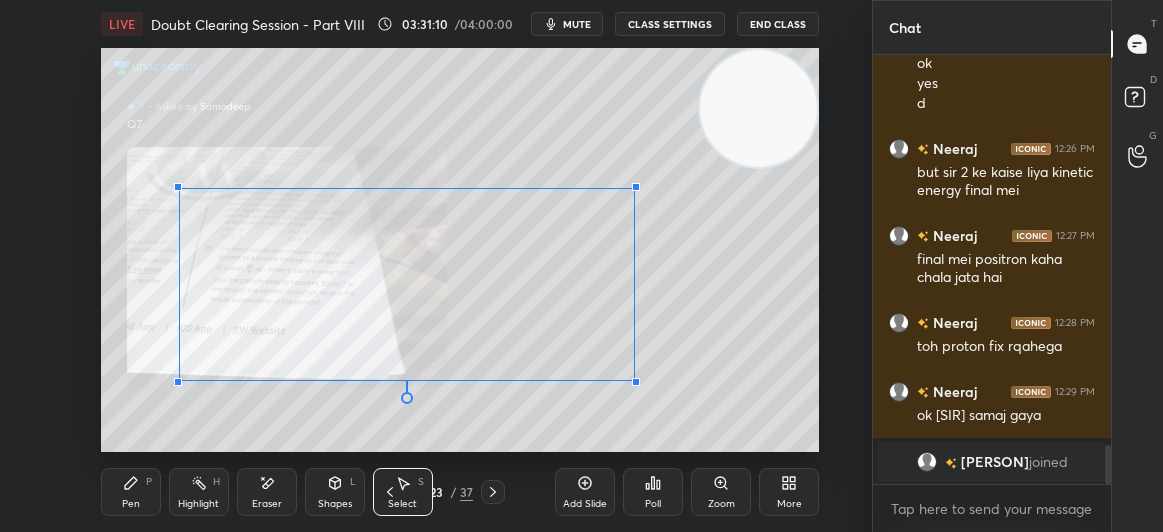 scroll, scrollTop: 4374, scrollLeft: 0, axis: vertical 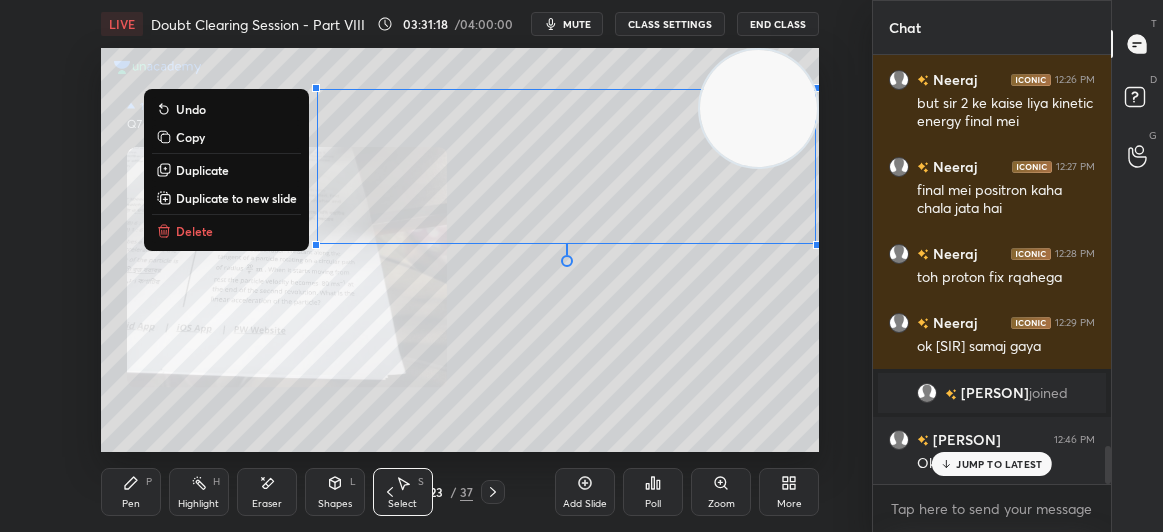 click on "0 ° Undo Copy Duplicate Duplicate to new slide Delete" at bounding box center [460, 250] 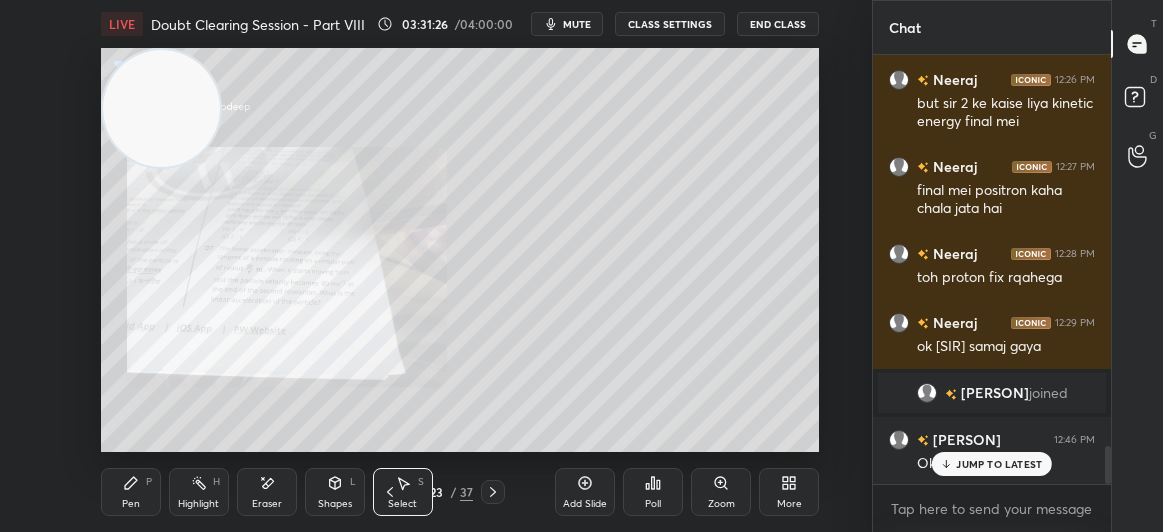 click on "mute" at bounding box center [577, 24] 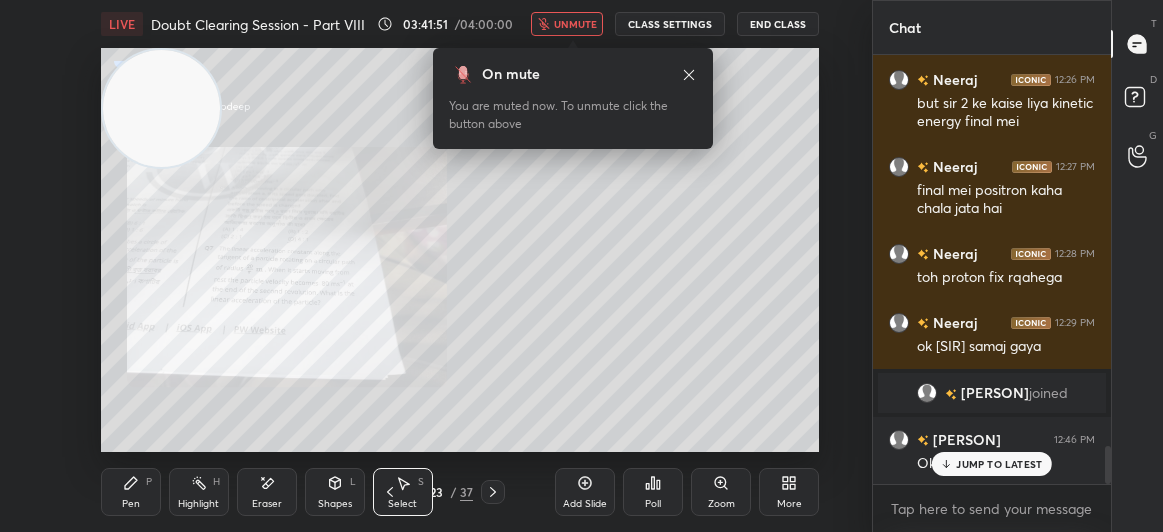 click on "End Class" at bounding box center [778, 24] 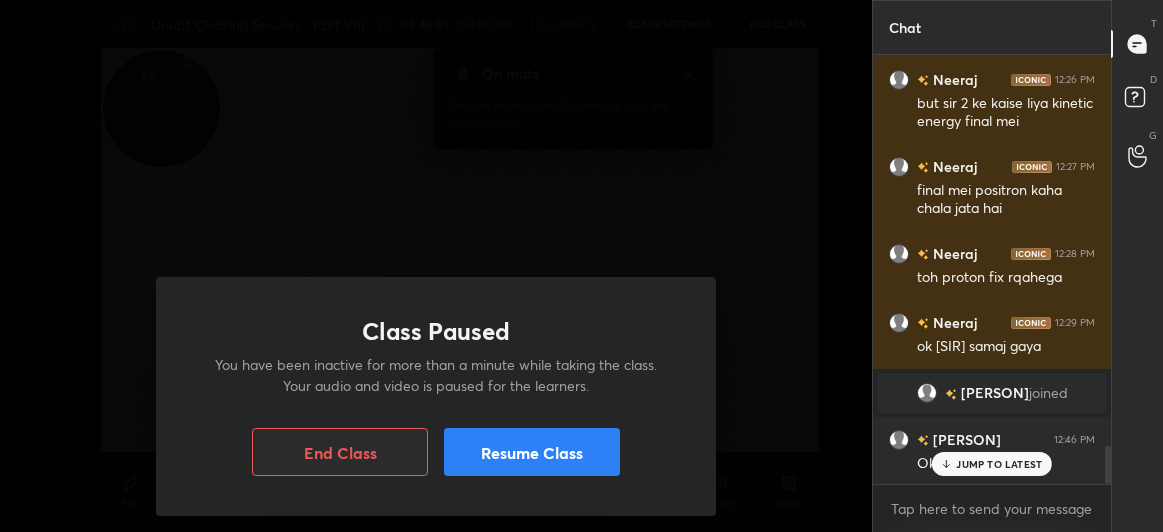 click on "Resume Class" at bounding box center (532, 452) 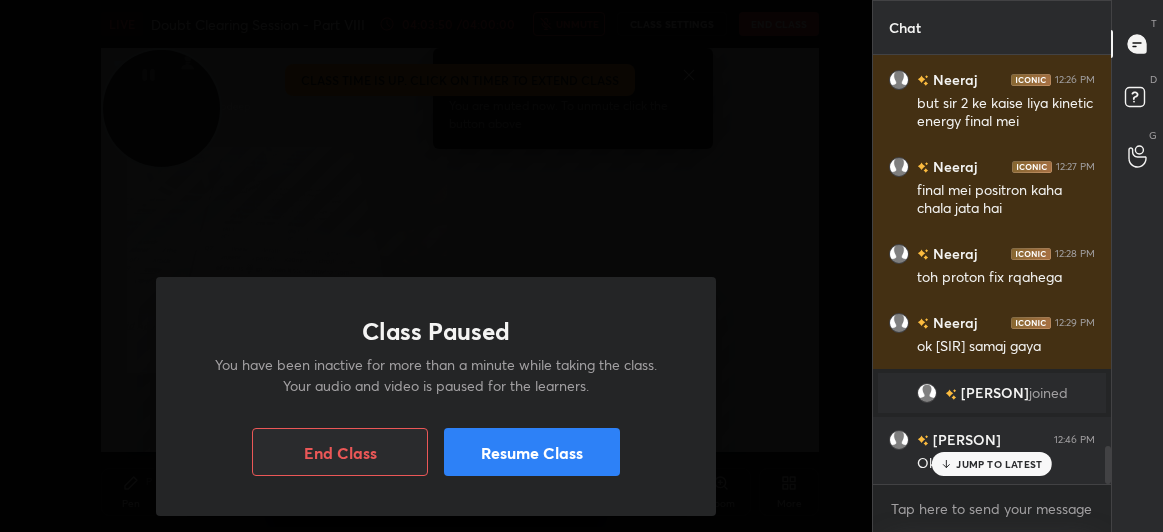 click on "Resume Class" at bounding box center (532, 452) 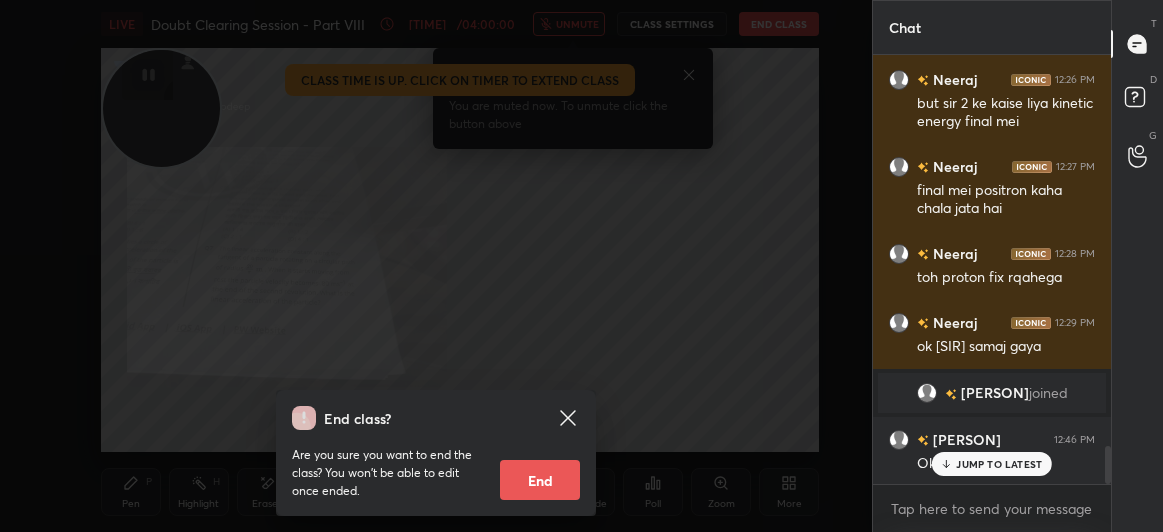 click on "End" at bounding box center (540, 480) 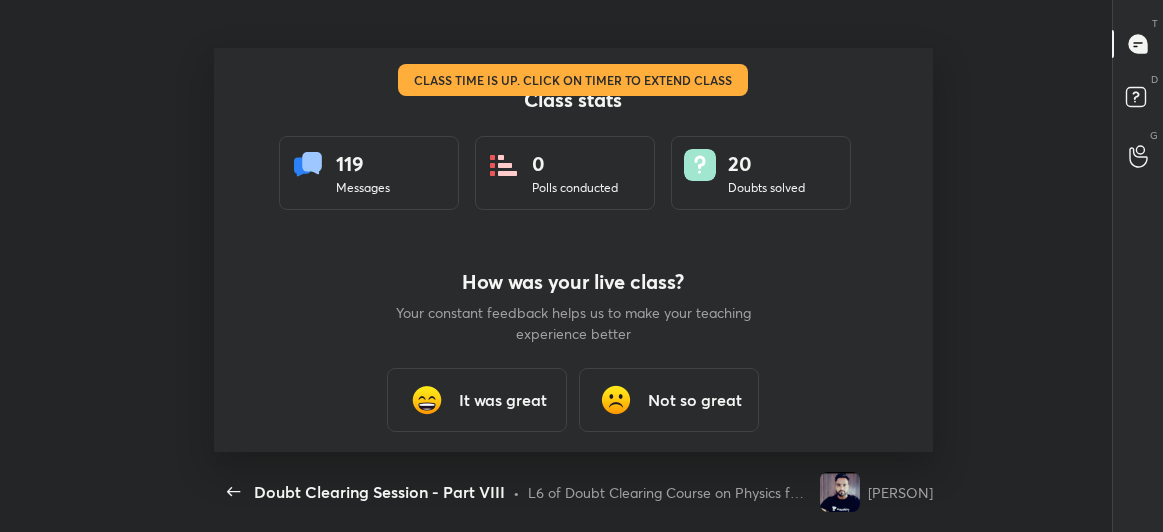scroll, scrollTop: 99595, scrollLeft: 99014, axis: both 